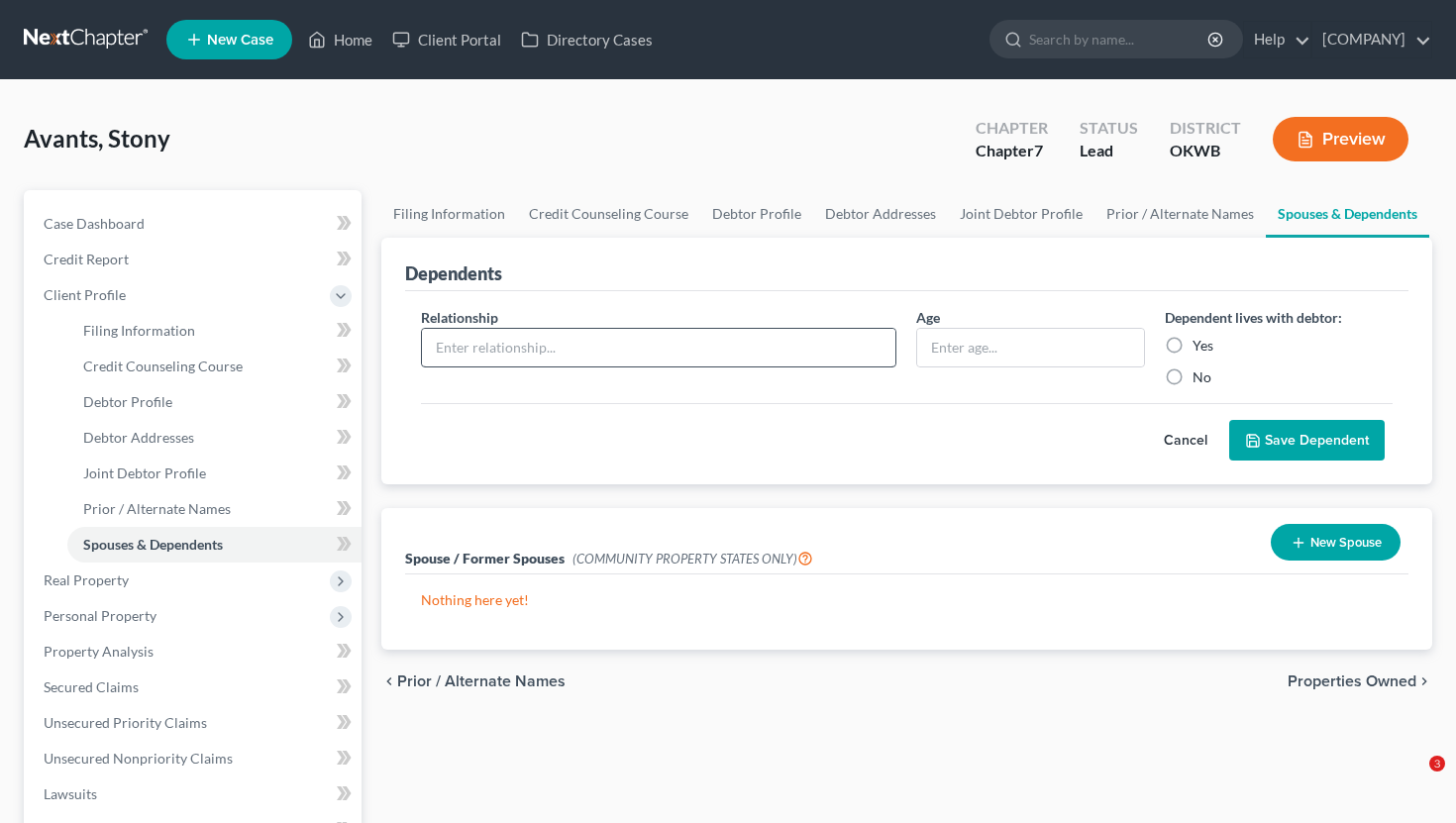 scroll, scrollTop: 0, scrollLeft: 0, axis: both 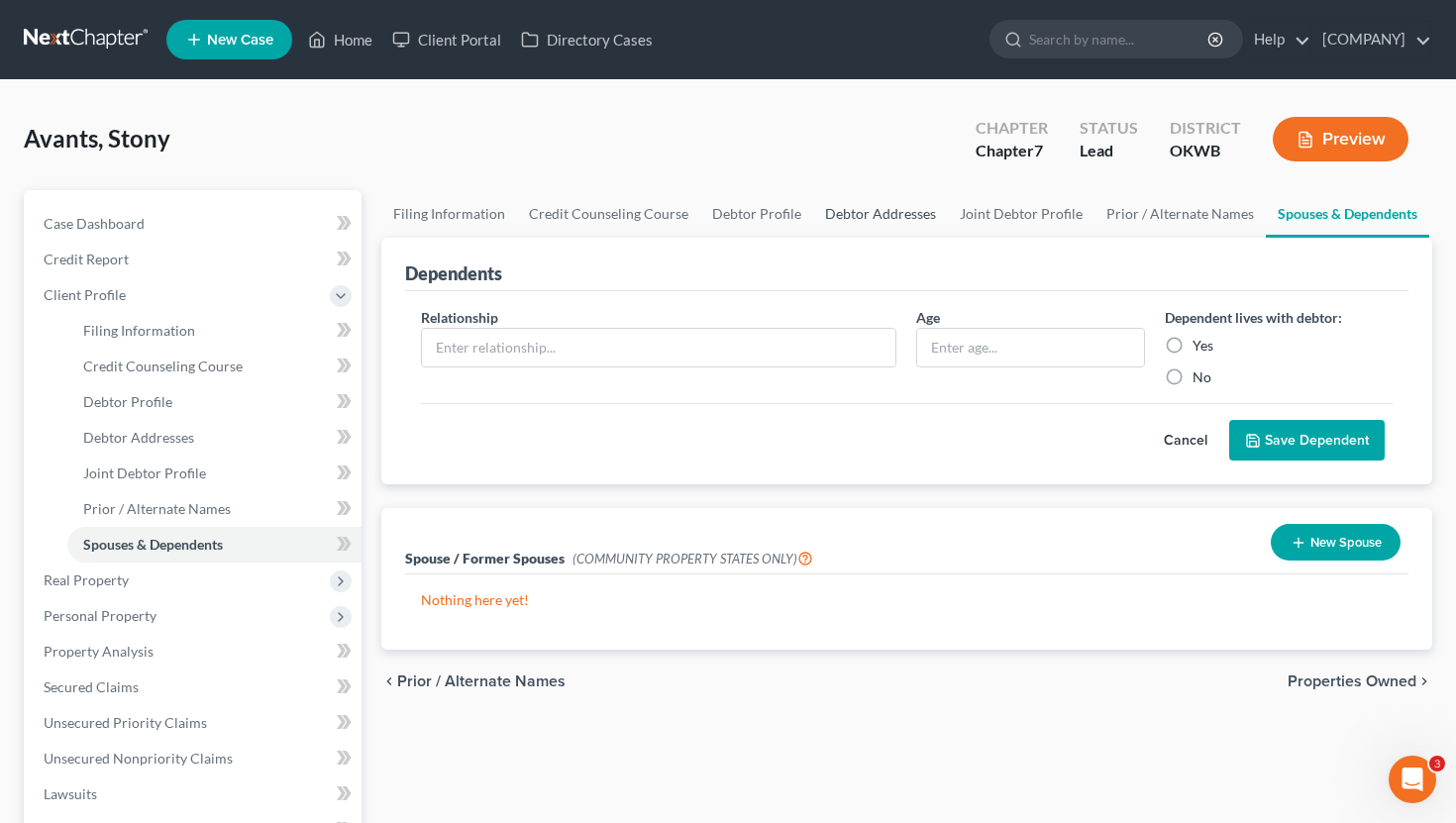 click on "Debtor Addresses" at bounding box center [881, 214] 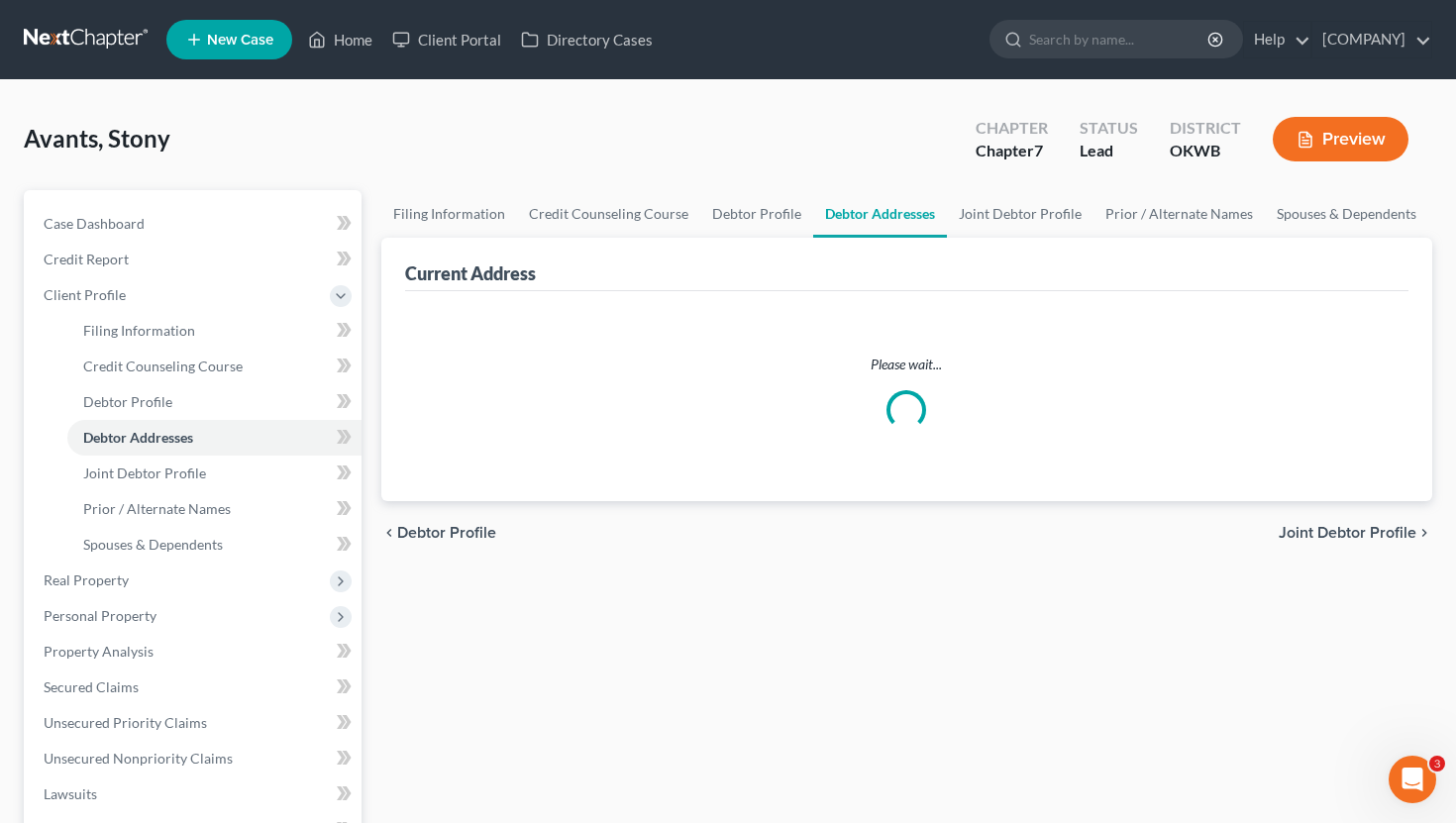 select on "0" 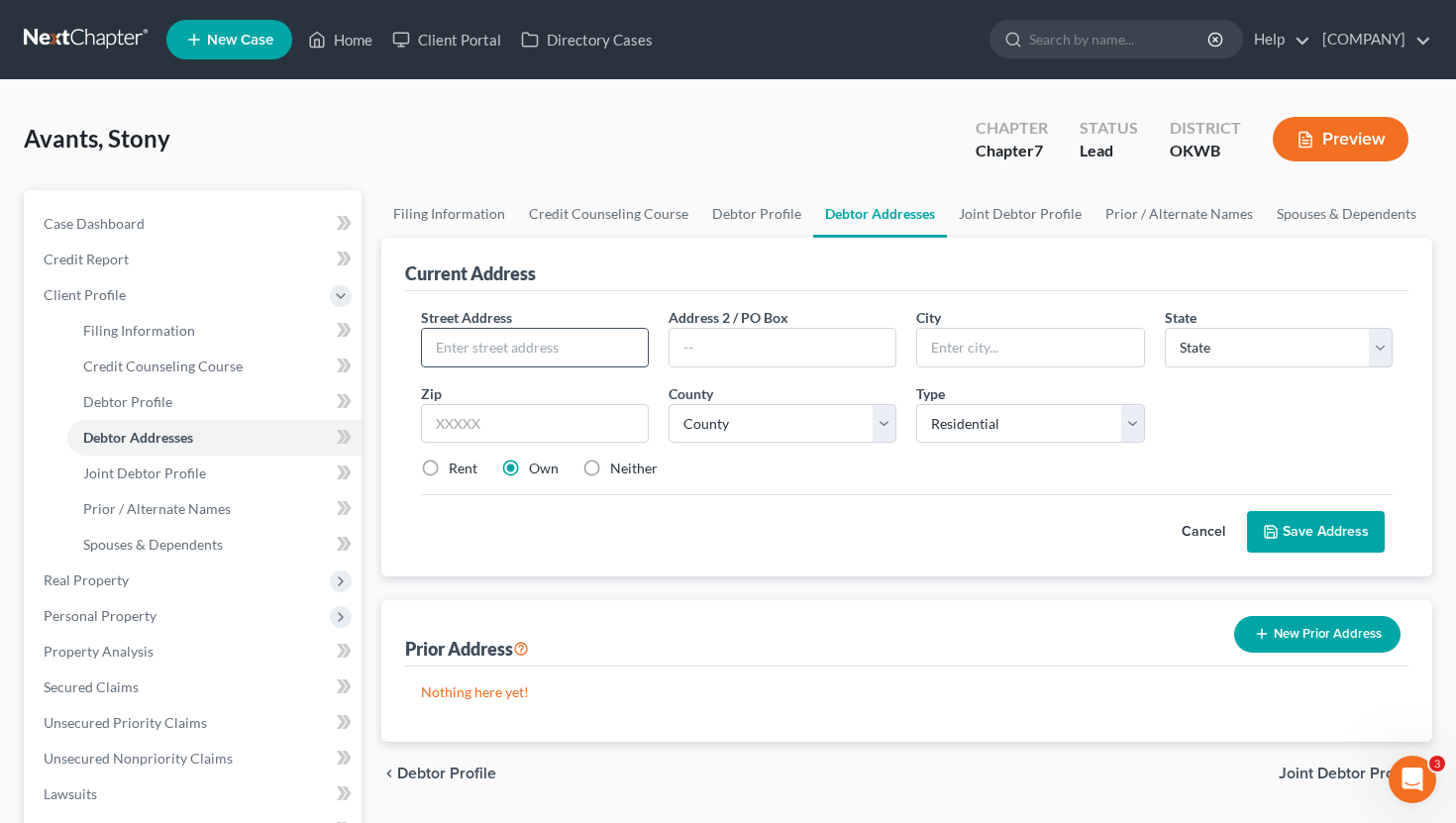 click at bounding box center (535, 348) 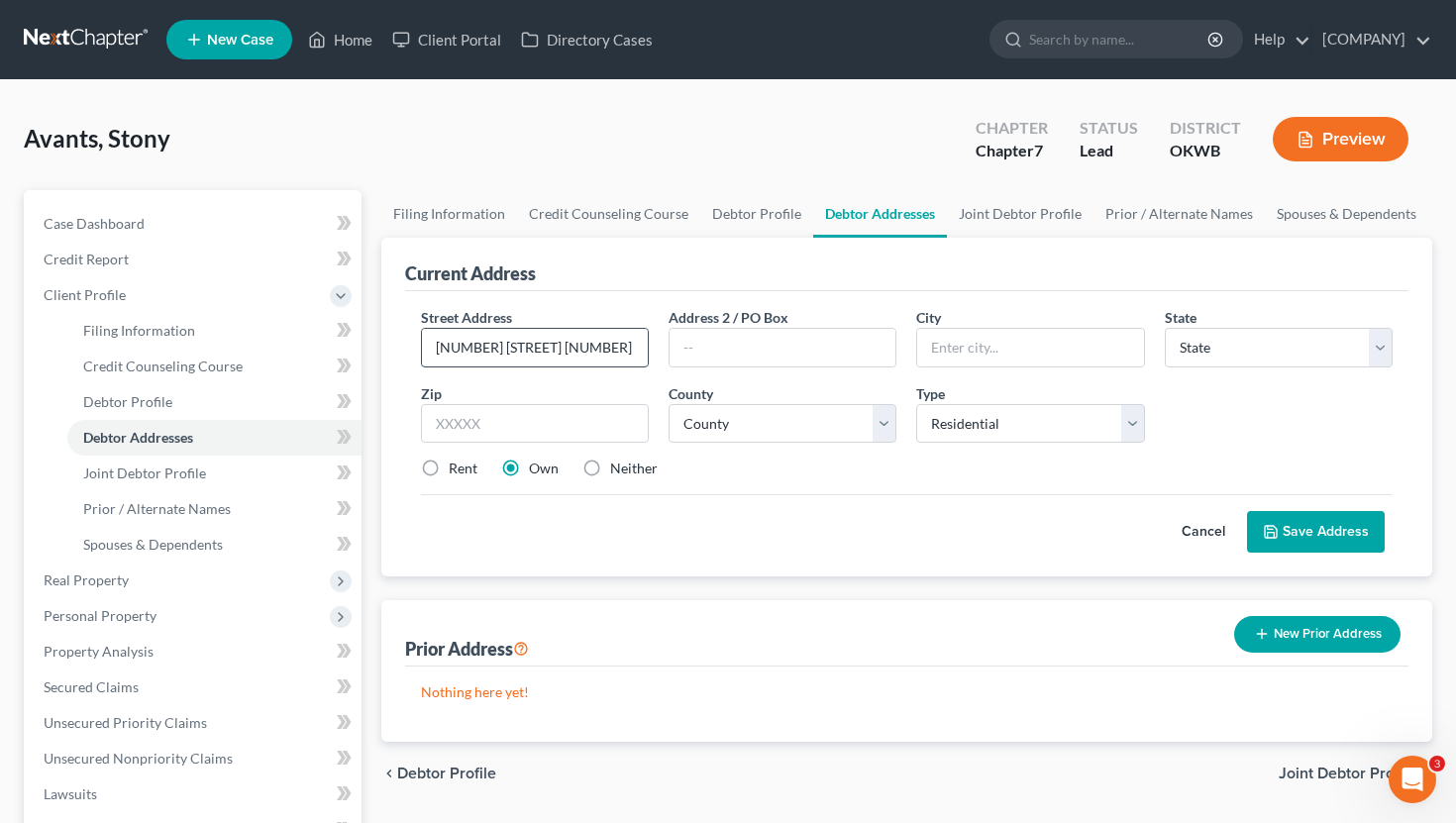 type on "[NUMBER] [STREET] [NUMBER]" 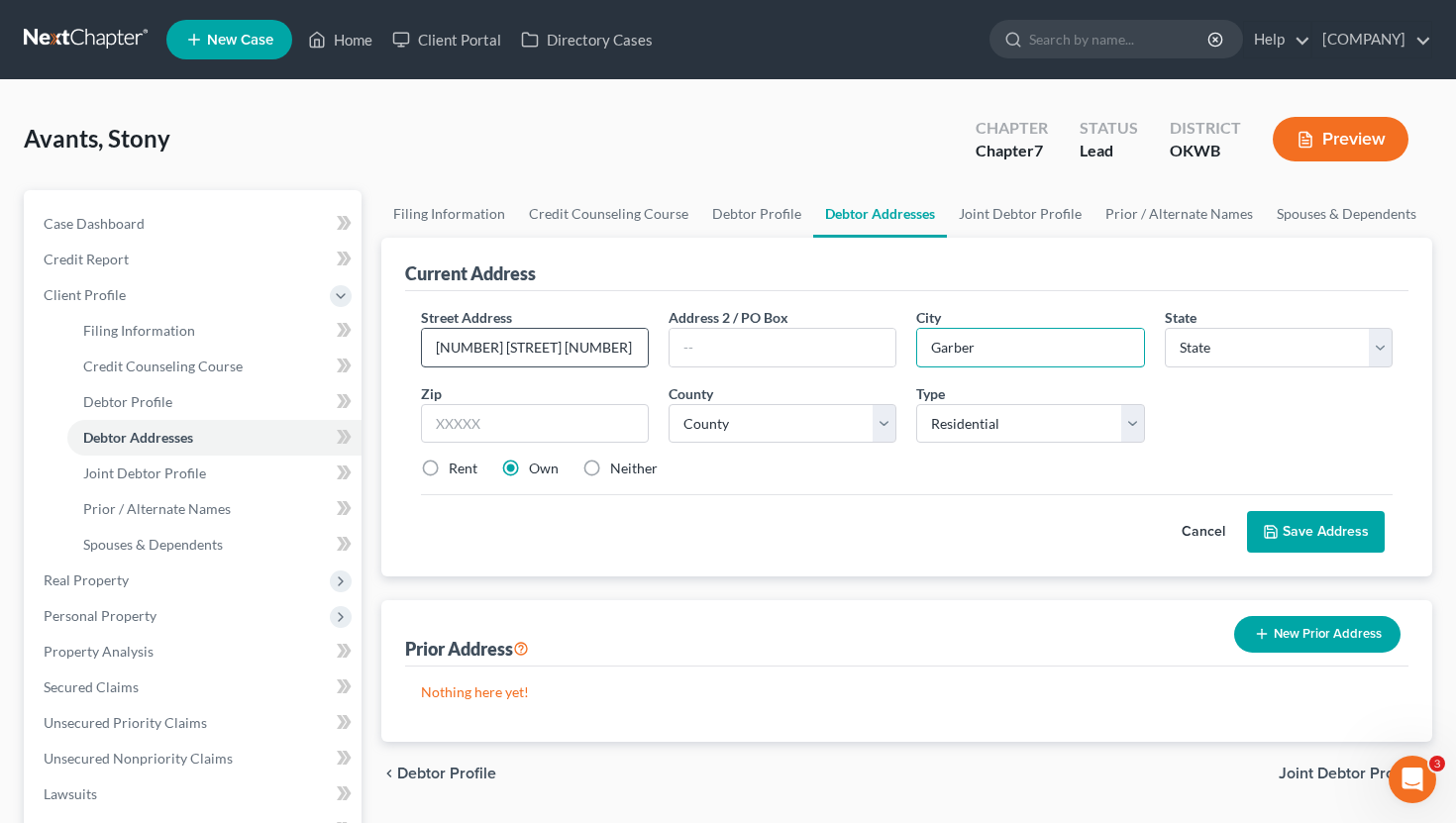 type on "Garber" 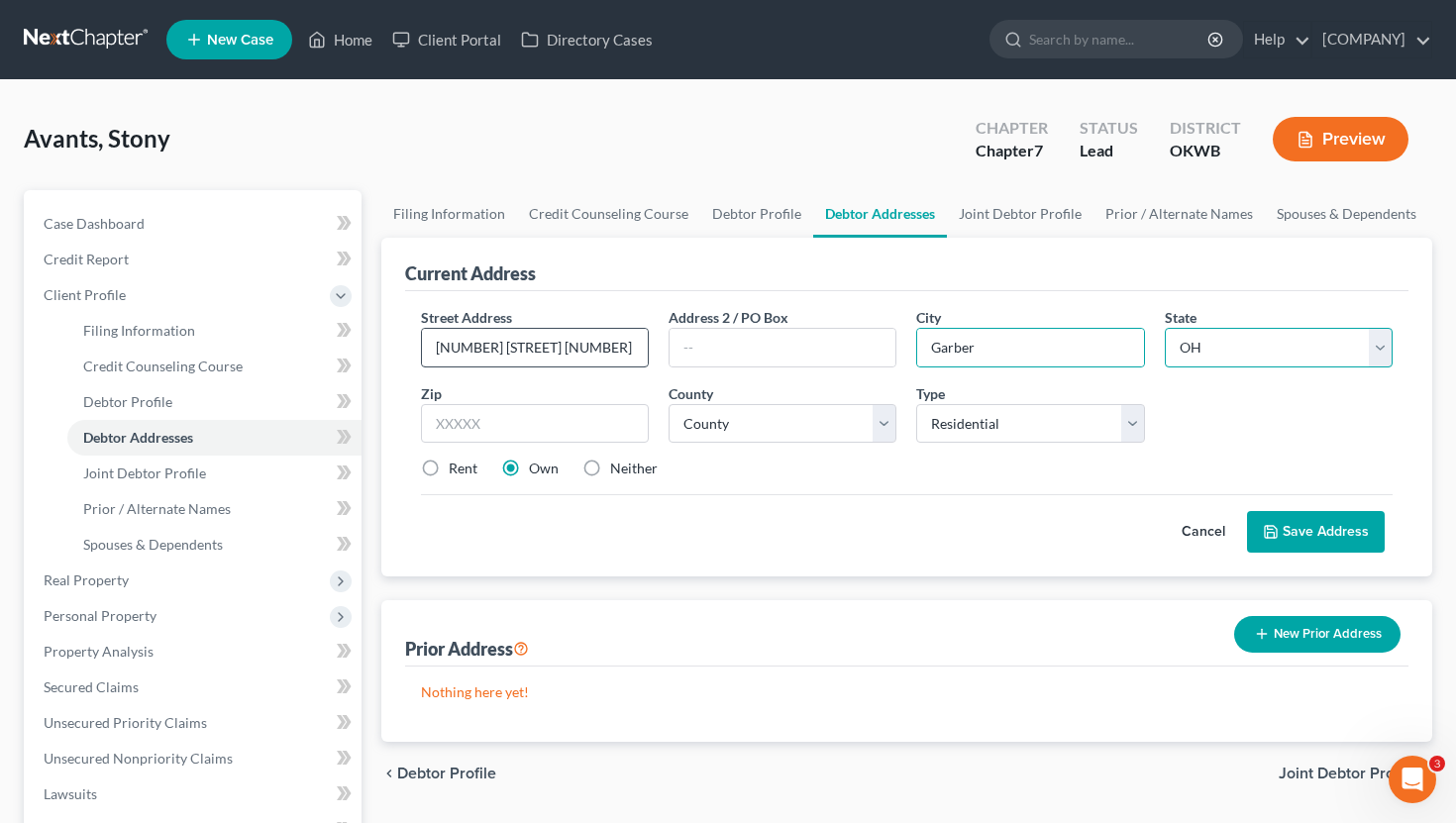 select on "37" 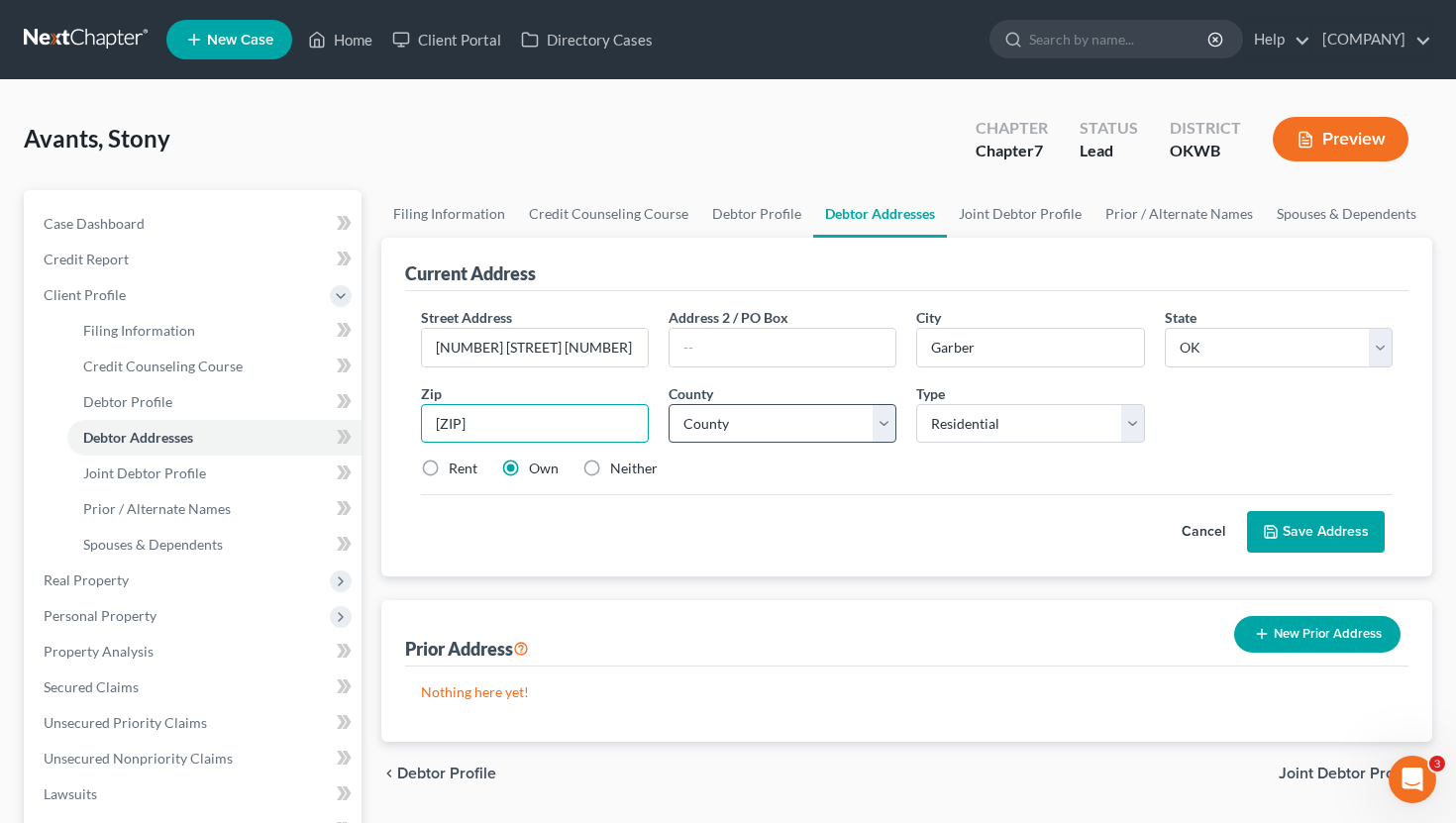 type on "[ZIP]" 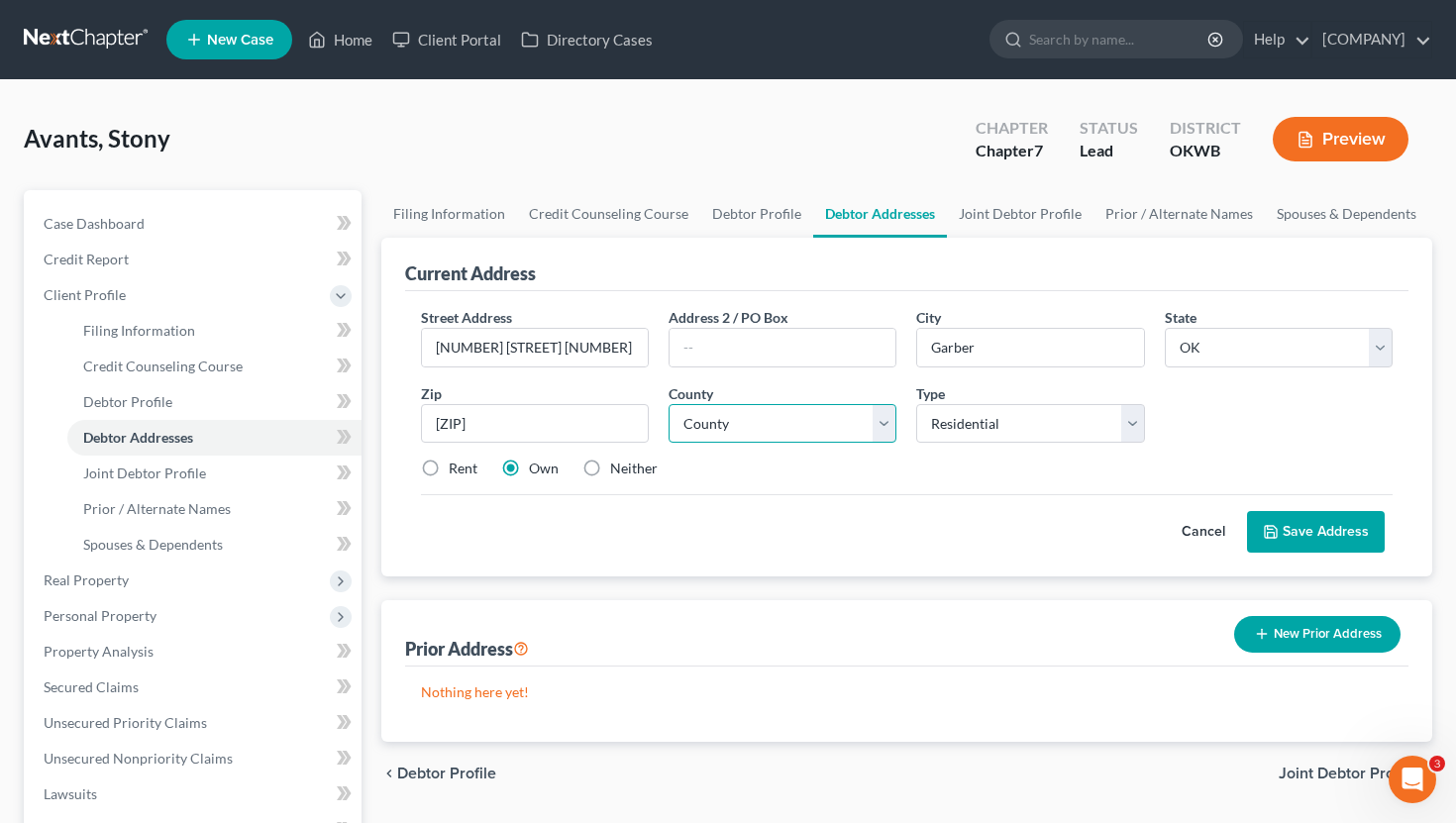click on "County Adair County Alfalfa County Atoka County Beaver County Beckham County Blaine County Bryan County Caddo County Canadian County Carter County Cherokee County Choctaw County Cimarron County Cleveland County Coal County Comanche County Cotton County Craig County Creek County Custer County Delaware County Dewey County Ellis County Garfield County Garvin County Grady County Grant County Greer County Harmon County Harper County Haskell County Hughes County Jackson County Jefferson County Johnston County Kay County Kingfisher County Kiowa County Latimer County Le Flore County Lincoln County Logan County Love County Major County Marshall County Mayes County McClain County McCurtain County McIntosh County Murray County Muskogee County Noble County Nowata County Okfuskee County Oklahoma County Okmulgee County Osage County Ottawa County Pawnee County Payne County Pittsburg County Pontotoc County Pottawatomie County Pushmataha County Roger Mills County Rogers County Seminole County Sequoyah County Stephens County" at bounding box center [782, 424] 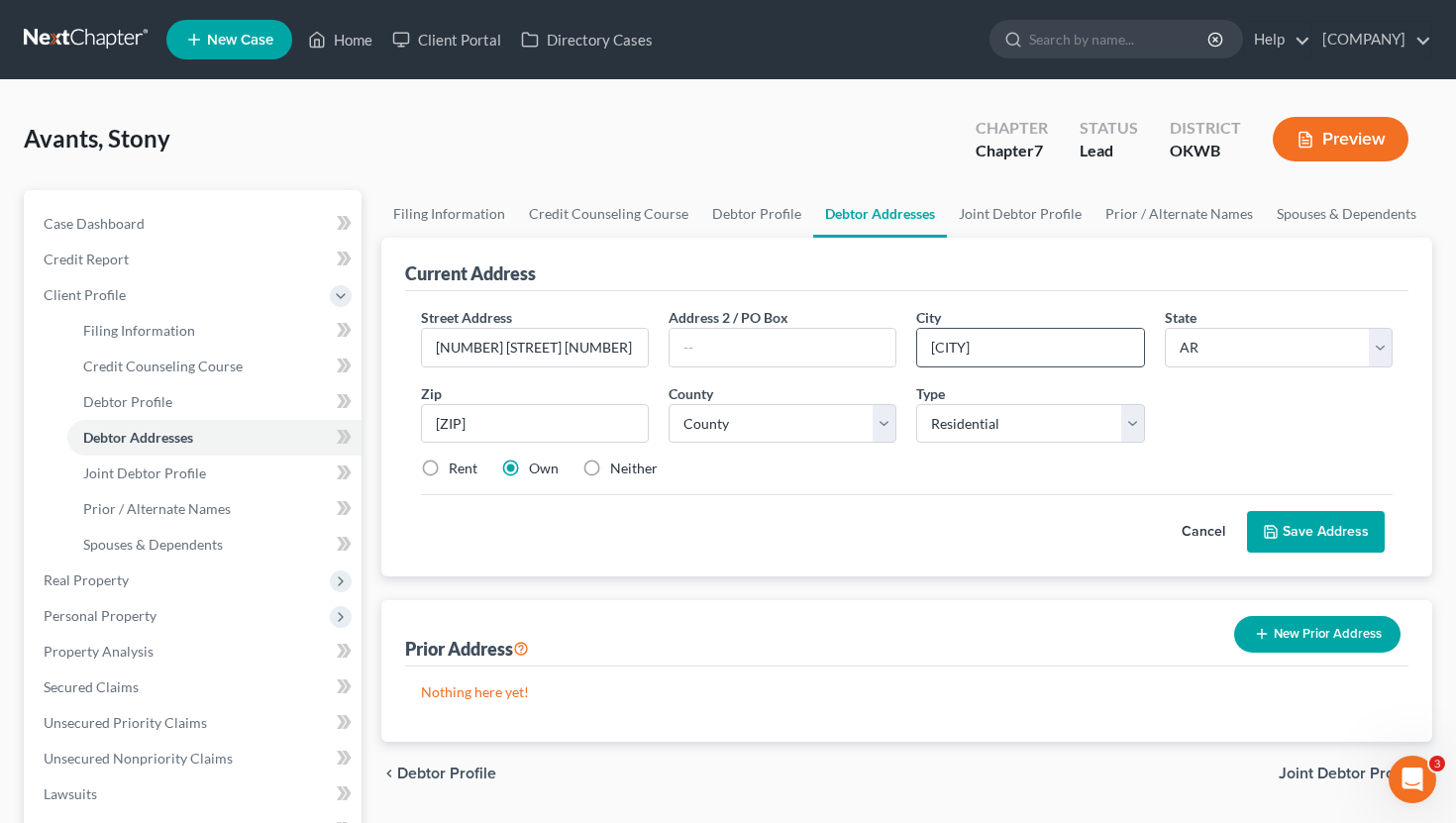 click on "[CITY]" at bounding box center (1030, 348) 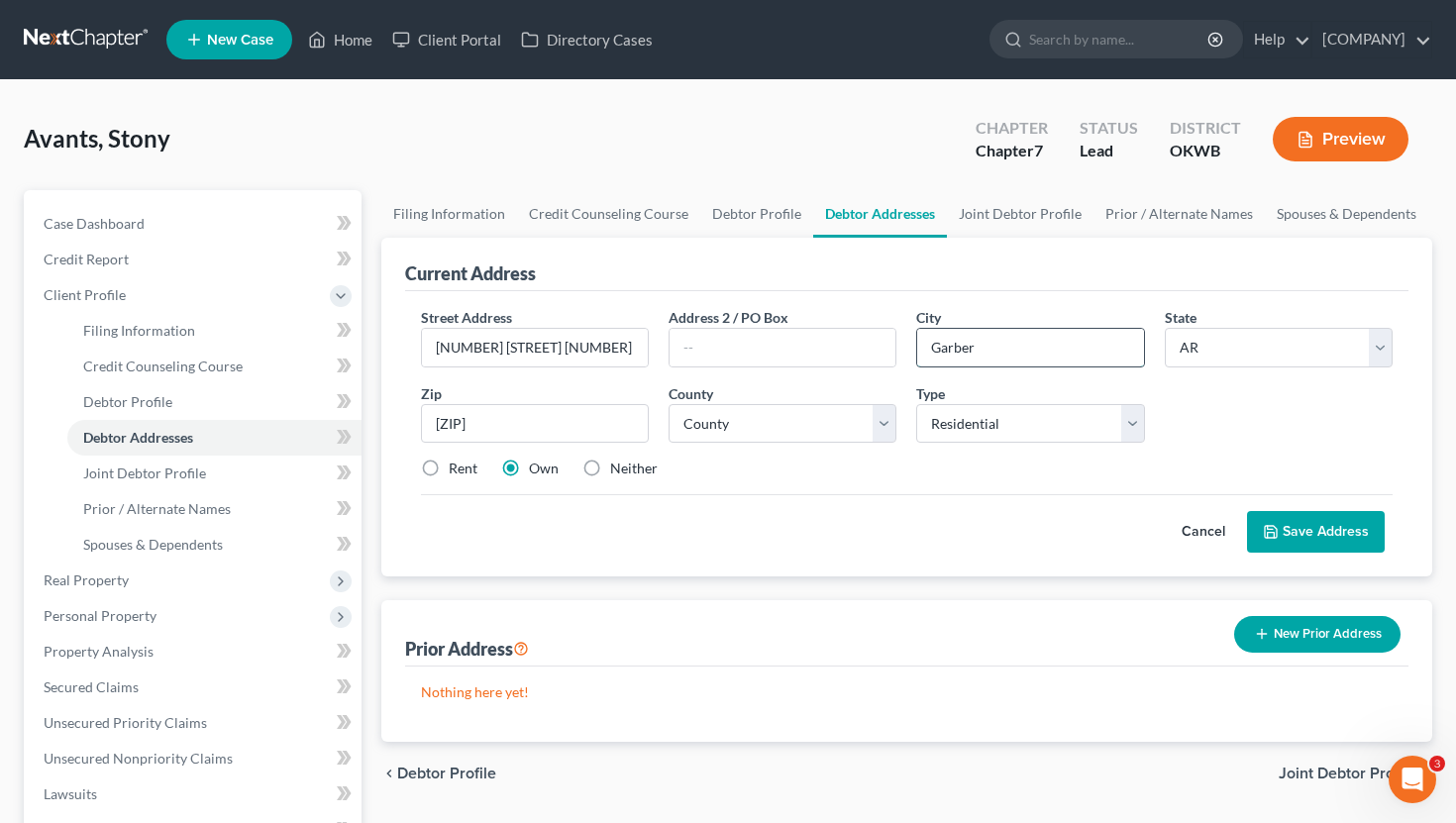type on "Garber" 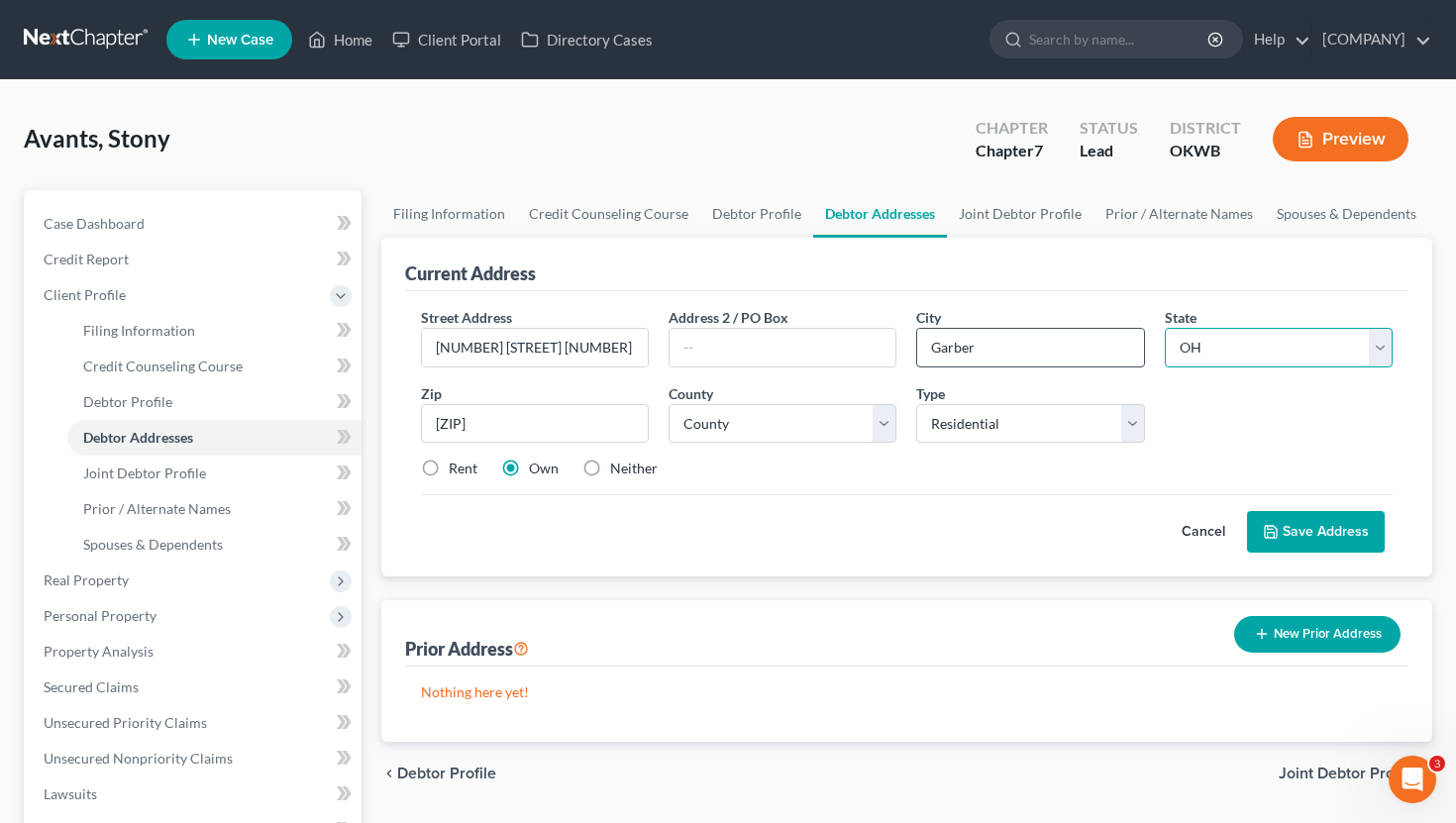 select on "37" 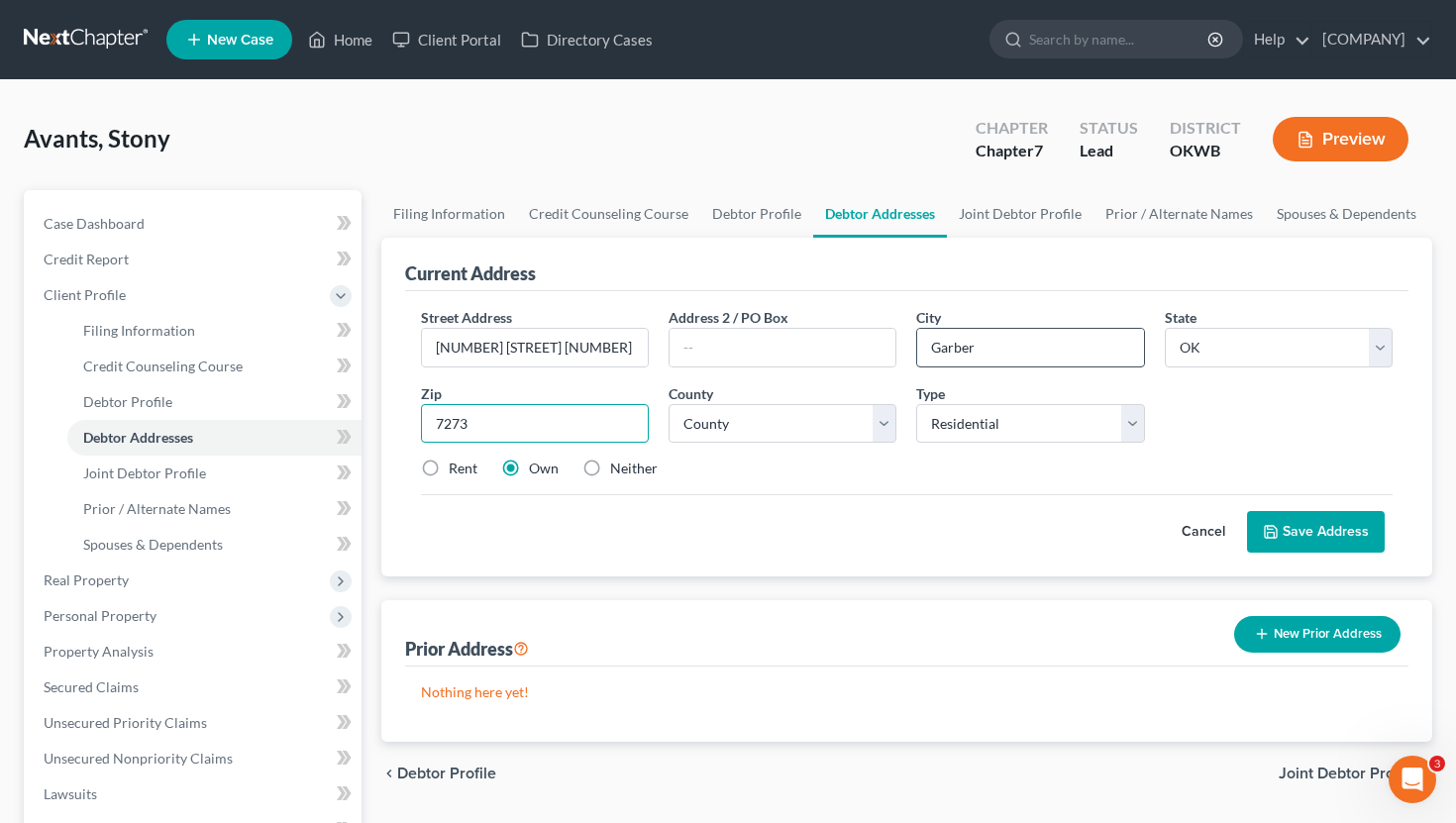 type on "[ZIP]" 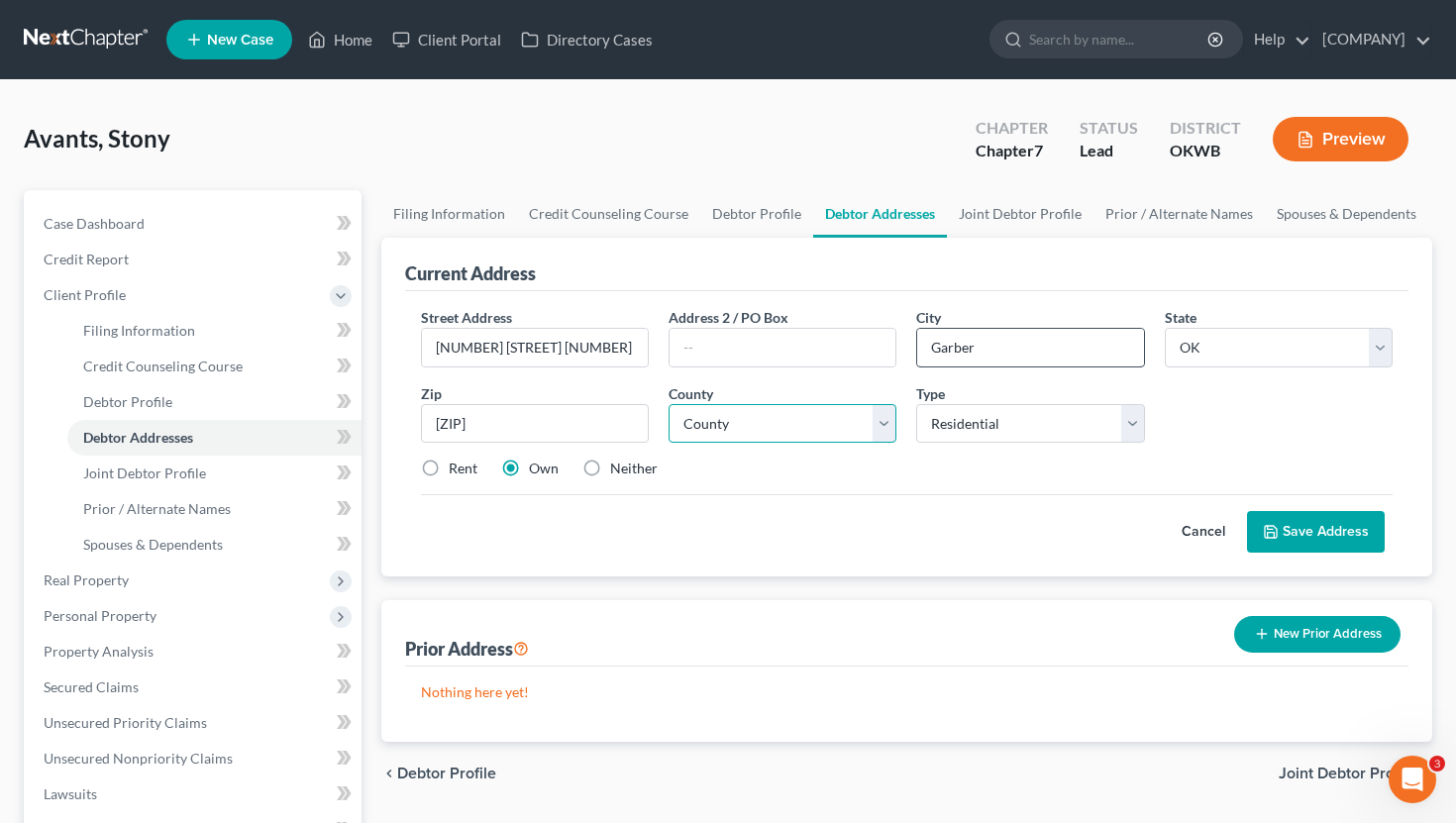 type on "[CITY]" 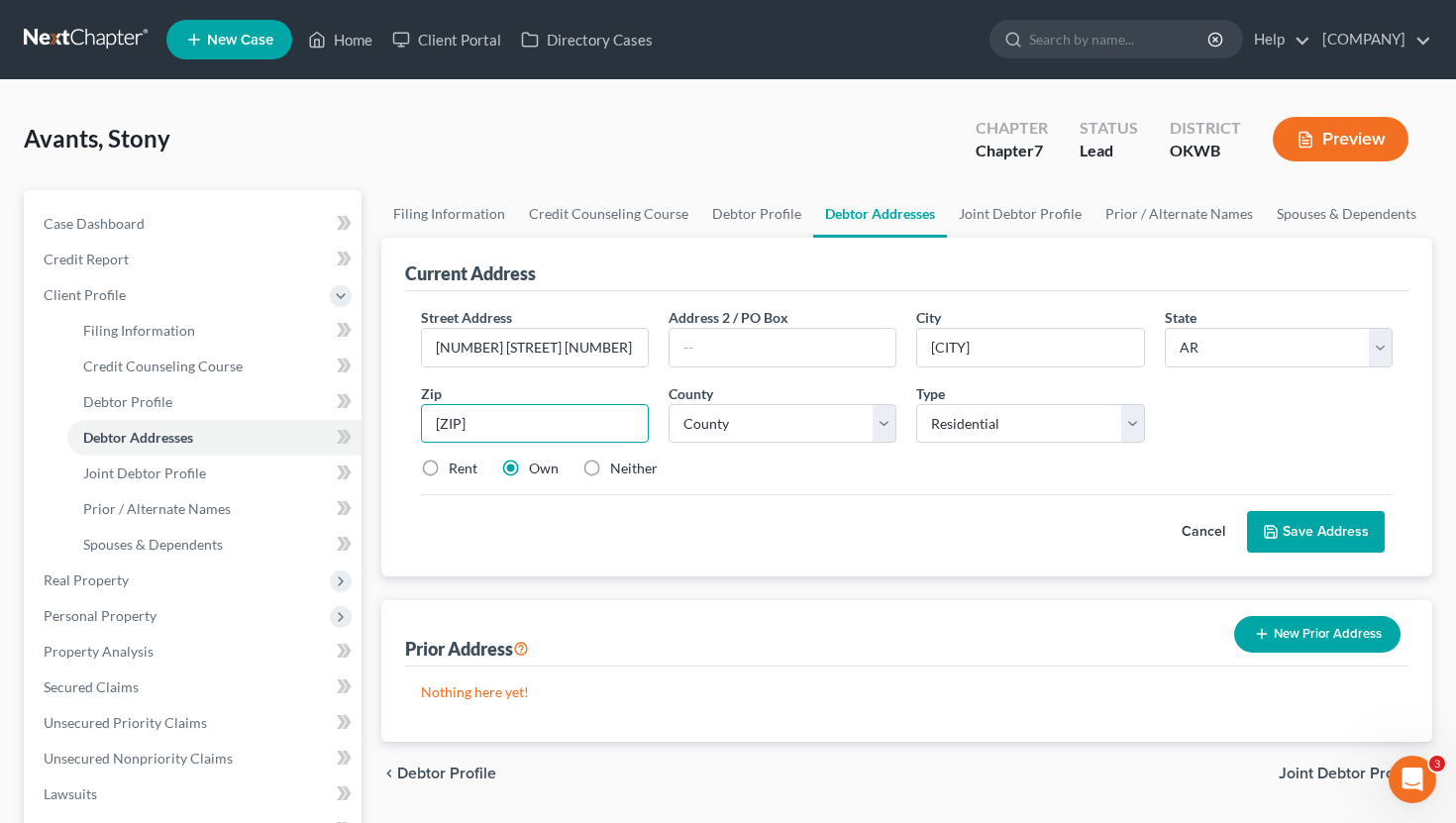 click on "[ZIP]" at bounding box center (535, 424) 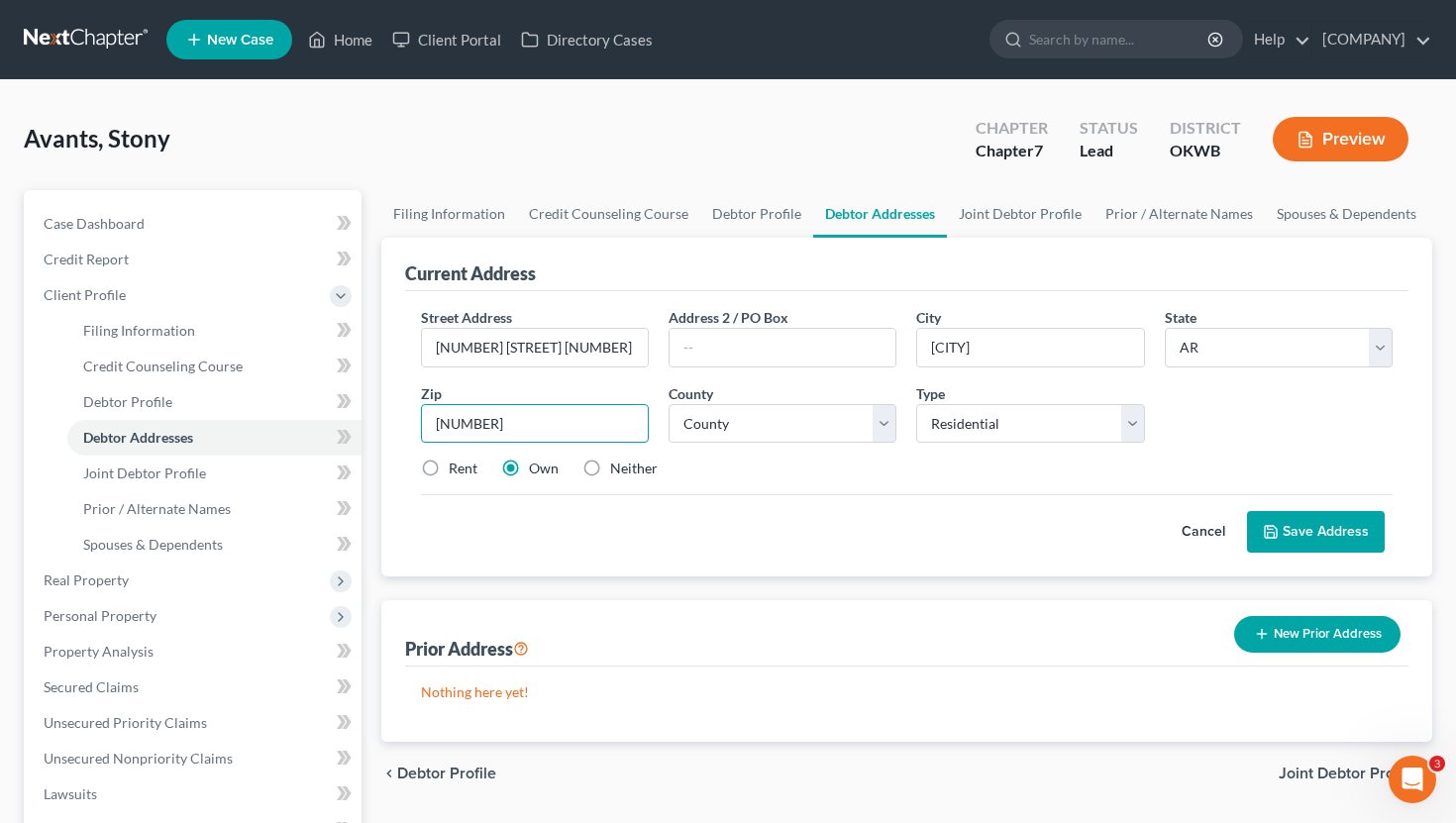 type on "[NUMBER]" 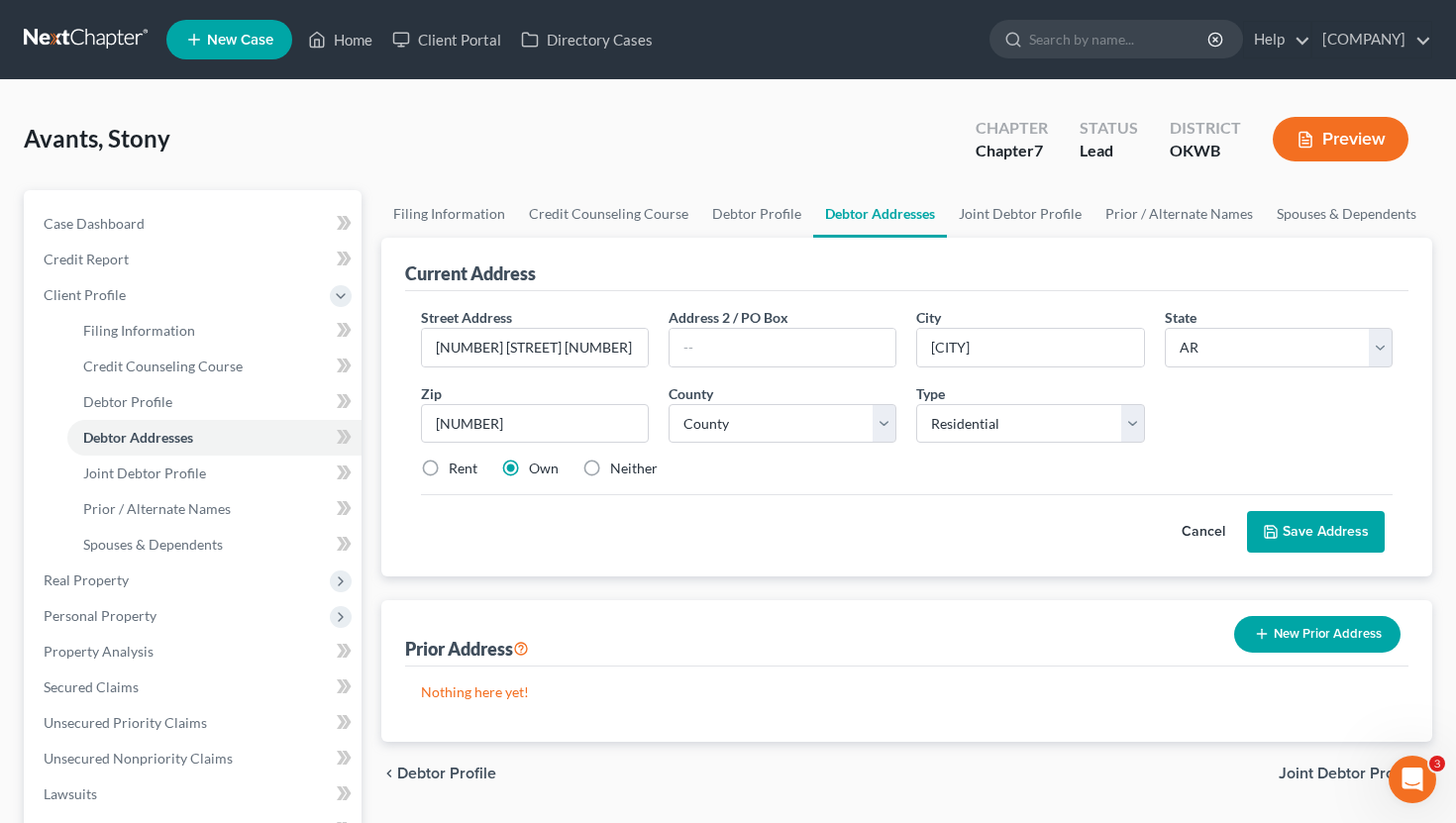 click on "Rent" at bounding box center (463, 468) 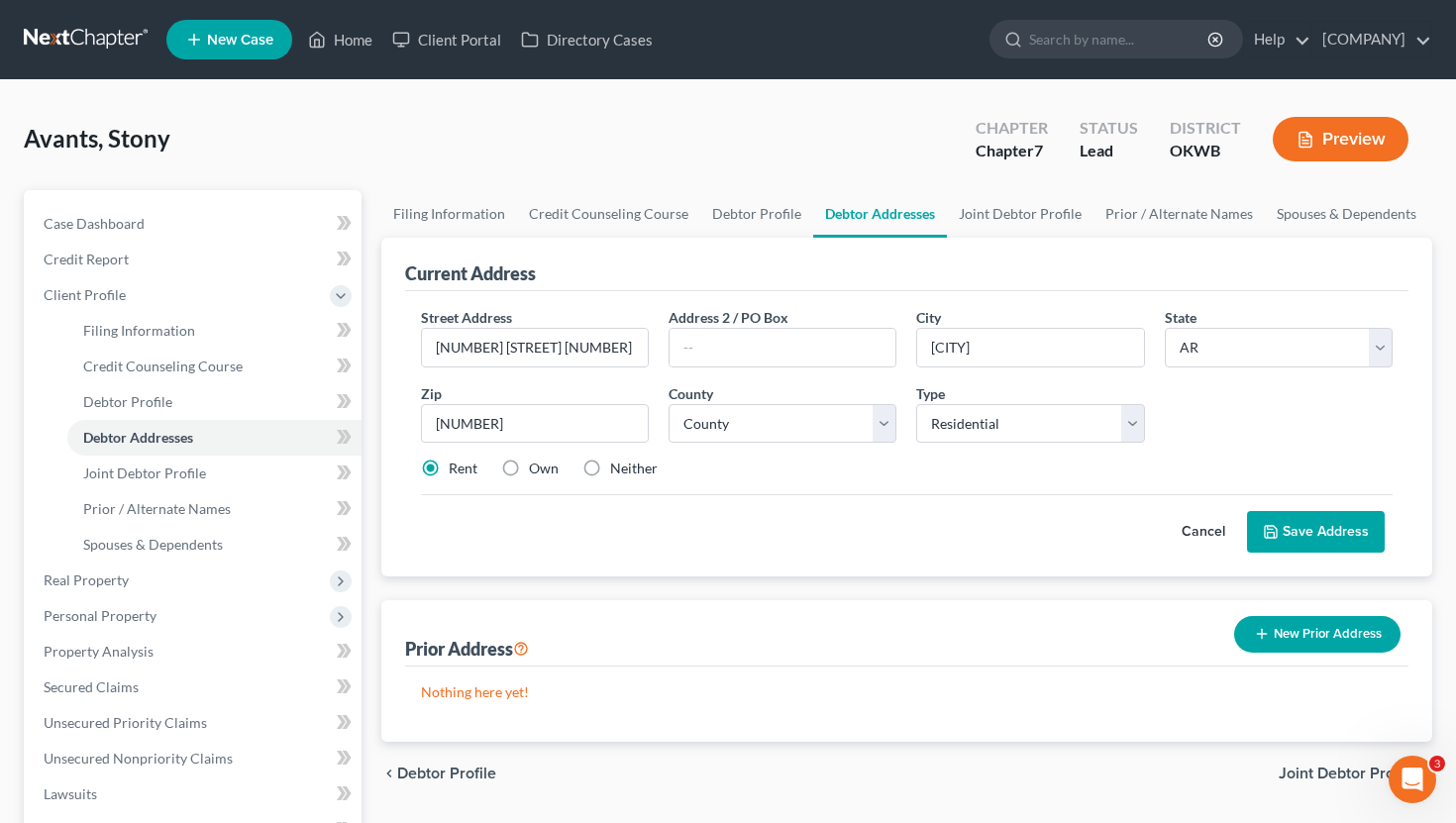 type on "Garber" 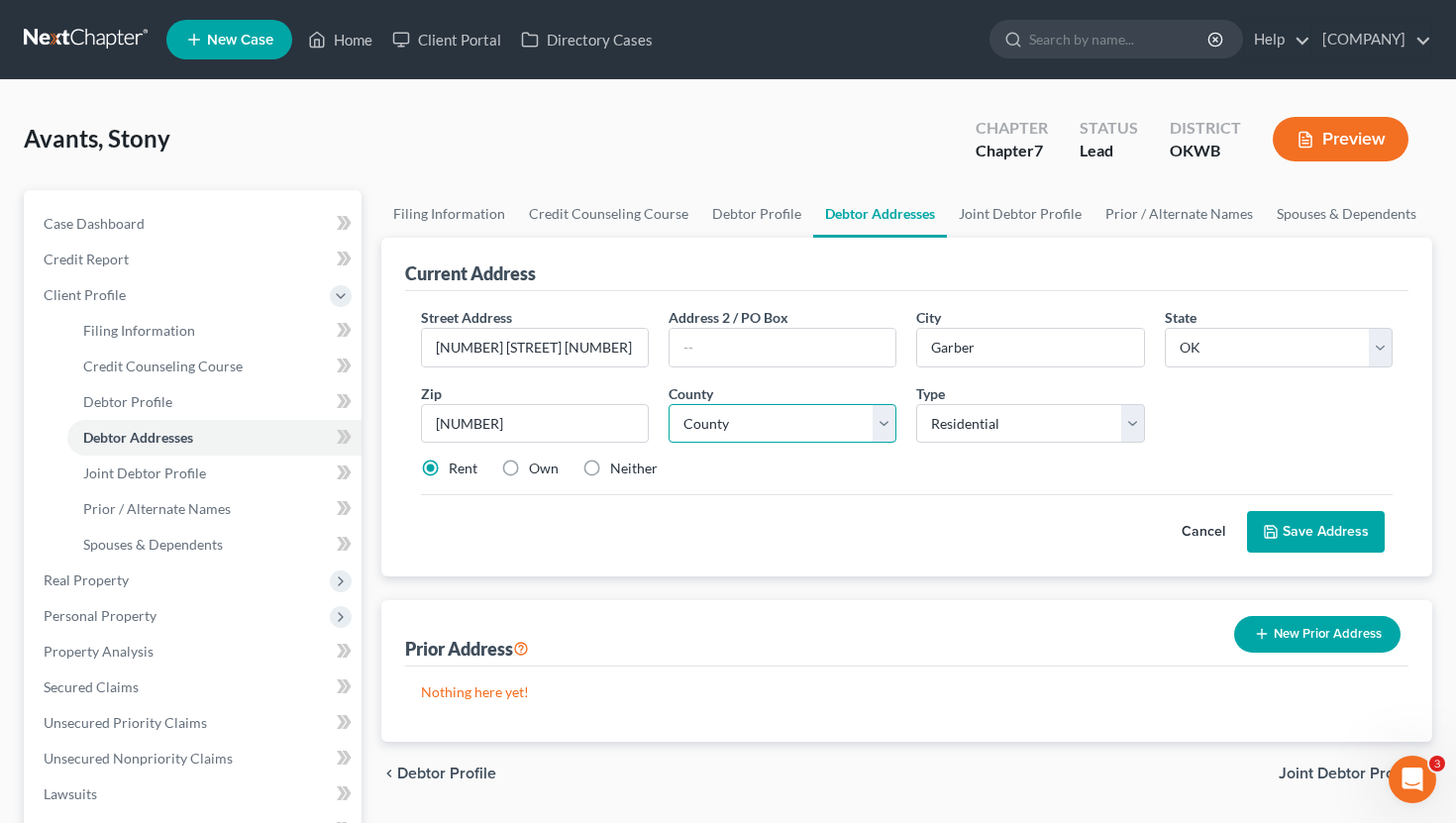 click on "County Arkansas County Ashley County Baxter County Benton County Boone County Bradley County Calhoun County Carroll County Chicot County Clark County Clay County Cleburne County Cleveland County Columbia County Conway County Craighead County Crawford County Crittenden County Cross County Dallas County Desha County Drew County Faulkner County Franklin County Fulton County Garland County Grant County Greene County Hempstead County Hot Spring County Howard County Independence County Izard County Jackson County Jefferson County Johnson County Lafayette County Lawrence County Lee County Lincoln County Little River County Logan County Lonoke County Madison County Marion County Miller County Mississippi County Monroe County Montgomery County Nevada County Newton County Ouachita County Perry County Phillips County Pike County Poinsett County Polk County Pope County Prairie County Pulaski County Randolph County Saline County Scott County Searcy County Sebastian County Sevier County Sharp County St. Francis County" at bounding box center [782, 424] 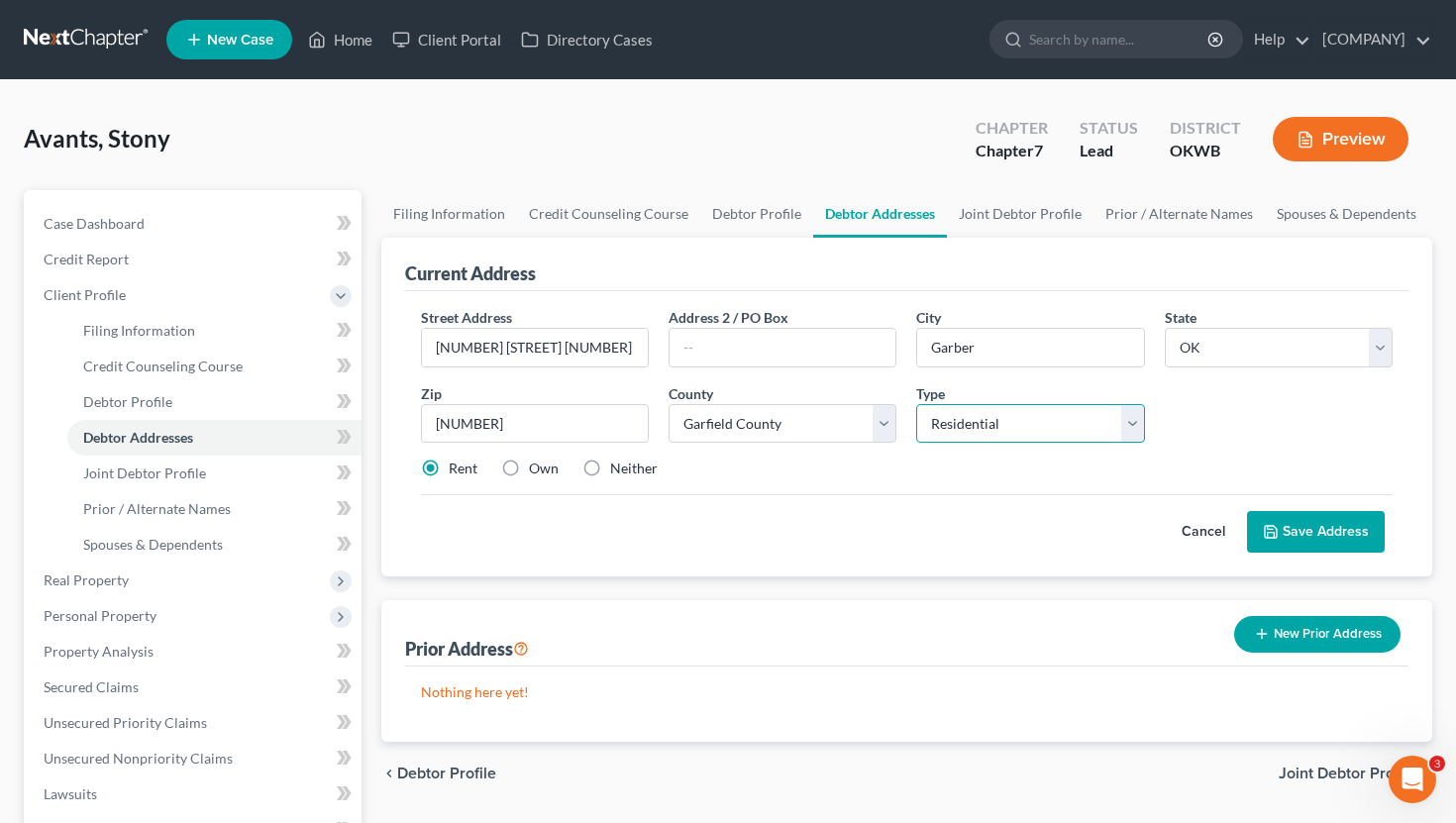 click on "Select Residential Mailing Rental Business" at bounding box center [1030, 424] 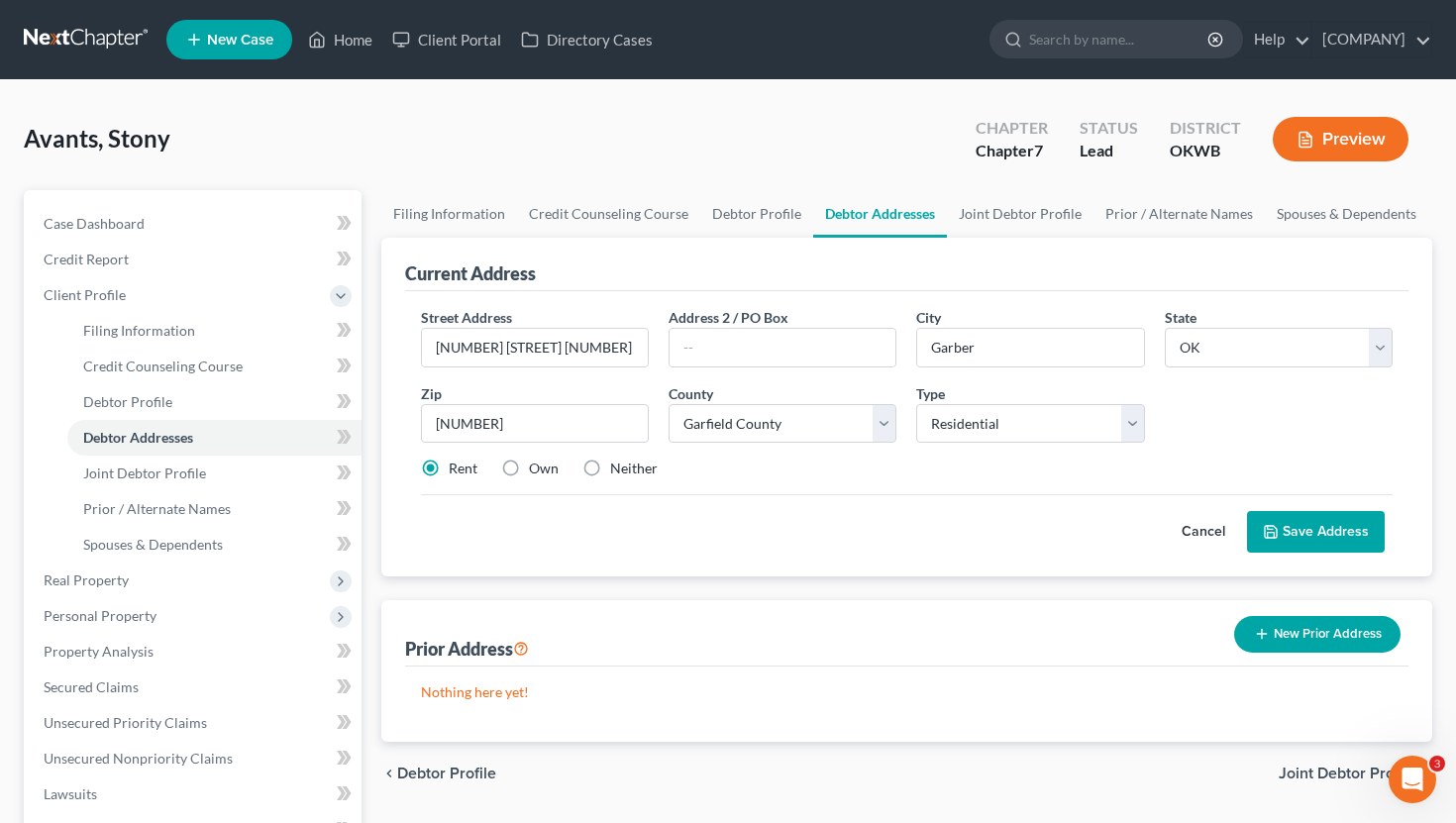 click 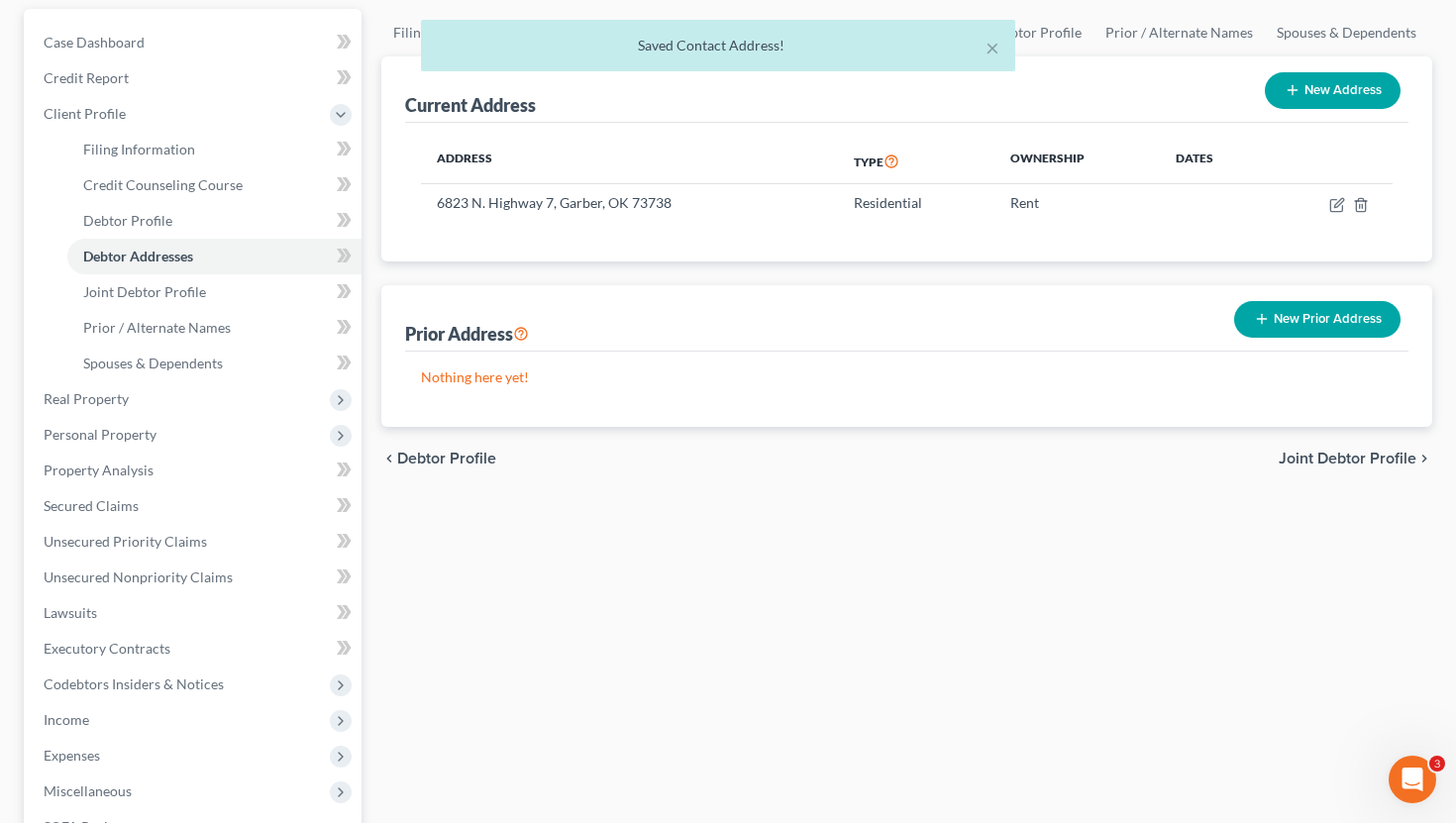 scroll, scrollTop: 477, scrollLeft: 0, axis: vertical 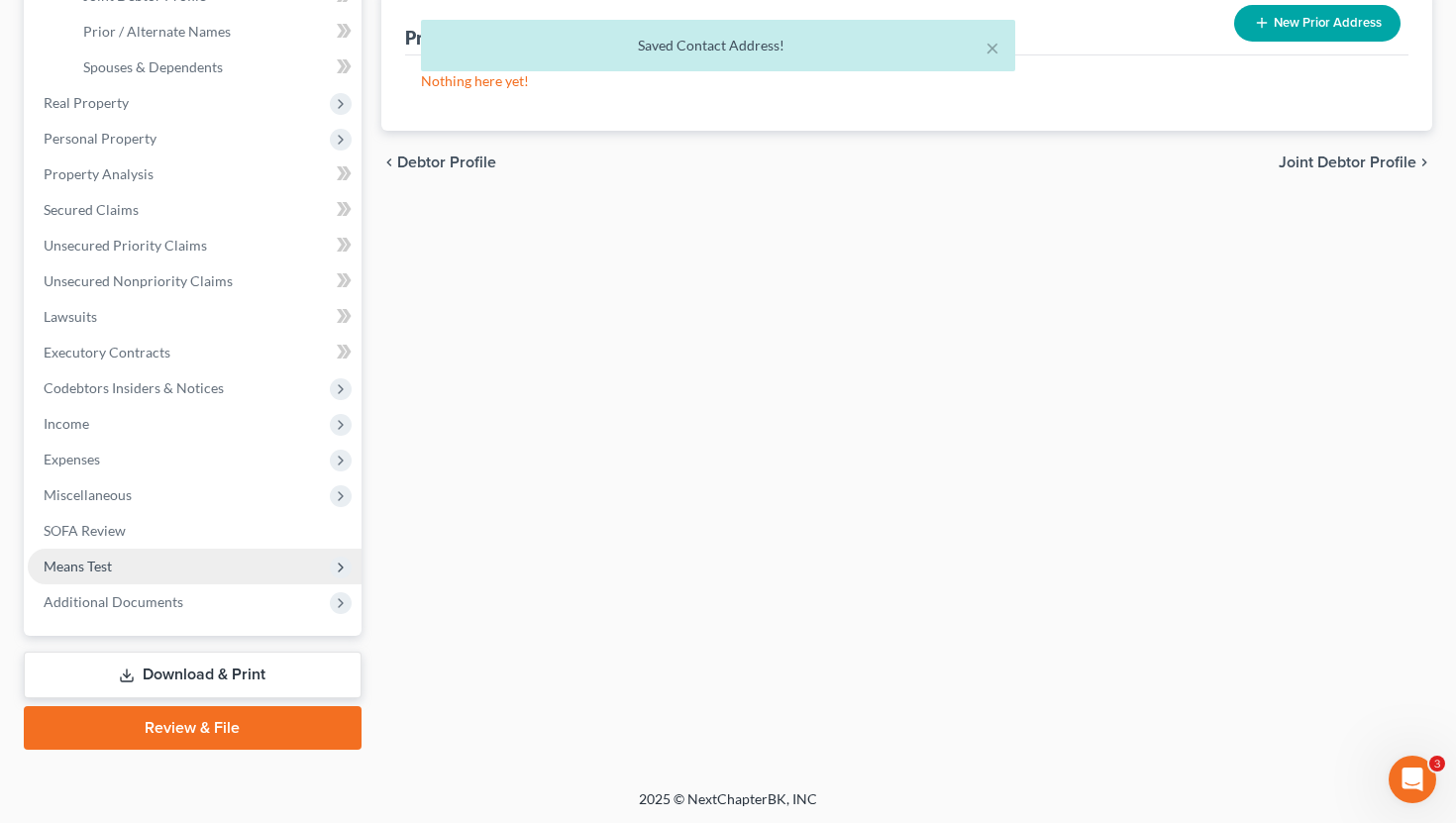 click on "Means Test" at bounding box center [194, 566] 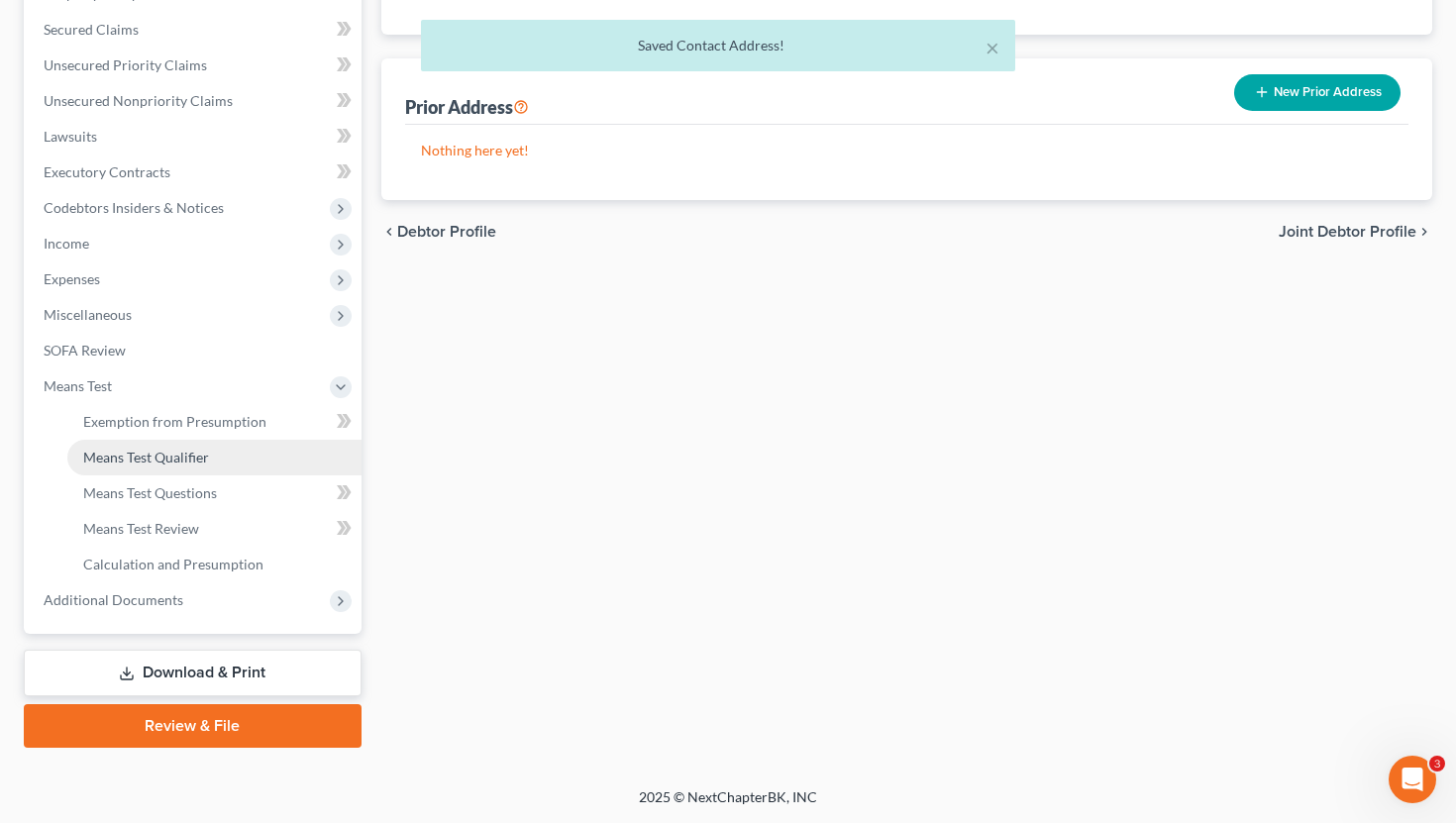 scroll, scrollTop: 406, scrollLeft: 0, axis: vertical 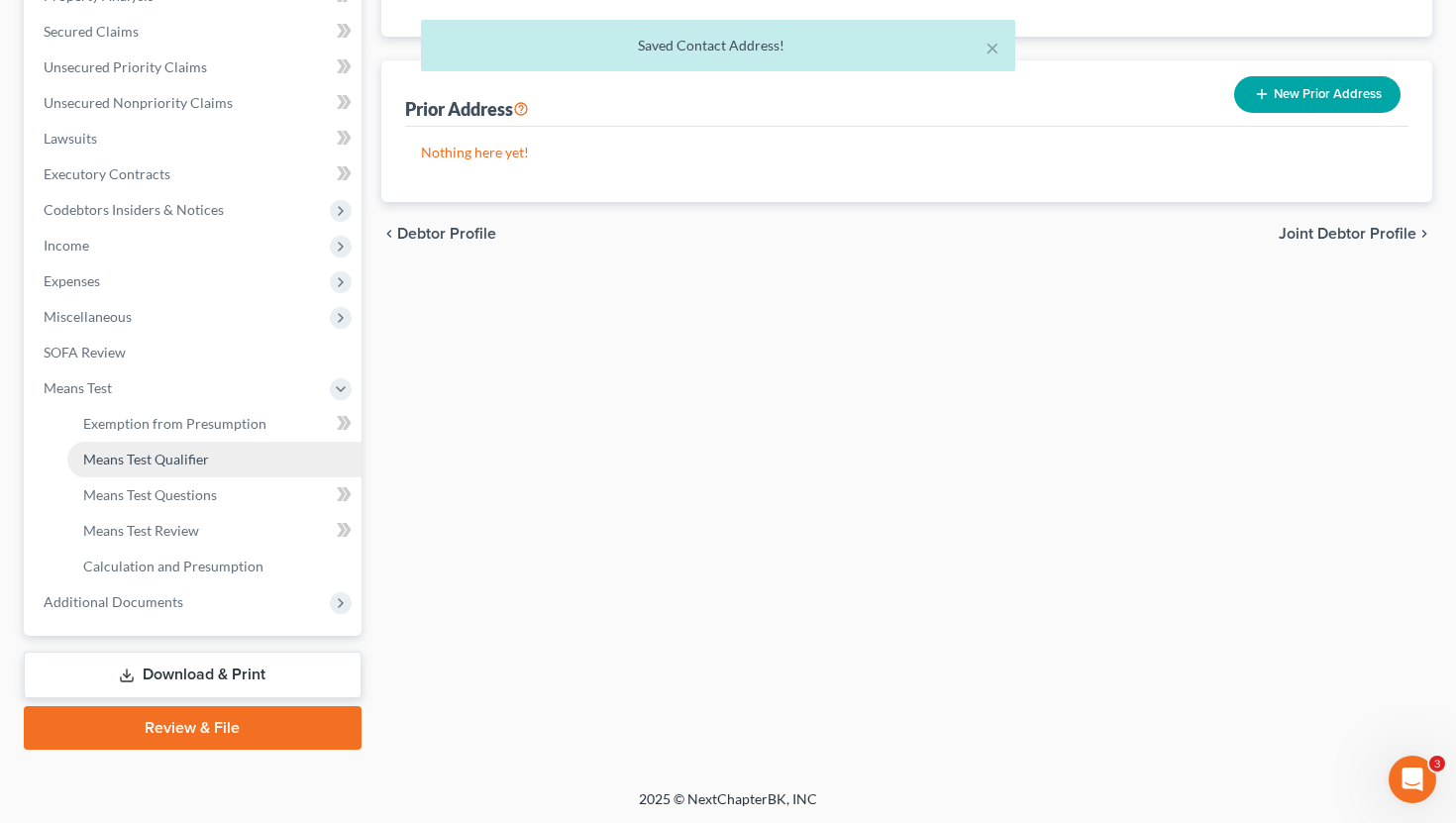click on "Means Test Qualifier" at bounding box center (214, 460) 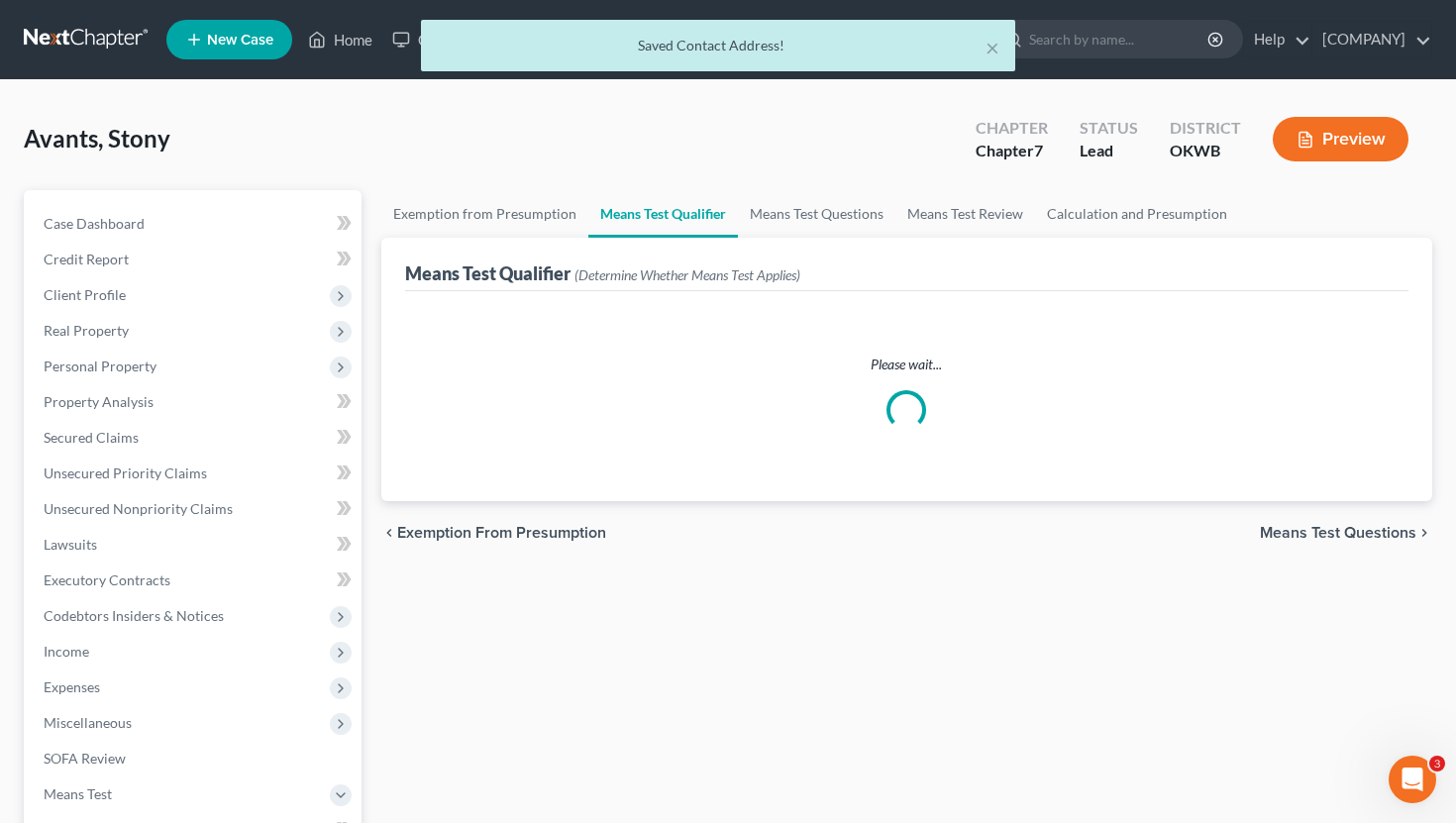 scroll, scrollTop: 0, scrollLeft: 0, axis: both 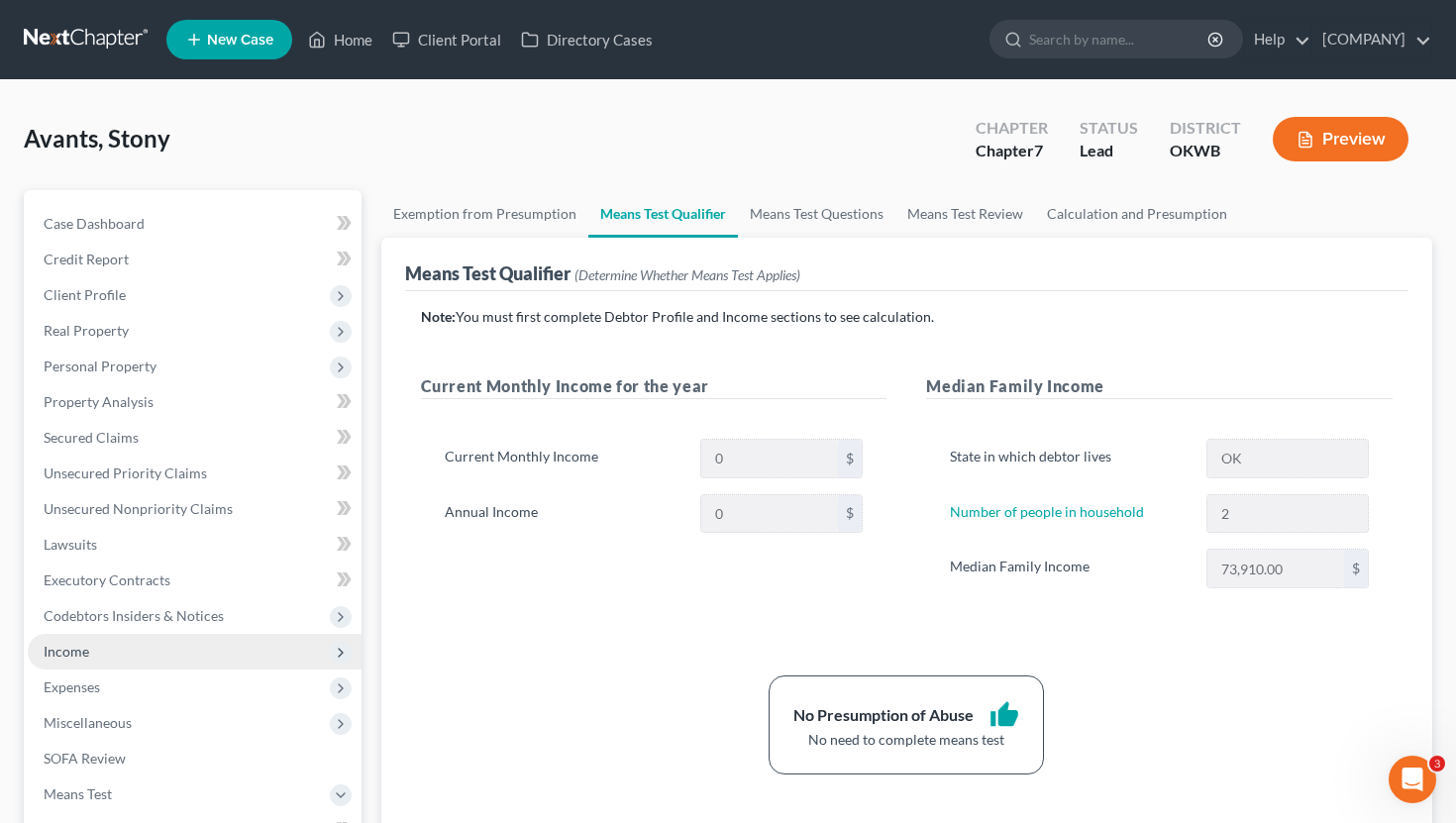 click on "Income" at bounding box center [194, 652] 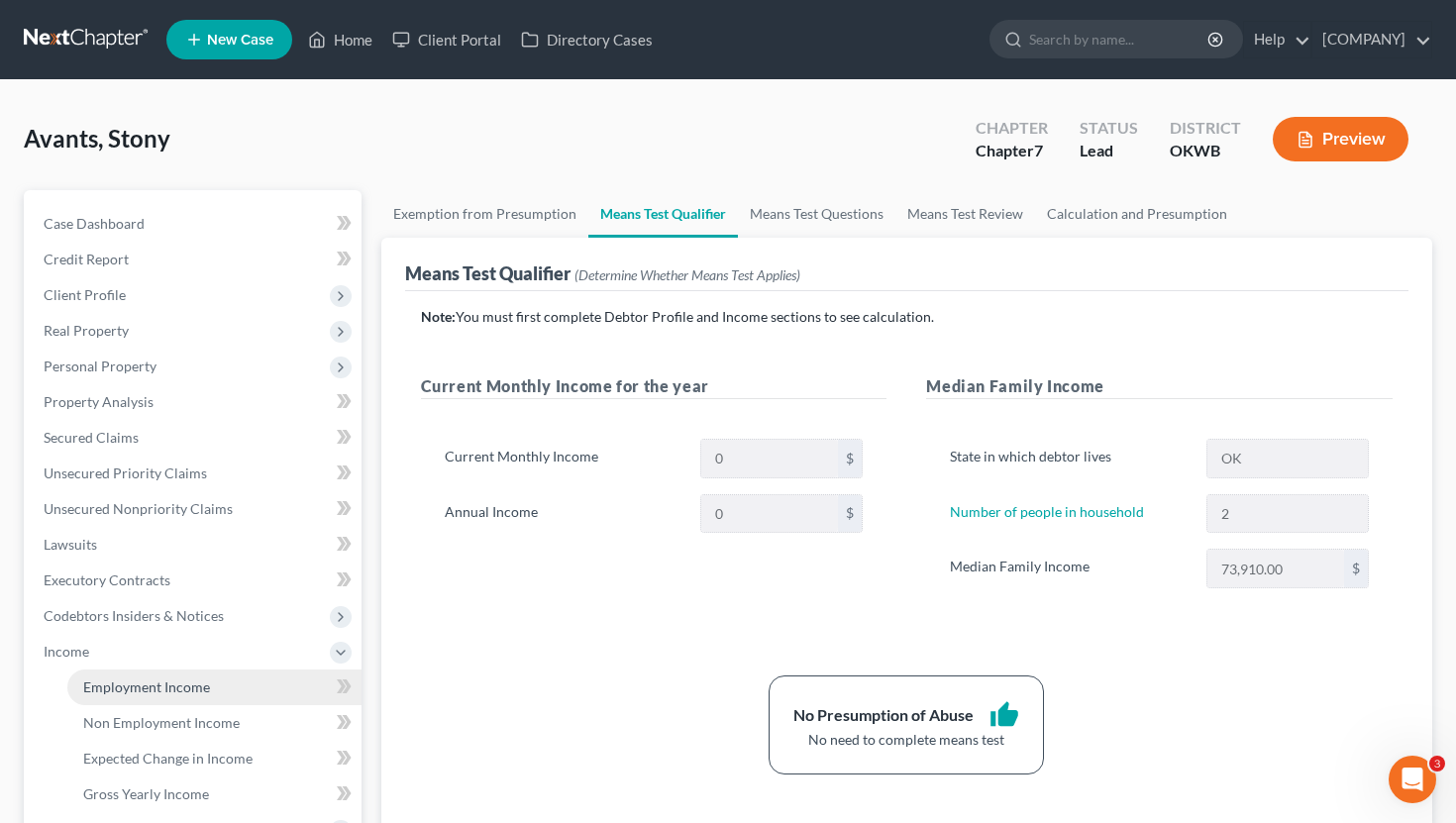 click on "Employment Income" at bounding box center [214, 687] 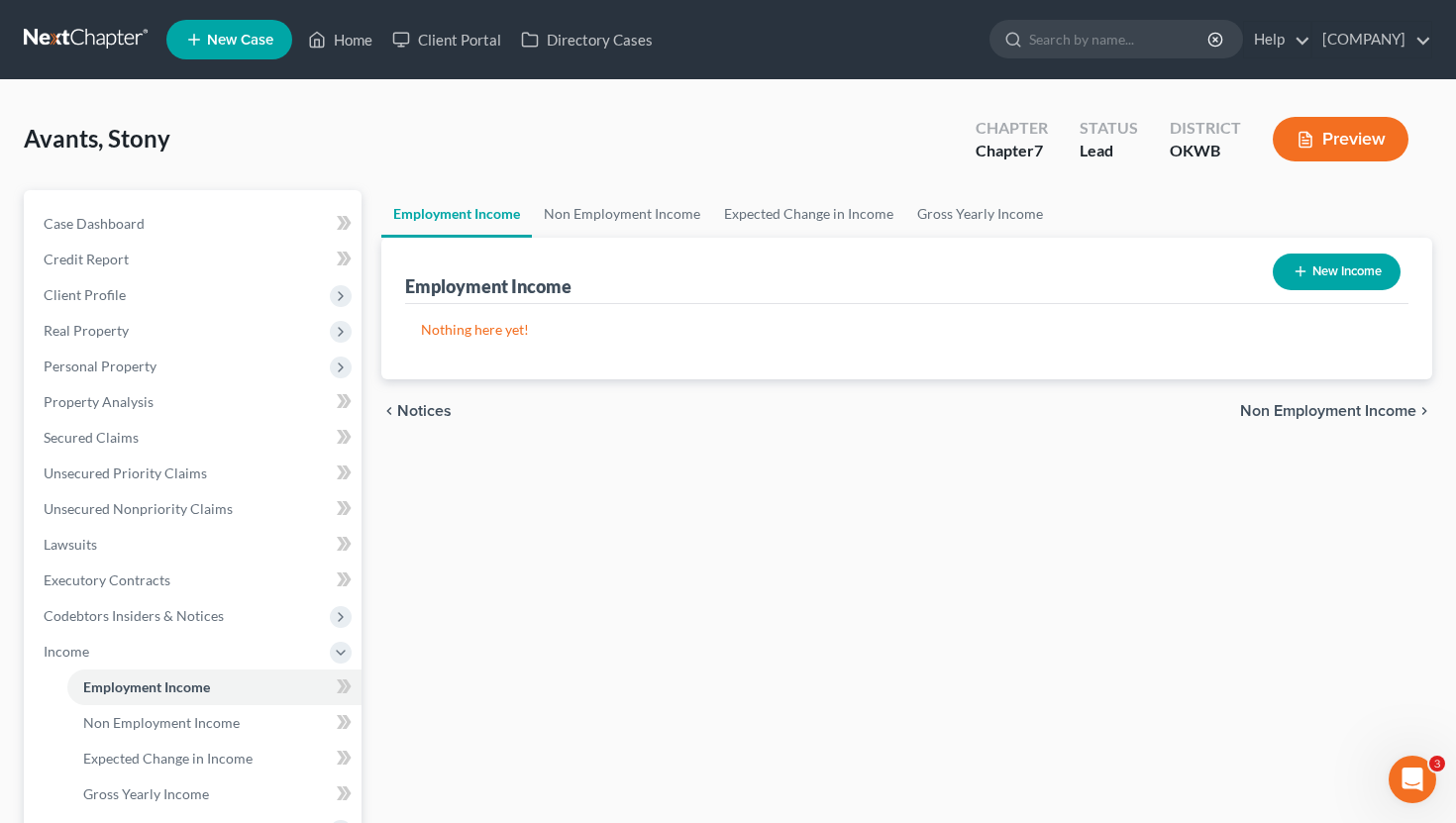click on "New Income" at bounding box center [1336, 271] 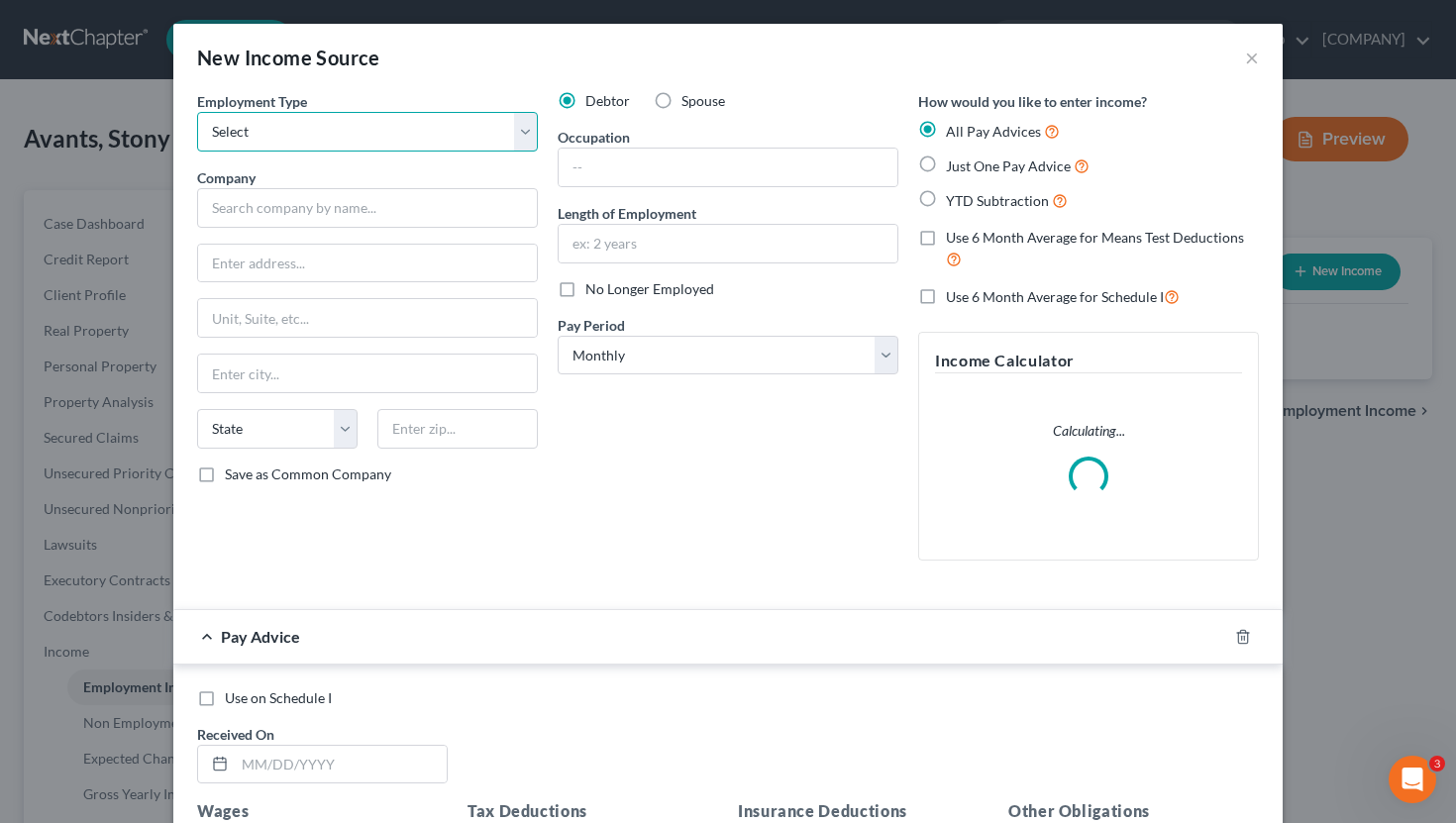 click on "Select Full or Part Time Employment Self Employment" at bounding box center [367, 132] 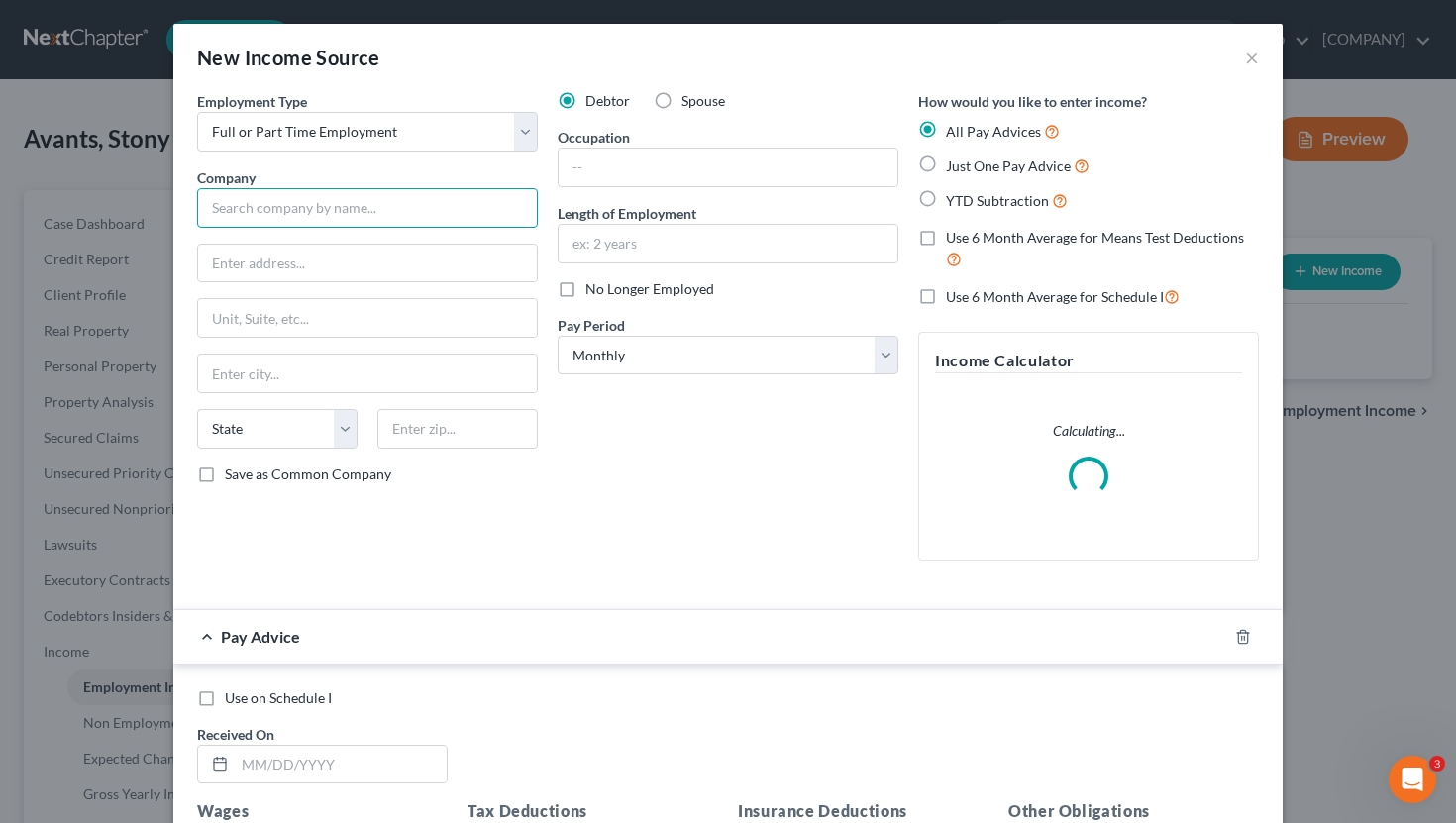 click at bounding box center (367, 208) 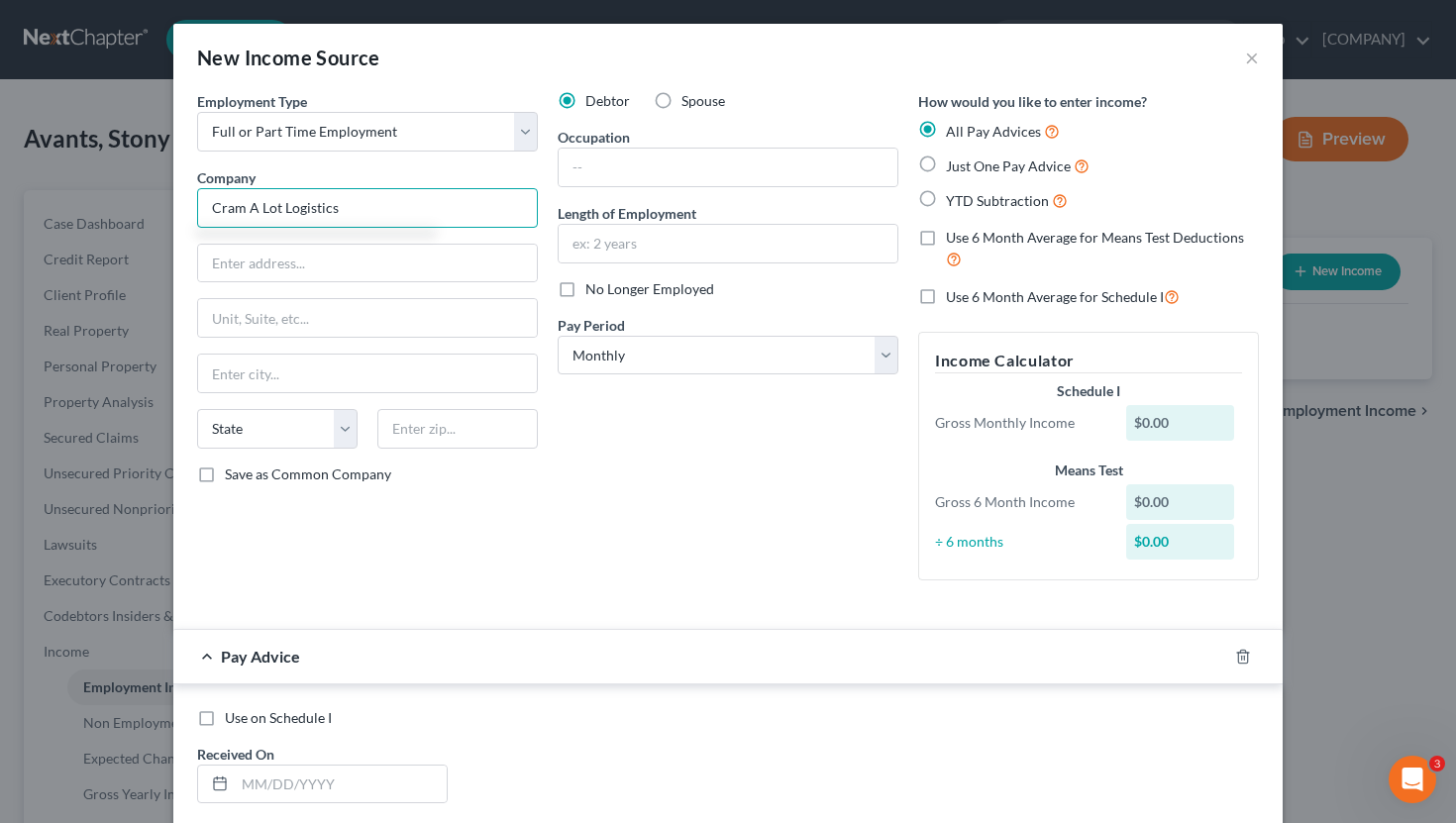 type on "Cram A Lot Logistics" 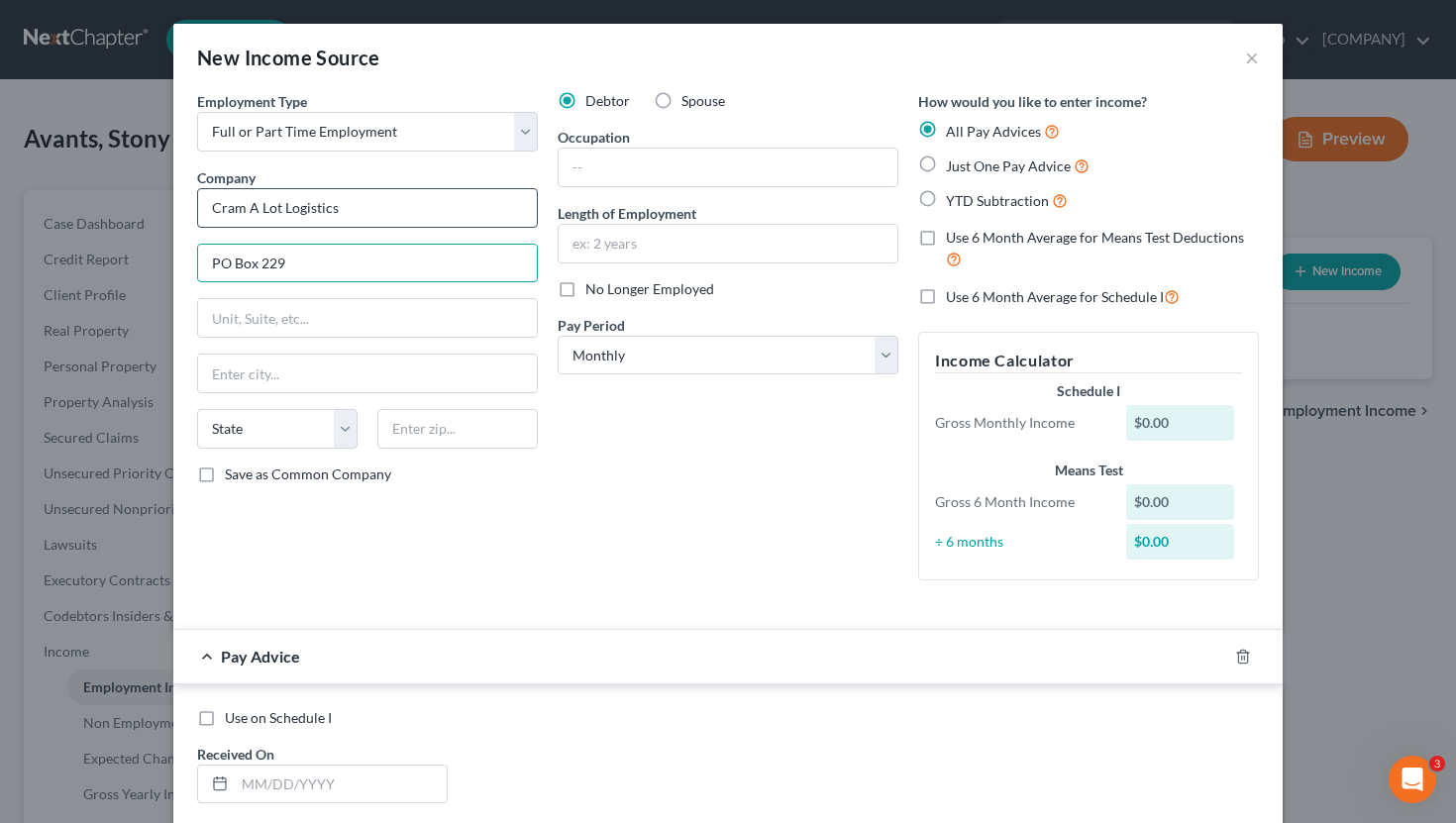 type on "PO Box 229" 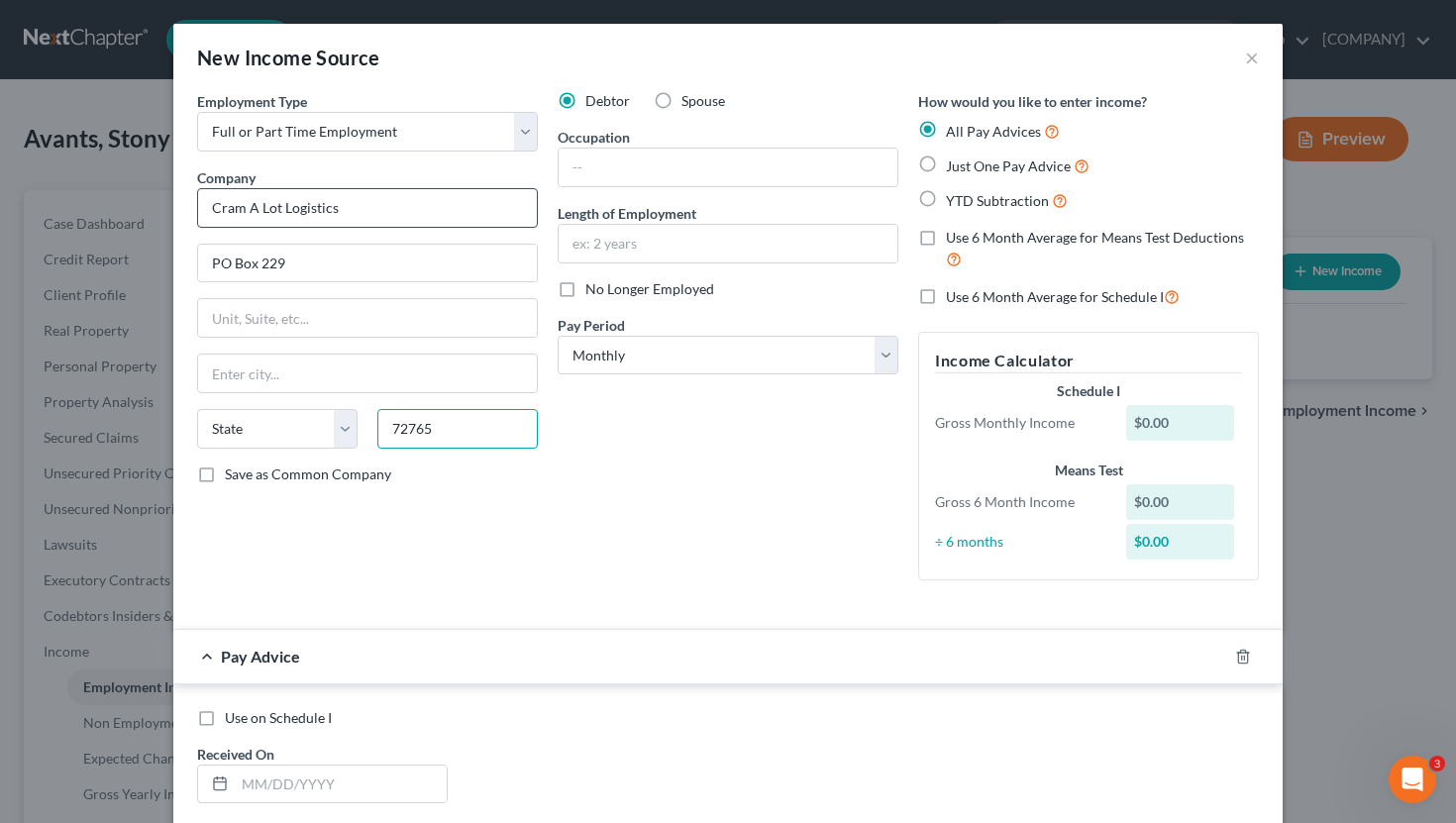 type on "72765" 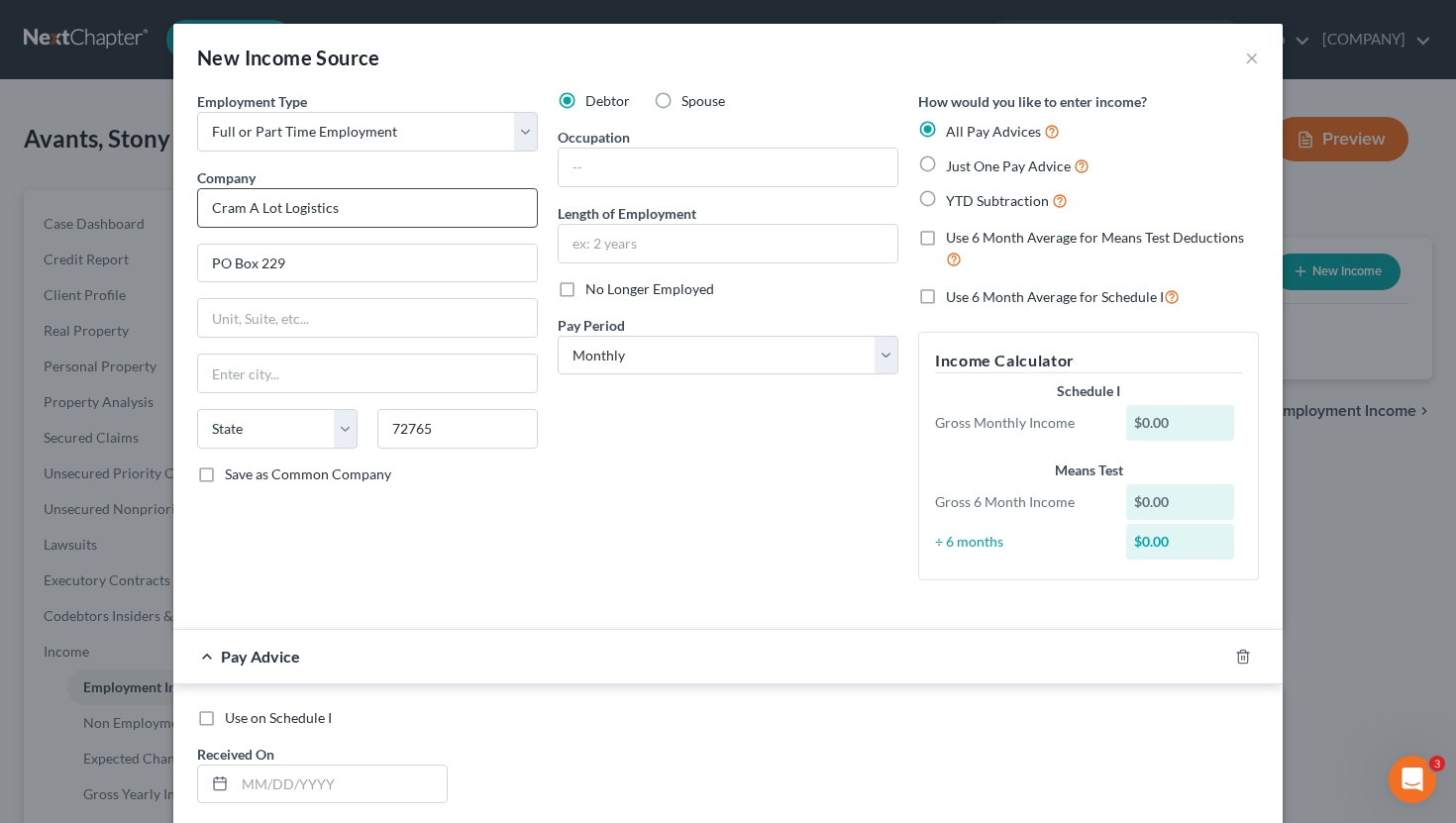 type on "Springdale" 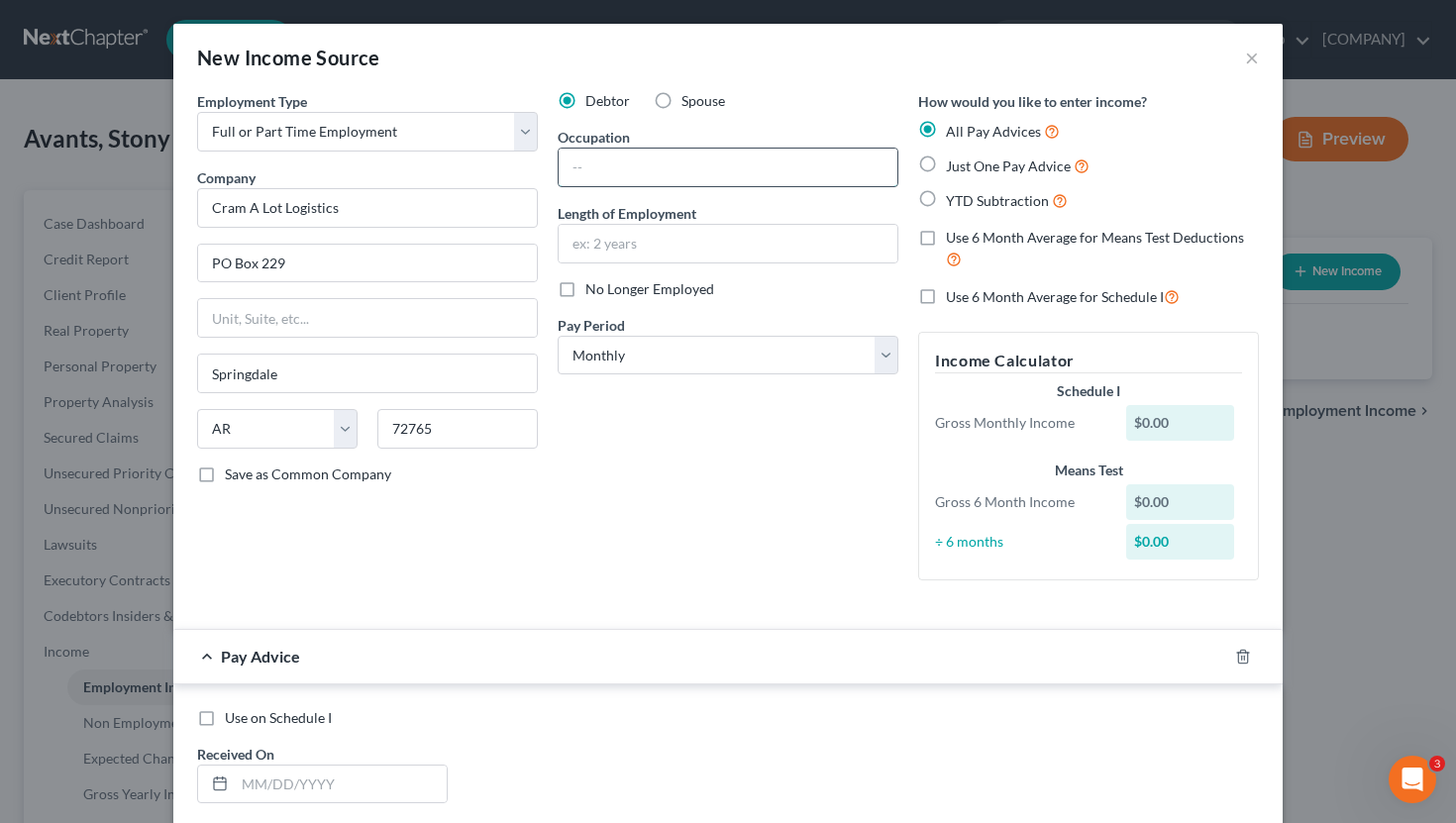 click at bounding box center (728, 167) 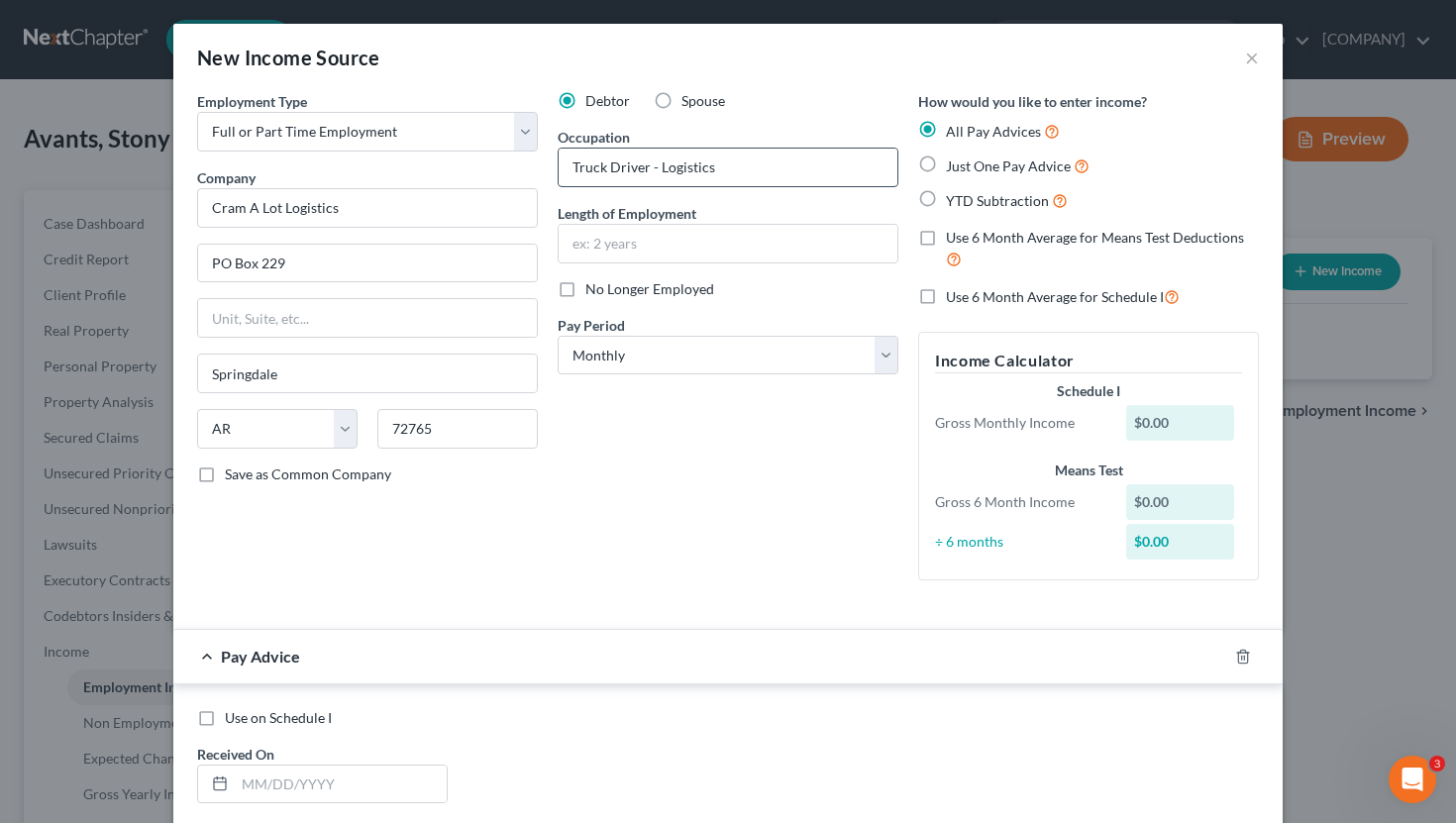 type on "Truck Driver - Logistics" 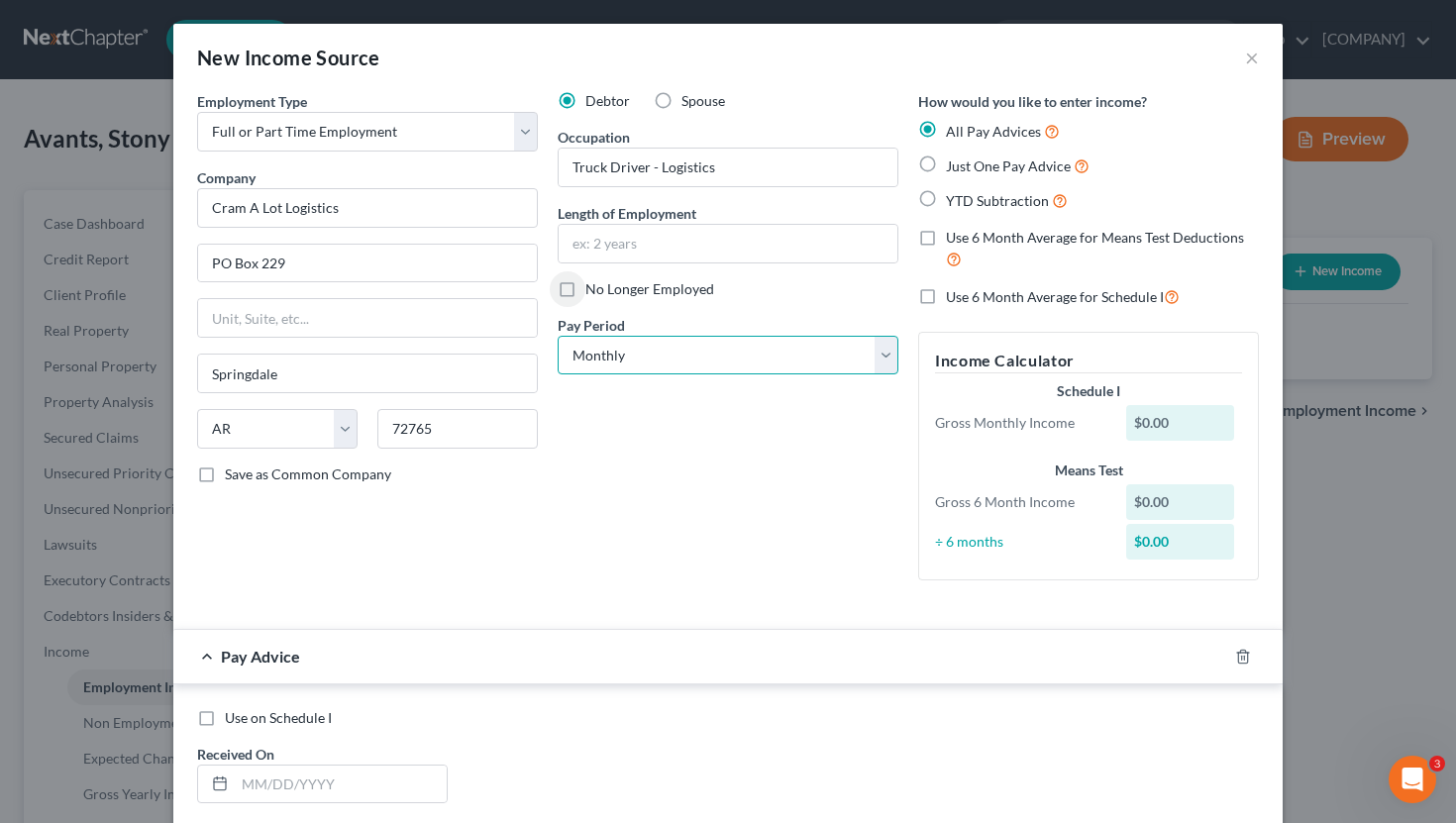 click on "Select Monthly Twice Monthly Every Other Week Weekly" at bounding box center [728, 356] 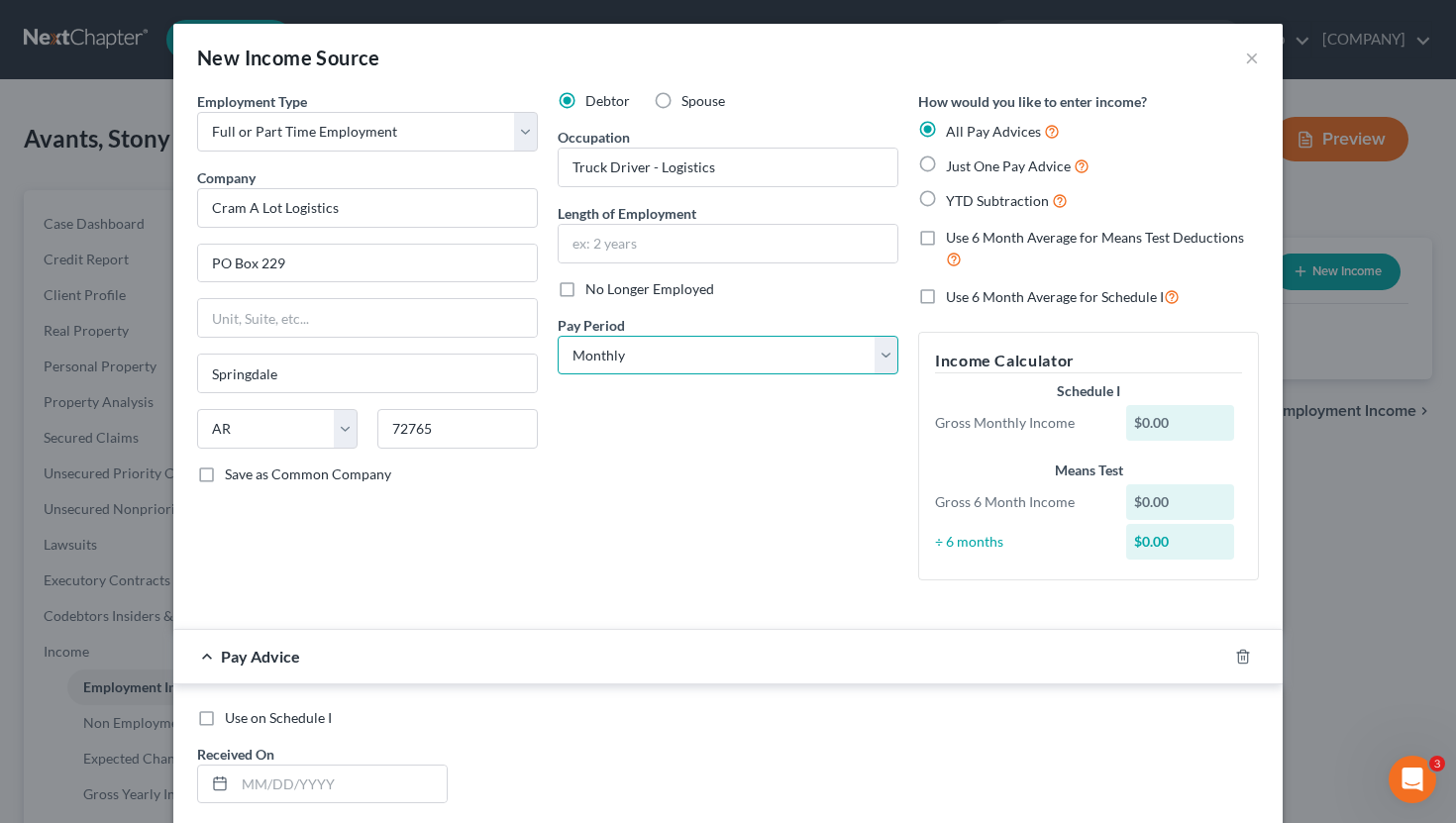 select on "3" 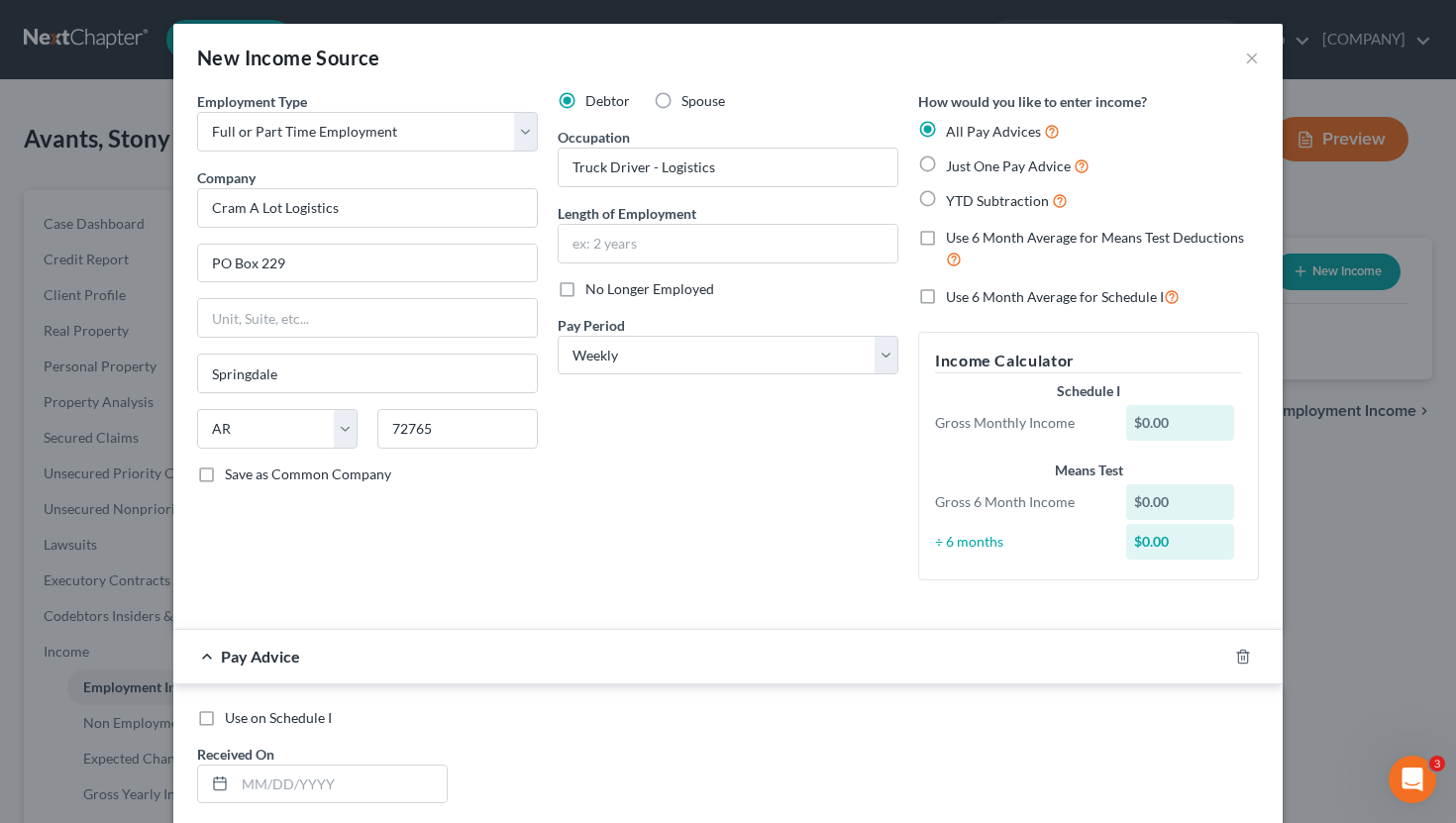 click on "Debtor Spouse Occupation Truck Driver - Logistics Length of Employment No Longer Employed
Pay Period
*
Select Monthly Twice Monthly Every Other Week Weekly" at bounding box center [728, 344] 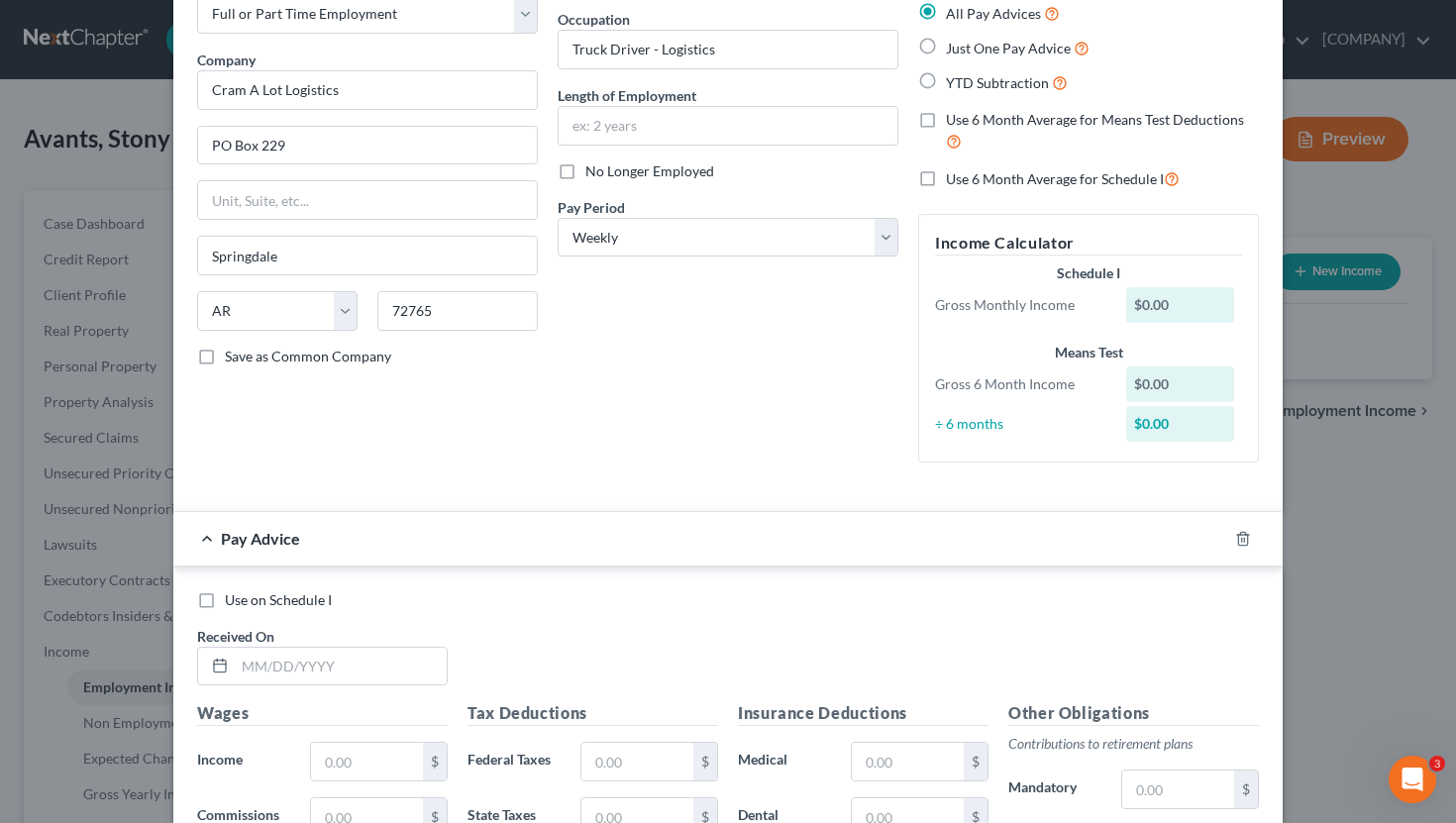 scroll, scrollTop: 257, scrollLeft: 0, axis: vertical 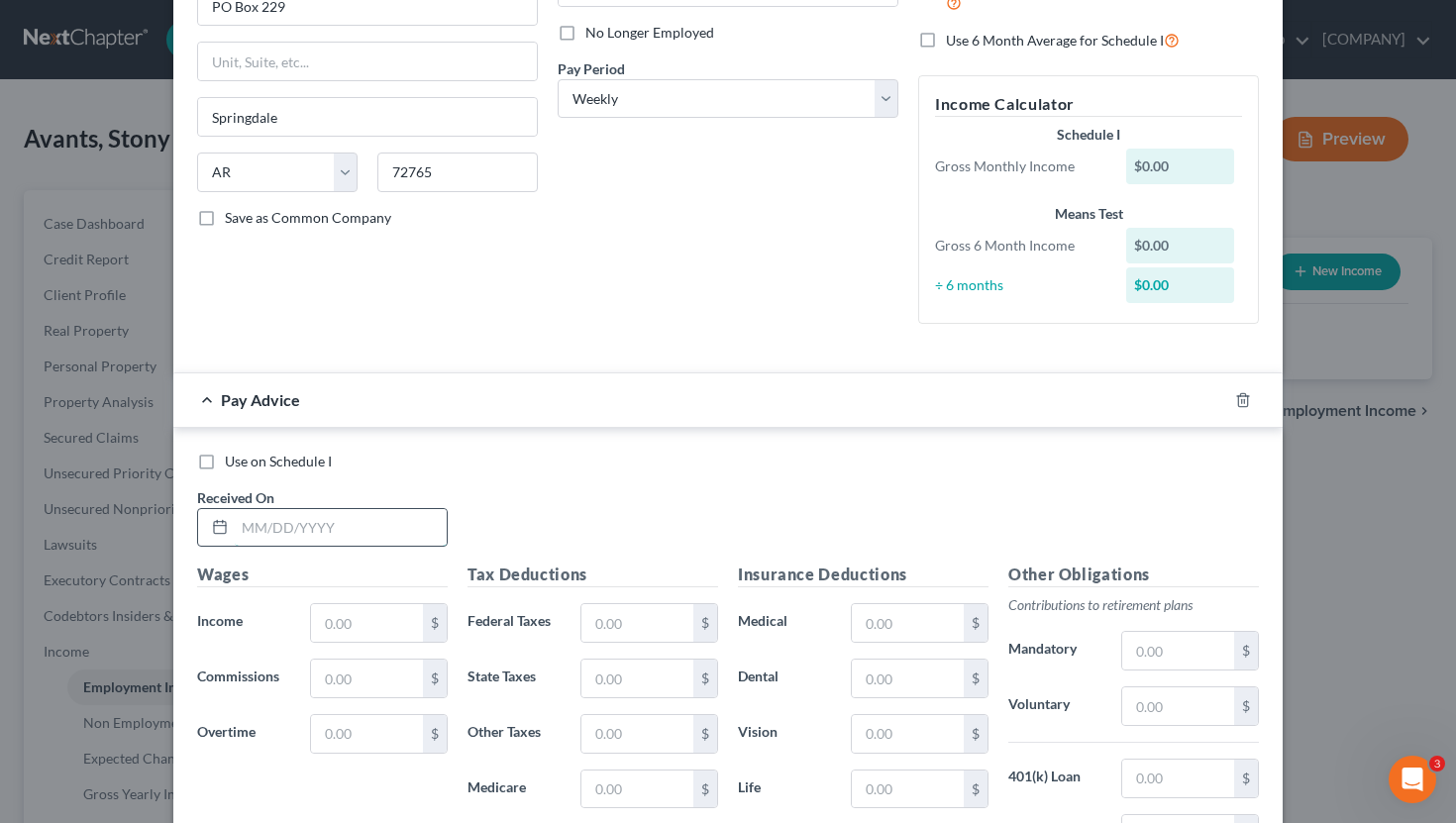 click at bounding box center [341, 528] 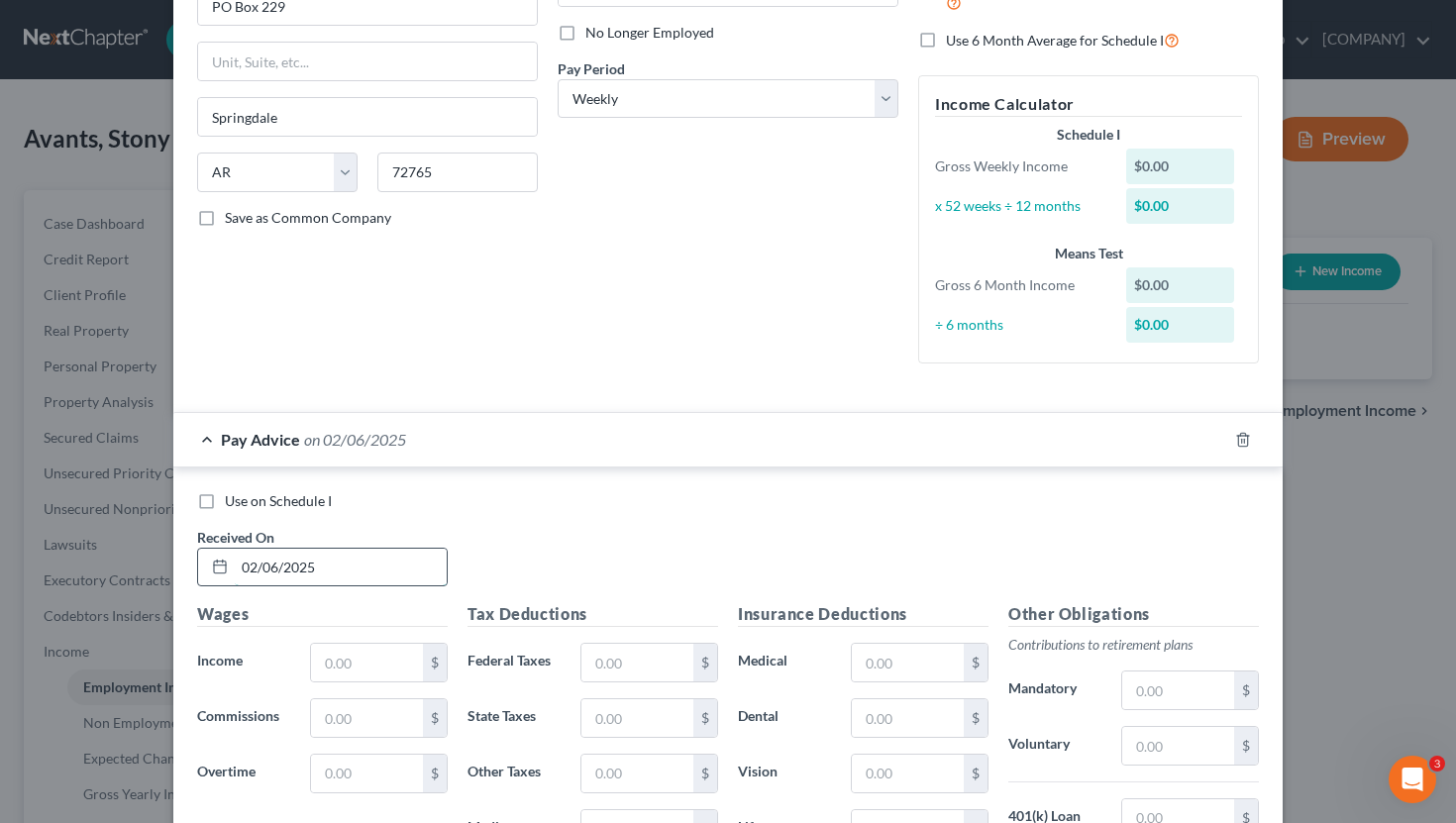 type on "02/06/2025" 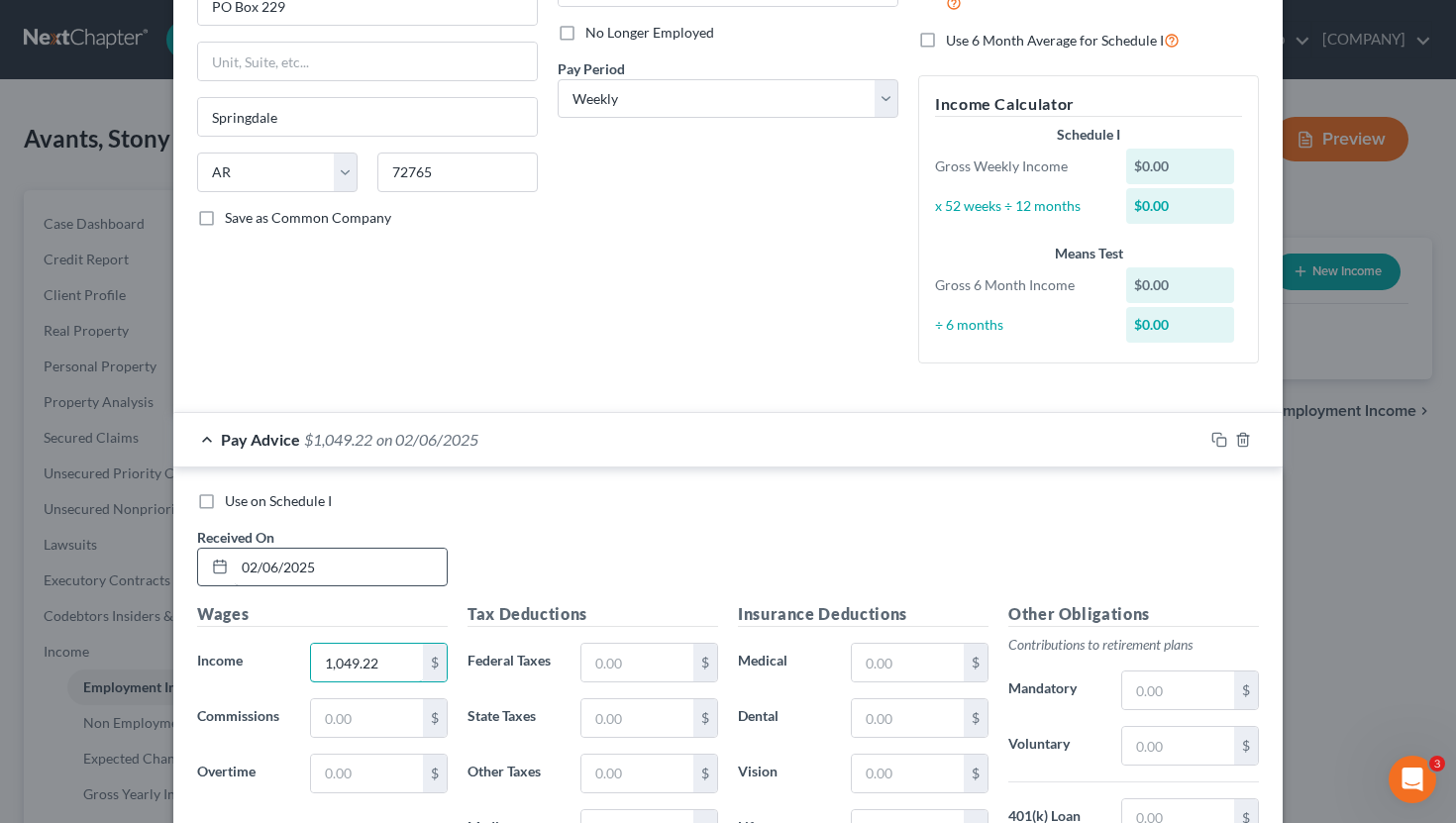 type on "1,049.22" 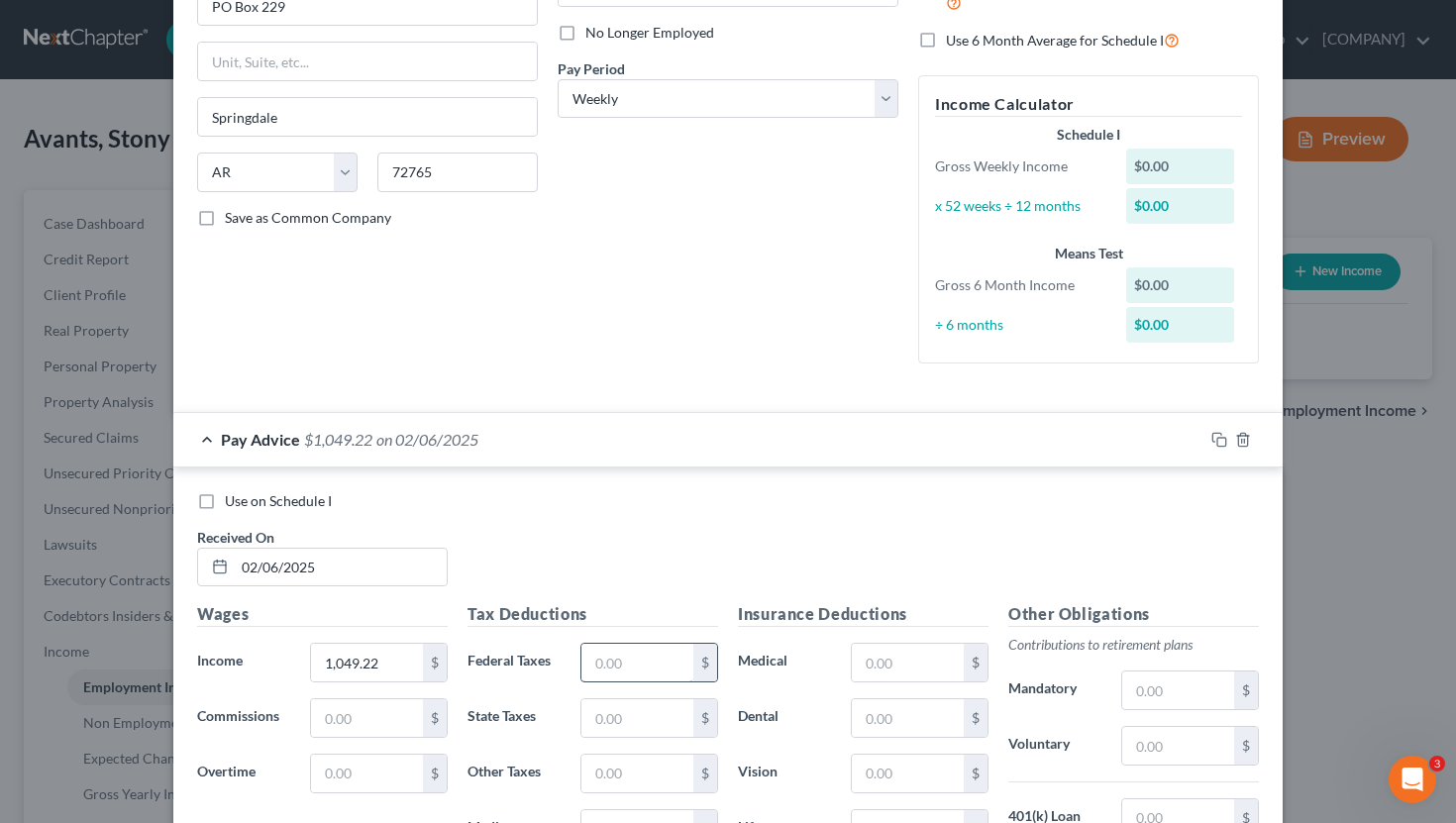 click at bounding box center (637, 663) 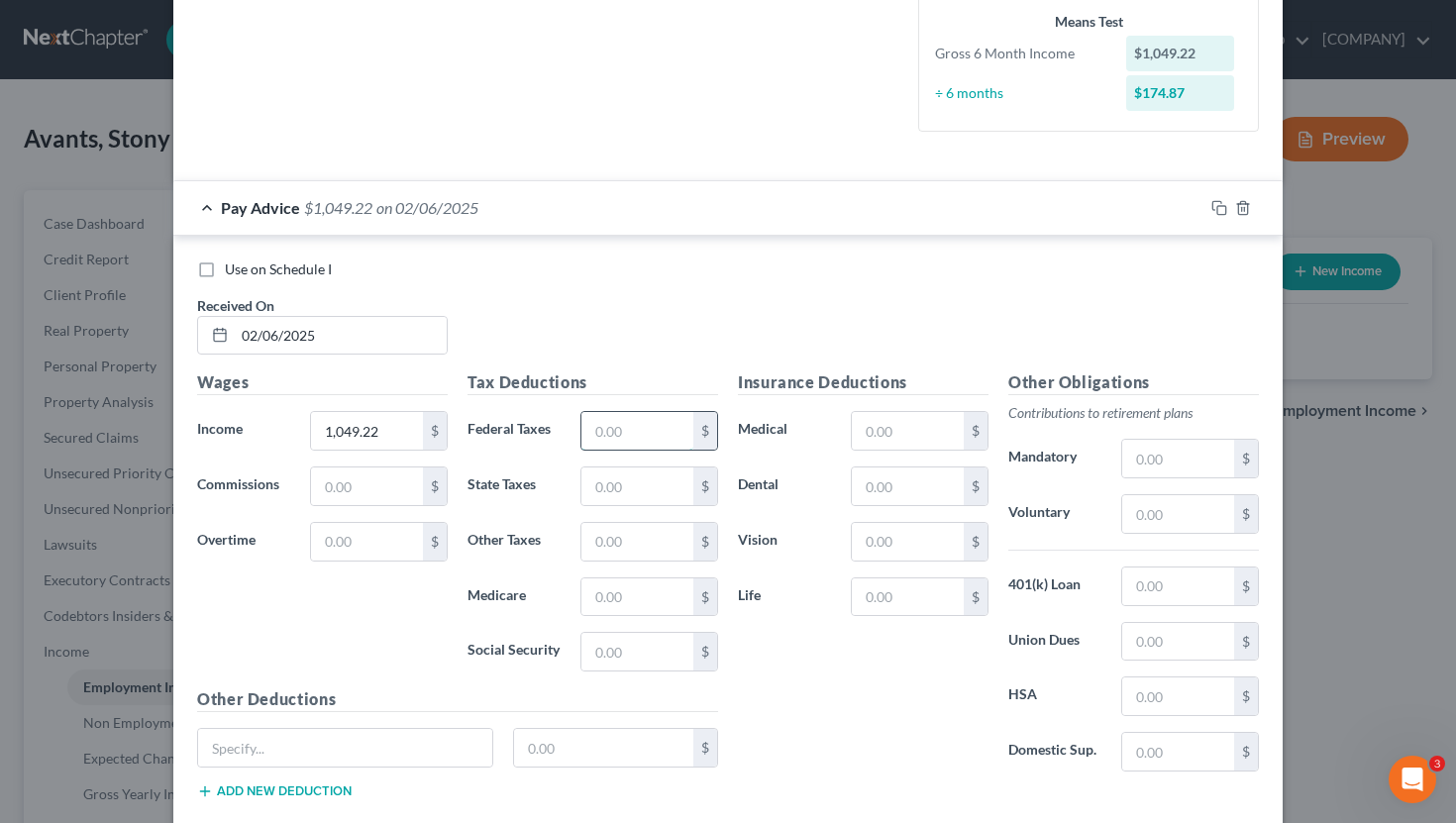 click at bounding box center [637, 431] 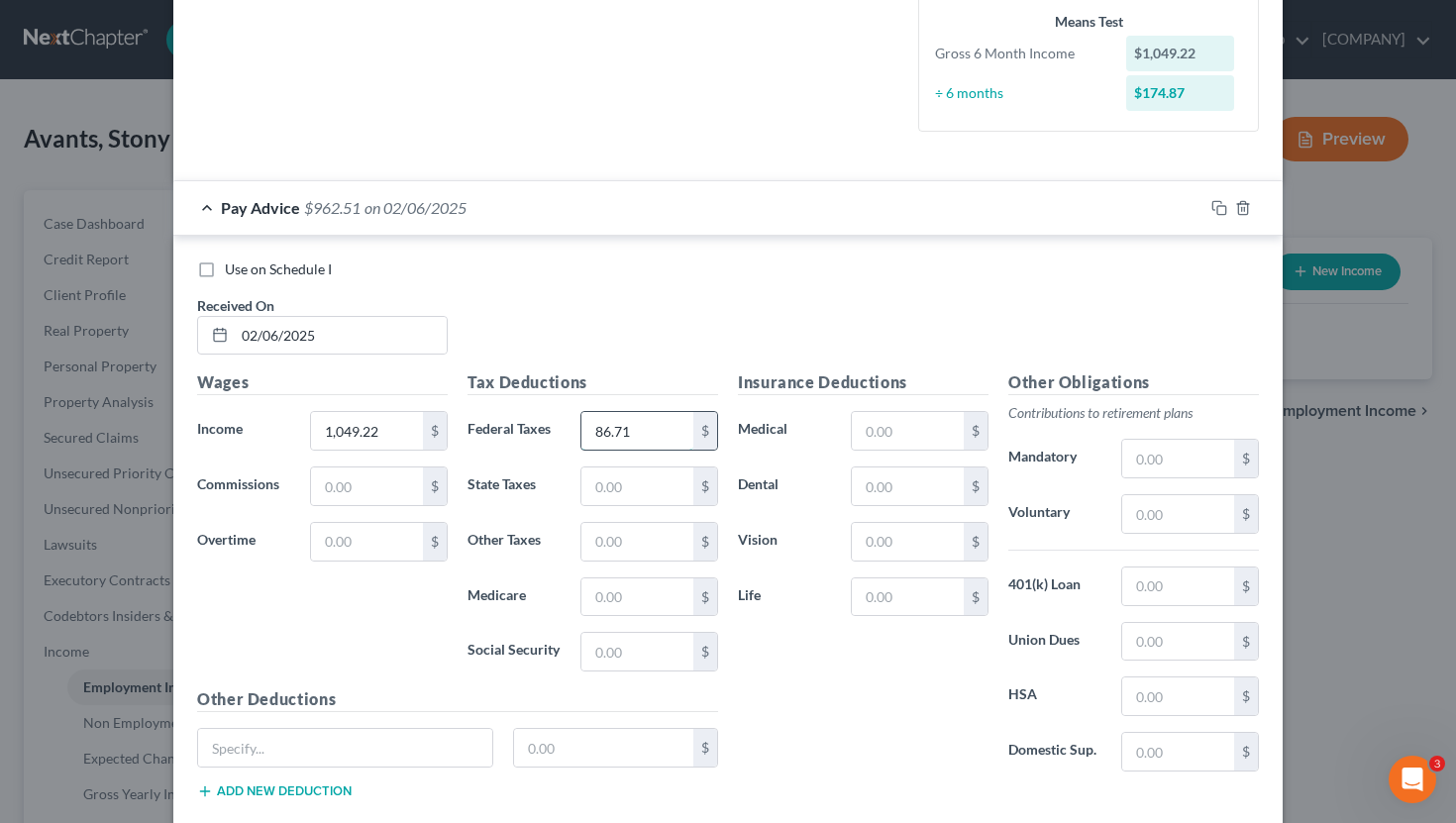 type on "86.71" 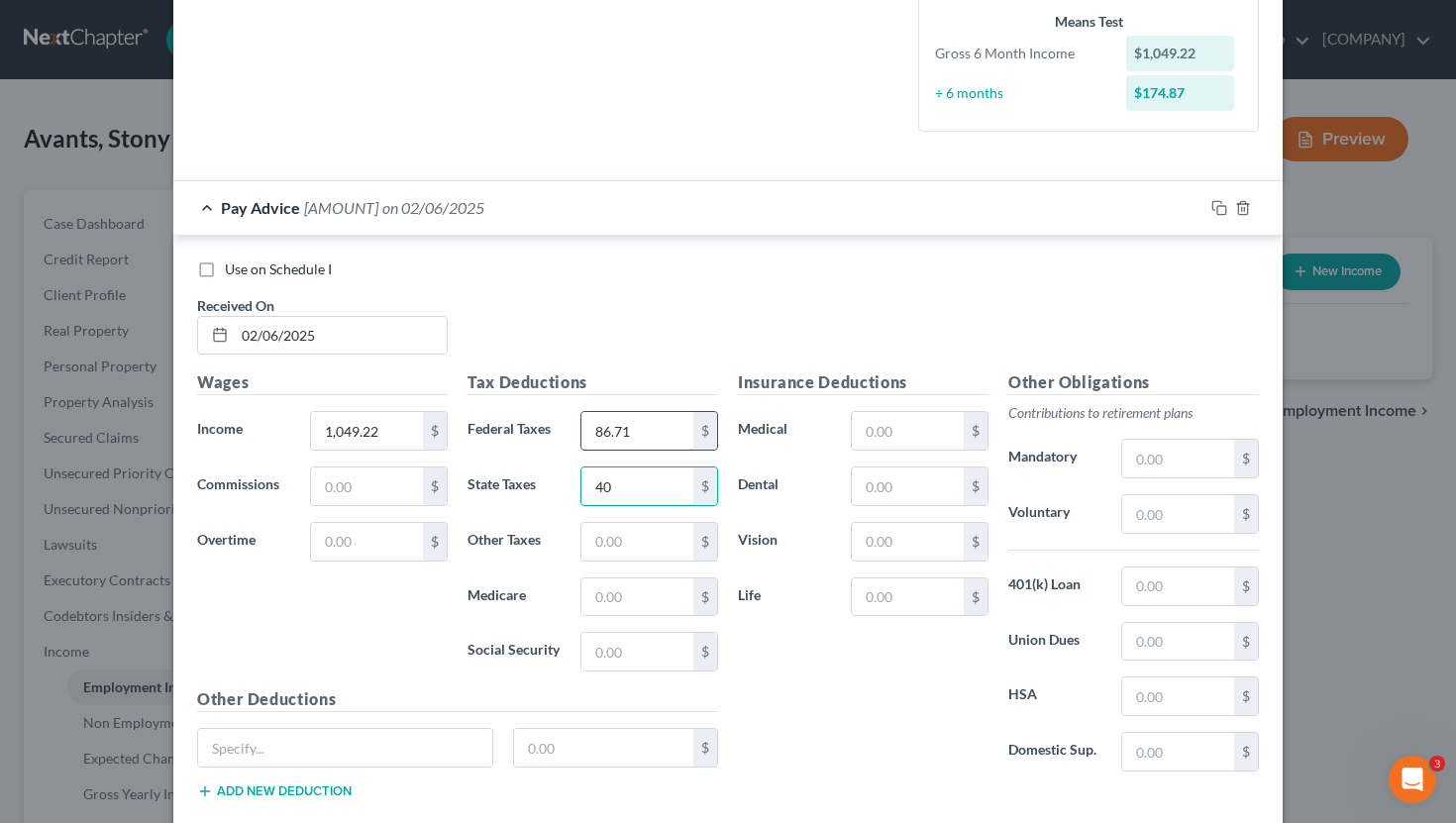 type on "40" 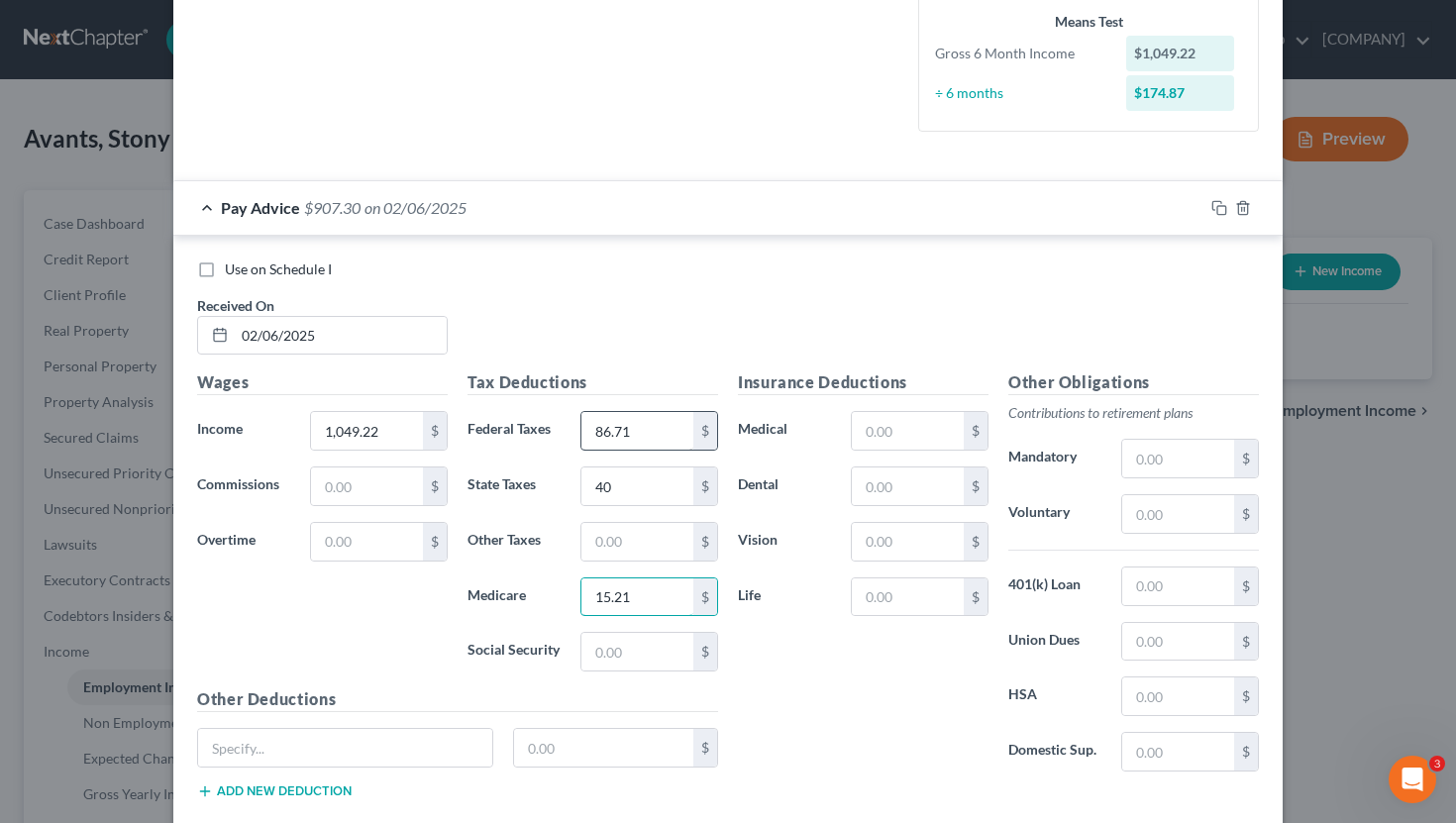 type on "15.21" 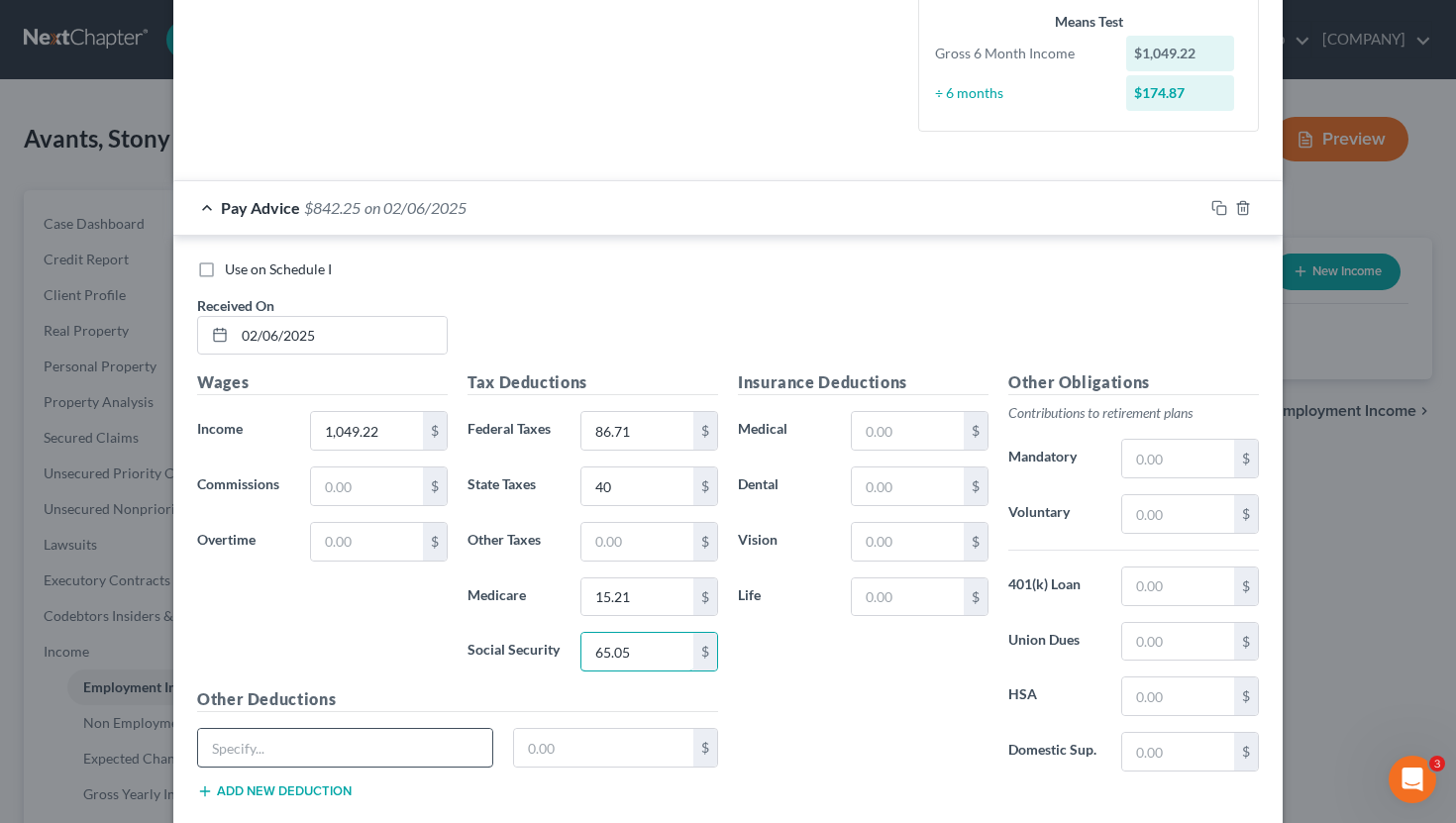 type on "65.05" 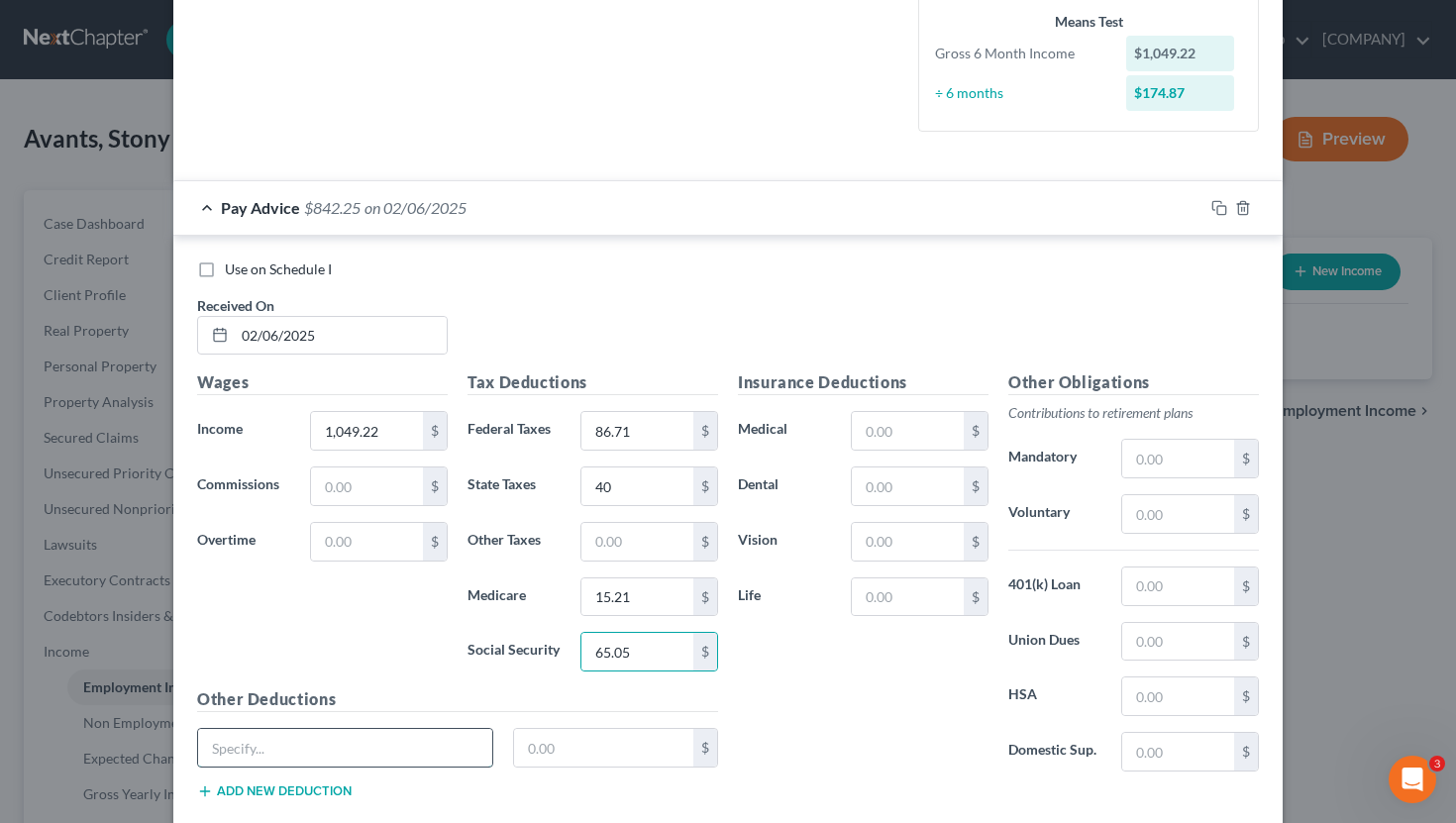 click at bounding box center [345, 748] 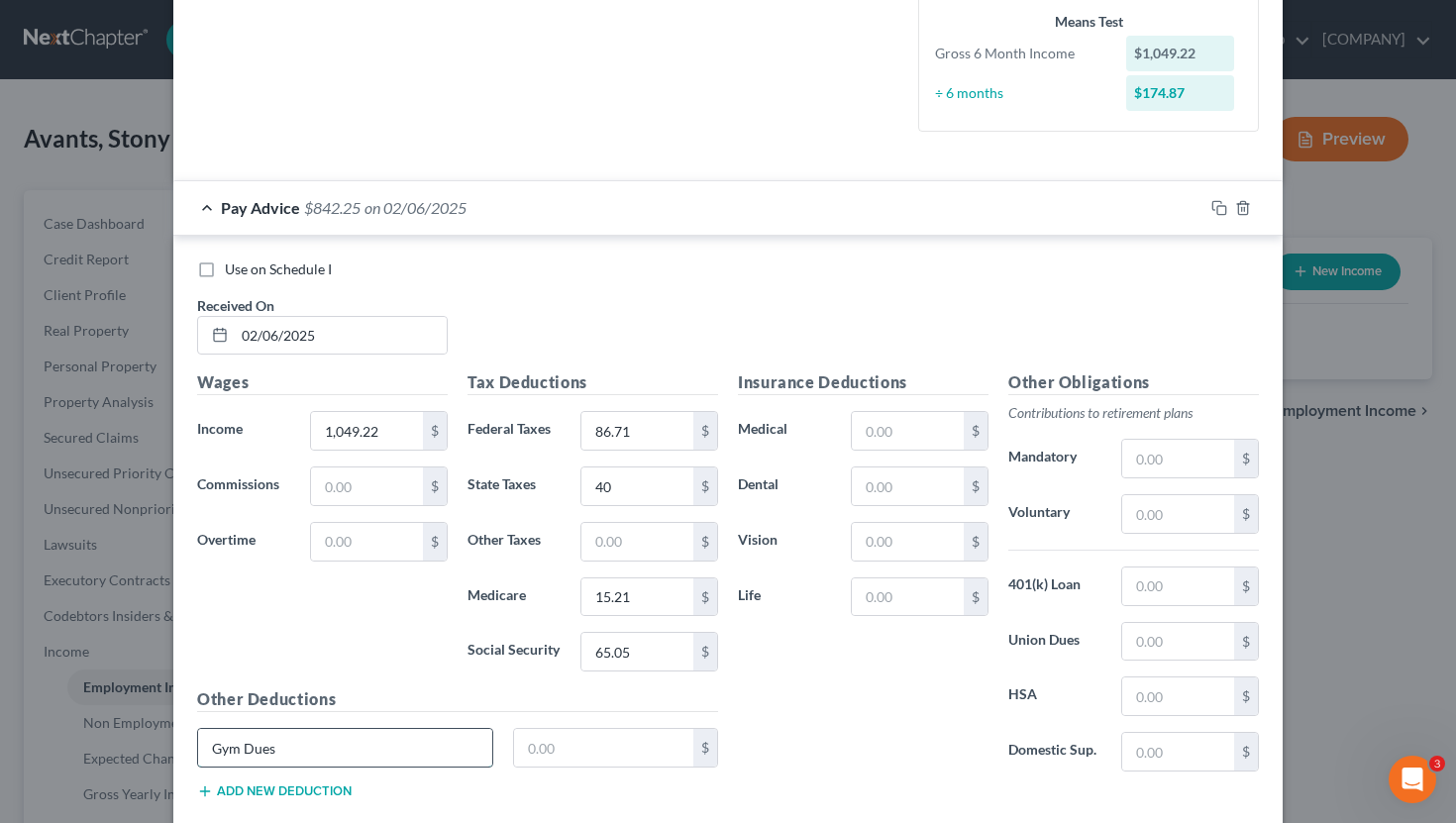 type on "Gym Dues" 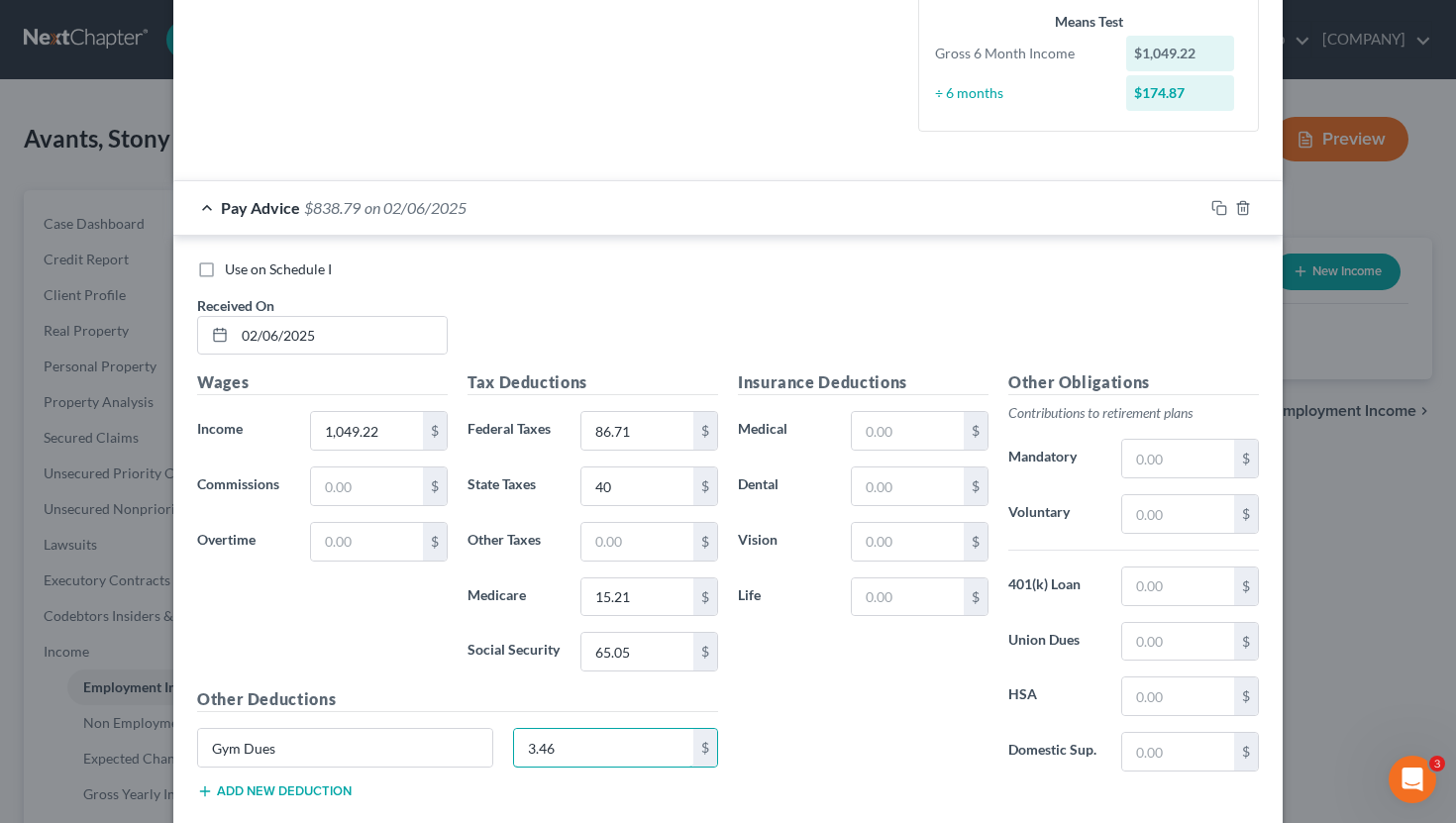 type on "3.46" 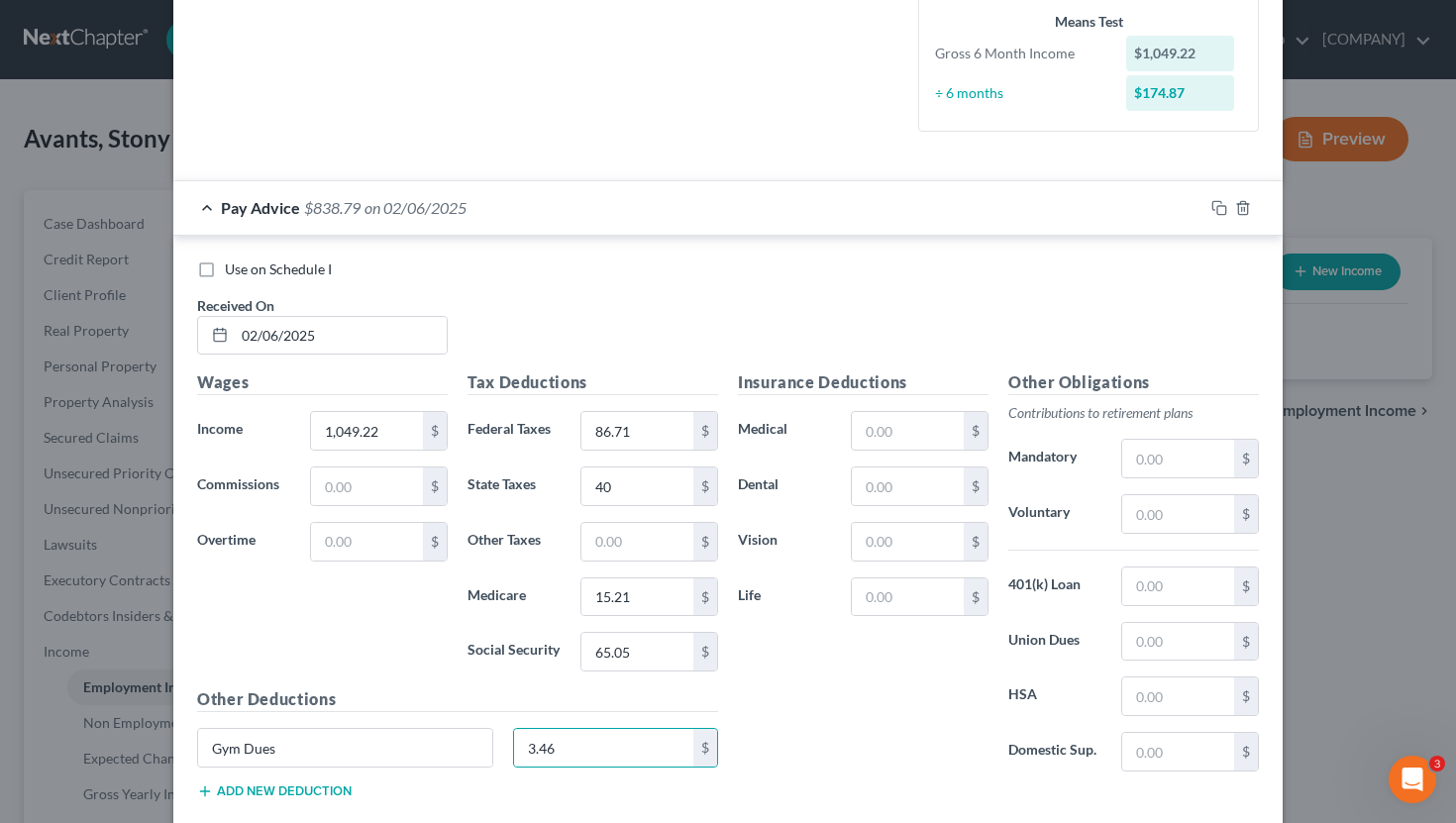 click on "Add new deduction" at bounding box center [274, 791] 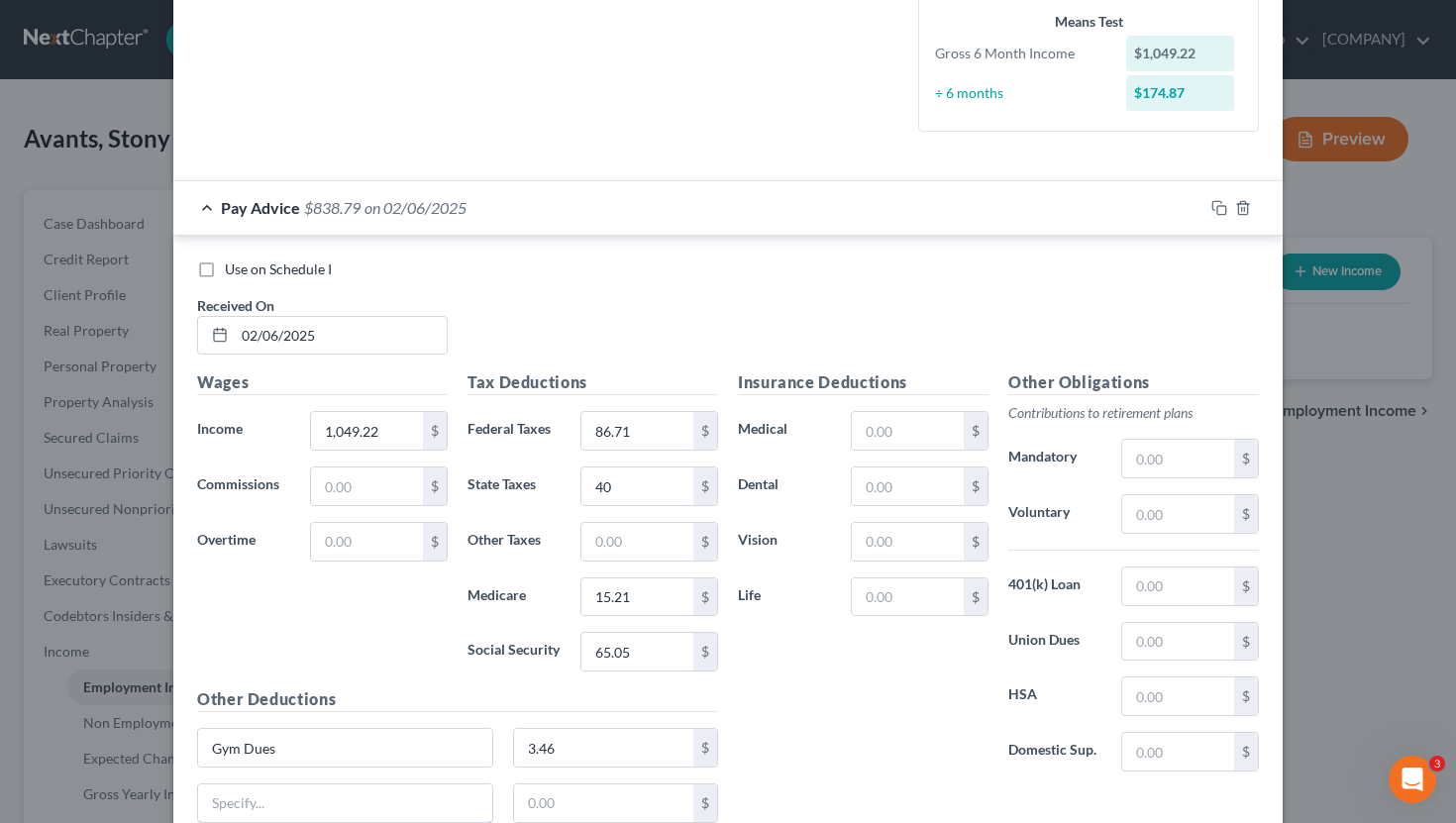 click at bounding box center (345, 803) 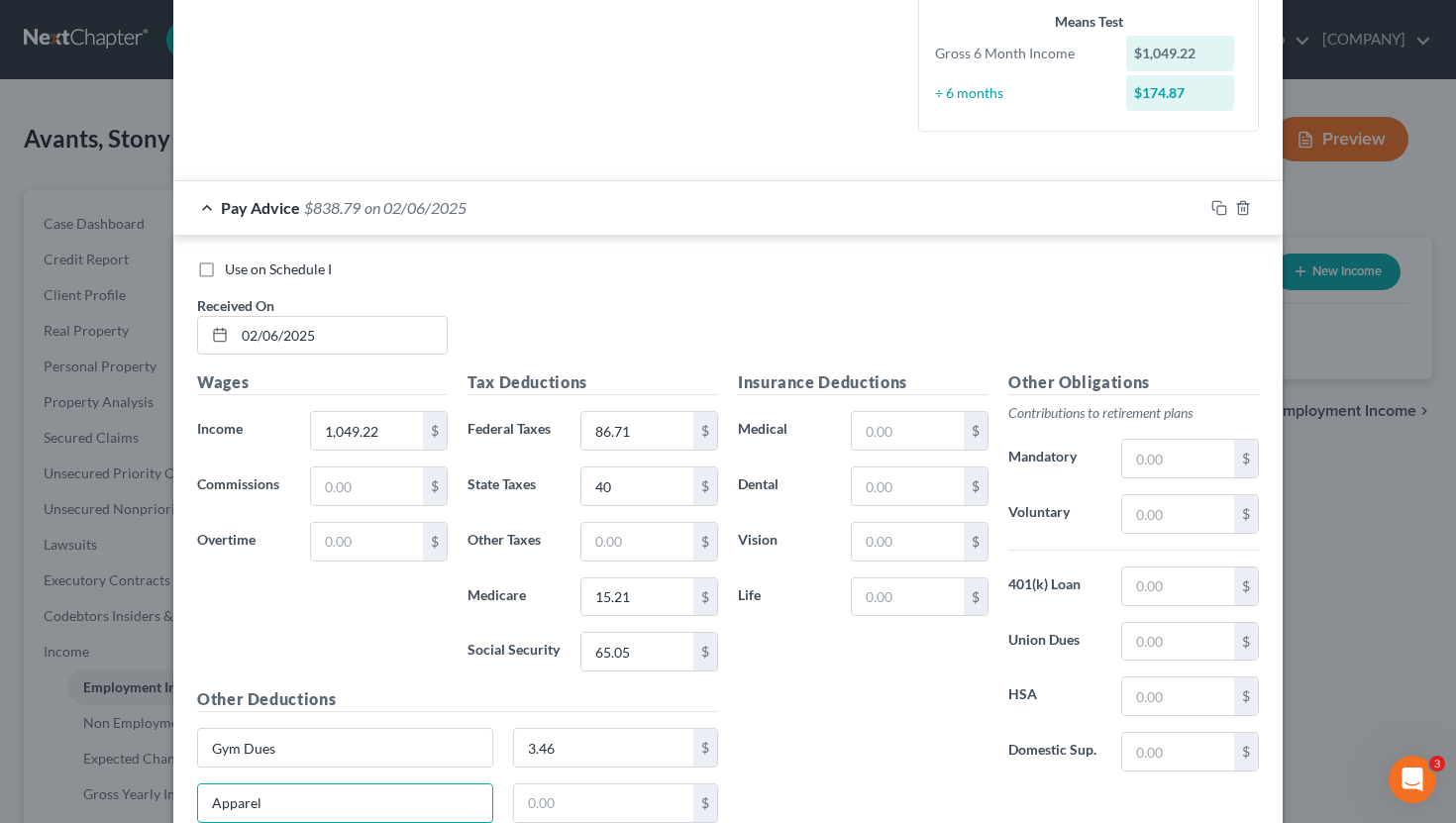 type on "Apparel" 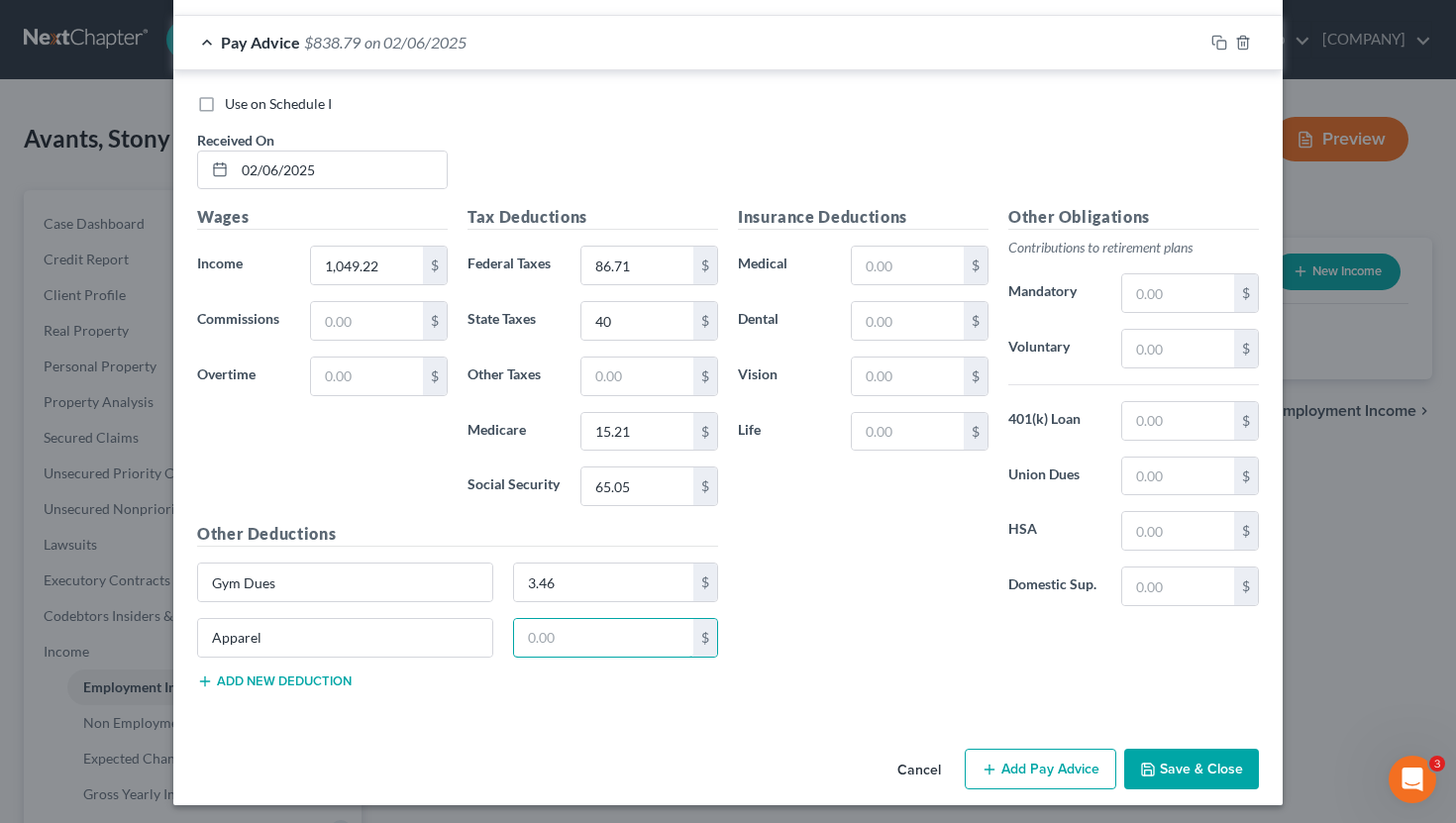 scroll, scrollTop: 0, scrollLeft: 0, axis: both 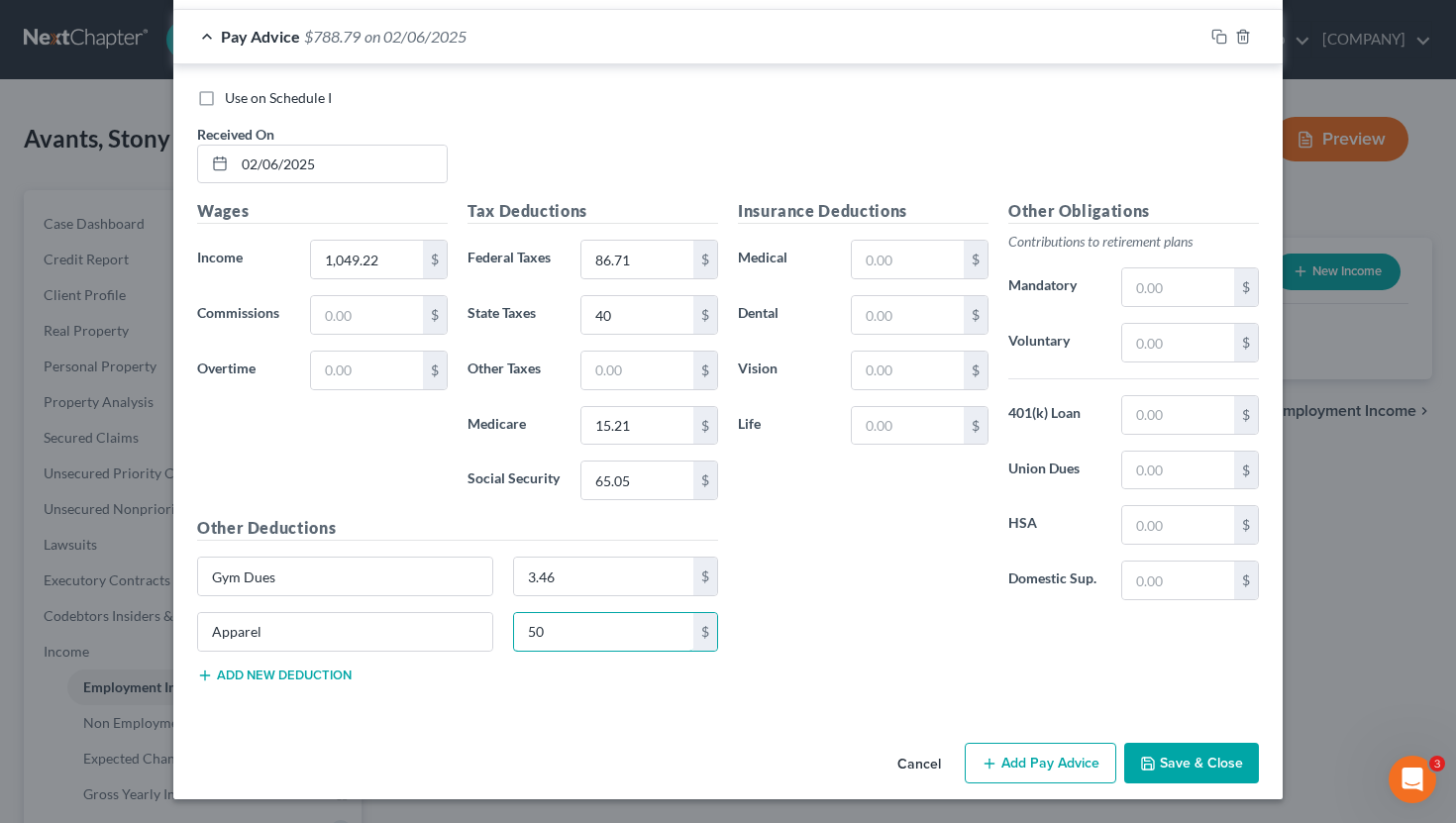type on "50" 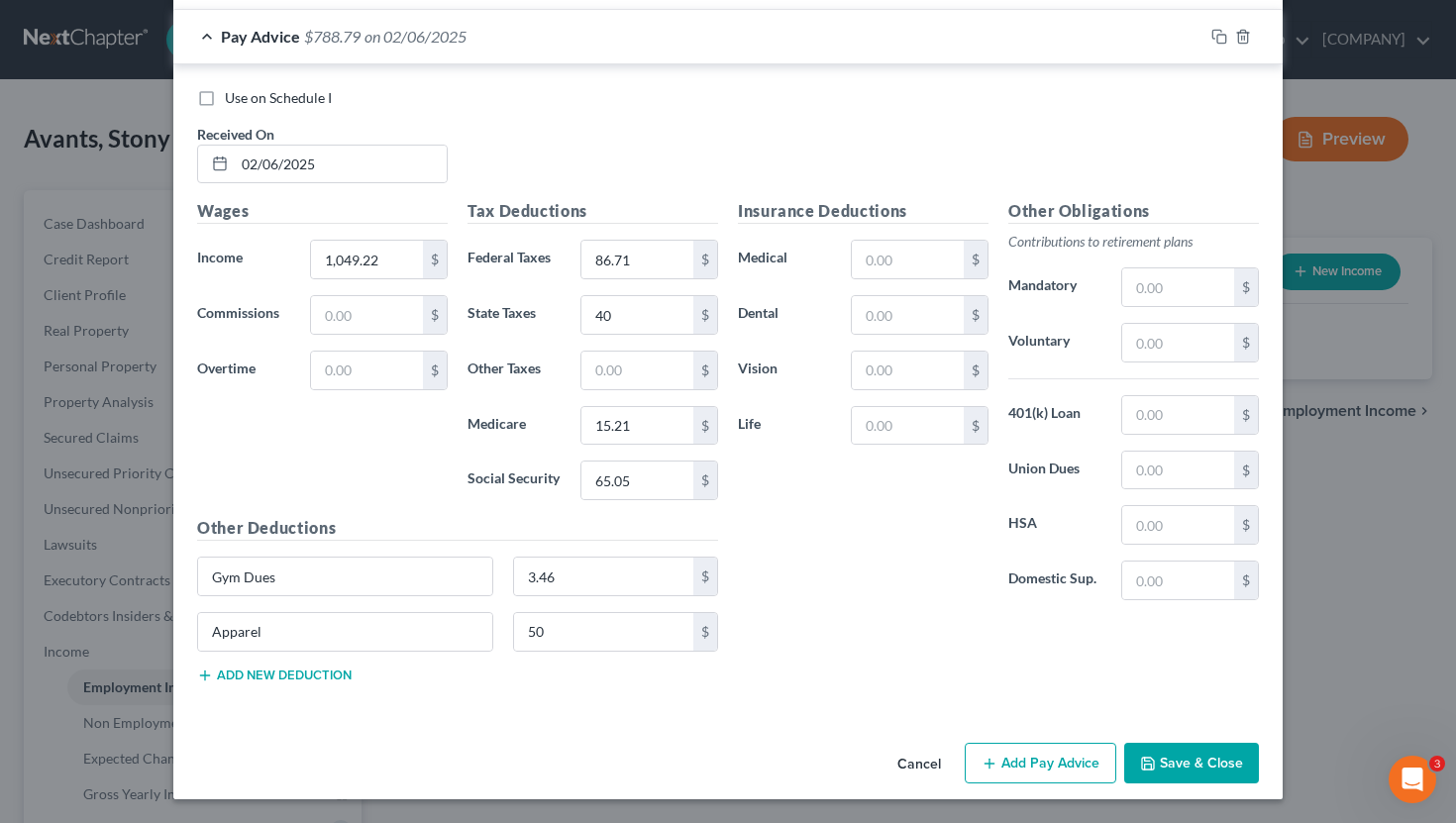 click on "Add Pay Advice" at bounding box center (1040, 764) 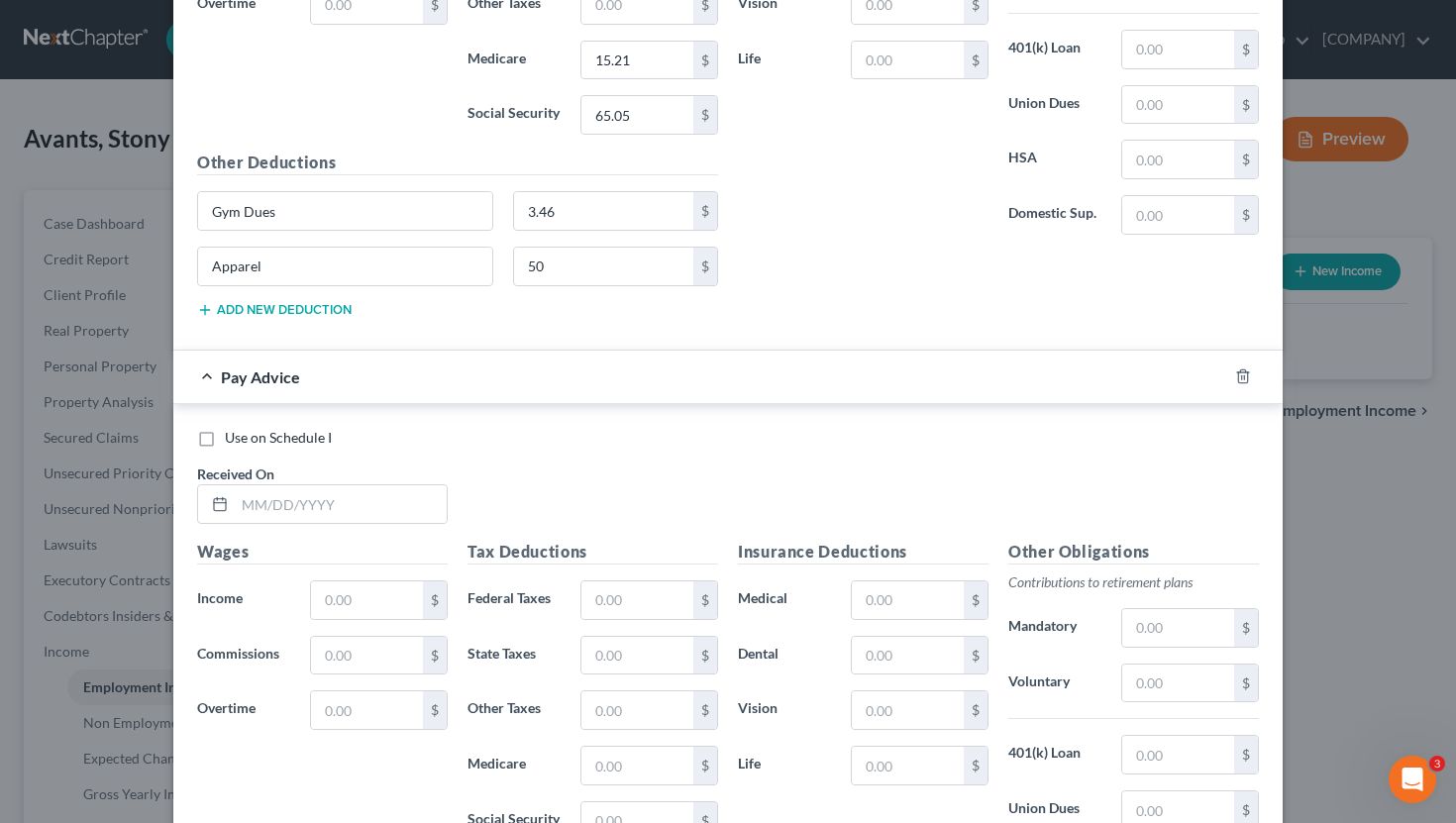 scroll, scrollTop: 1067, scrollLeft: 0, axis: vertical 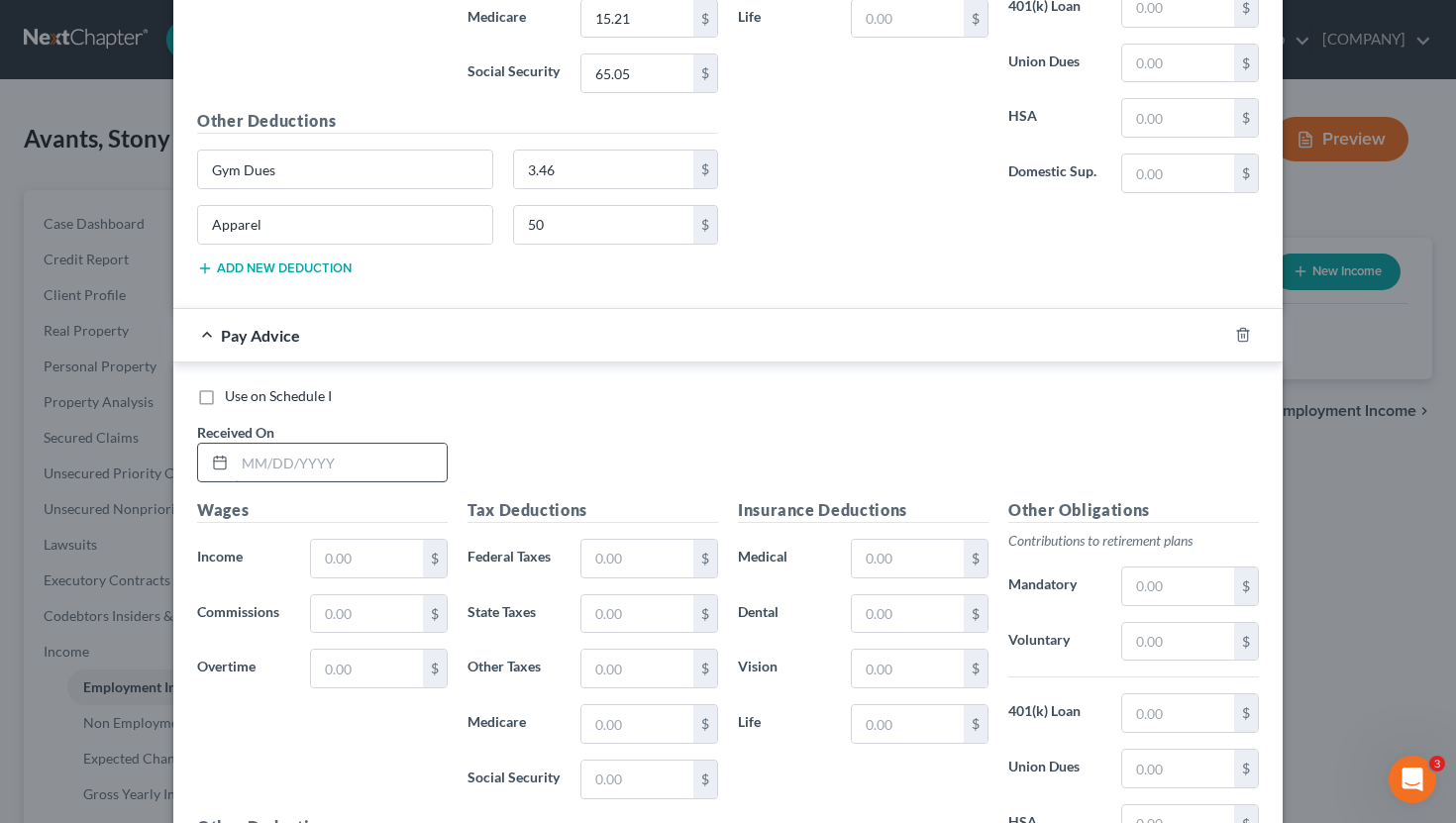 click at bounding box center [341, 463] 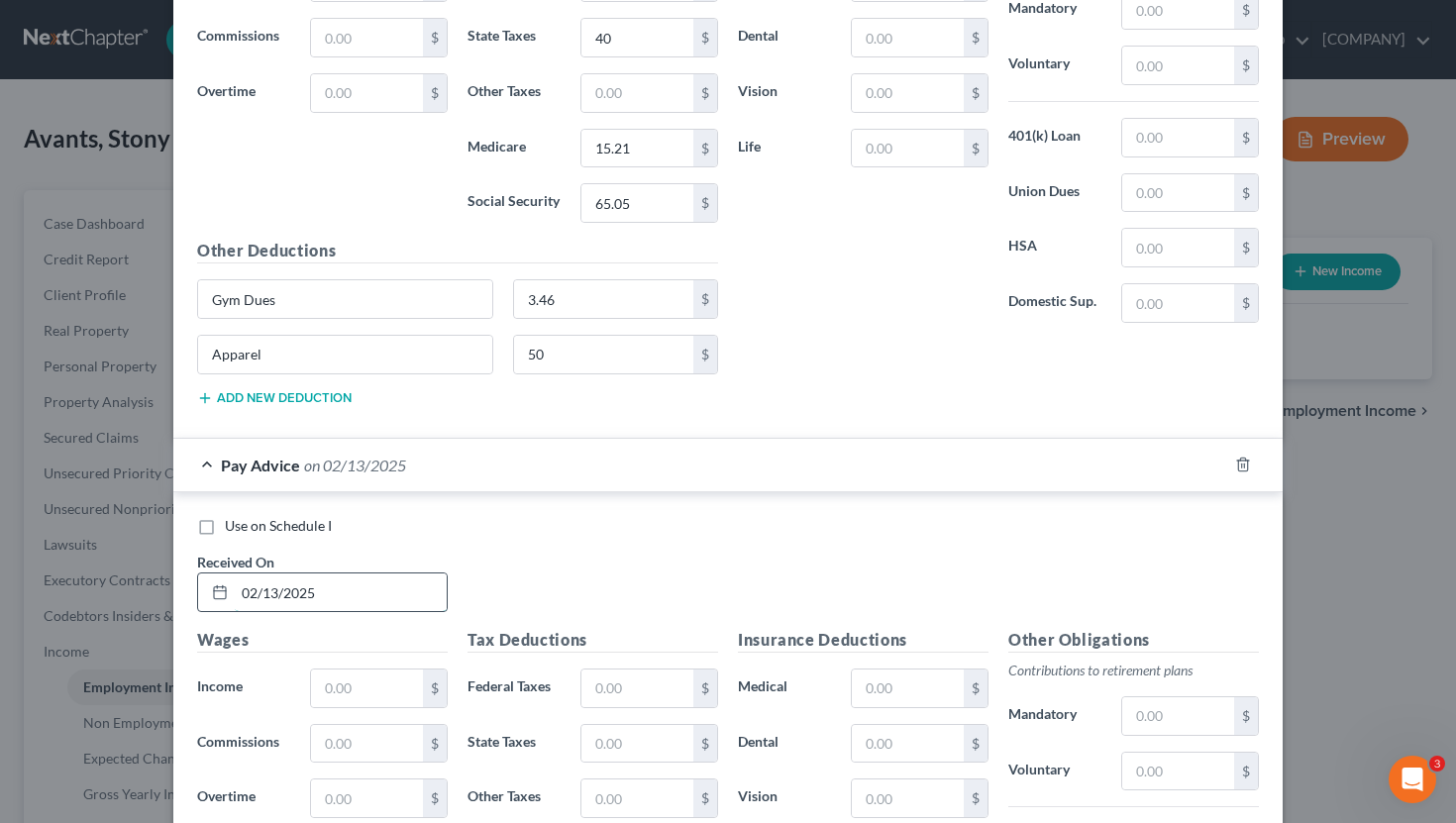 scroll, scrollTop: 1085, scrollLeft: 0, axis: vertical 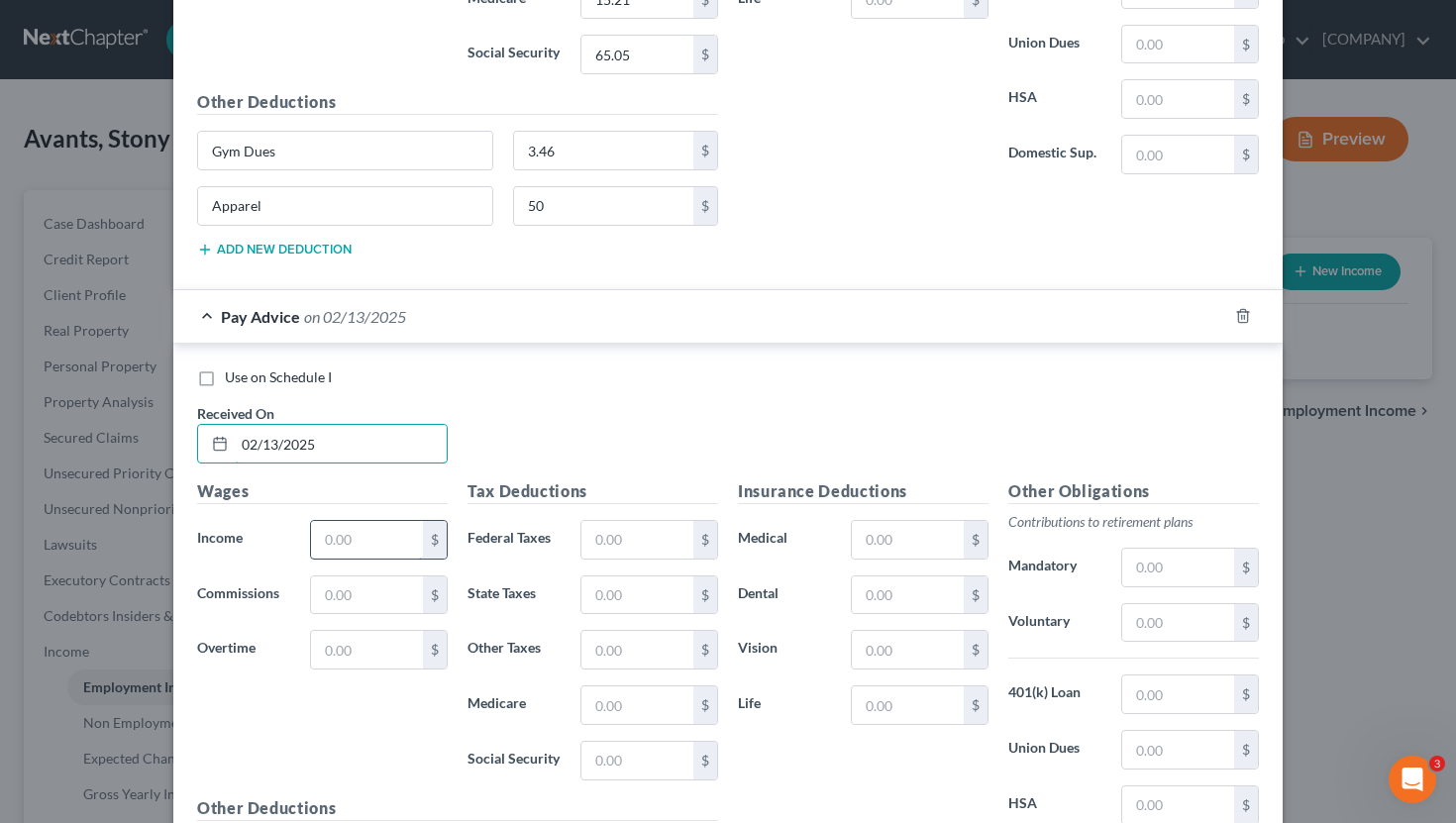 type on "02/13/2025" 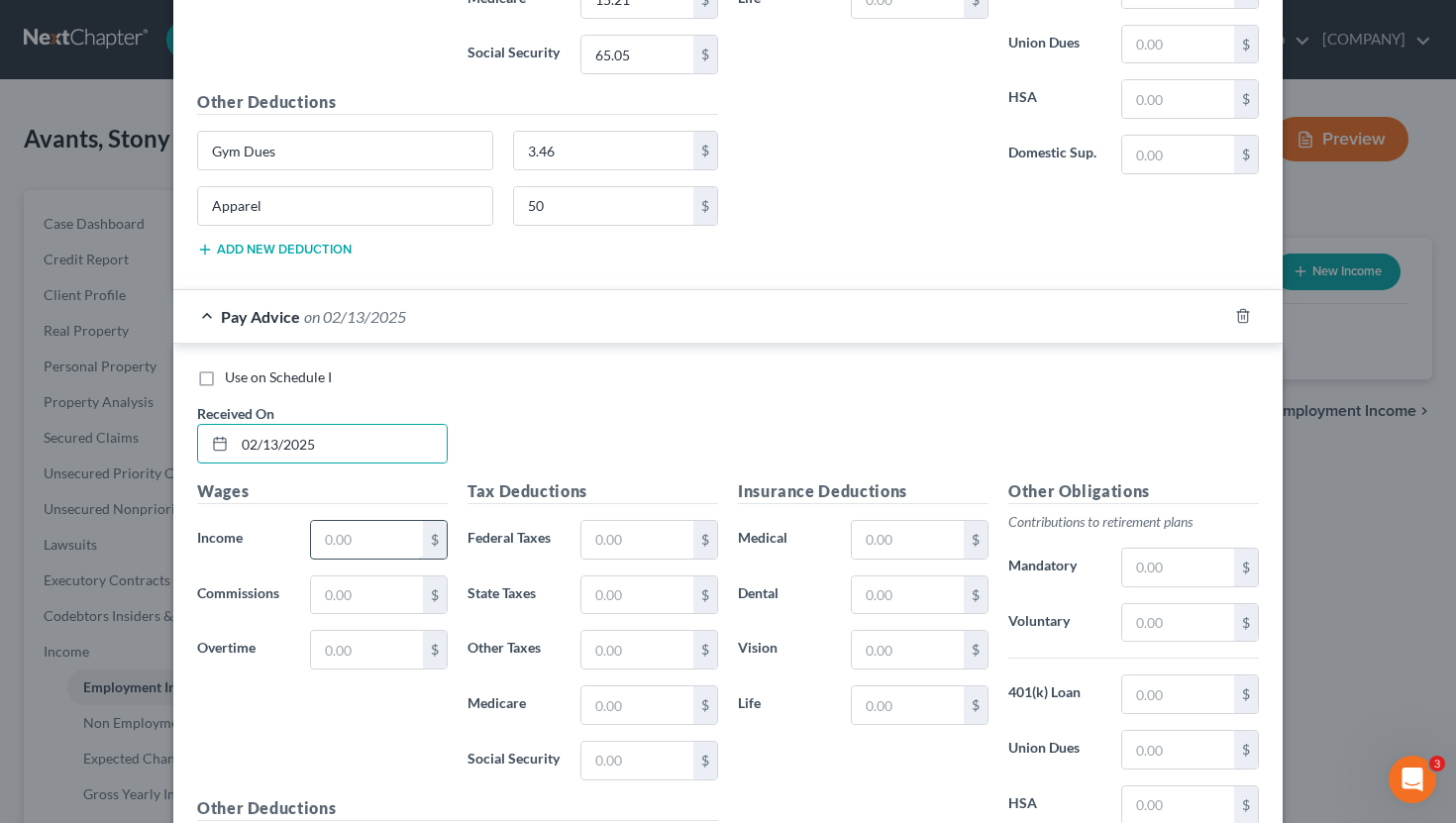 click at bounding box center [366, 540] 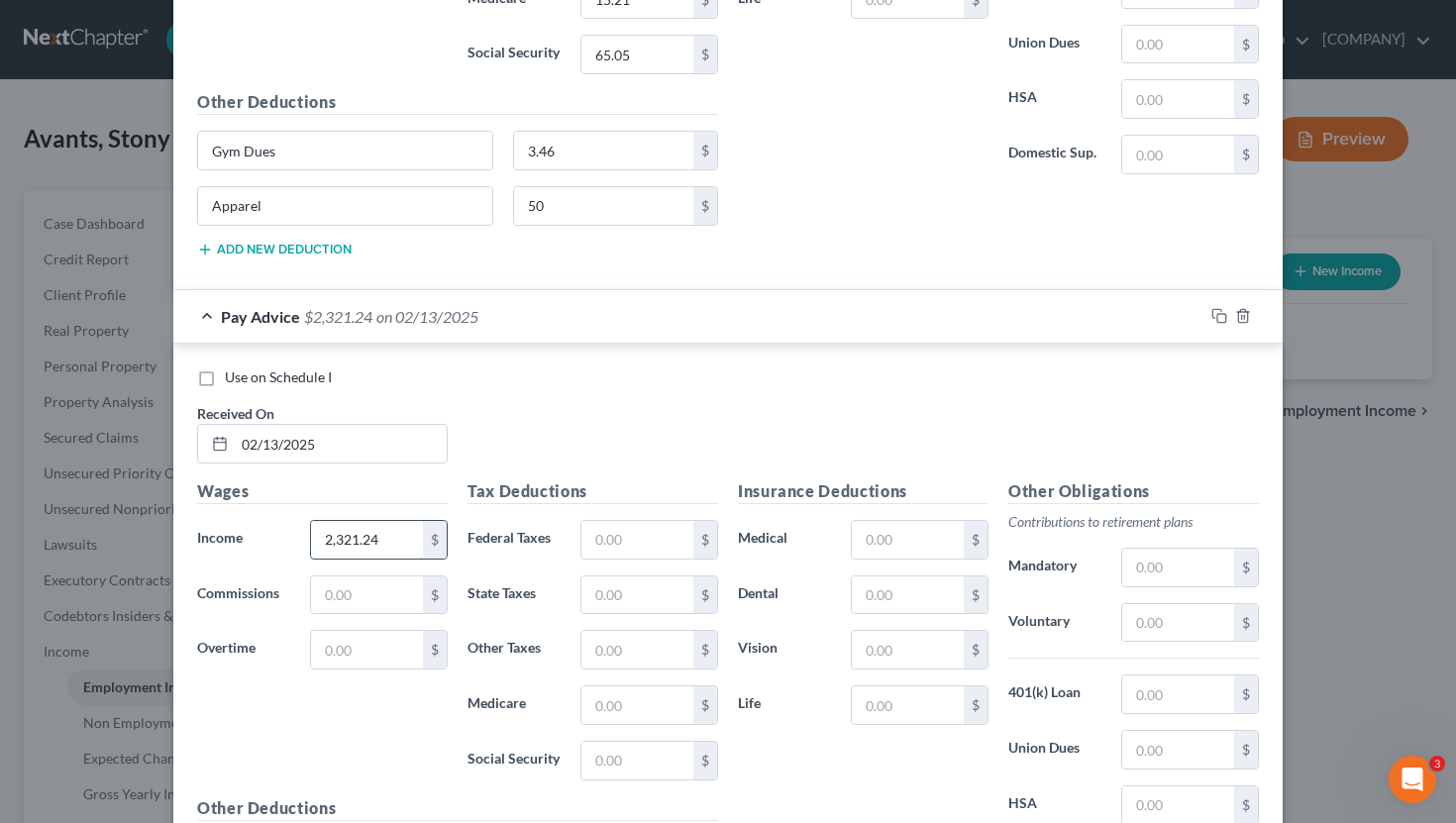 scroll, scrollTop: 1165, scrollLeft: 0, axis: vertical 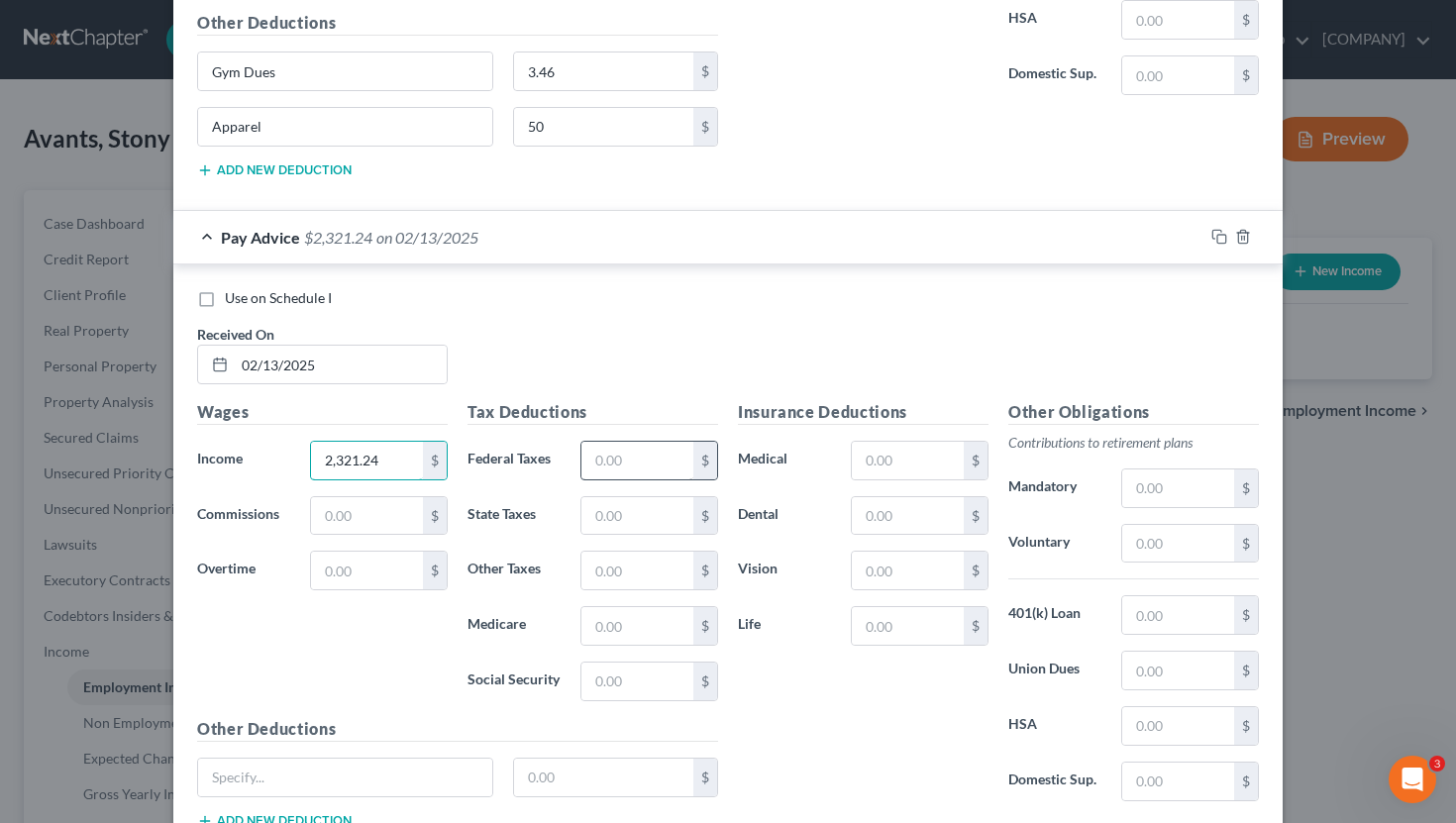 type on "2,321.24" 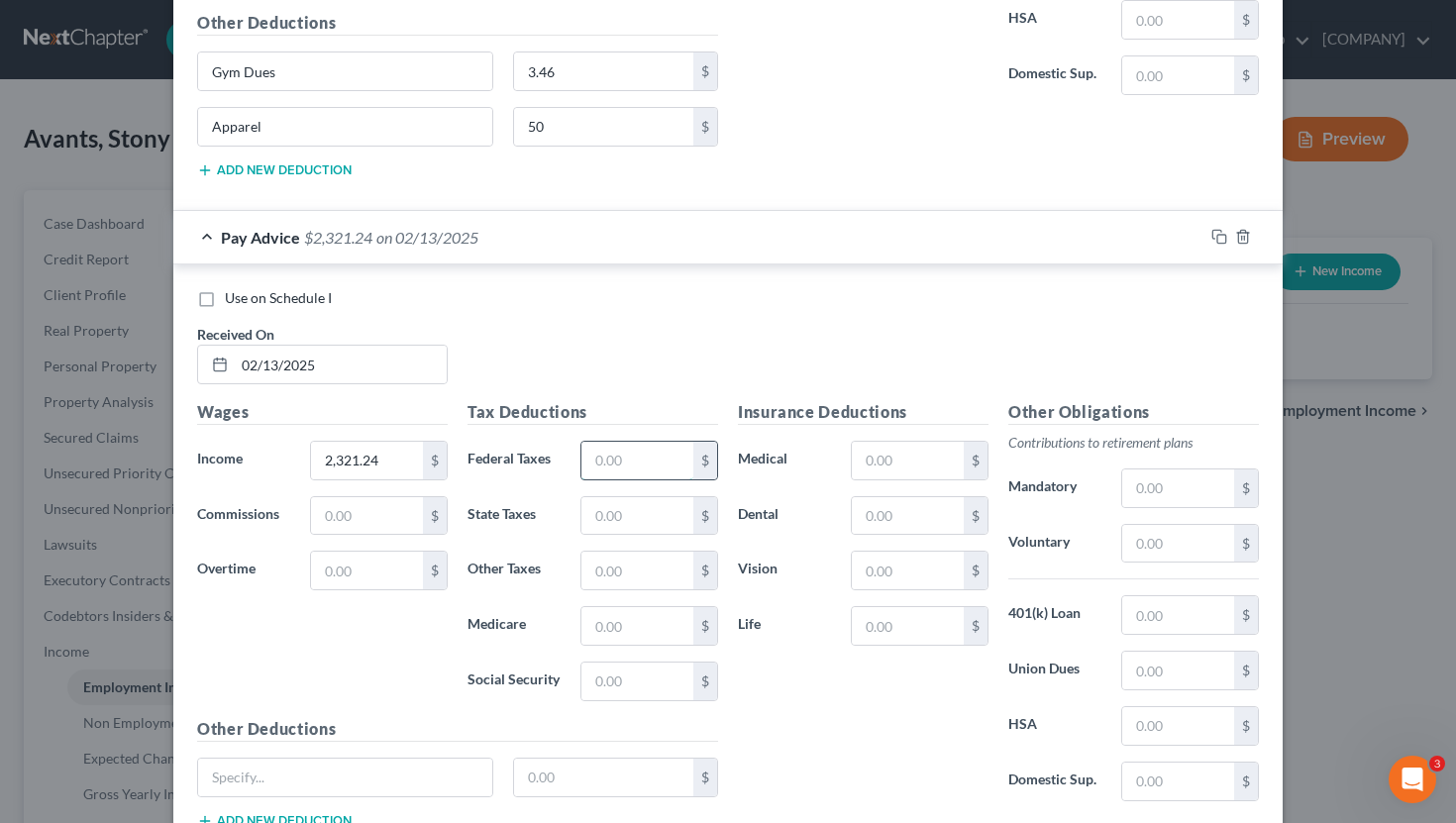 click at bounding box center [637, 461] 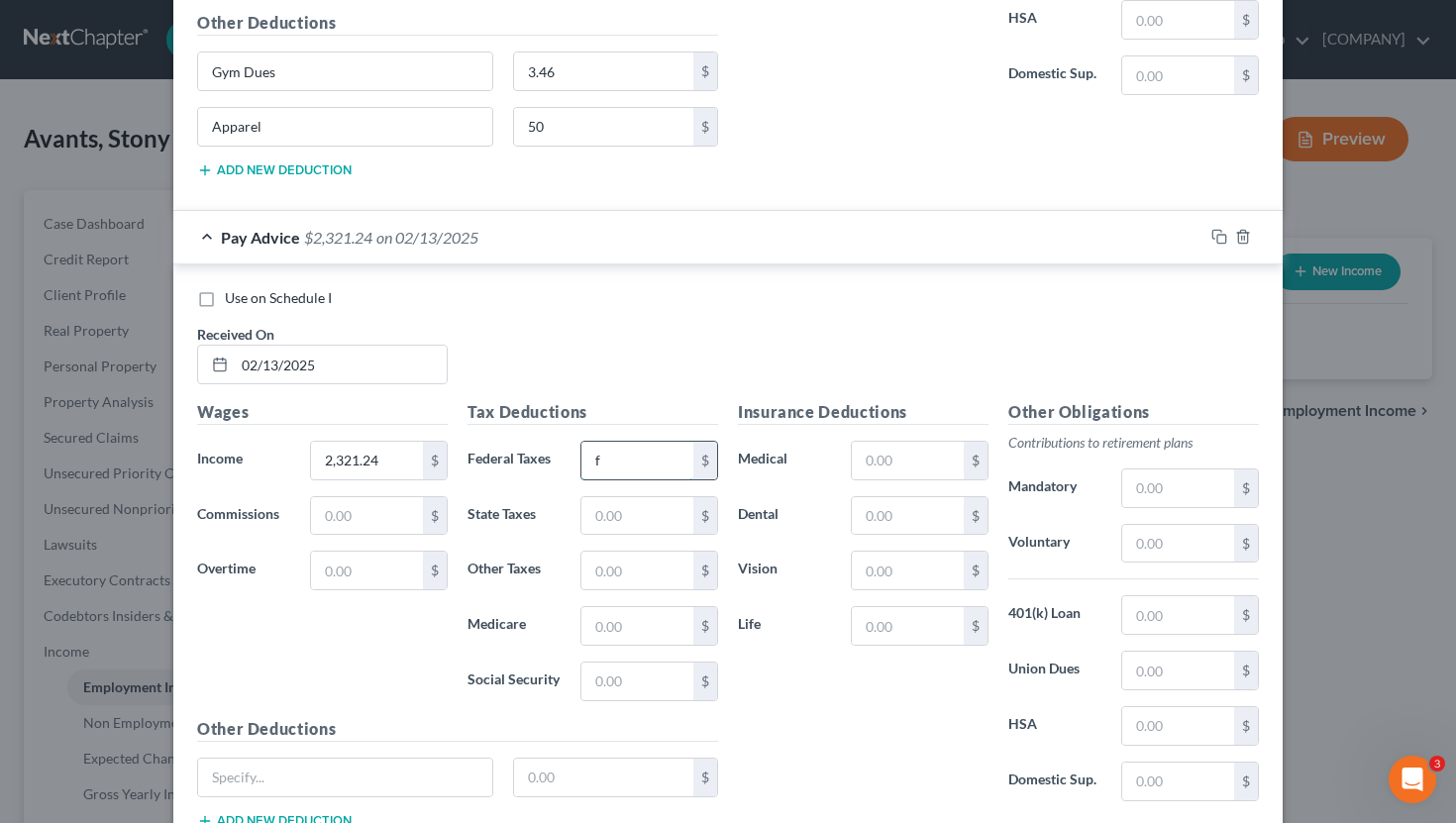 type on "0" 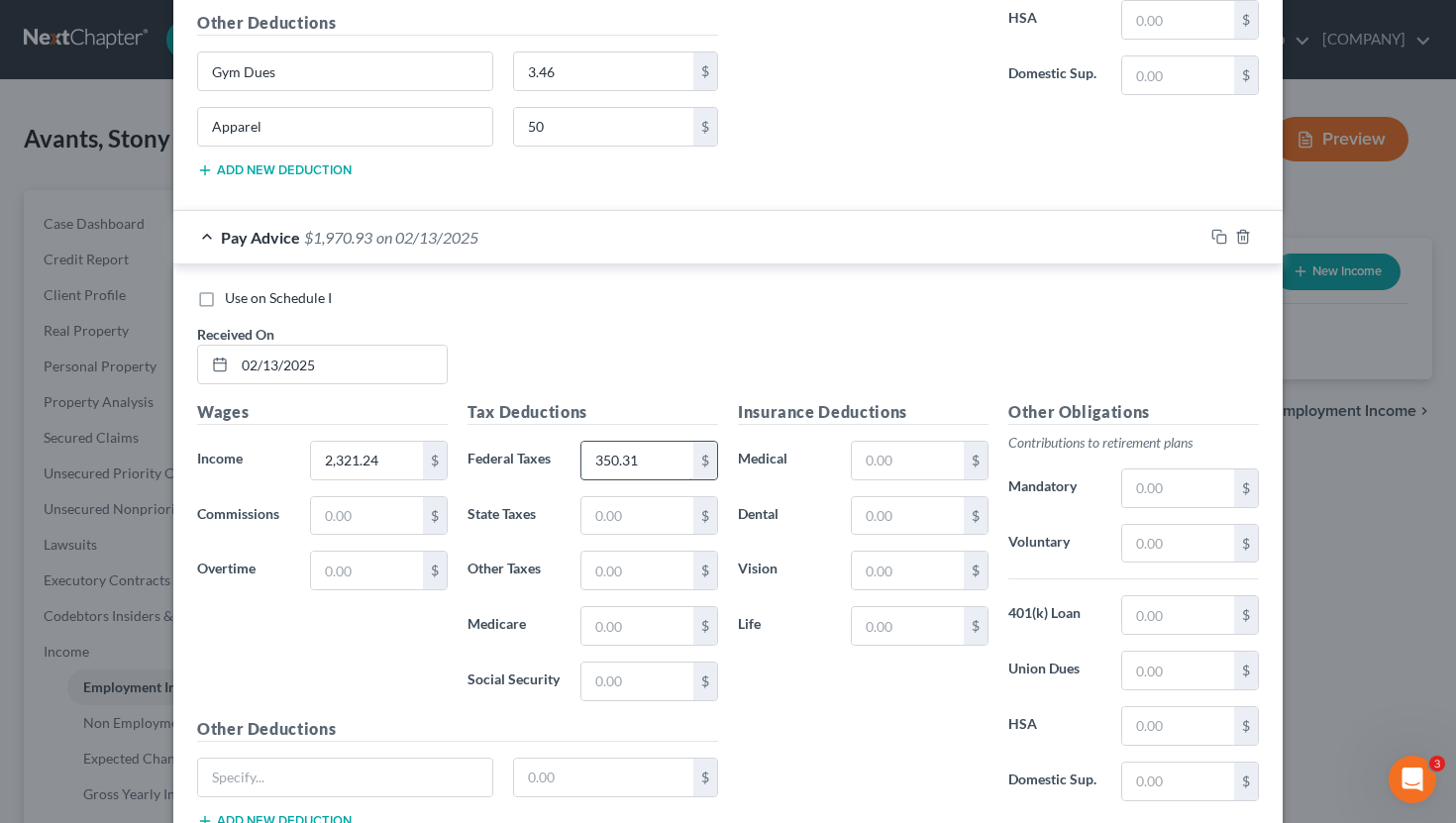 type on "350.31" 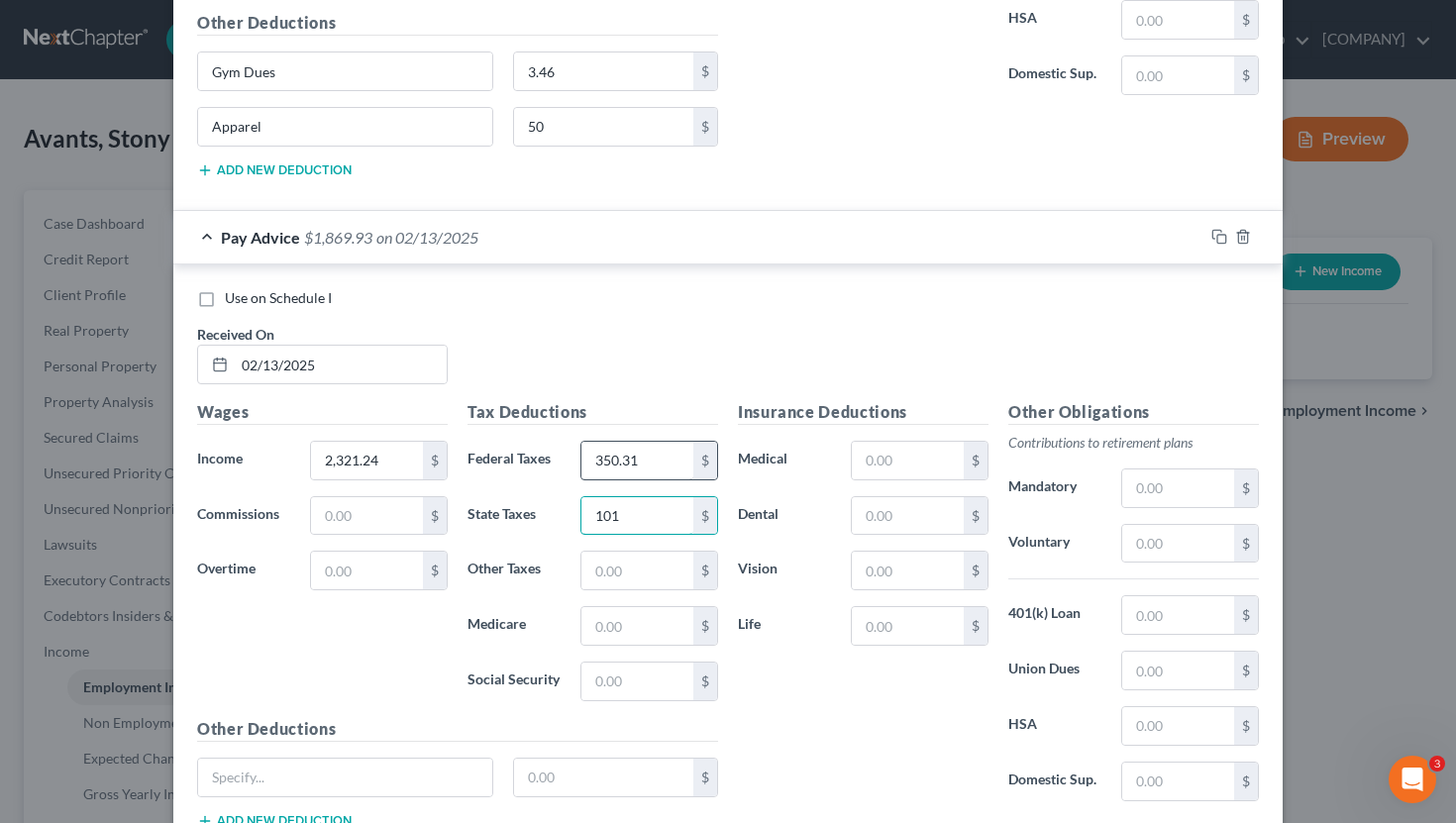type on "101" 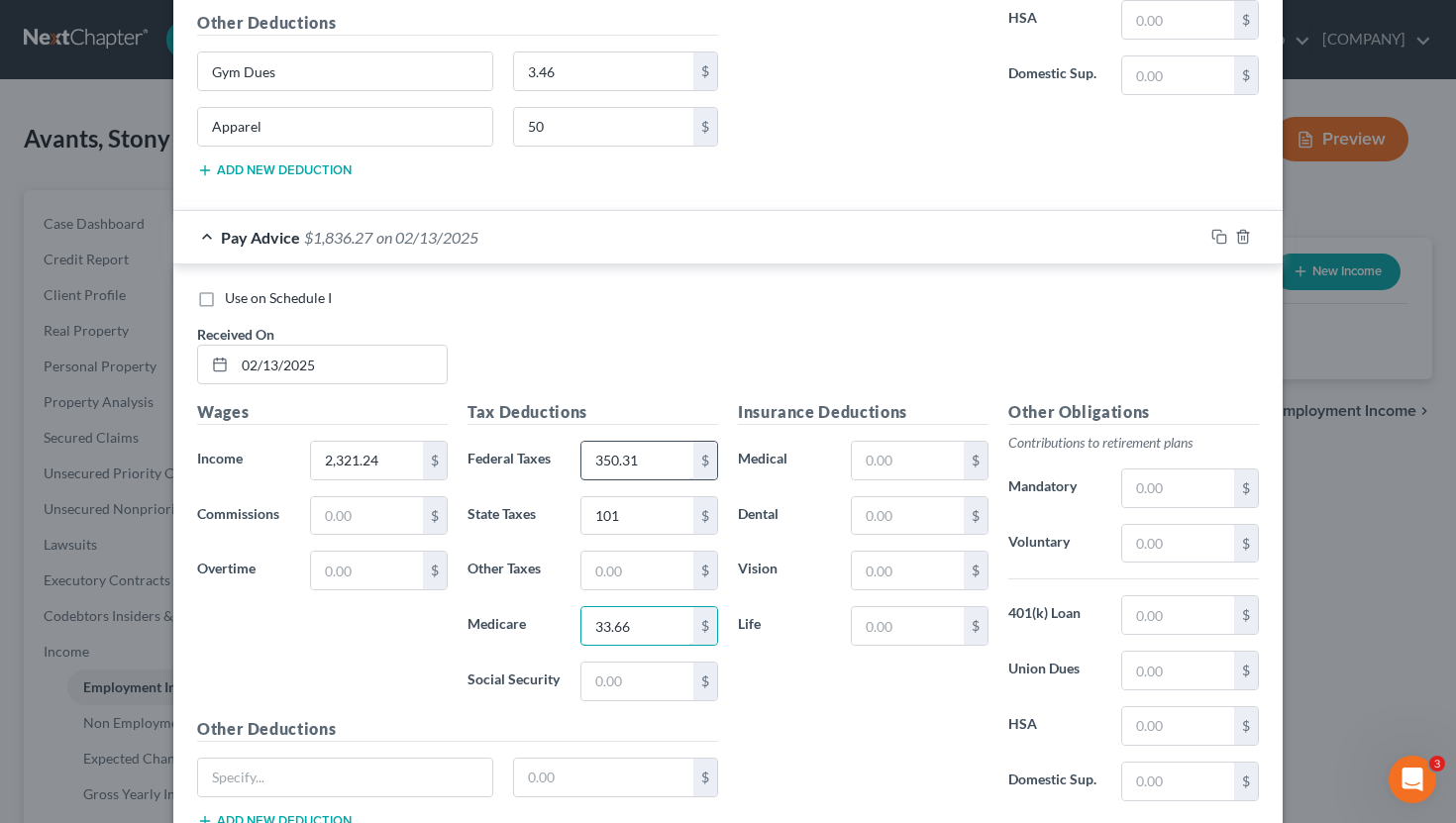 type on "33.66" 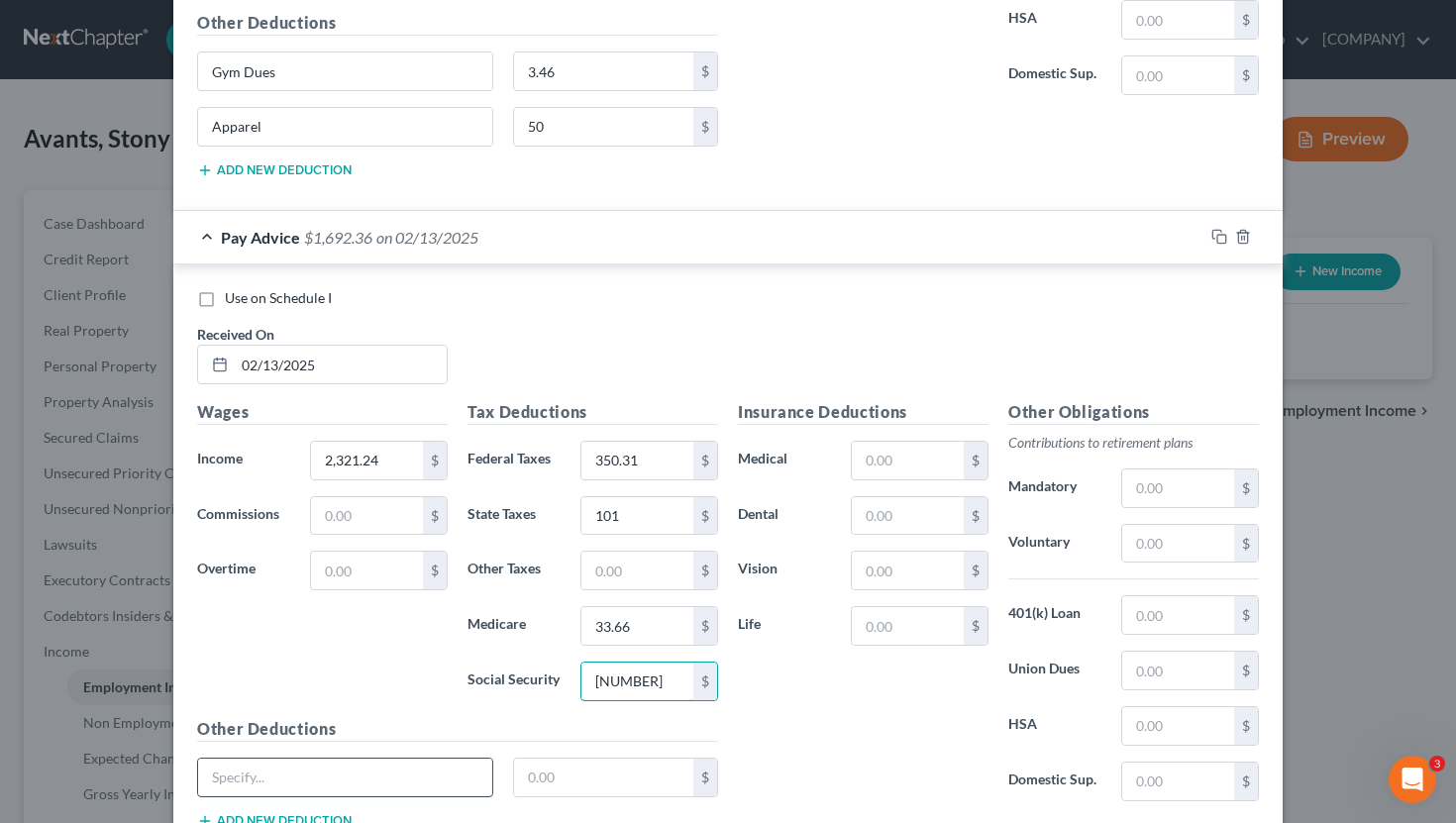 type on "[NUMBER]" 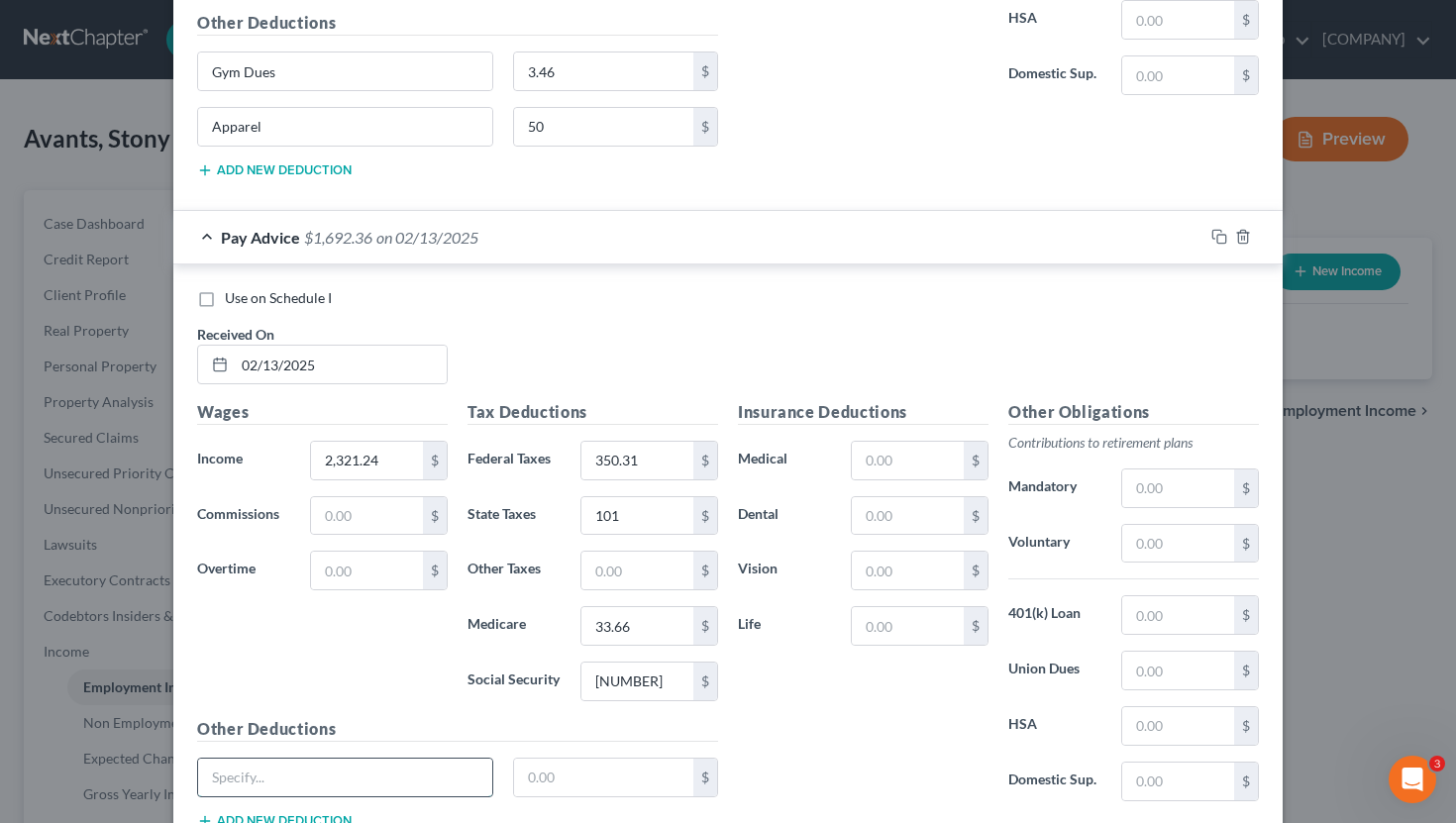 click at bounding box center (345, 777) 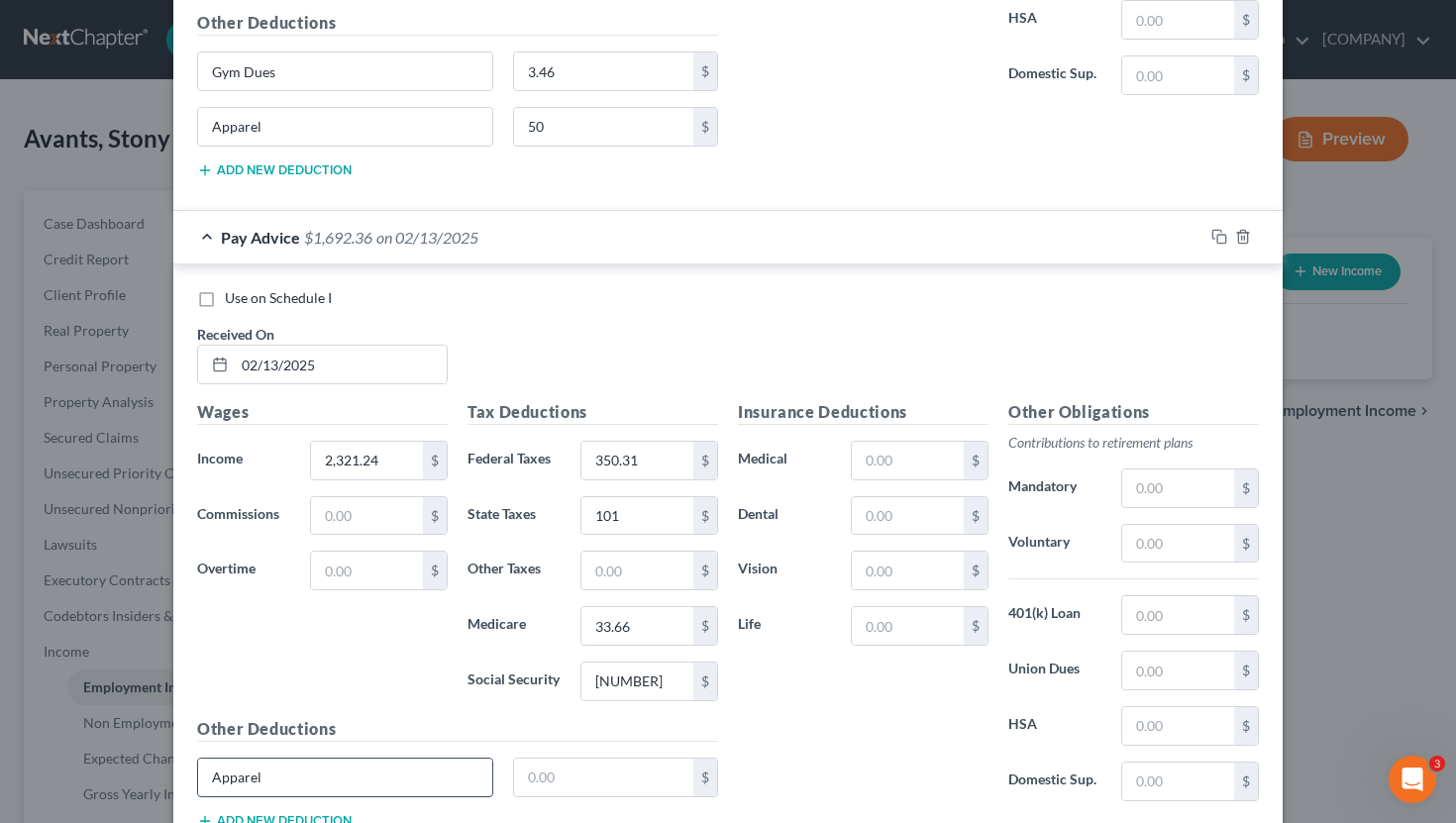 type on "Apparel" 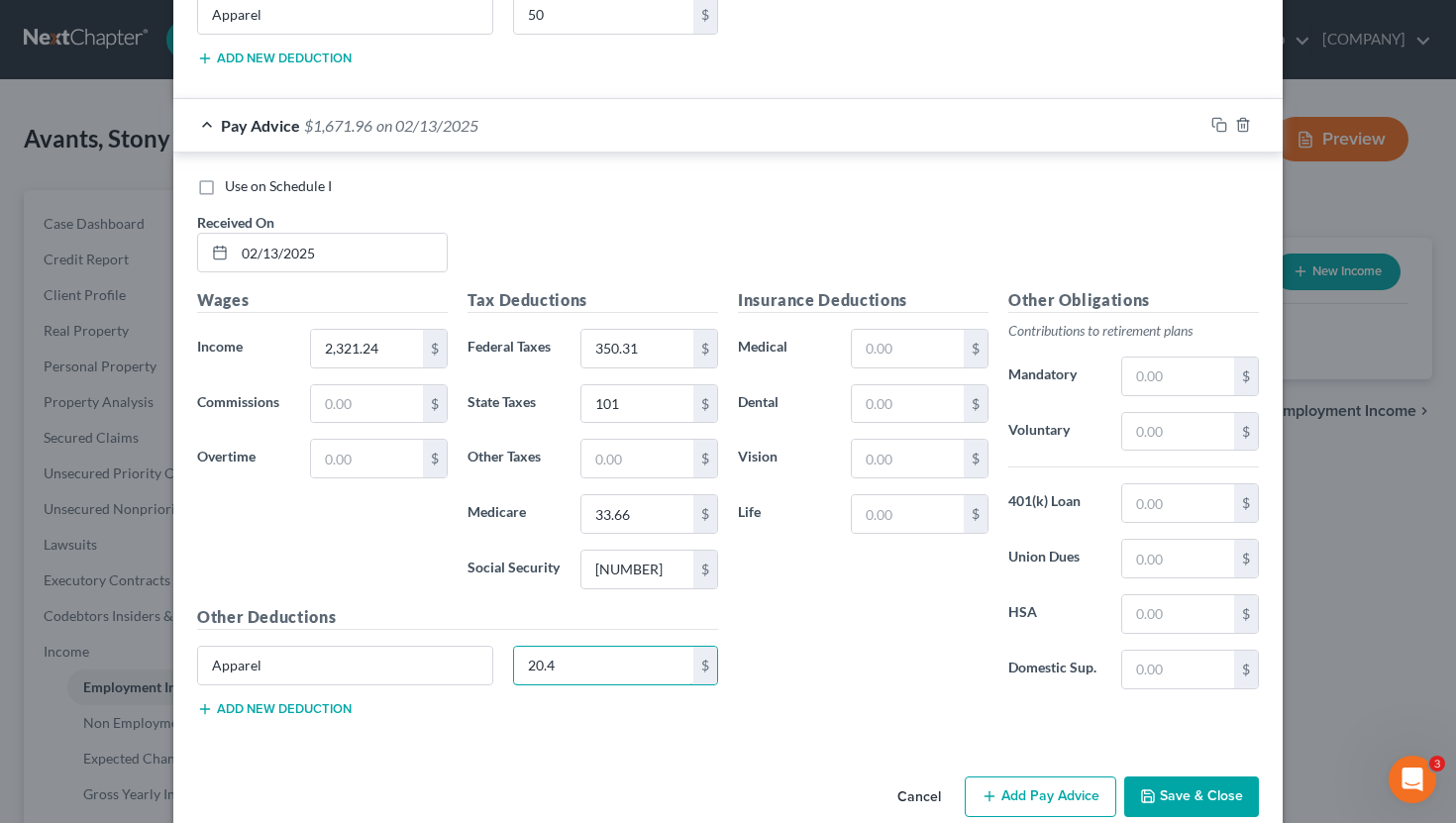 scroll, scrollTop: 1310, scrollLeft: 0, axis: vertical 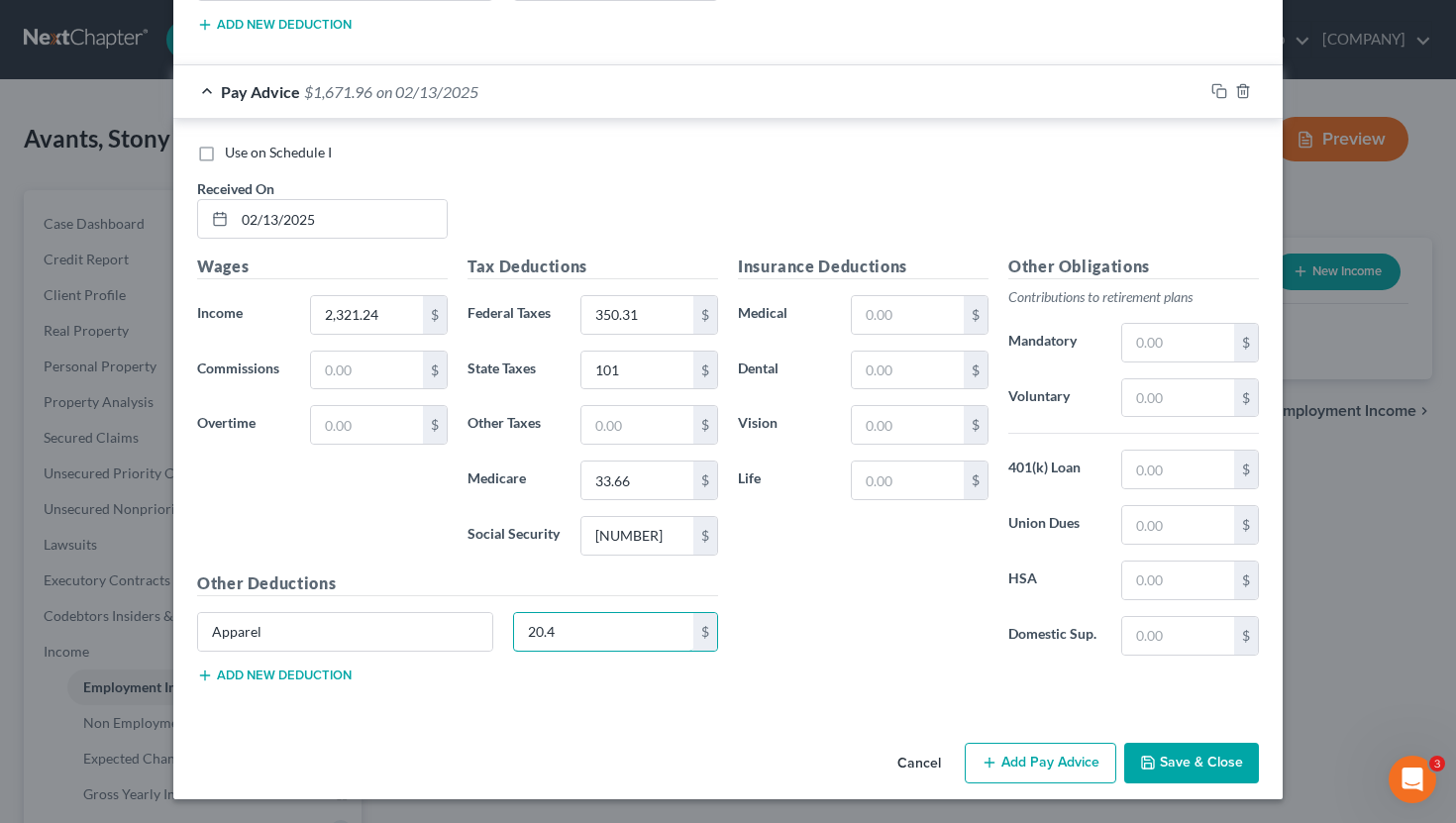 type on "20.4" 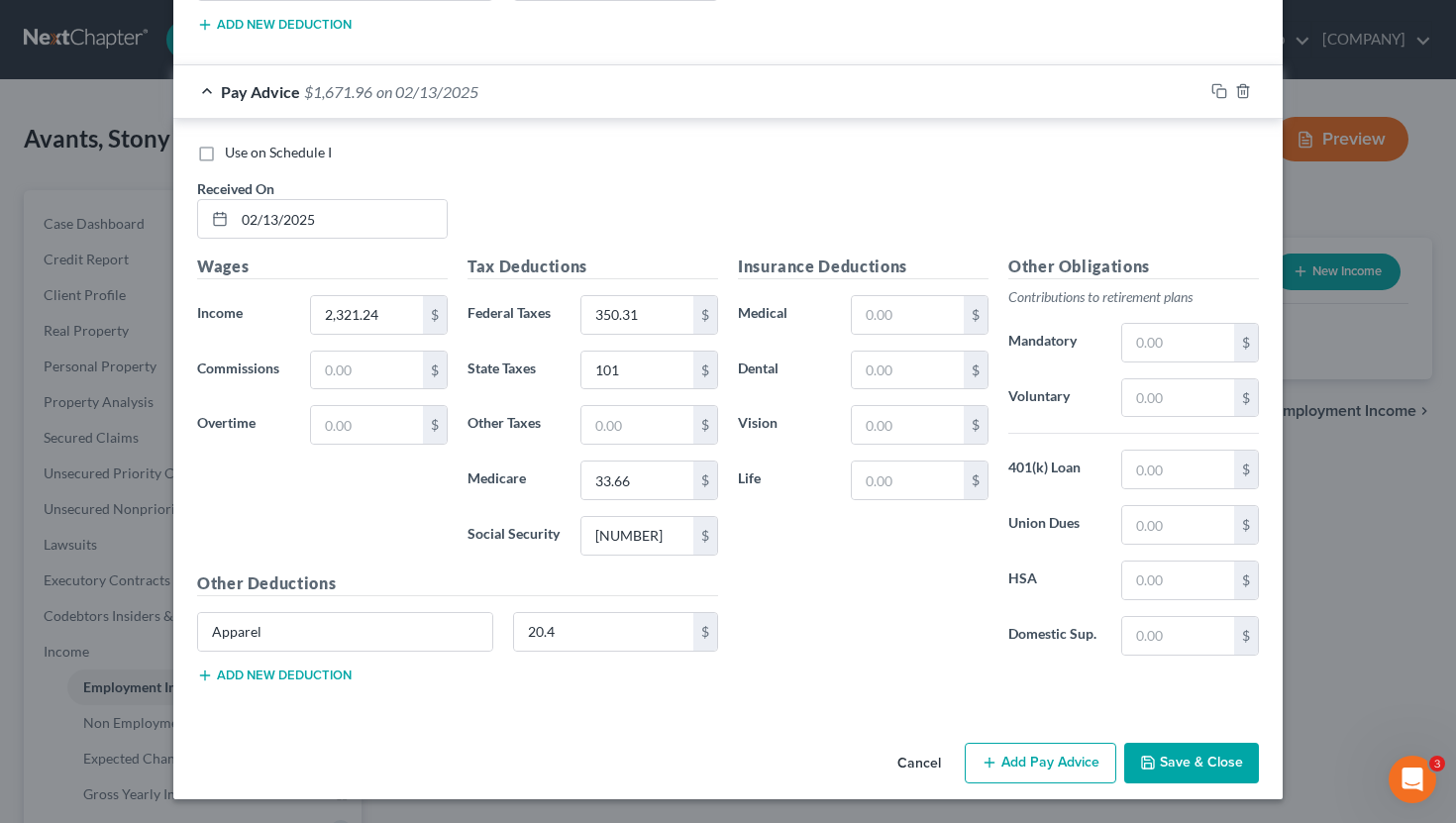click on "Add new deduction" at bounding box center (274, 675) 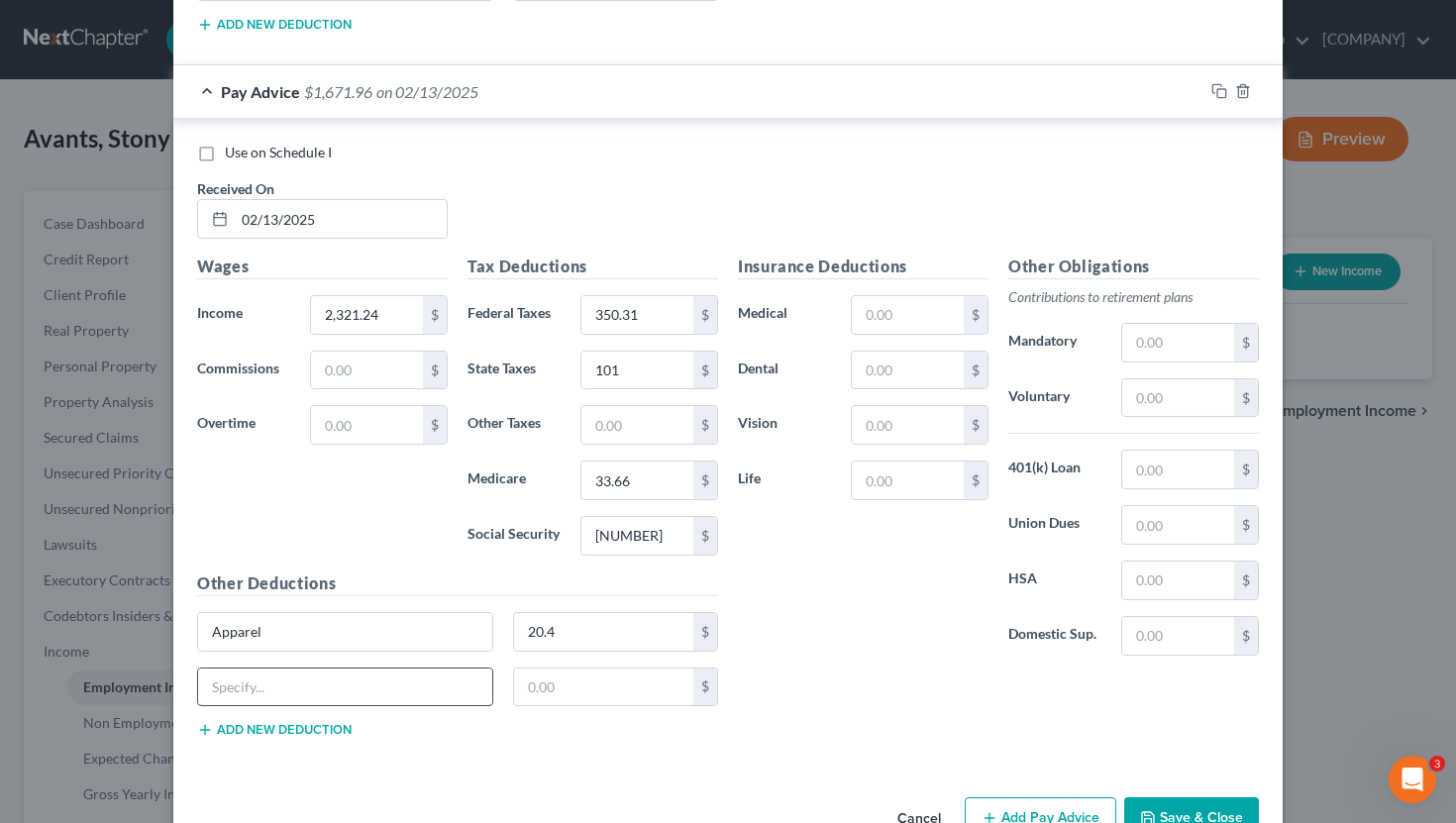 click at bounding box center (345, 687) 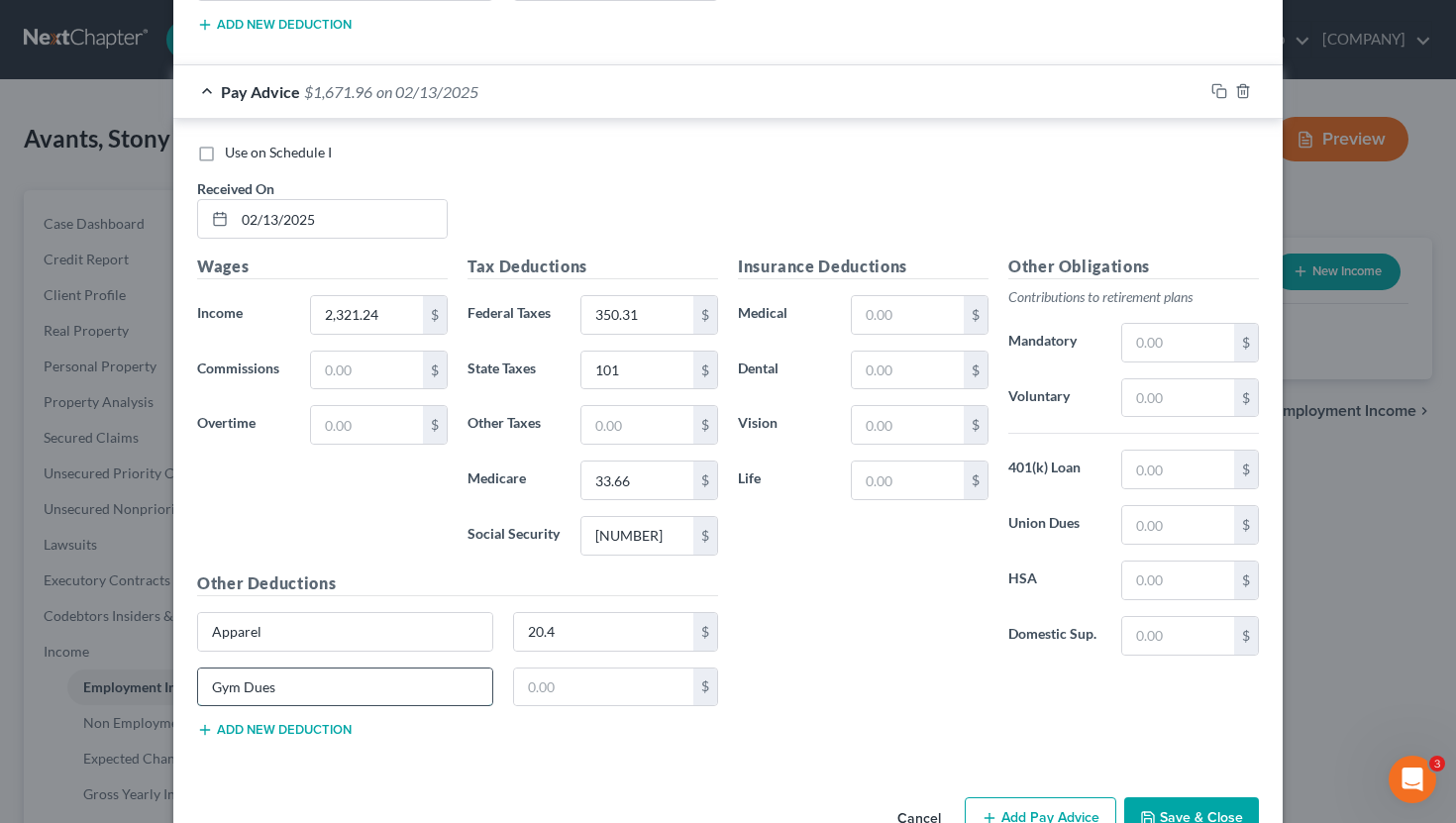 type on "Gym Dues" 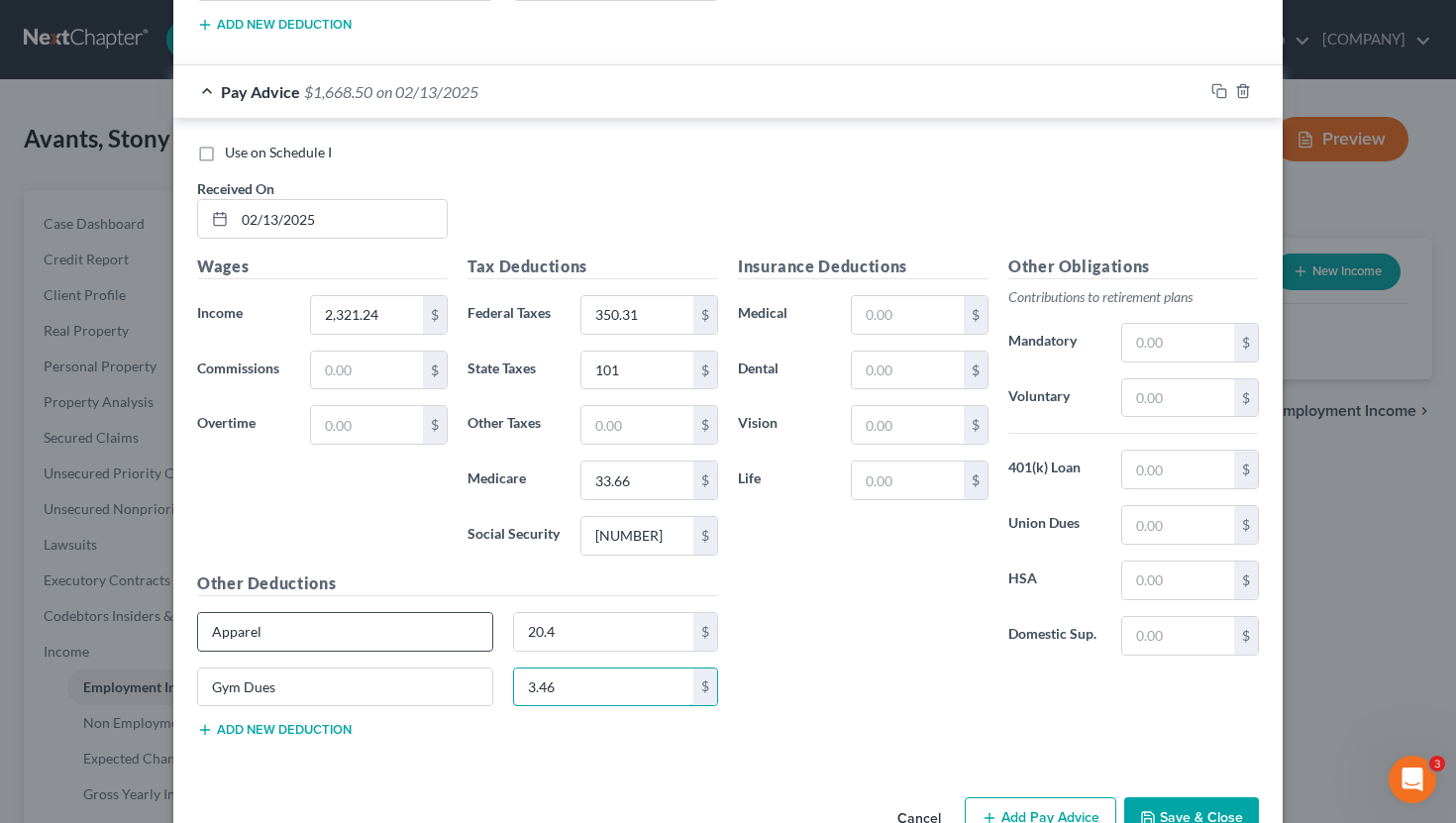 scroll, scrollTop: 1366, scrollLeft: 0, axis: vertical 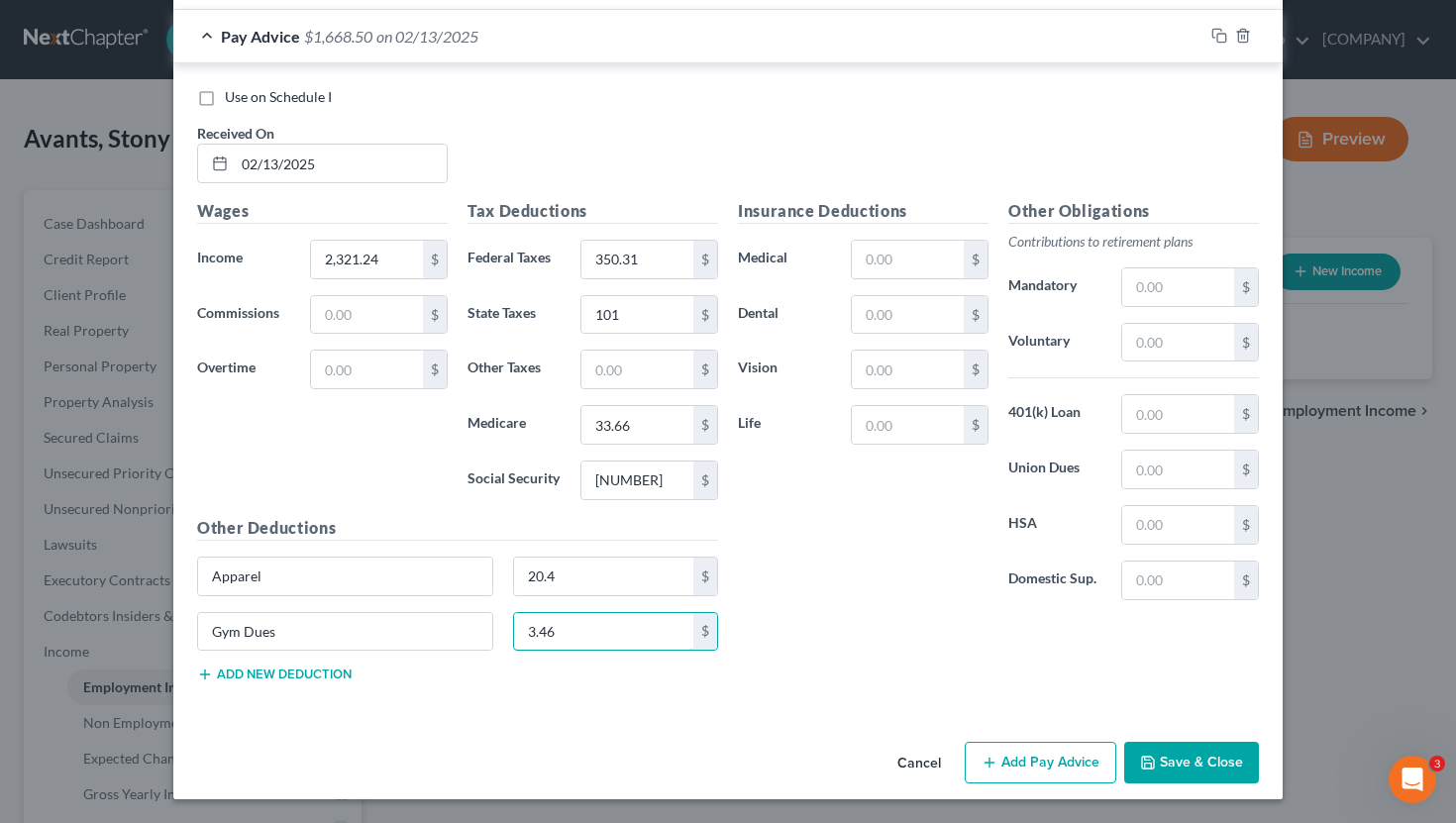 type on "3.46" 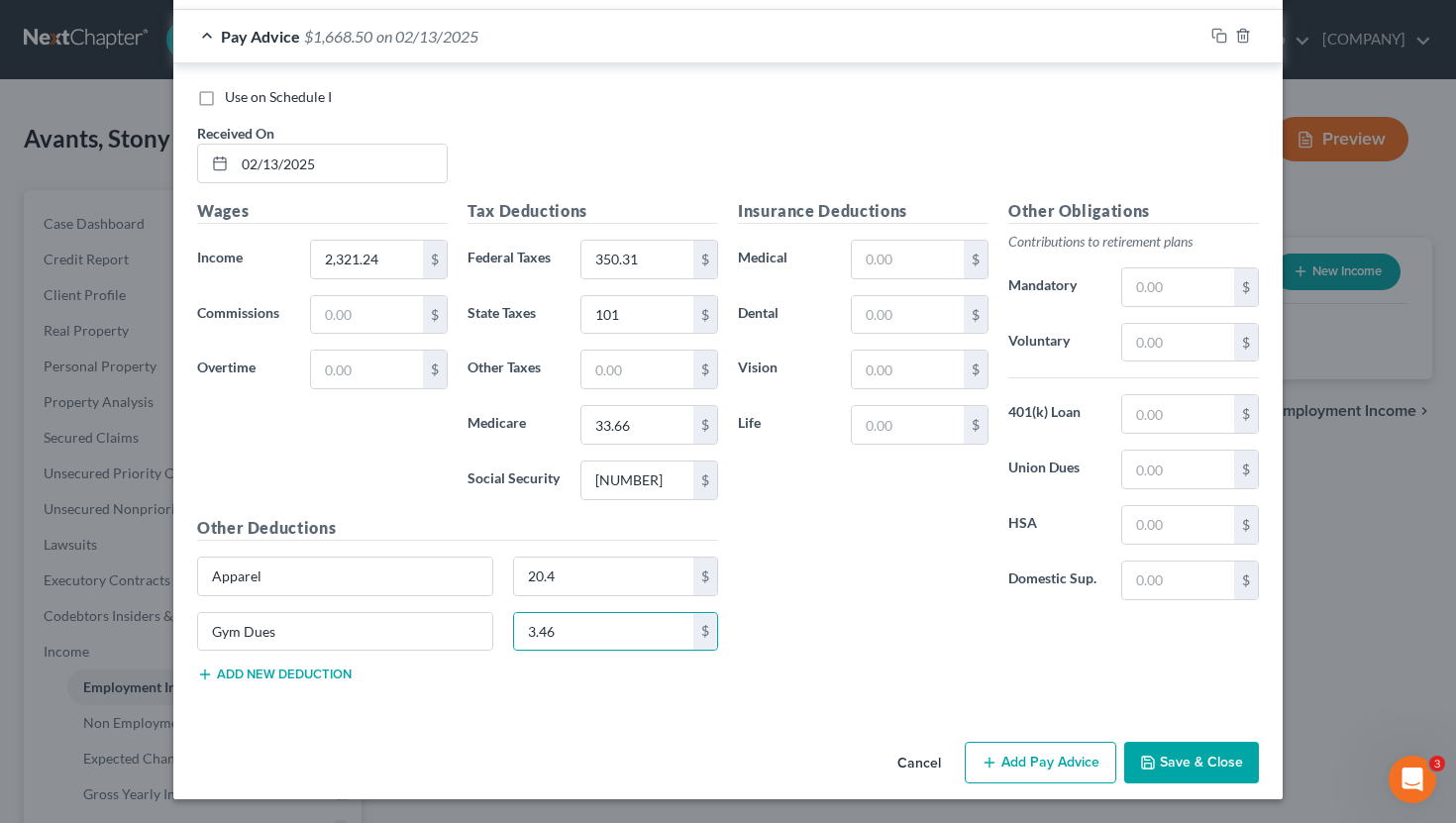 click on "Add Pay Advice" at bounding box center (1040, 763) 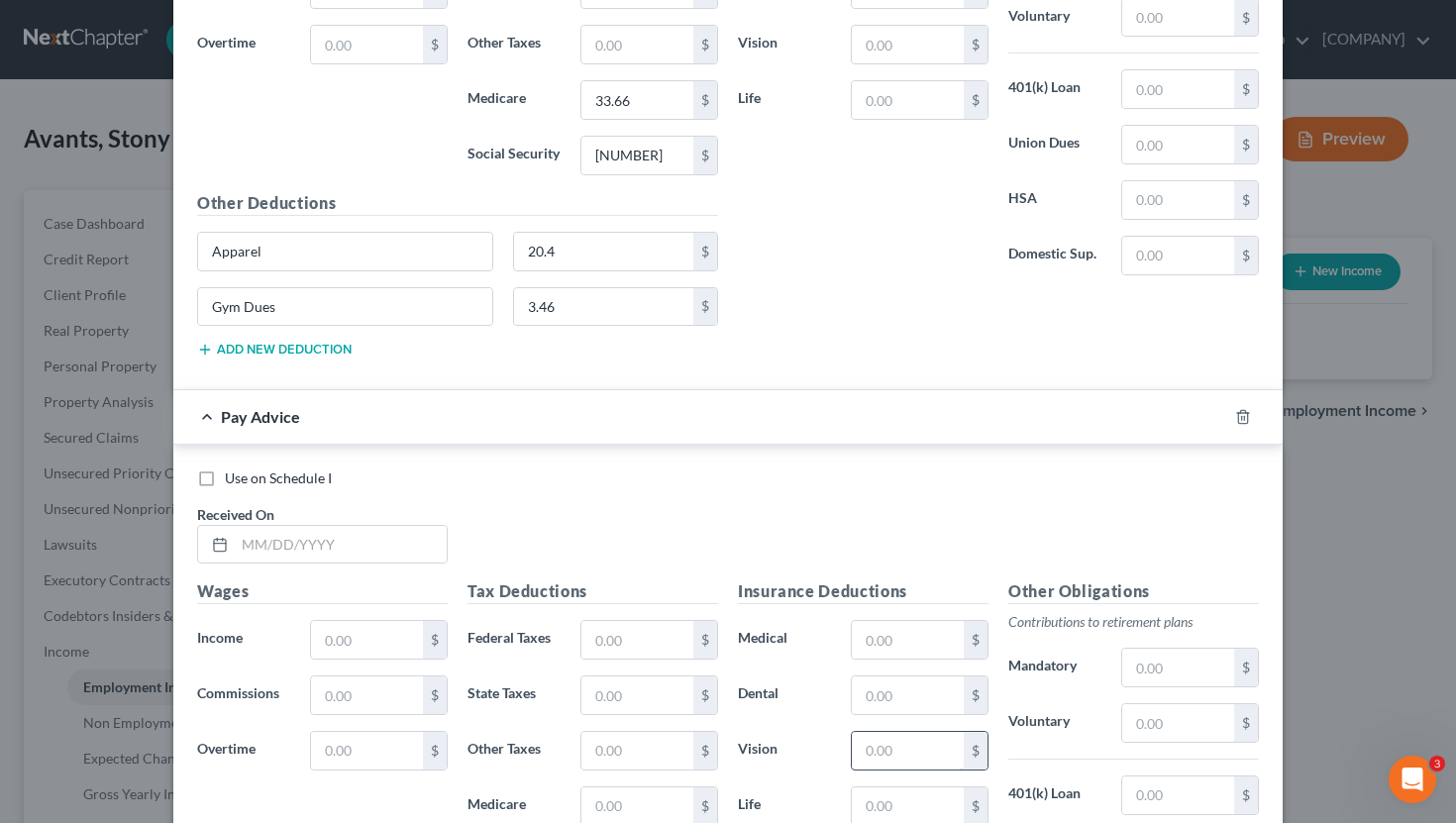 scroll, scrollTop: 1712, scrollLeft: 0, axis: vertical 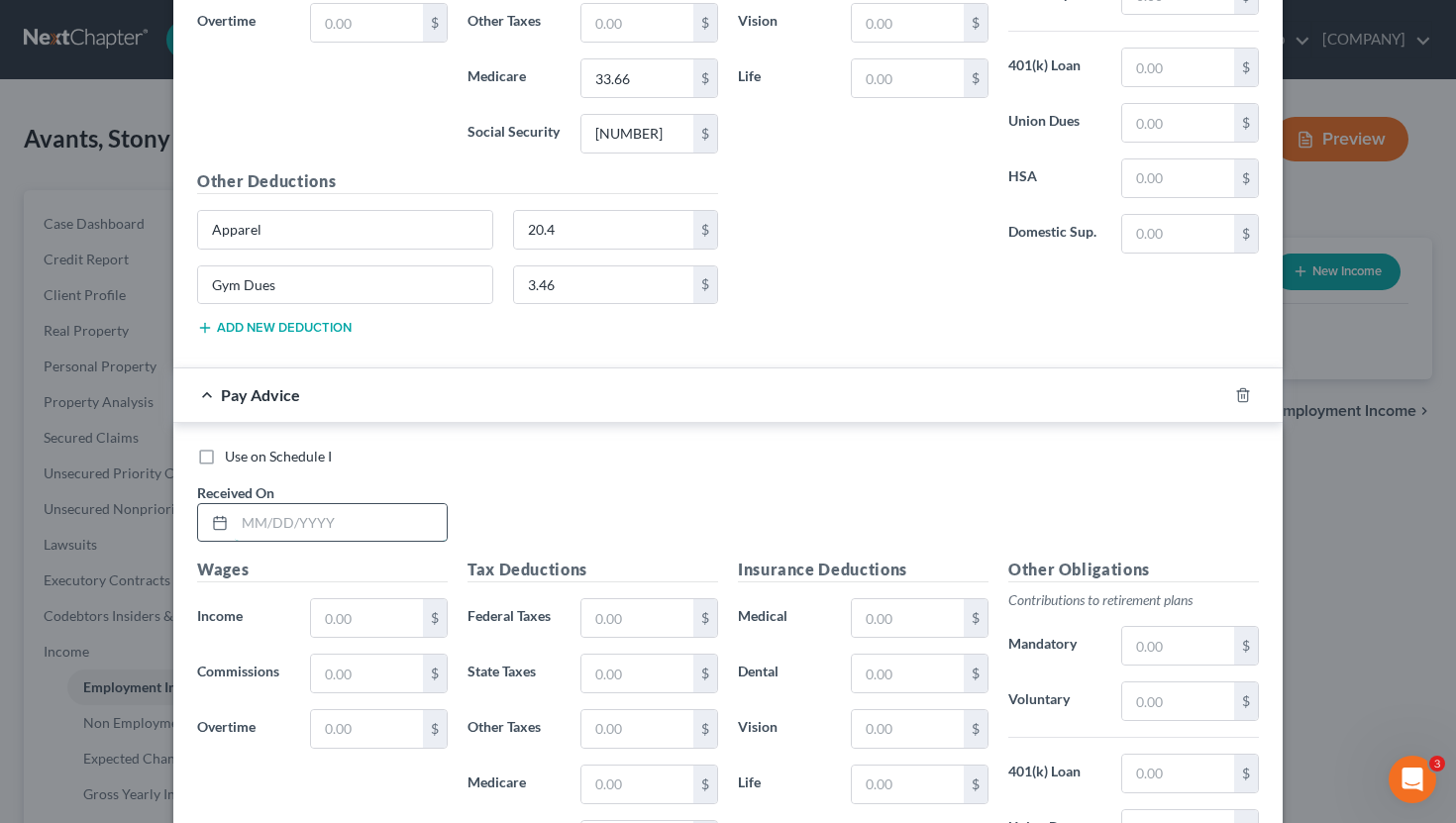 click at bounding box center [341, 523] 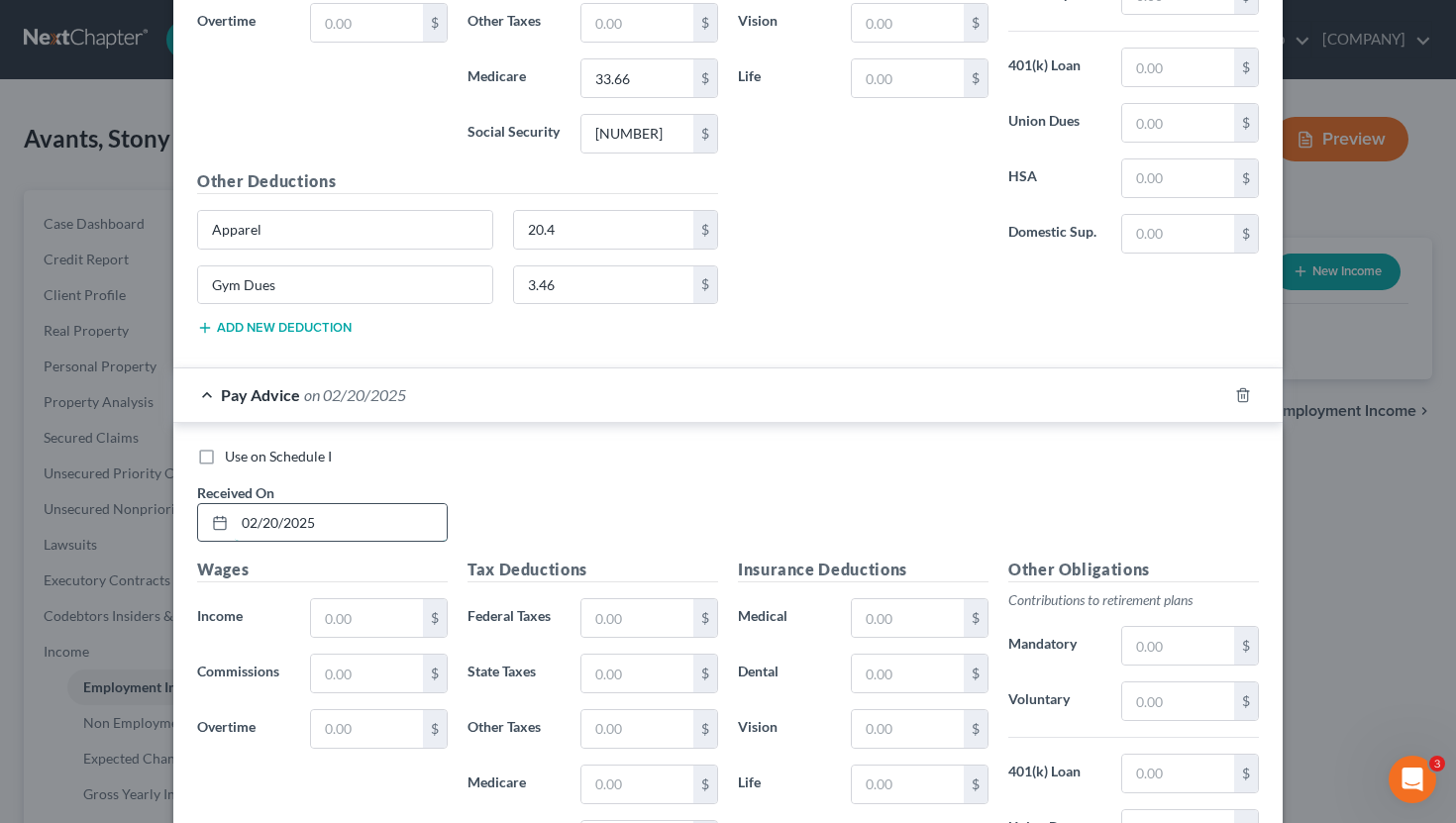 type on "02/20/2025" 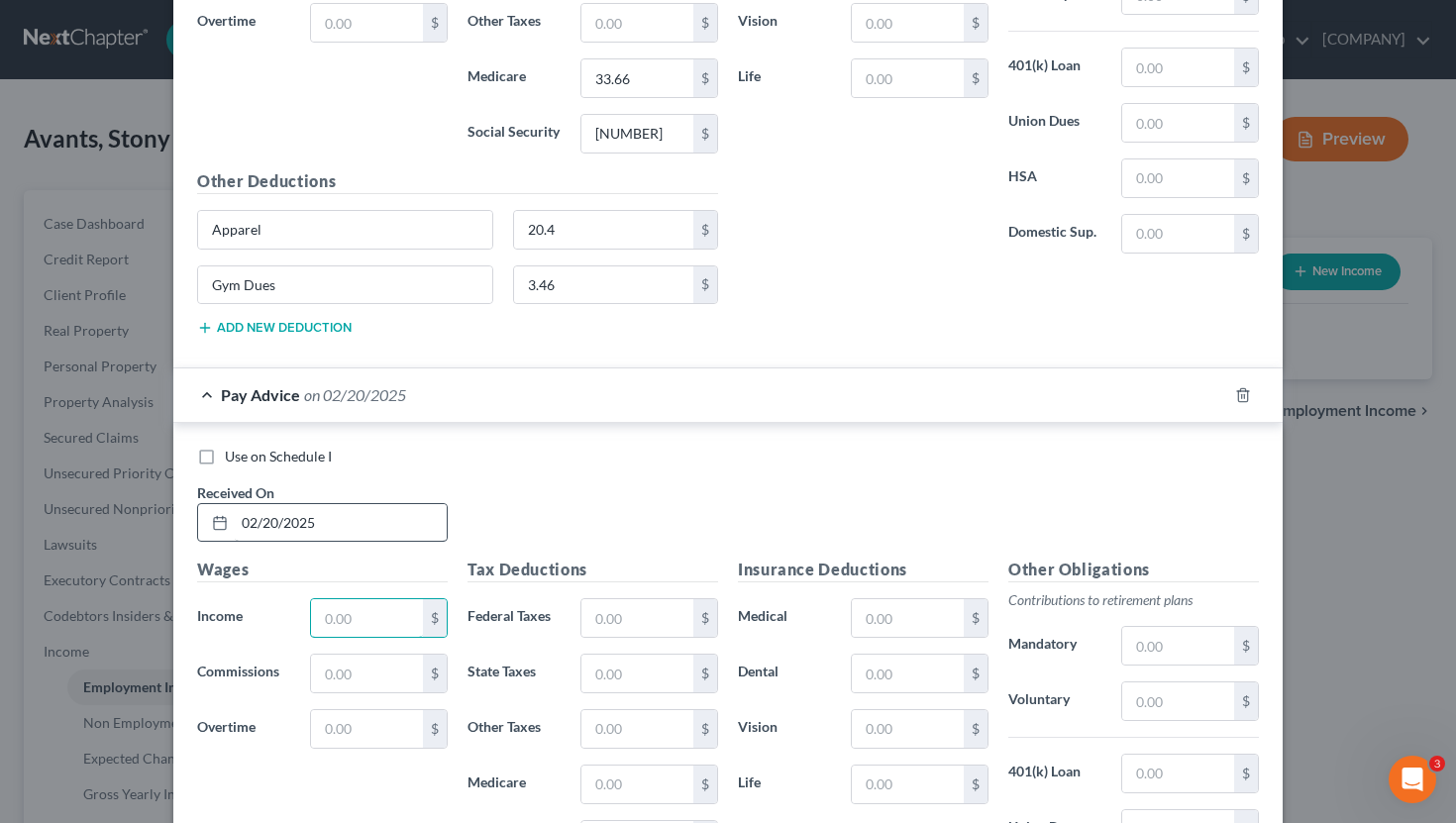type on "1" 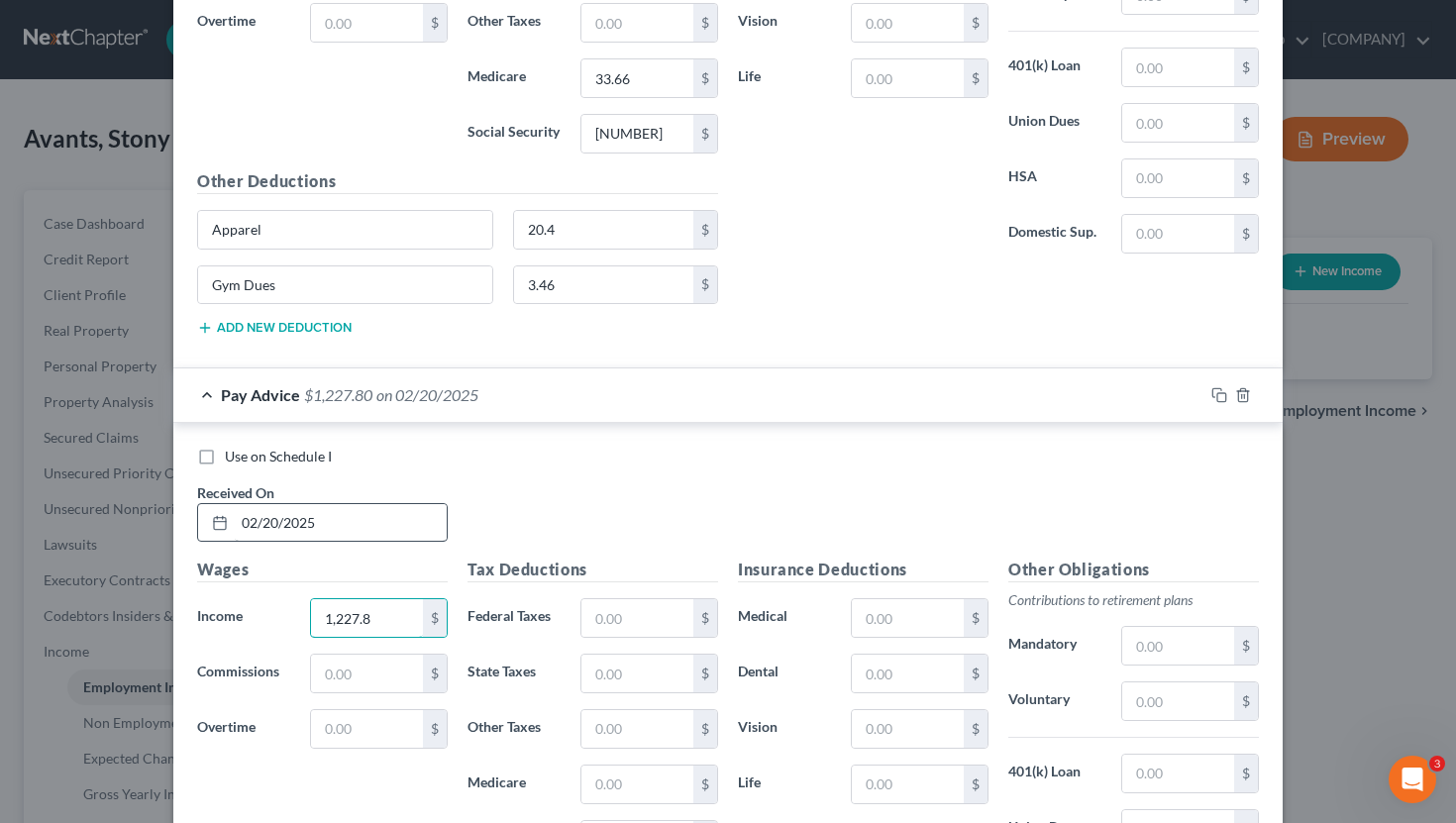 type on "1,227.8" 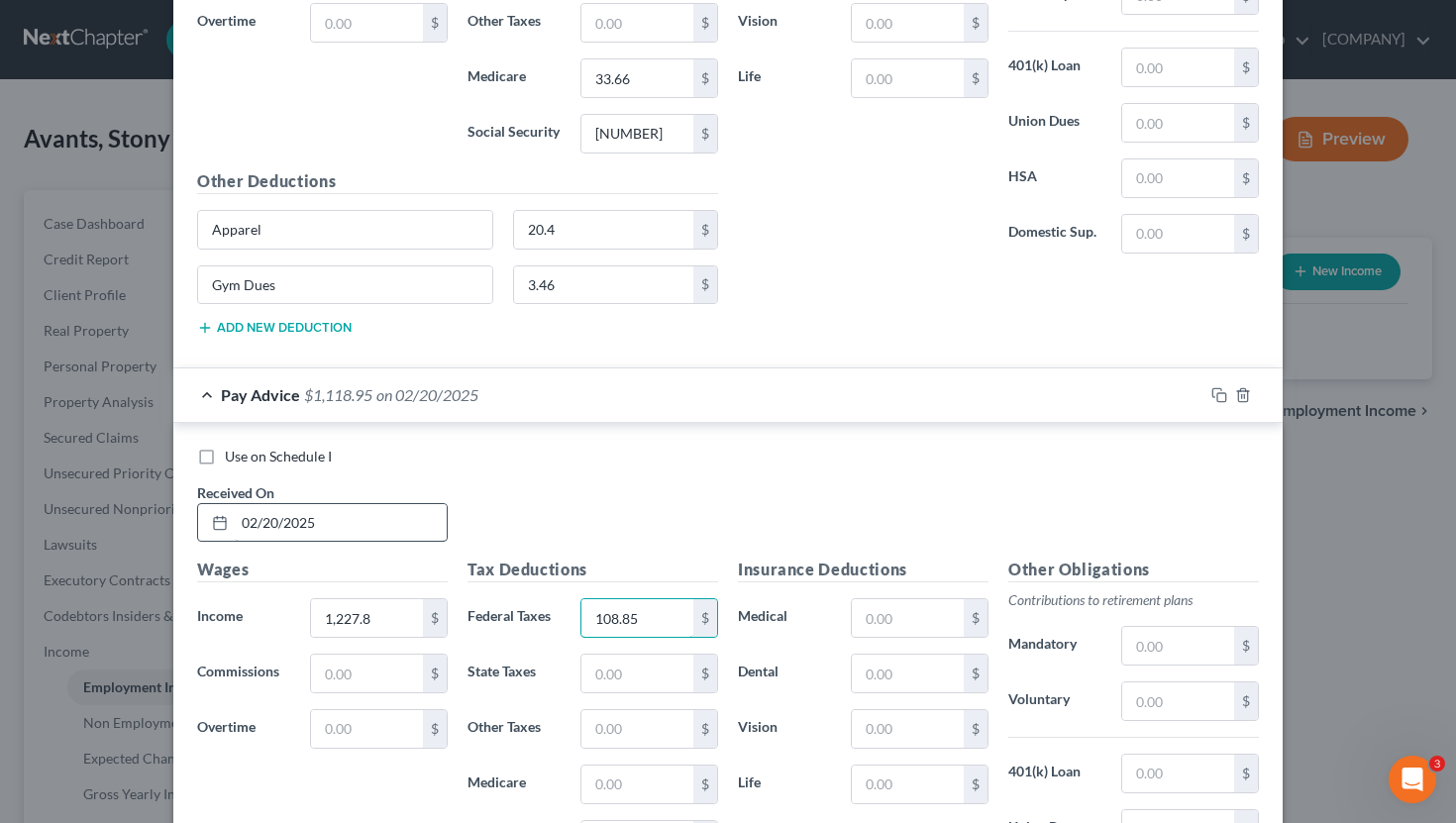 type on "108.85" 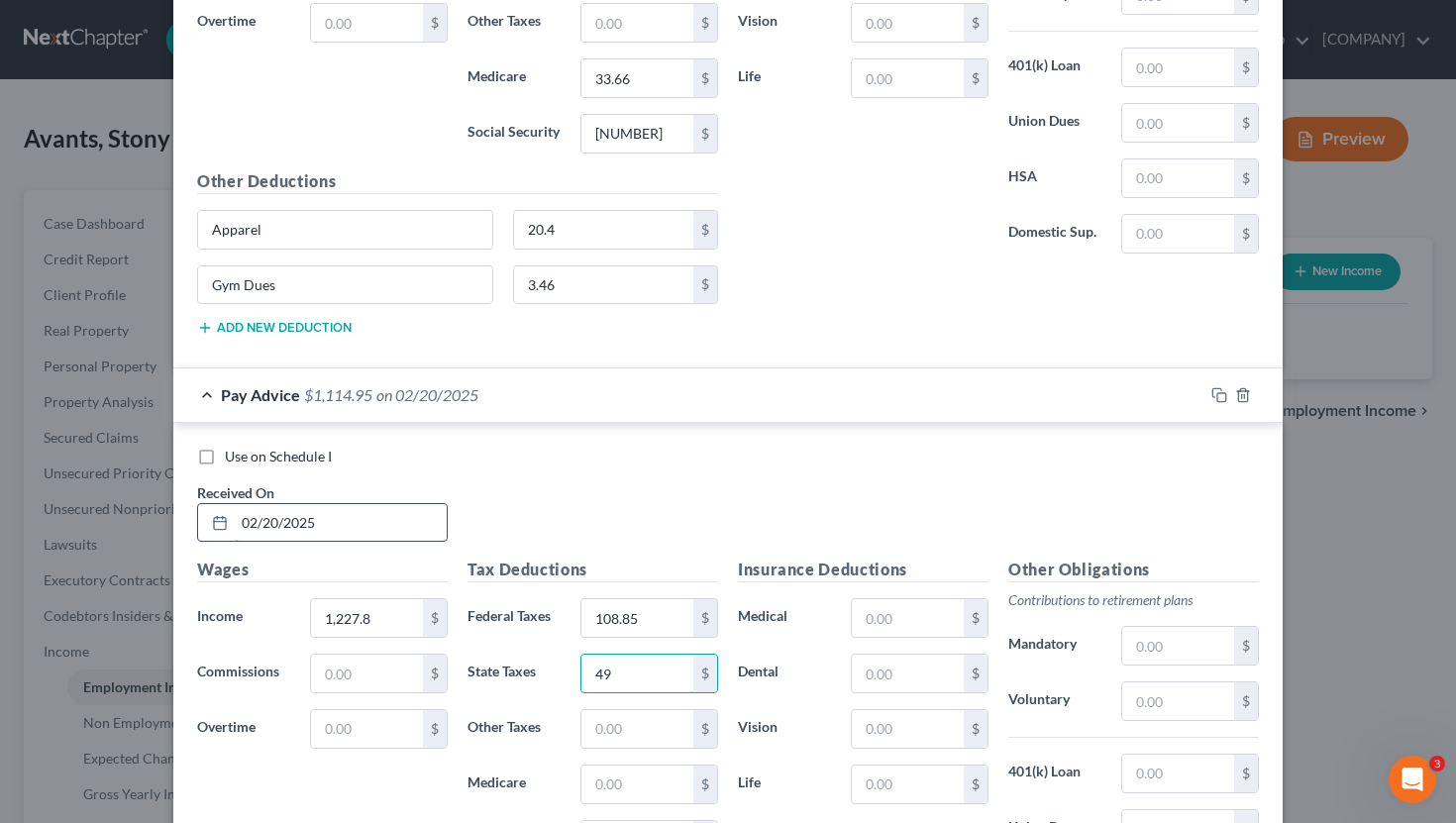 type on "49" 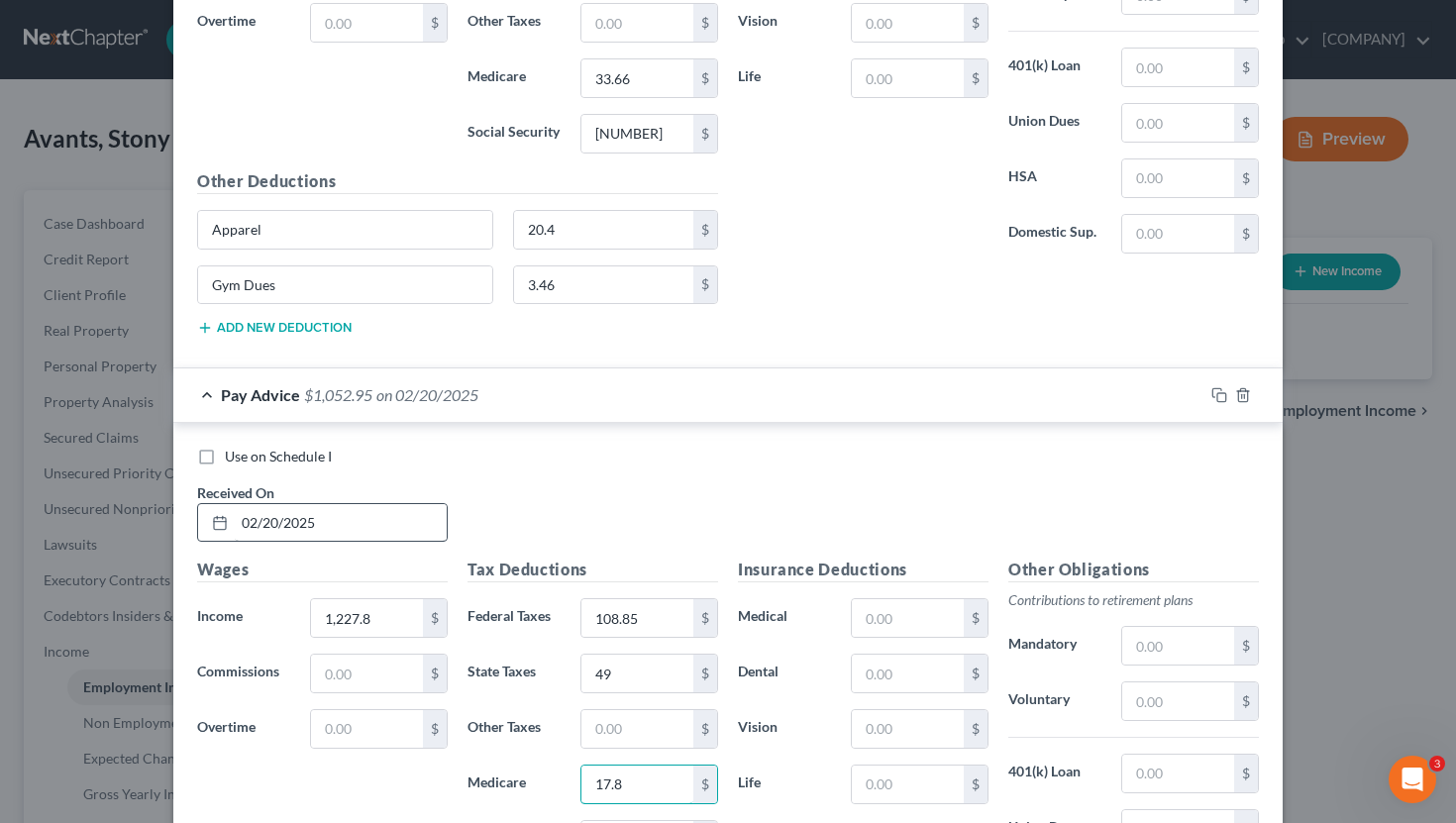 type on "17.8" 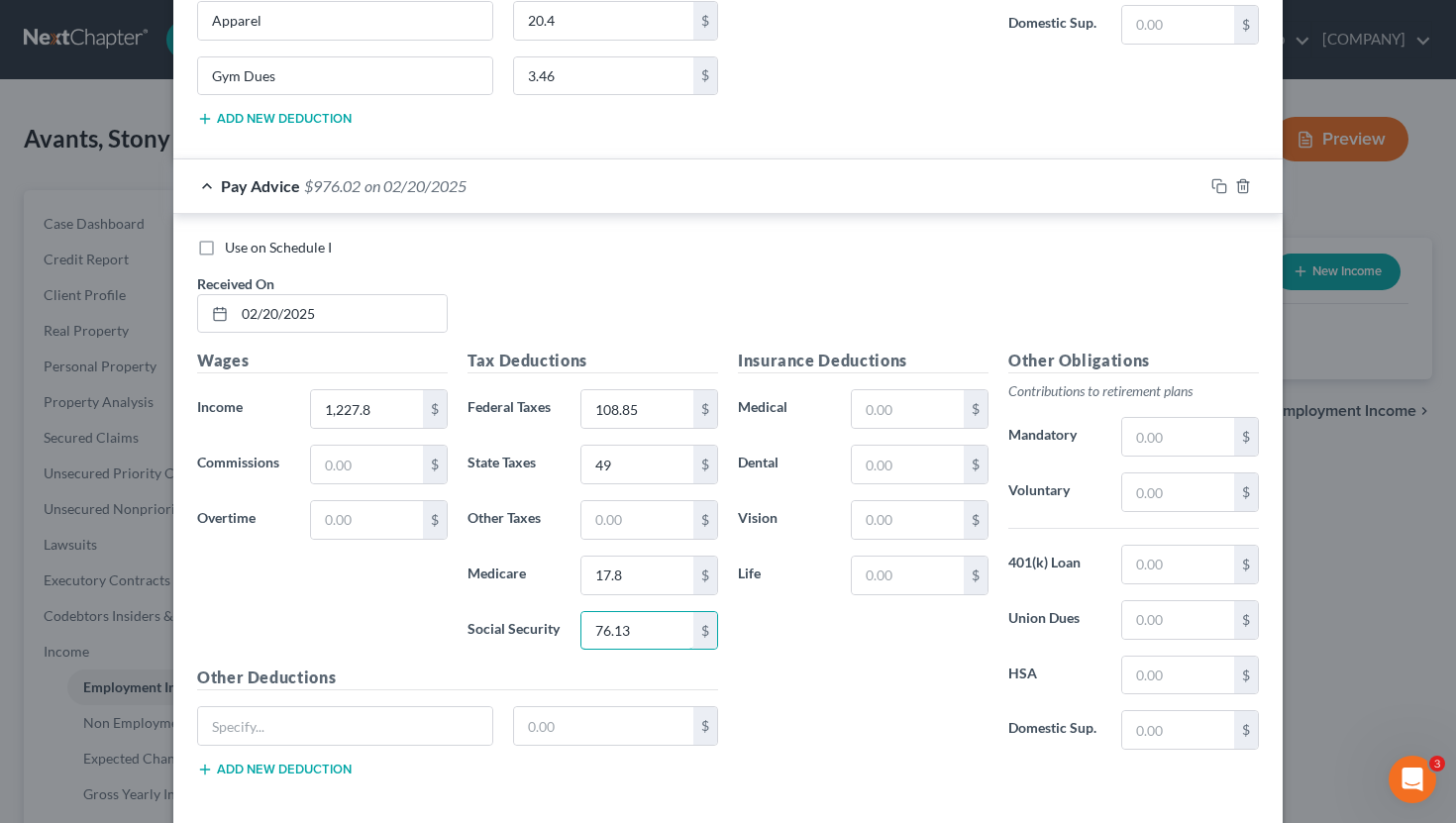 scroll, scrollTop: 1981, scrollLeft: 0, axis: vertical 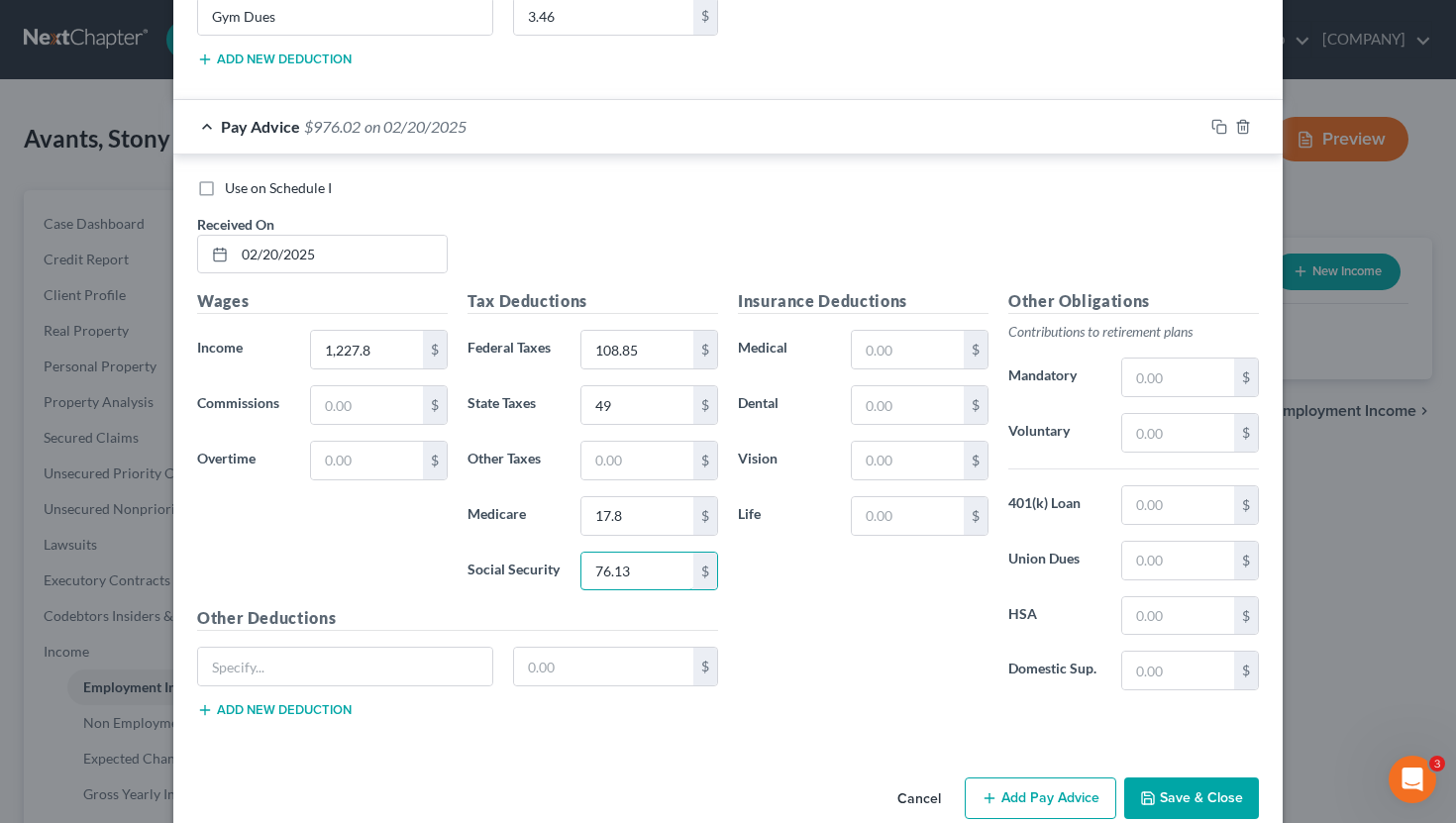 type on "76.13" 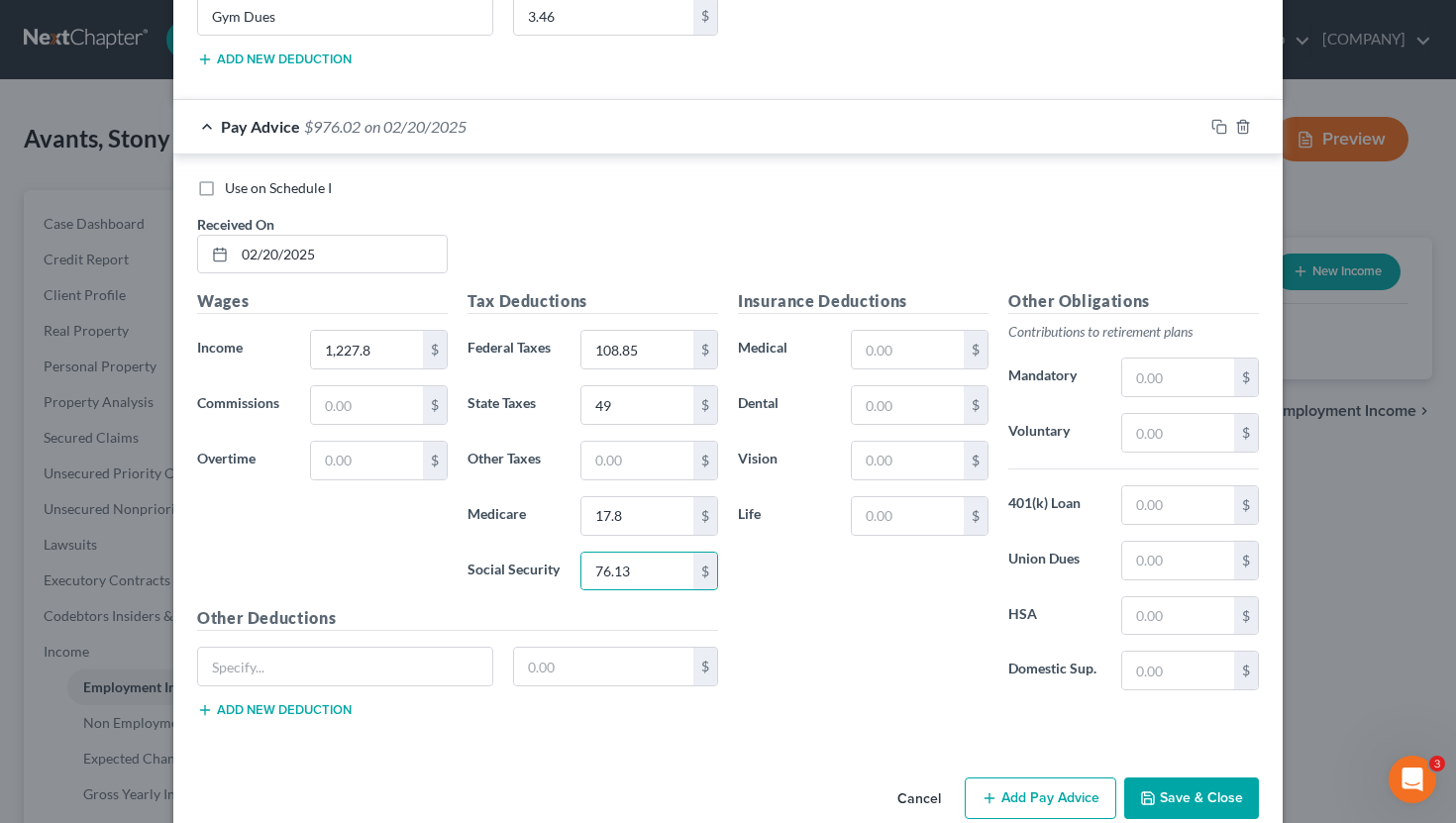 click on "Add new deduction" at bounding box center [274, 710] 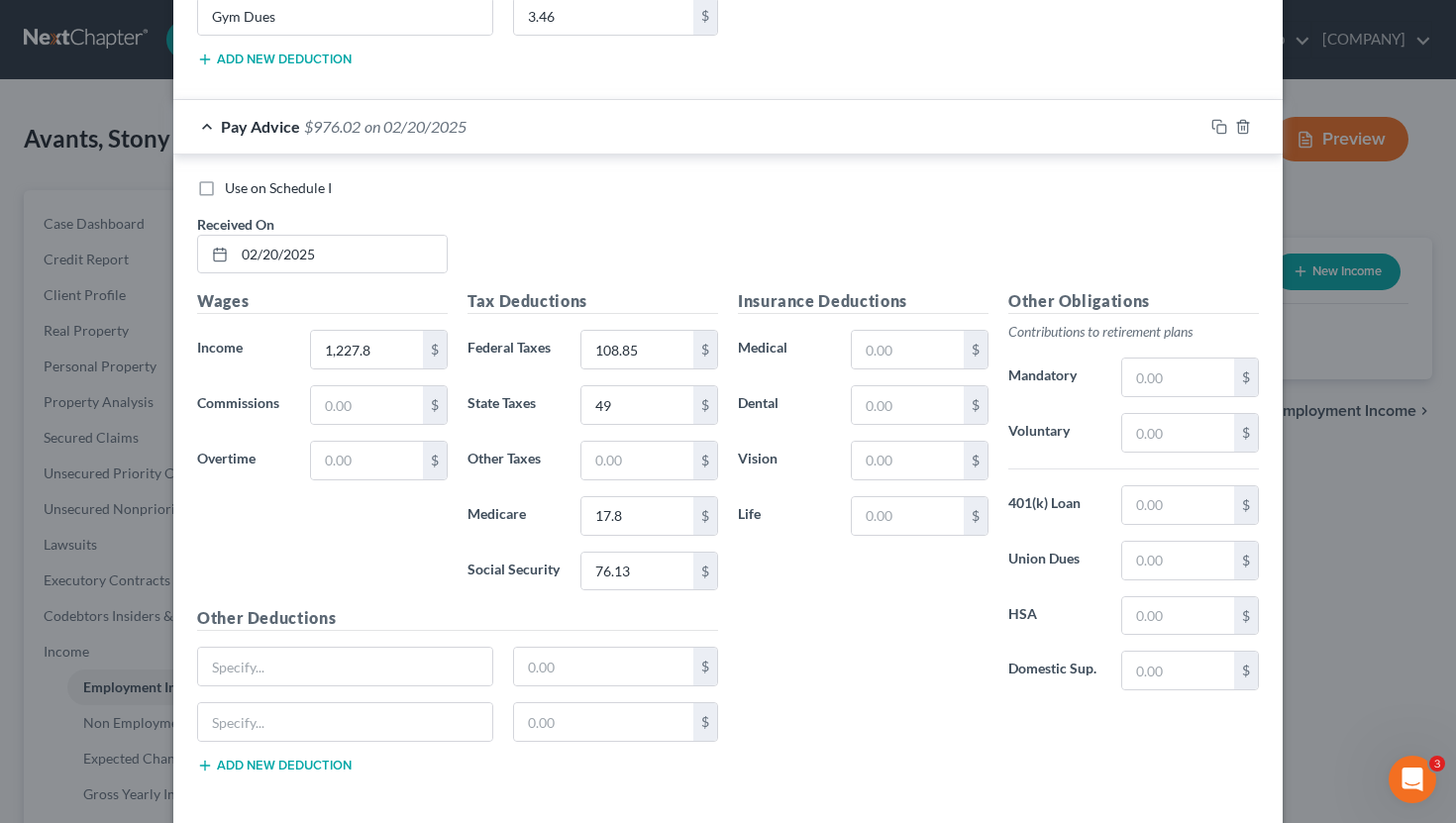 click on "$" at bounding box center [458, 674] 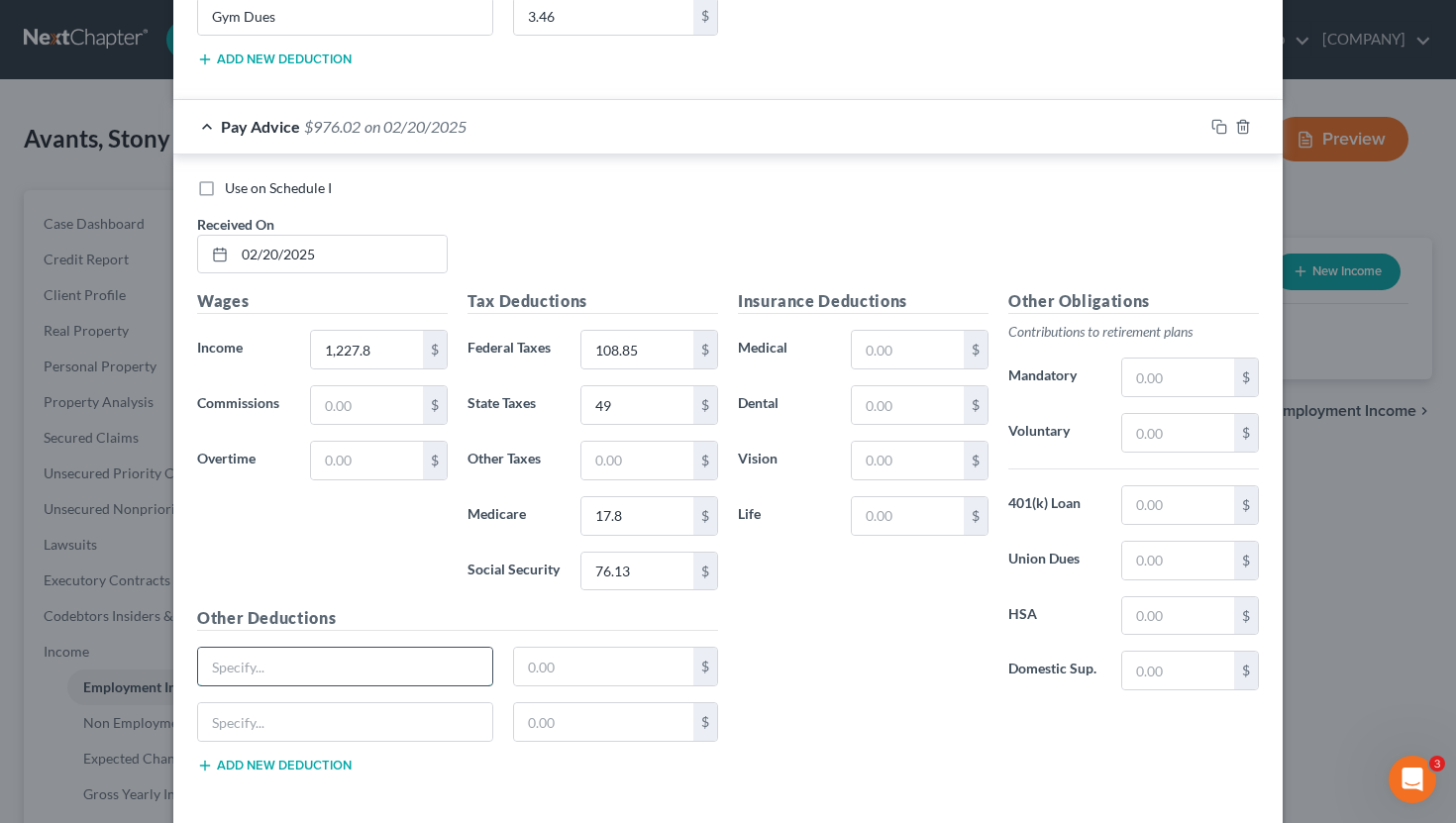 click at bounding box center [345, 667] 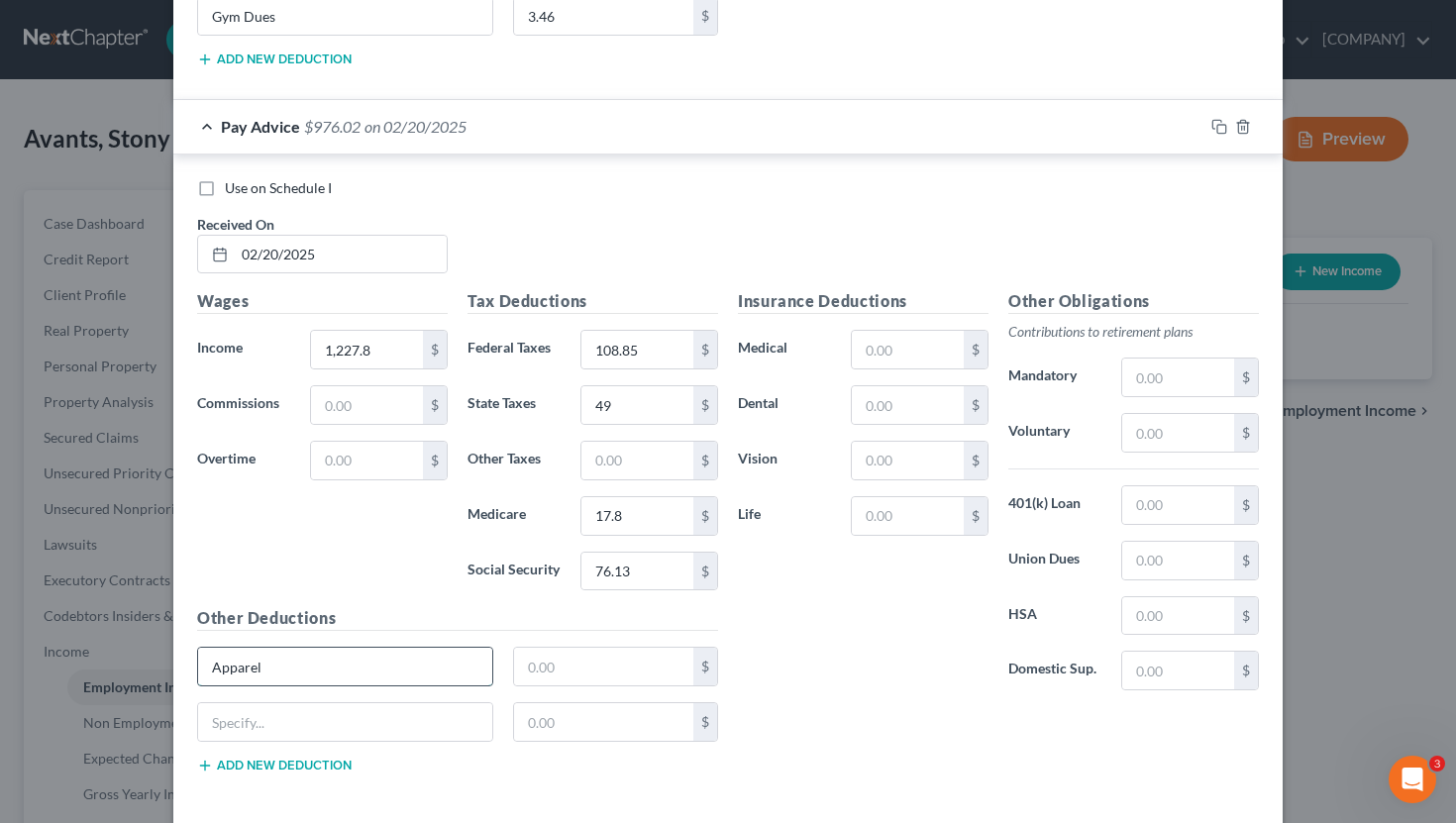 type on "Apparel" 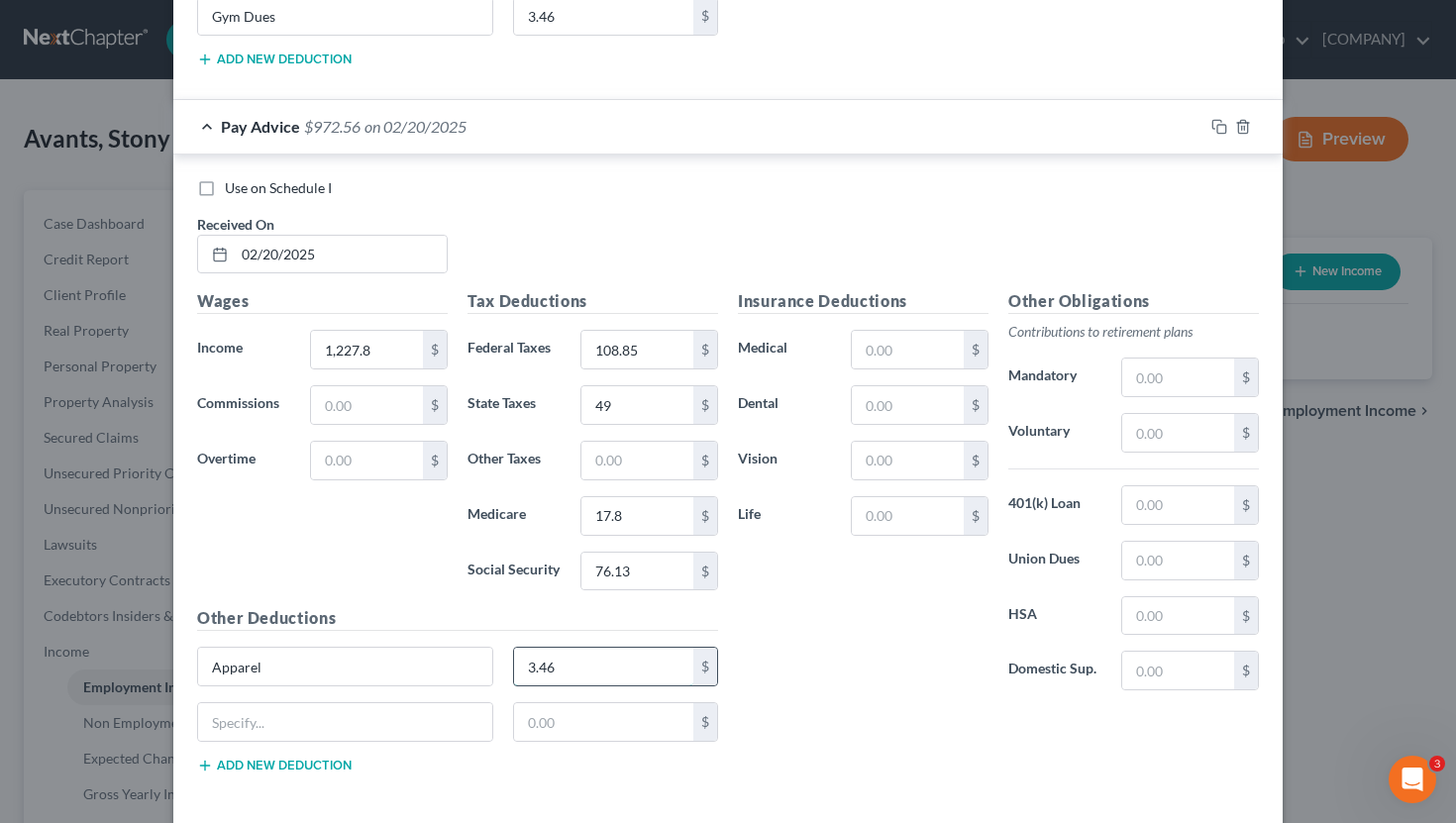 scroll, scrollTop: 2032, scrollLeft: 0, axis: vertical 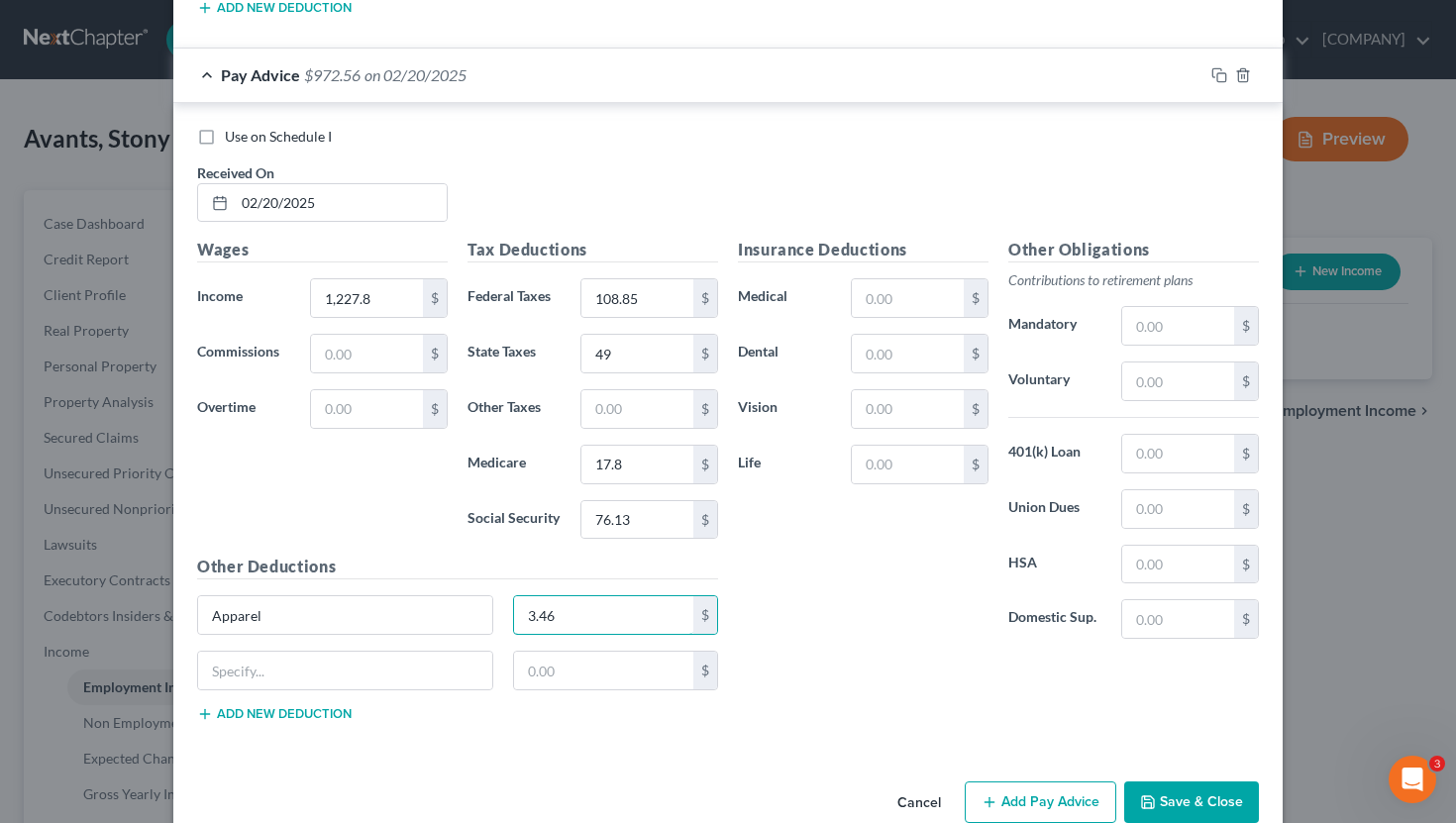 type on "3.46" 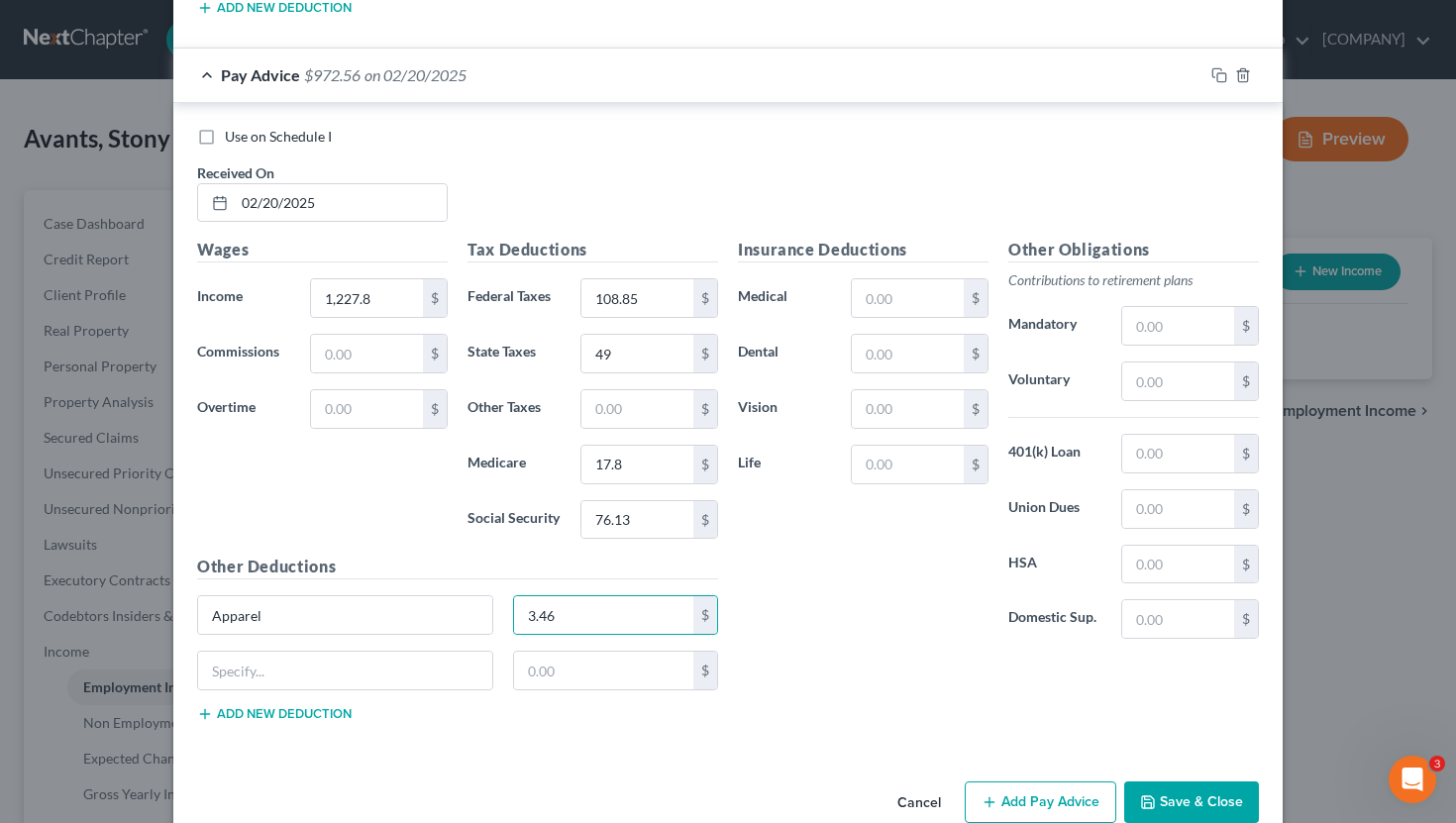 click on "Add Pay Advice" at bounding box center [1040, 802] 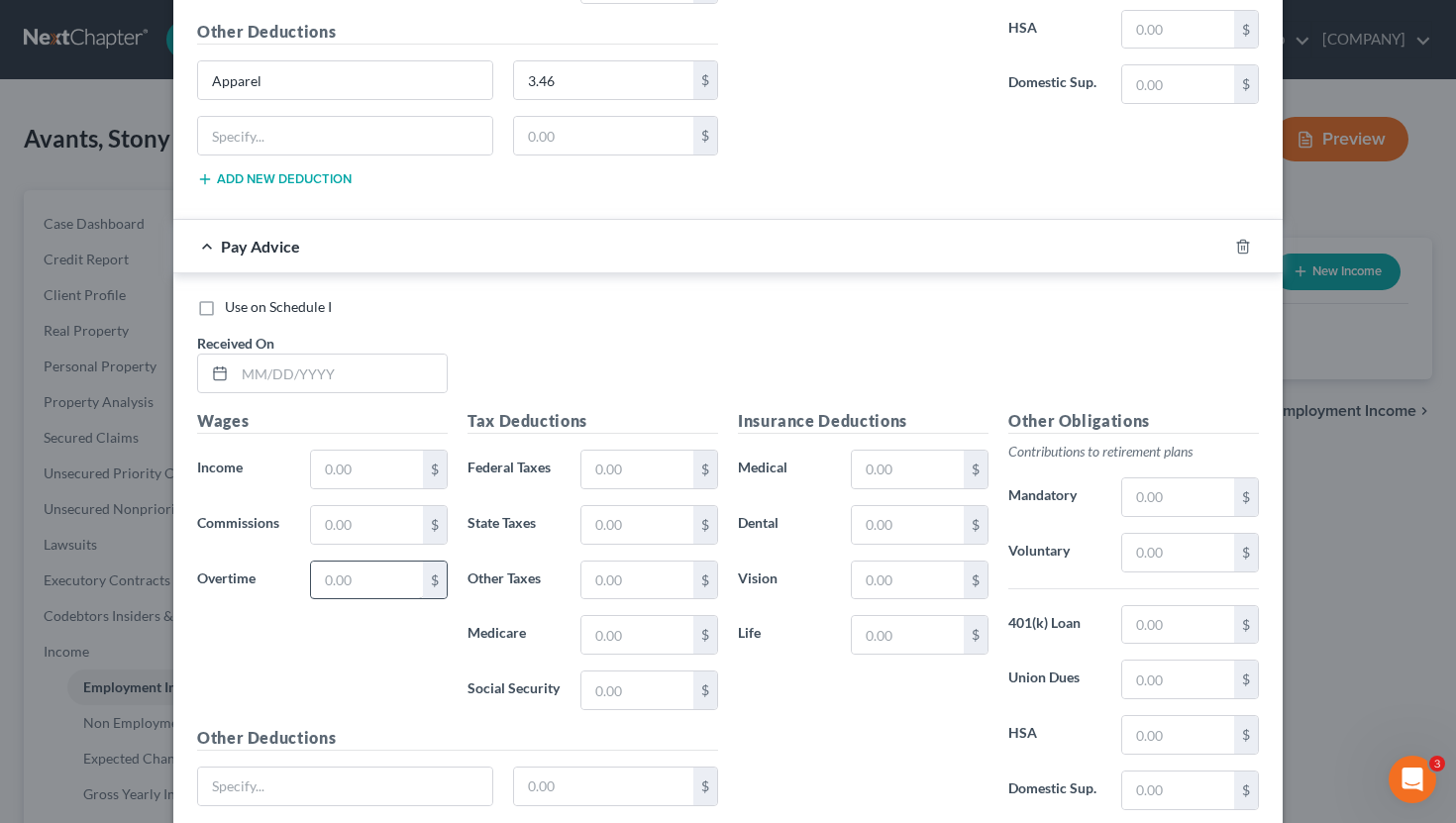 scroll, scrollTop: 2580, scrollLeft: 0, axis: vertical 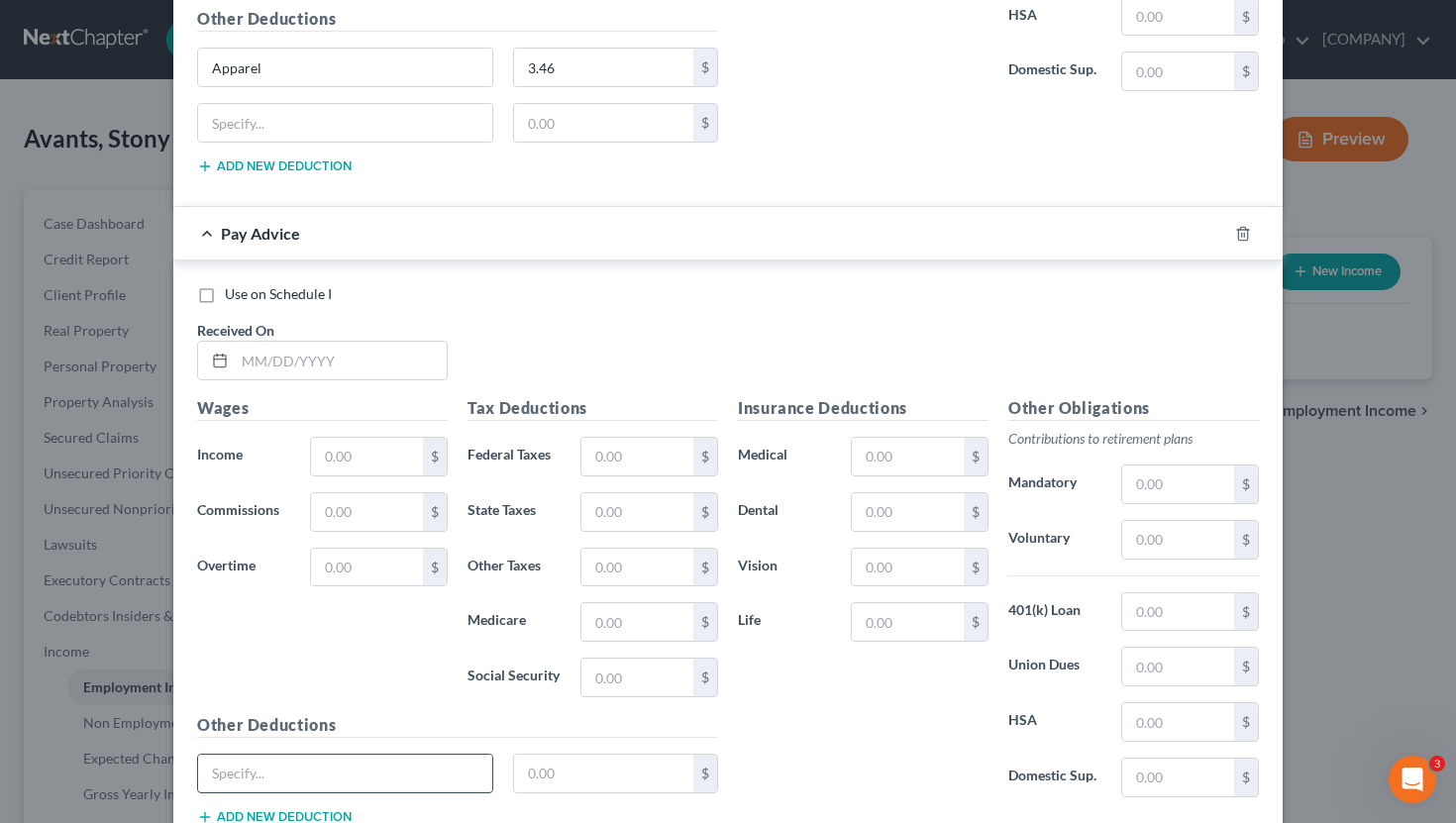 click at bounding box center [345, 773] 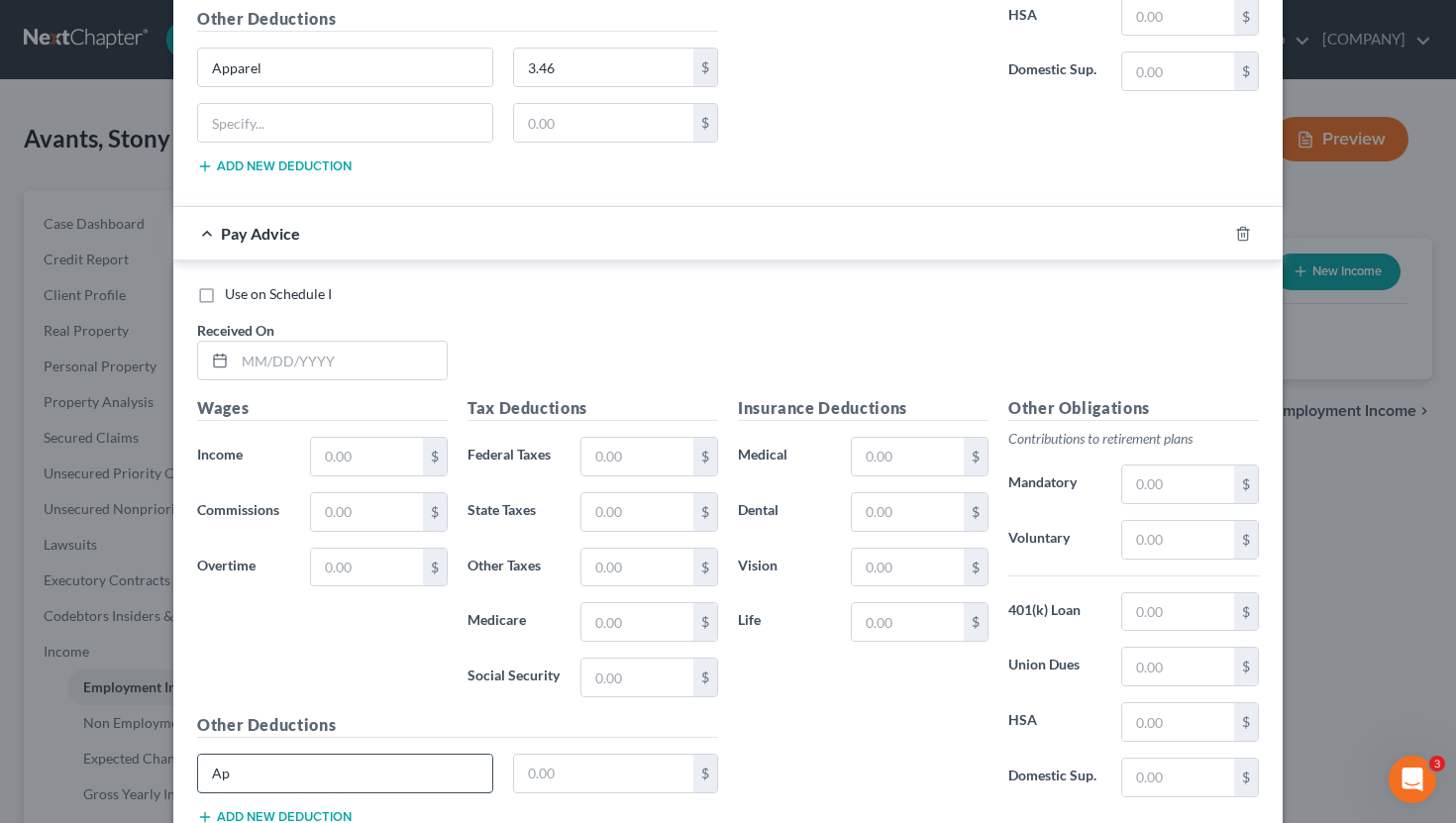 type on "A" 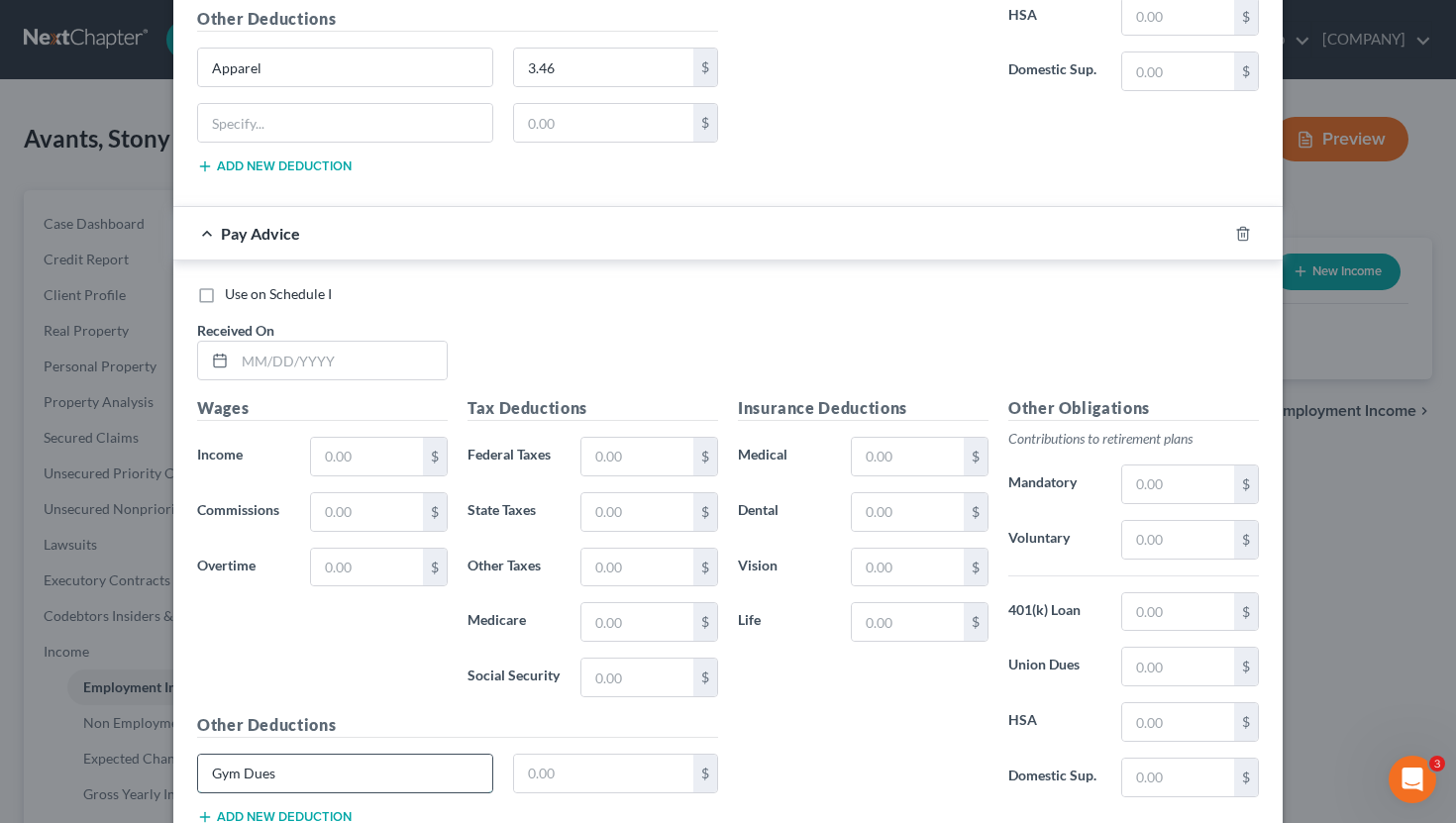 type on "Gym Dues" 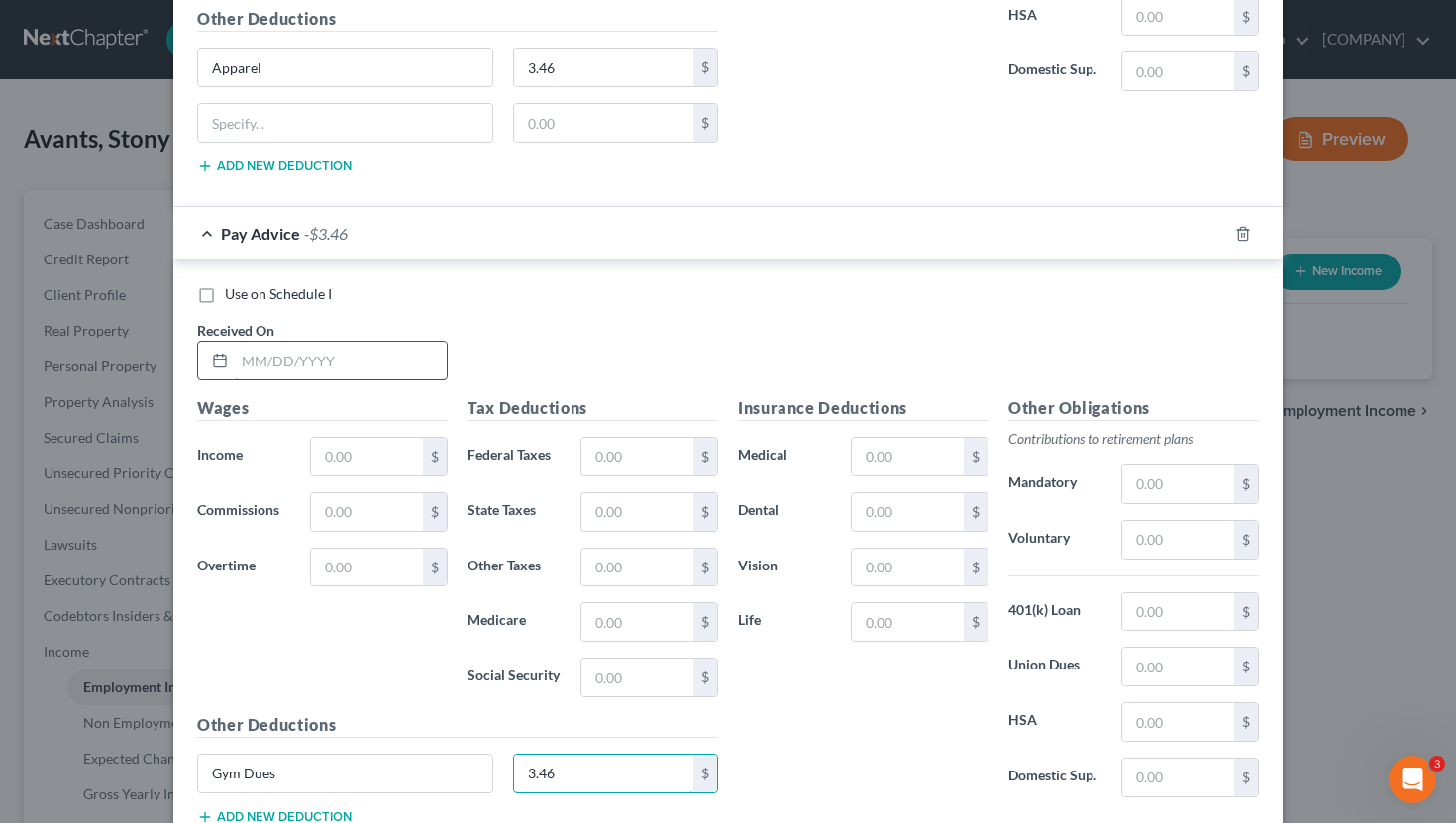 type on "3.46" 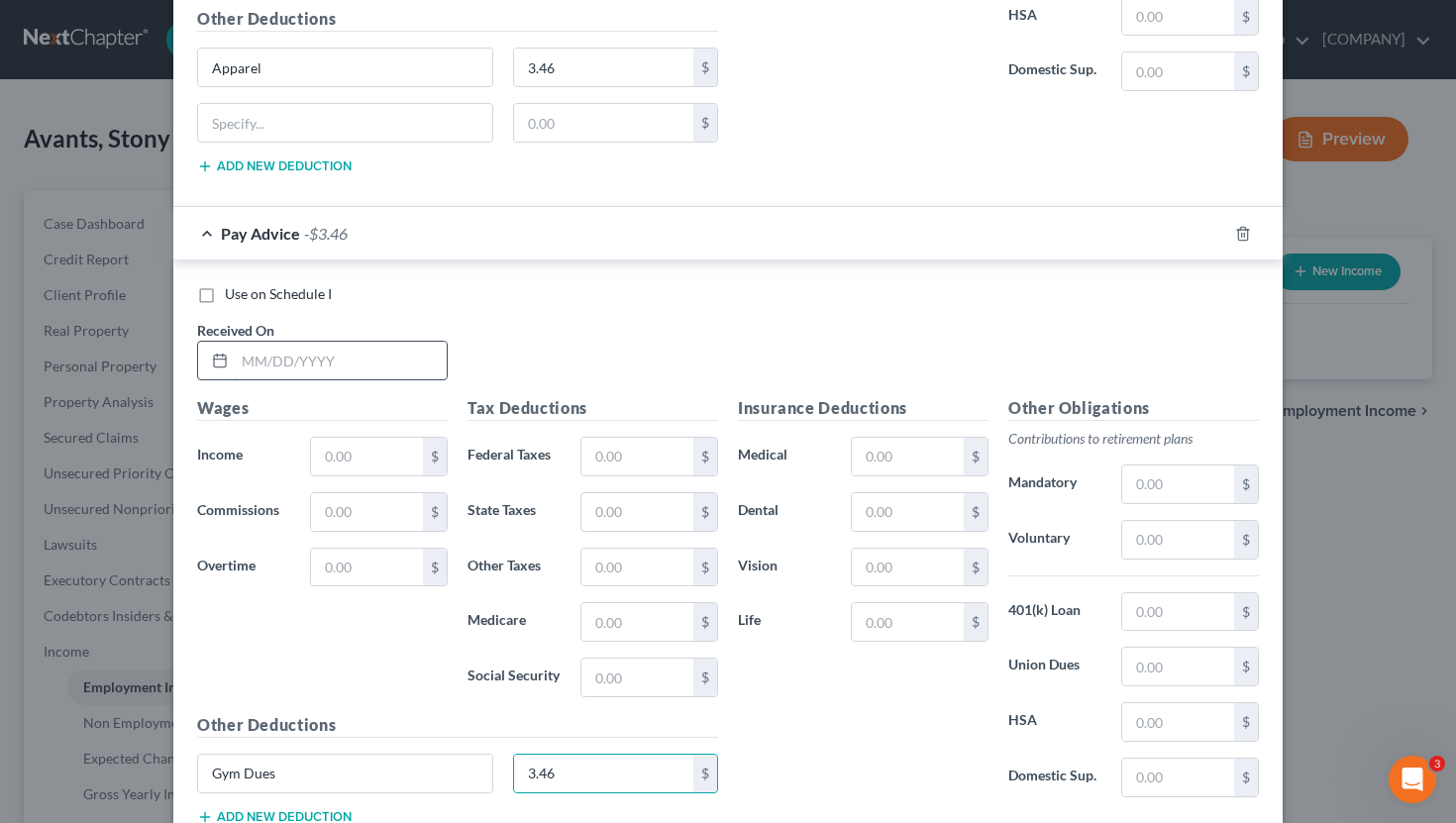 click at bounding box center [341, 360] 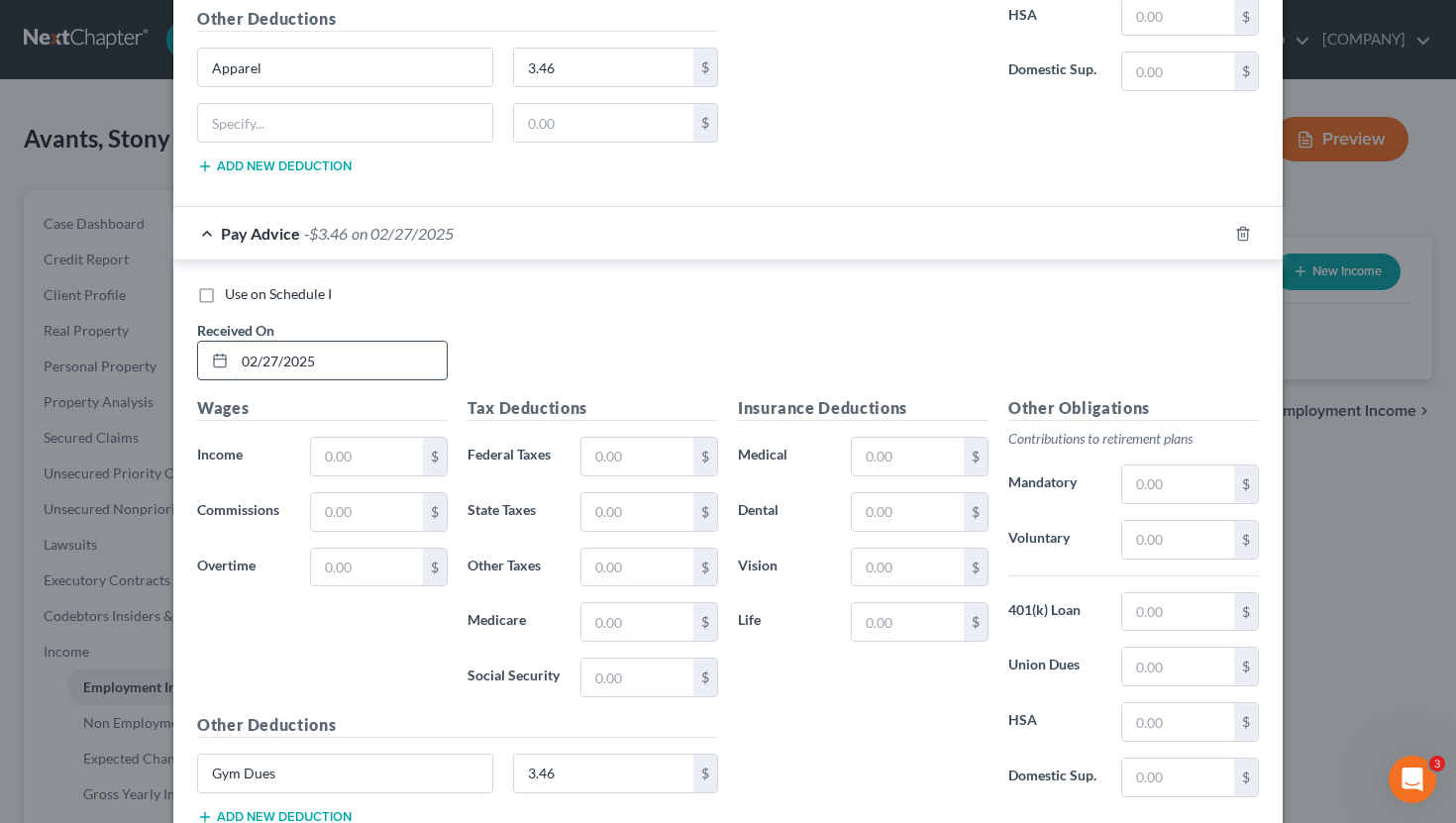 type on "02/27/2025" 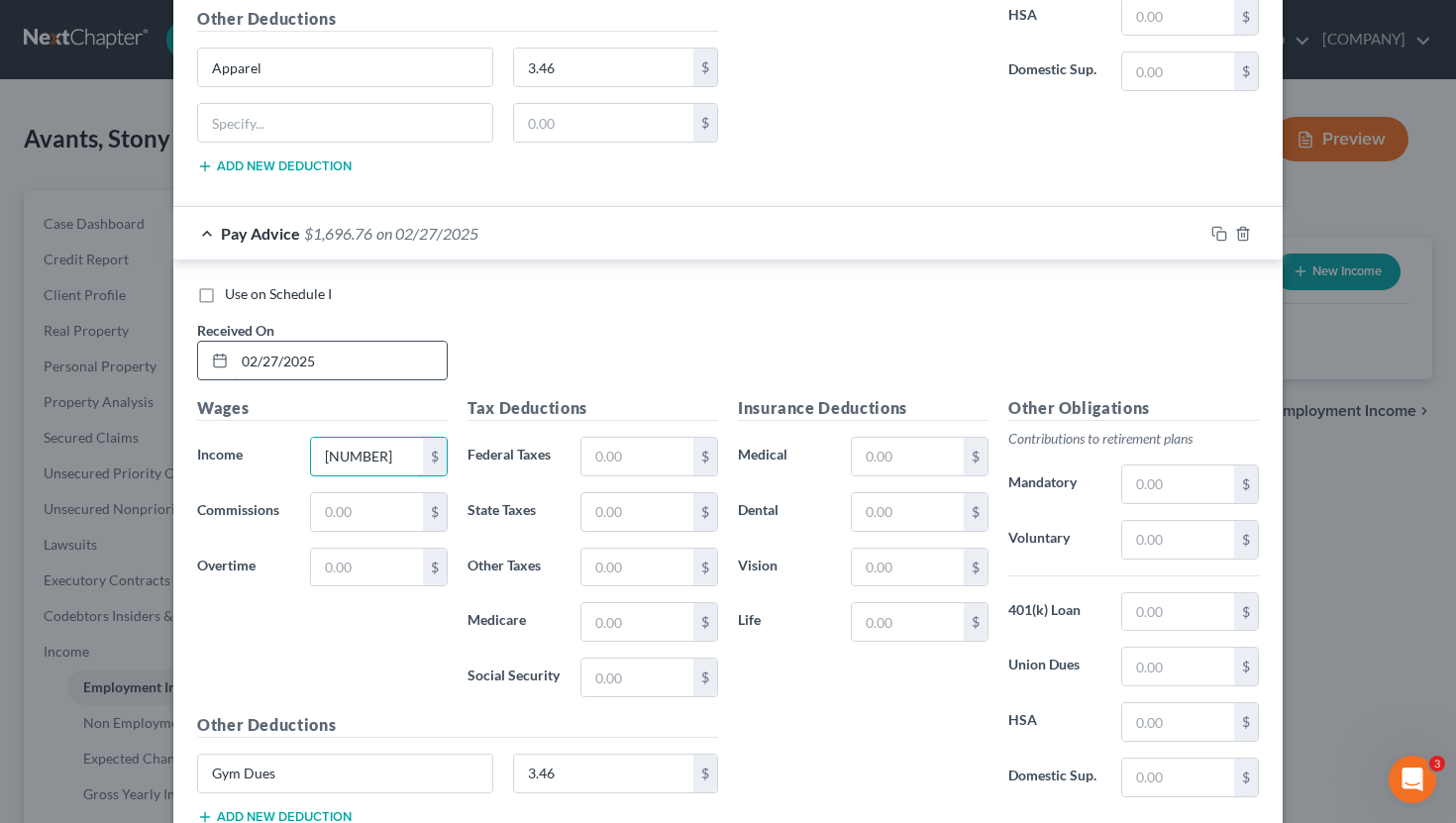 type on "[NUMBER]" 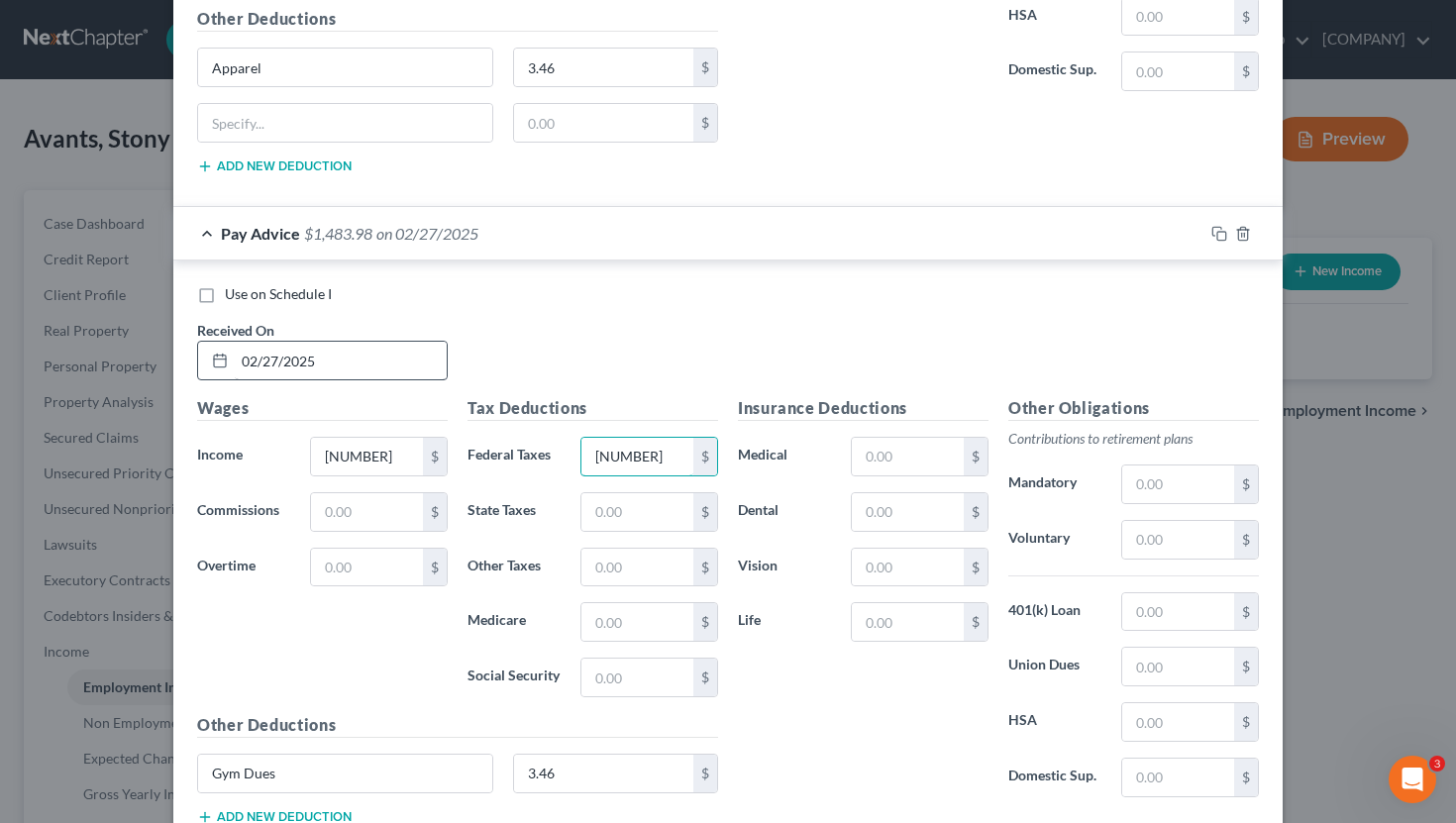 type on "[NUMBER]" 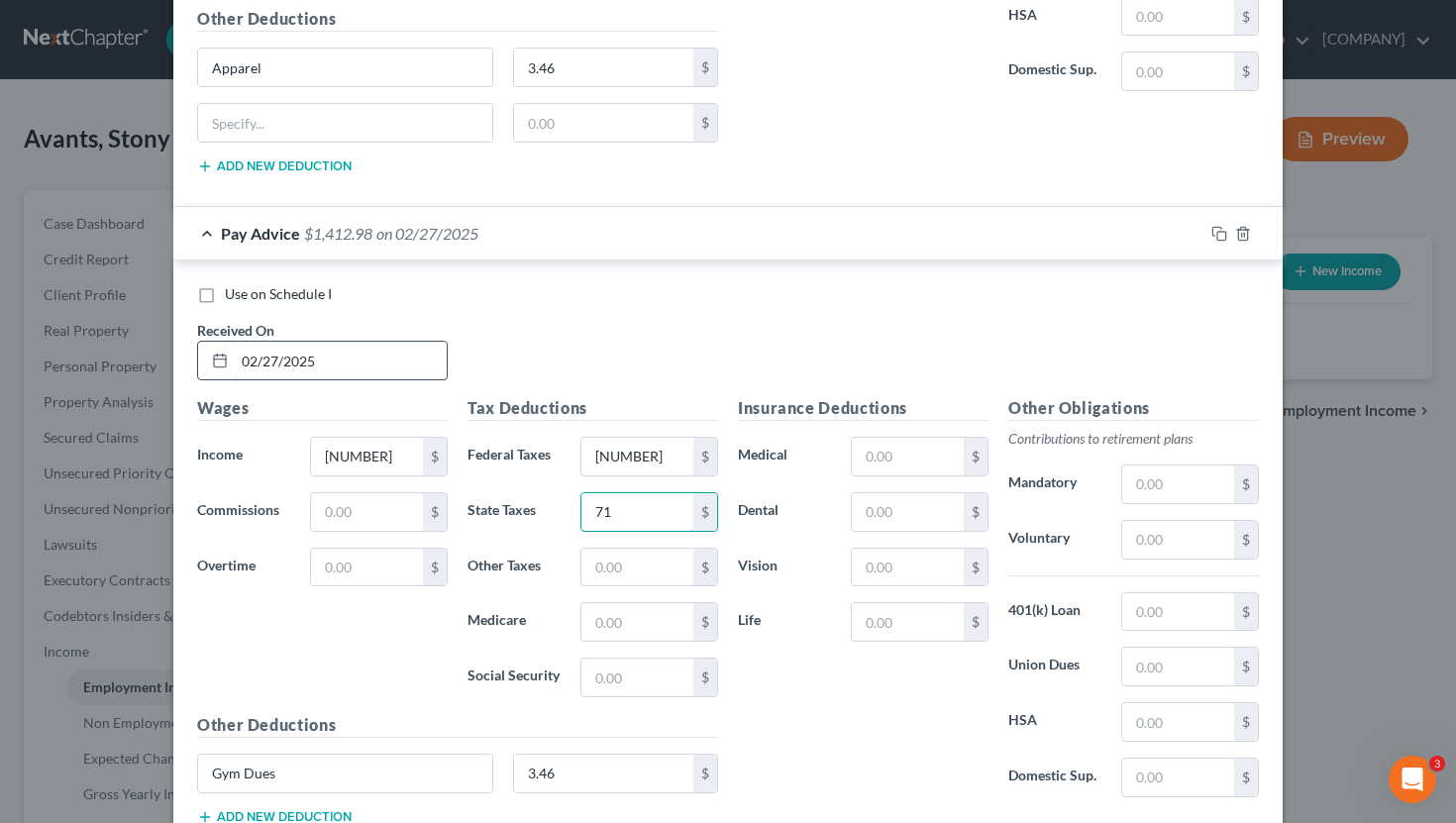 type on "71" 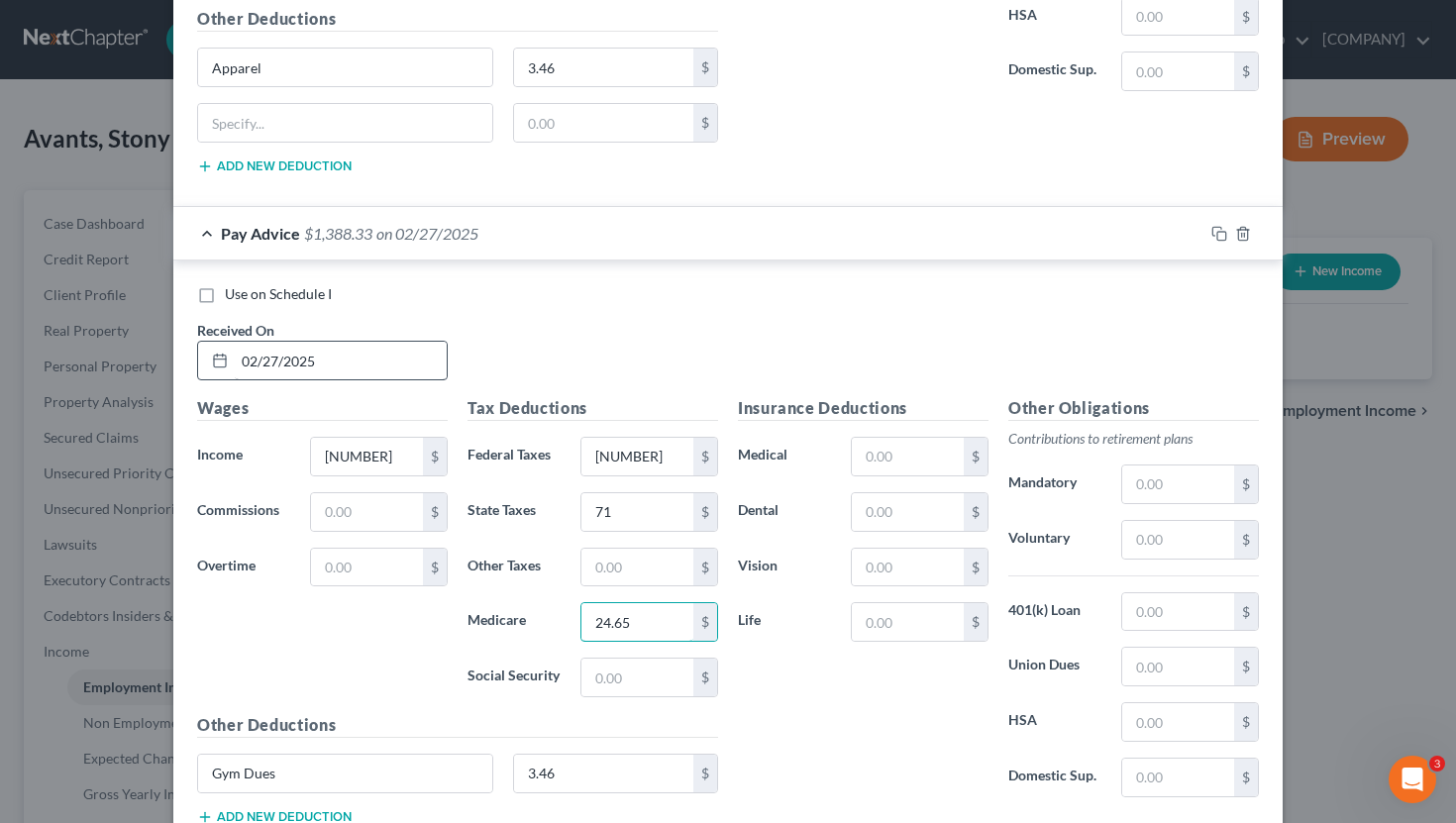 type on "24.65" 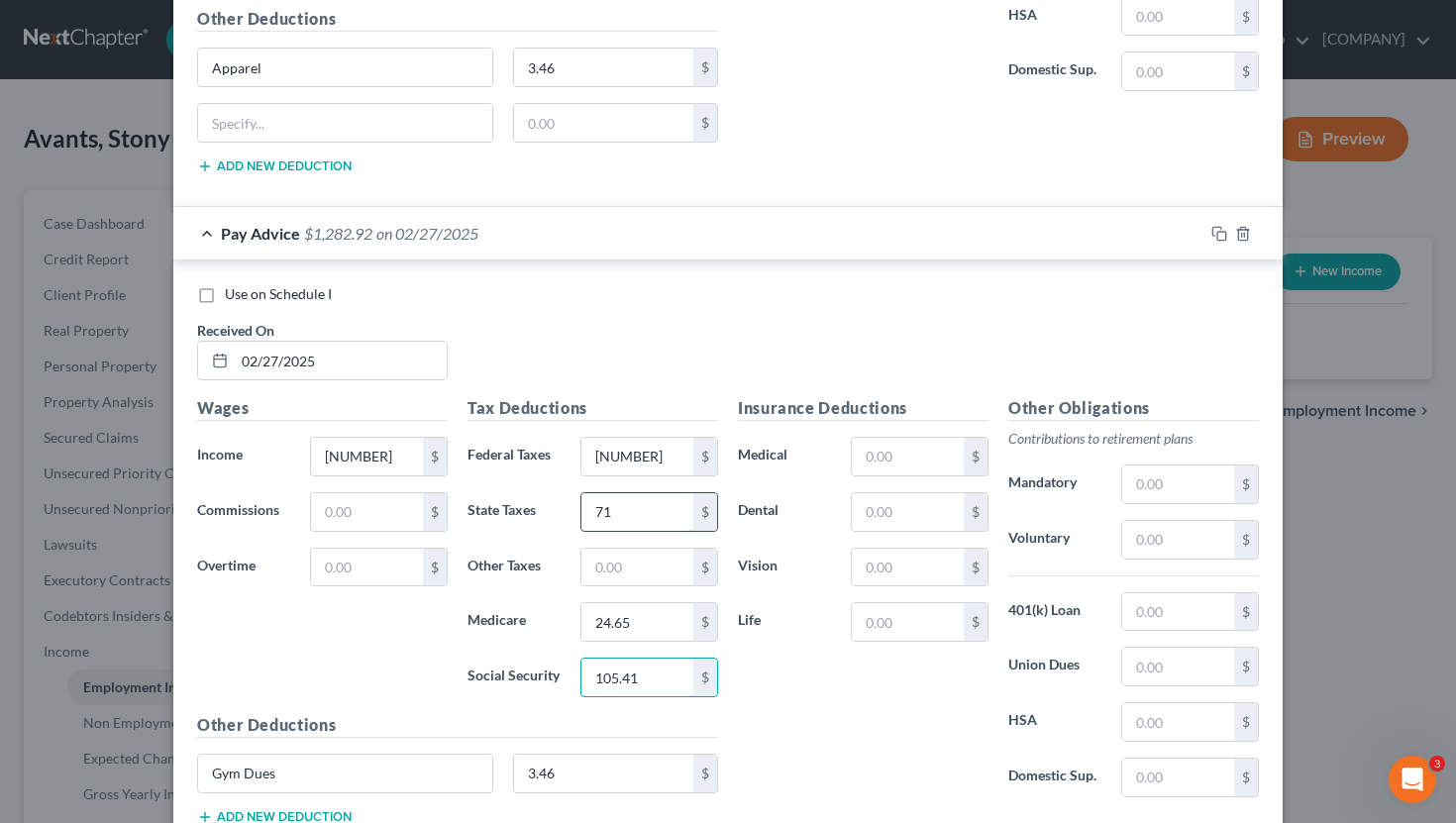 scroll, scrollTop: 2723, scrollLeft: 0, axis: vertical 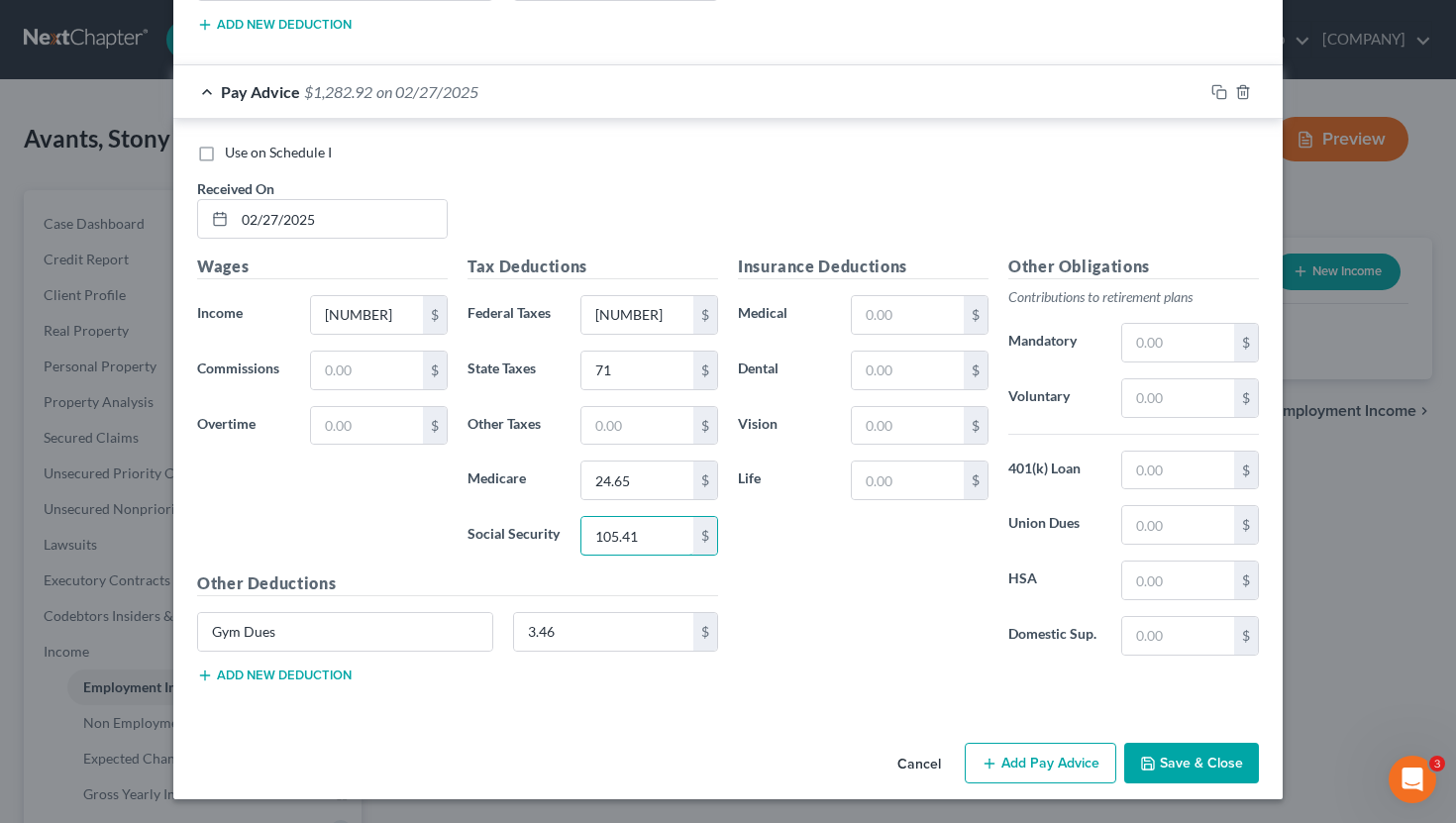 type on "105.41" 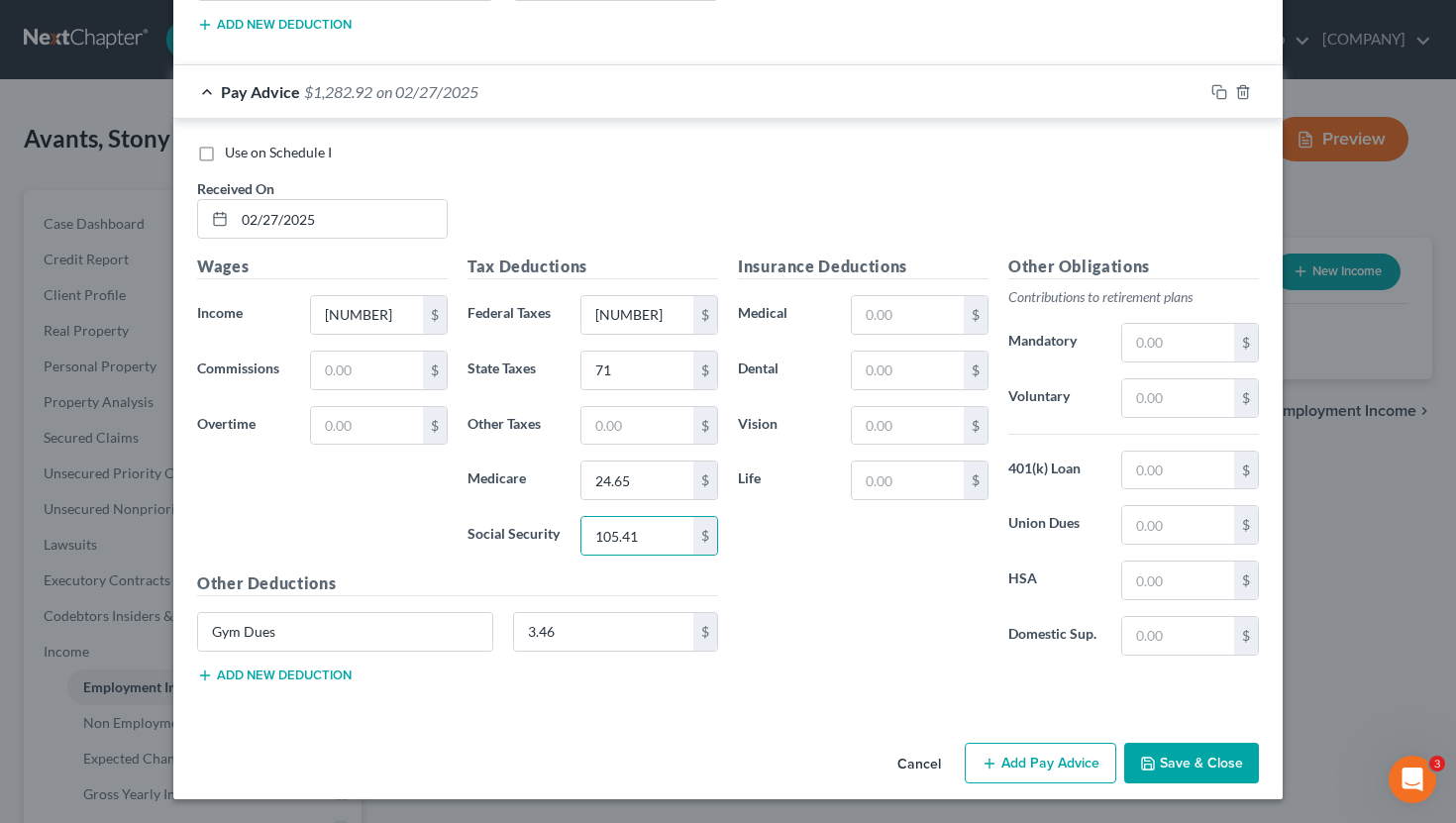 click on "Save & Close" at bounding box center (1192, 764) 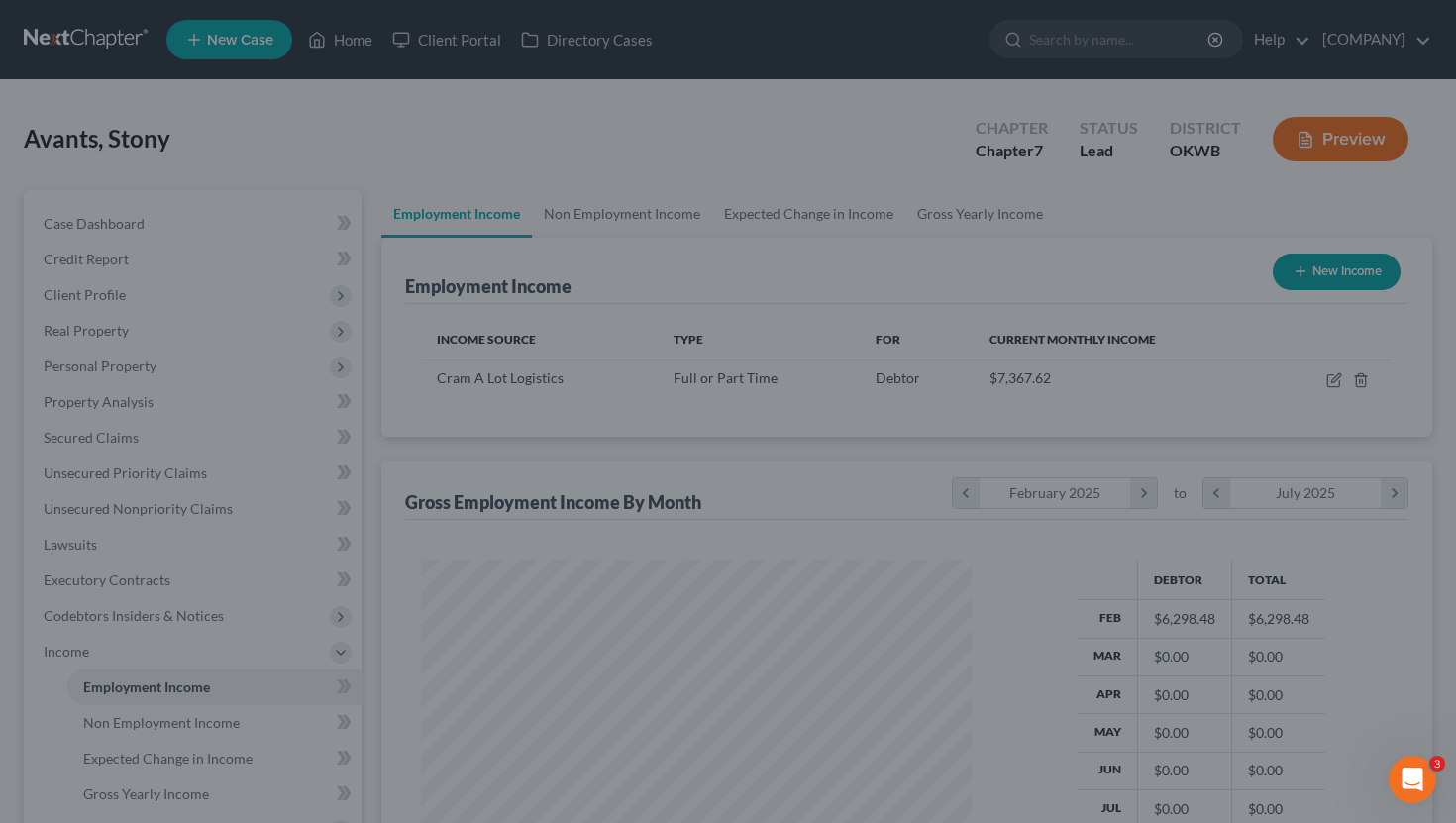 scroll, scrollTop: 990018, scrollLeft: 989886, axis: both 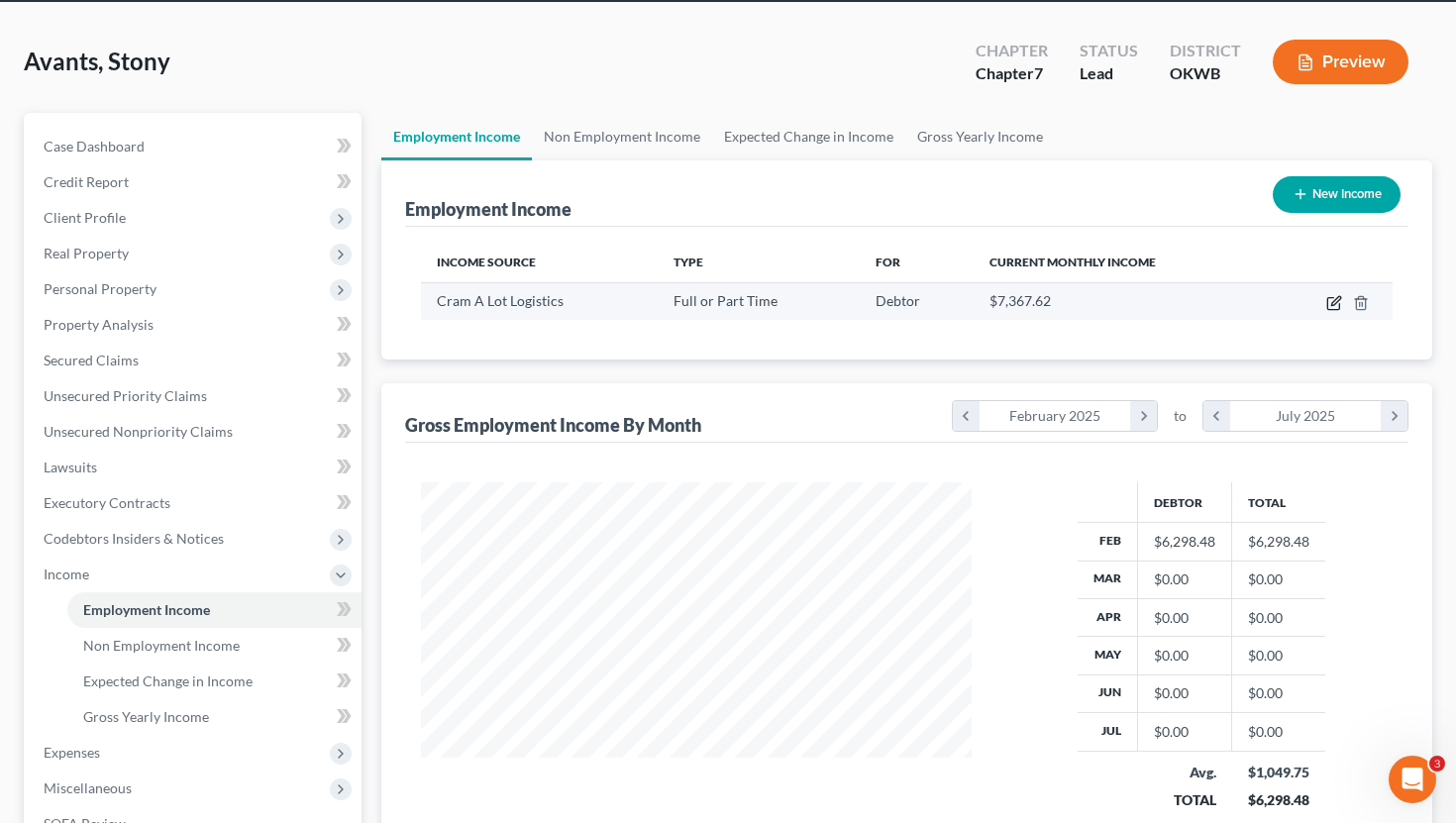 click 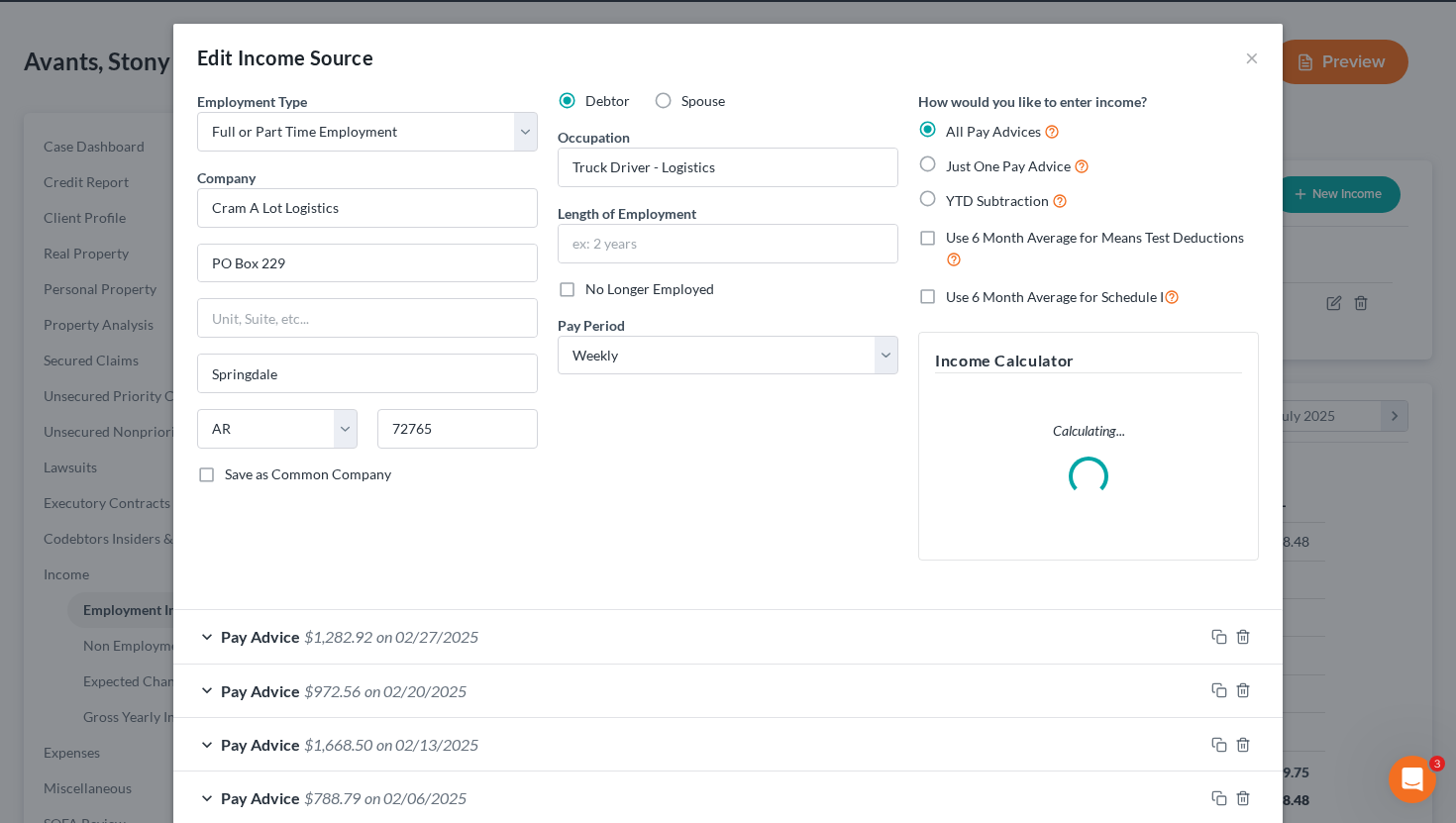 scroll, scrollTop: 111, scrollLeft: 0, axis: vertical 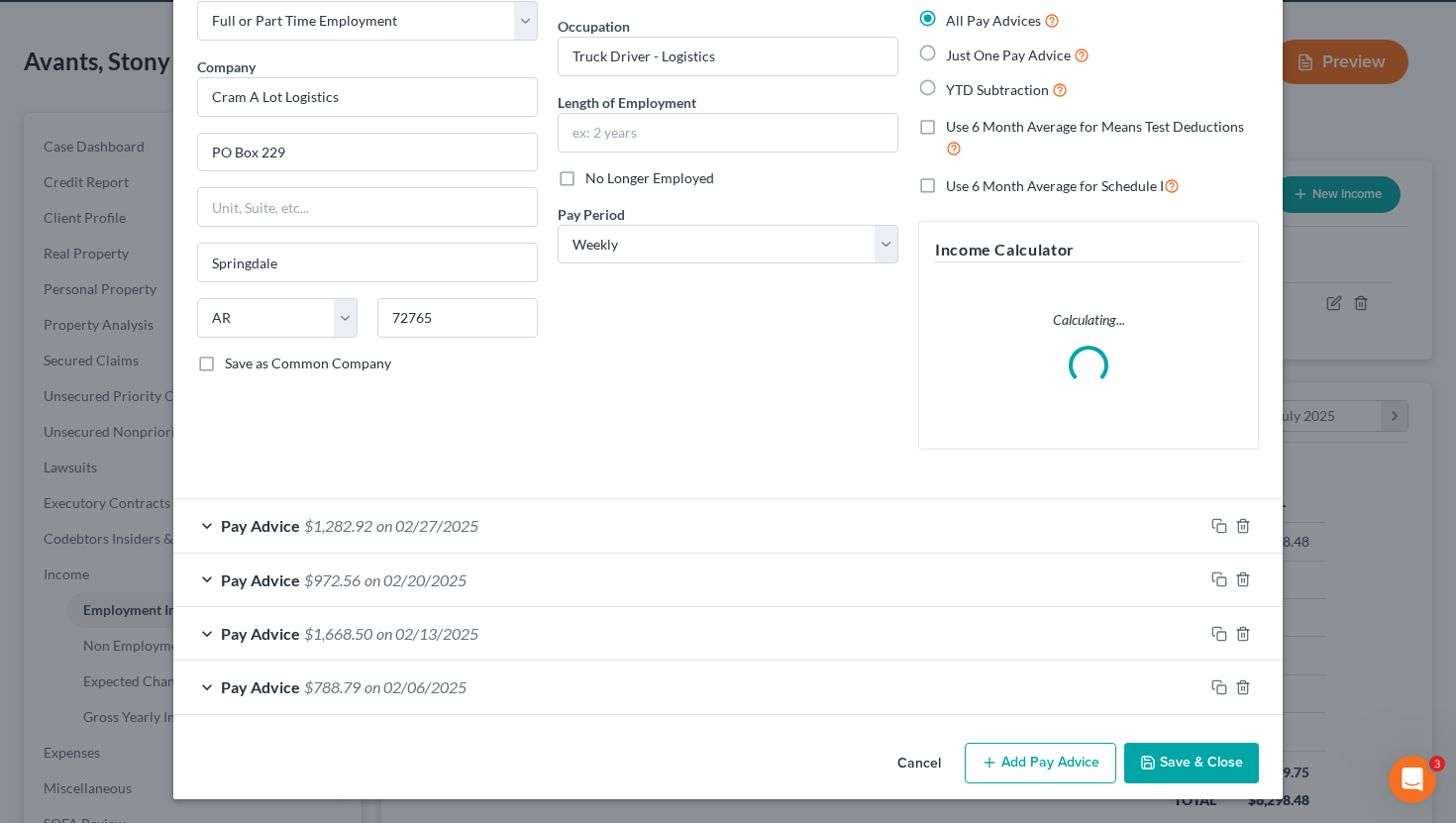 click on "Add Pay Advice" at bounding box center [1040, 764] 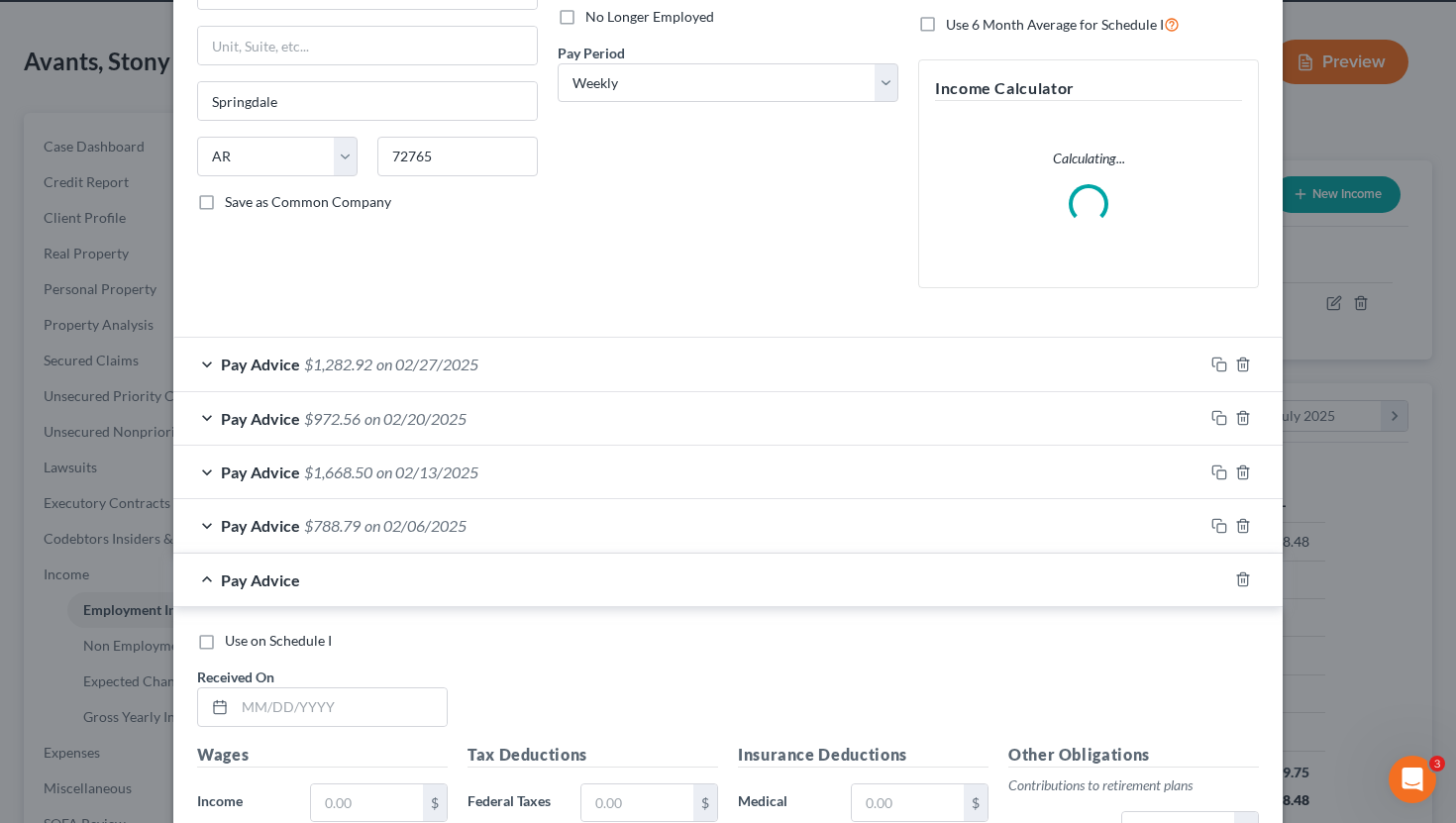 scroll, scrollTop: 269, scrollLeft: 0, axis: vertical 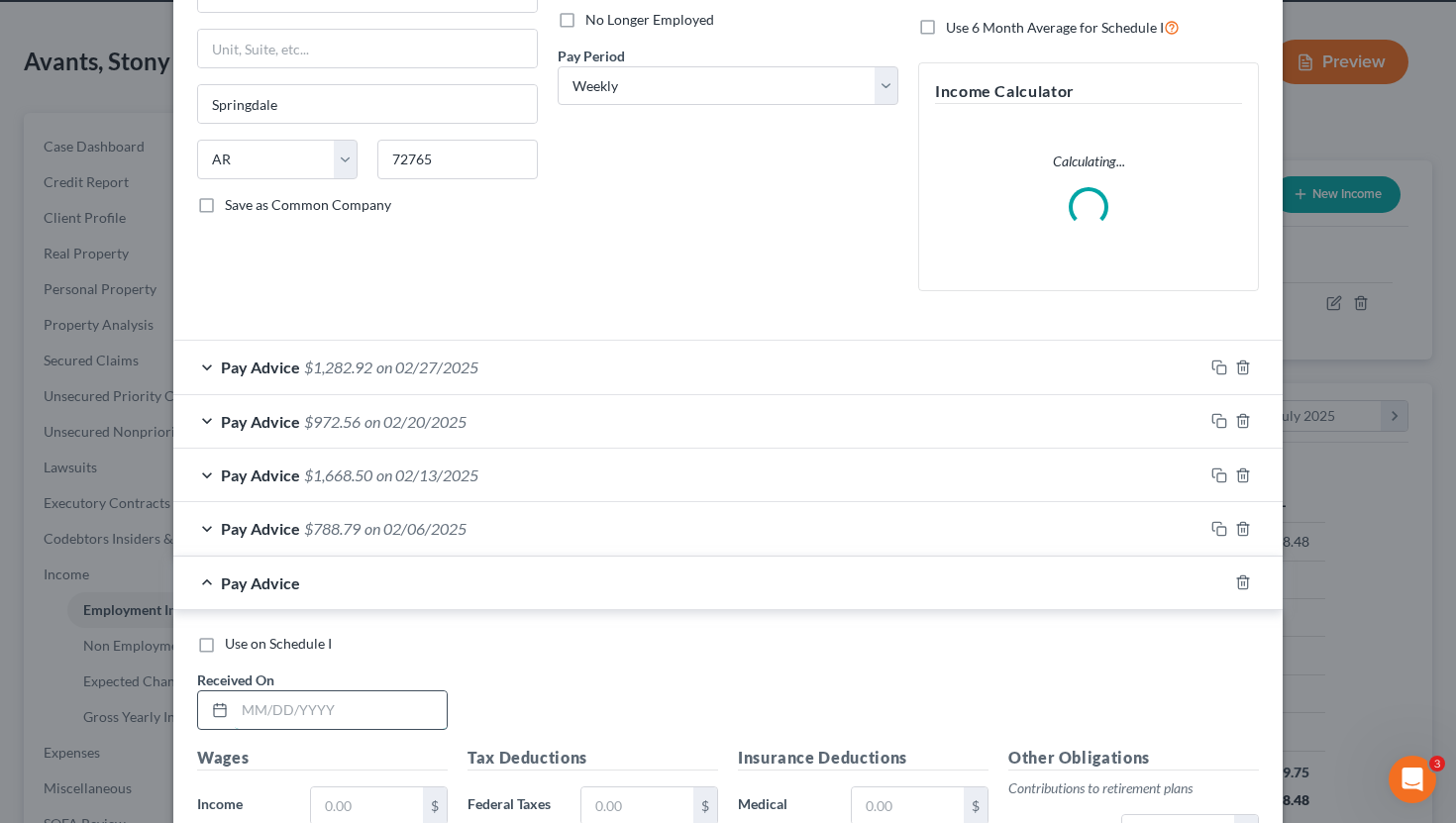 click at bounding box center (341, 710) 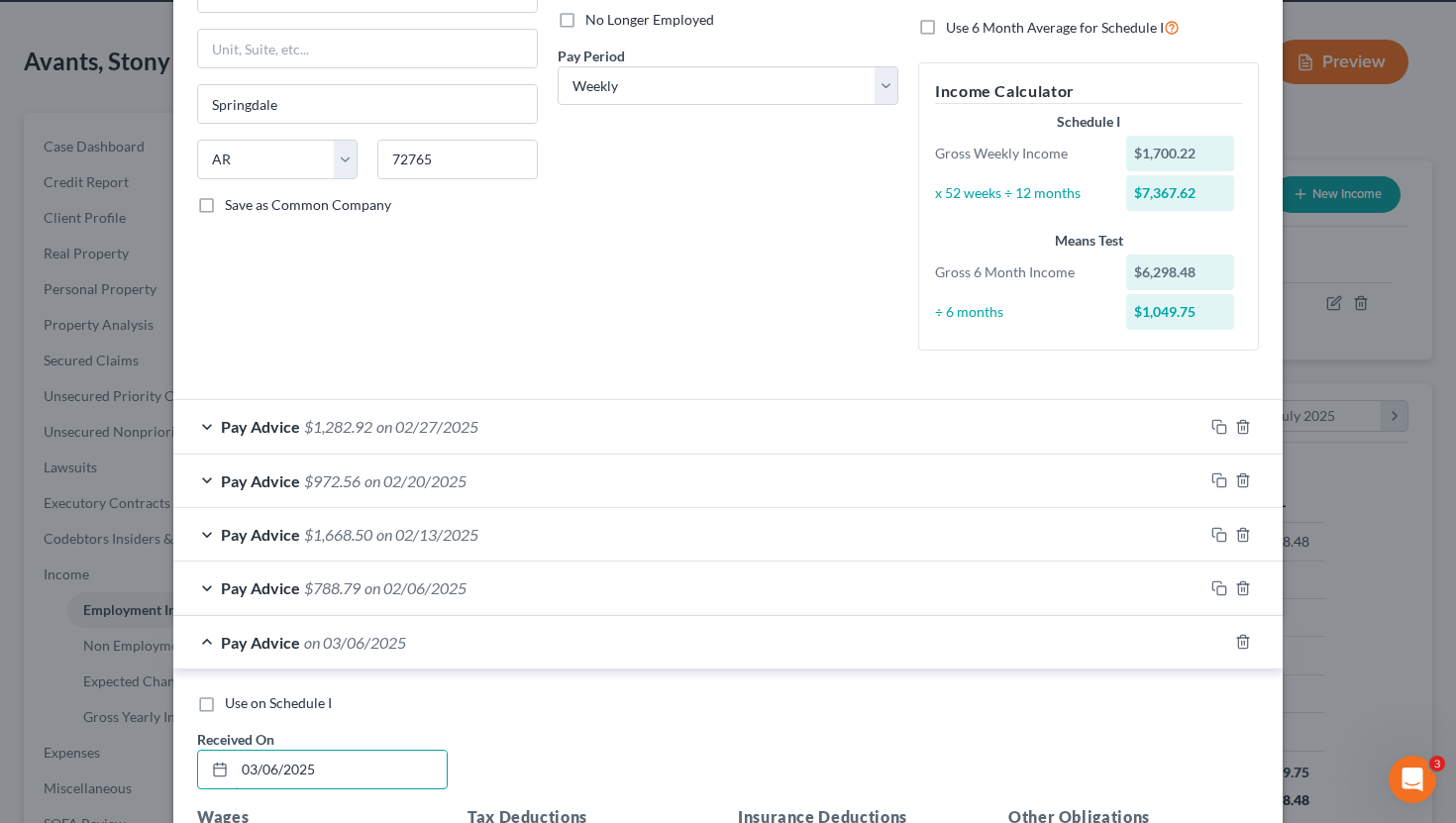 type on "03/06/2025" 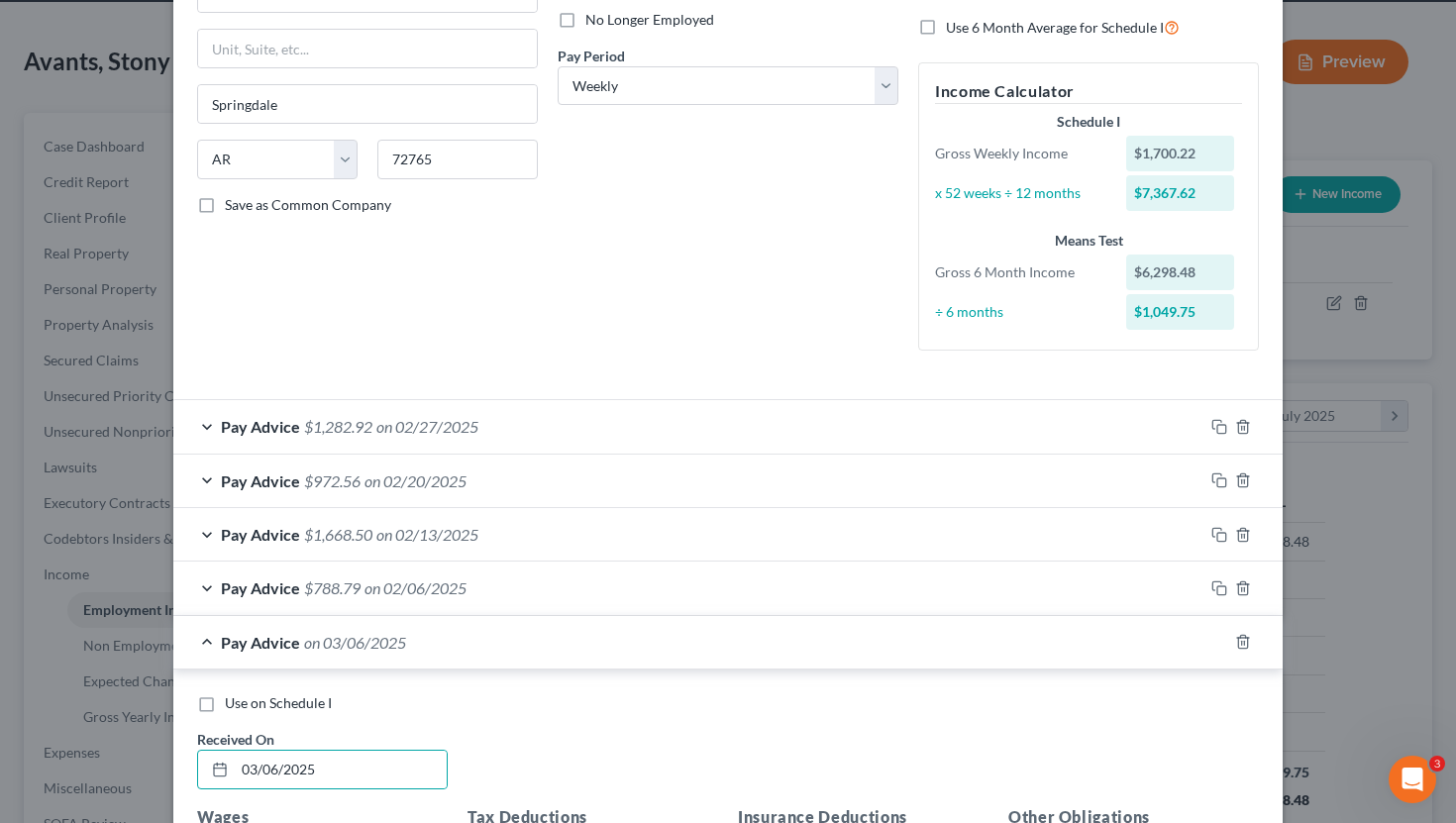 scroll, scrollTop: 723, scrollLeft: 0, axis: vertical 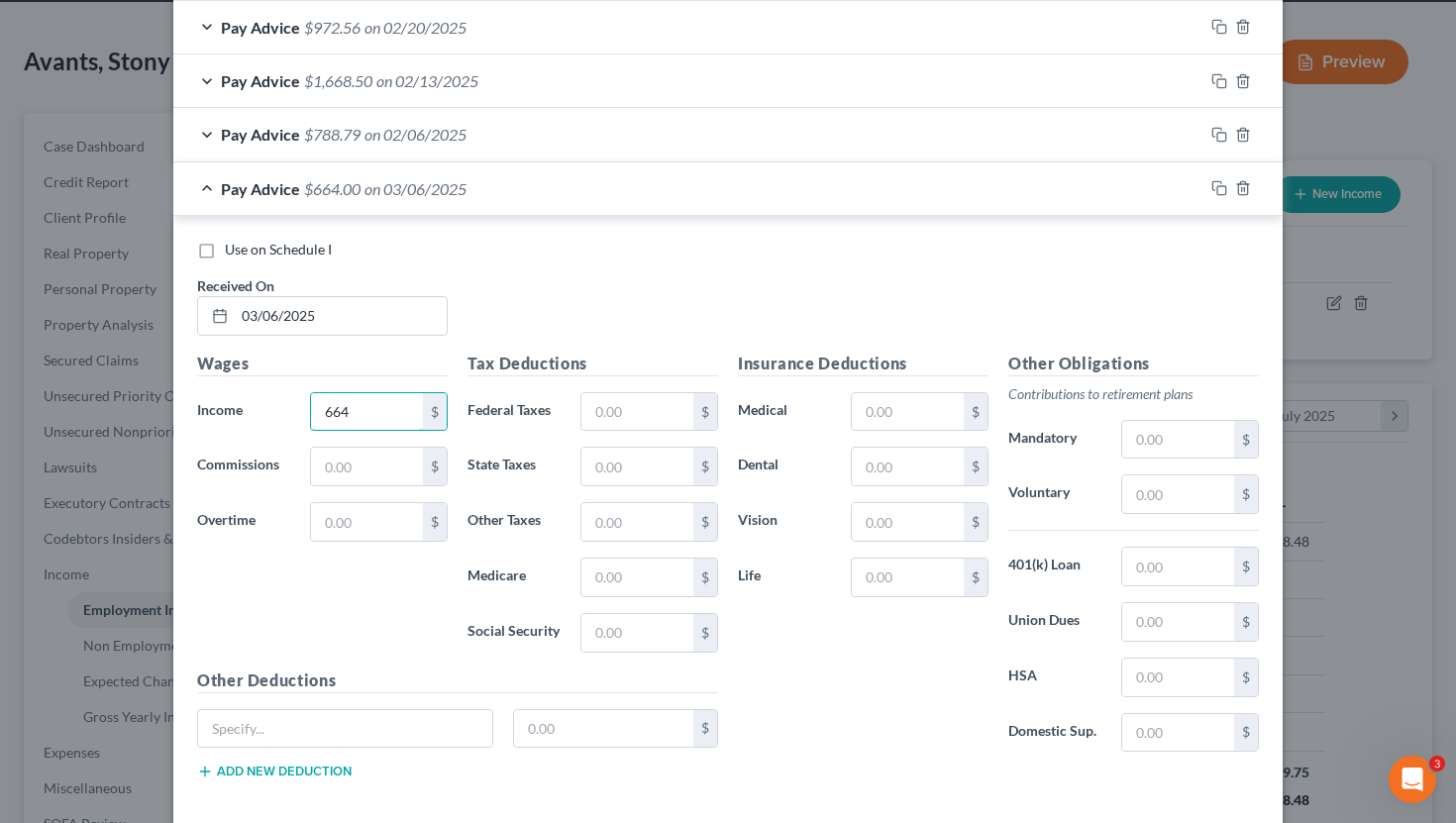 type on "664" 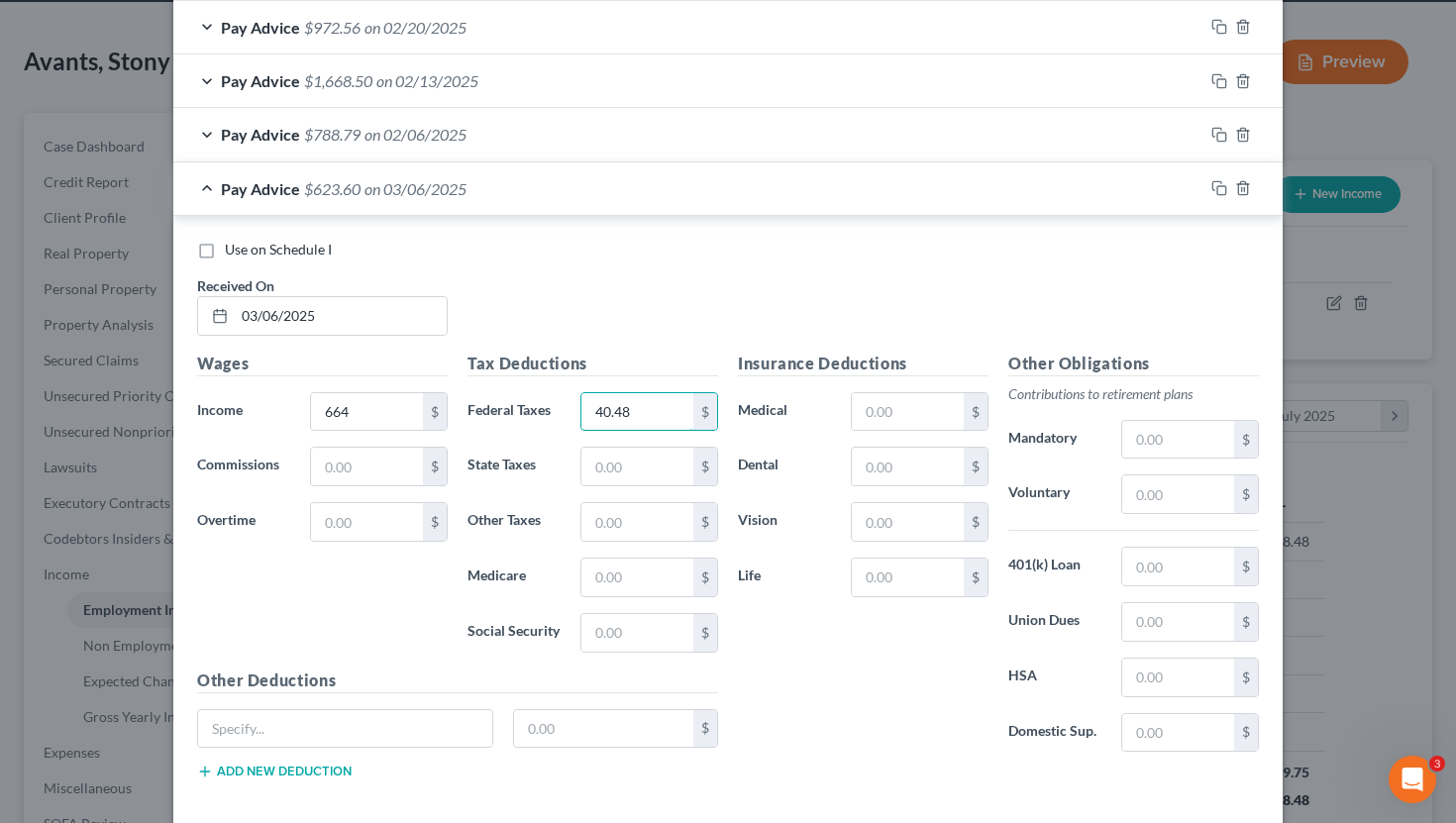 type on "40.48" 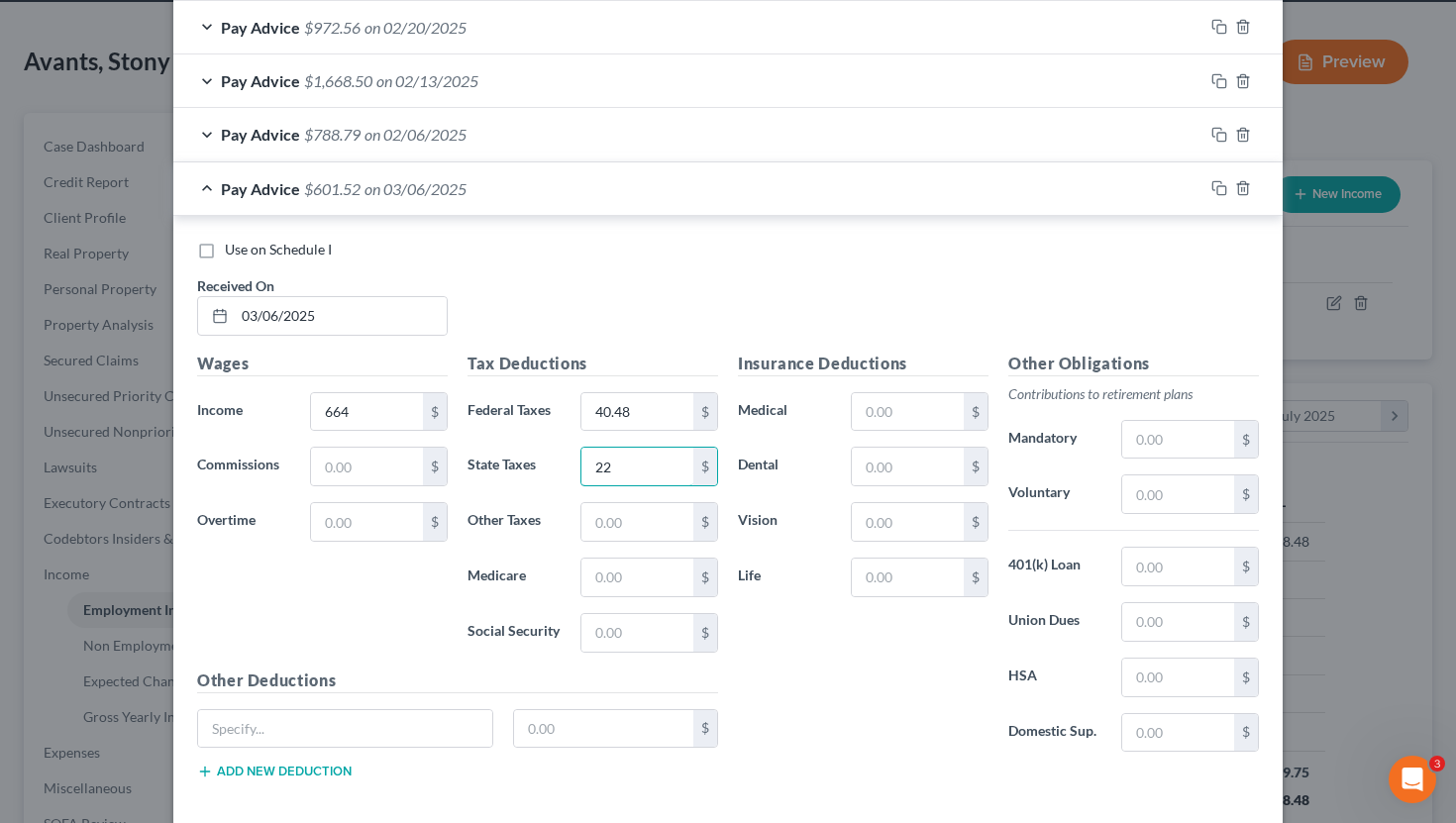 type on "22" 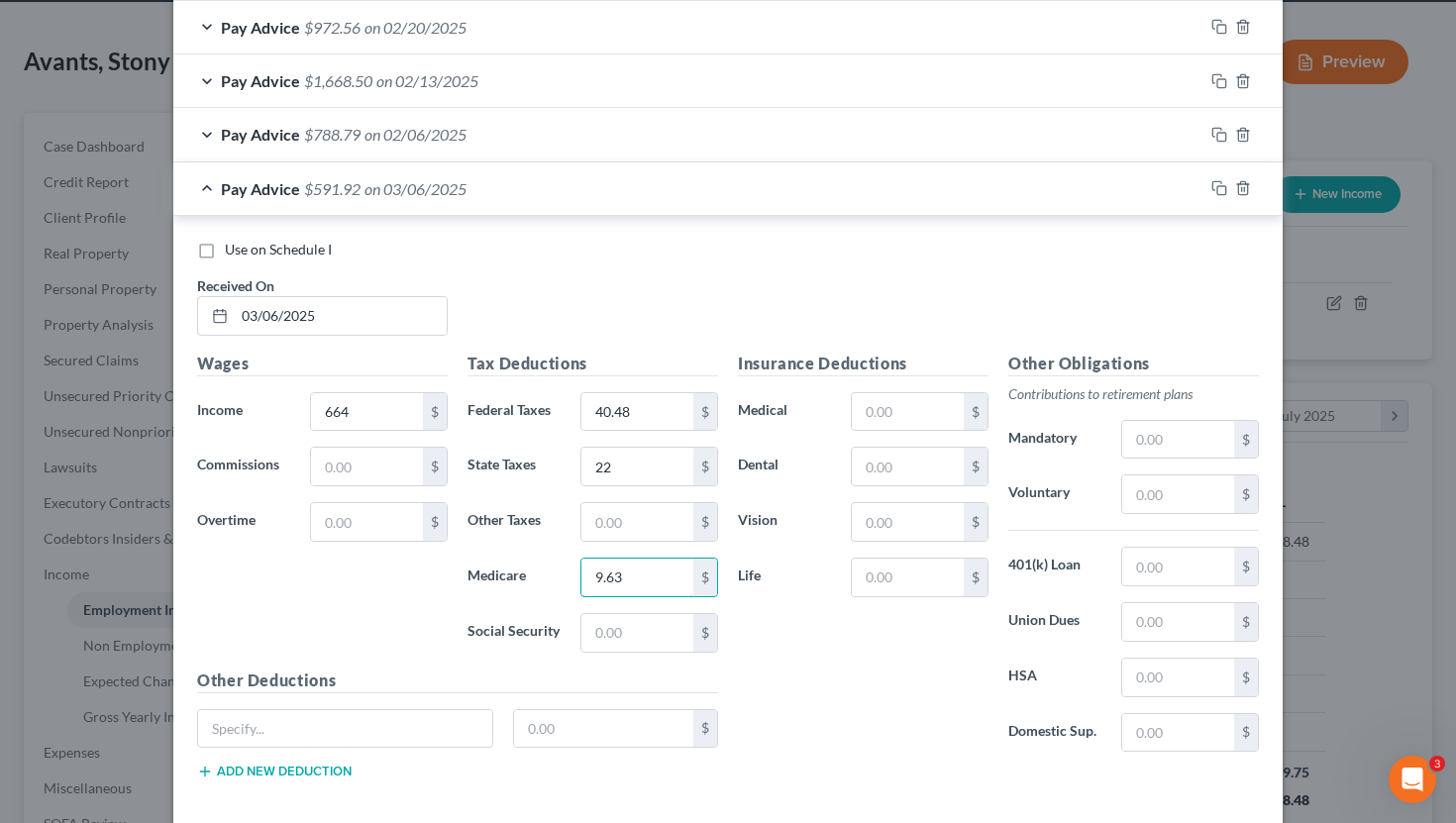 type on "9.63" 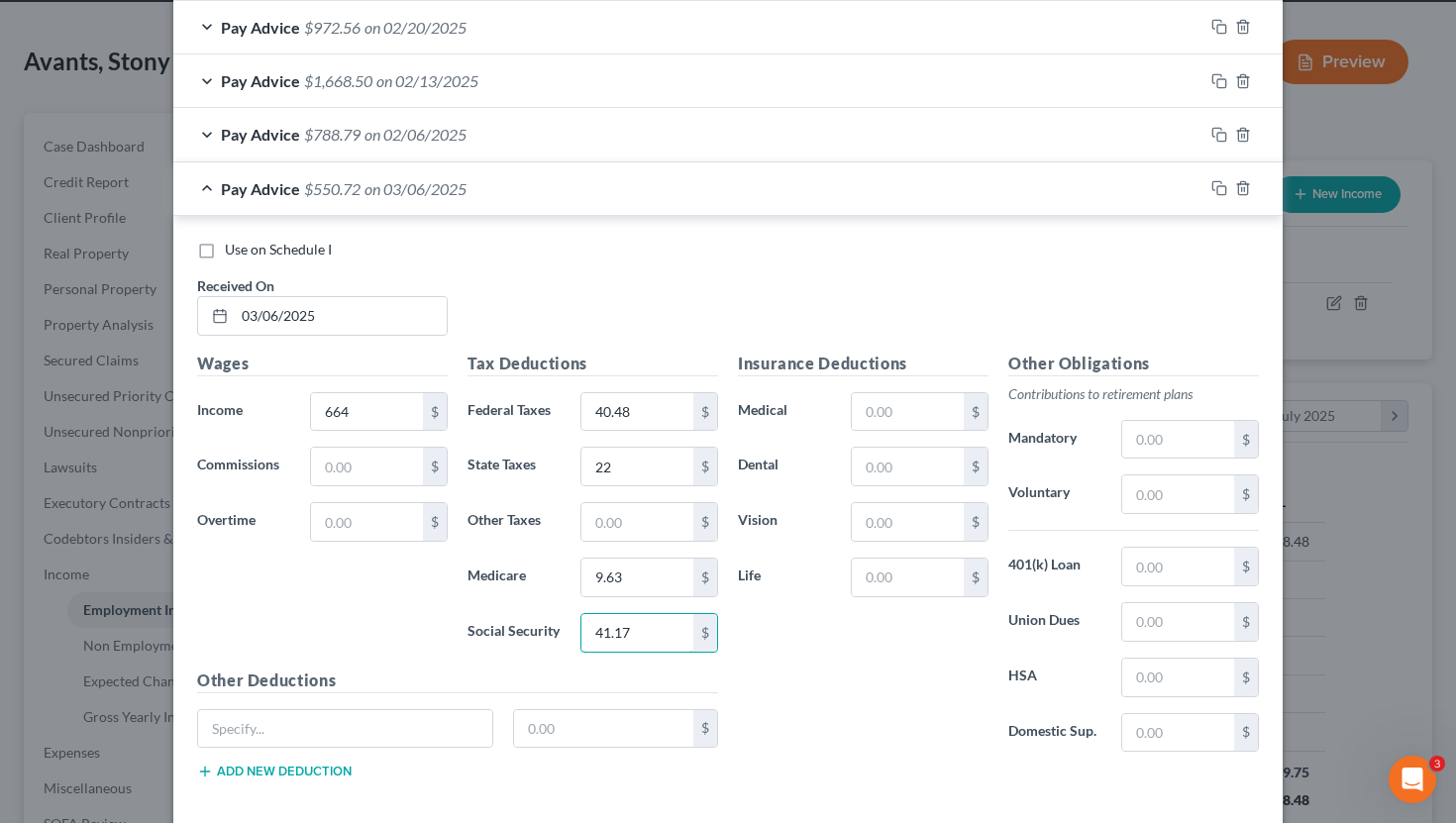 type on "41.17" 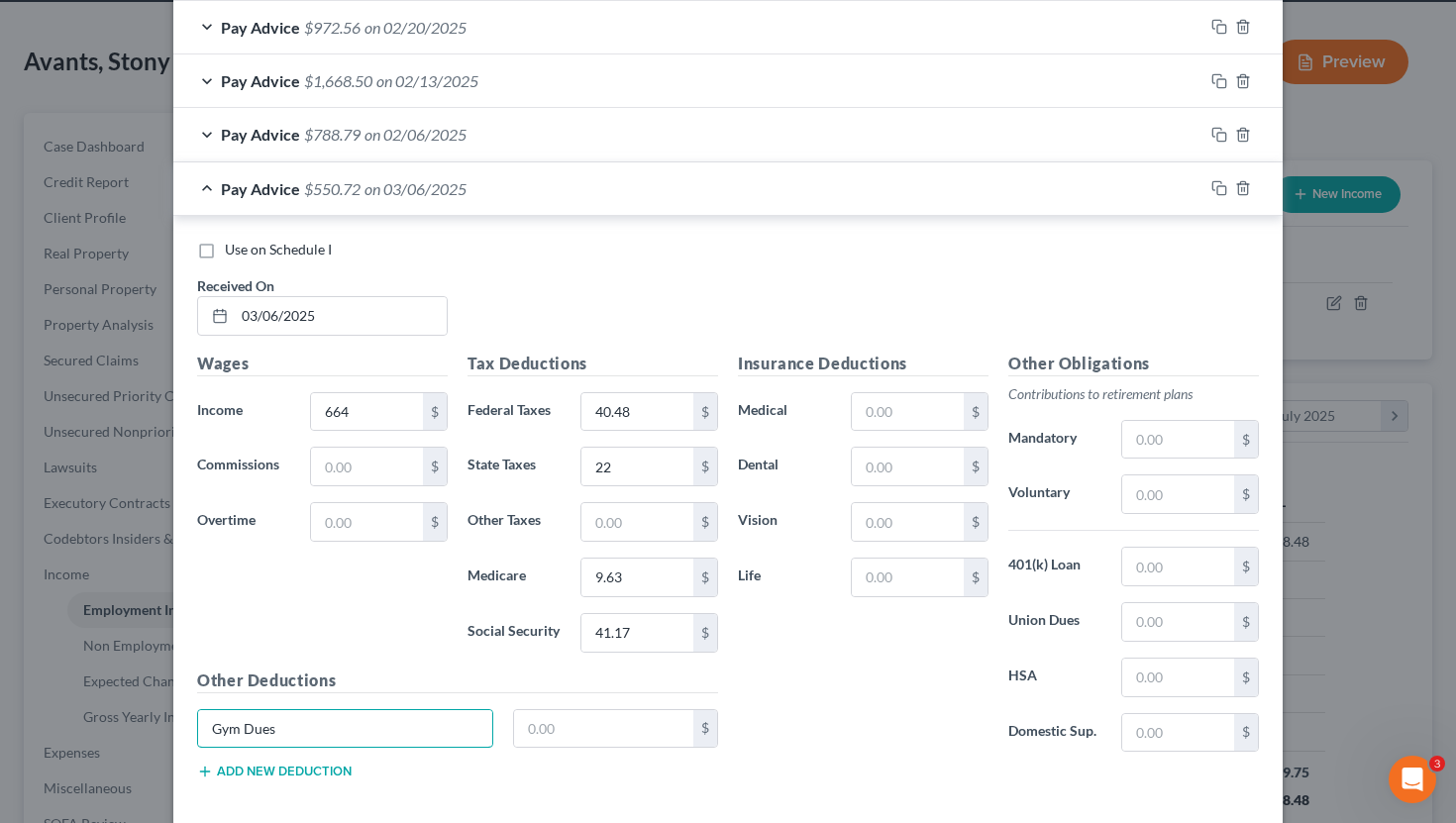 type on "Gym Dues" 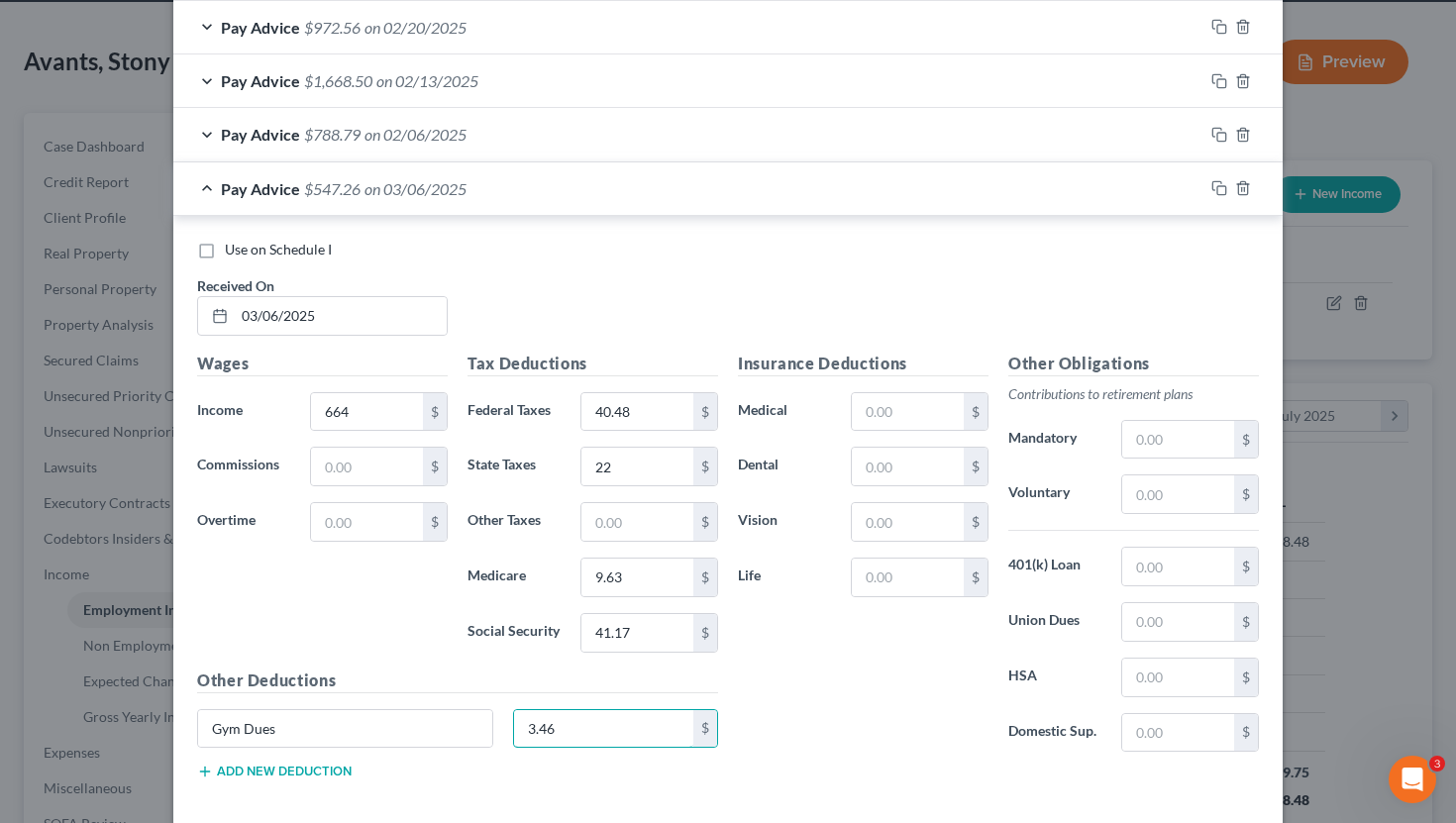 scroll, scrollTop: 820, scrollLeft: 0, axis: vertical 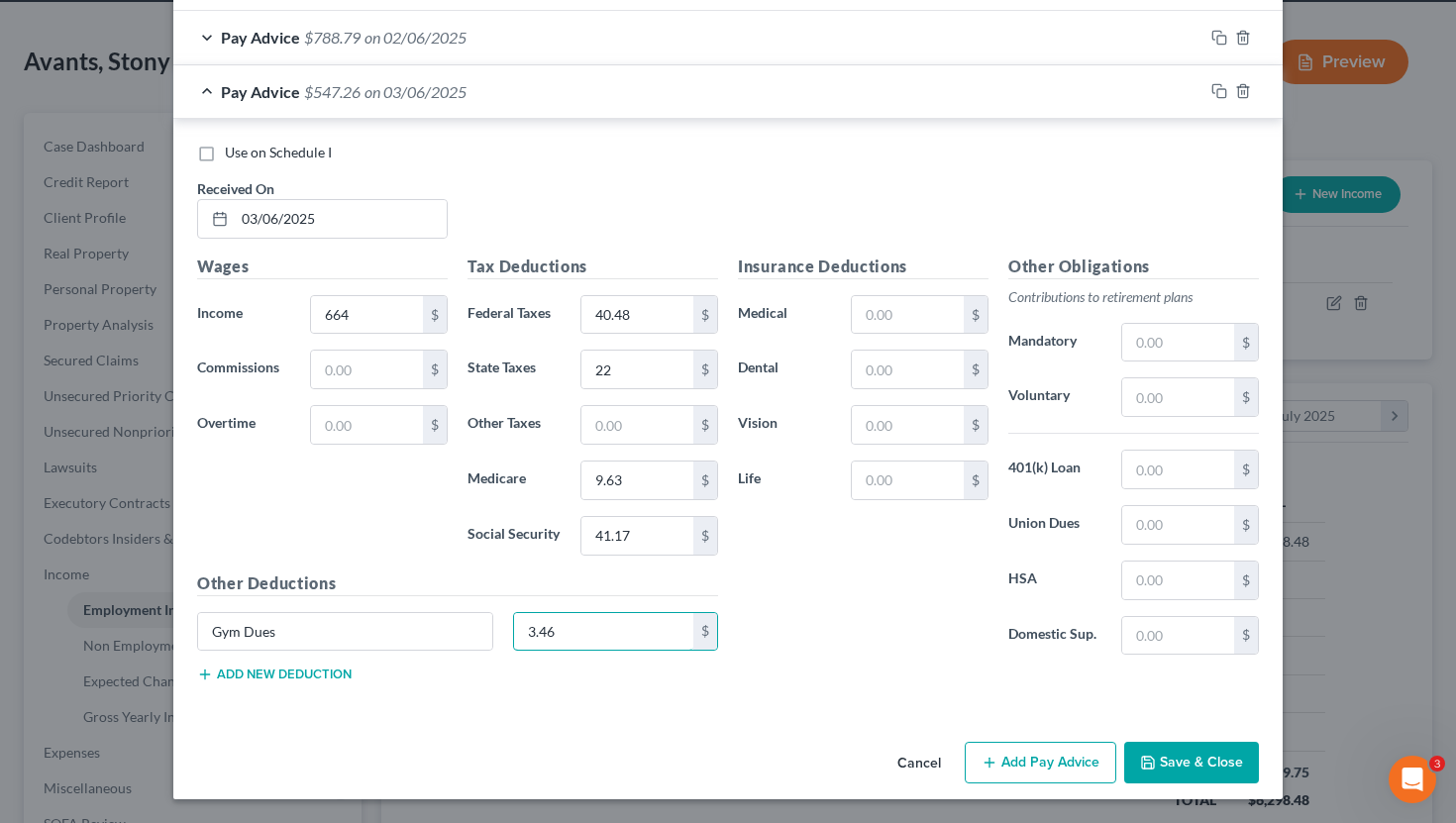 type on "3.46" 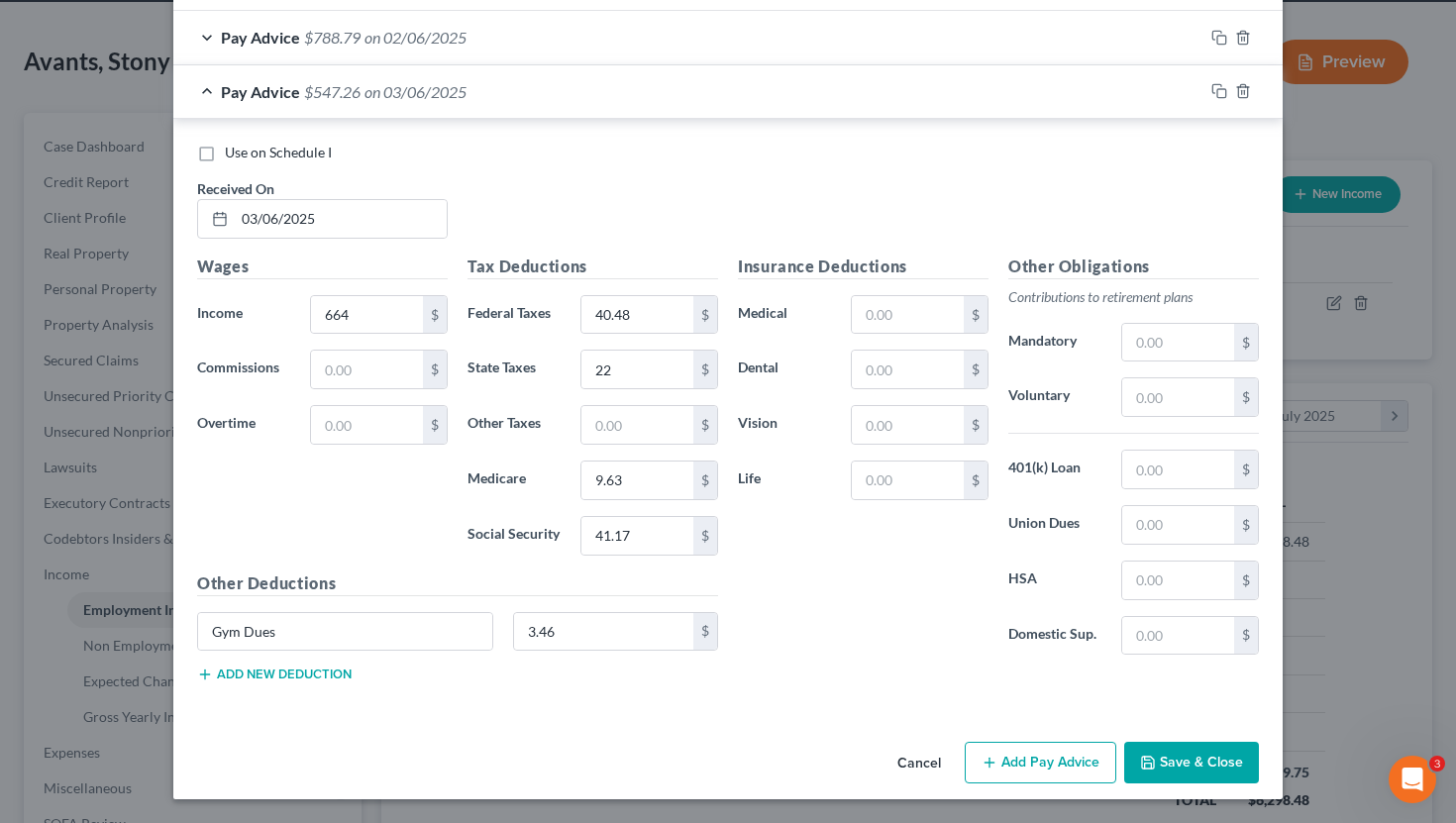 click on "Add Pay Advice" at bounding box center [1040, 763] 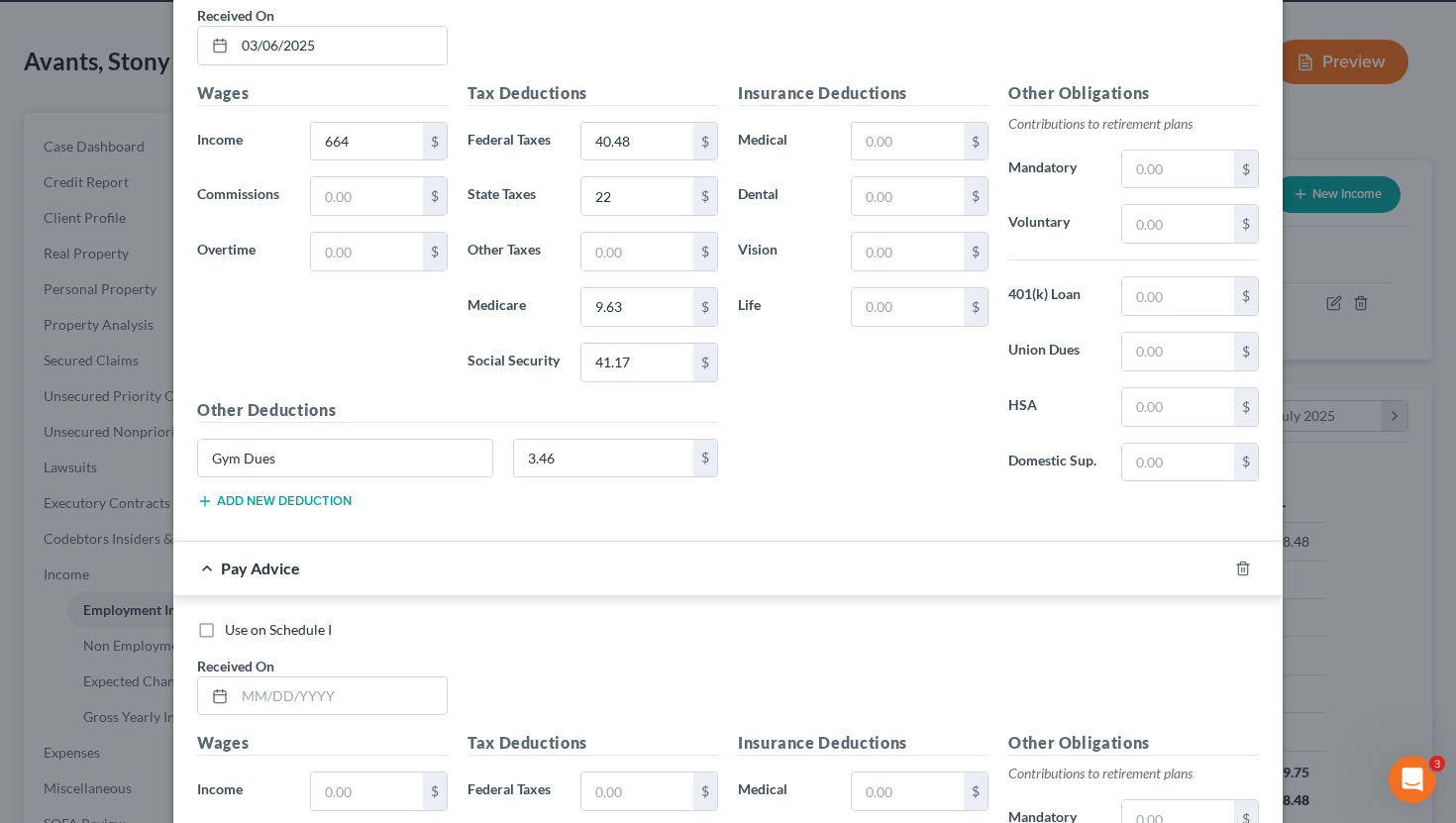 scroll, scrollTop: 1003, scrollLeft: 0, axis: vertical 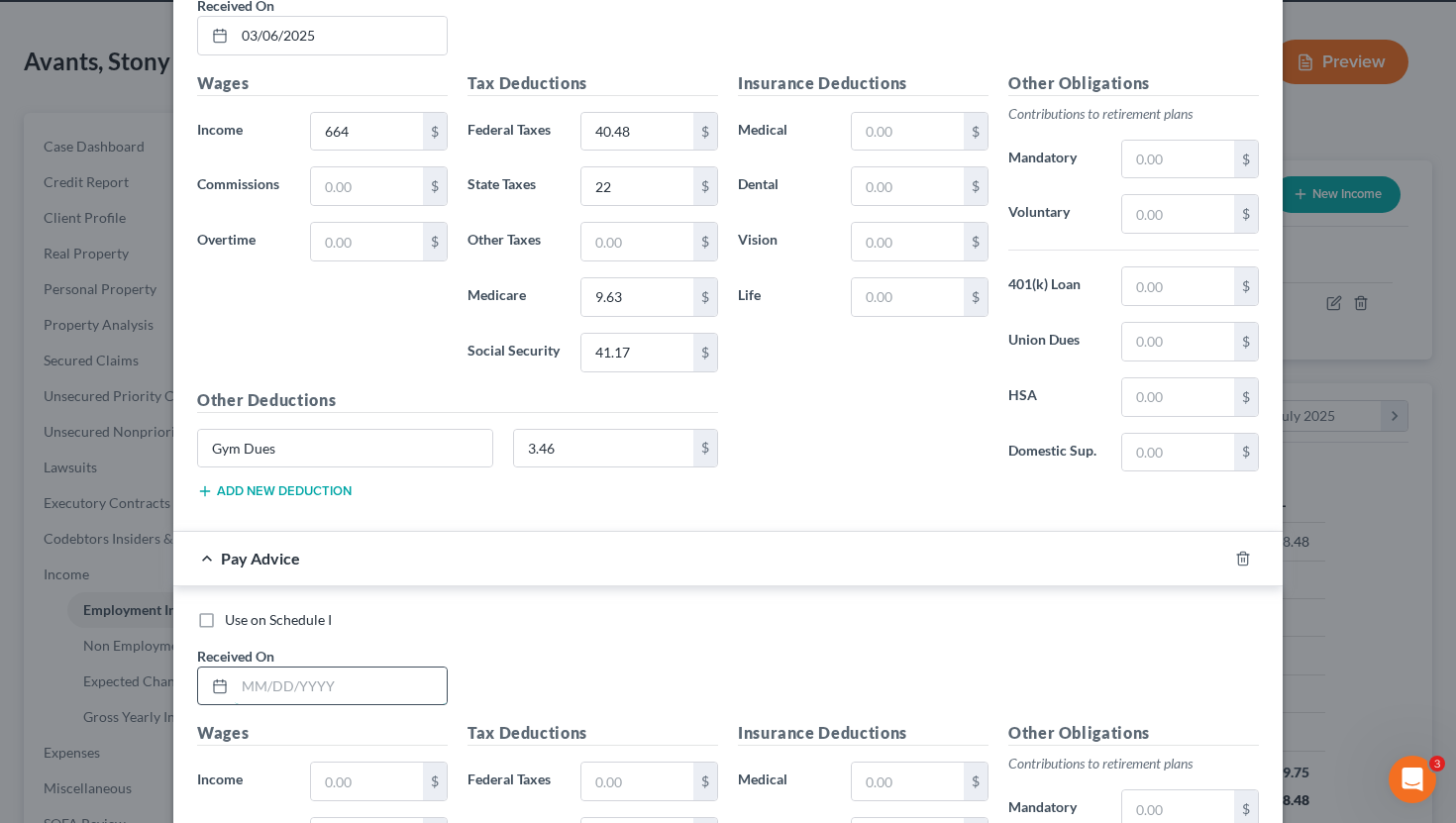click at bounding box center [341, 686] 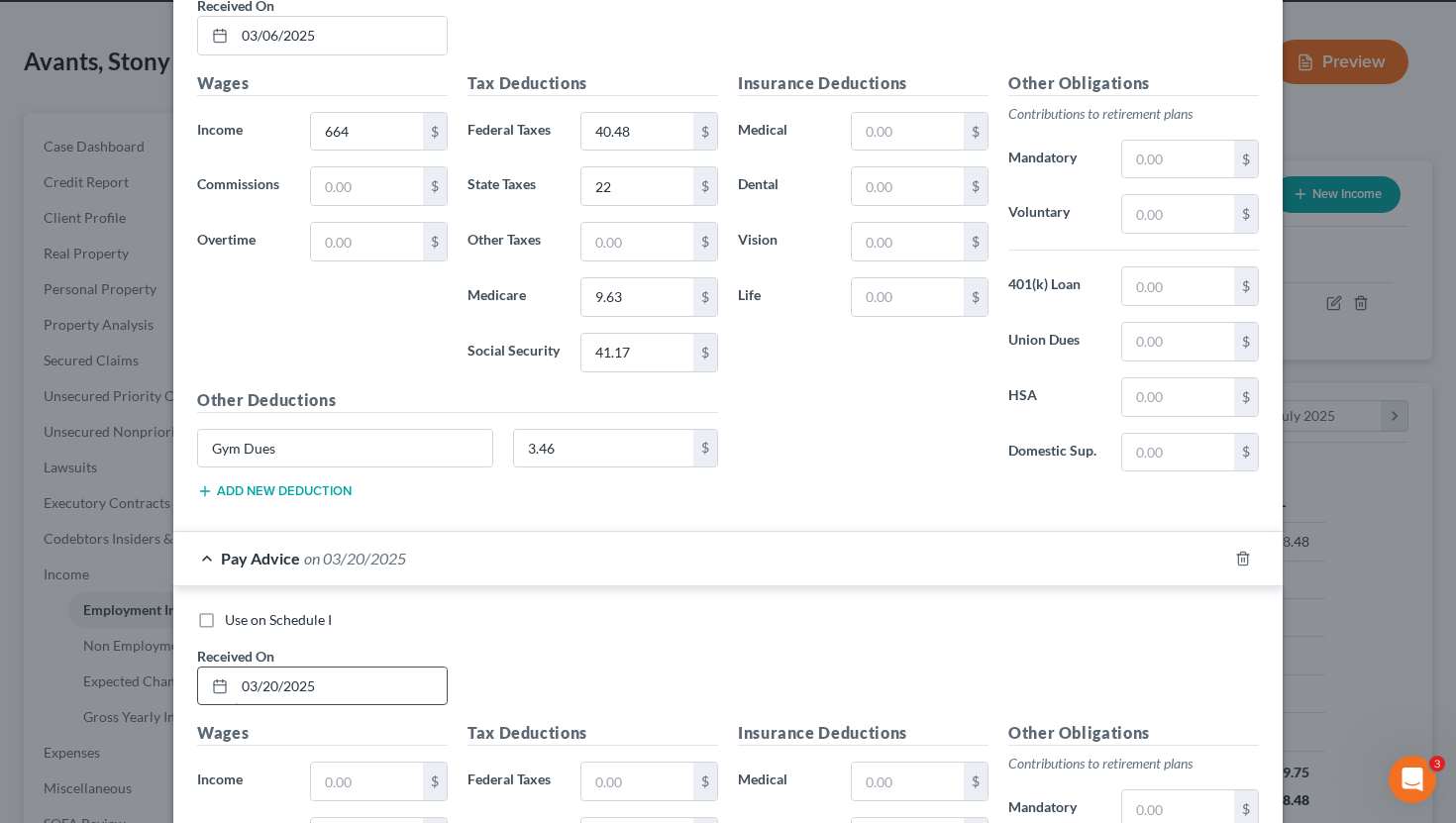 type on "03/20/2025" 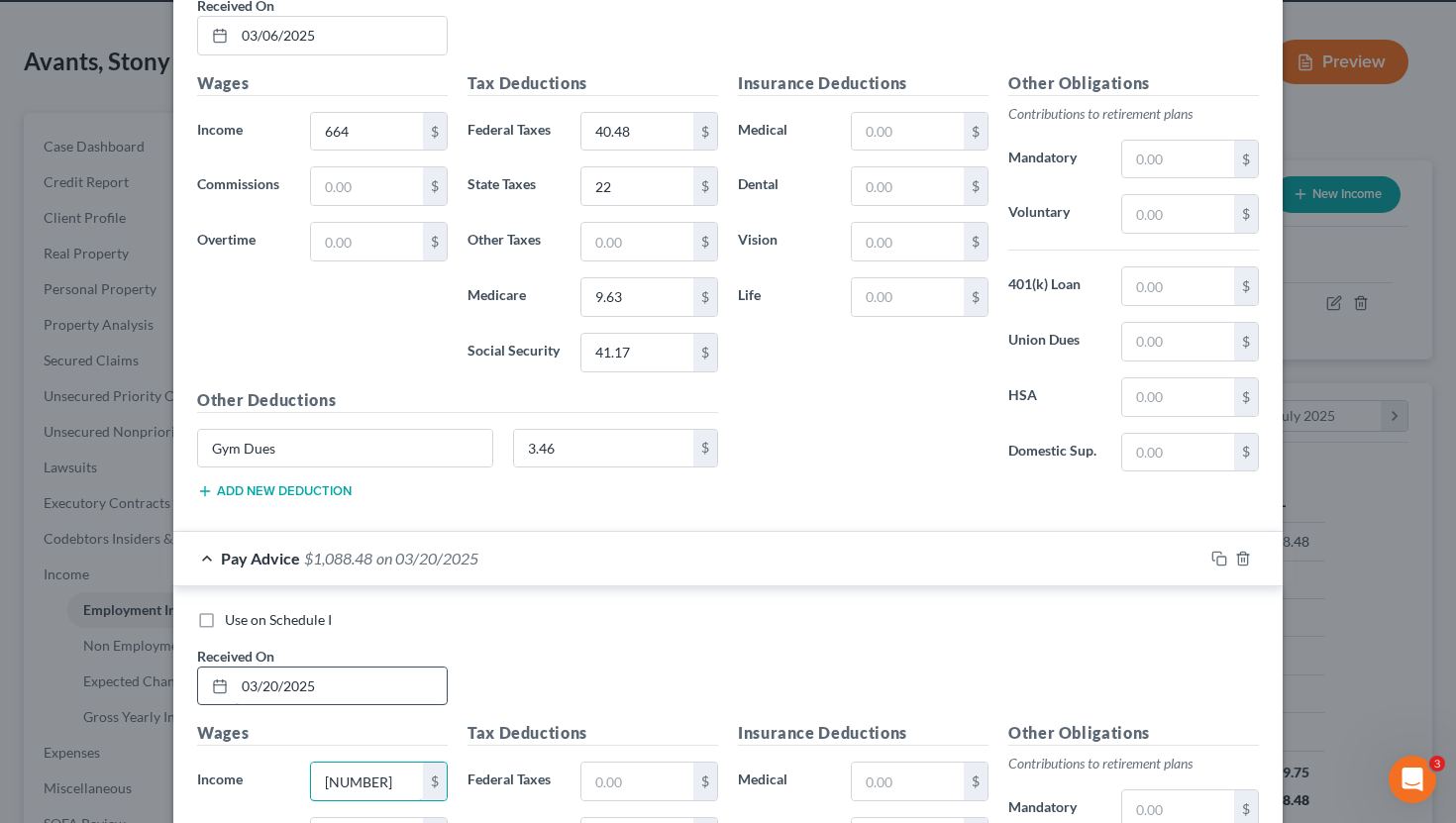 type on "[NUMBER]" 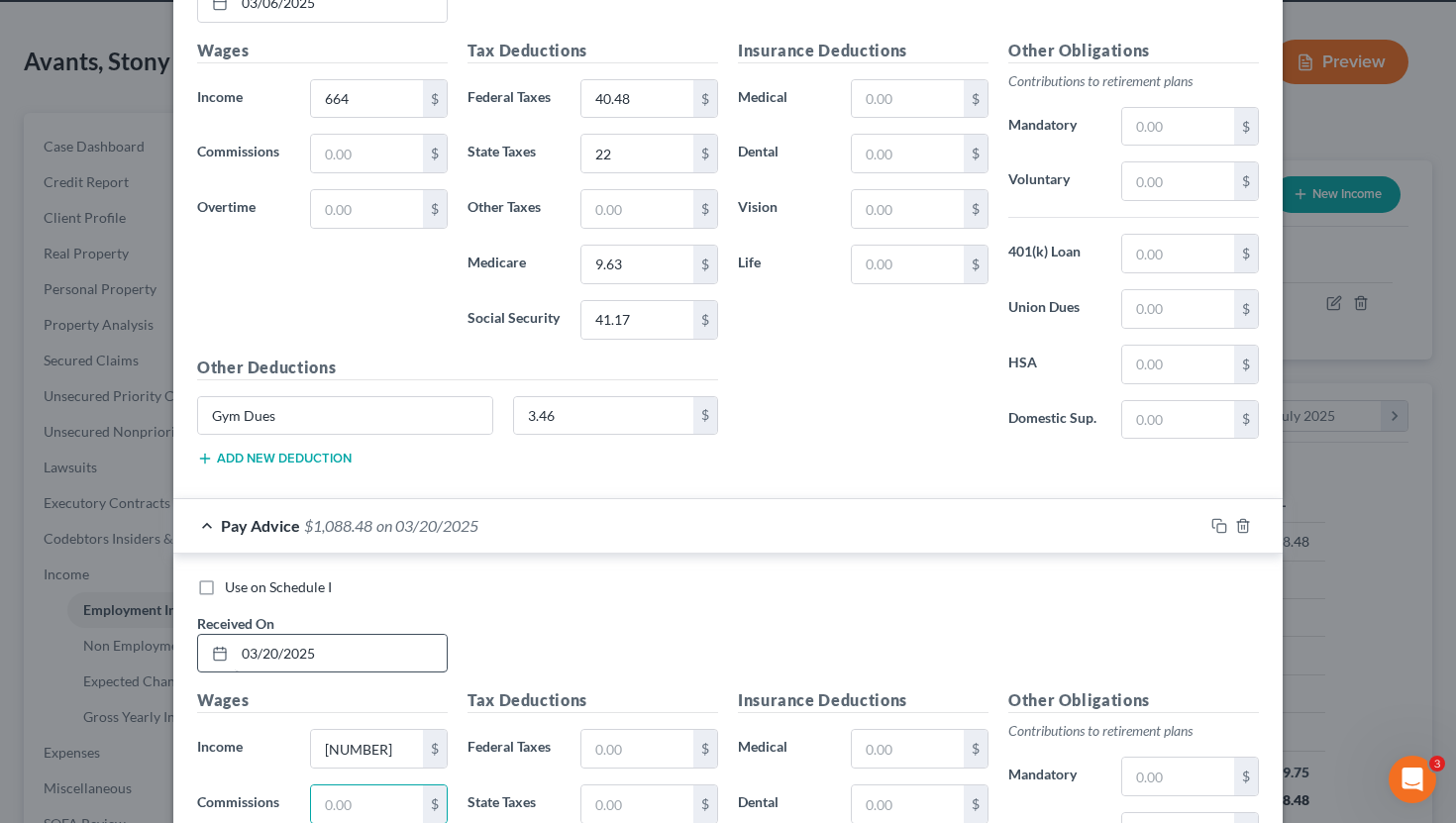 scroll, scrollTop: 1471, scrollLeft: 0, axis: vertical 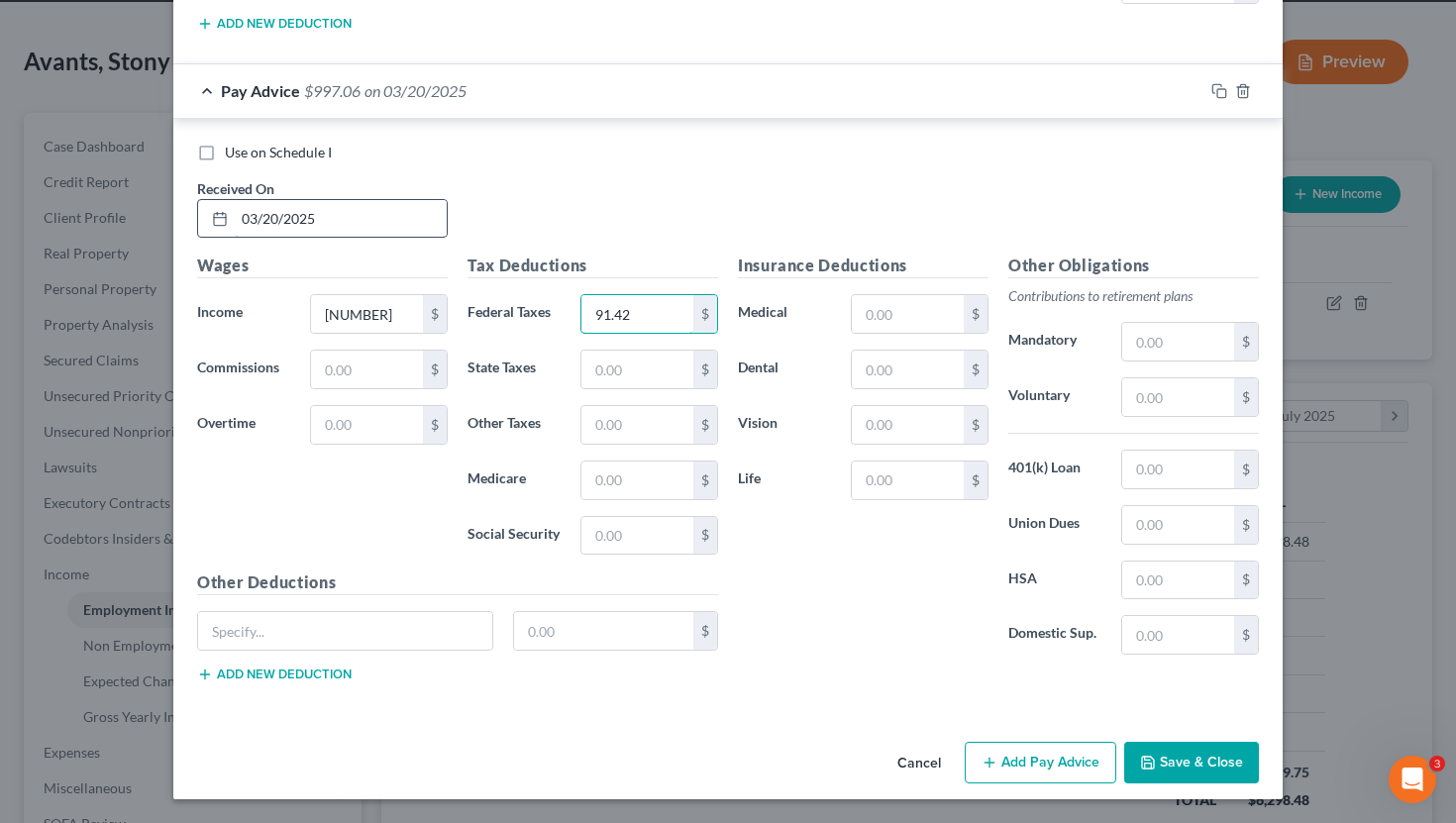 type on "91.42" 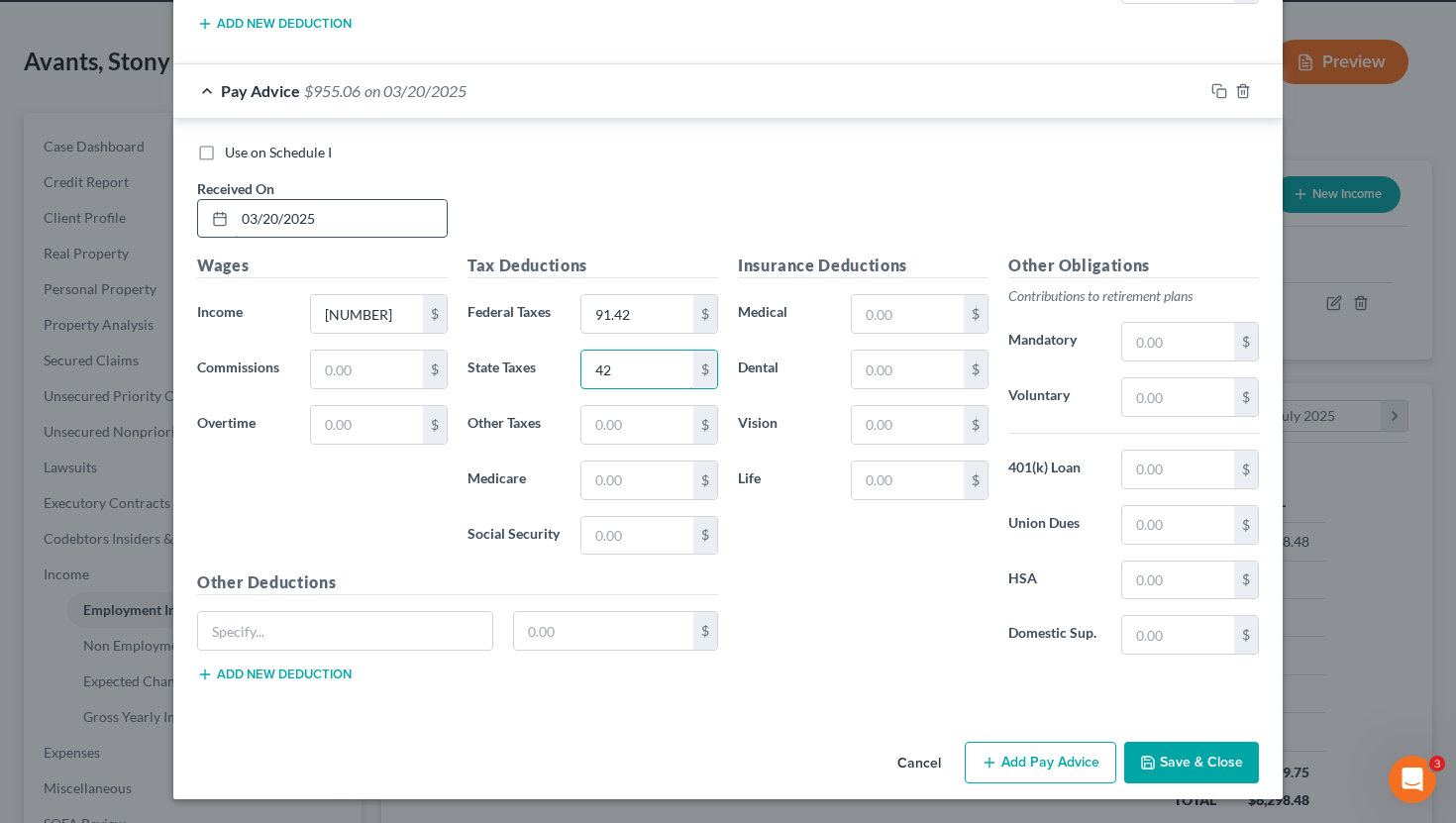 type on "42" 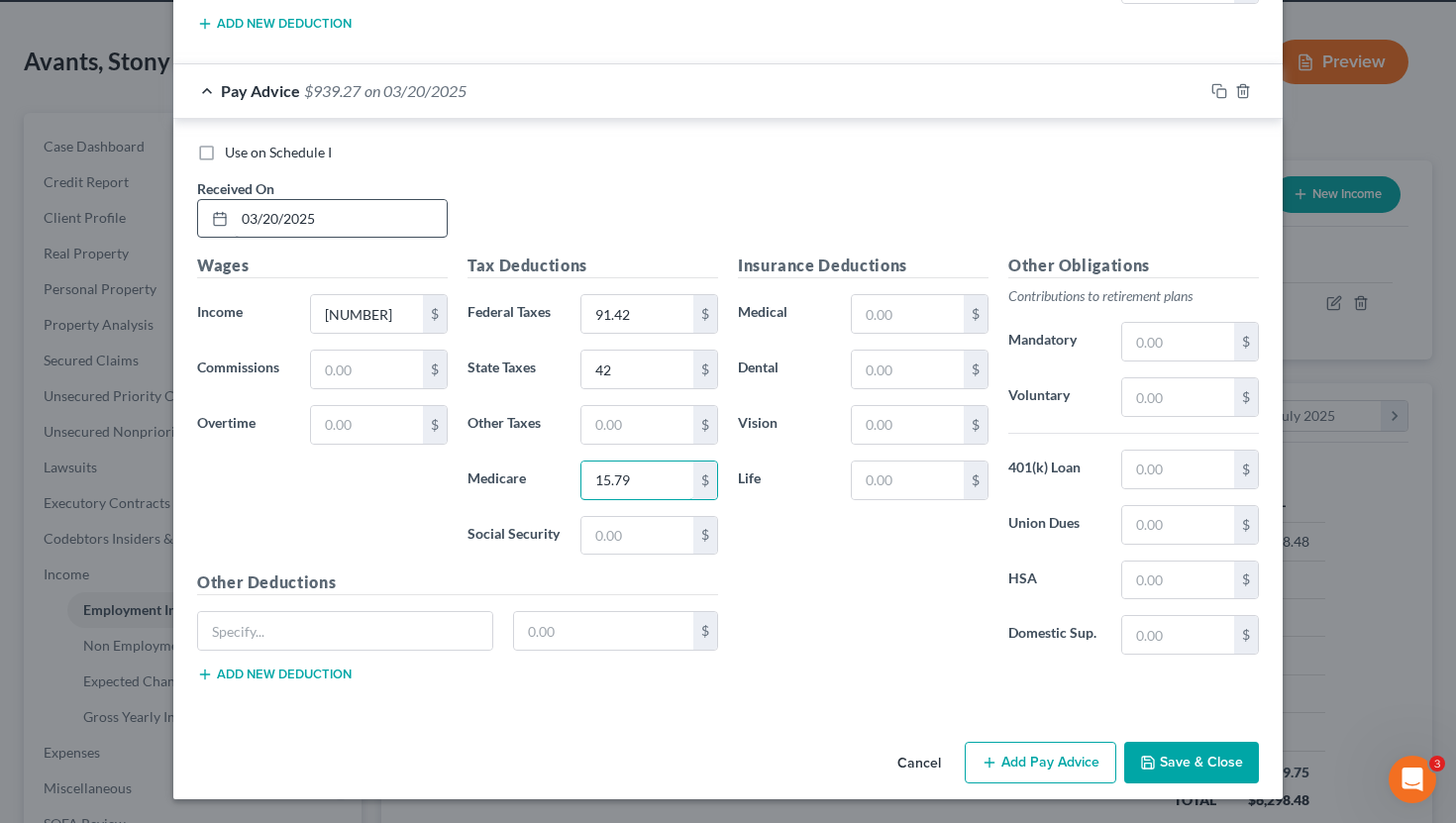 type on "15.79" 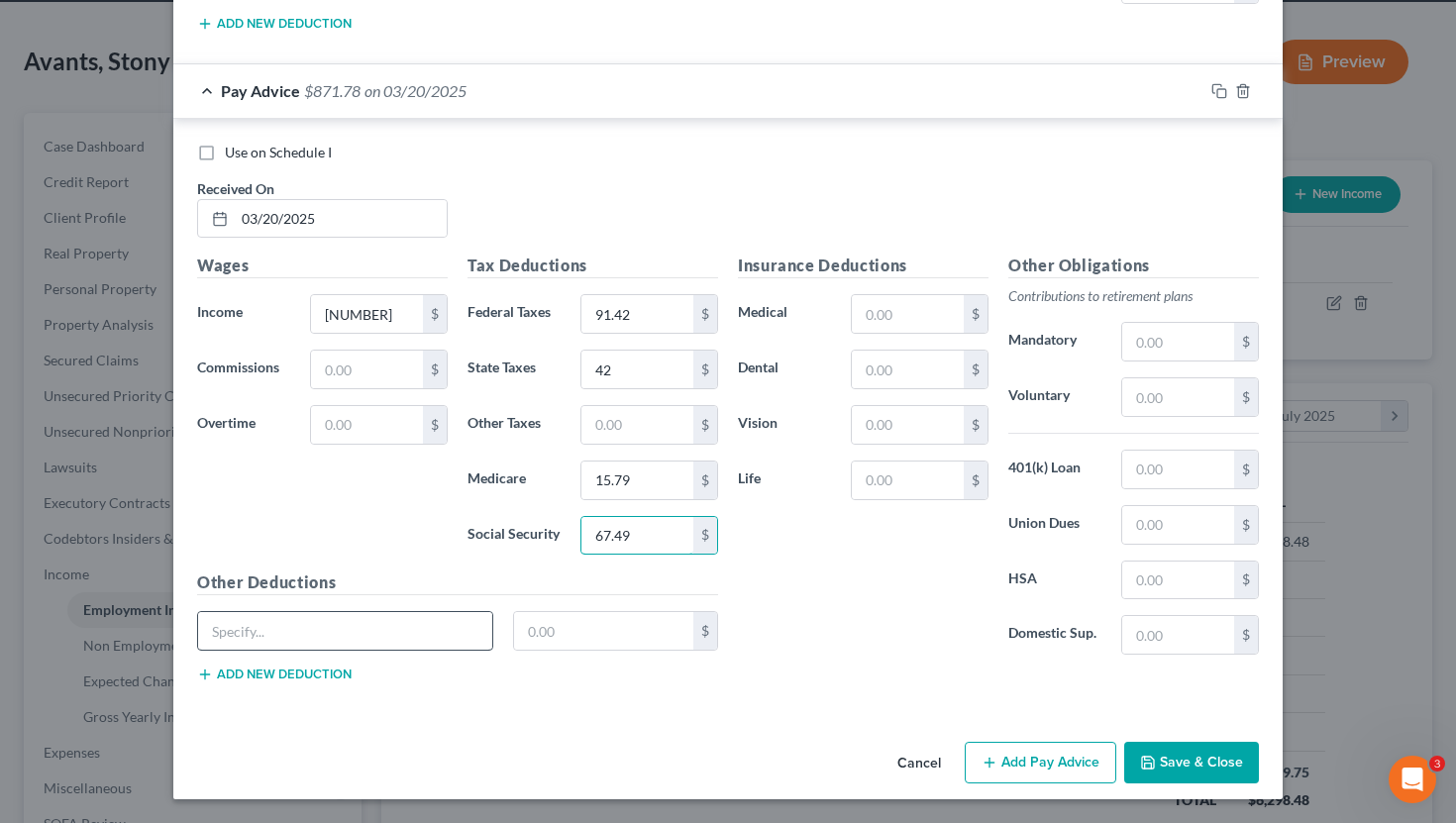 type on "67.49" 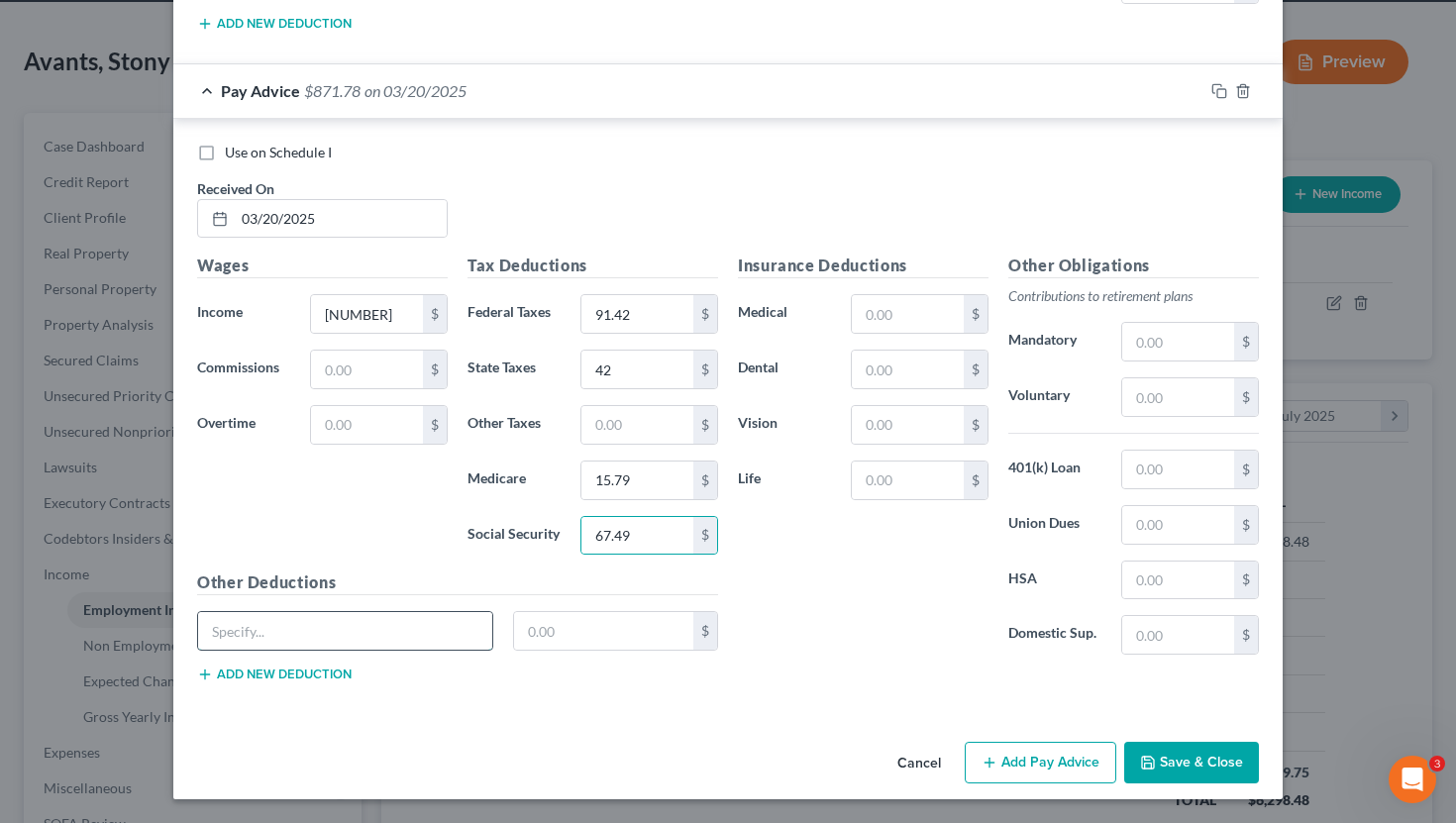 click at bounding box center (345, 631) 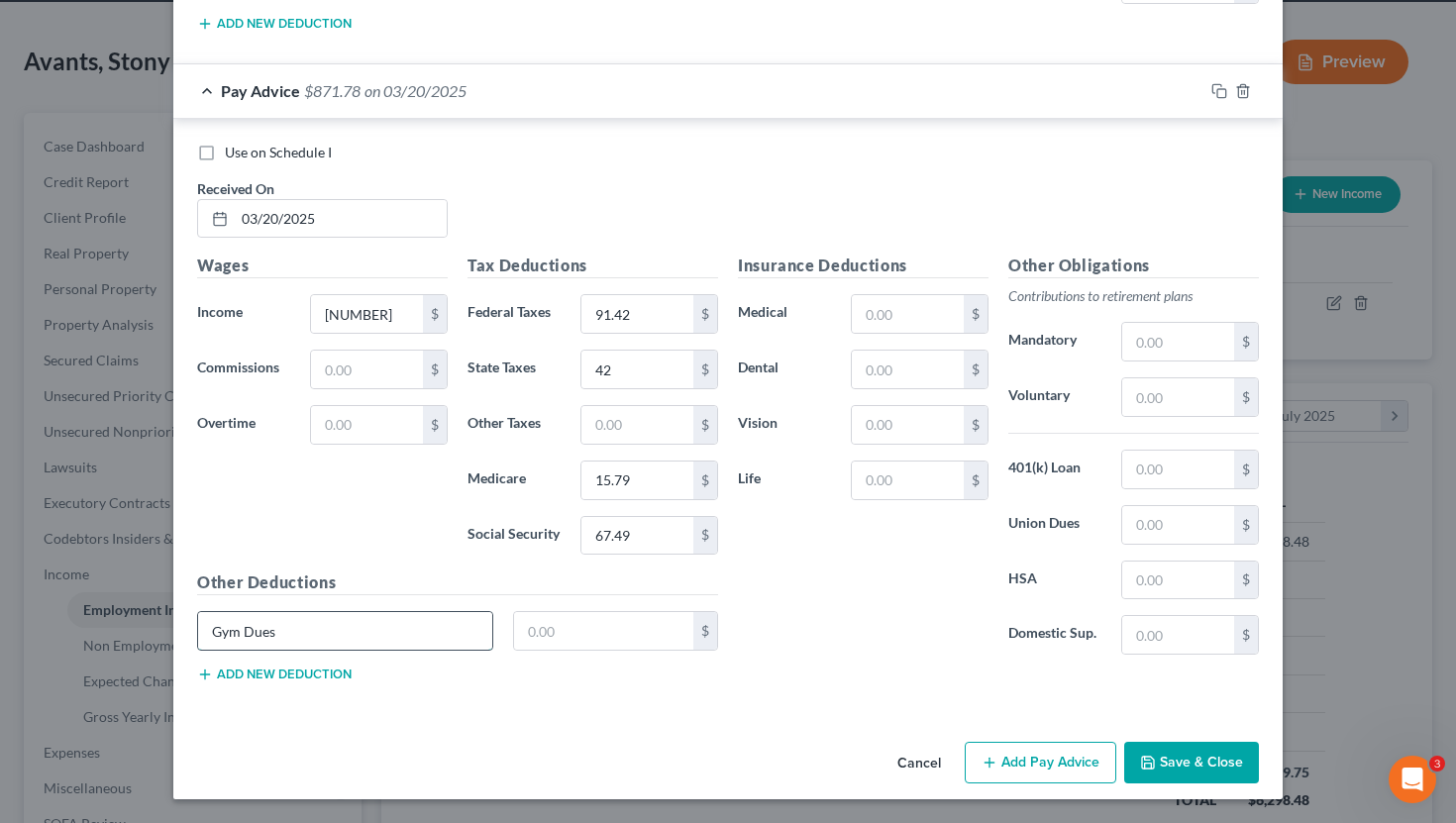 type on "Gym Dues" 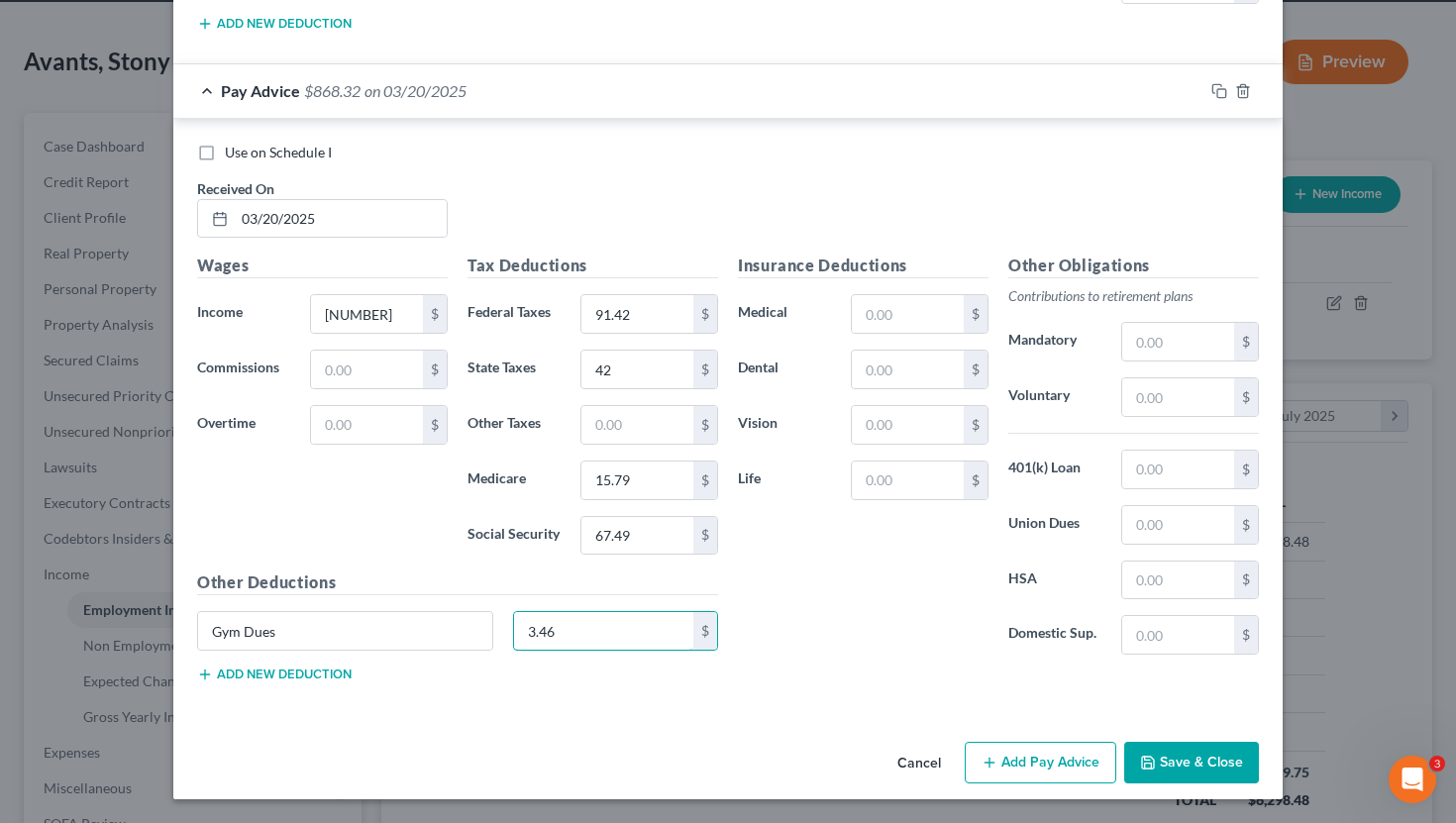 type on "3.46" 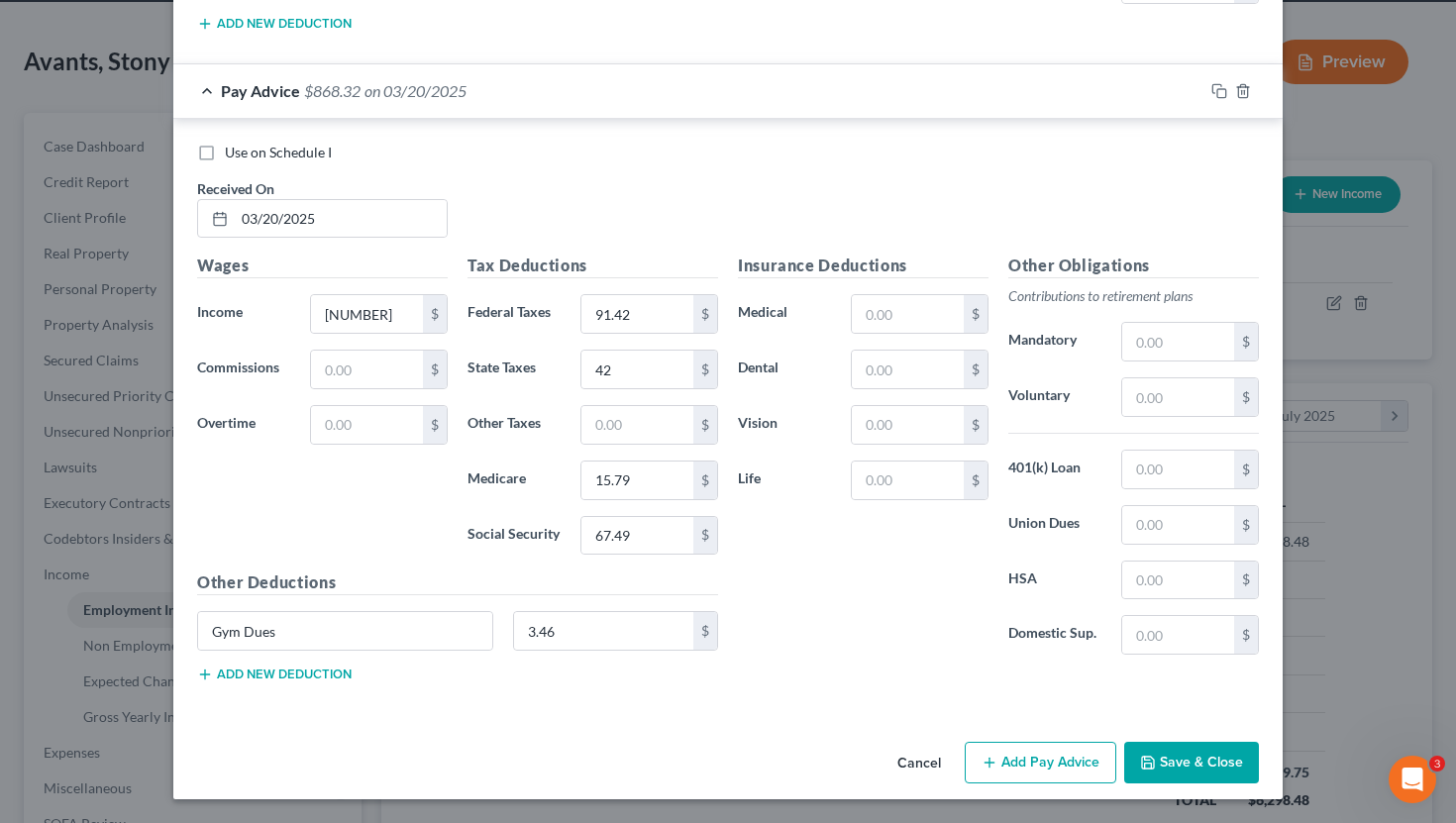 click on "Add Pay Advice" at bounding box center (1040, 763) 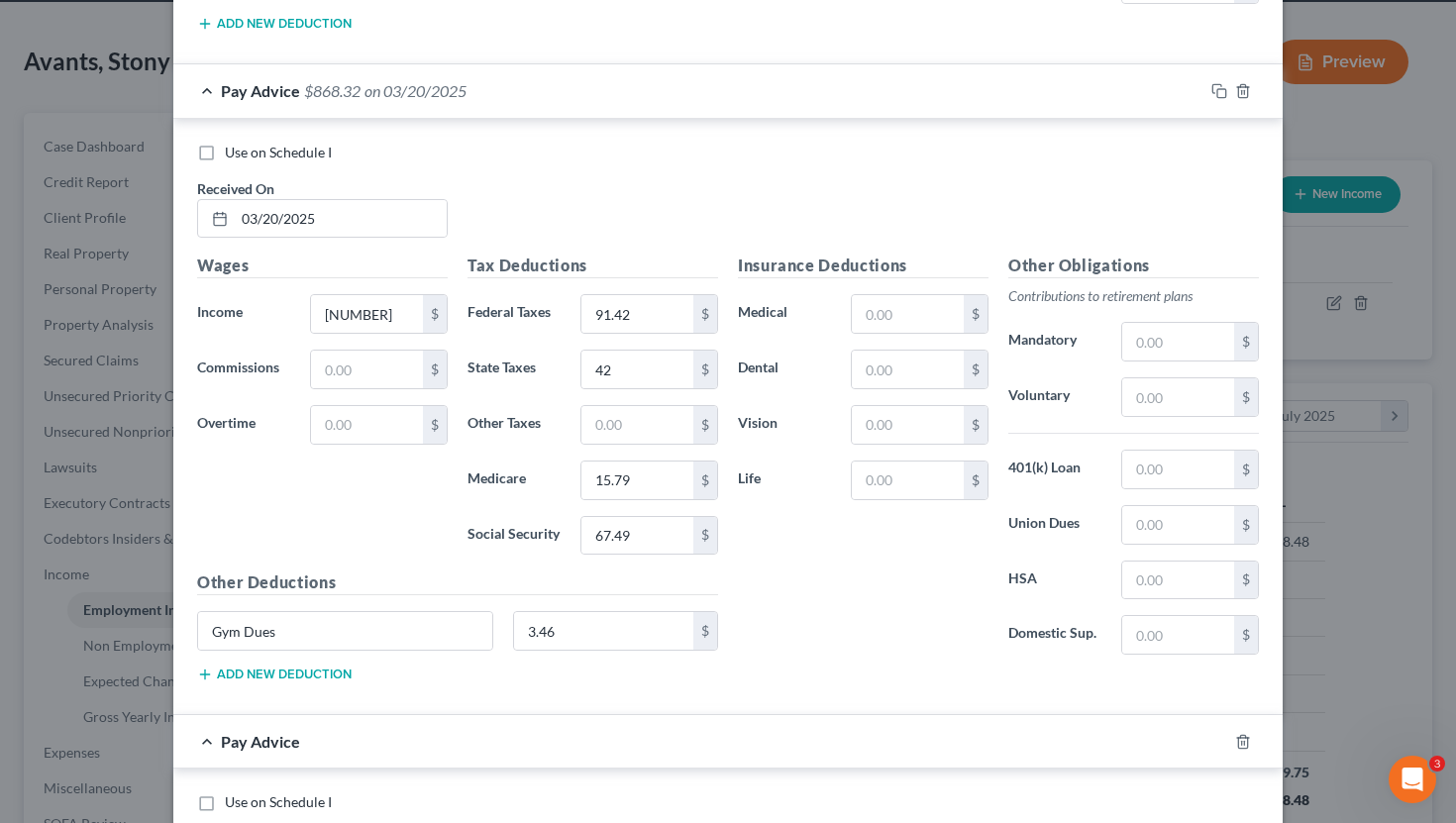 scroll, scrollTop: 1748, scrollLeft: 0, axis: vertical 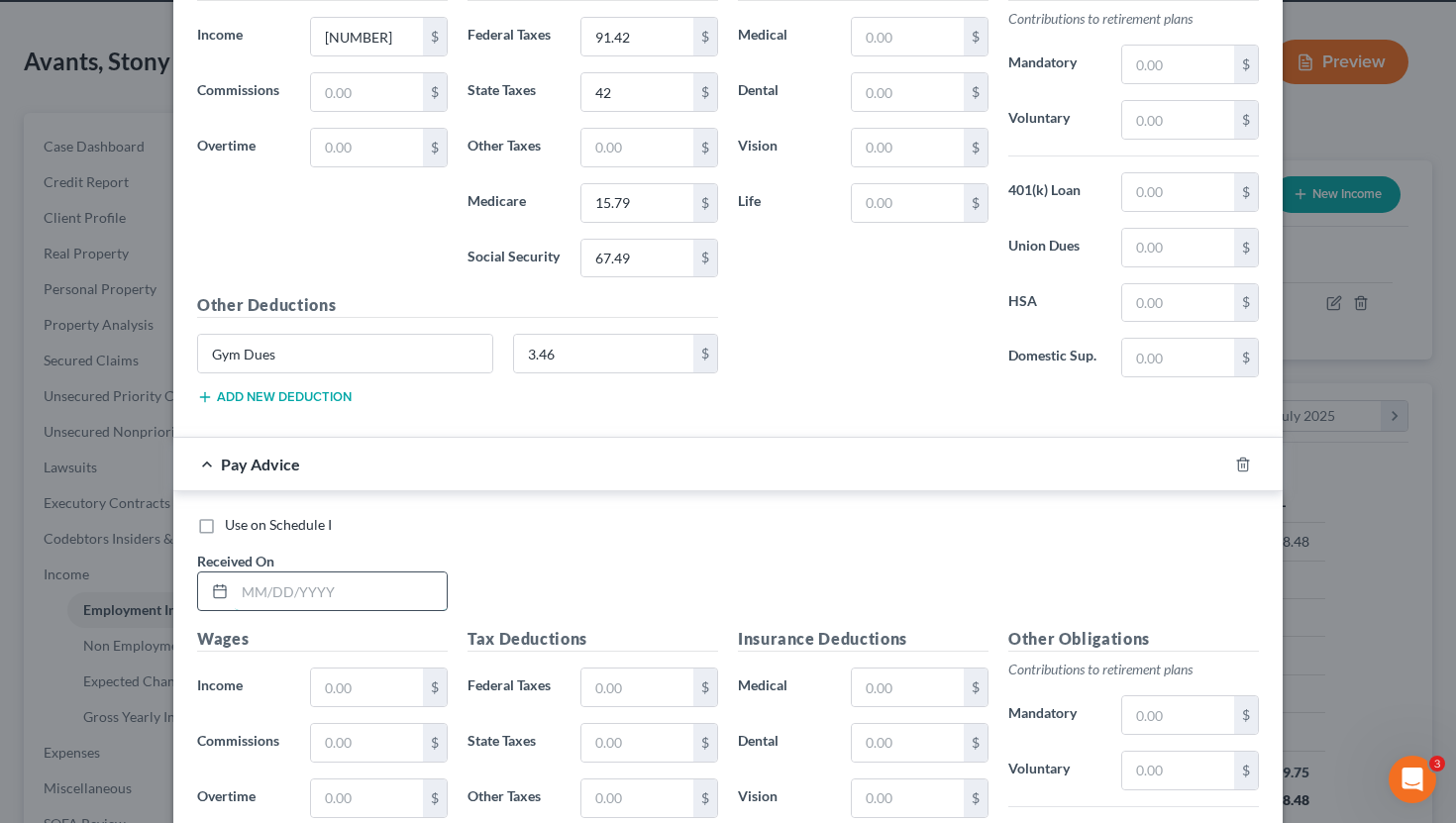 click at bounding box center (341, 591) 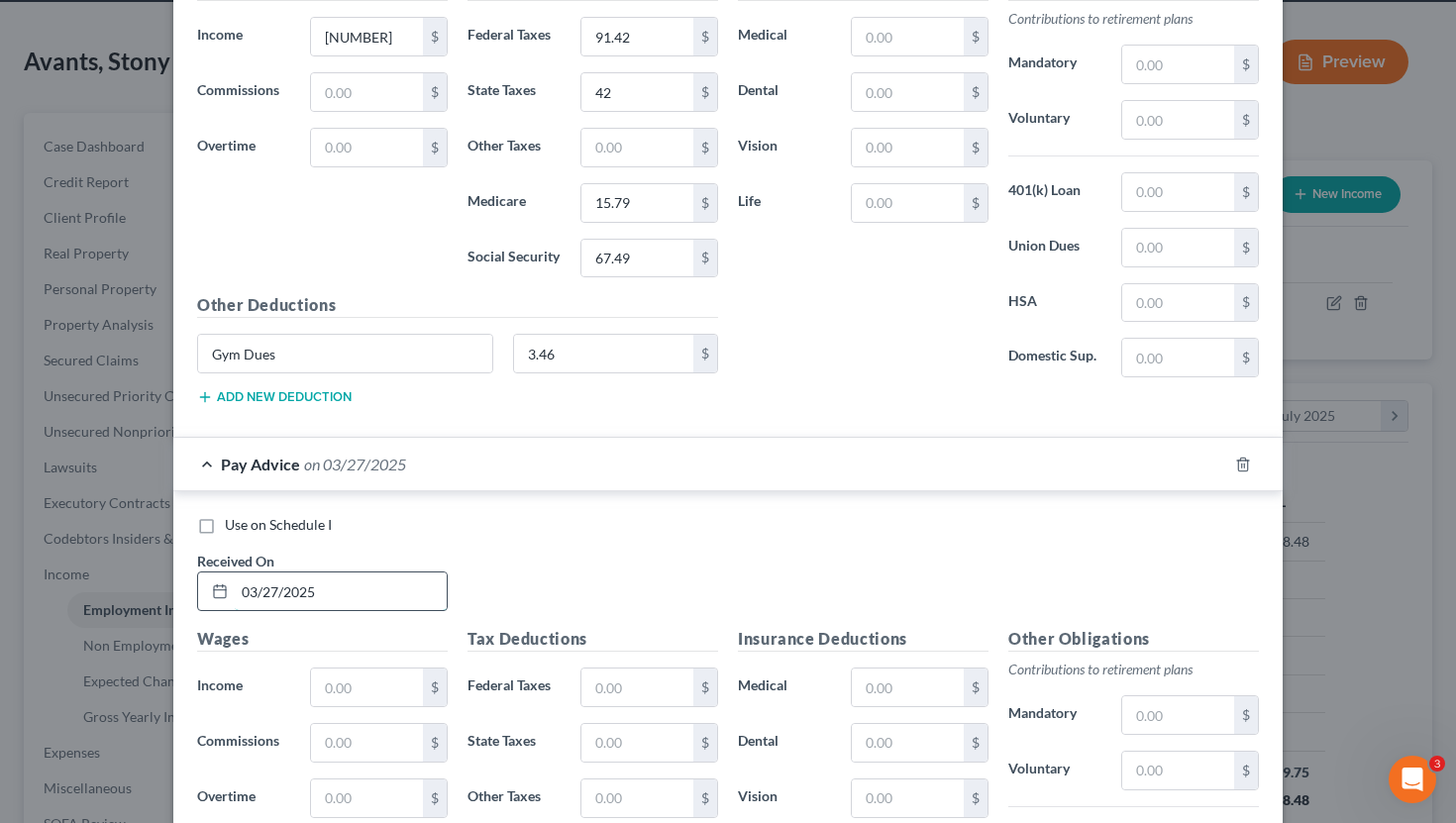 type on "03/27/2025" 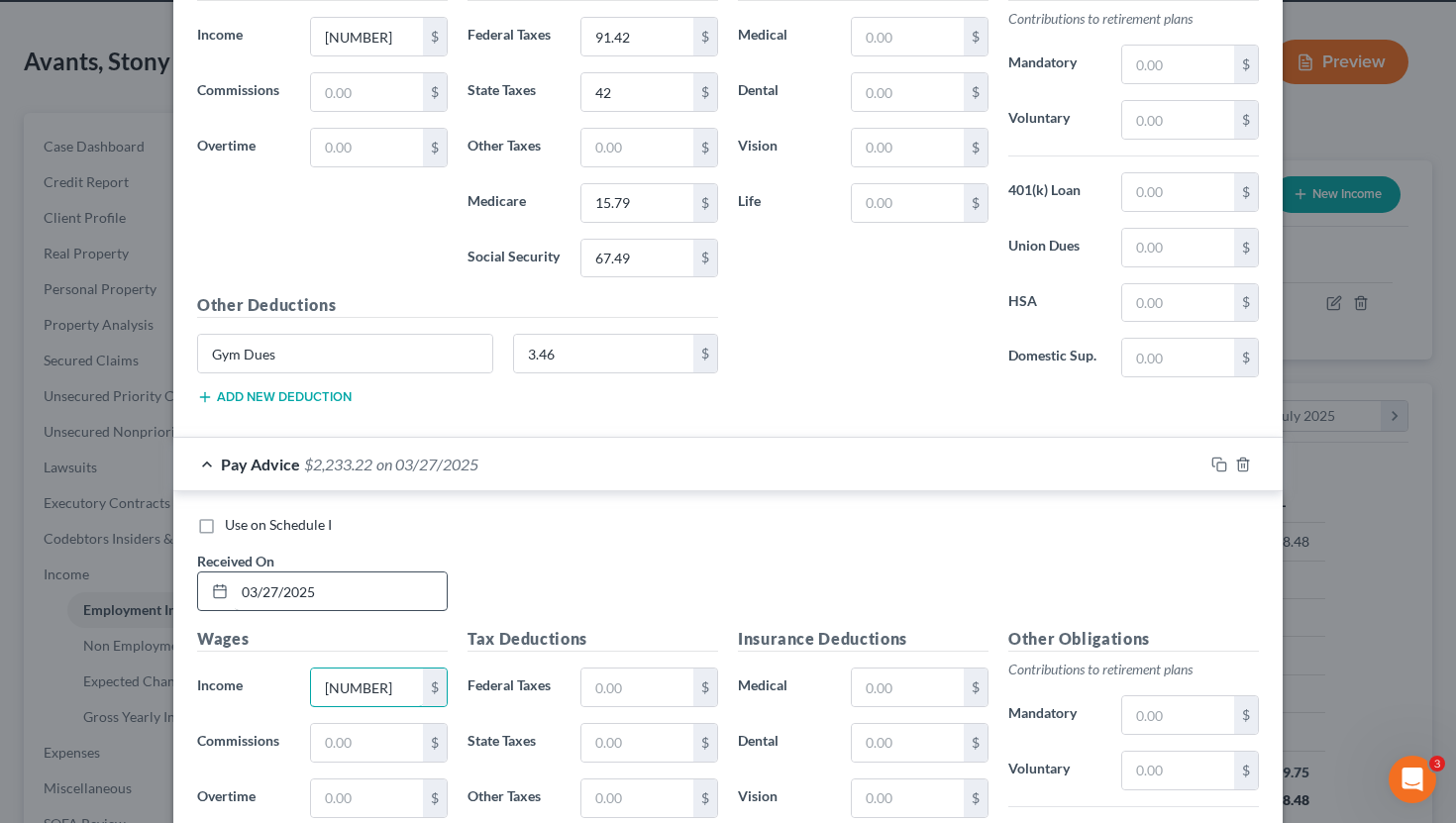 type on "[NUMBER]" 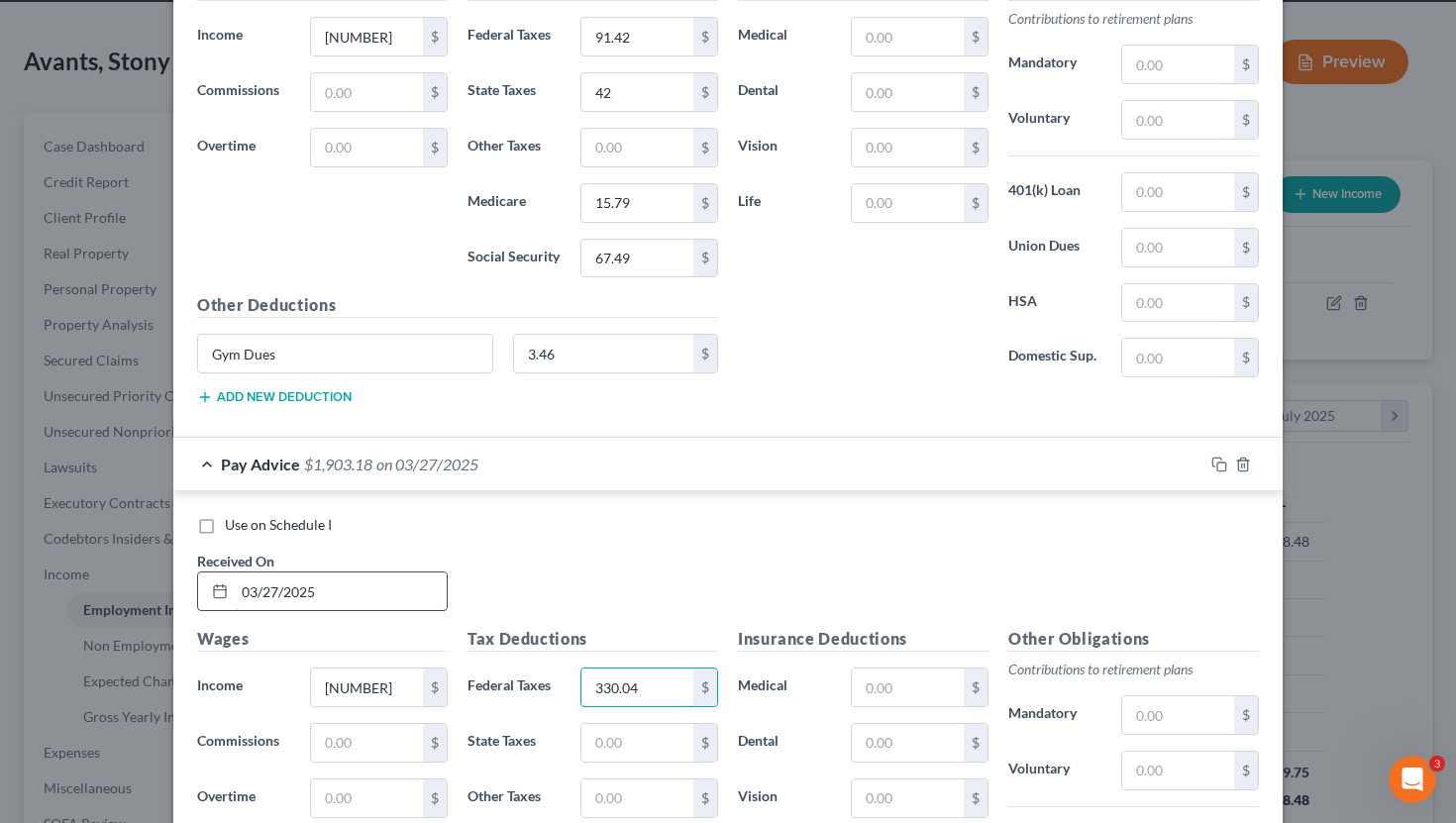 type on "330.04" 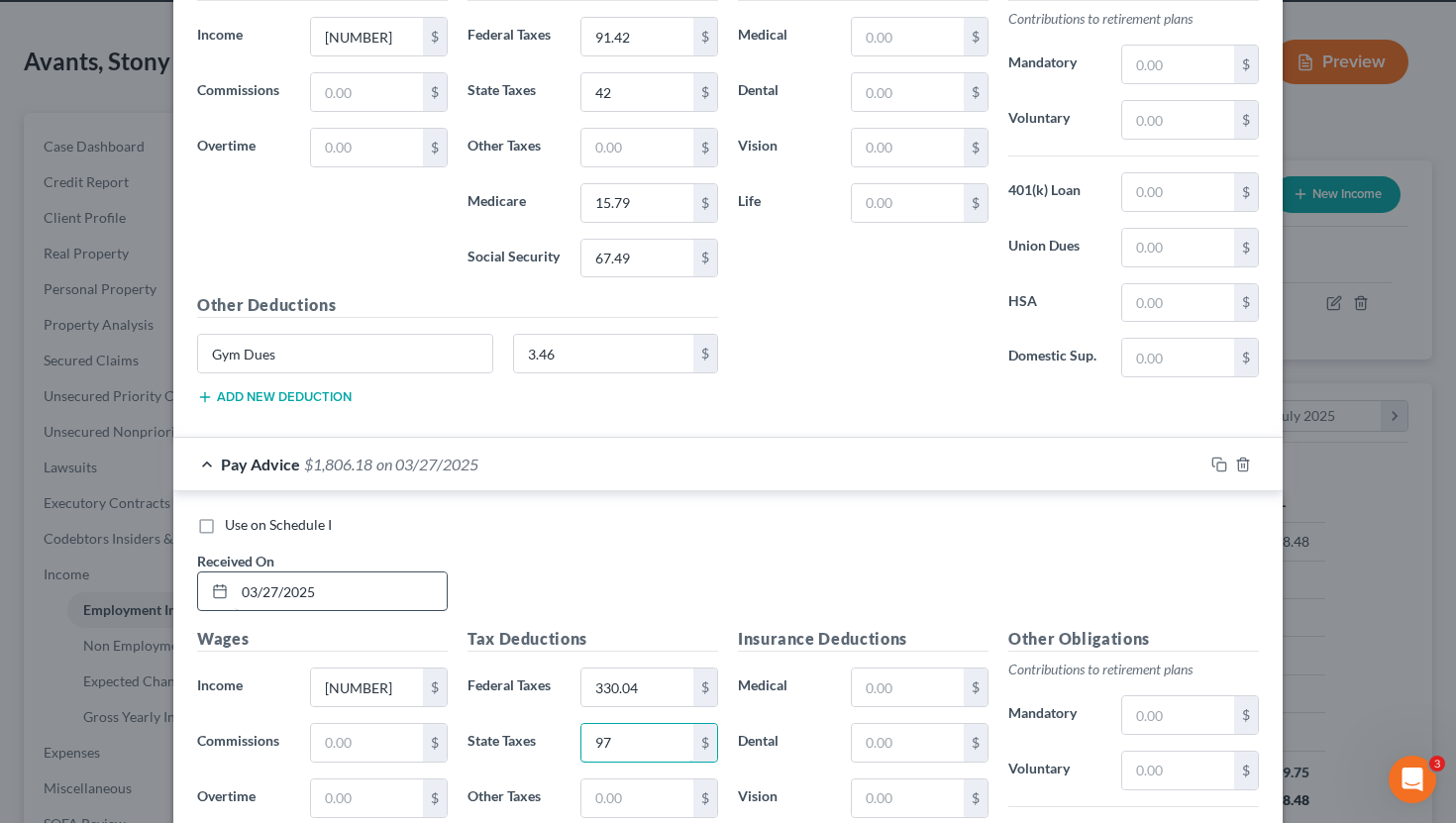 type on "97" 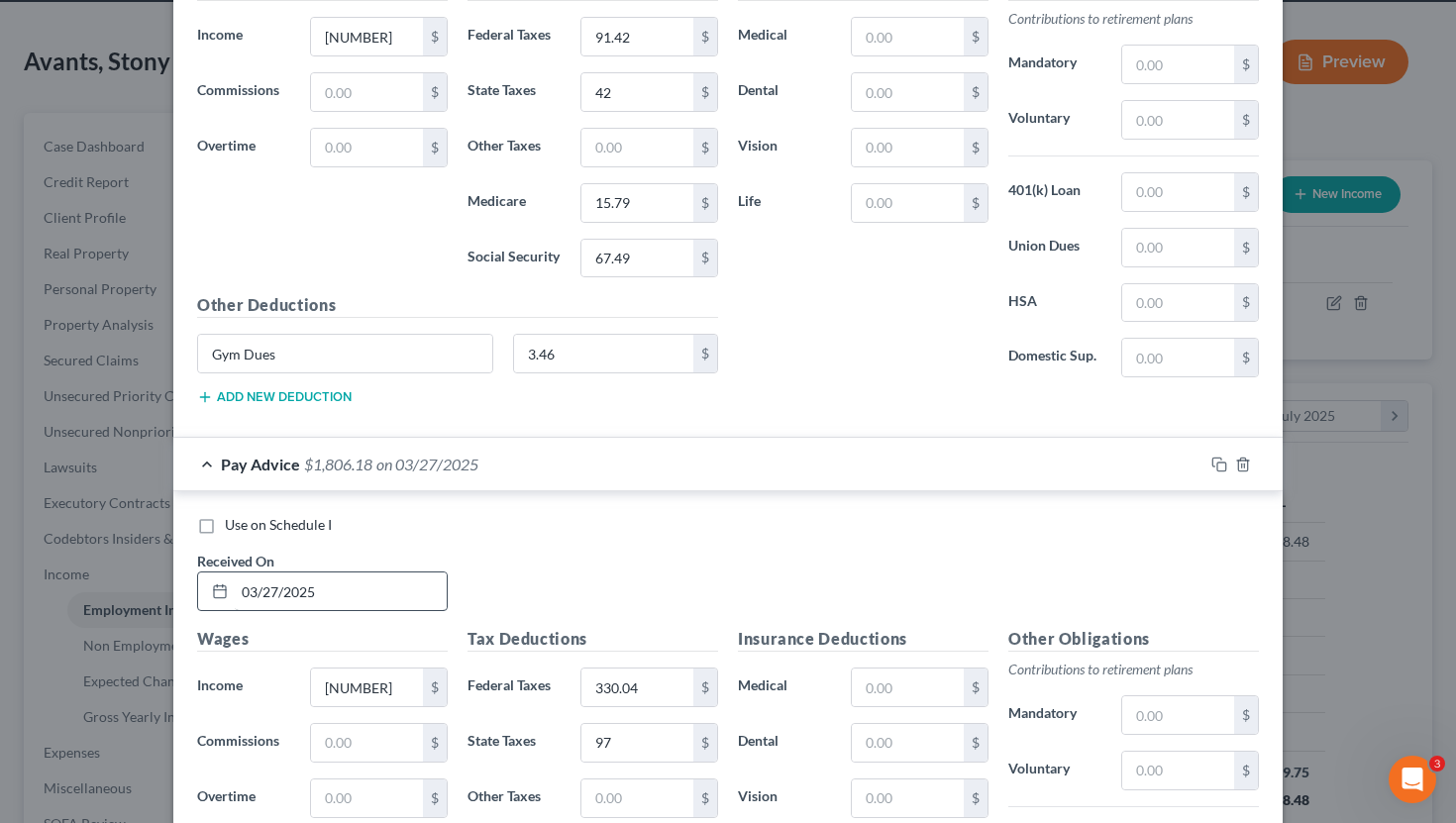 scroll, scrollTop: 2121, scrollLeft: 0, axis: vertical 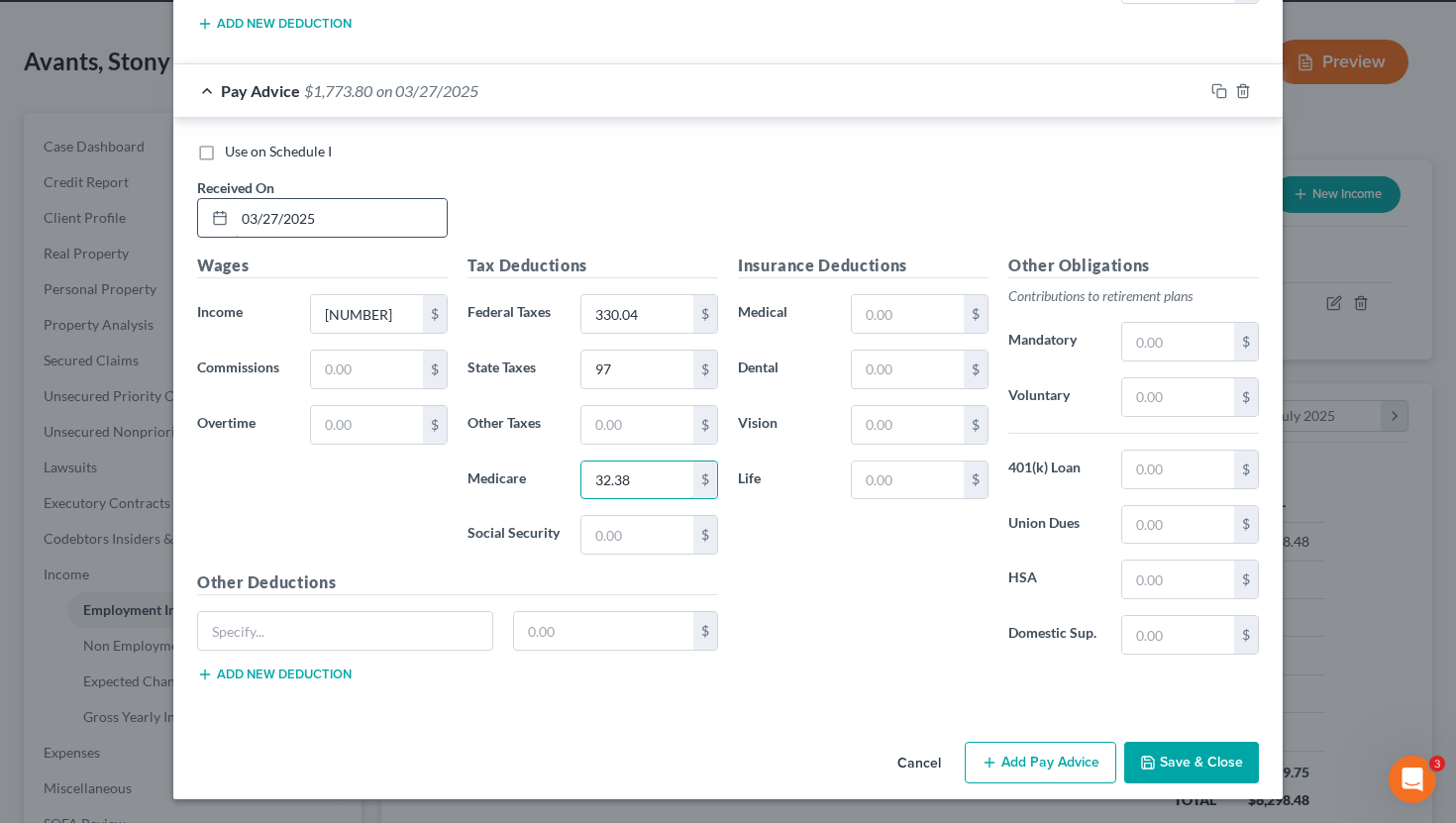 type on "32.38" 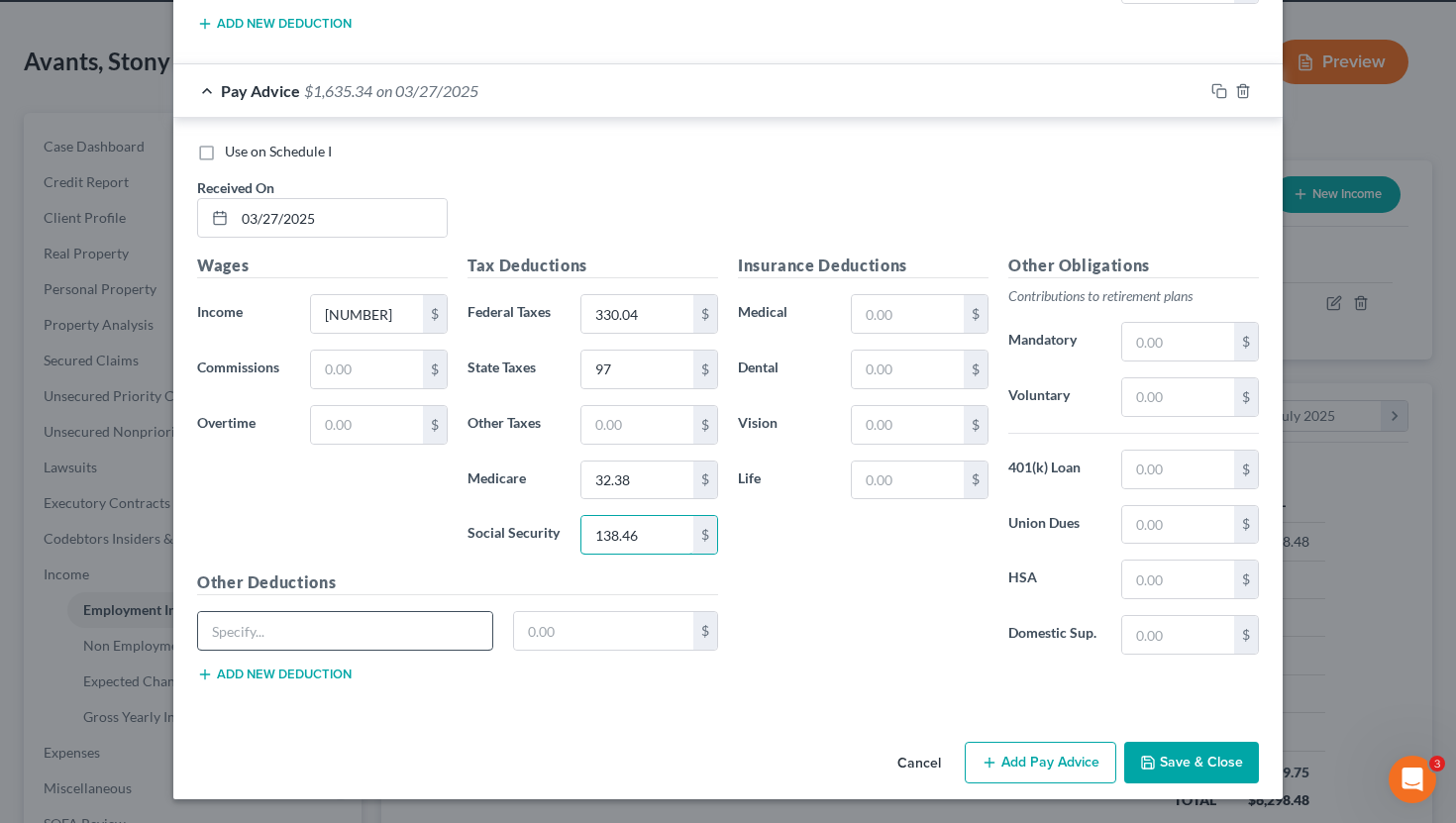 type on "138.46" 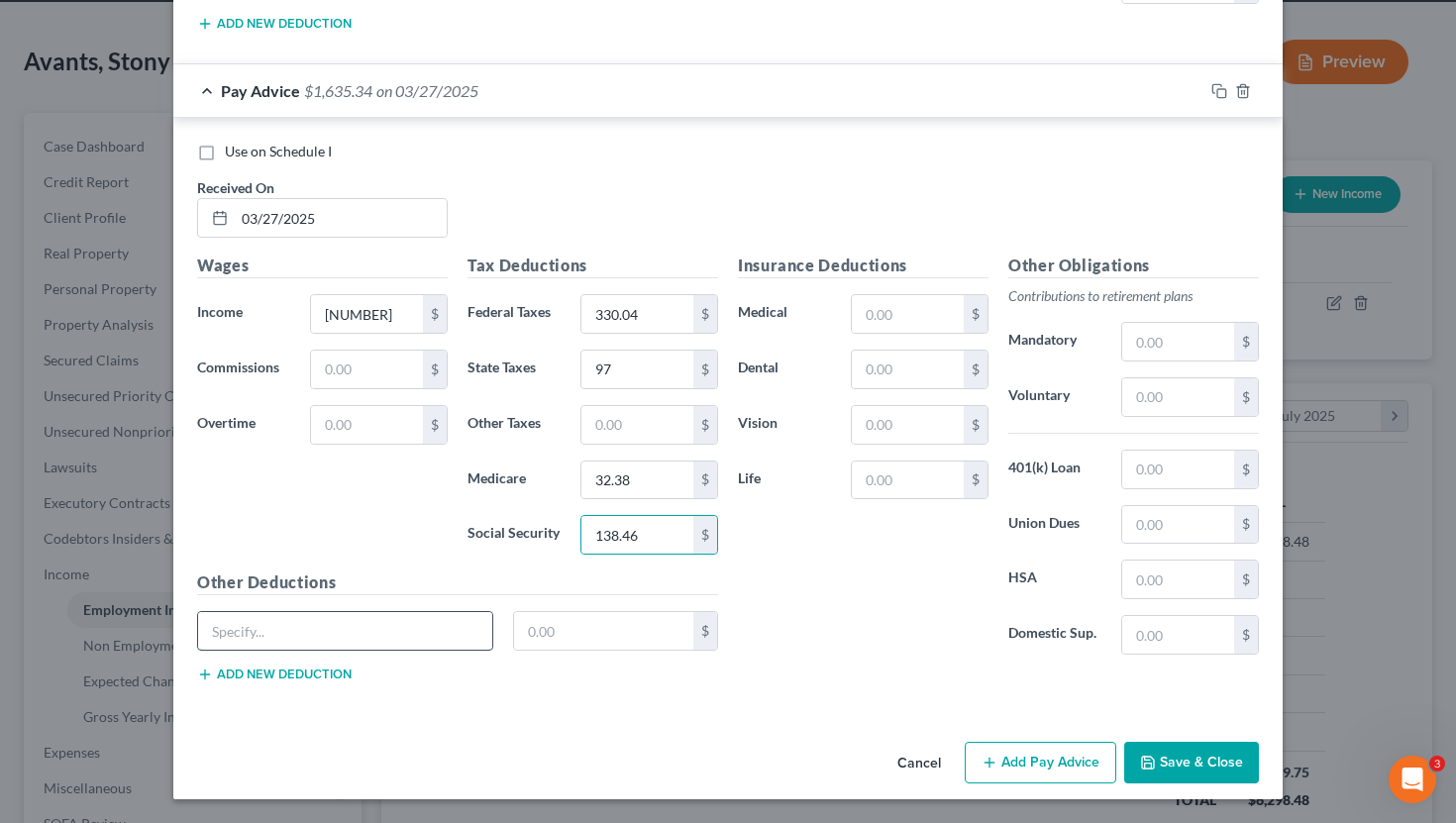 click at bounding box center (345, 631) 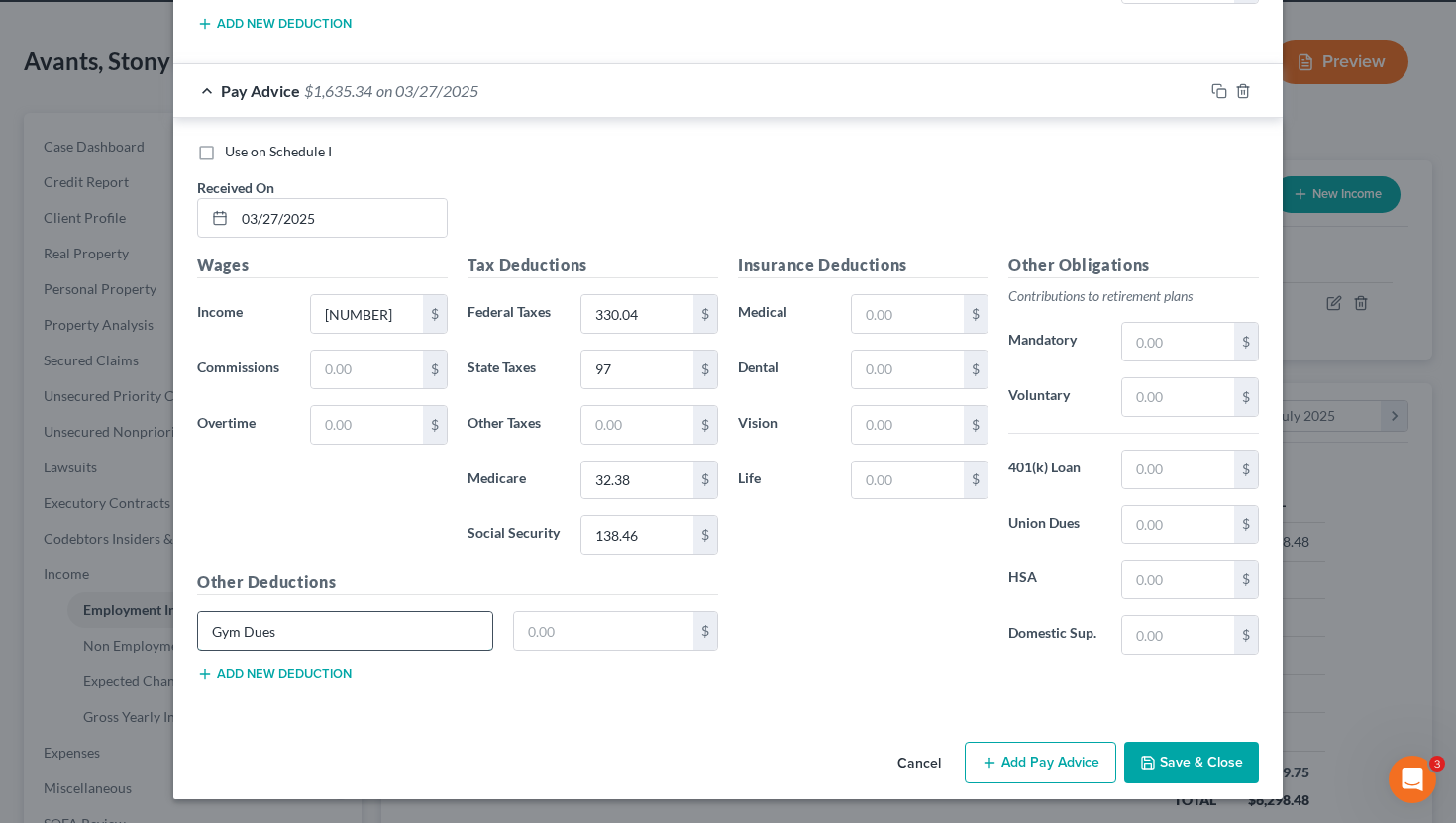 type on "Gym Dues" 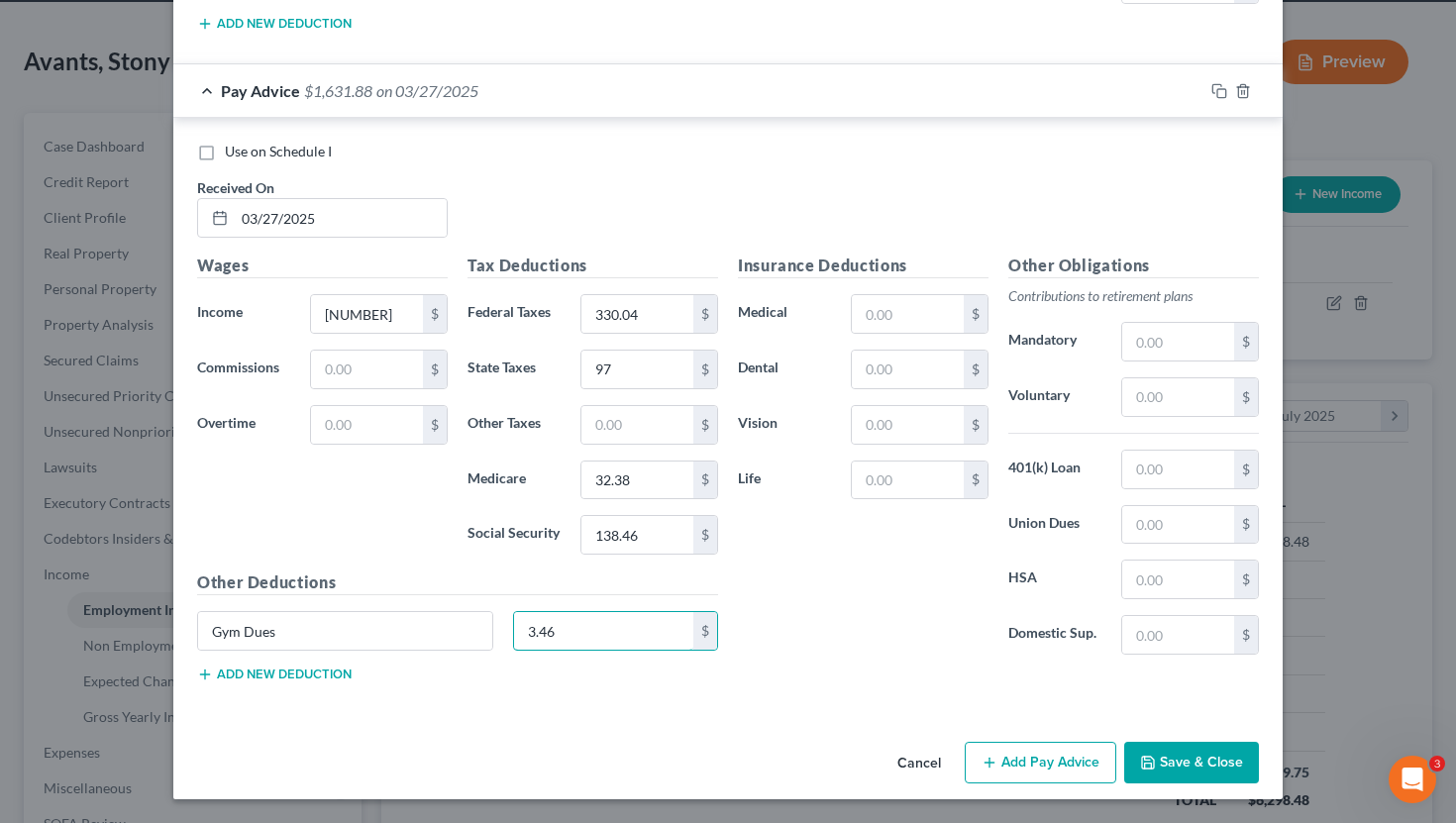 type on "3.46" 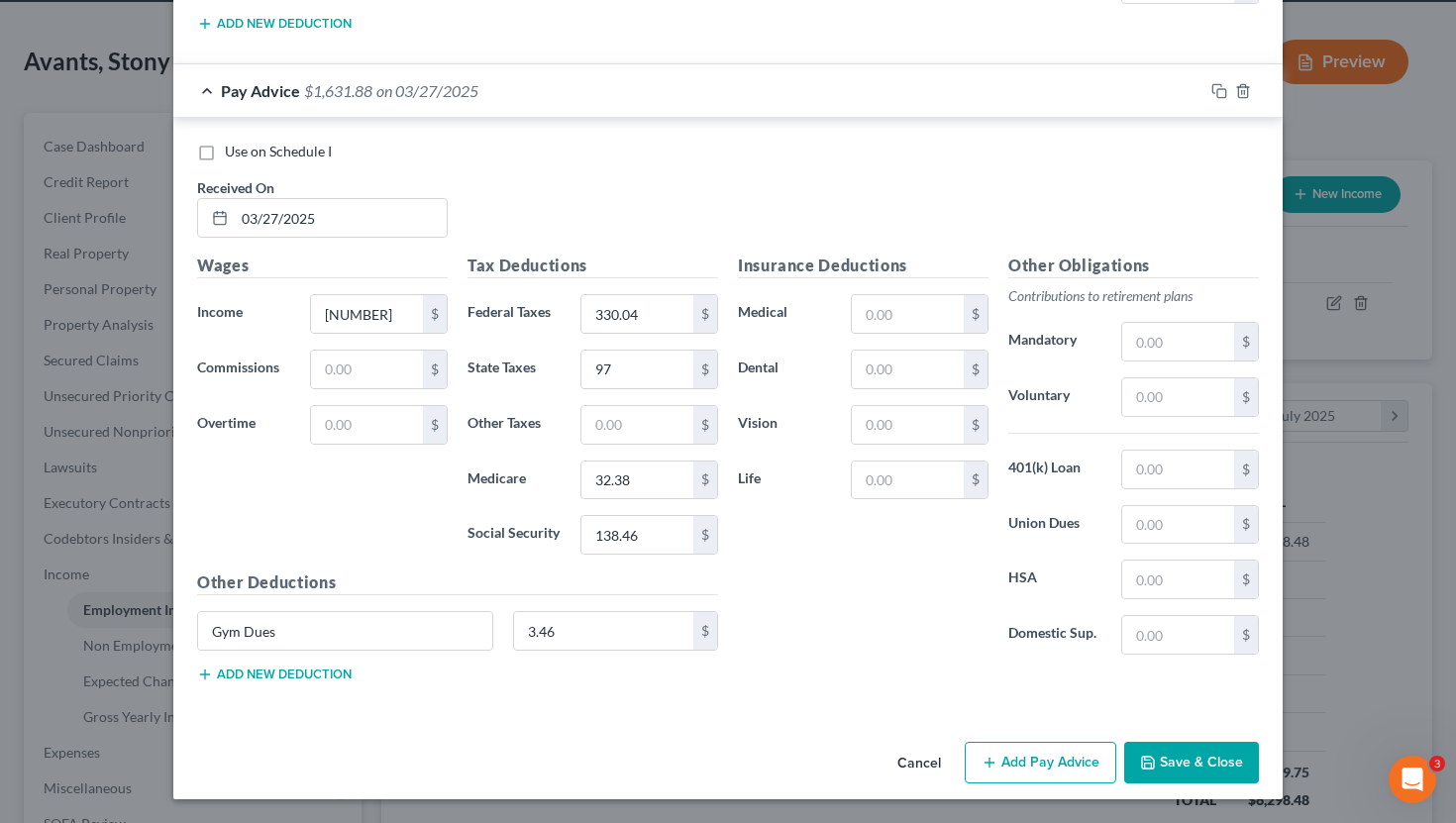 click on "Add Pay Advice" at bounding box center (1040, 763) 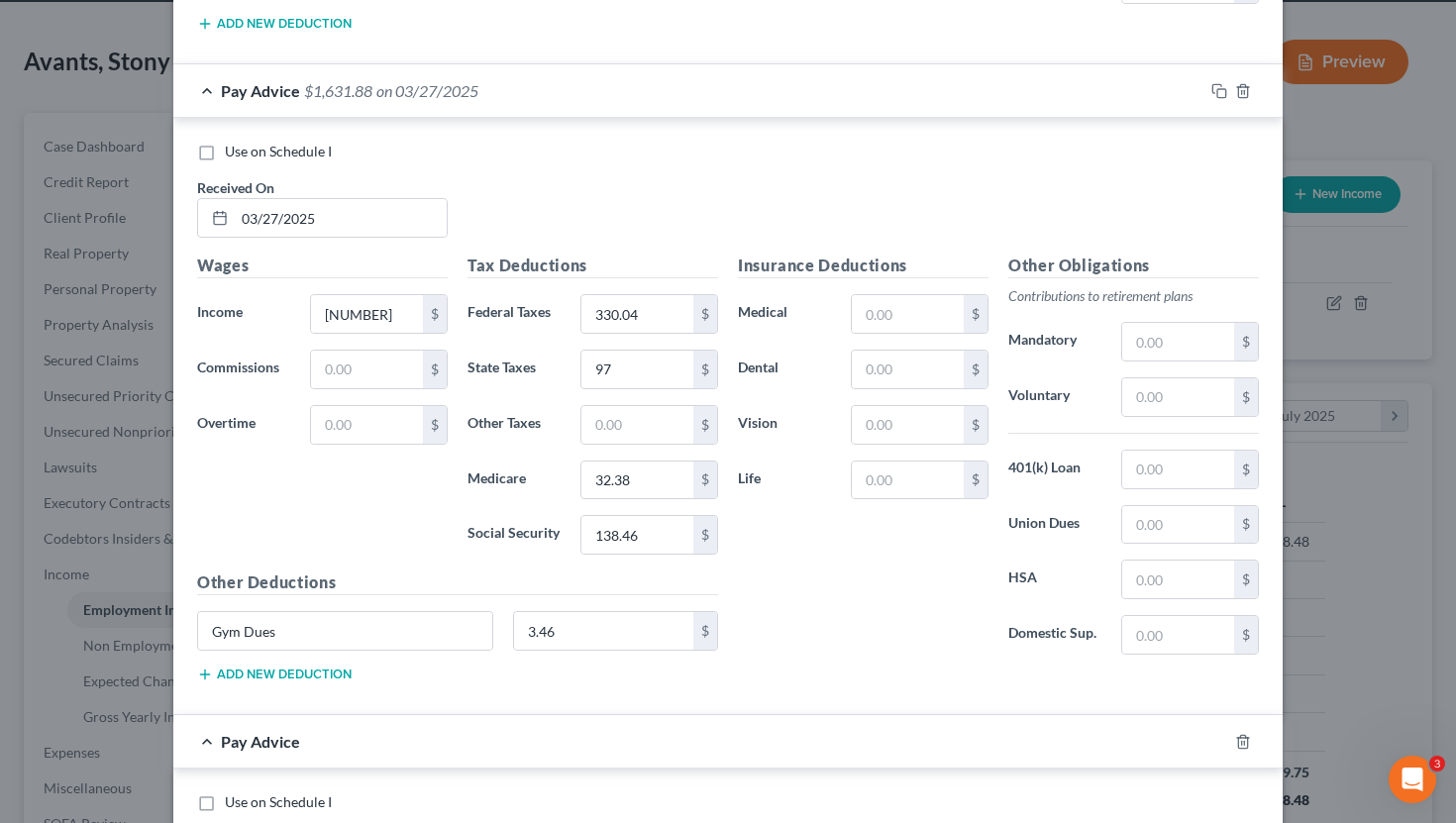 scroll, scrollTop: 2358, scrollLeft: 0, axis: vertical 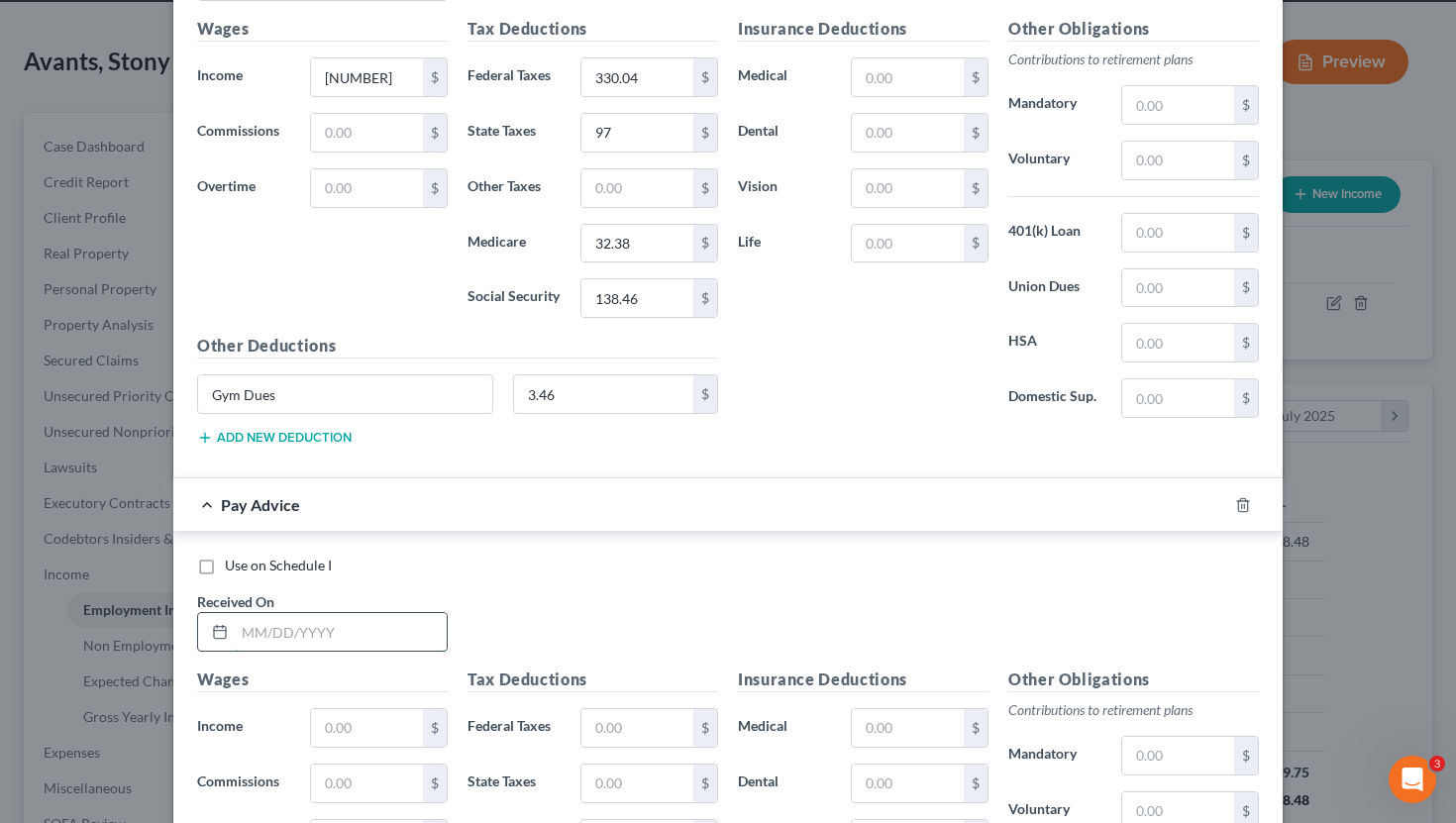 click at bounding box center [341, 632] 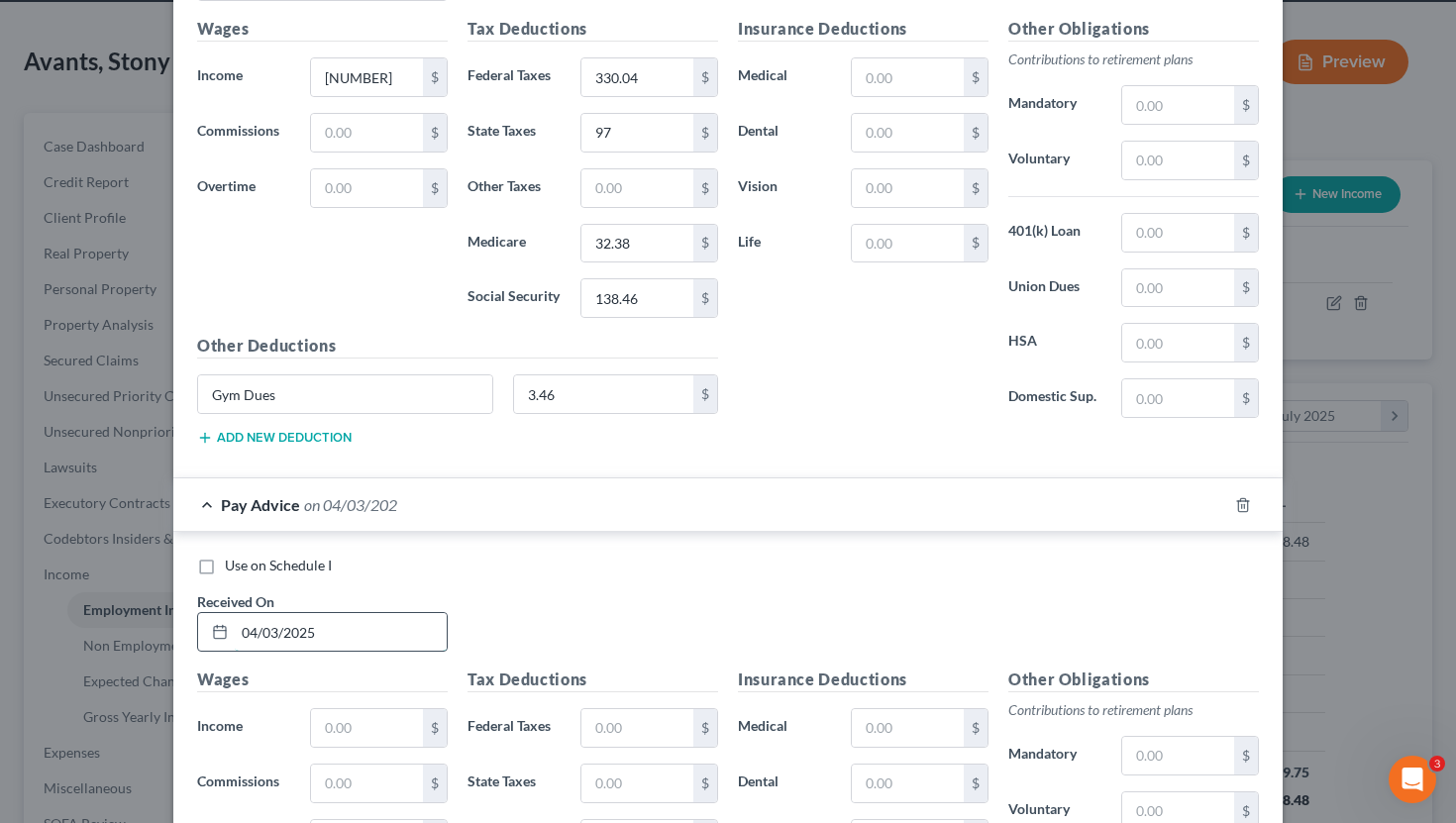 type on "04/03/2025" 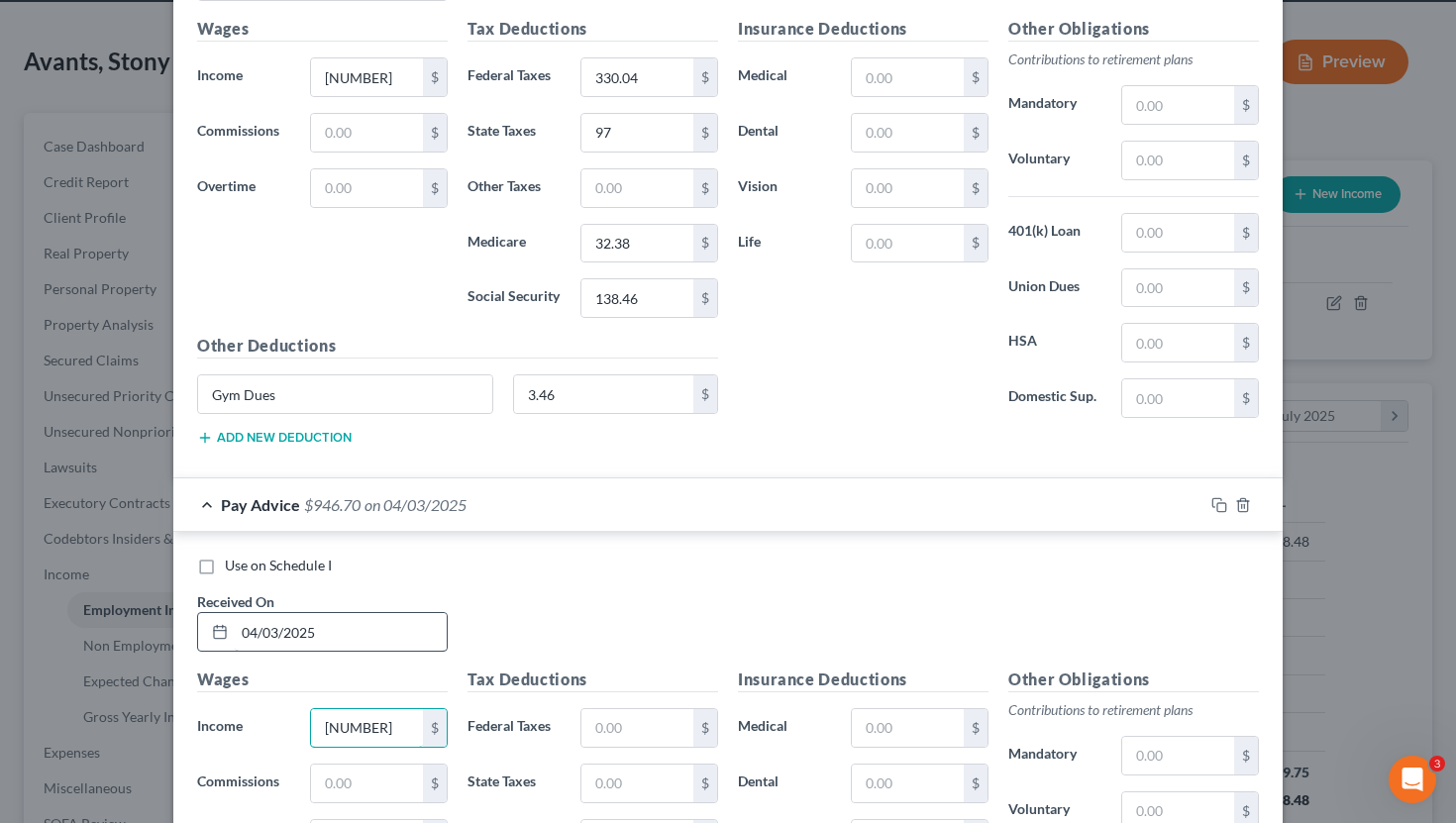 type on "[NUMBER]" 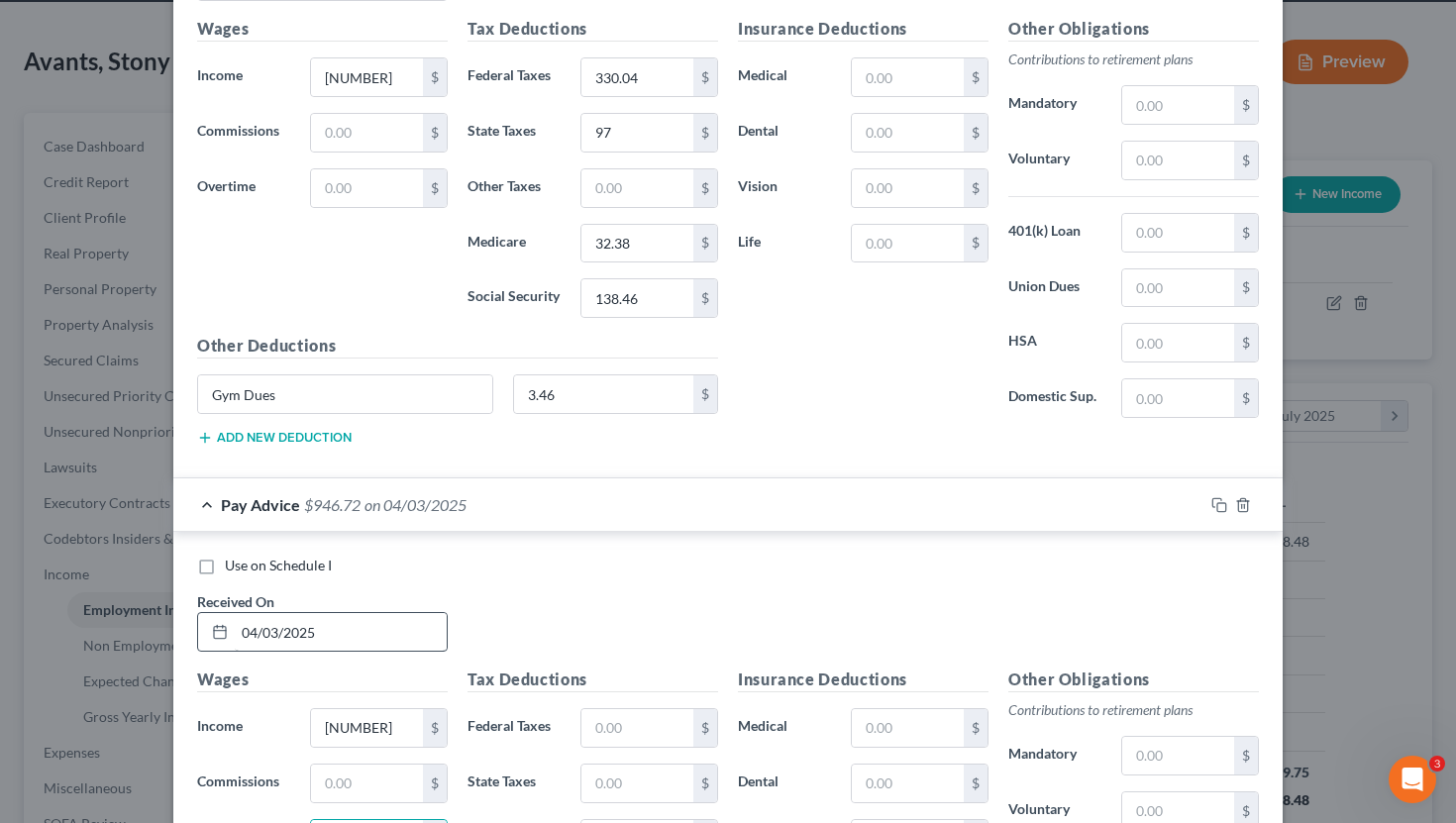 scroll, scrollTop: 2393, scrollLeft: 0, axis: vertical 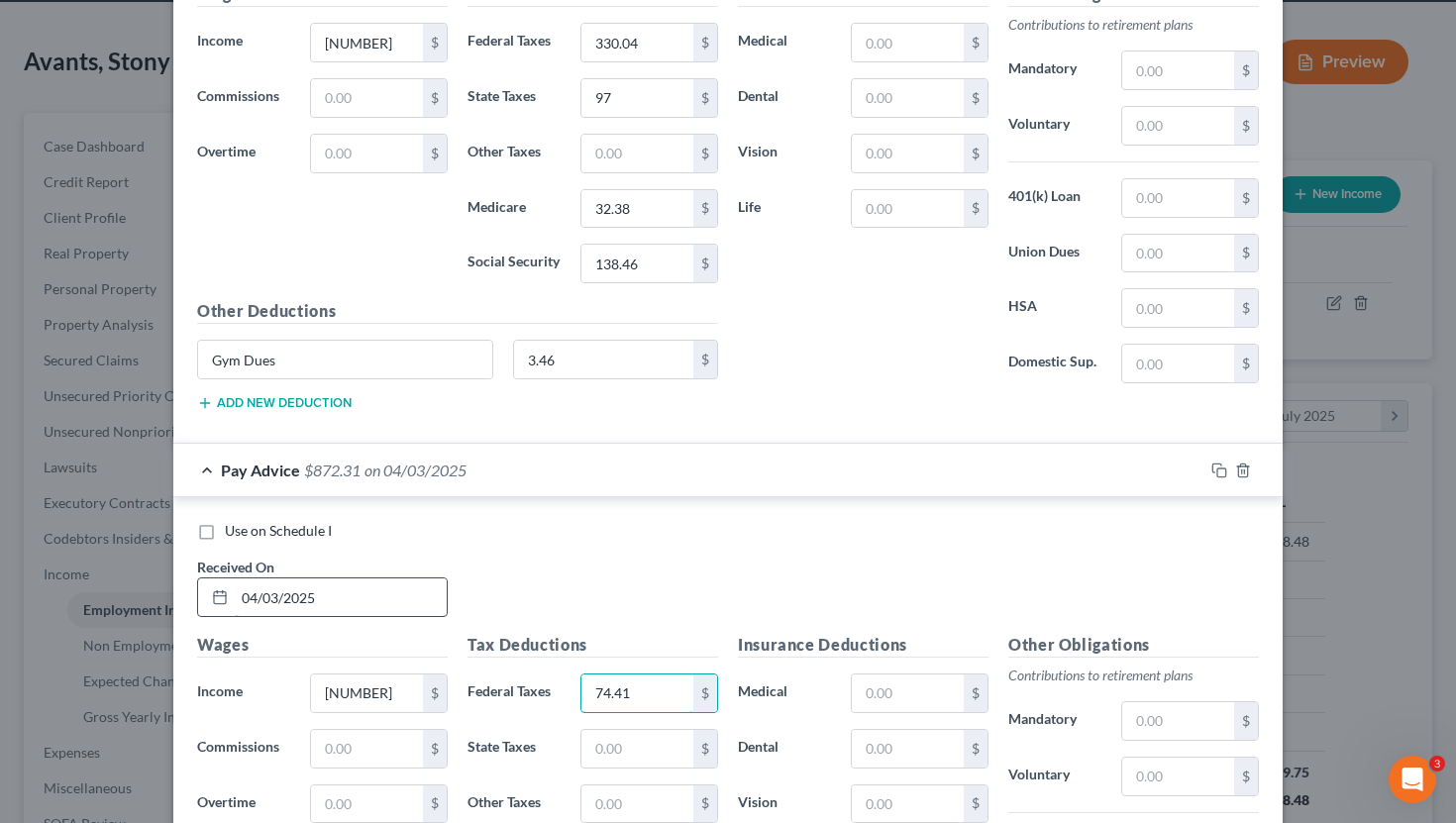 type on "74.41" 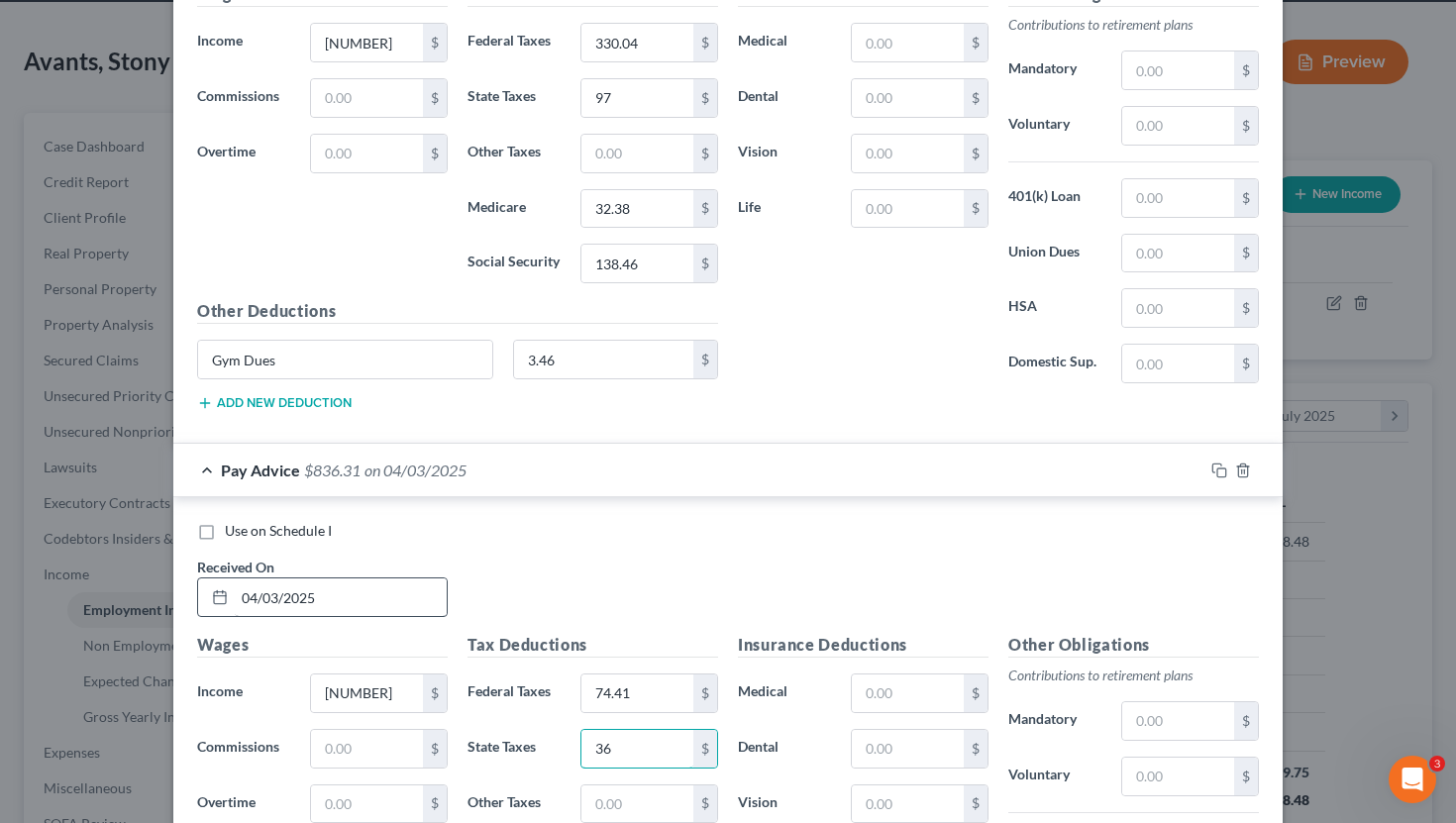 type on "36" 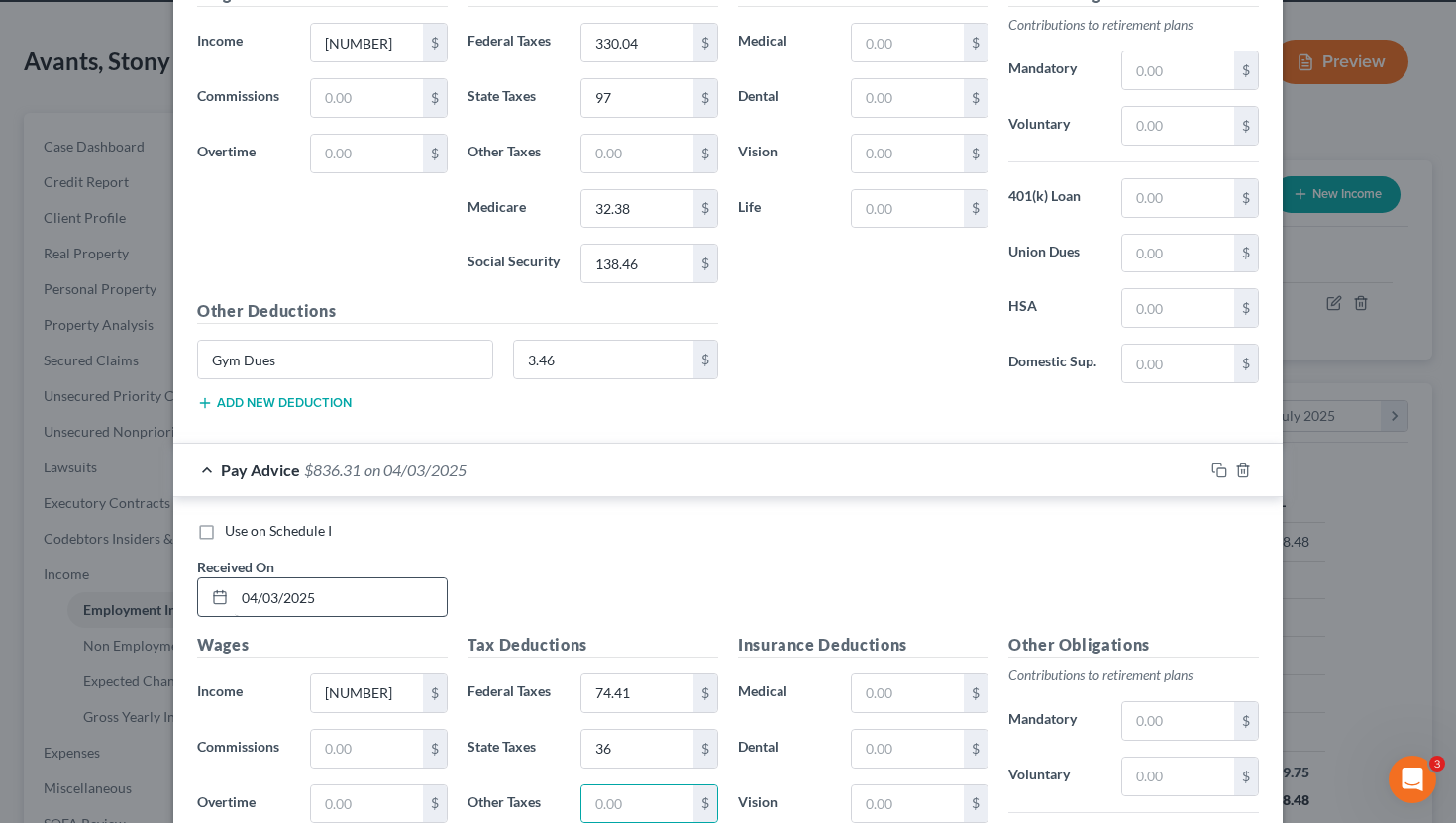 scroll, scrollTop: 2772, scrollLeft: 0, axis: vertical 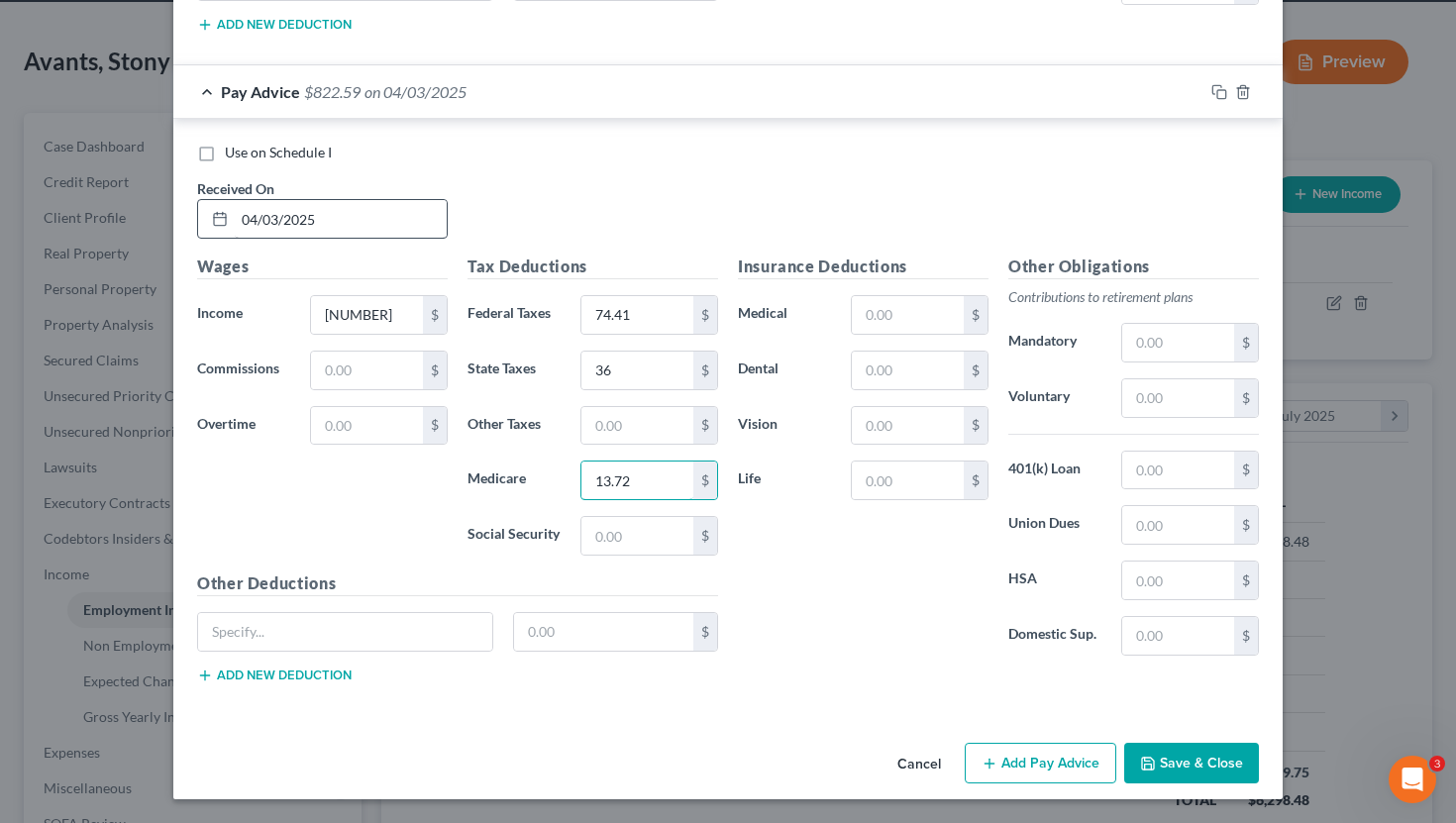 type on "13.72" 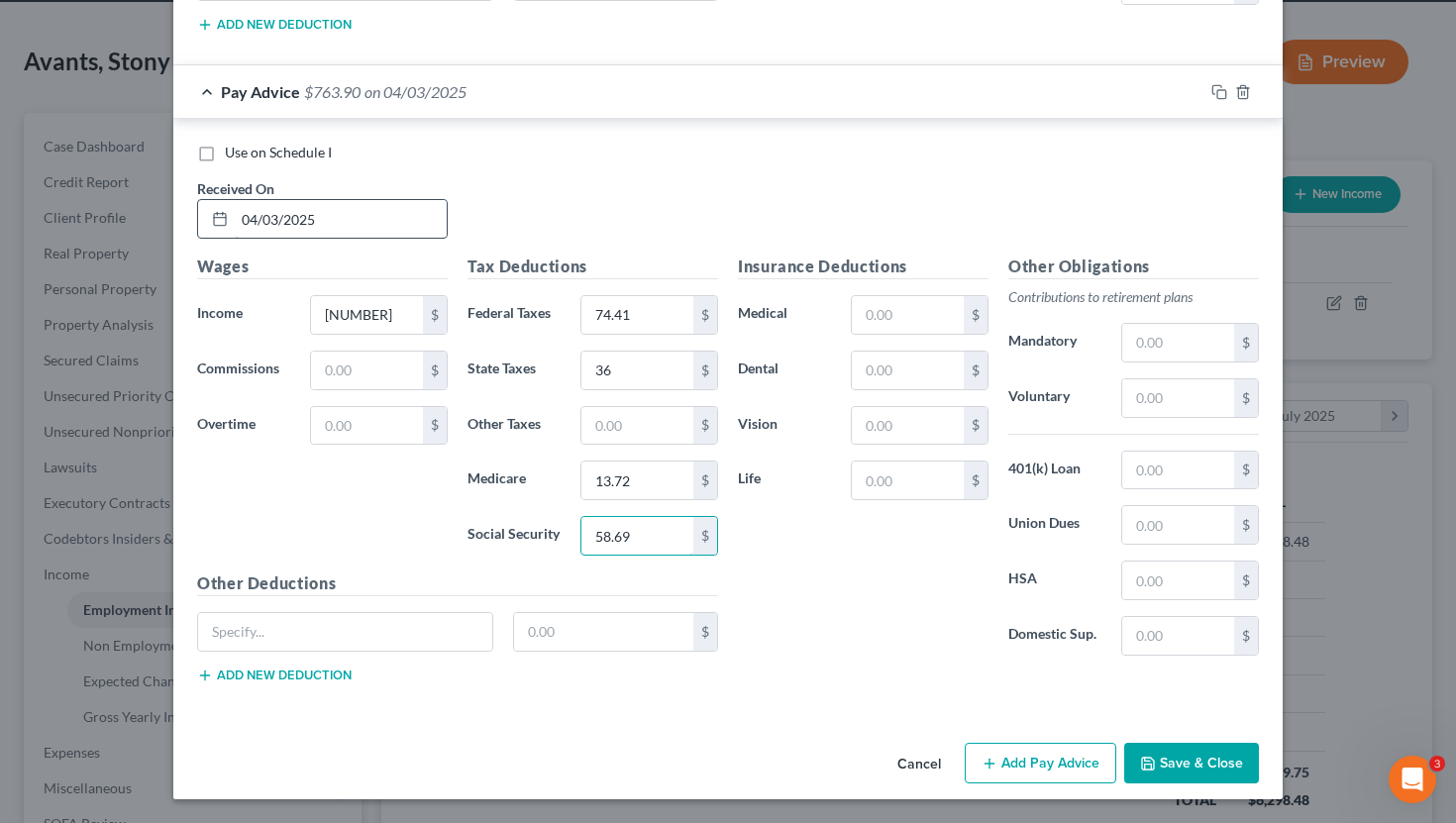 type on "58.69" 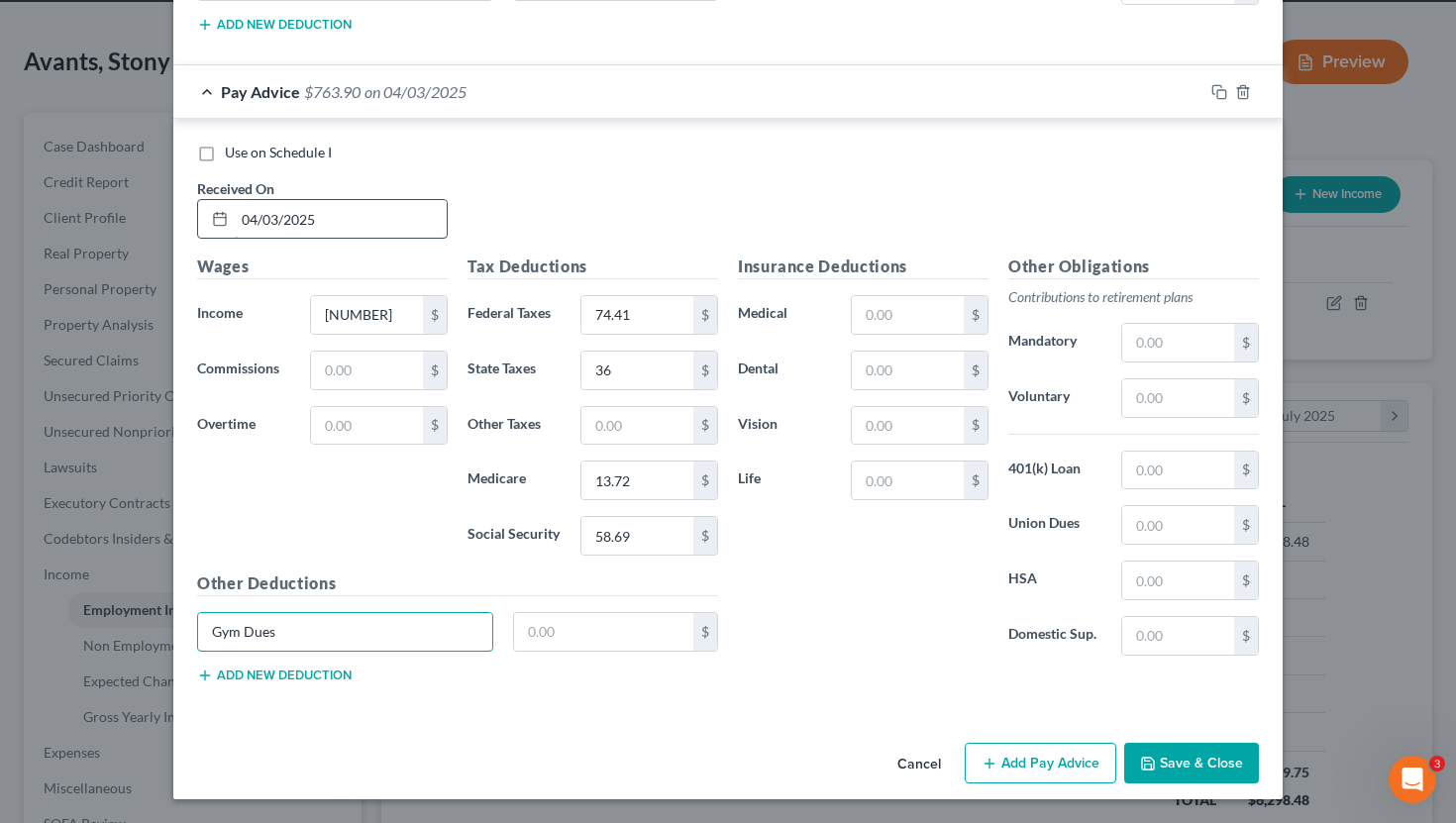 type on "Gym Dues" 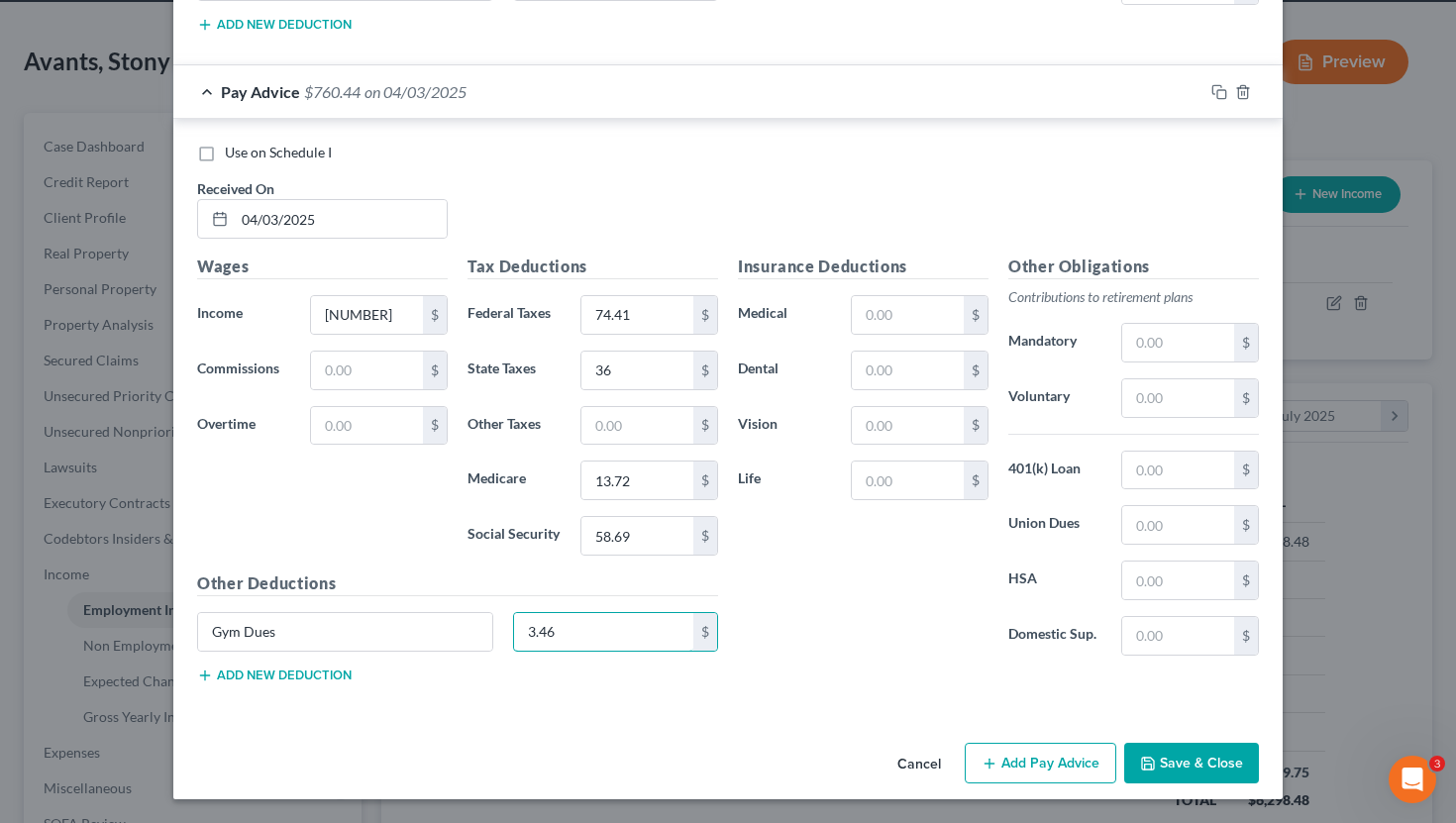 type on "3.46" 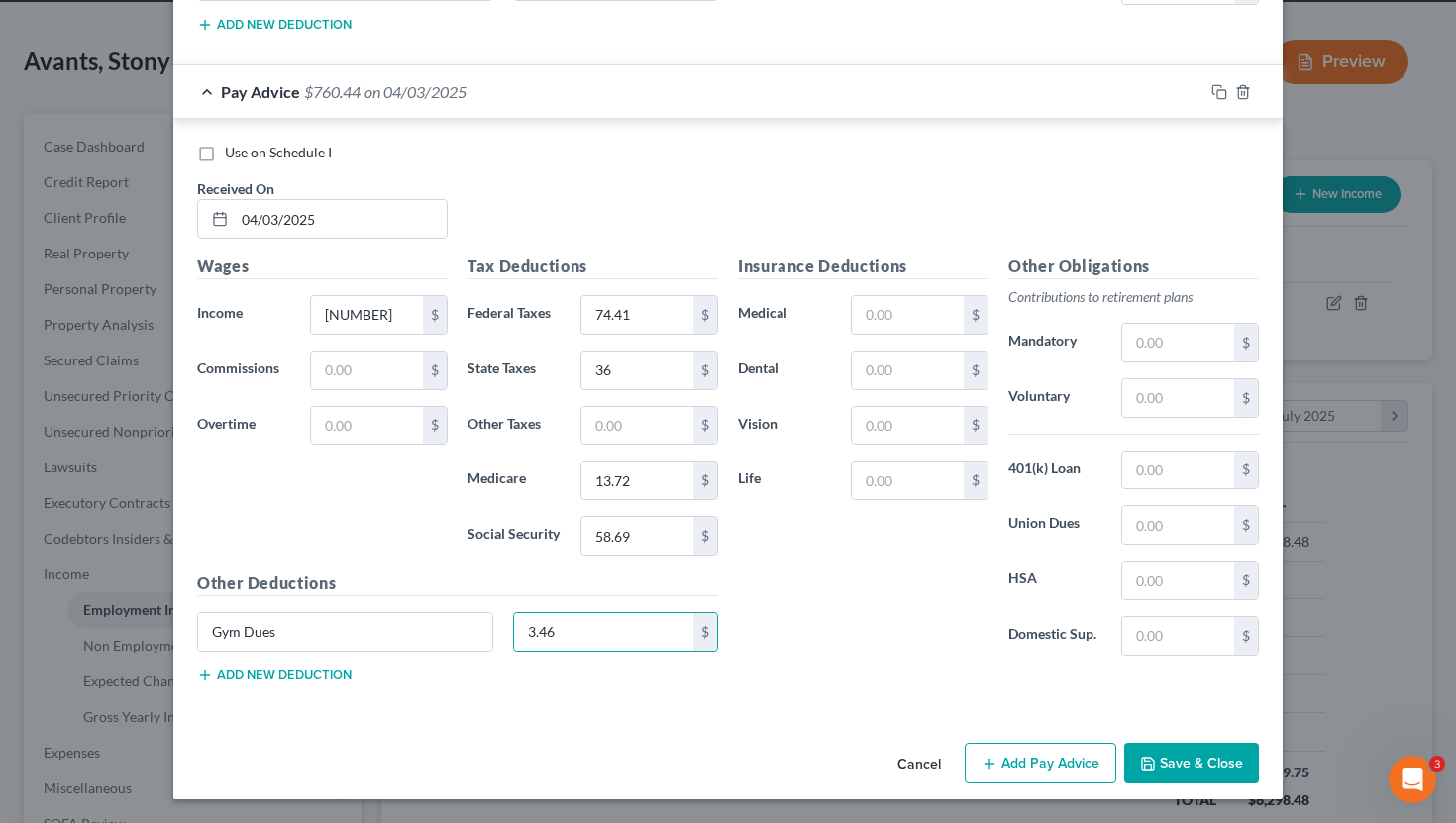 click on "Add Pay Advice" at bounding box center (1040, 764) 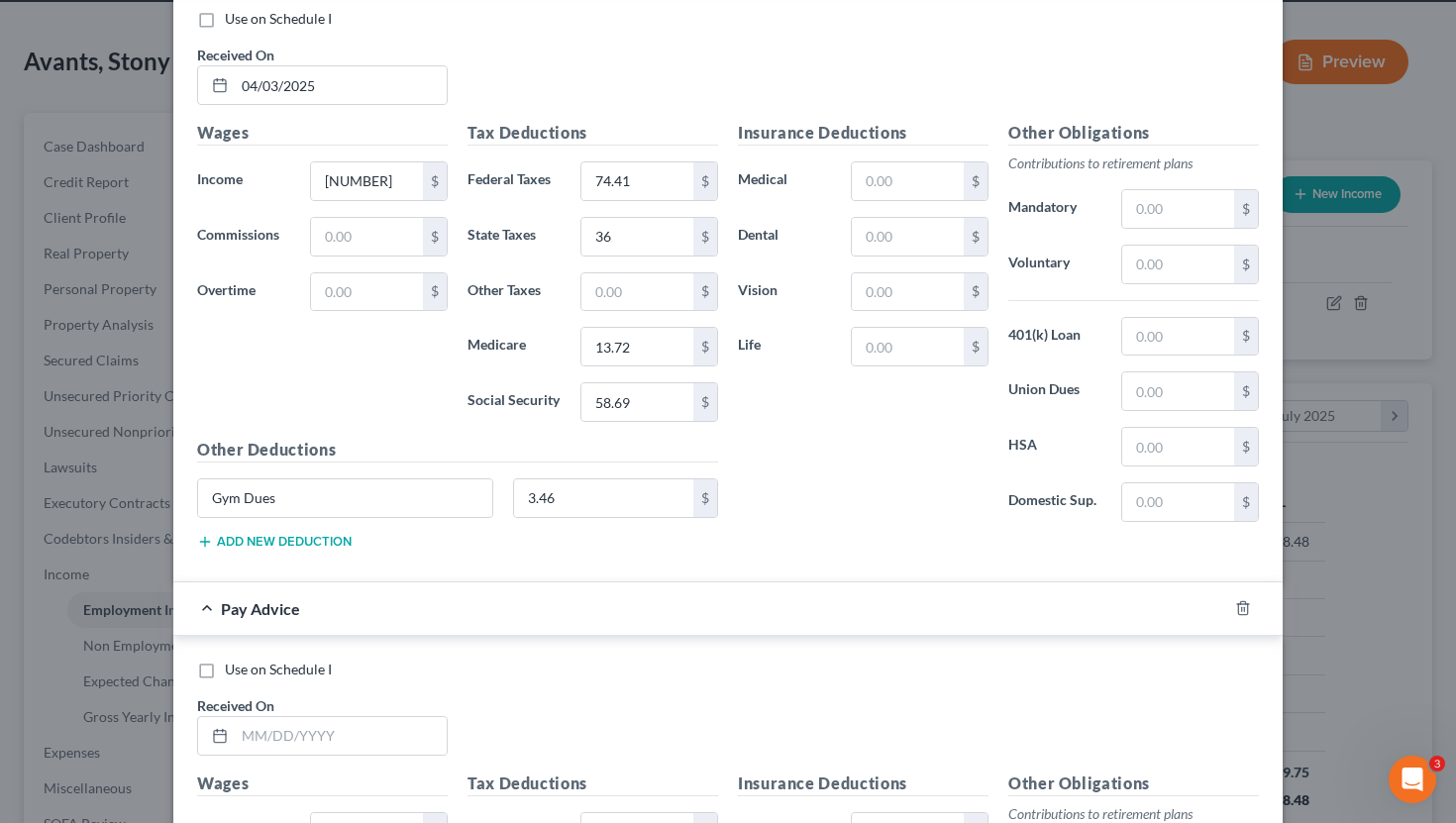scroll, scrollTop: 3138, scrollLeft: 0, axis: vertical 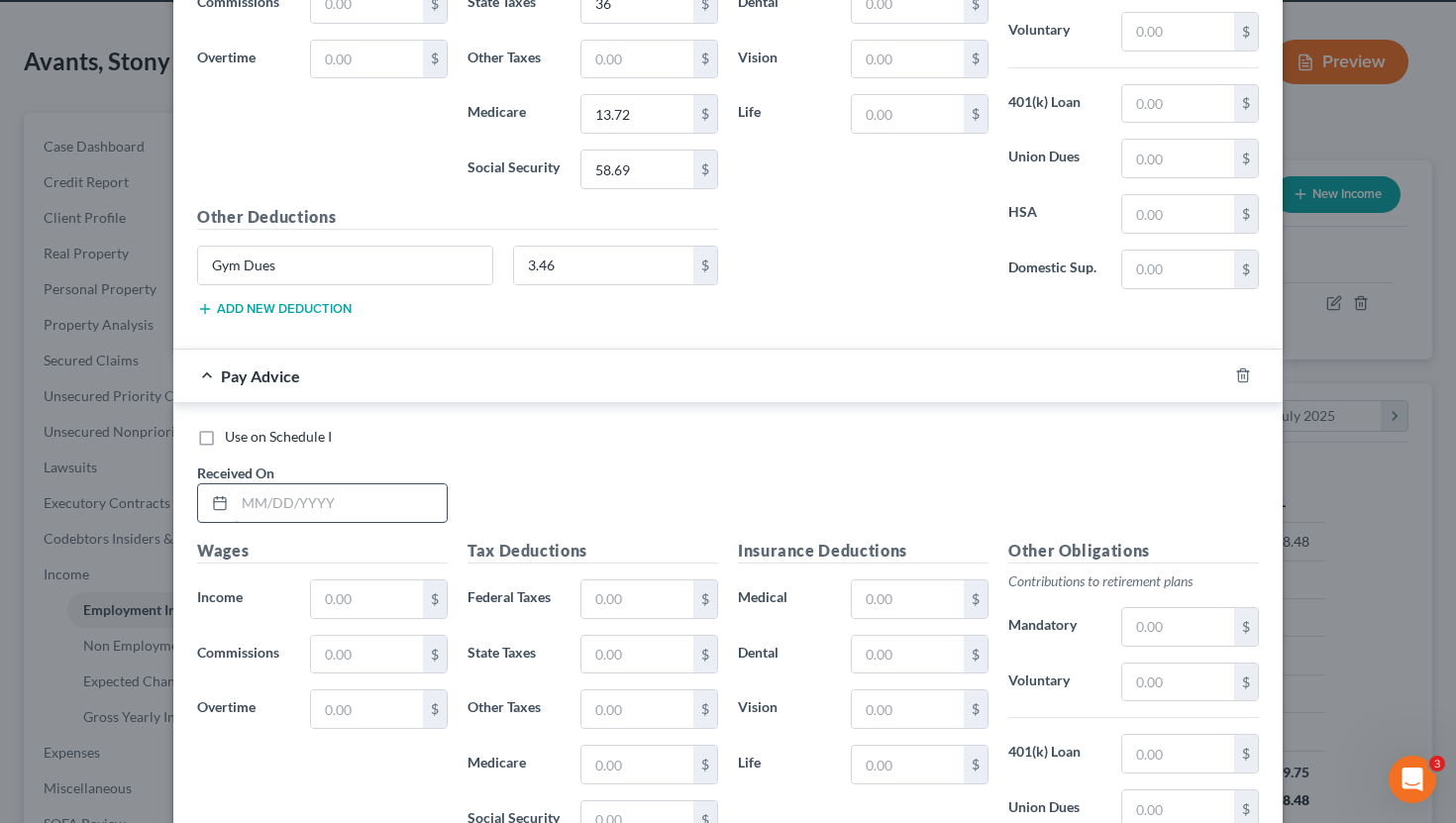 click at bounding box center (341, 503) 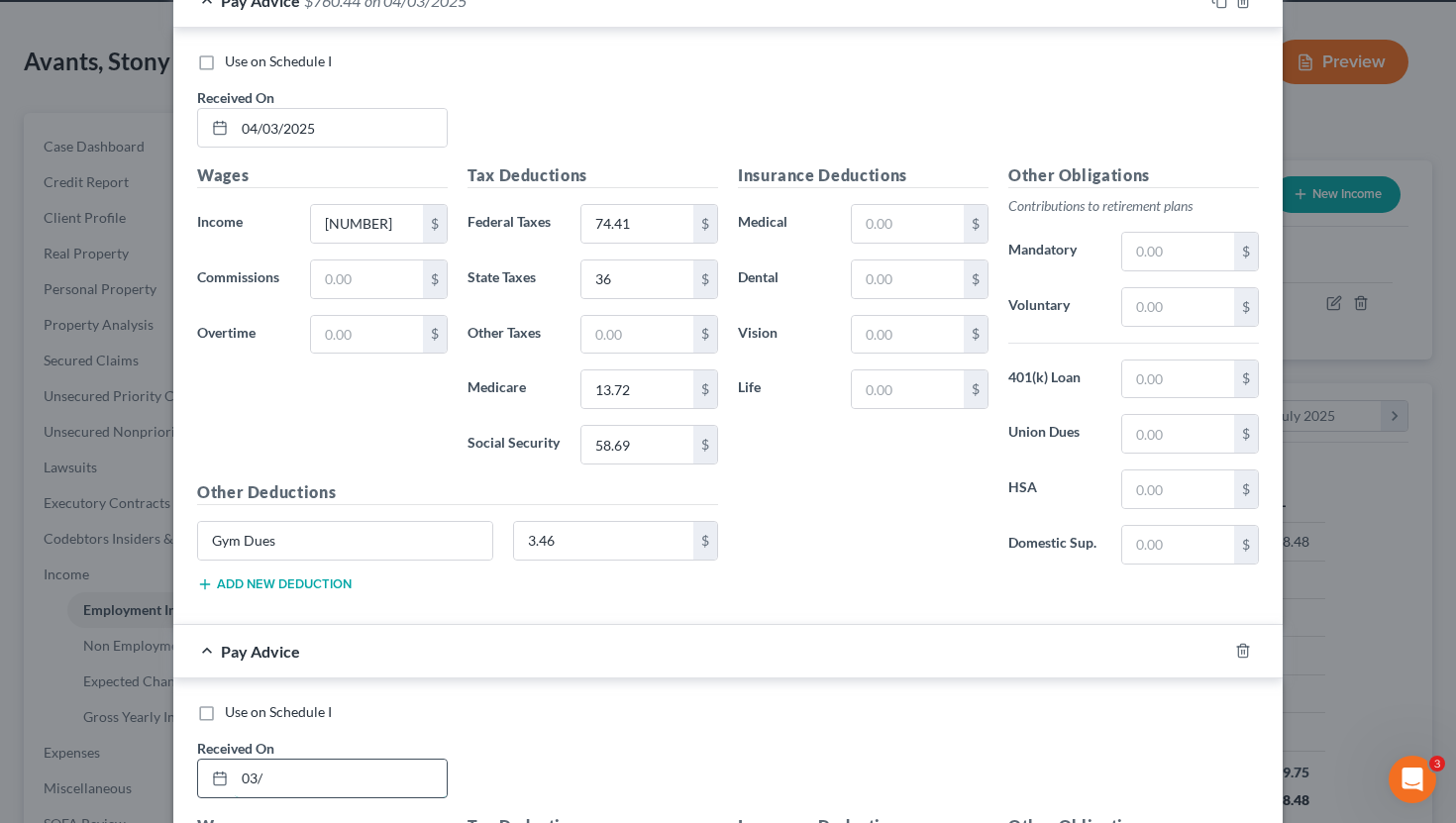 scroll, scrollTop: 2870, scrollLeft: 0, axis: vertical 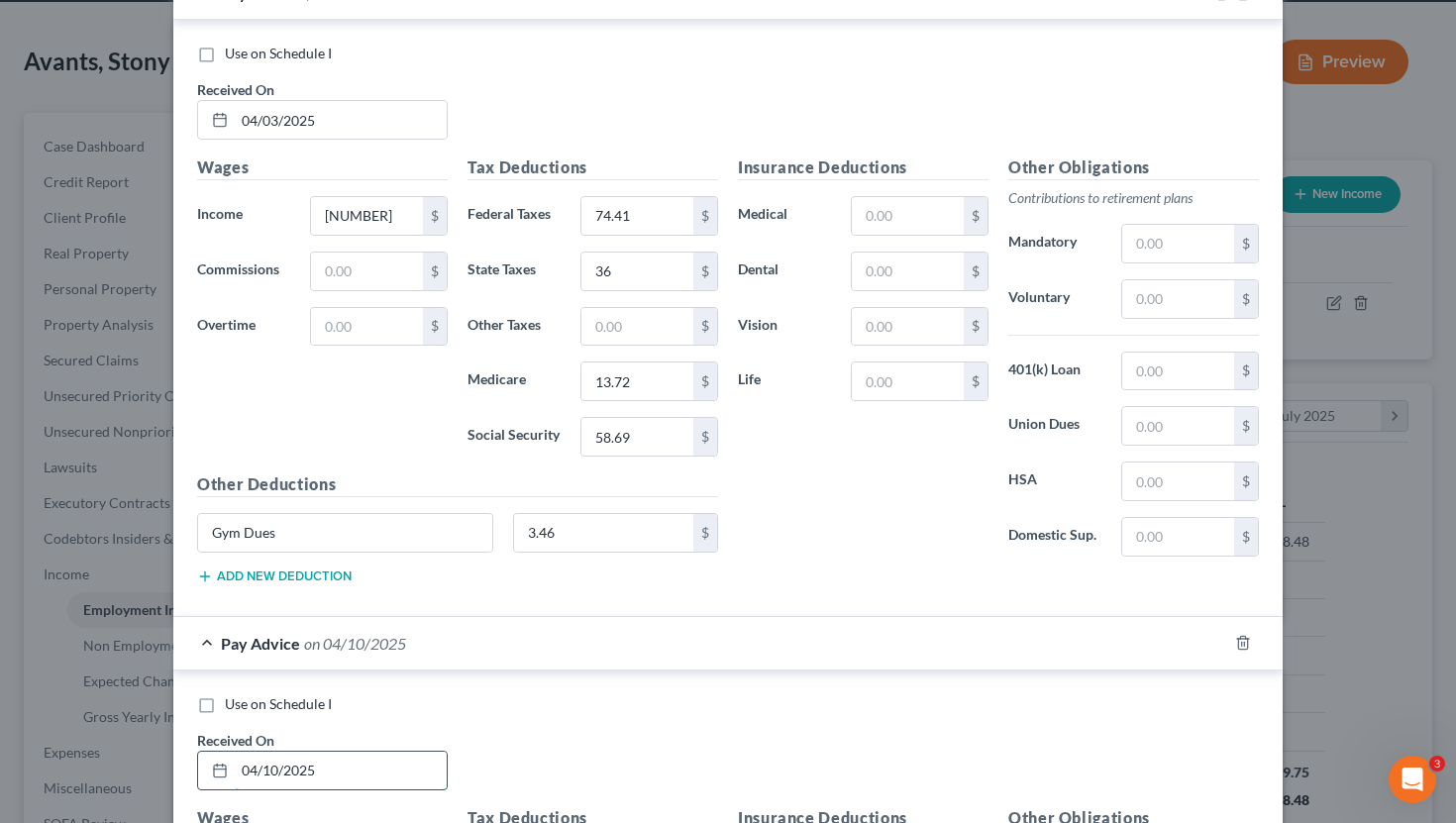 type on "04/10/2025" 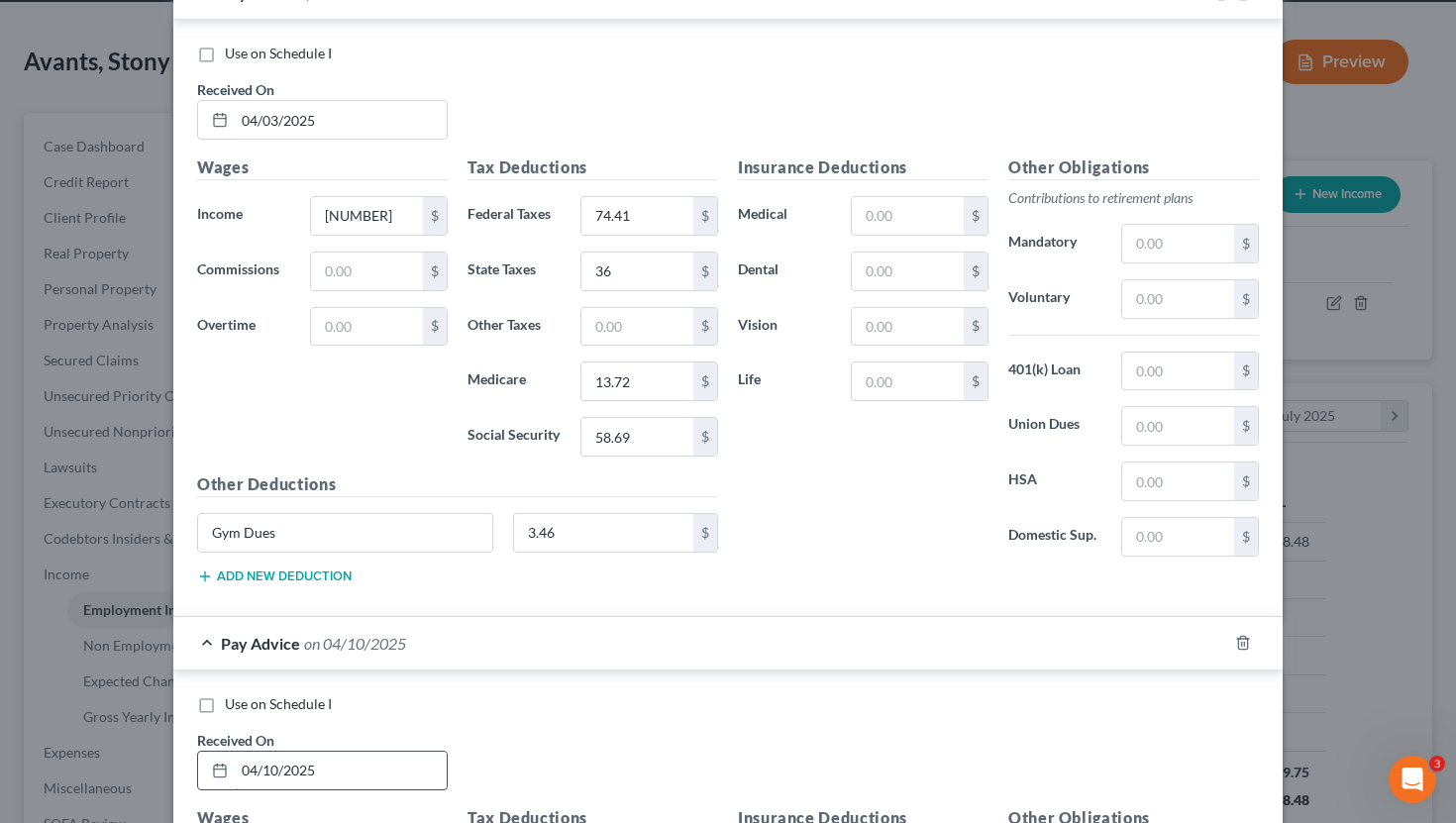 scroll, scrollTop: 3325, scrollLeft: 0, axis: vertical 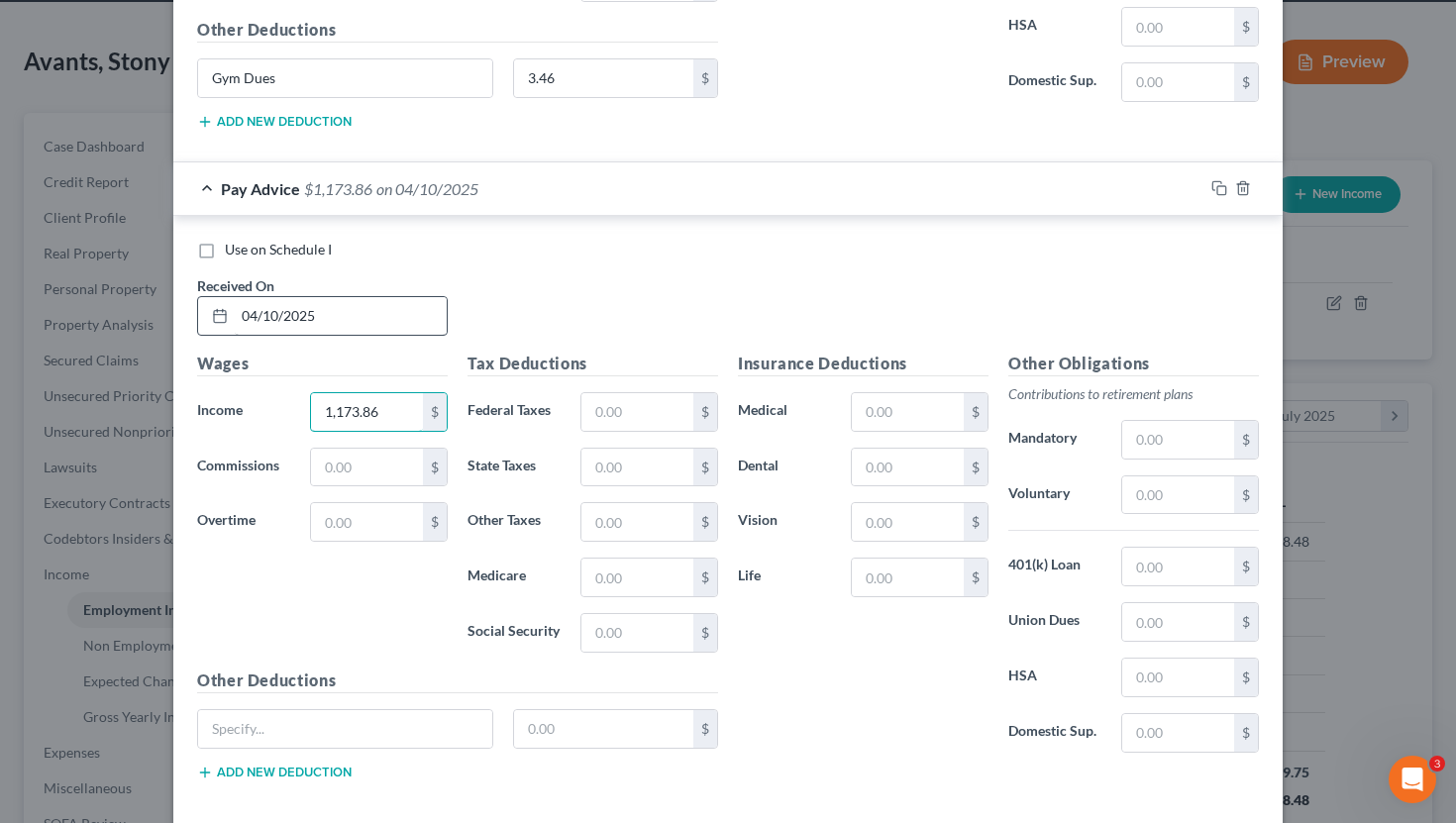 type on "1,173.86" 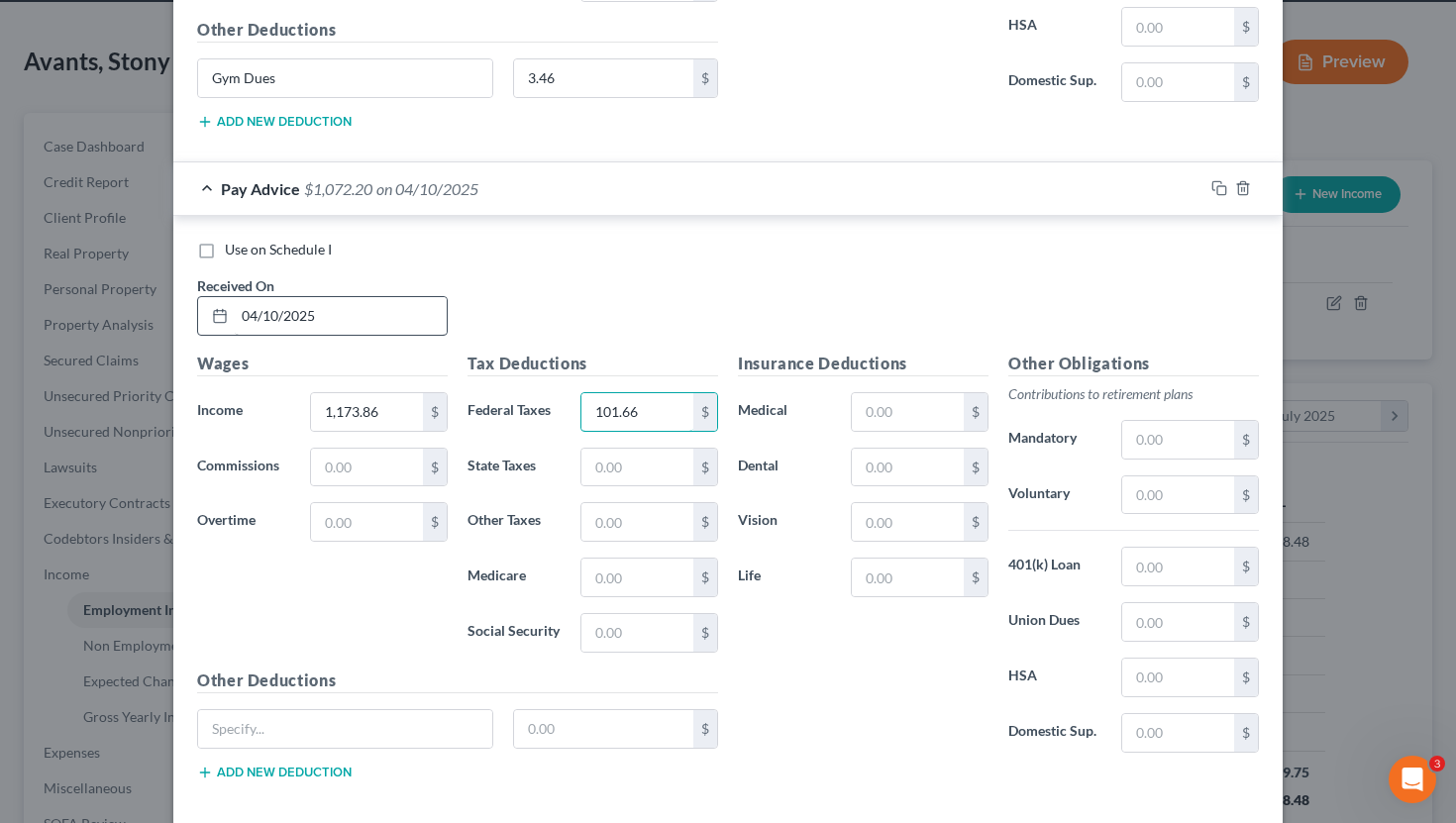 type on "101.66" 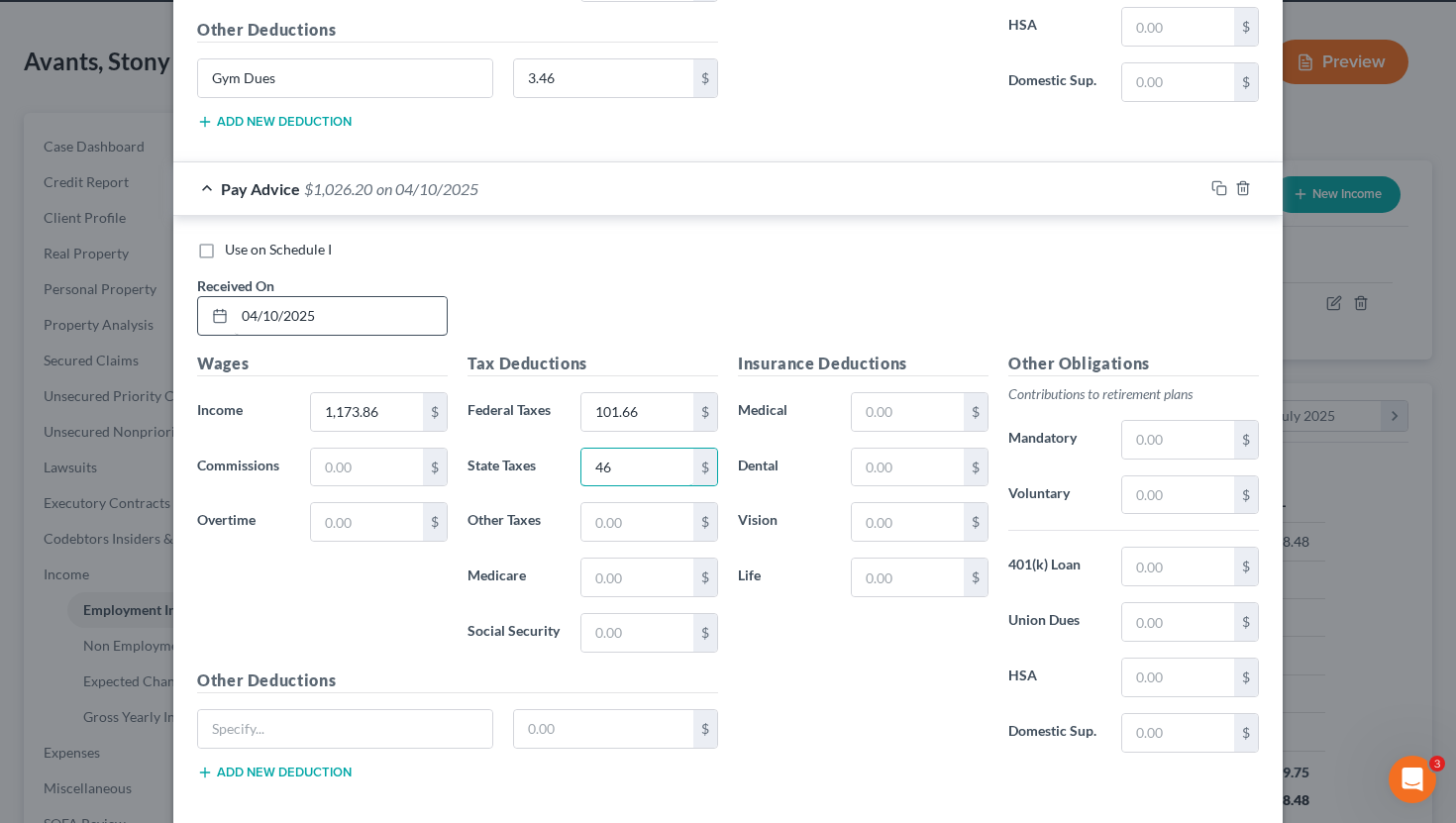 type on "46" 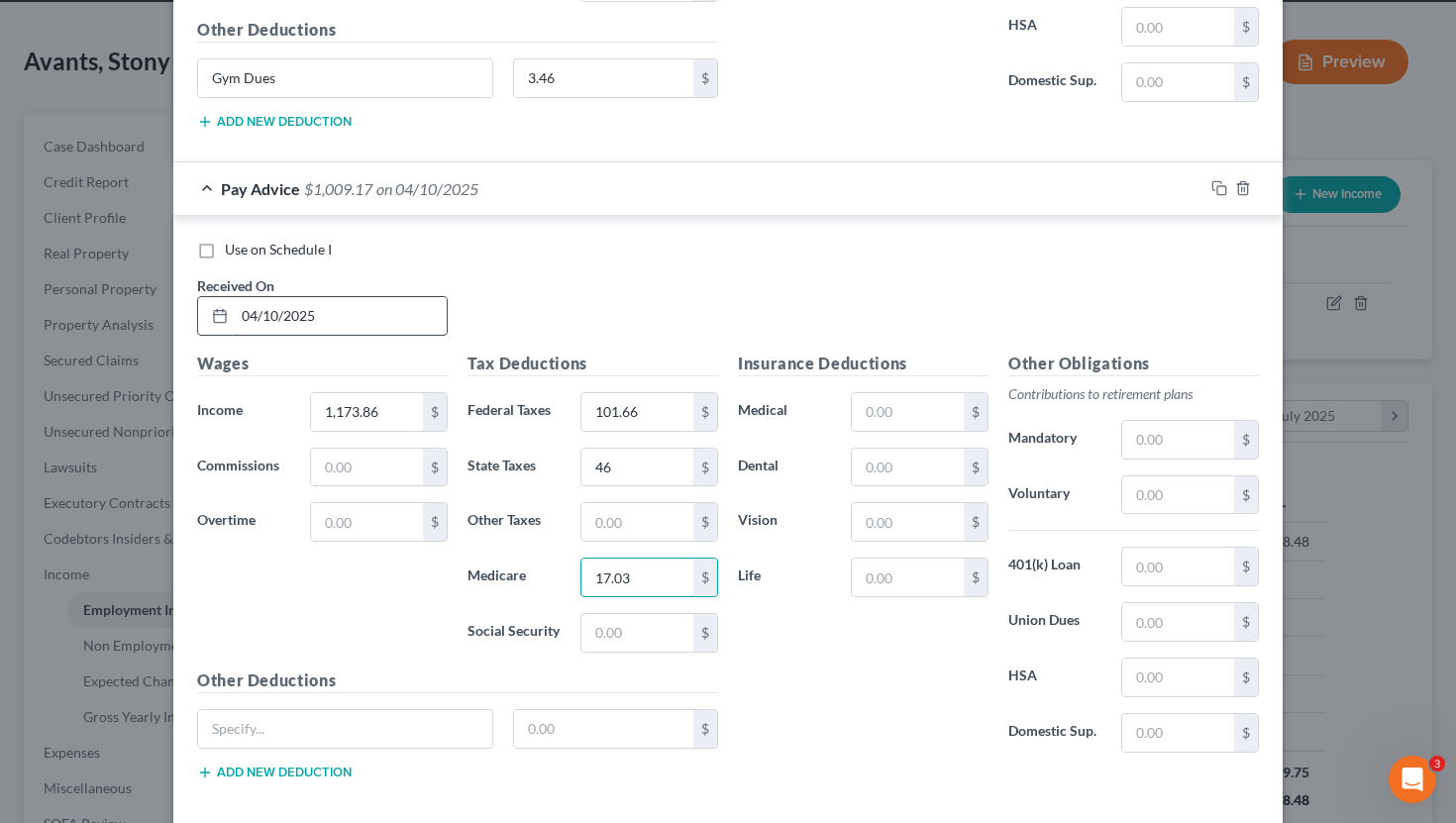 type on "17.03" 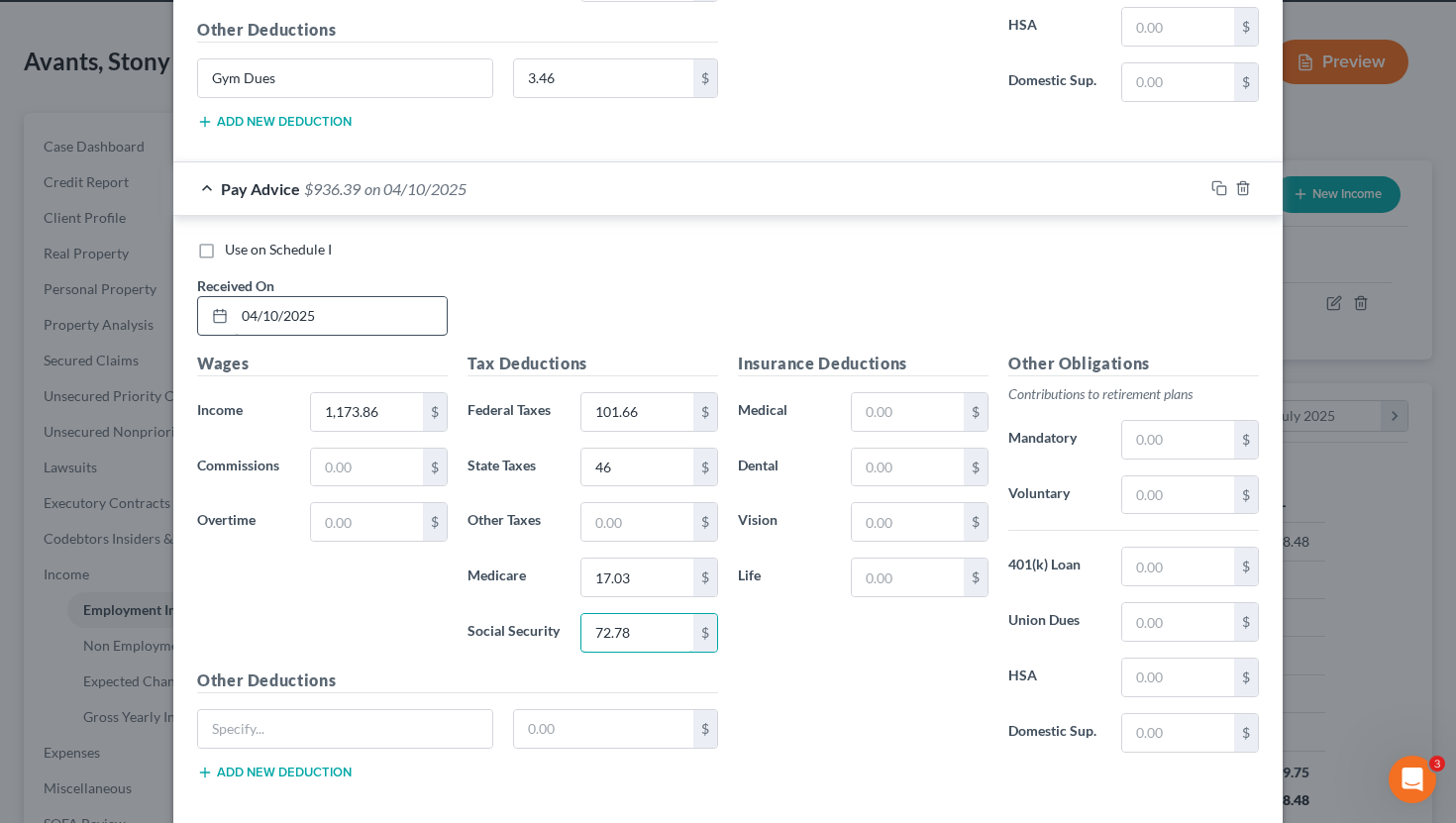 type on "72.78" 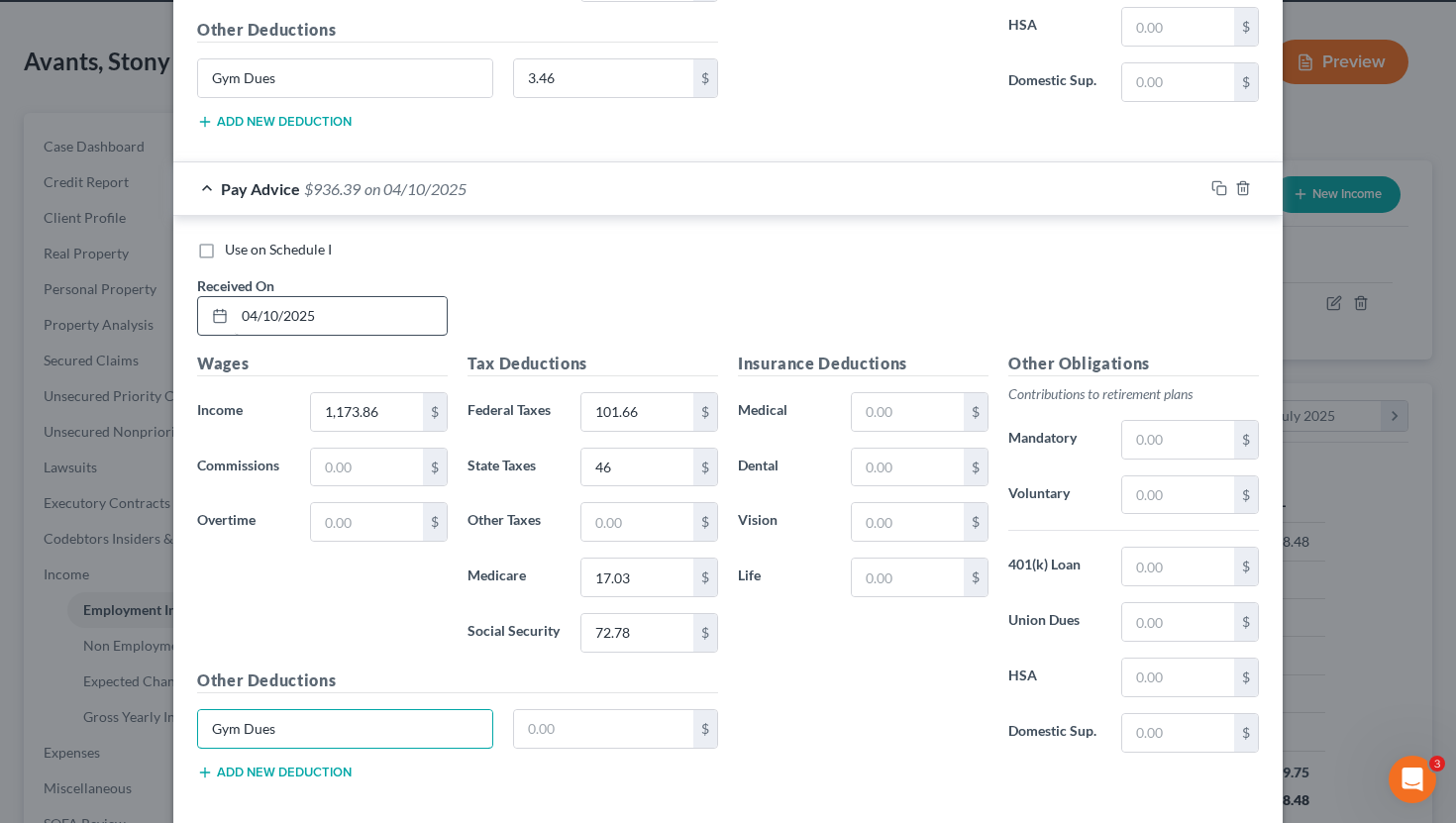 type on "Gym Dues" 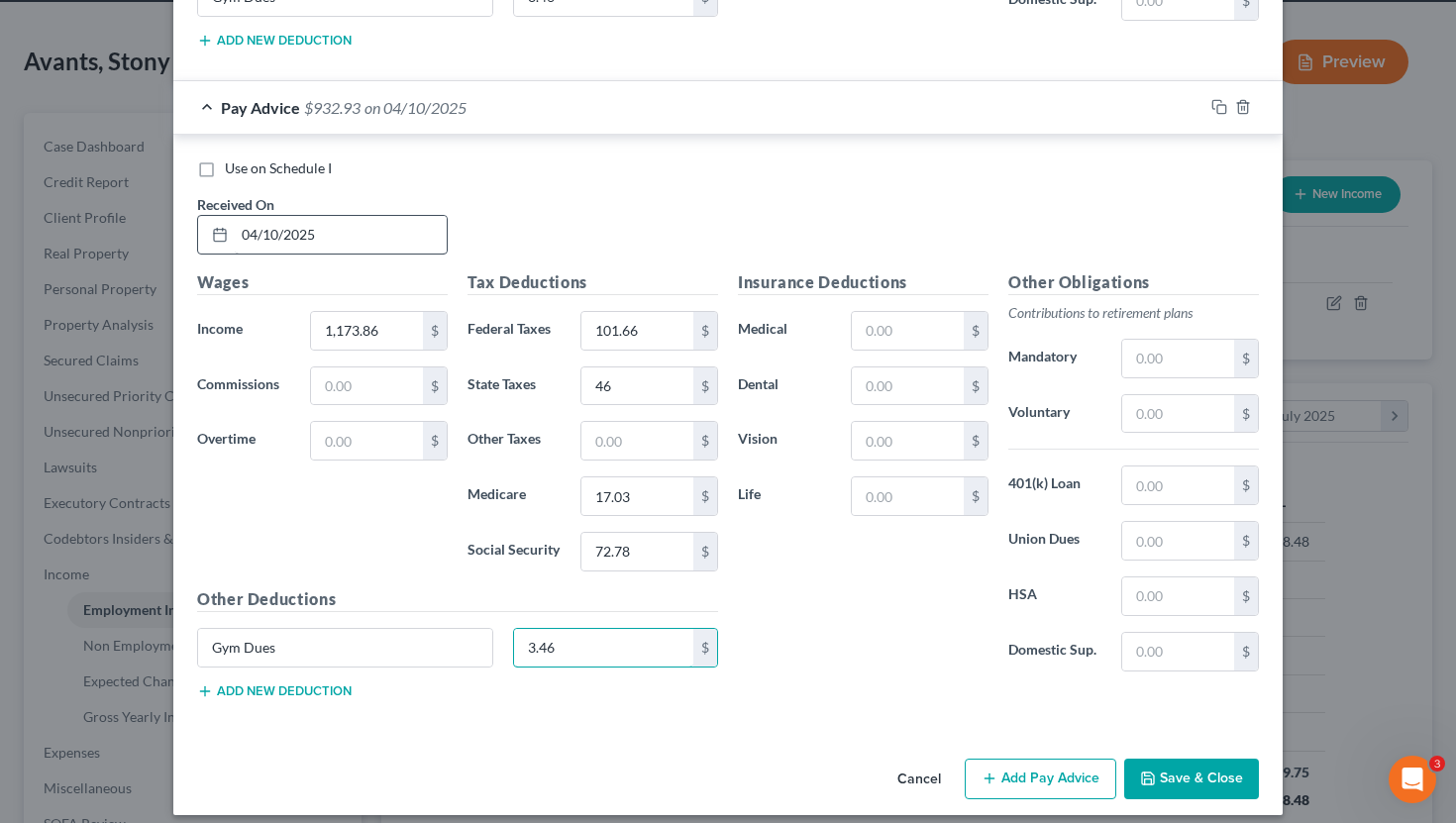 scroll, scrollTop: 3422, scrollLeft: 0, axis: vertical 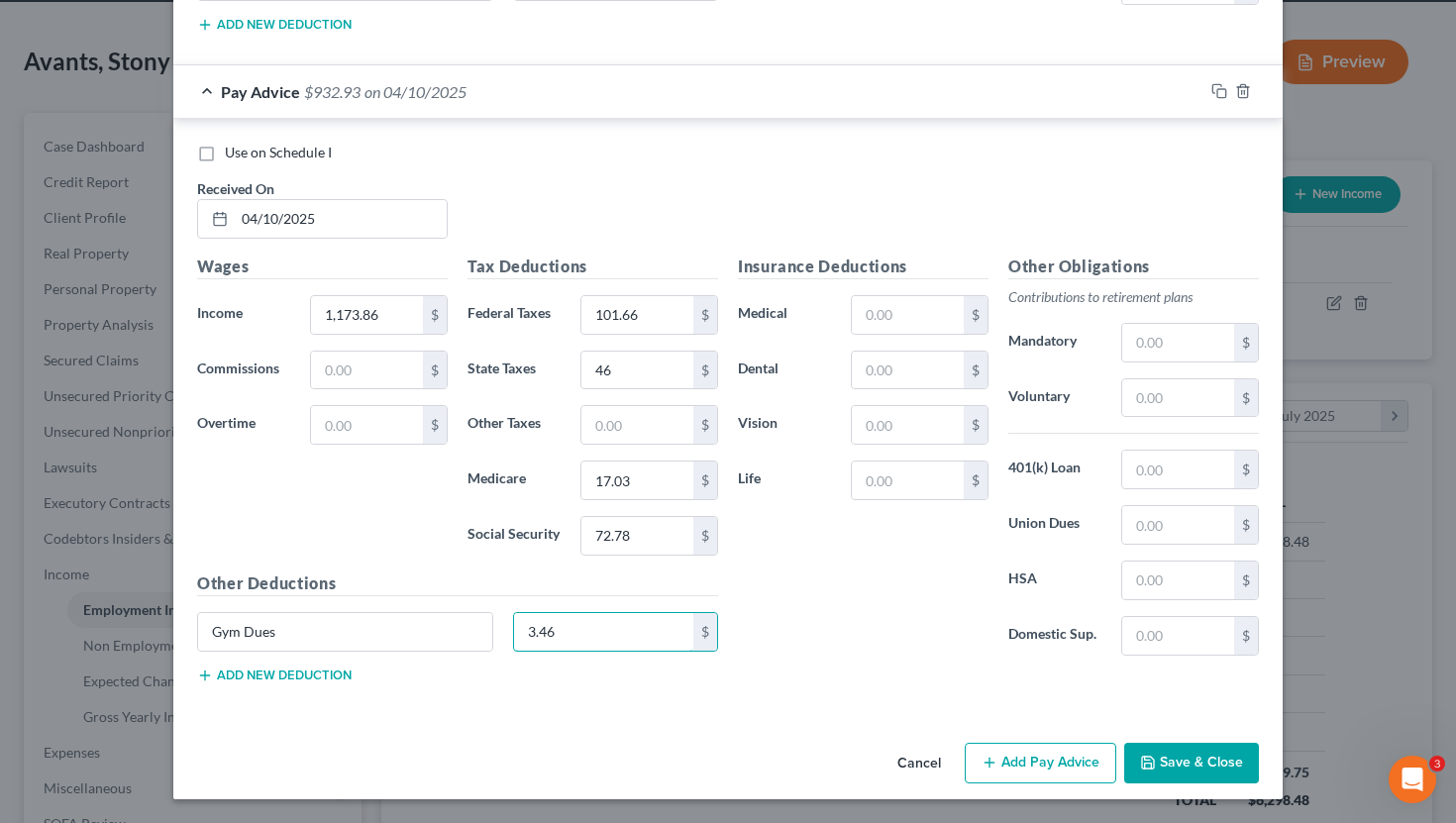 type on "3.46" 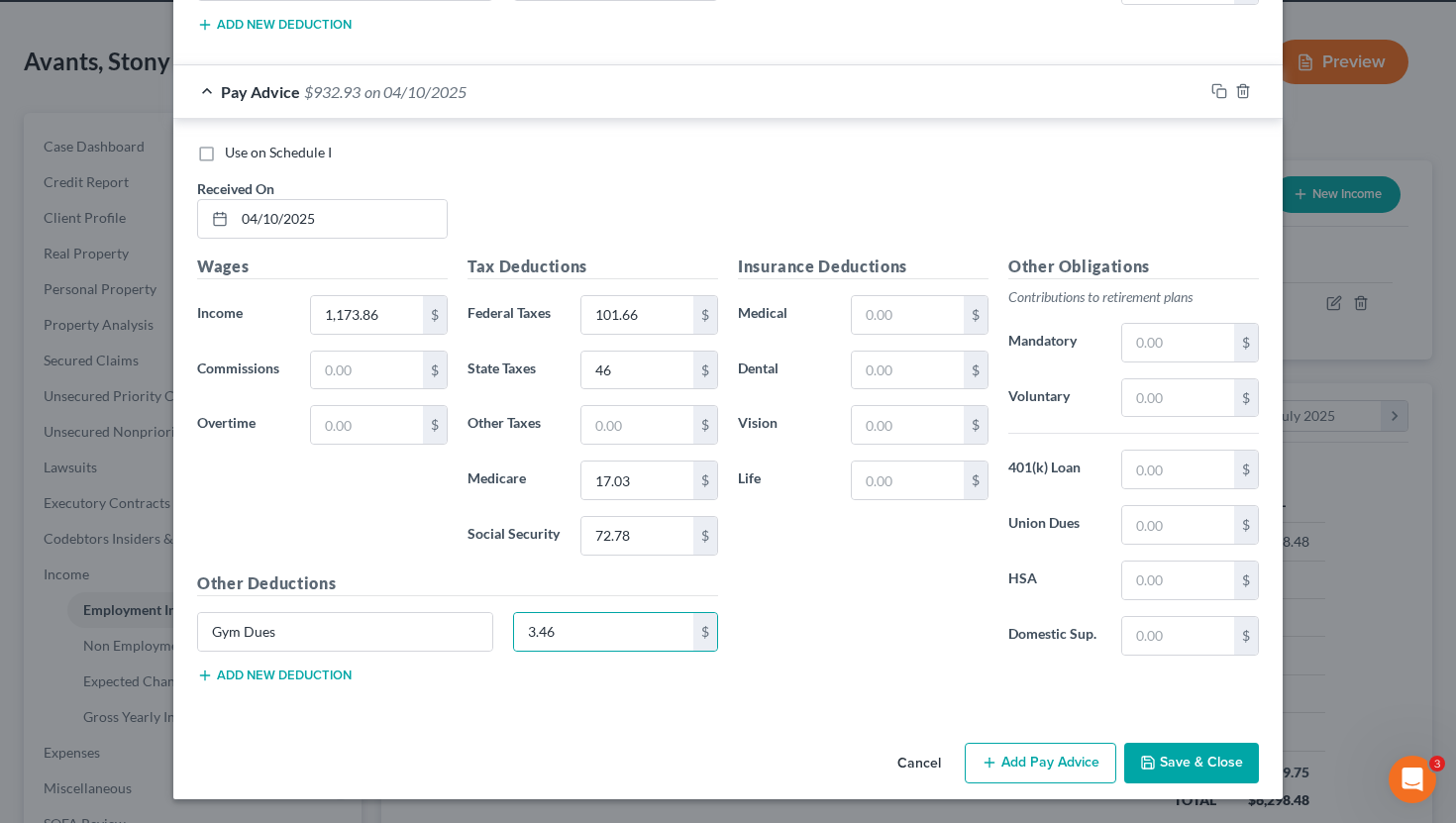 click on "Add Pay Advice" at bounding box center [1040, 764] 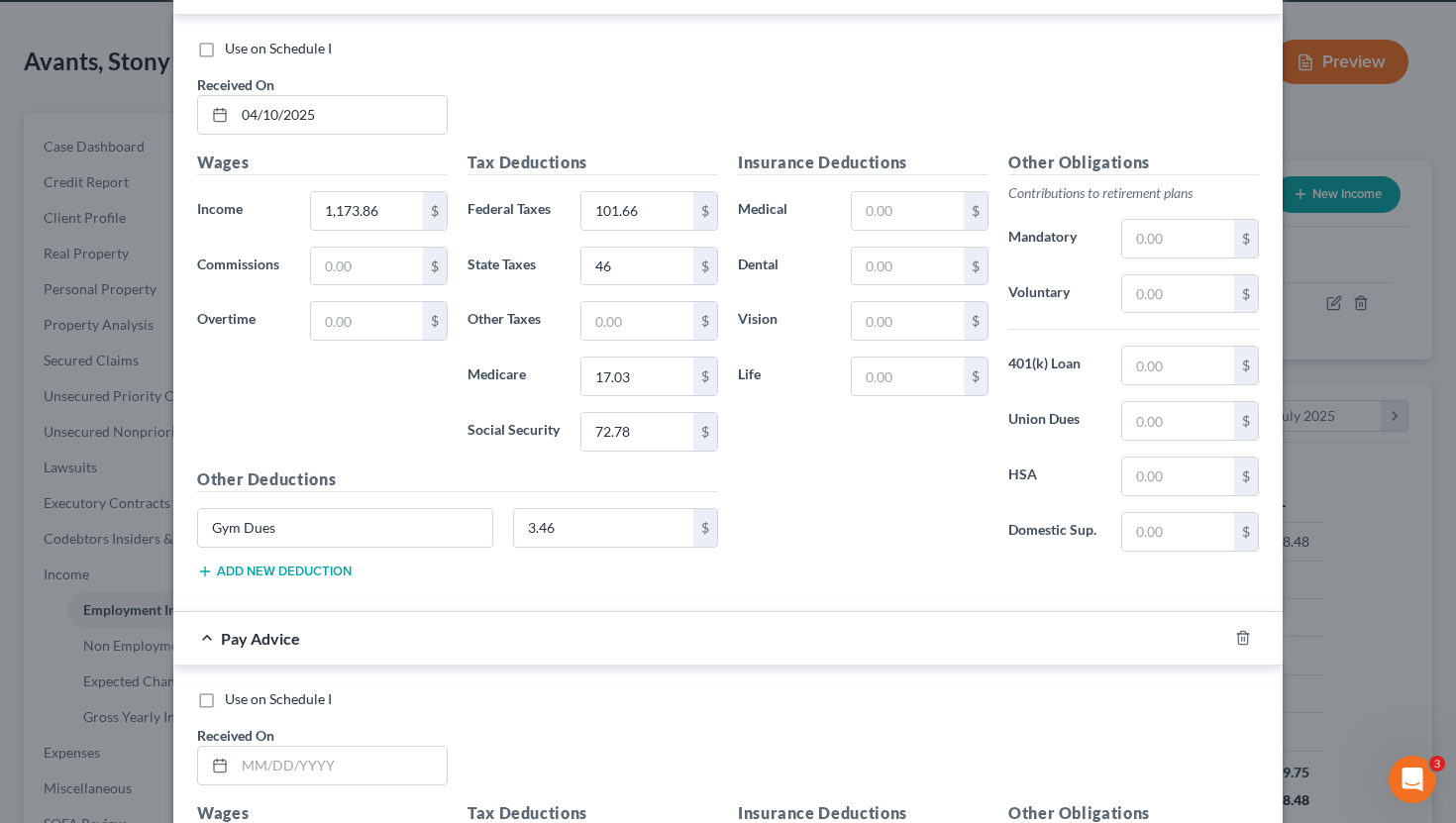 scroll, scrollTop: 3656, scrollLeft: 0, axis: vertical 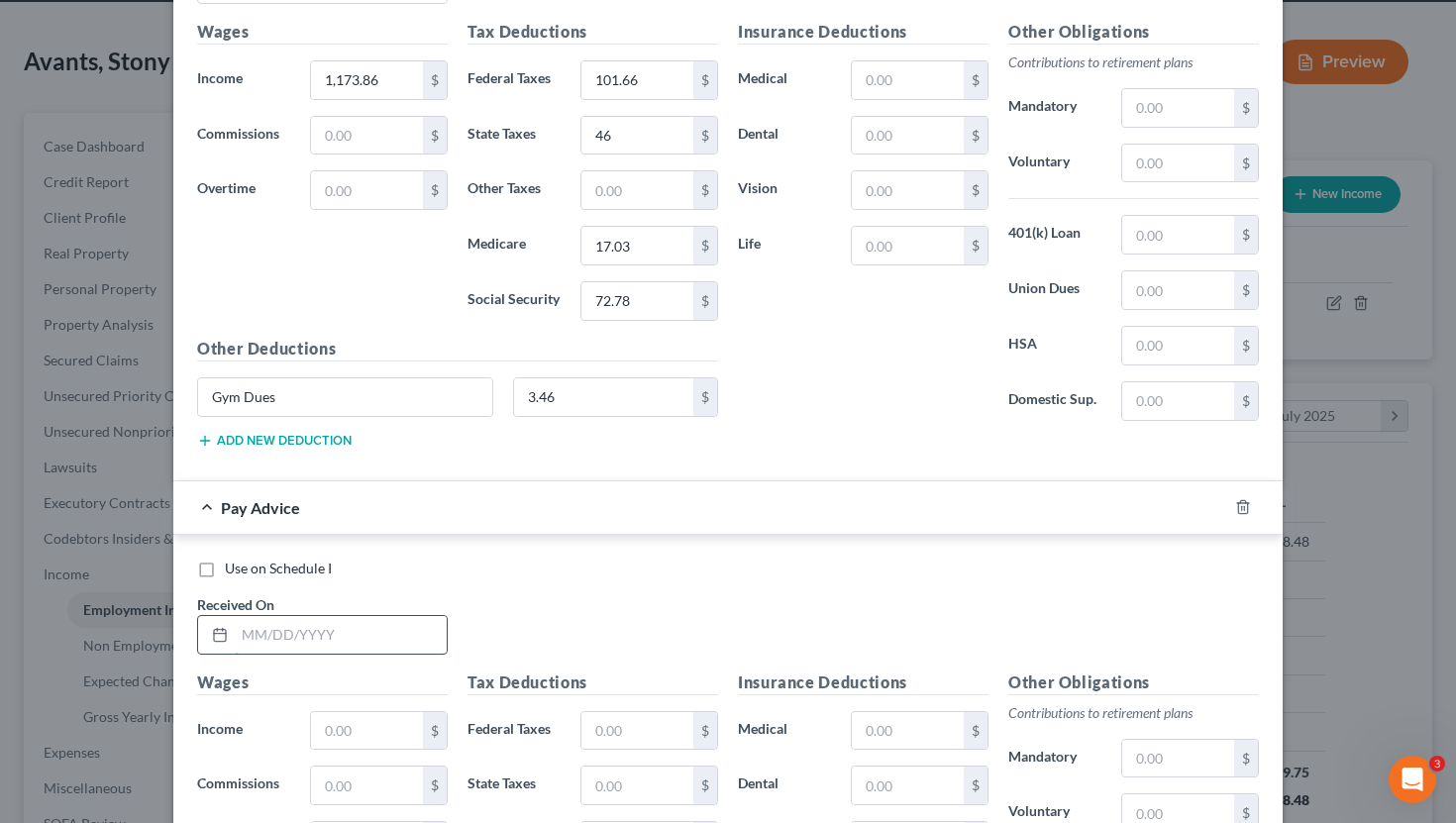 click at bounding box center (341, 635) 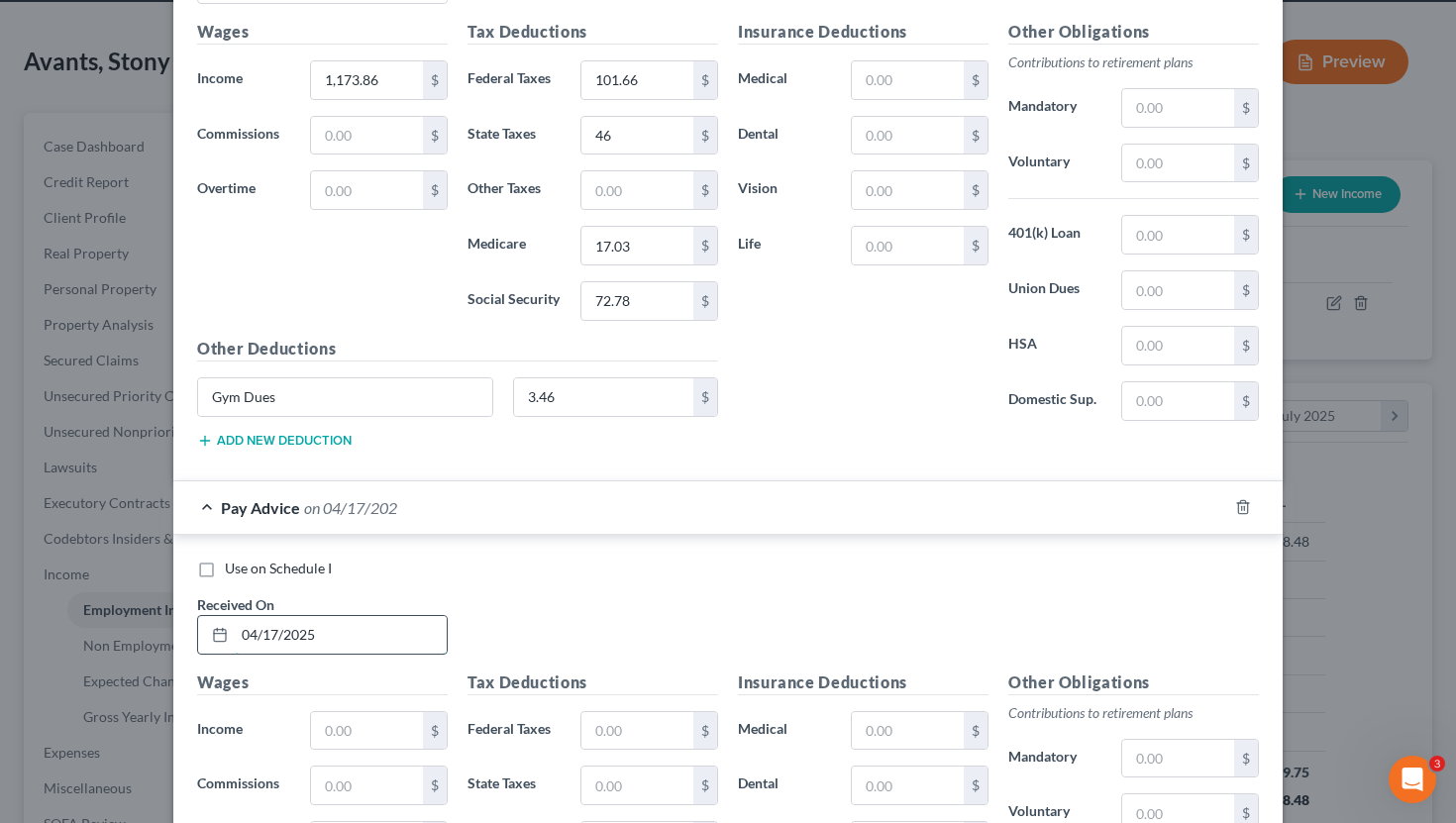 type on "04/17/2025" 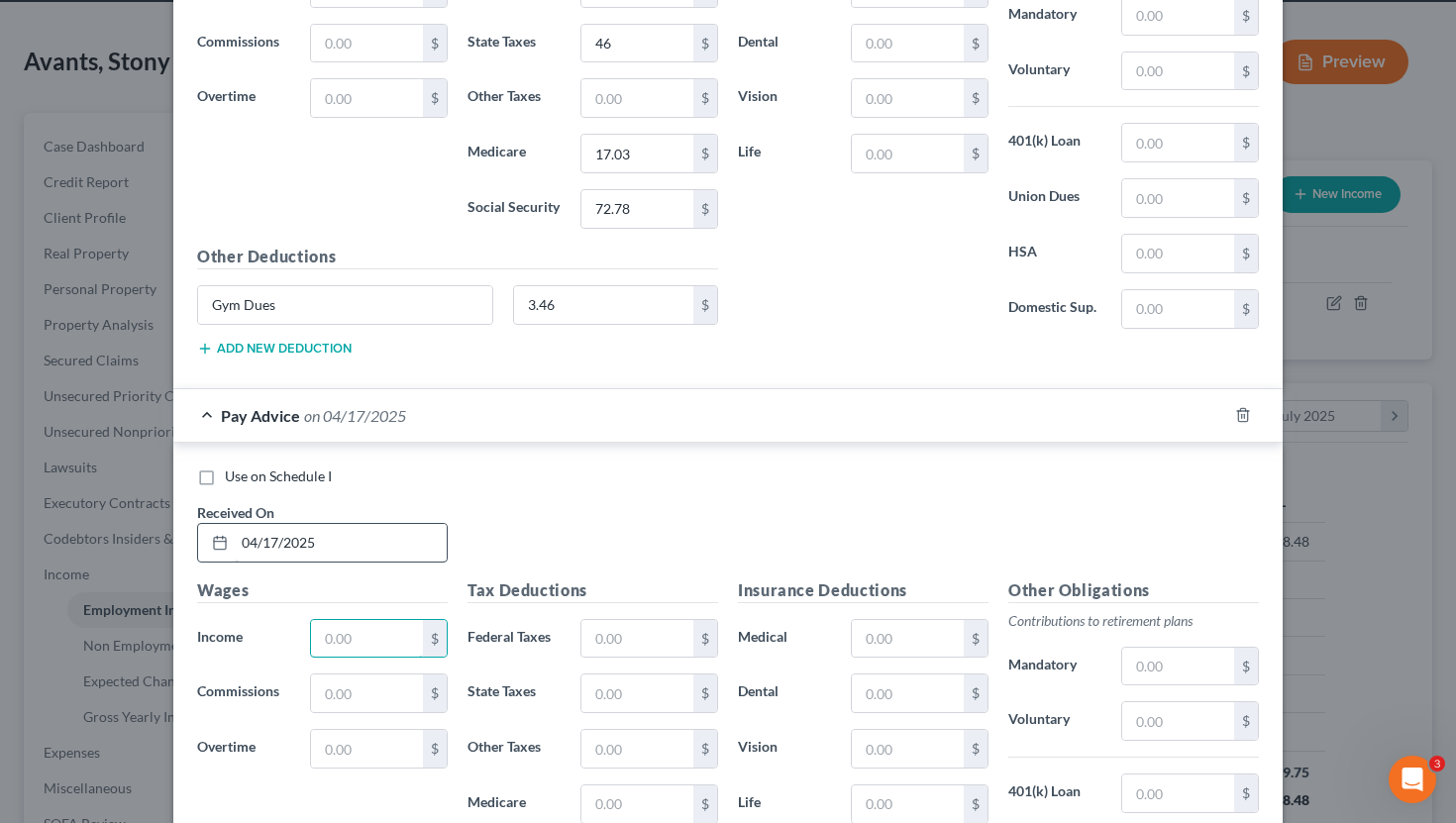 scroll, scrollTop: 3751, scrollLeft: 0, axis: vertical 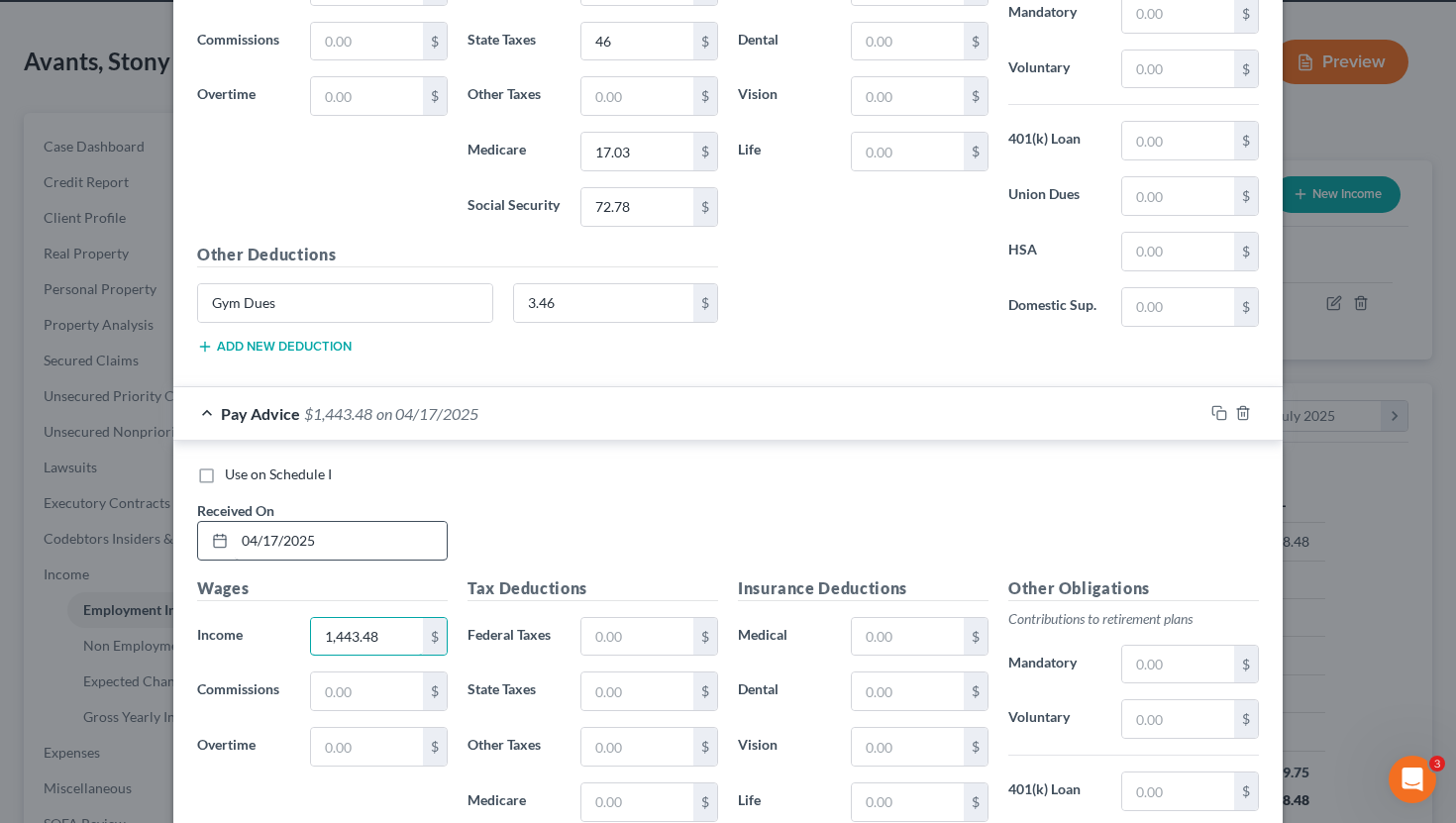 type on "1,443.48" 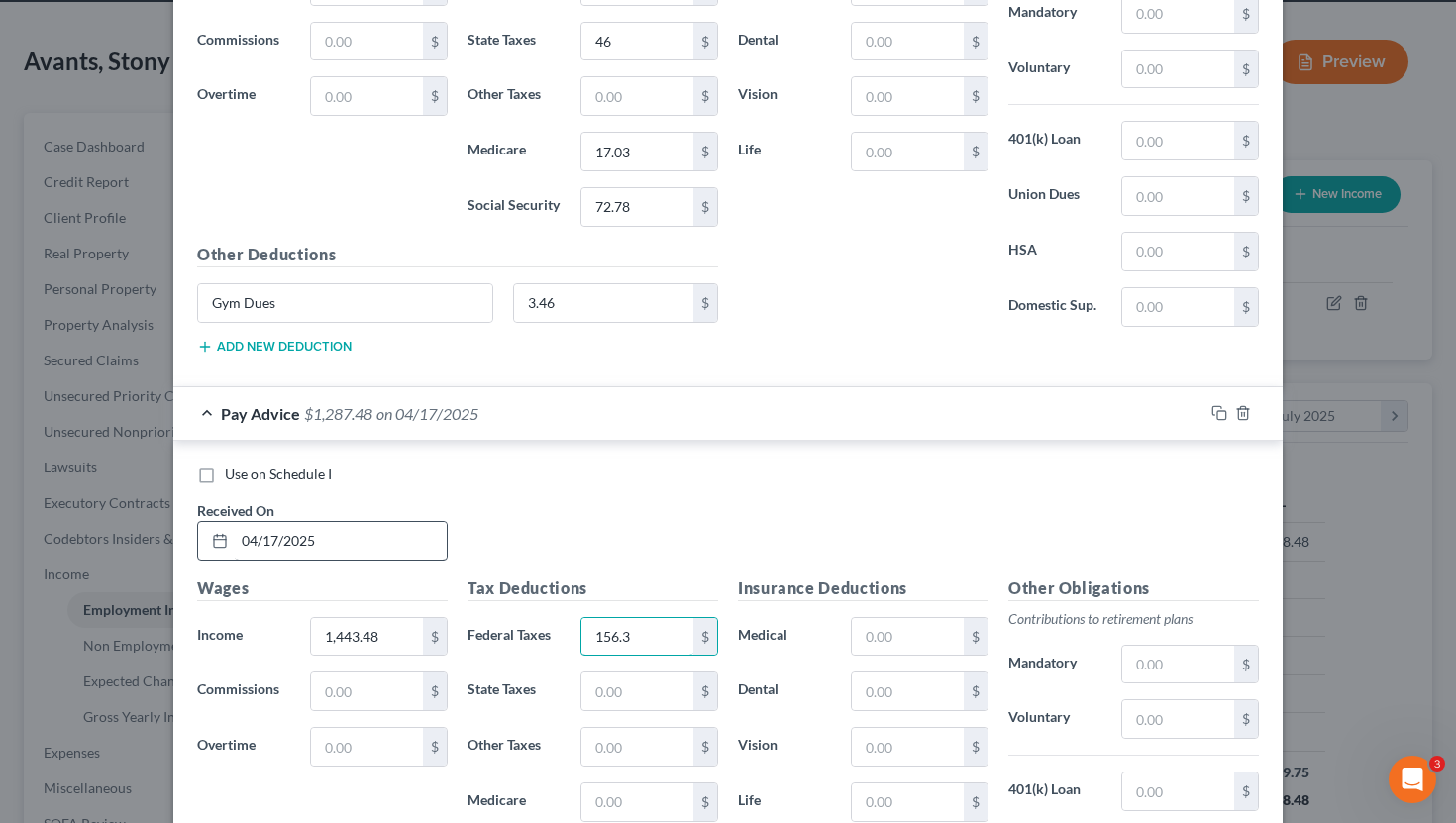type on "156.3" 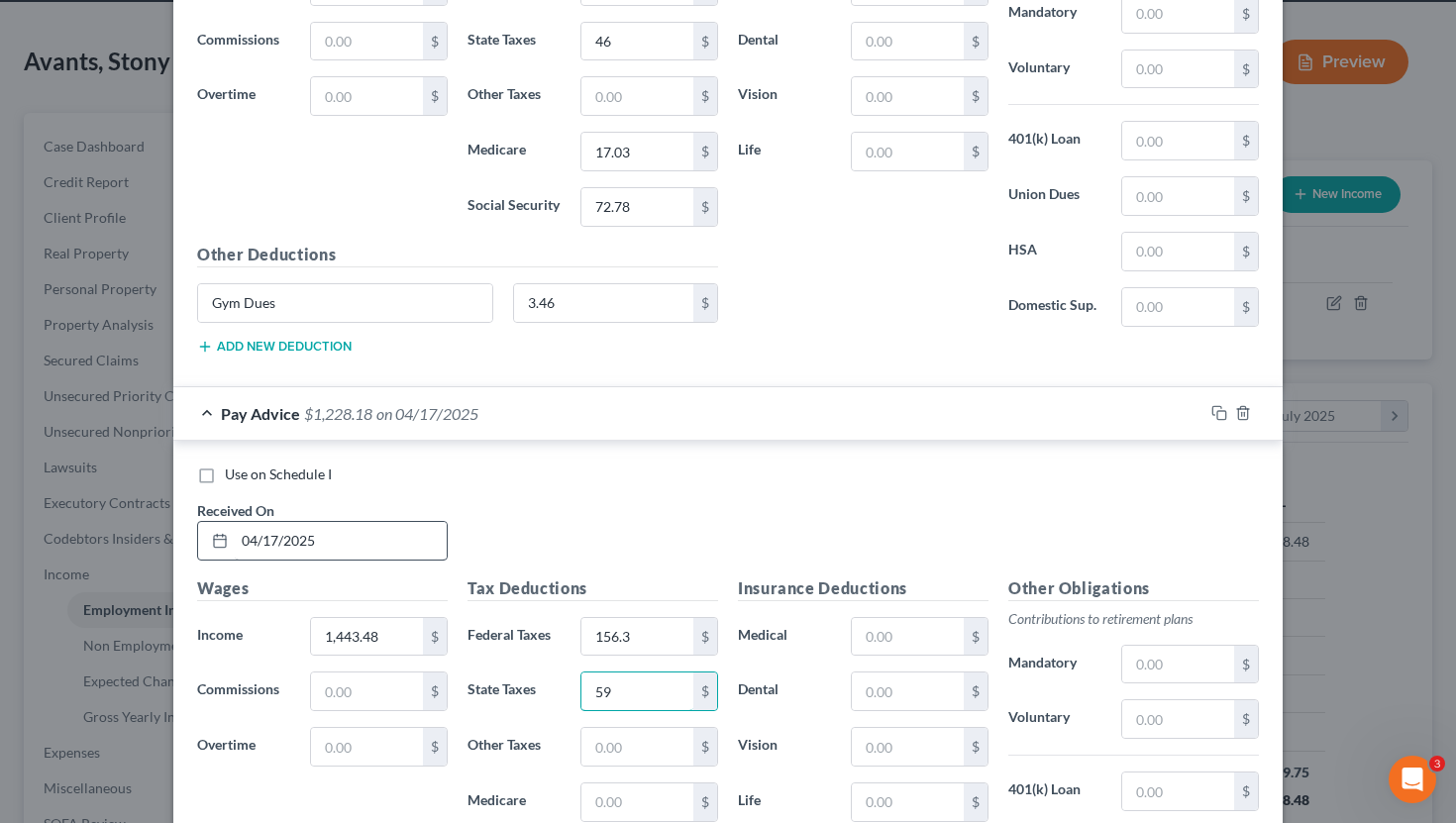 type on "59" 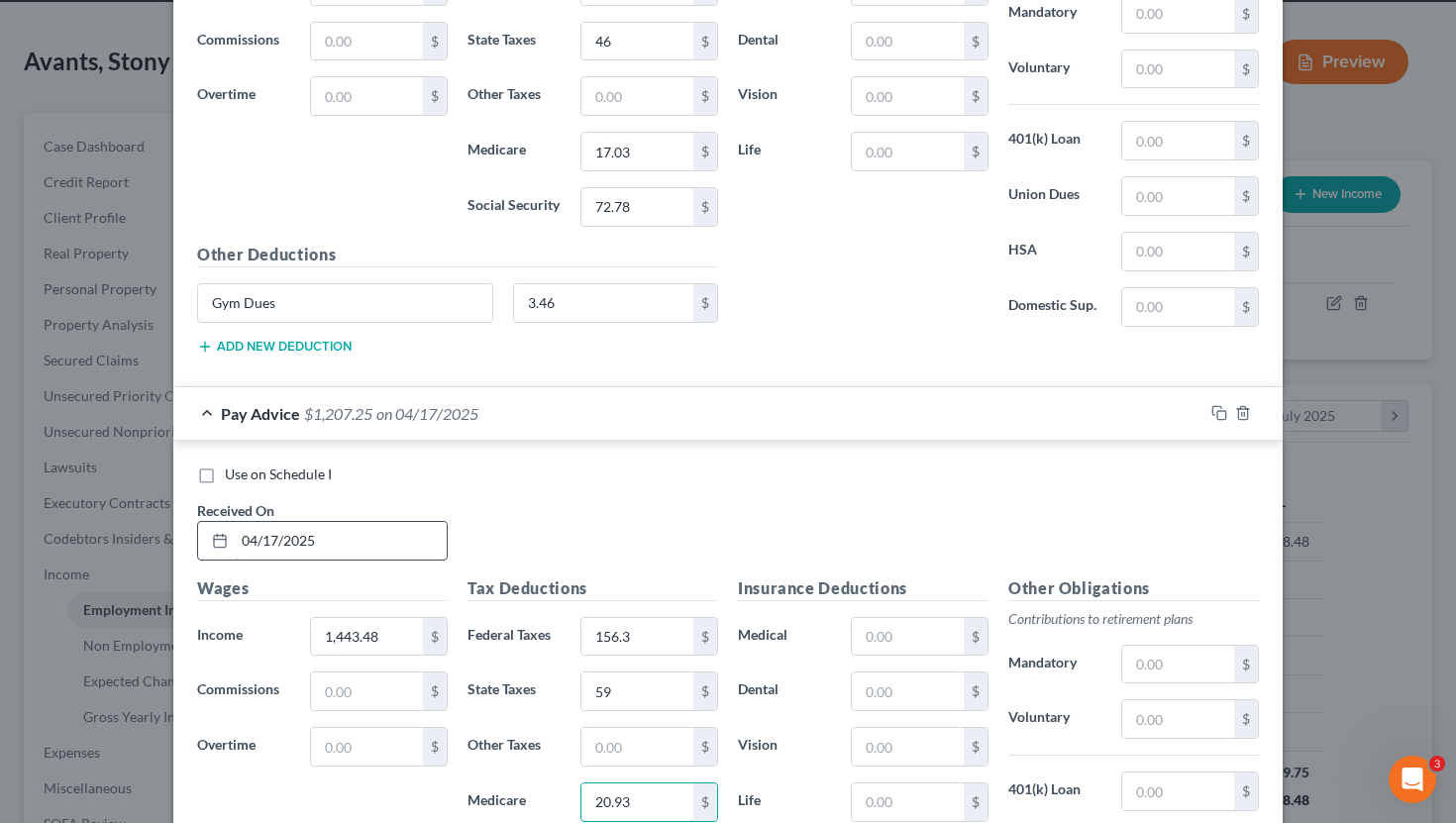 type on "20.93" 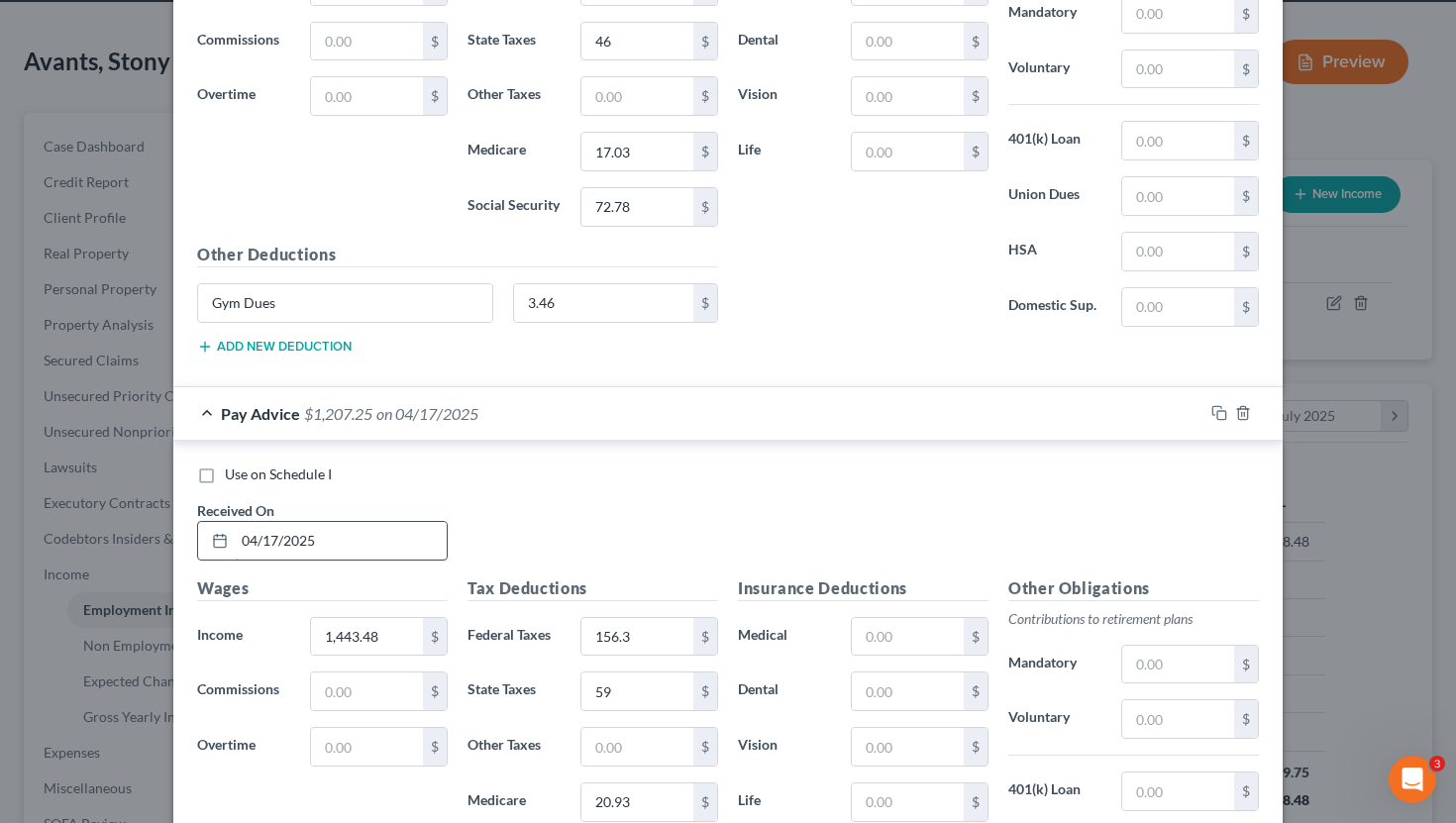 scroll, scrollTop: 4072, scrollLeft: 0, axis: vertical 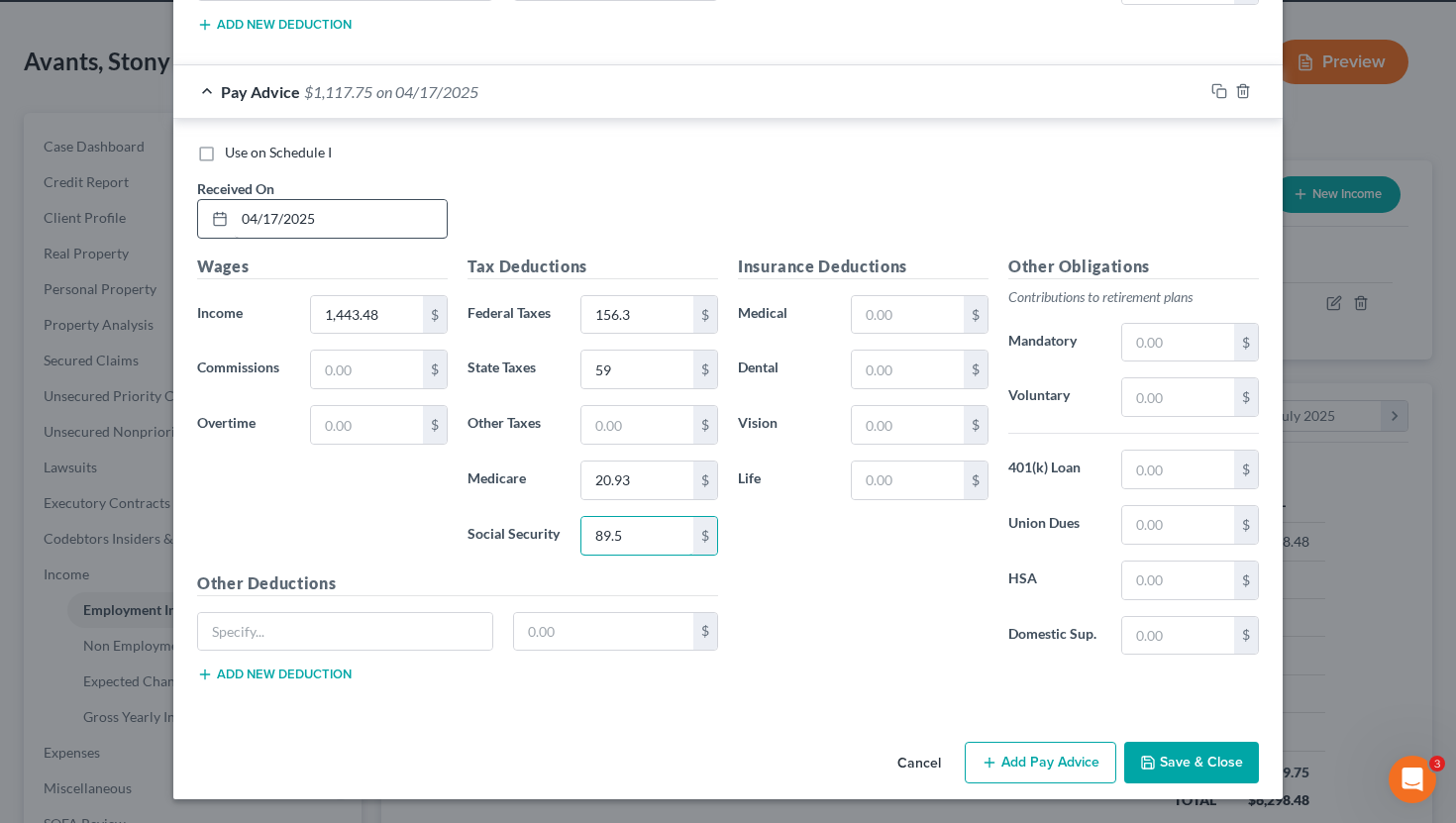 type on "89.5" 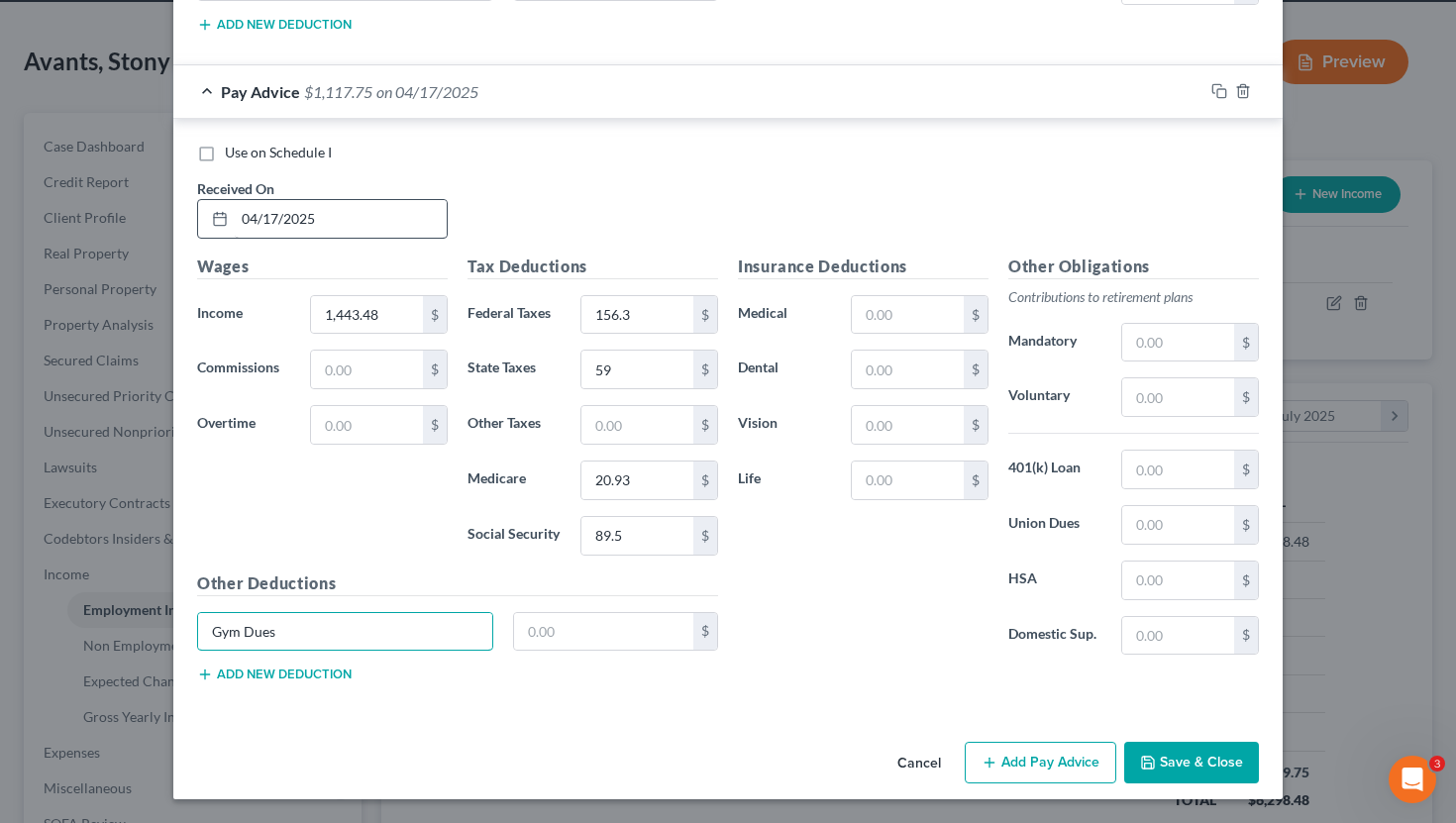 type on "Gym Dues" 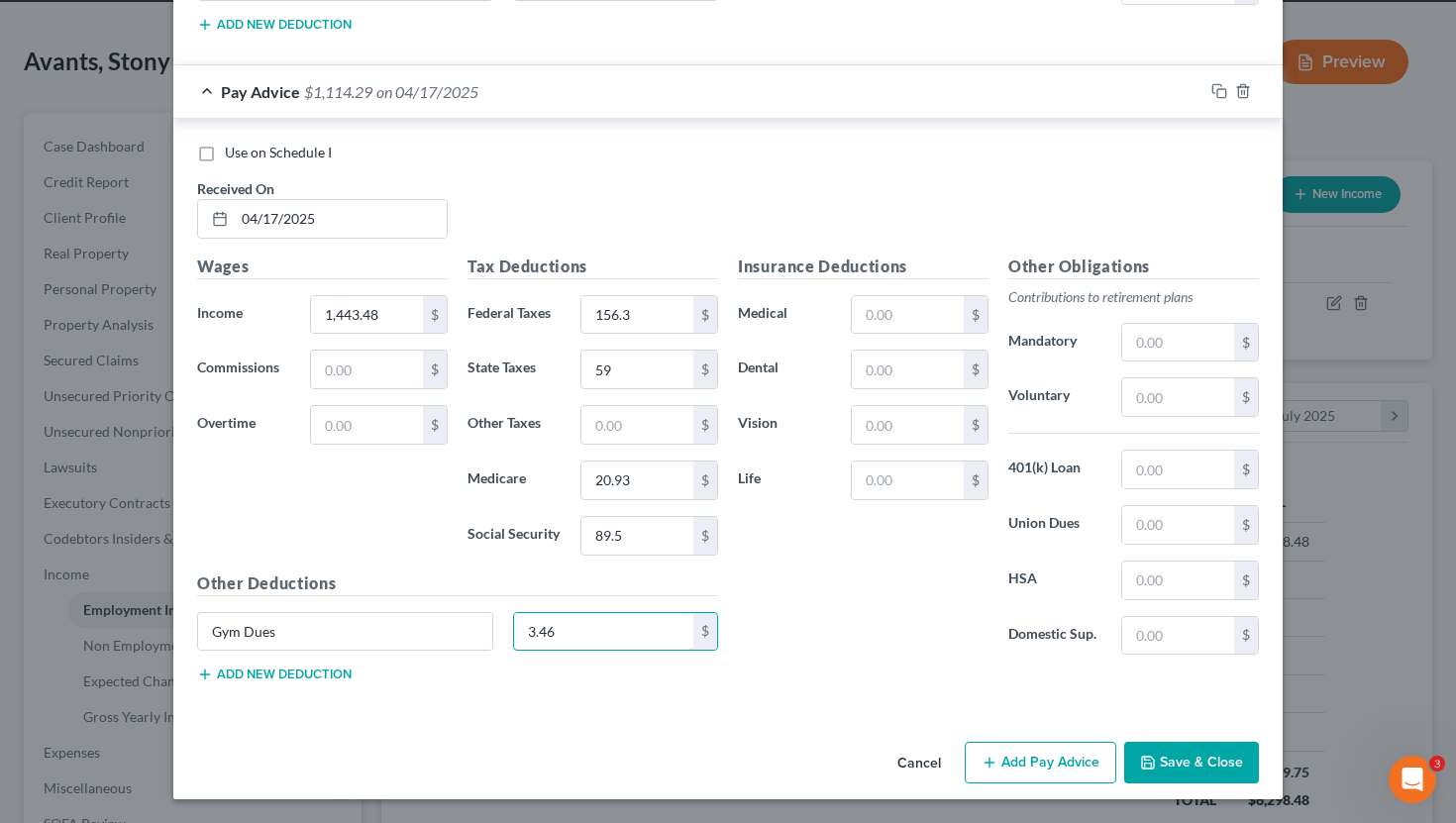 type on "3.46" 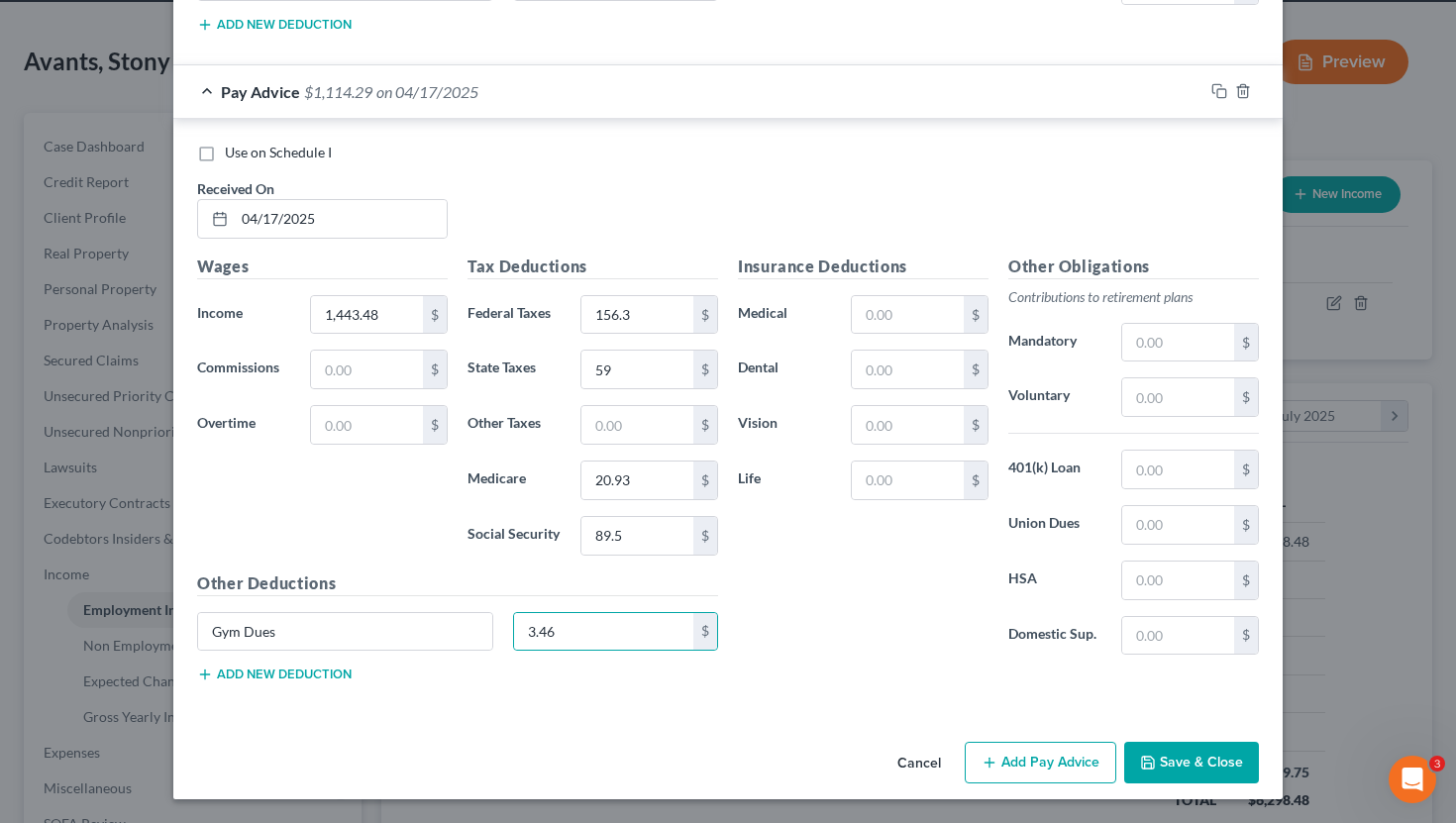 click on "Add Pay Advice" at bounding box center [1040, 763] 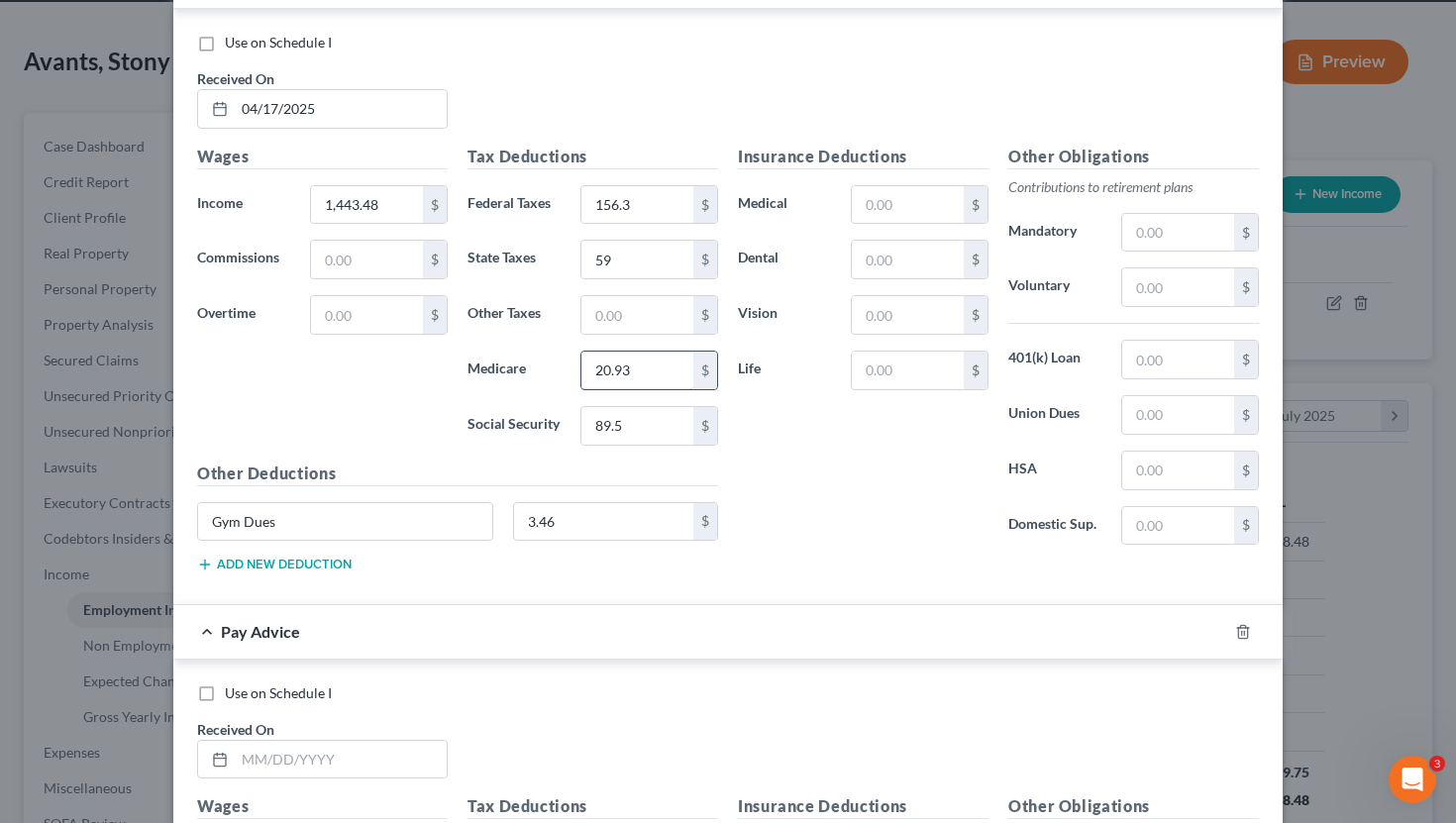 scroll, scrollTop: 4276, scrollLeft: 0, axis: vertical 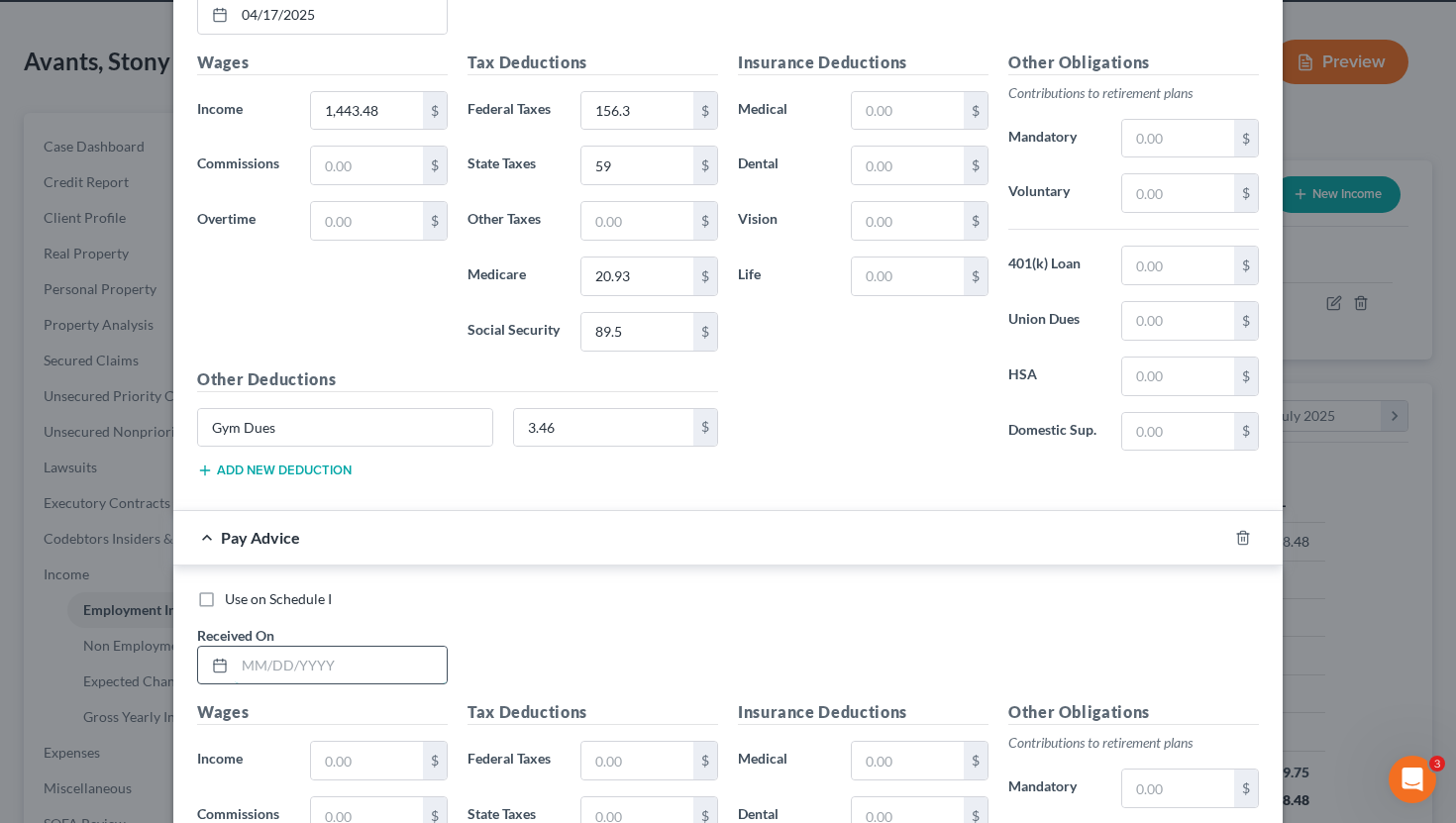 click at bounding box center [341, 666] 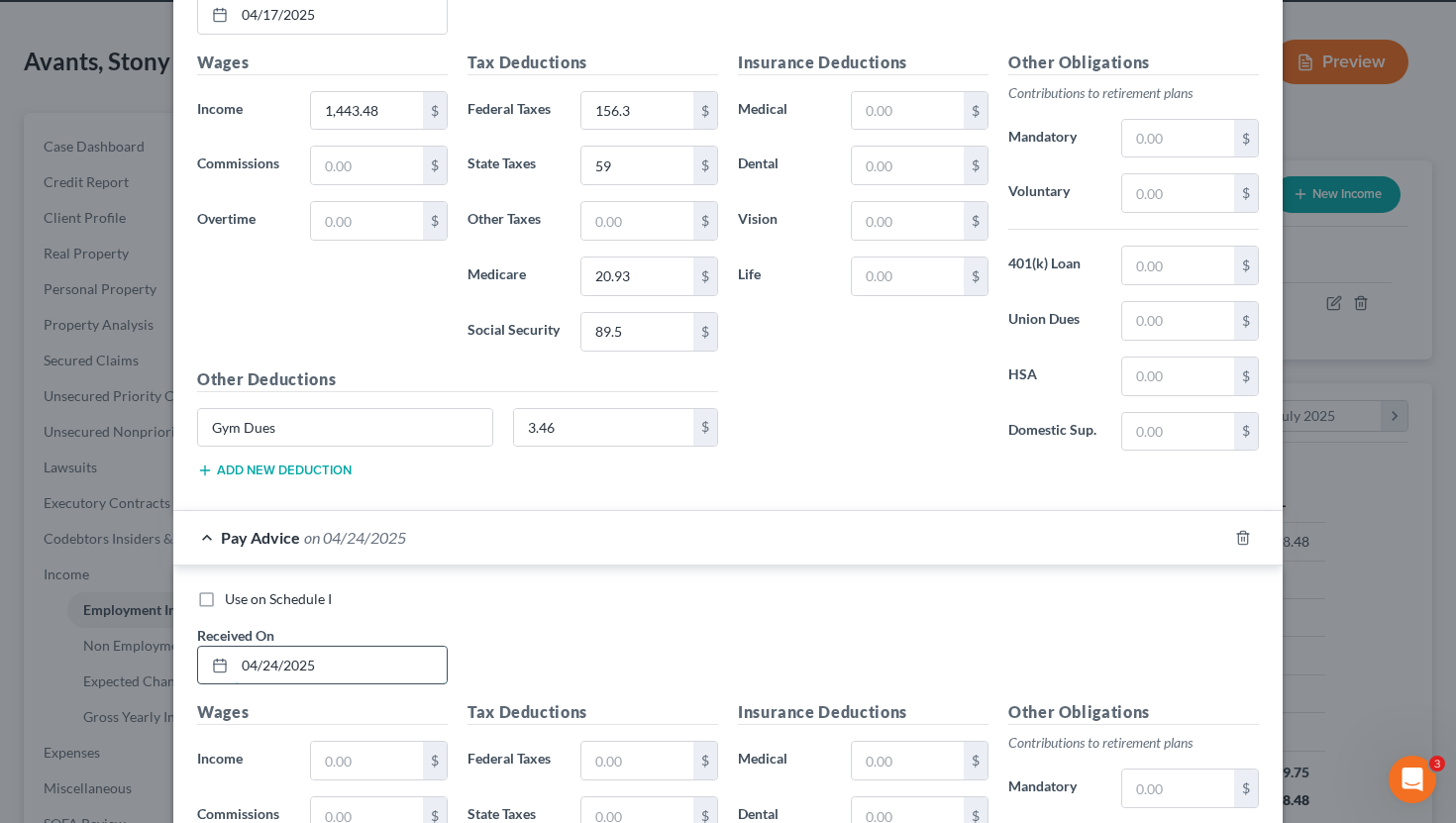 type on "04/24/2025" 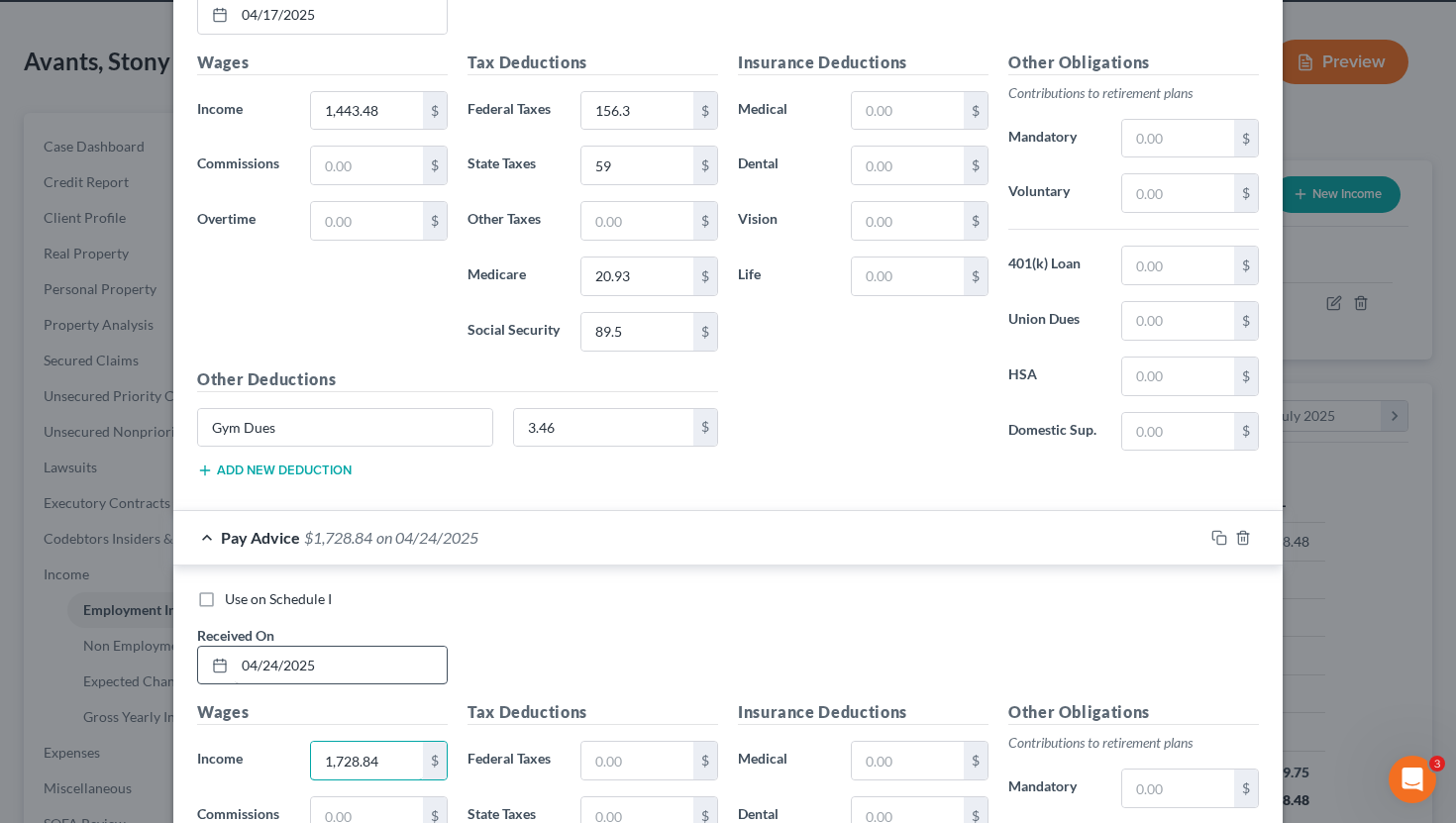 type on "1,728.84" 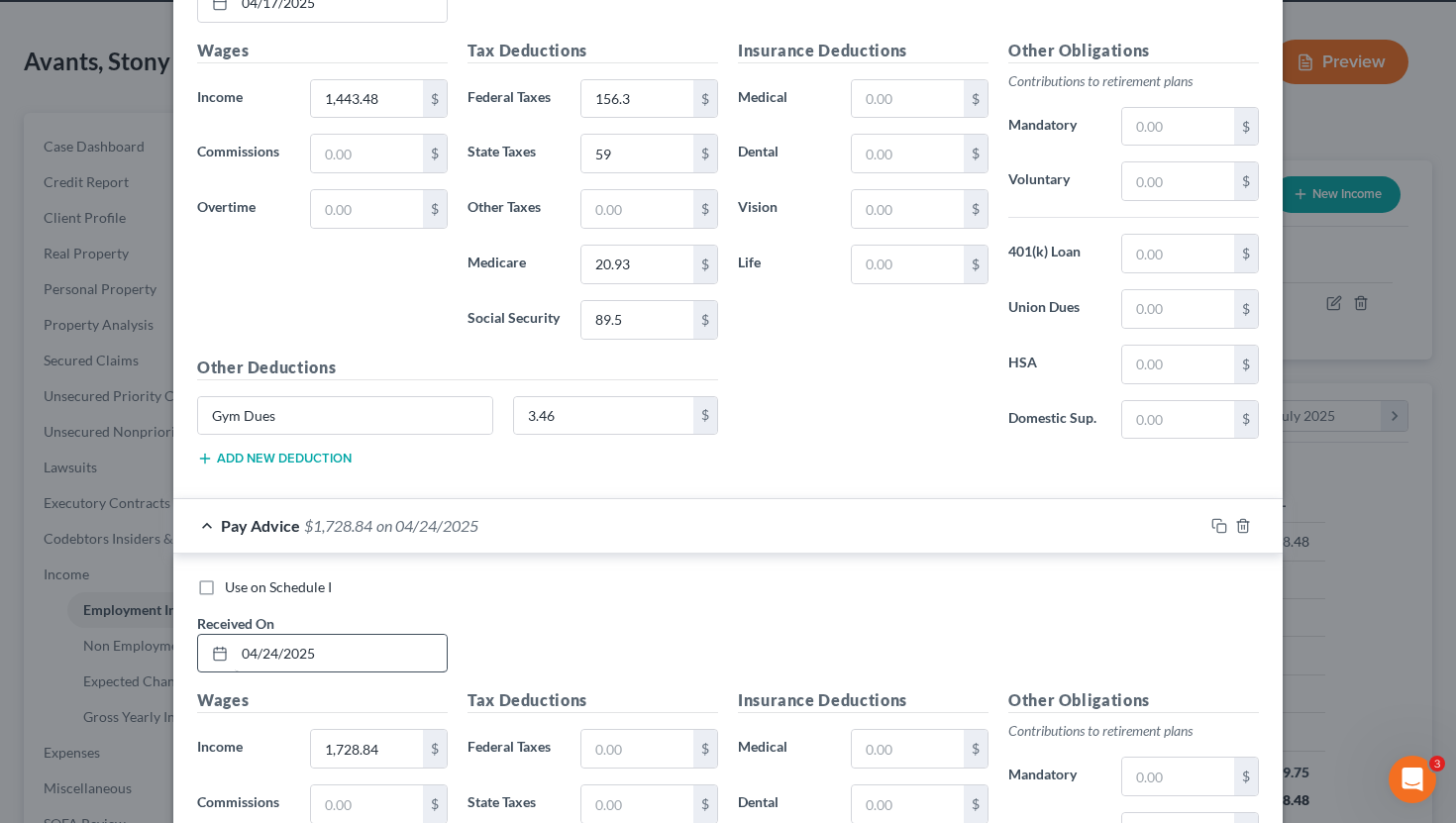 scroll, scrollTop: 4723, scrollLeft: 0, axis: vertical 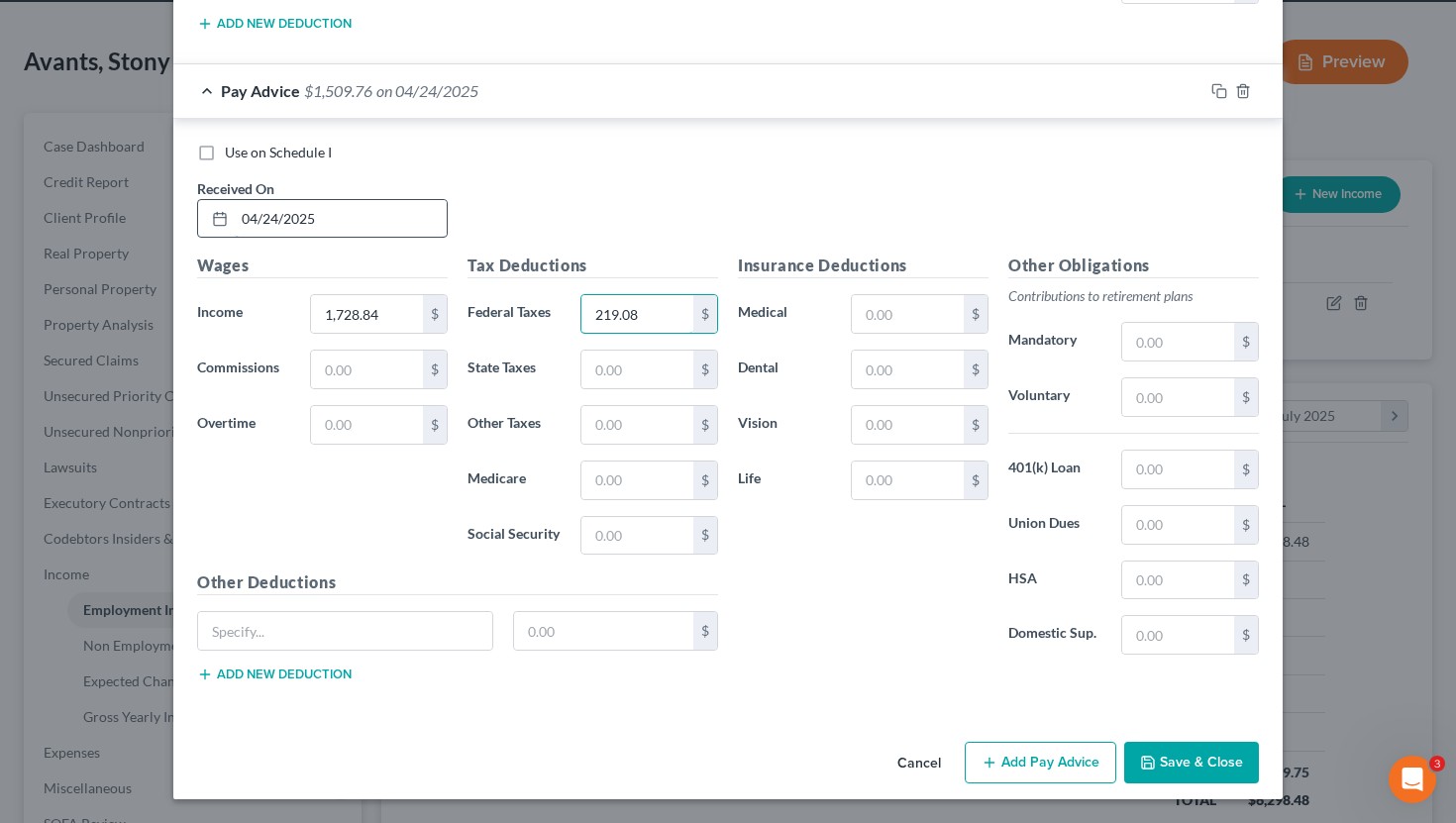 type on "219.08" 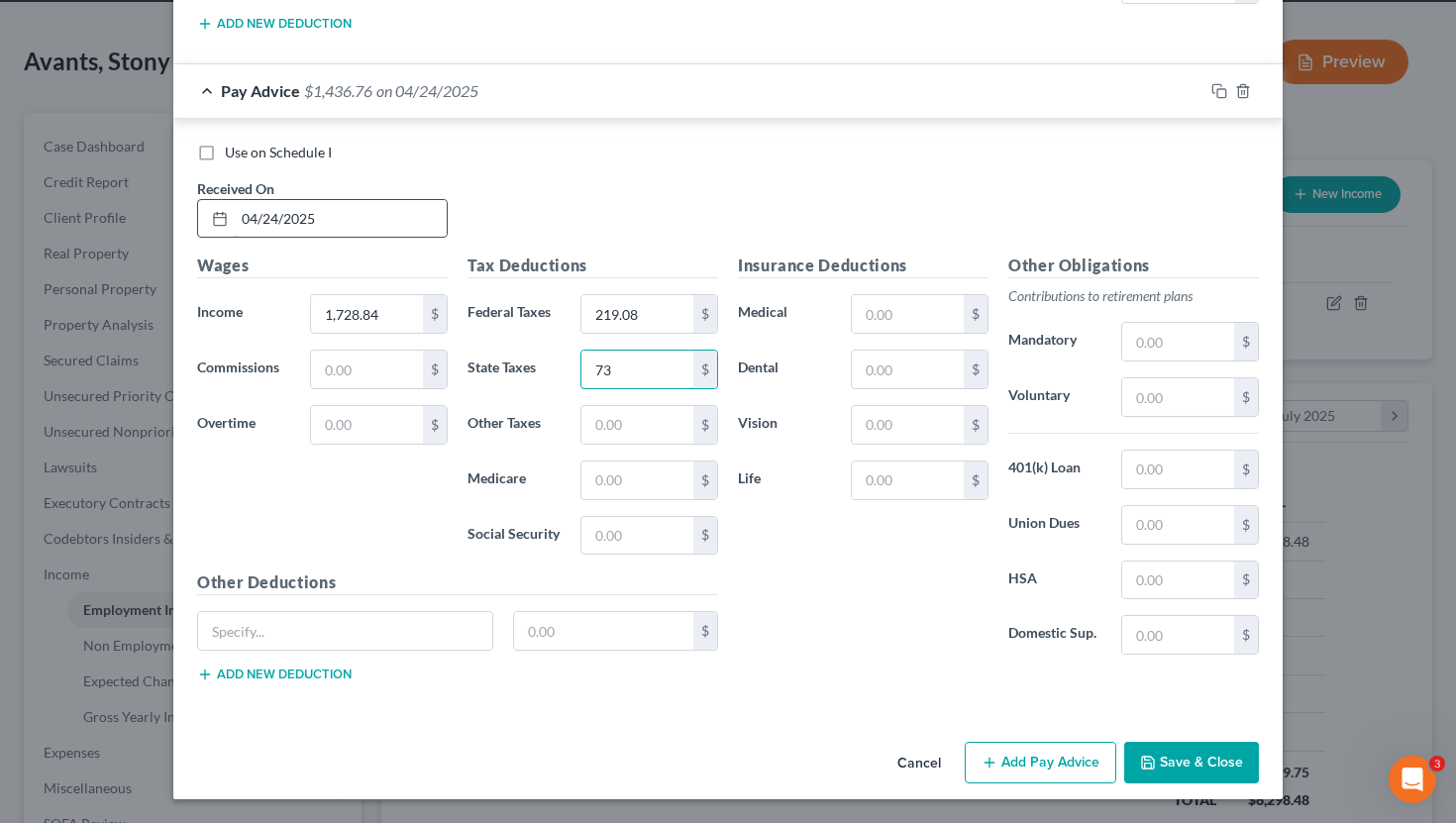 type on "73" 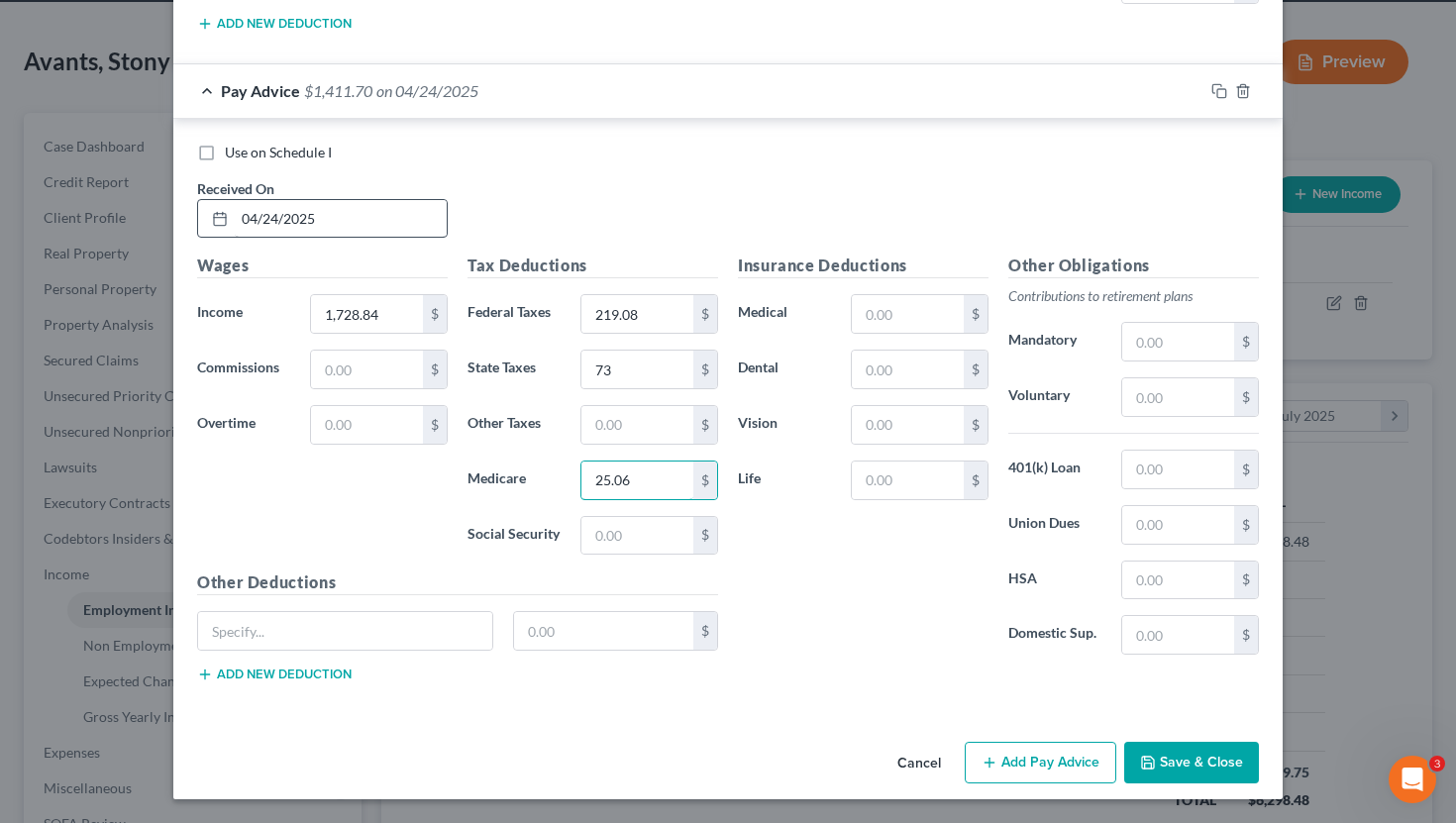 type on "25.06" 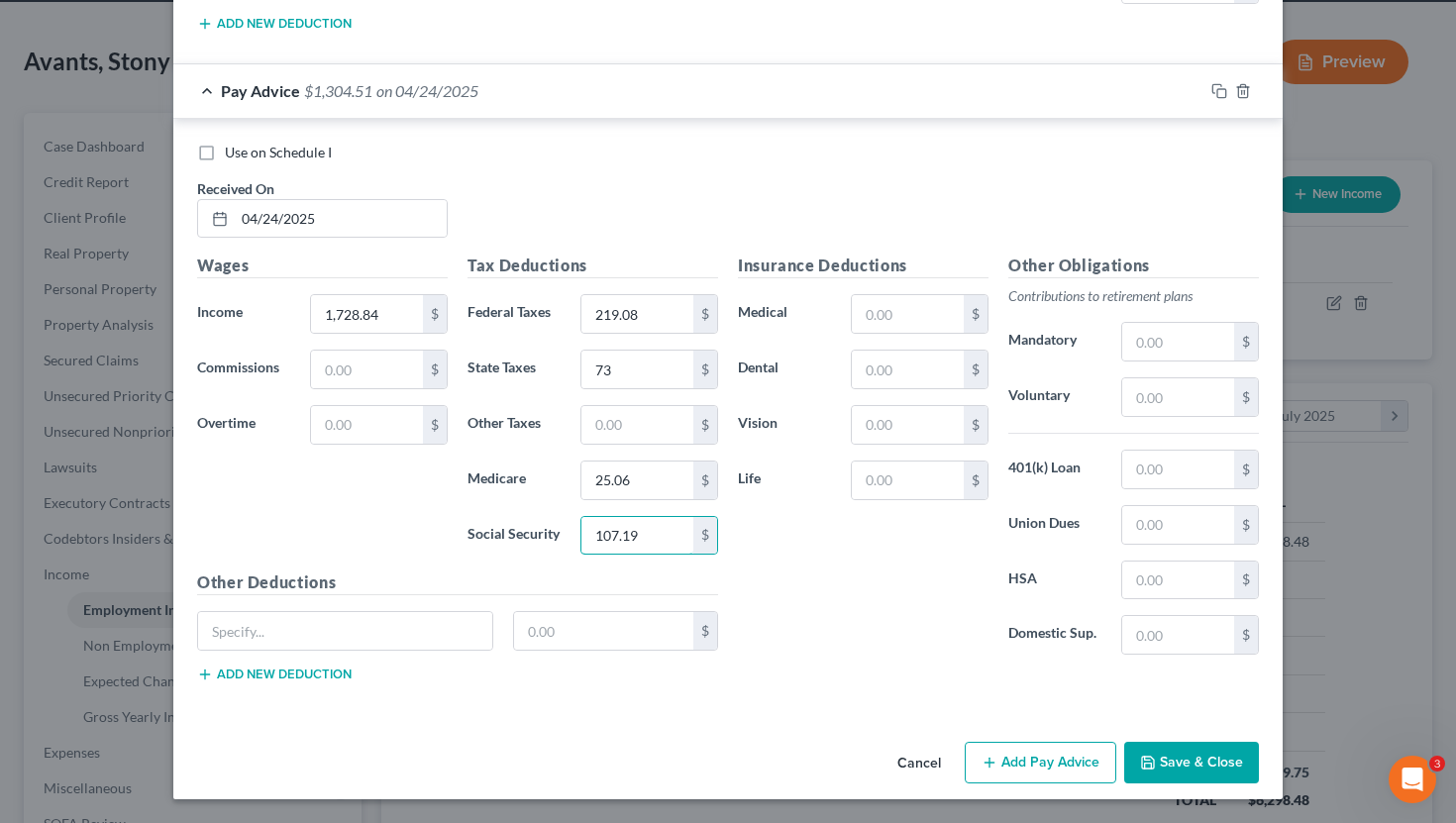 type on "107.19" 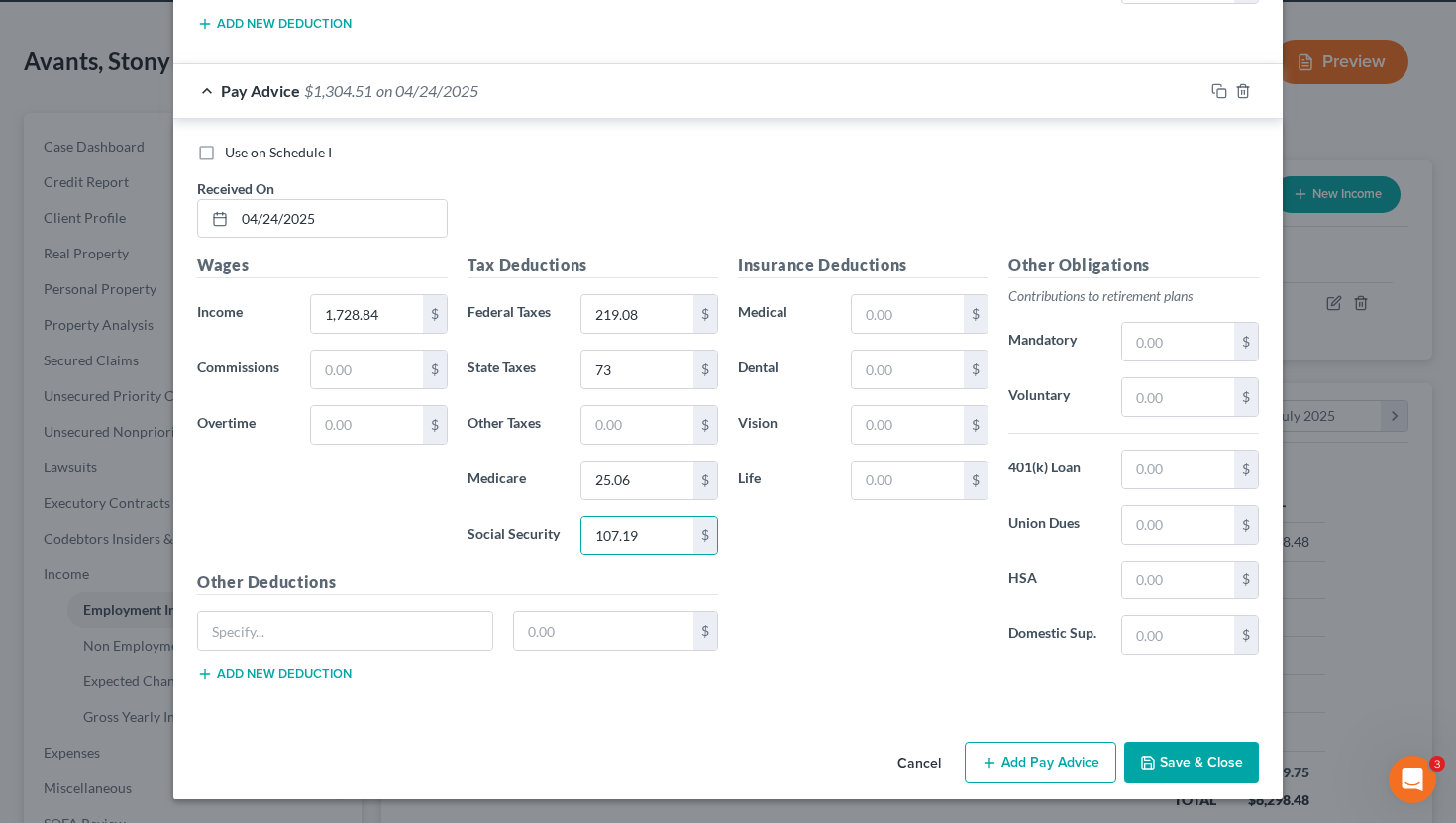 click on "$" at bounding box center [458, 639] 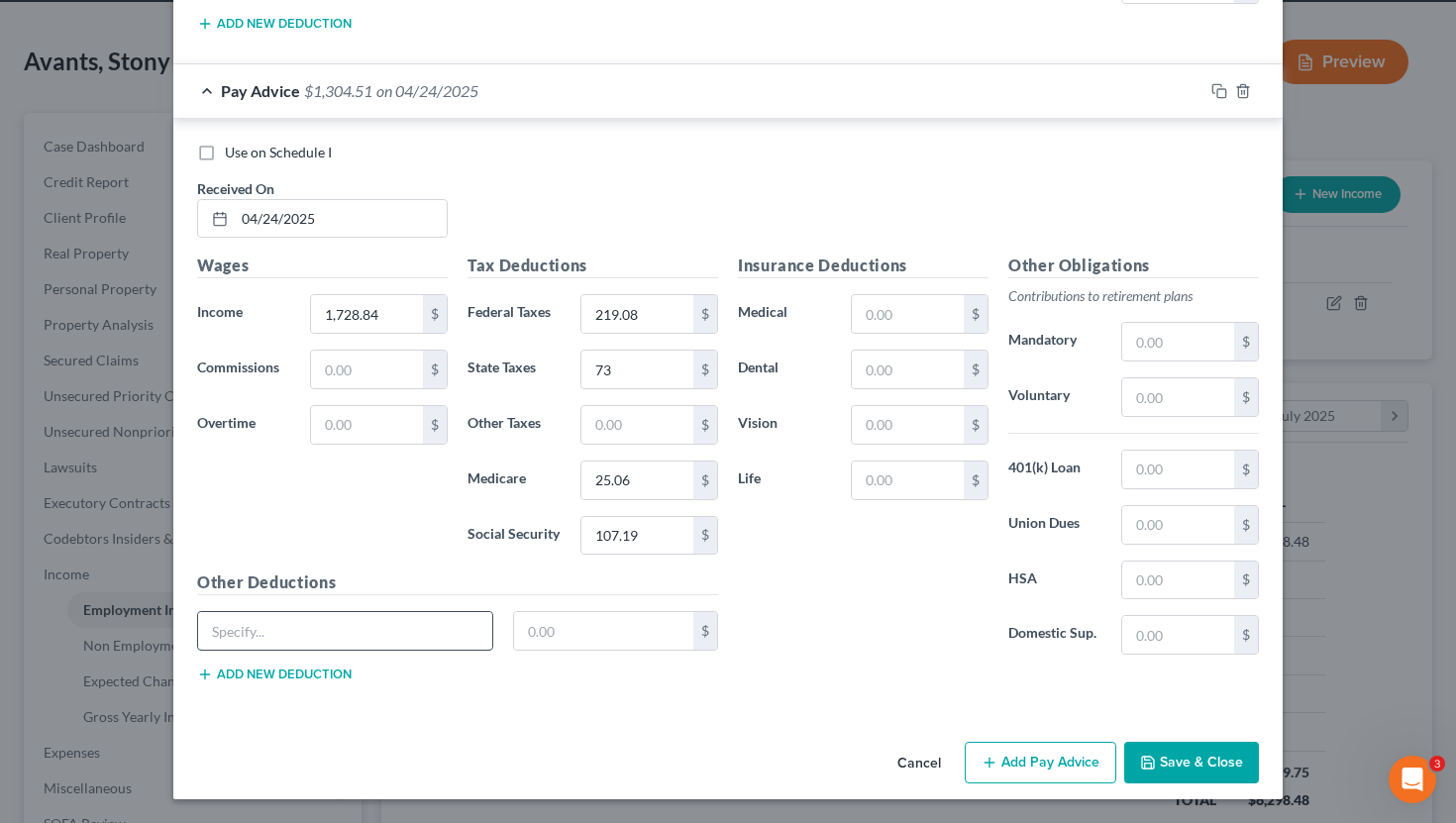click at bounding box center [345, 631] 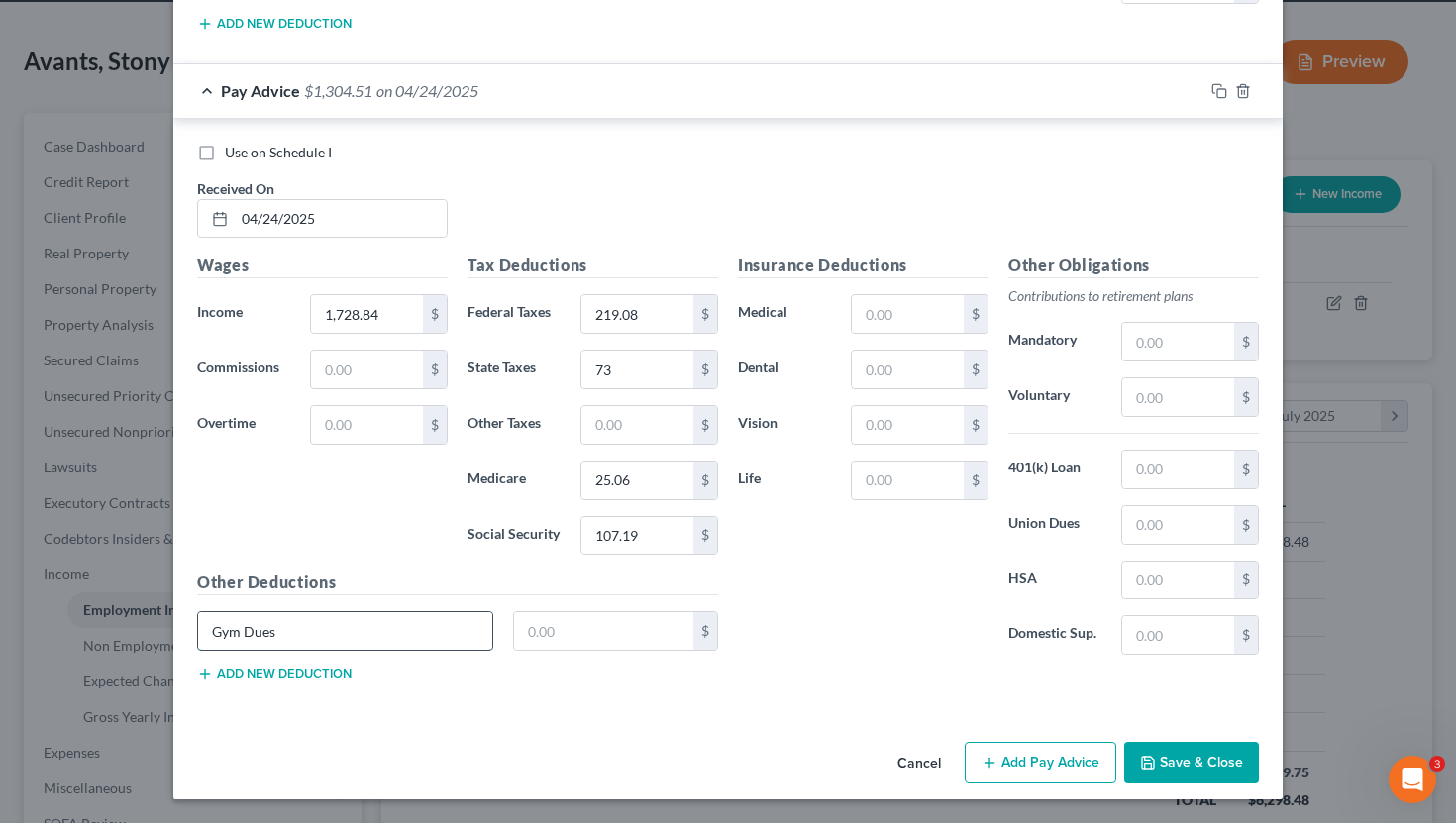 type on "Gym Dues" 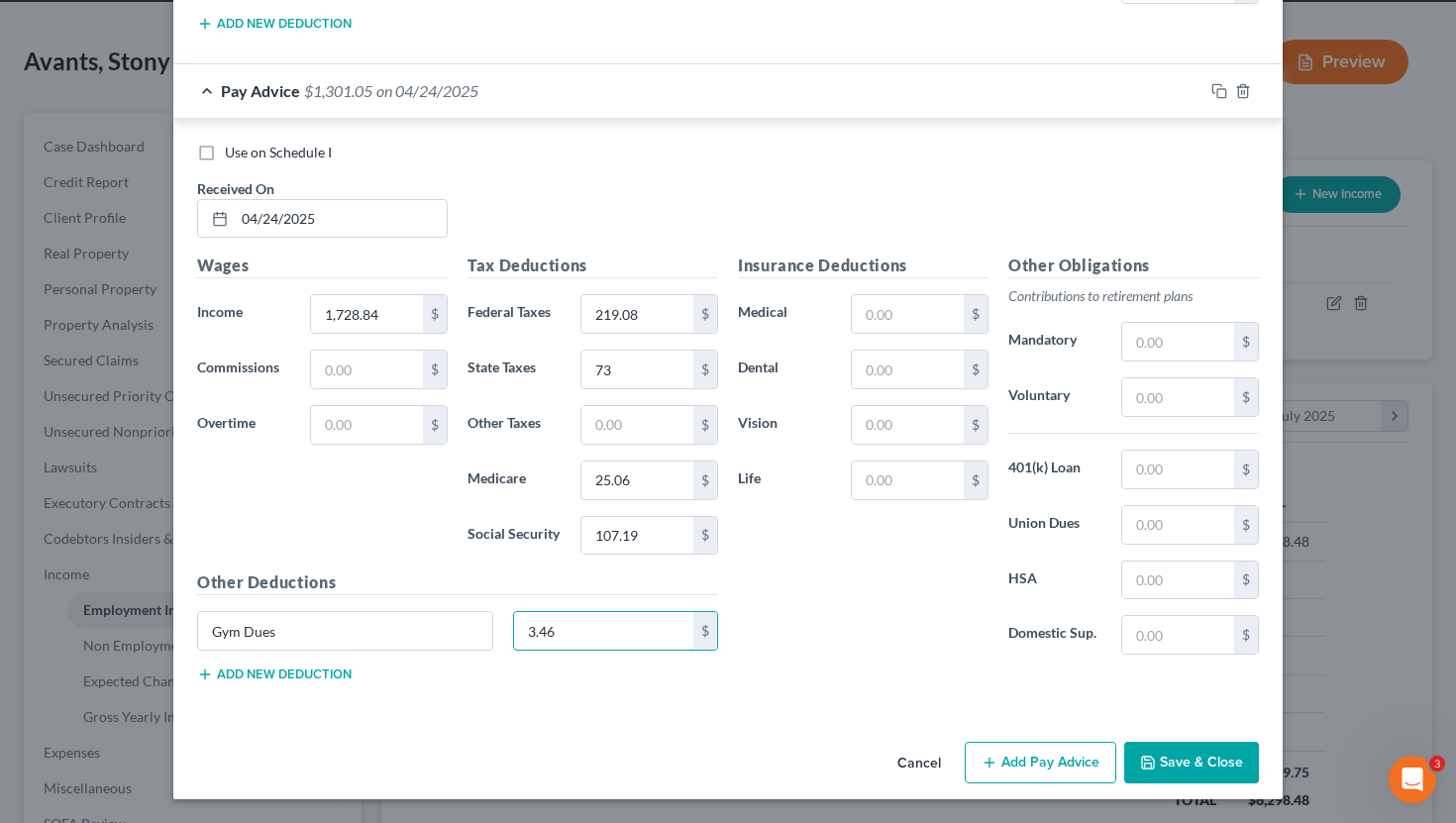 type on "3.46" 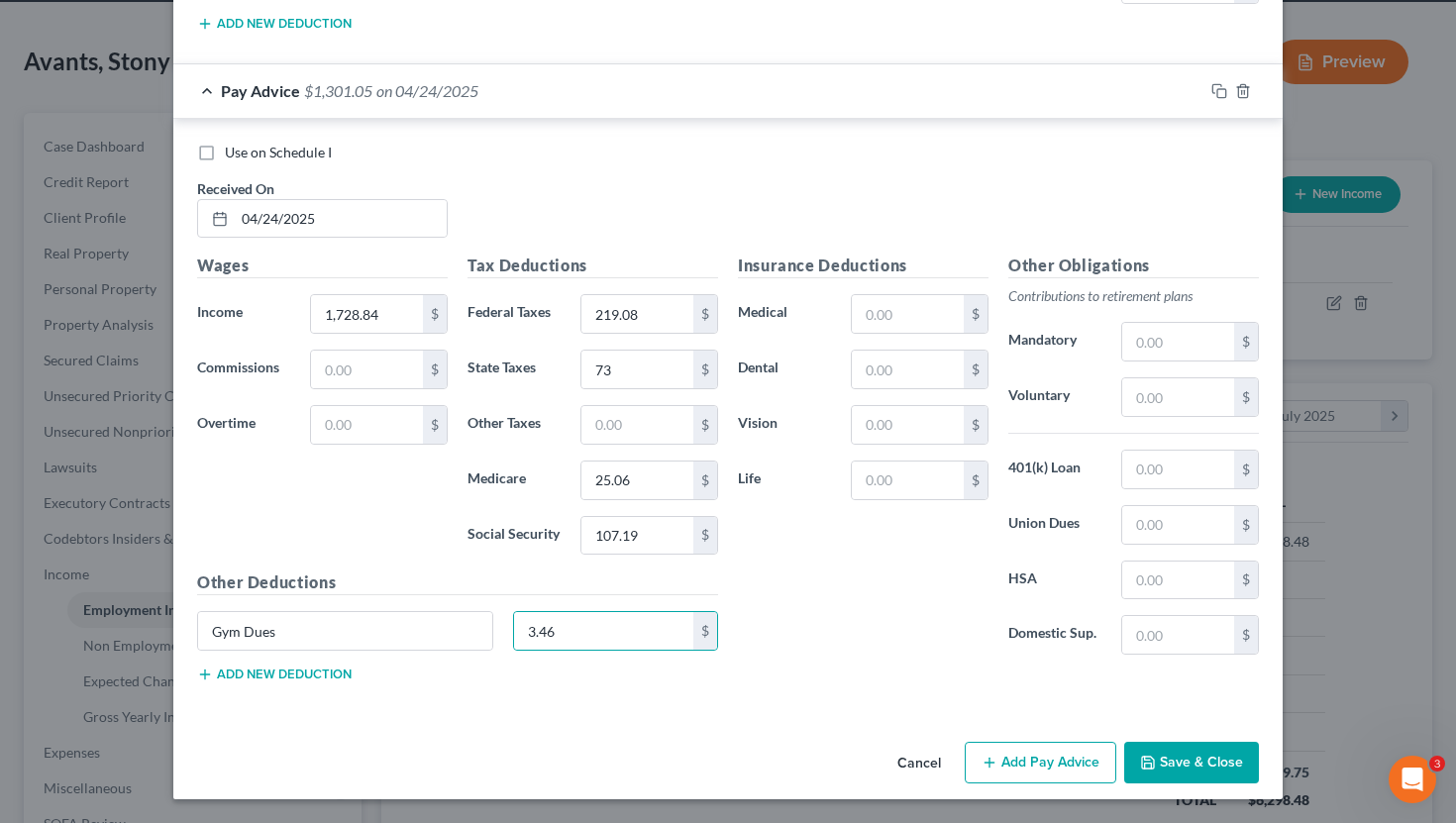 click on "Add Pay Advice" at bounding box center [1040, 763] 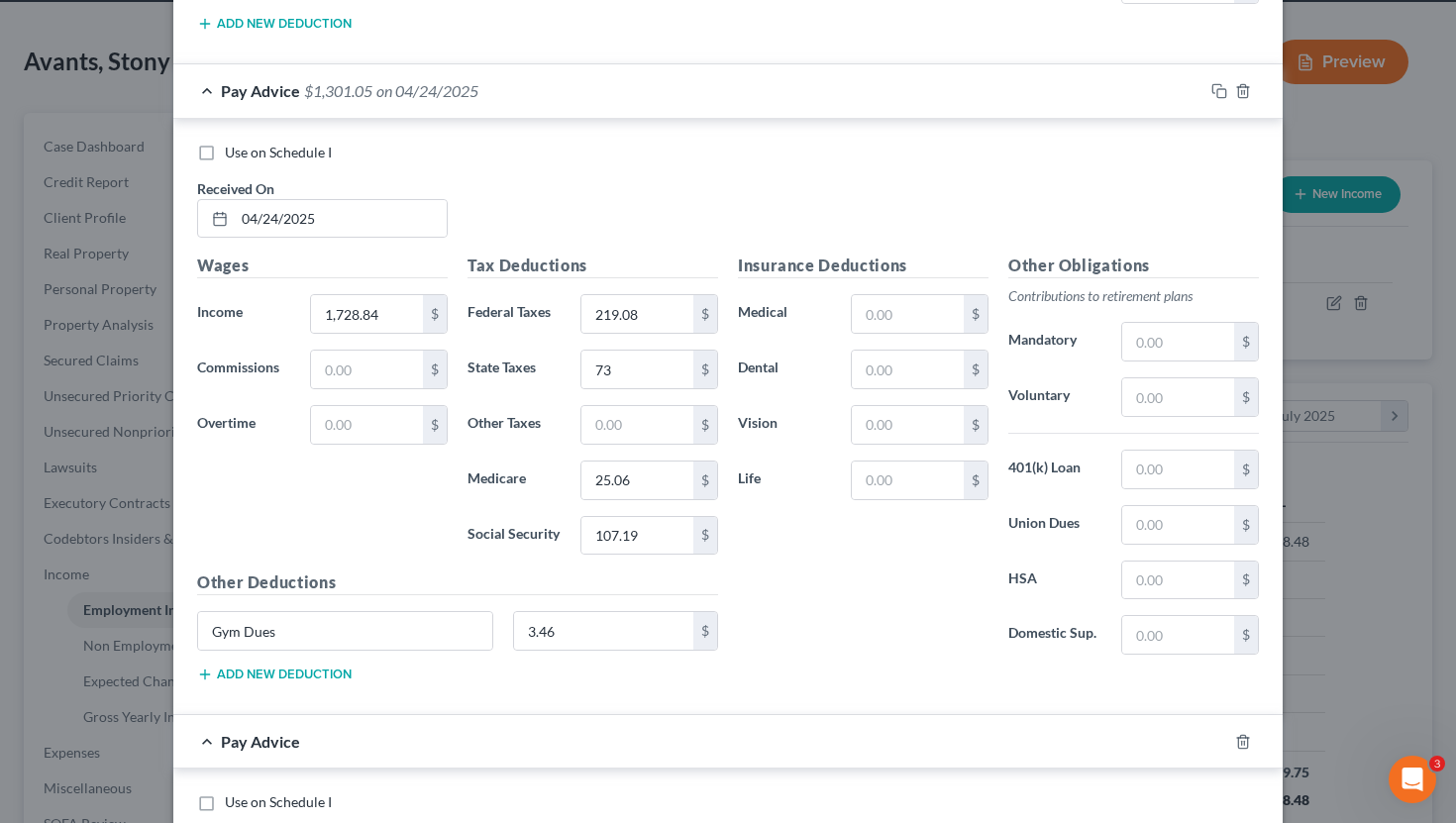 scroll, scrollTop: 4980, scrollLeft: 0, axis: vertical 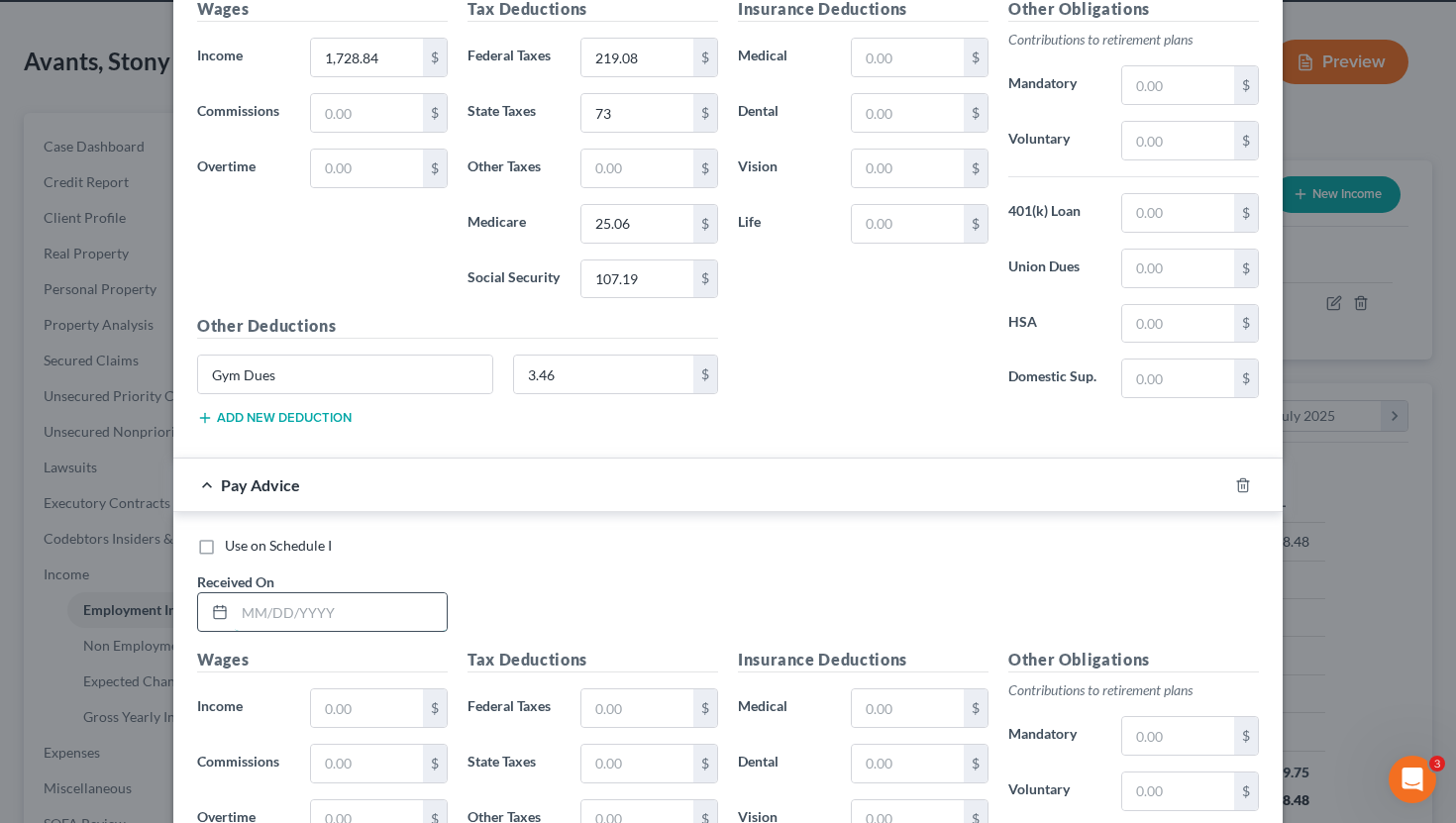 click at bounding box center (341, 612) 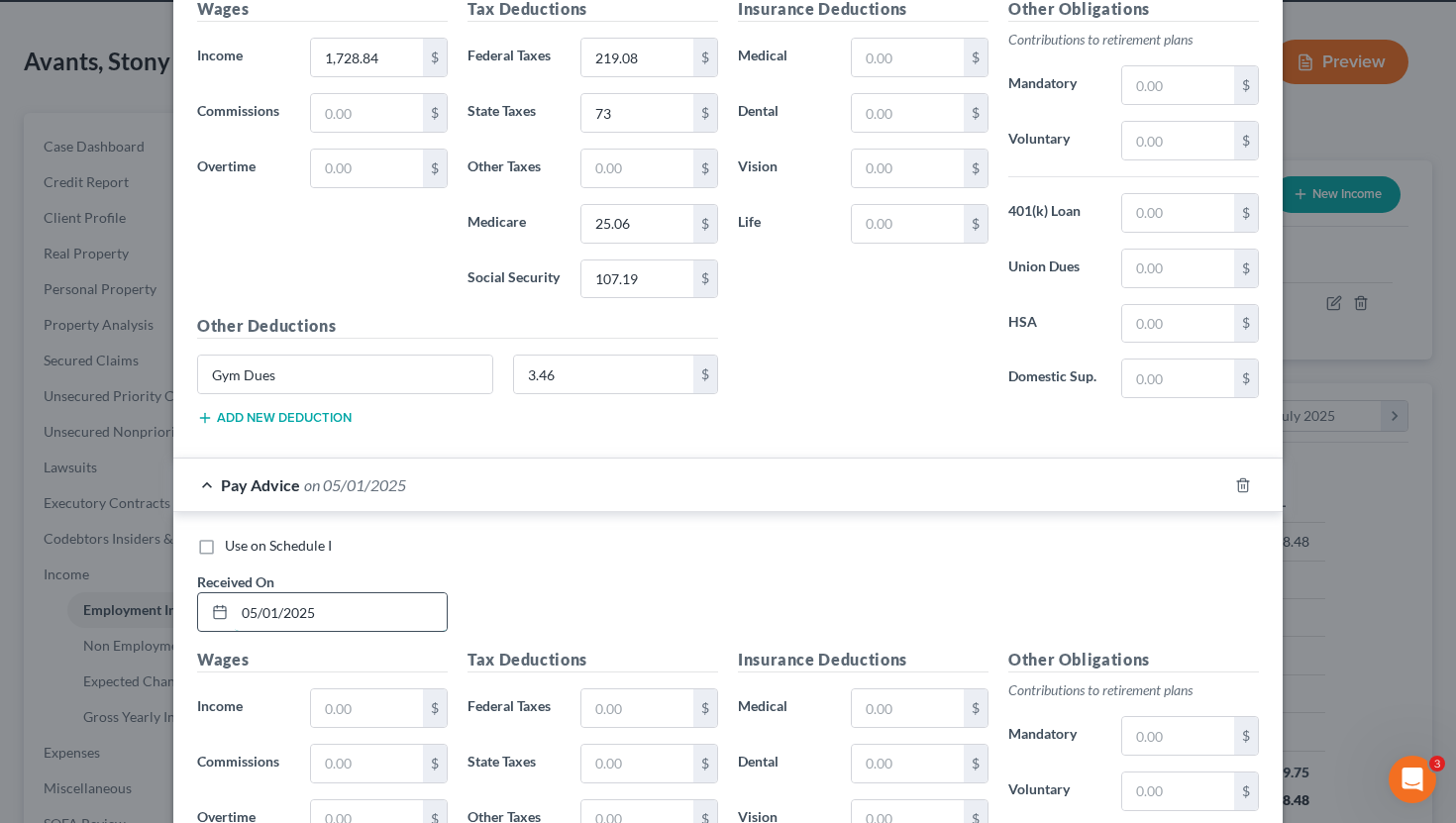 type on "05/01/2025" 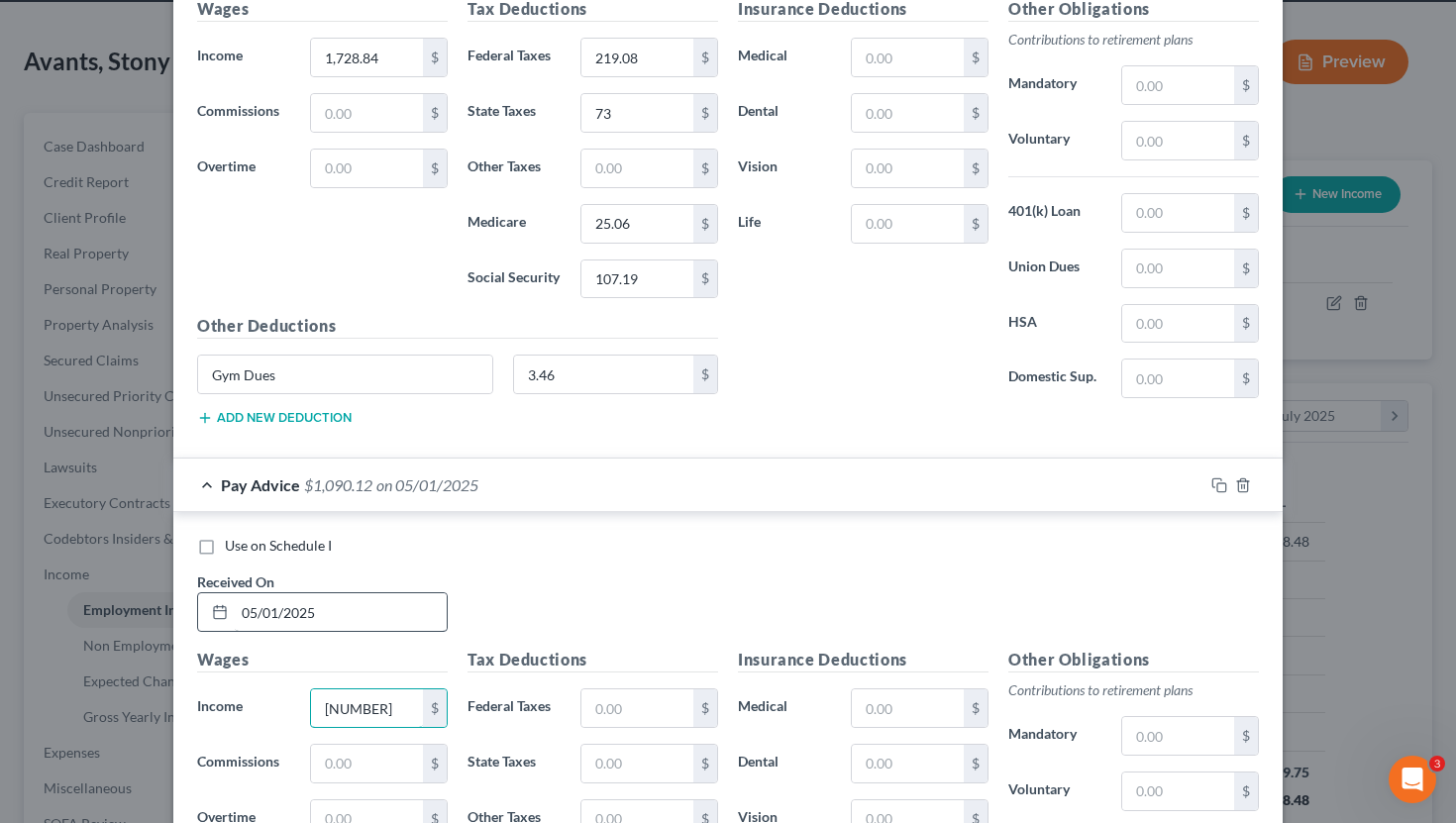 type on "[NUMBER]" 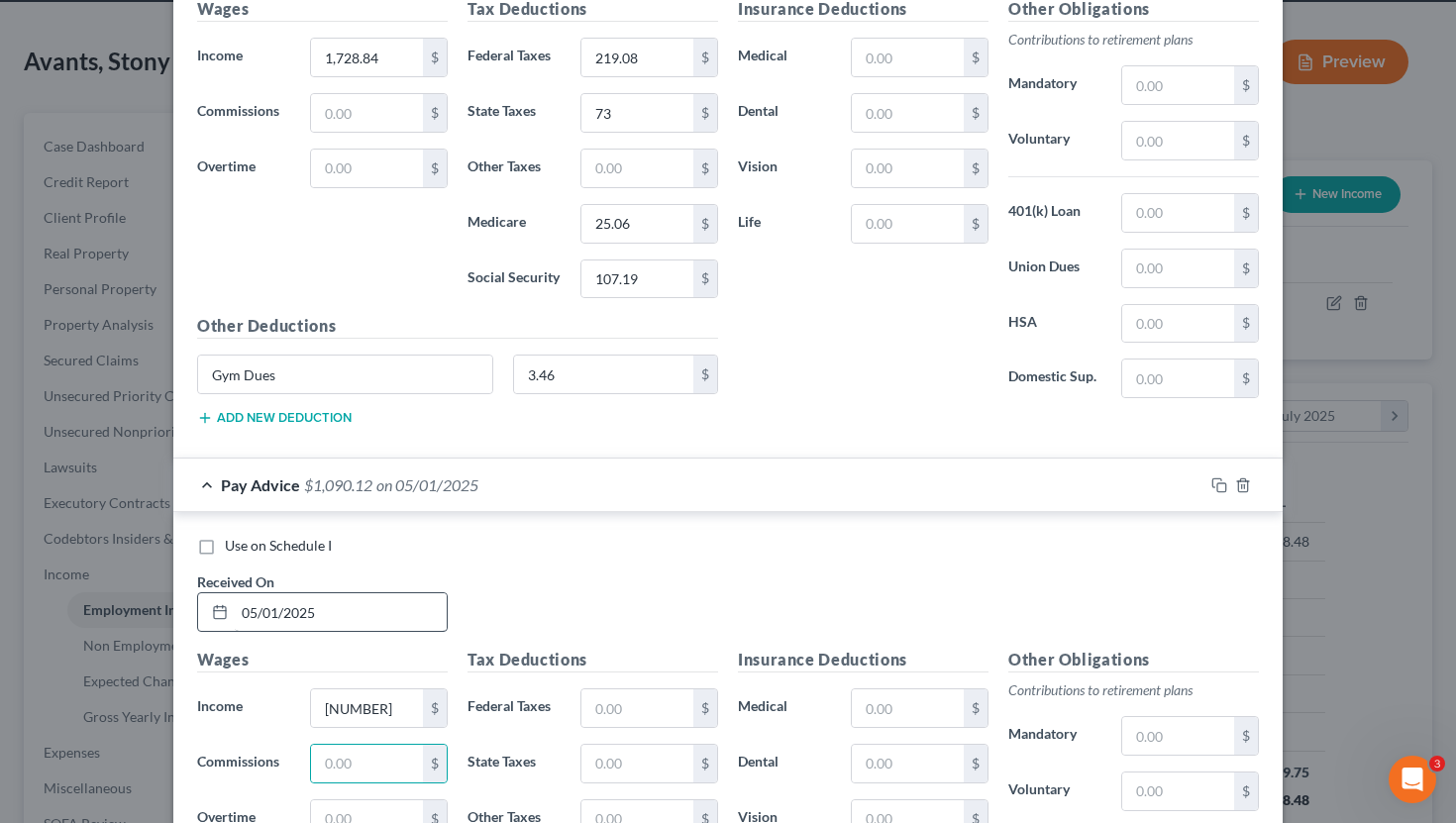 scroll, scrollTop: 4994, scrollLeft: 0, axis: vertical 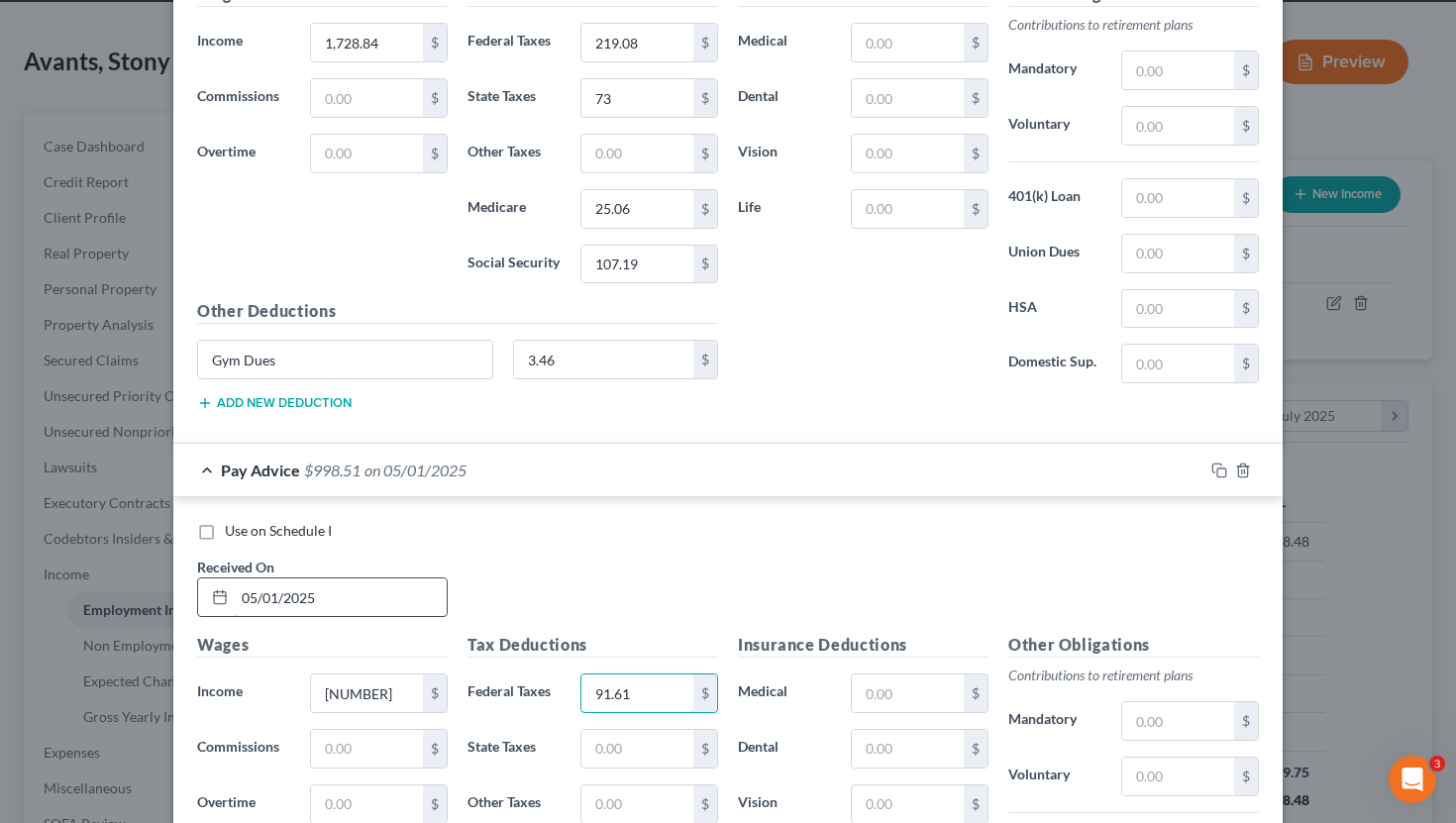 type on "91.61" 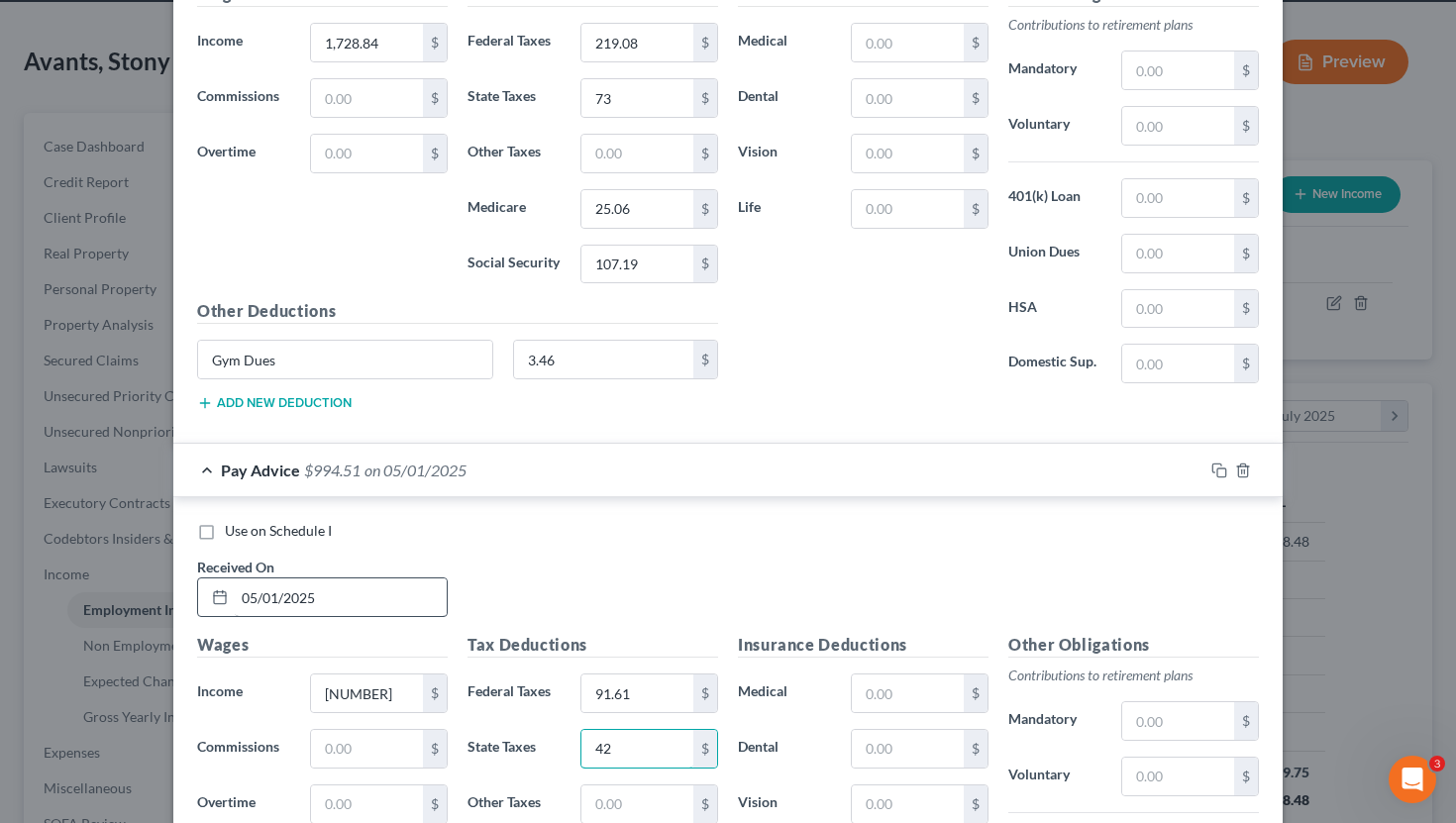 type on "42" 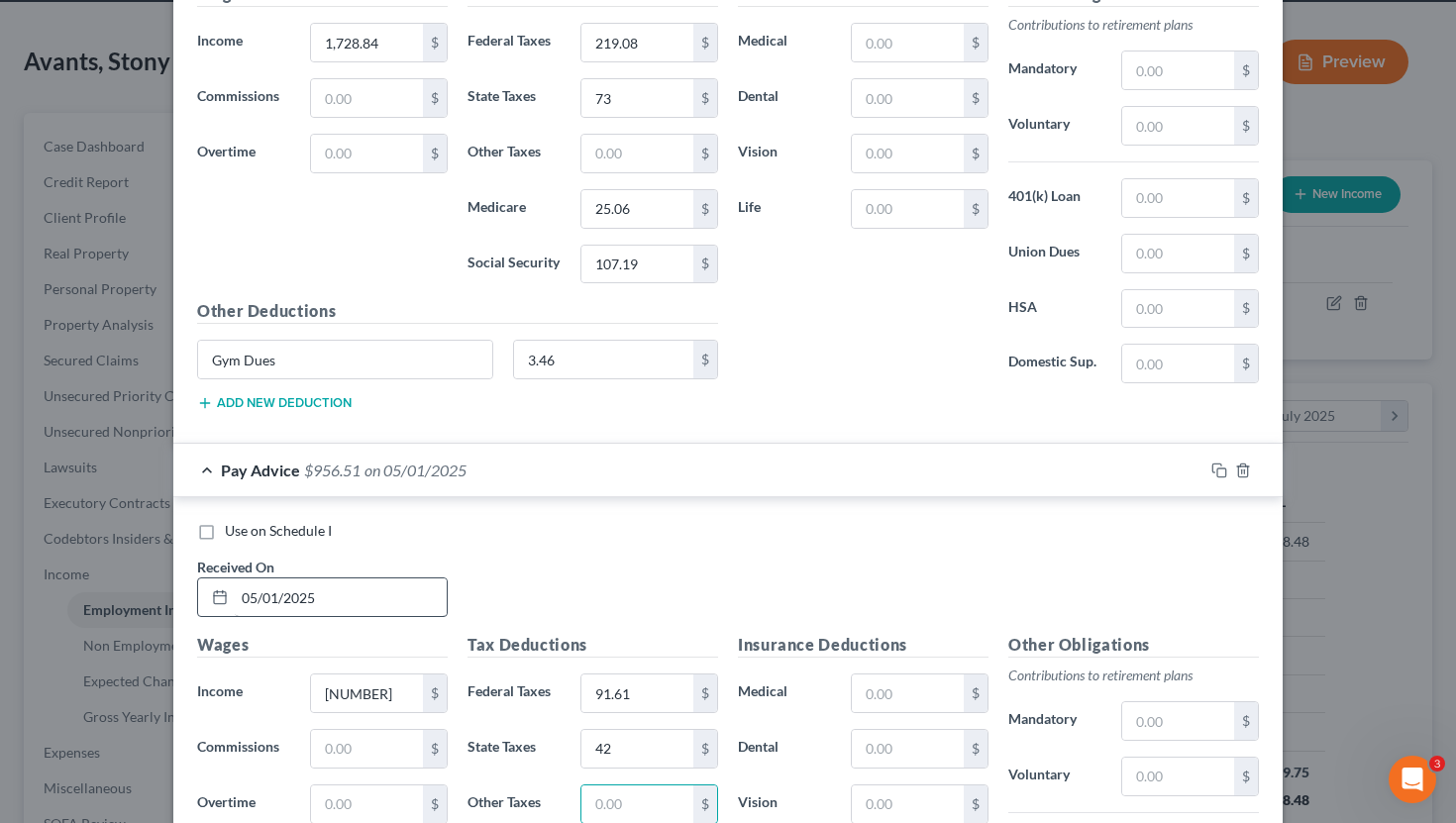 scroll, scrollTop: 5374, scrollLeft: 0, axis: vertical 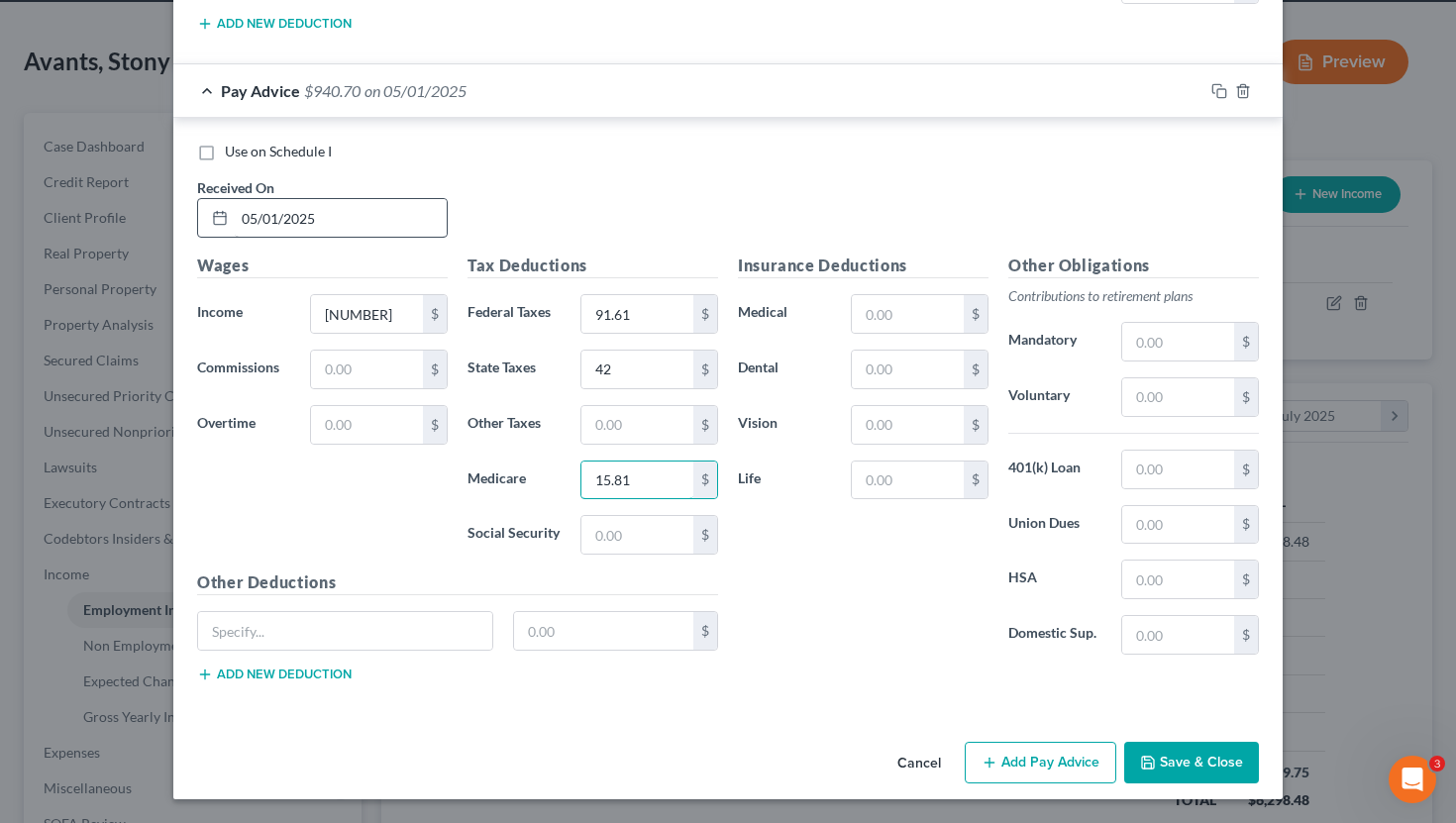 type on "15.81" 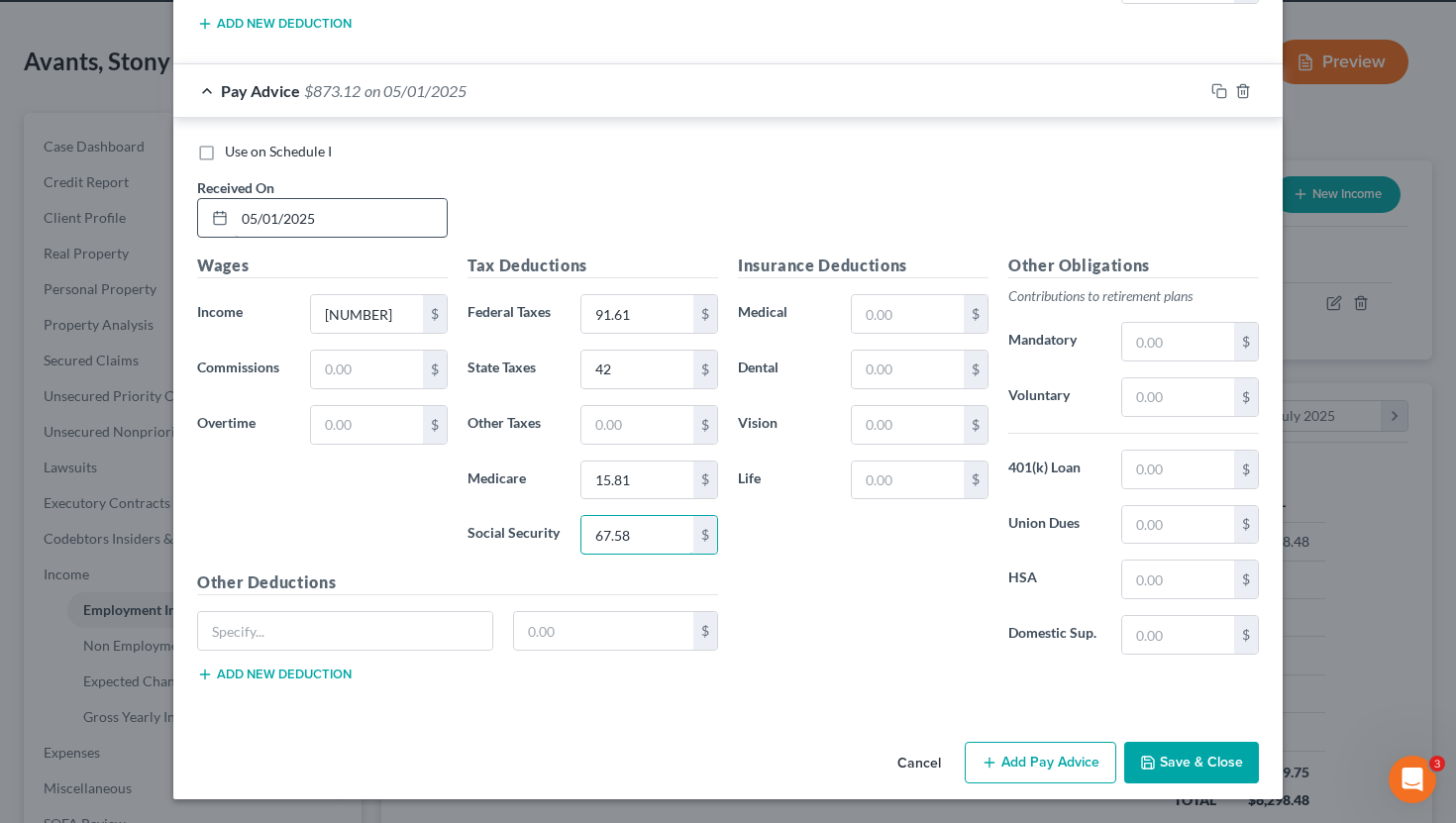 type on "67.58" 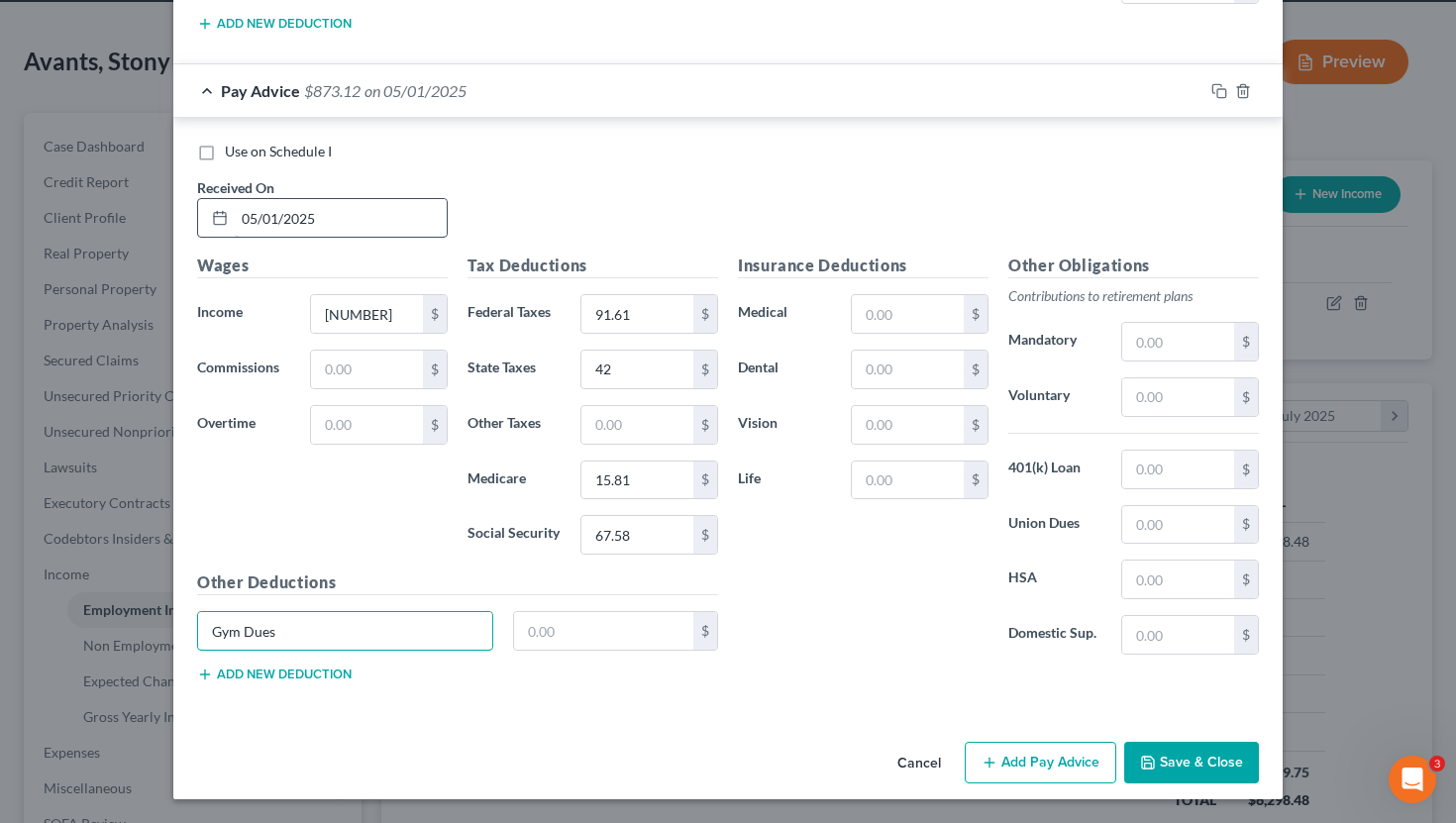 type on "Gym Dues" 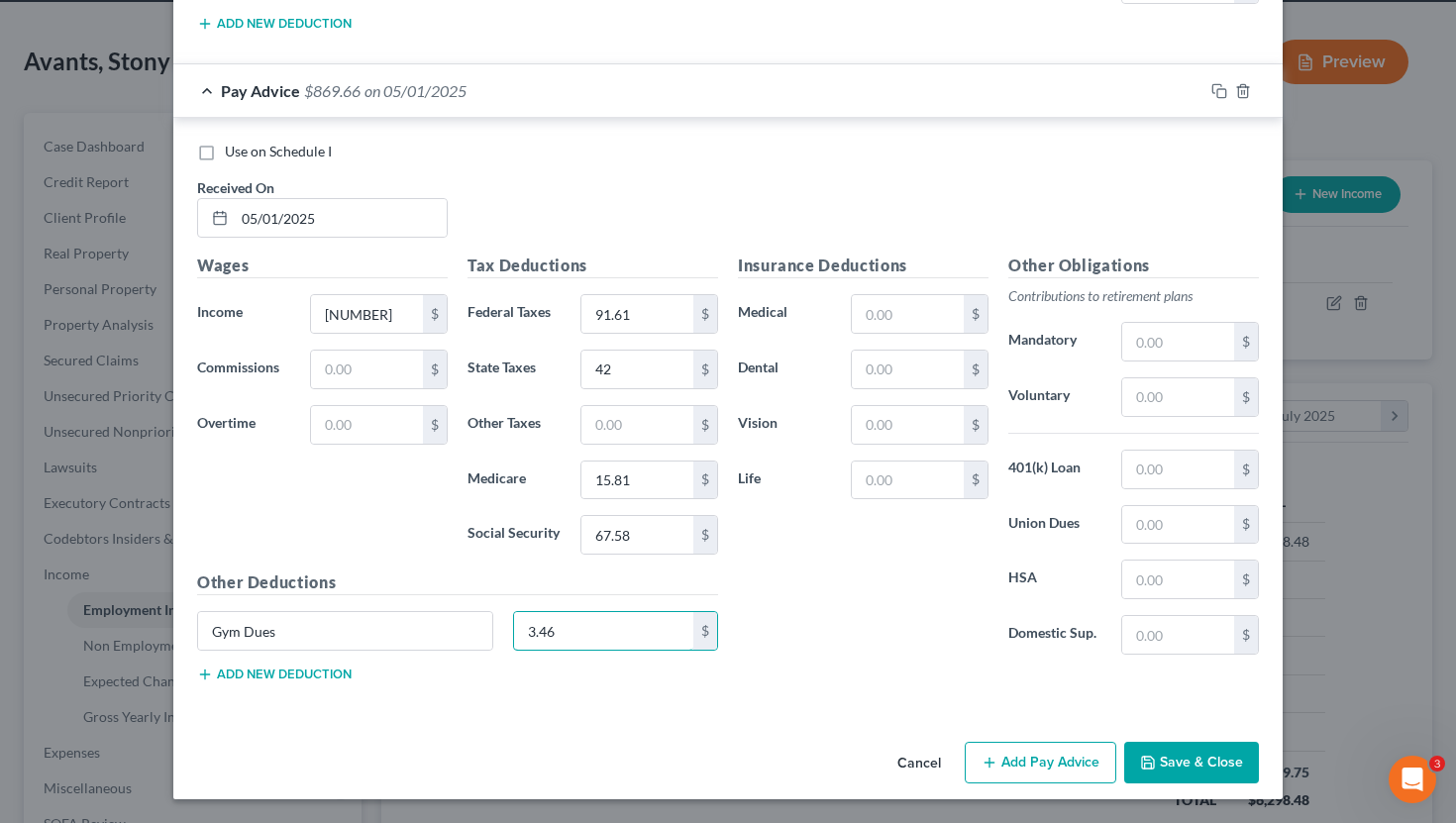 type on "3.46" 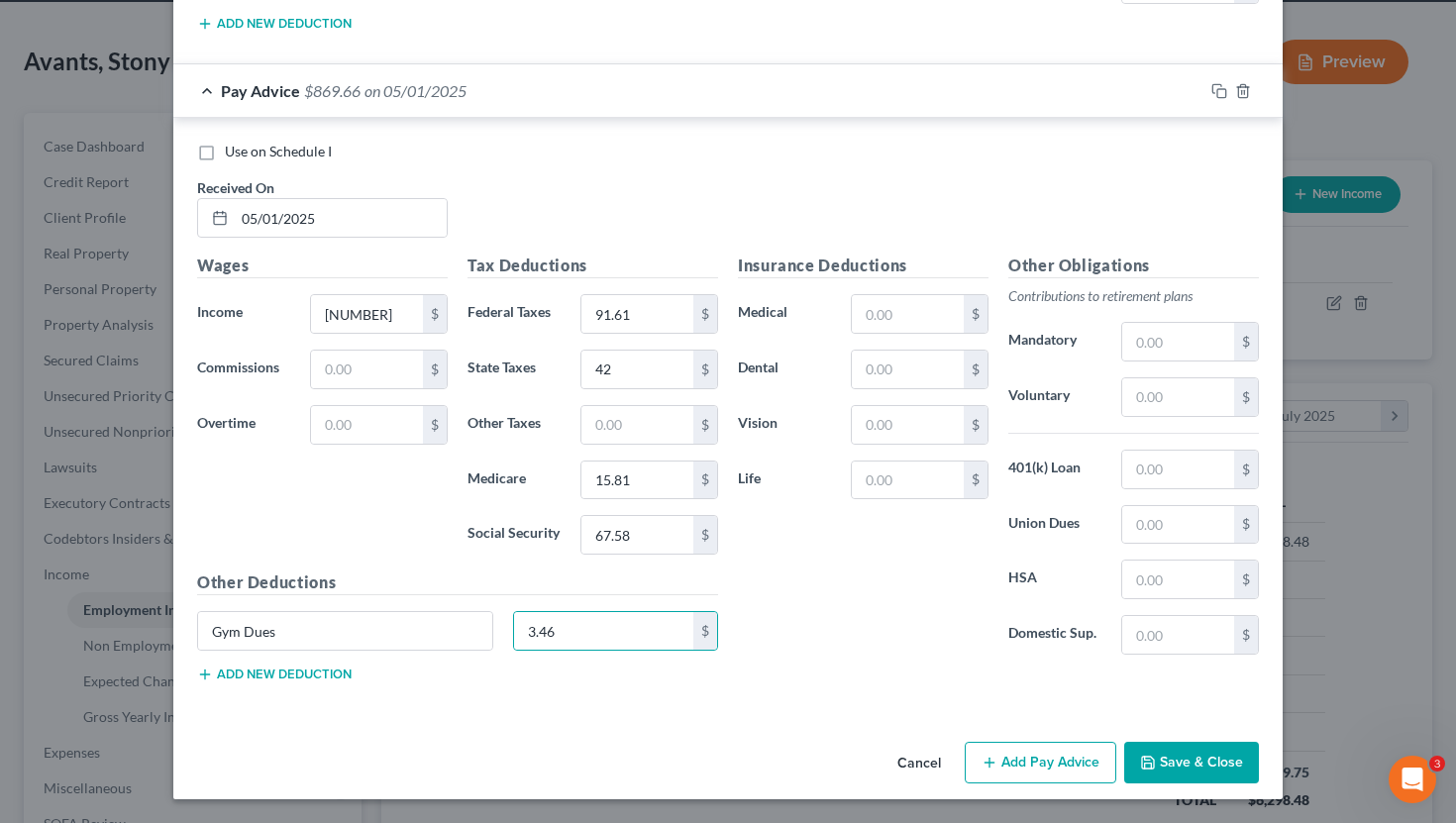 click on "Add new deduction" at bounding box center (274, 674) 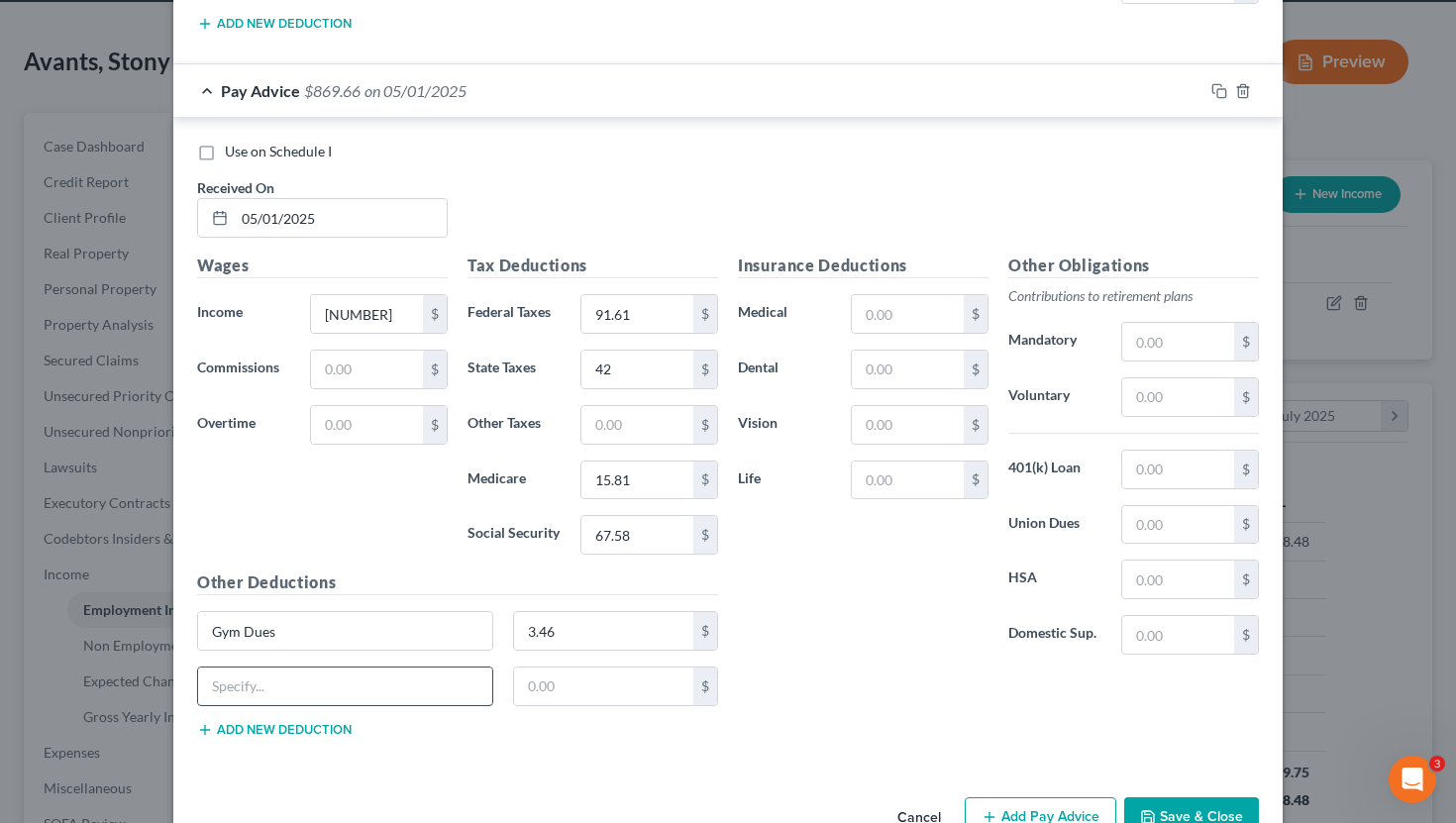 click at bounding box center [345, 686] 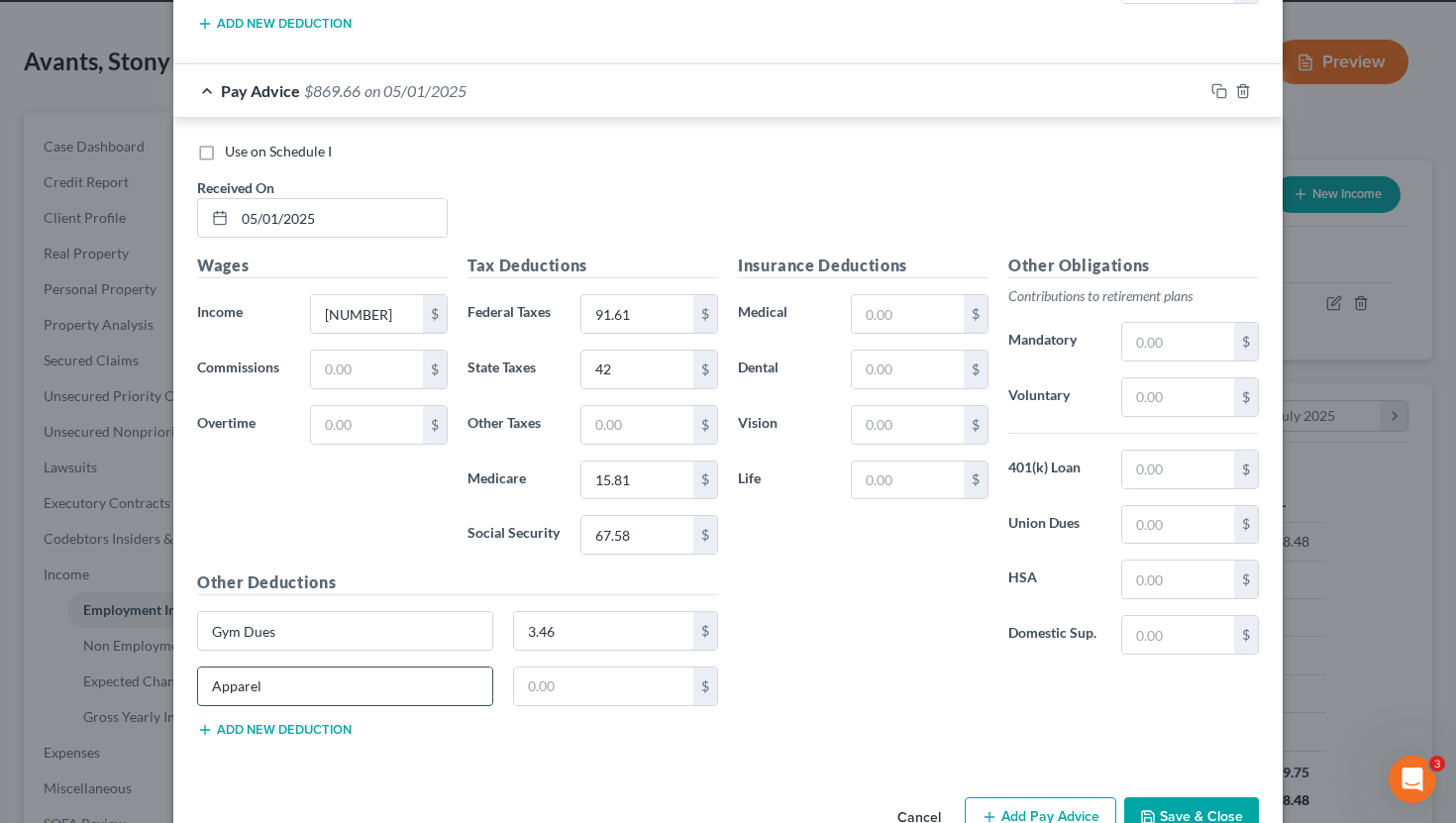 type on "Apparel" 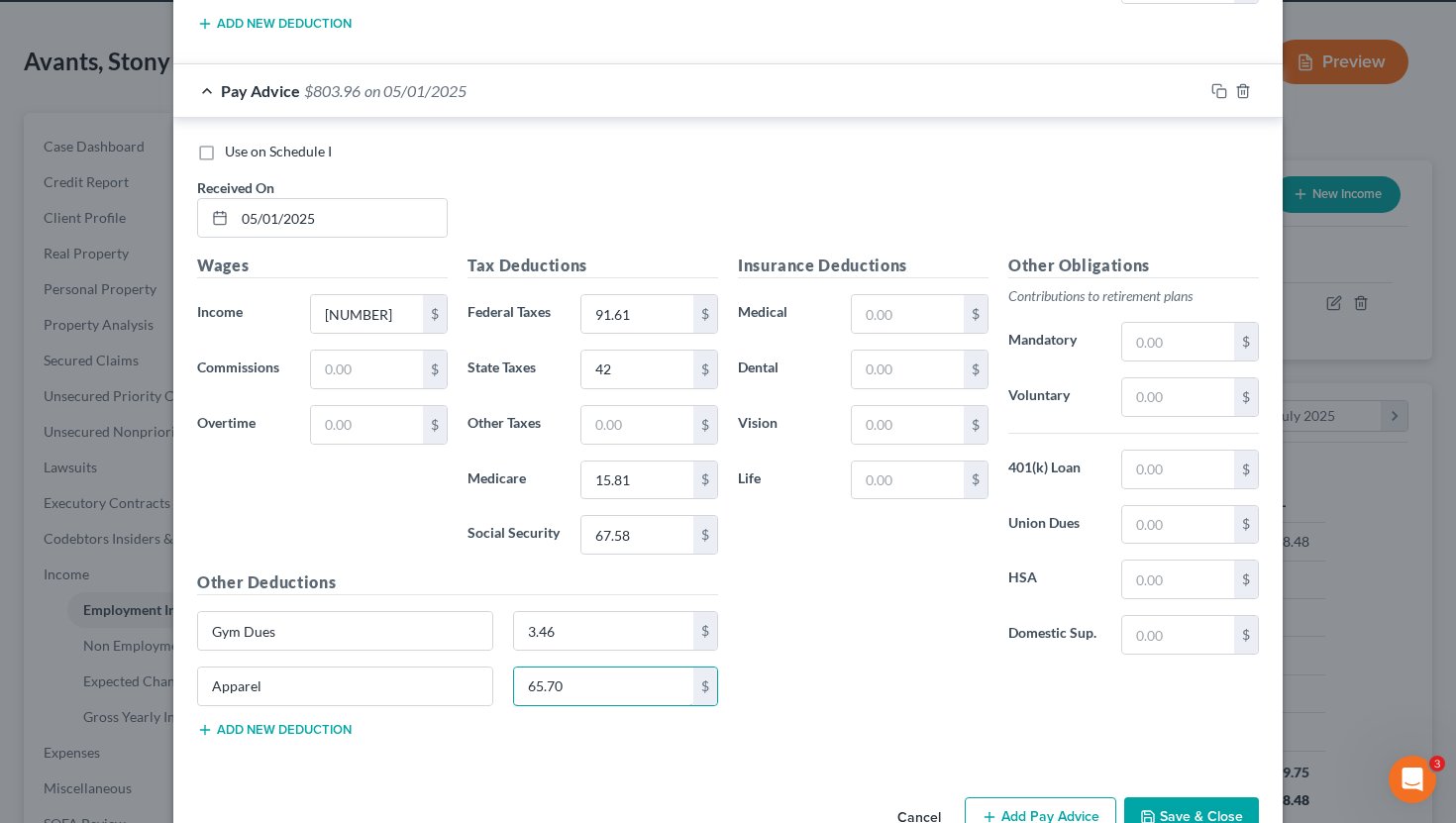 scroll, scrollTop: 5429, scrollLeft: 0, axis: vertical 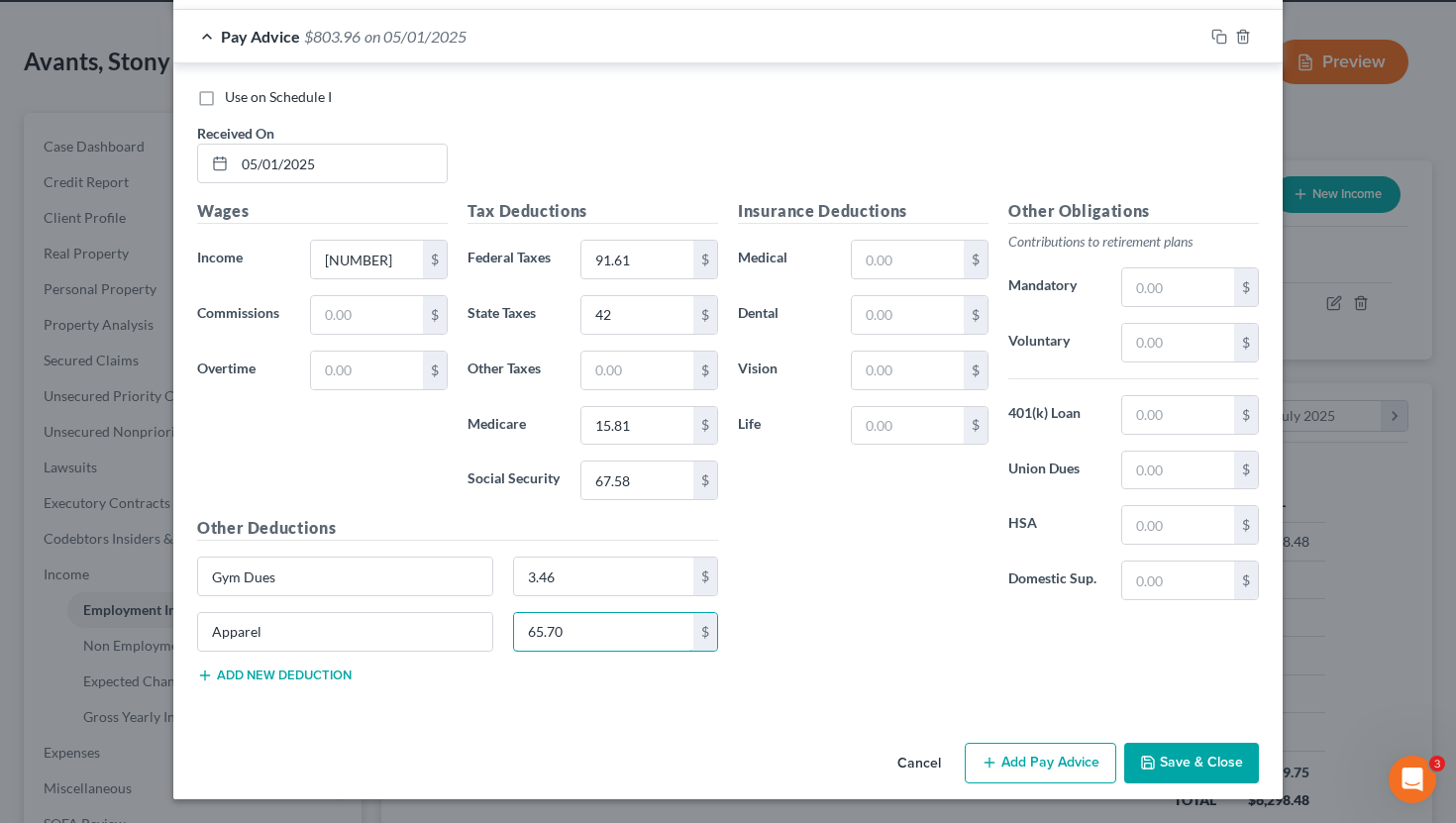 type on "65.70" 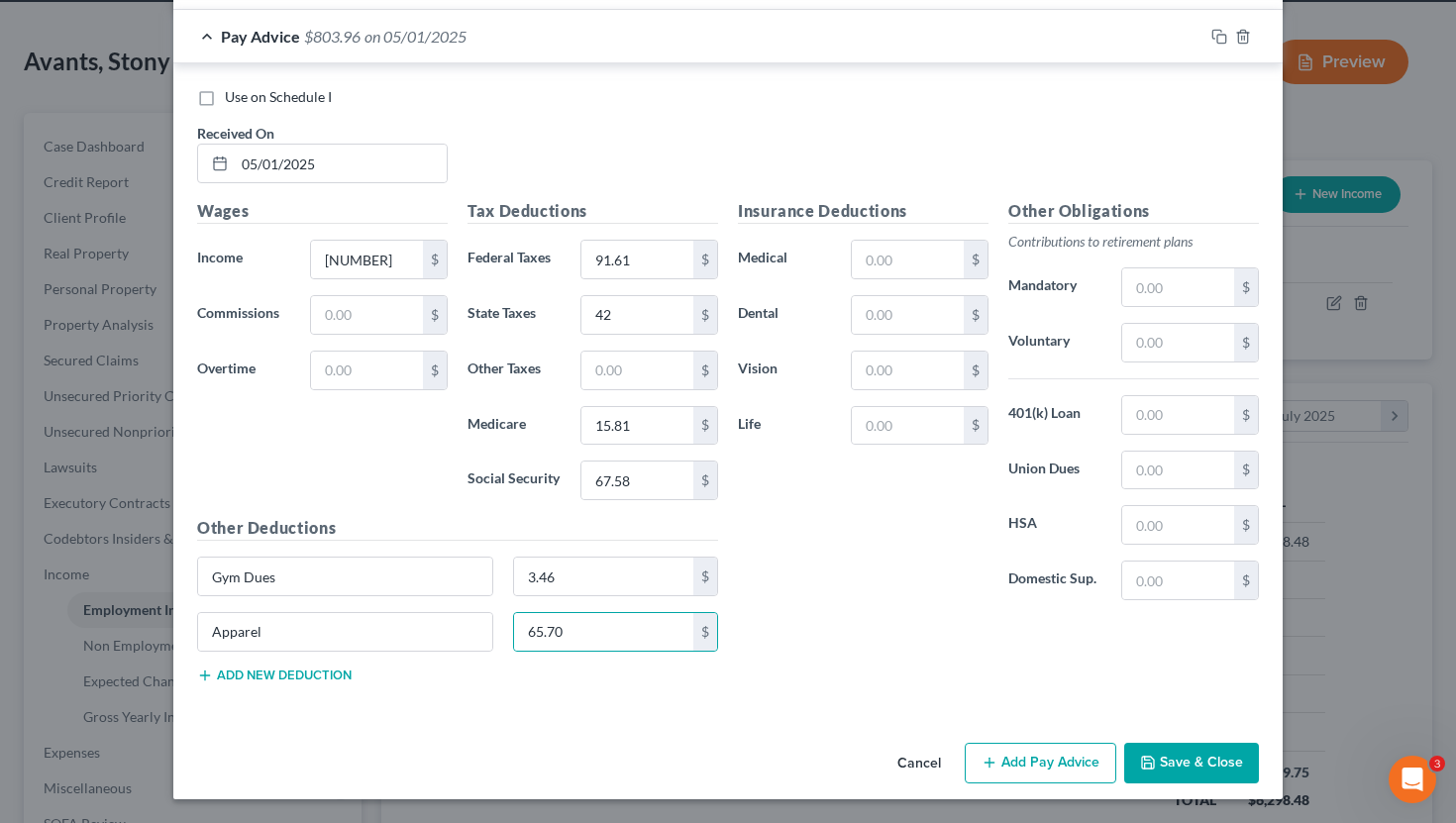 click on "Add Pay Advice" at bounding box center [1040, 764] 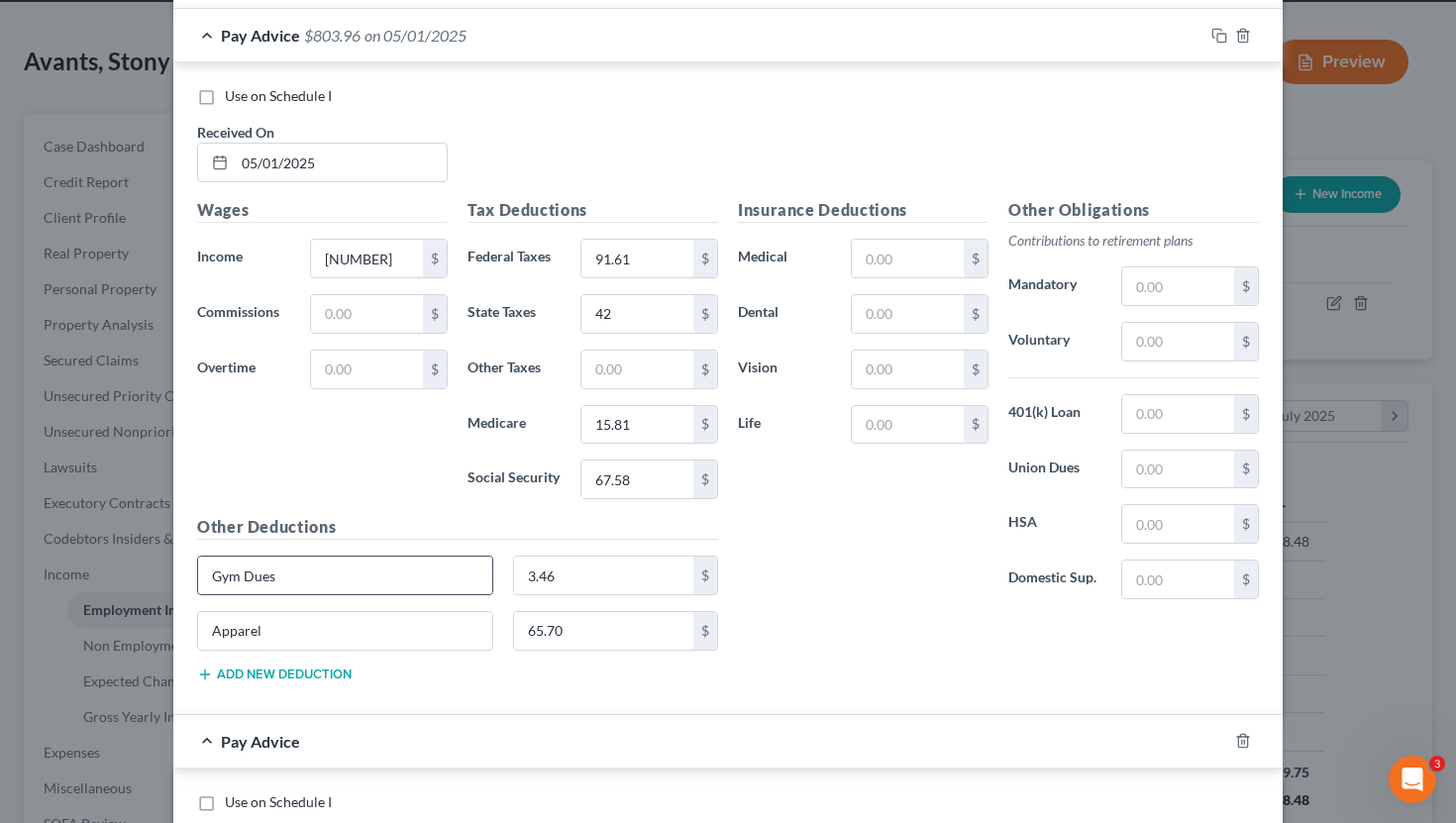 scroll, scrollTop: 5892, scrollLeft: 0, axis: vertical 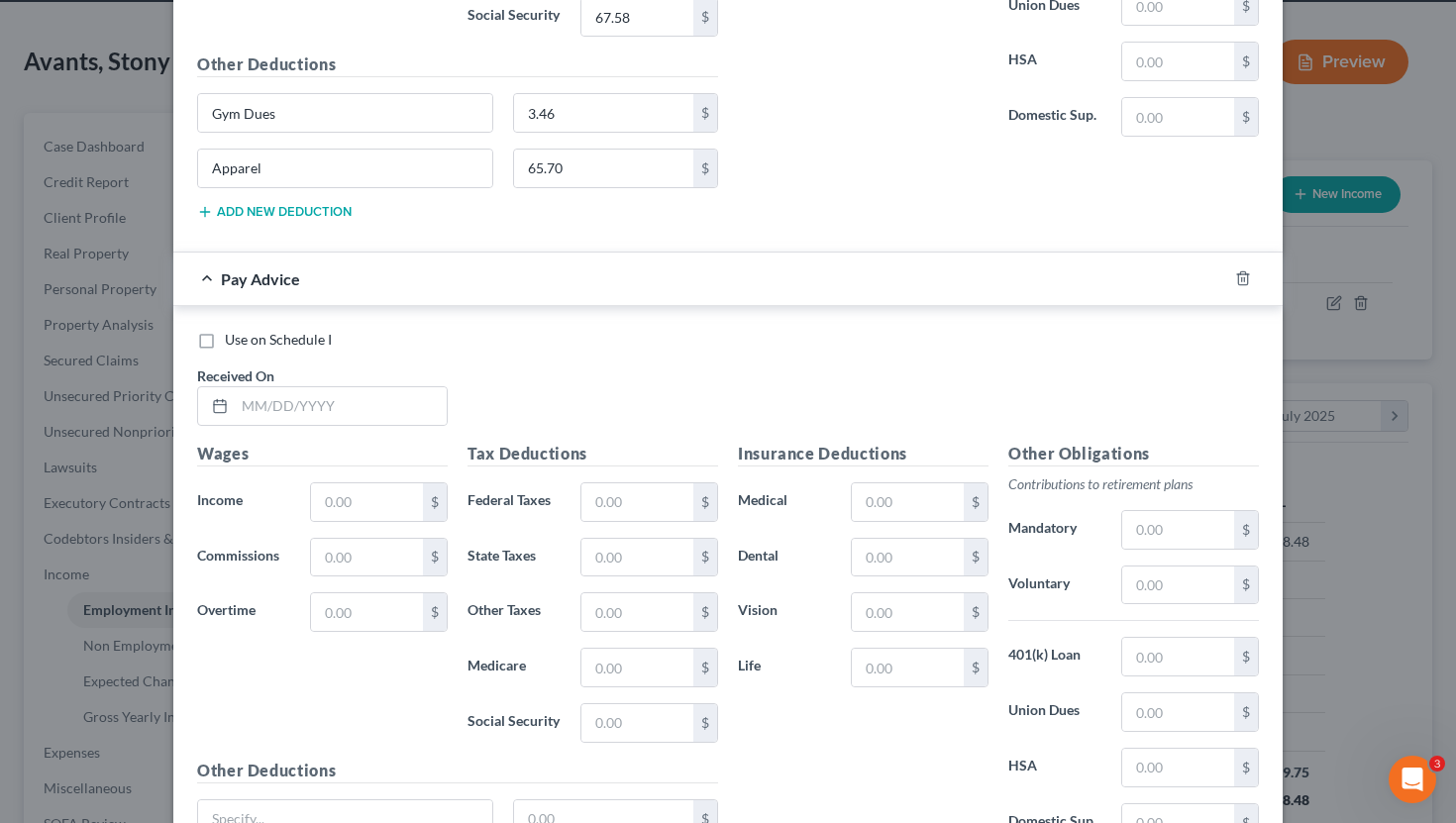 click on "Wages" at bounding box center (322, 454) 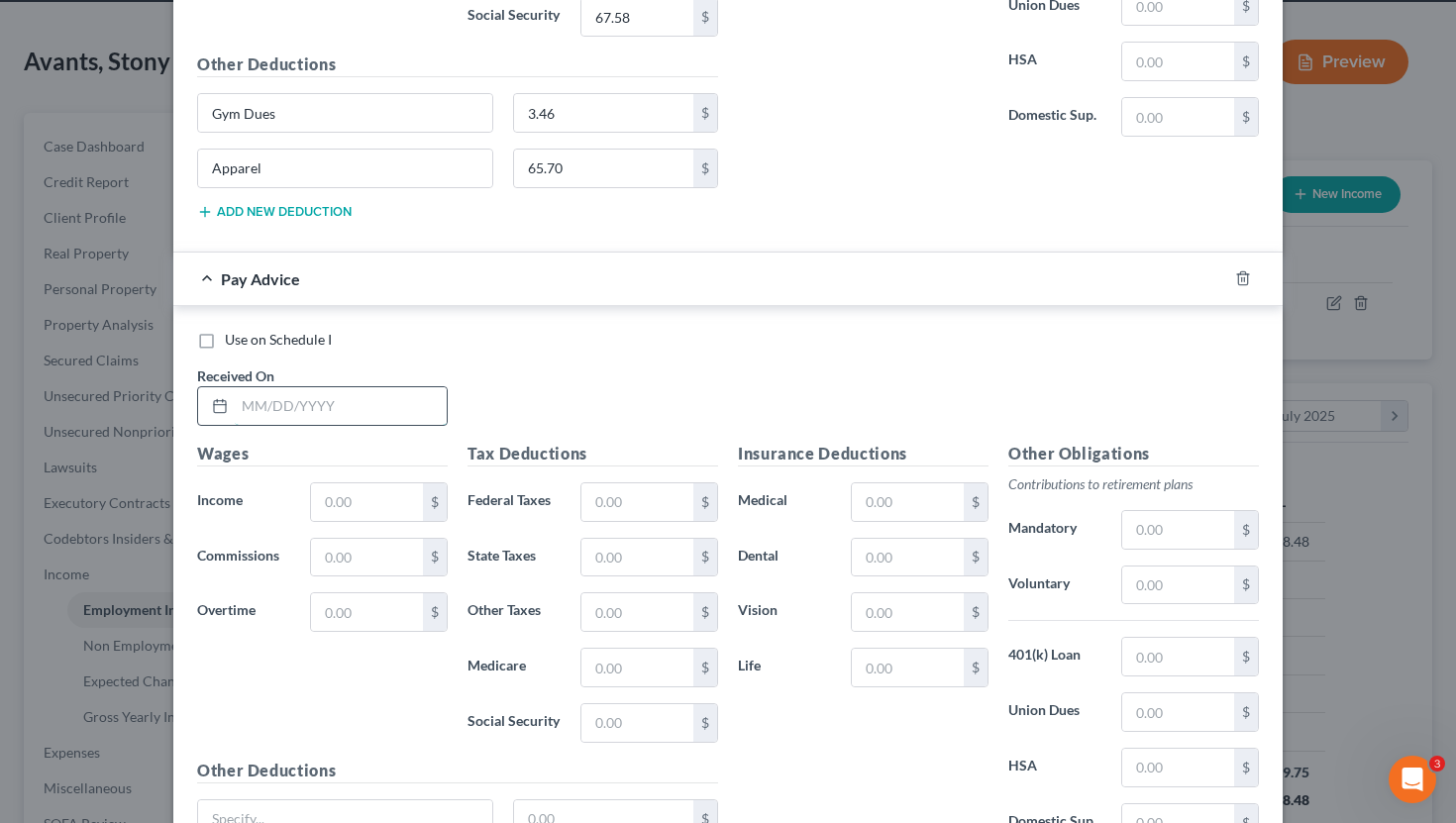 click at bounding box center (341, 406) 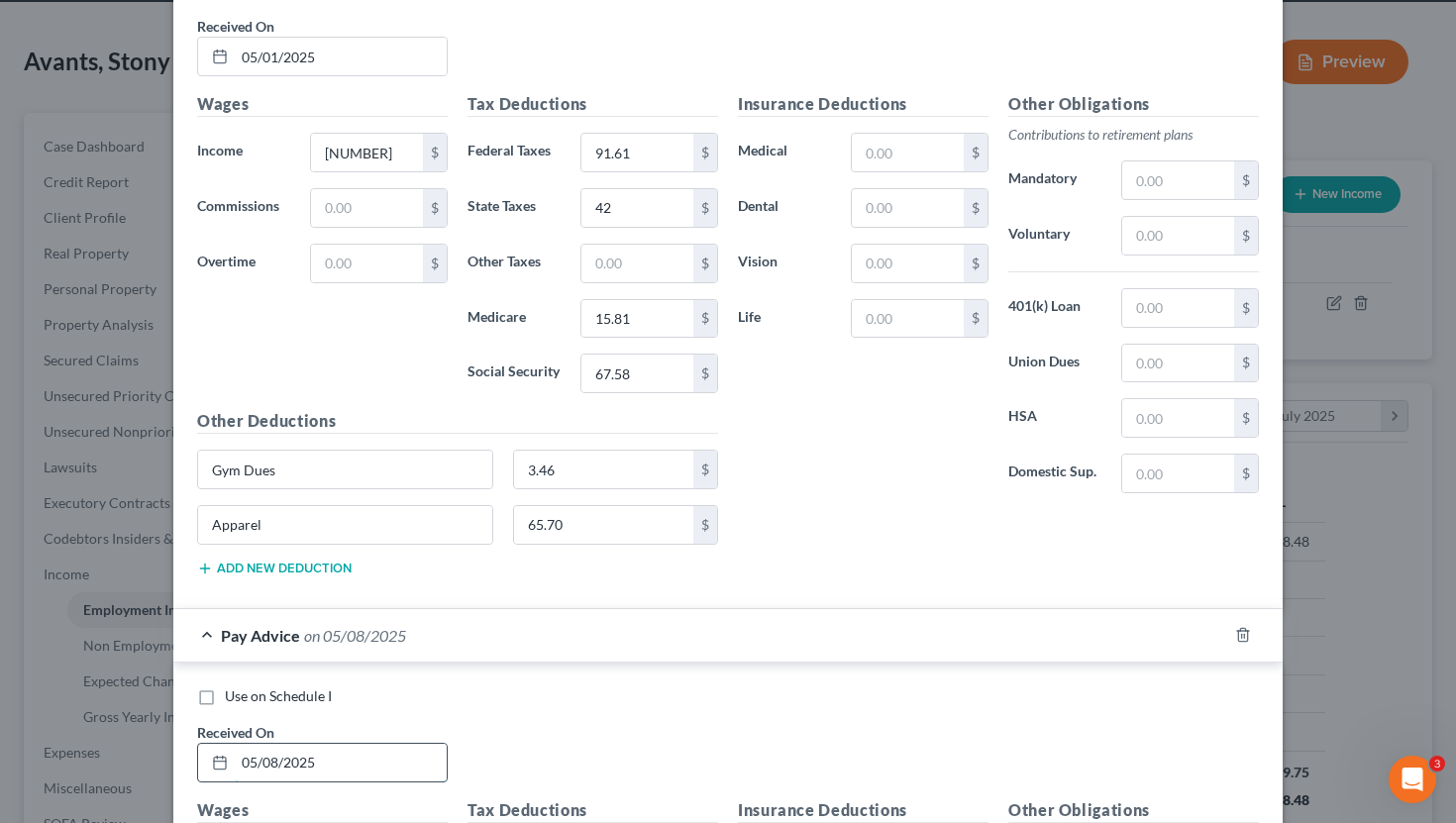 scroll, scrollTop: 5809, scrollLeft: 0, axis: vertical 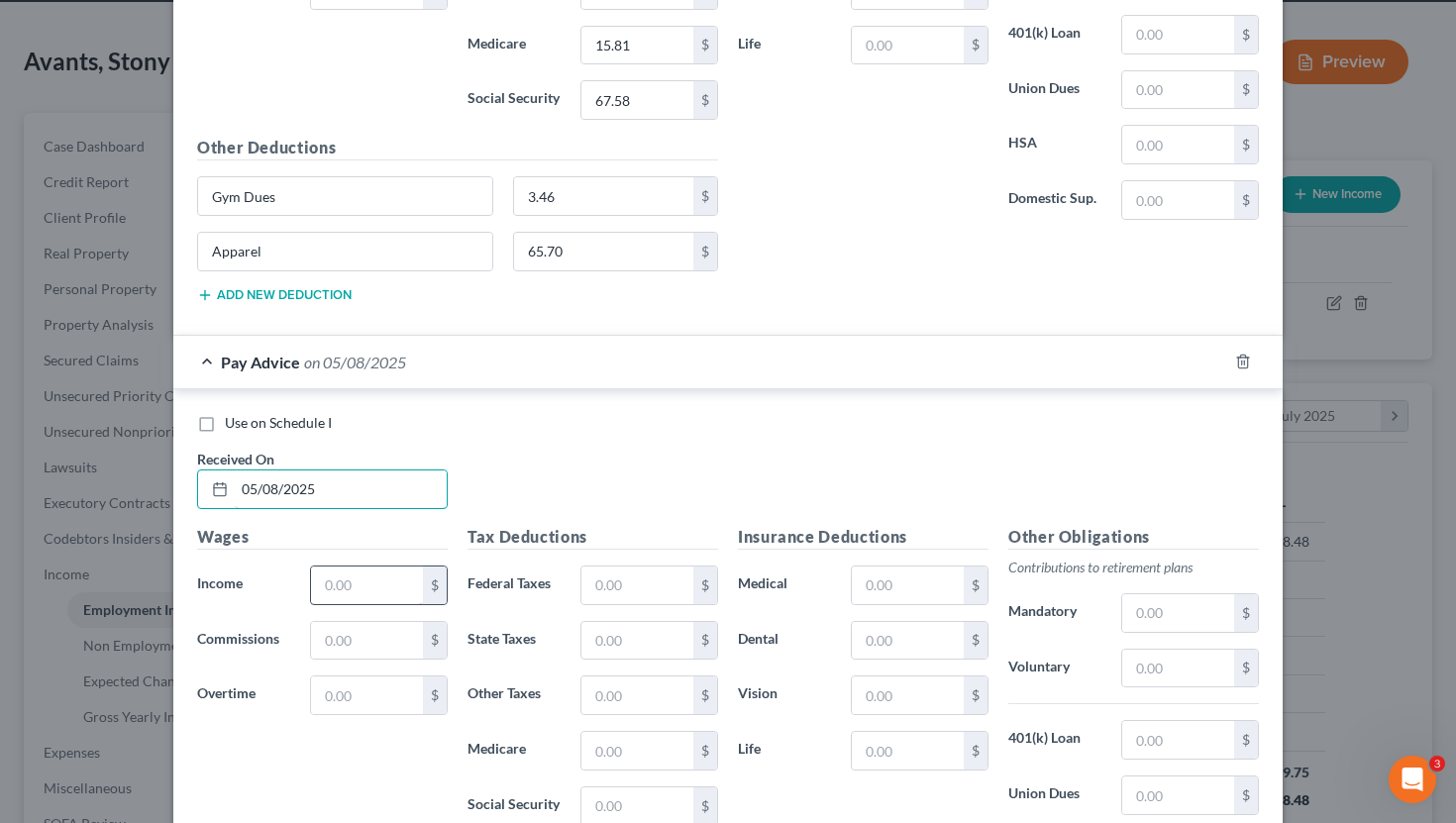 type on "05/08/2025" 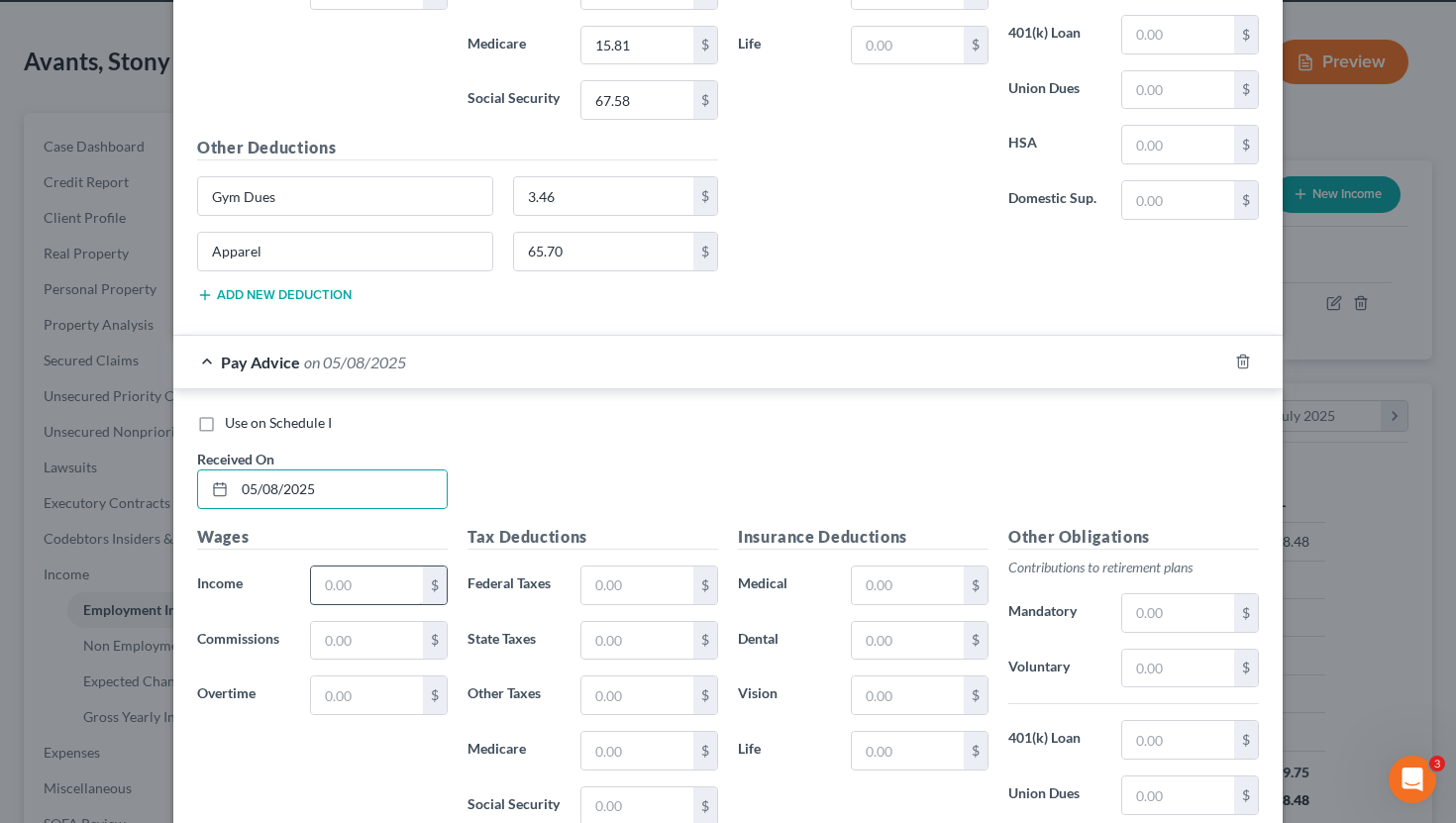 click at bounding box center (366, 585) 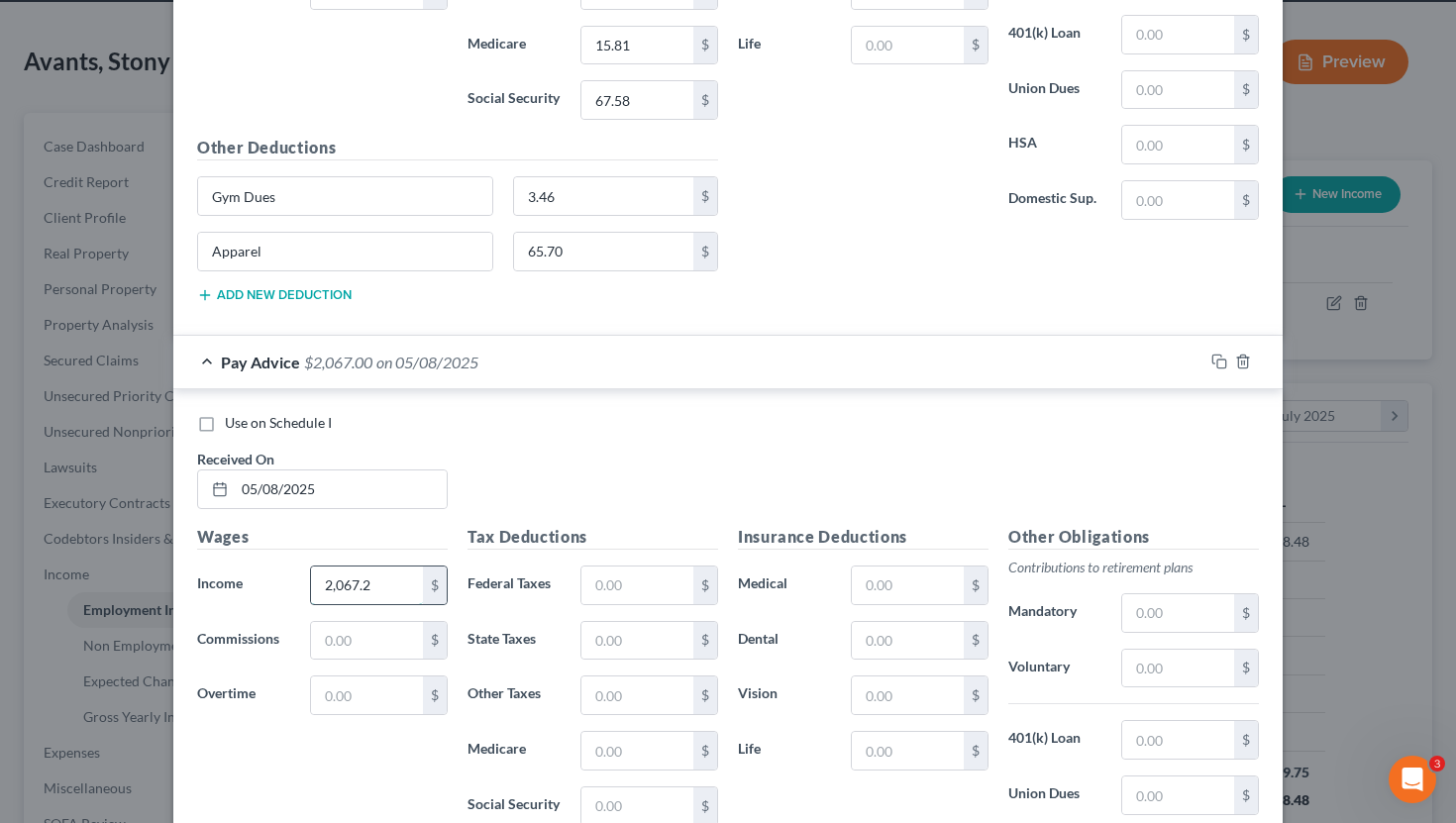 type on "2,067.2" 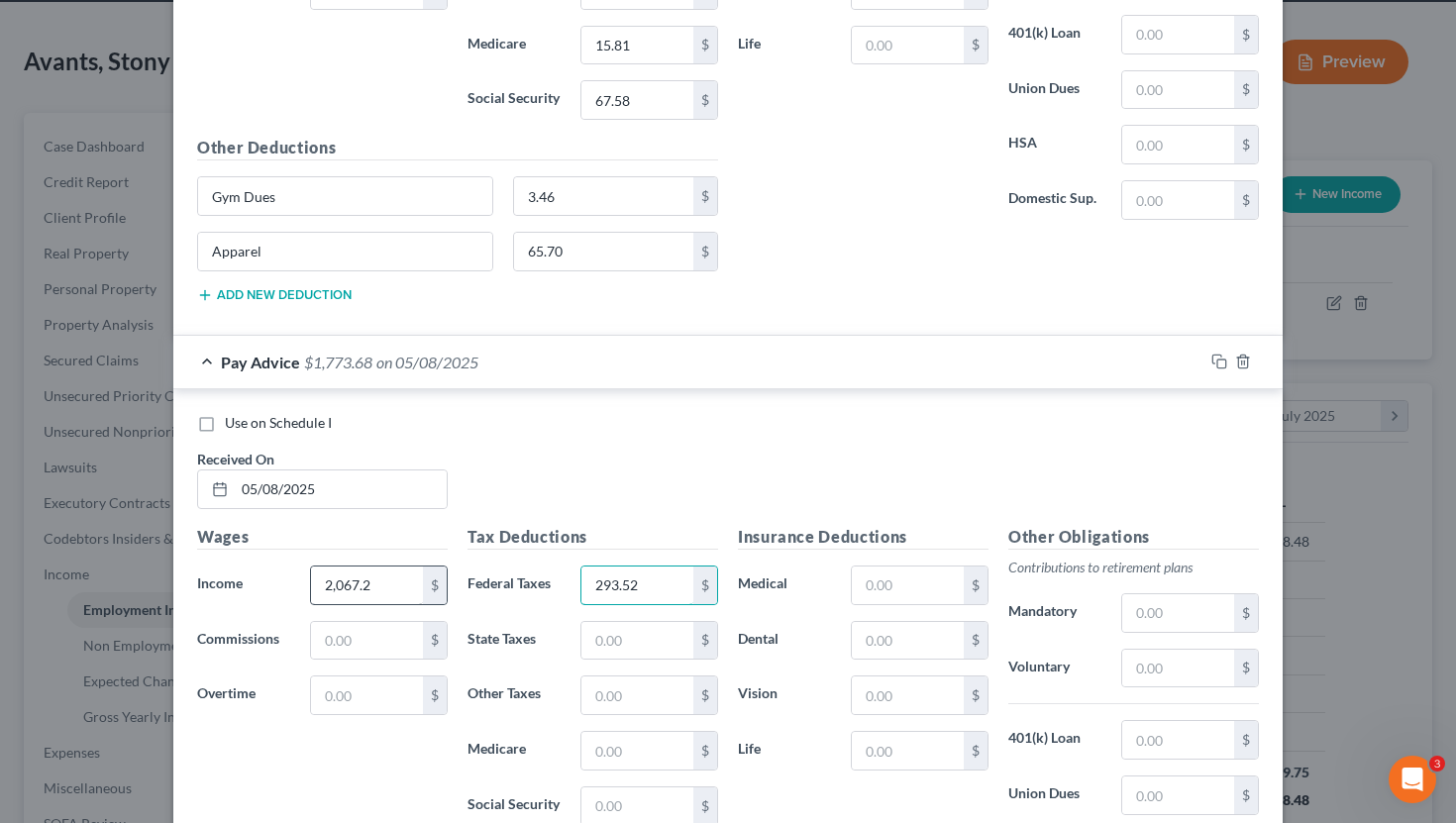 type on "293.52" 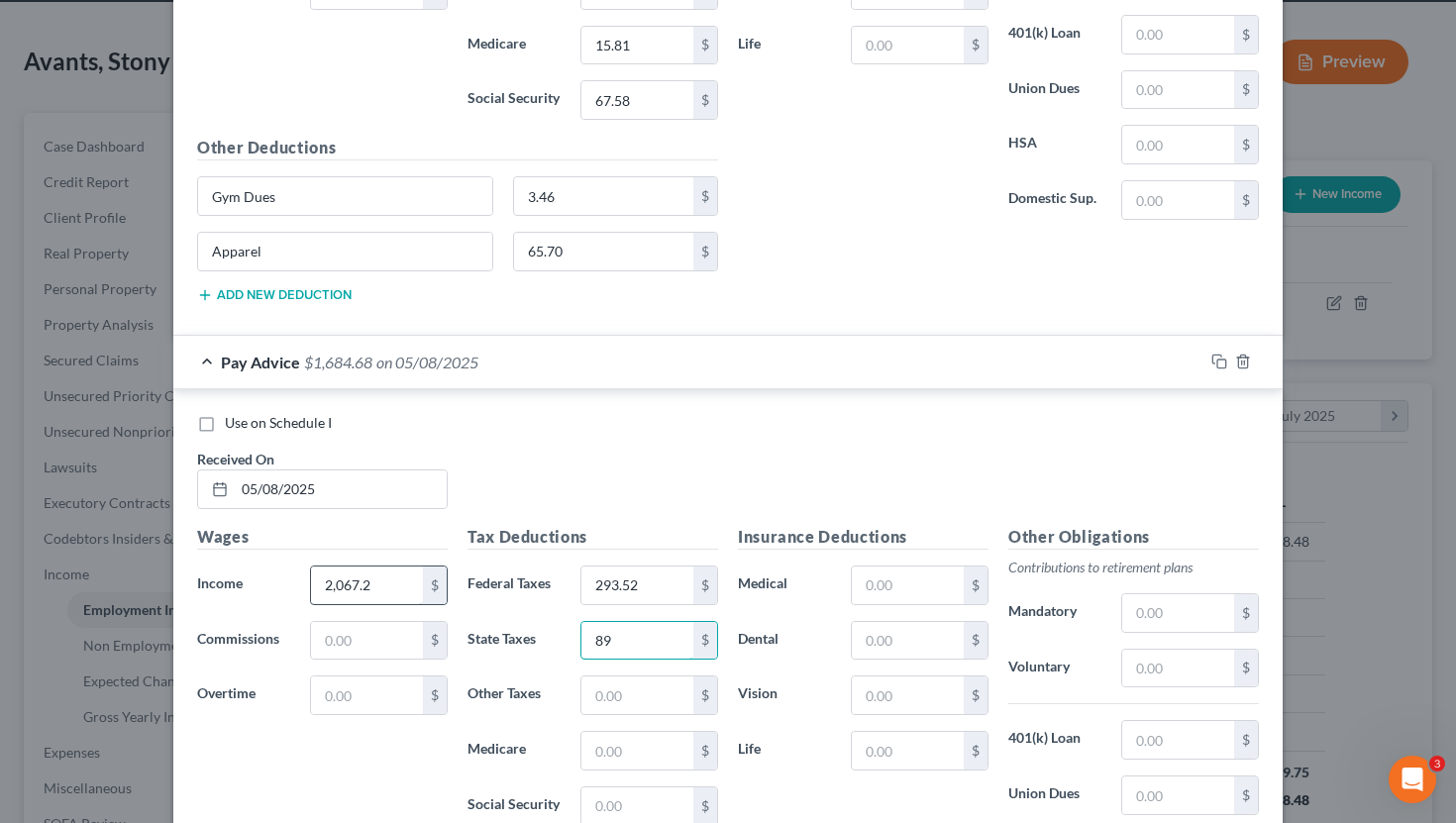type on "89" 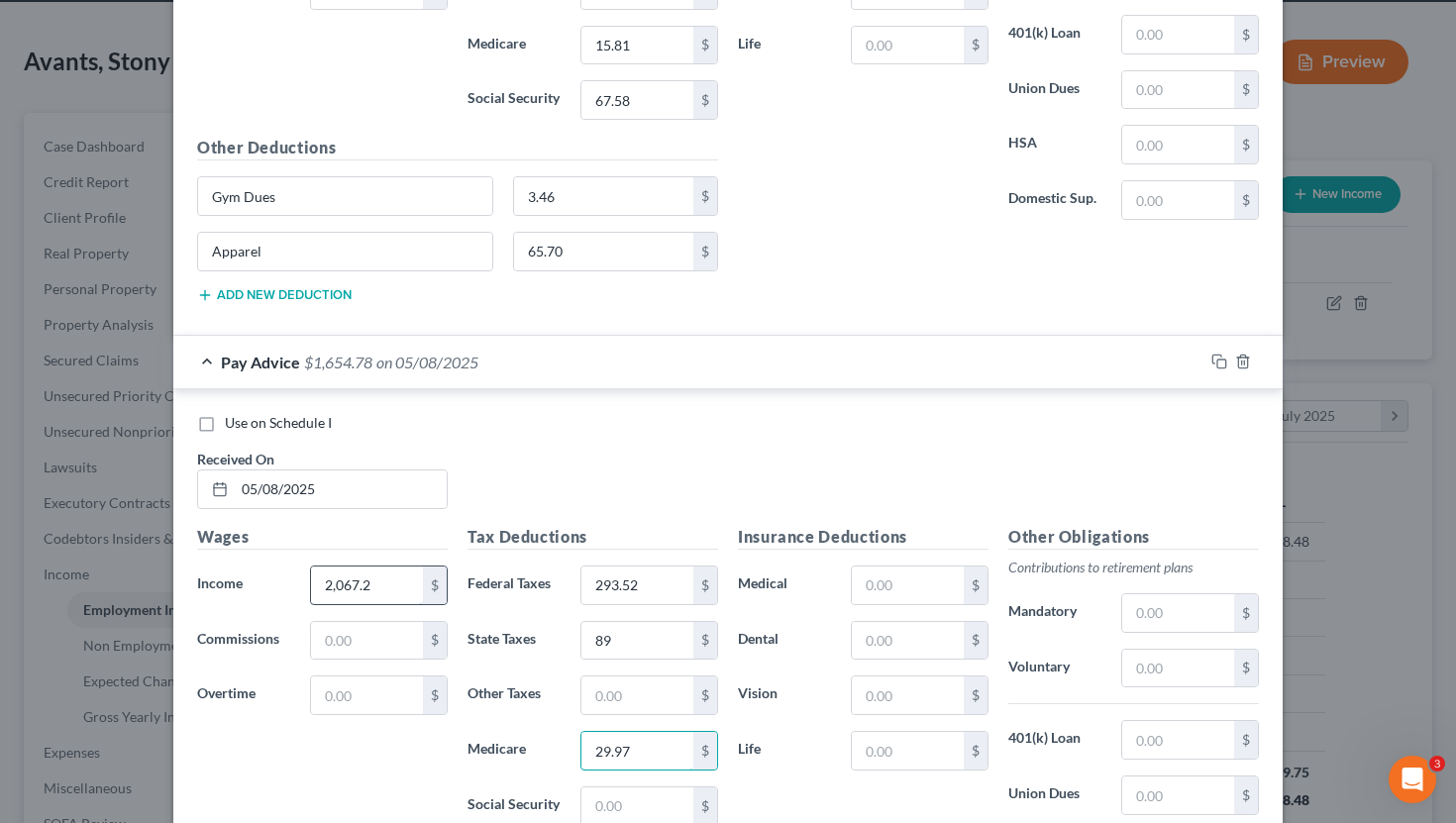 type on "29.97" 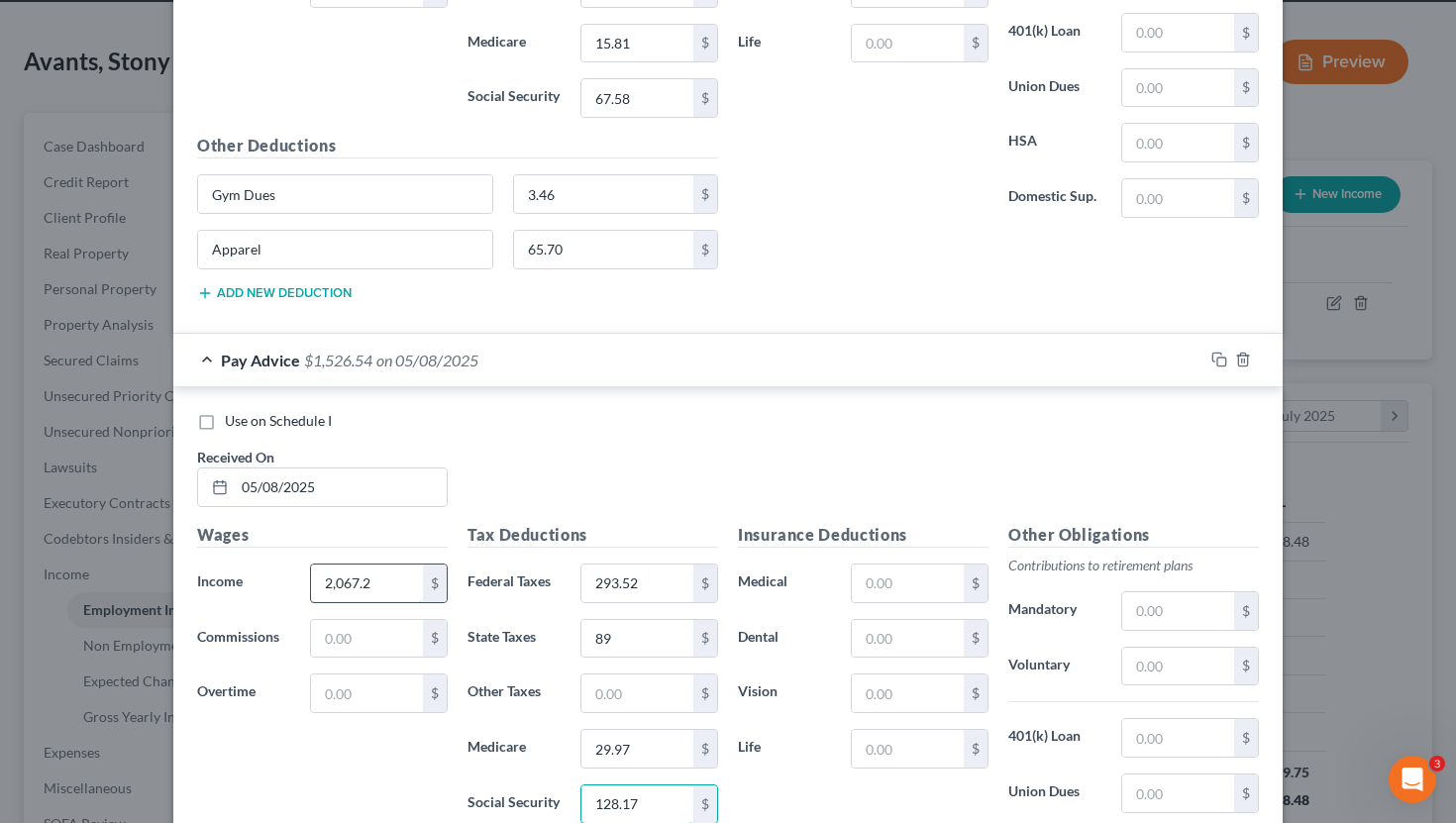 scroll, scrollTop: 6031, scrollLeft: 0, axis: vertical 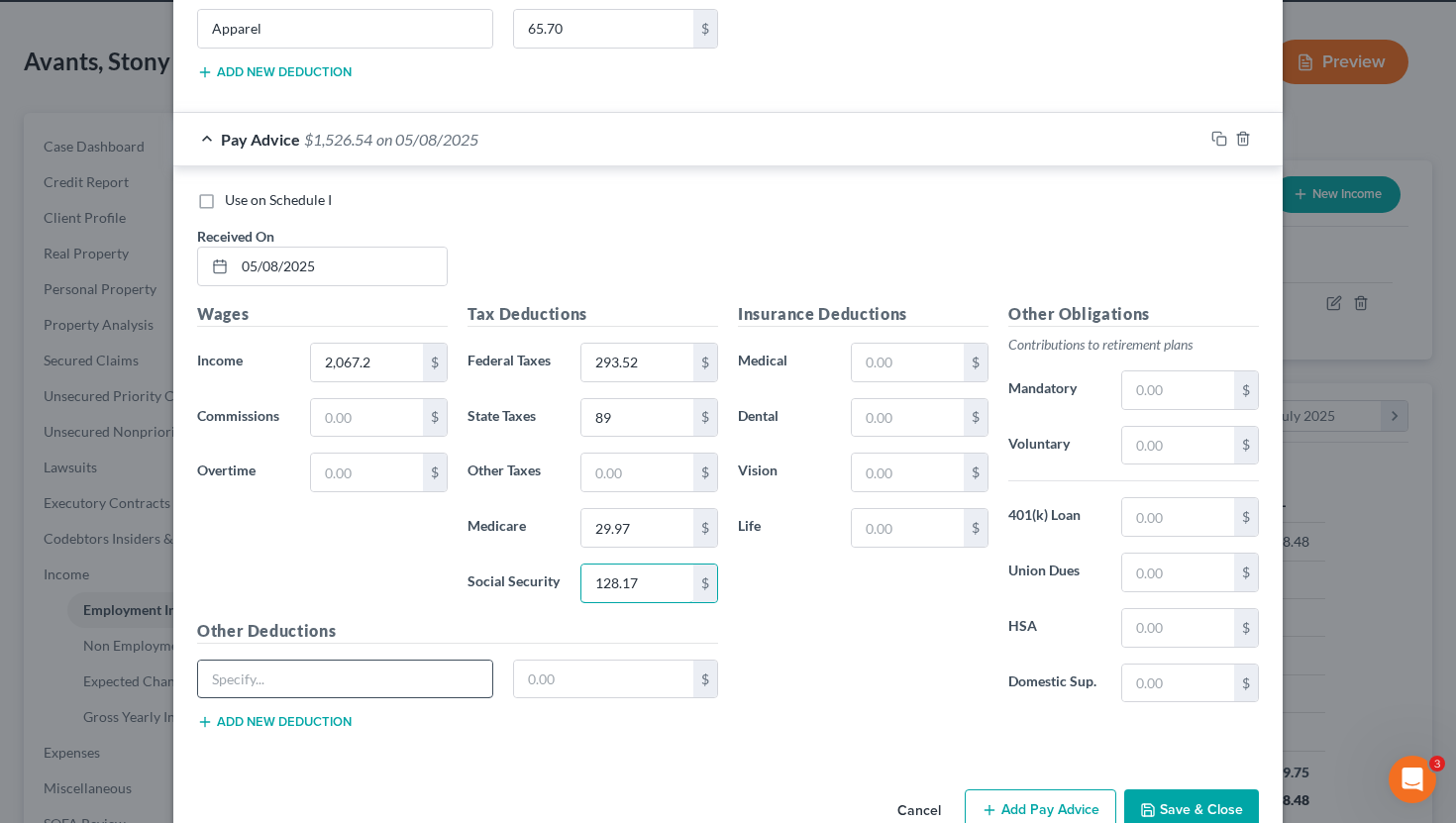 type on "128.17" 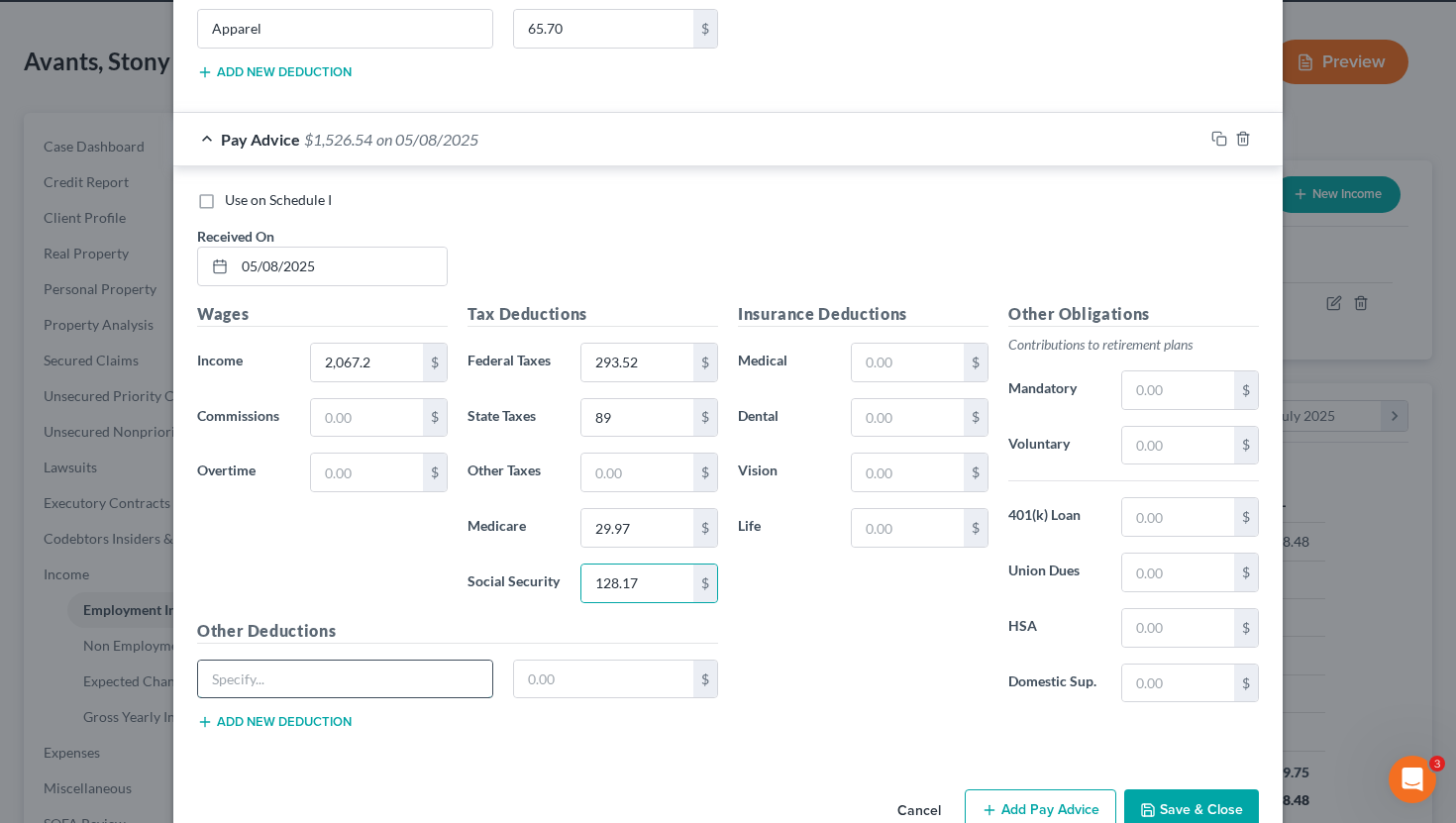 click at bounding box center (345, 679) 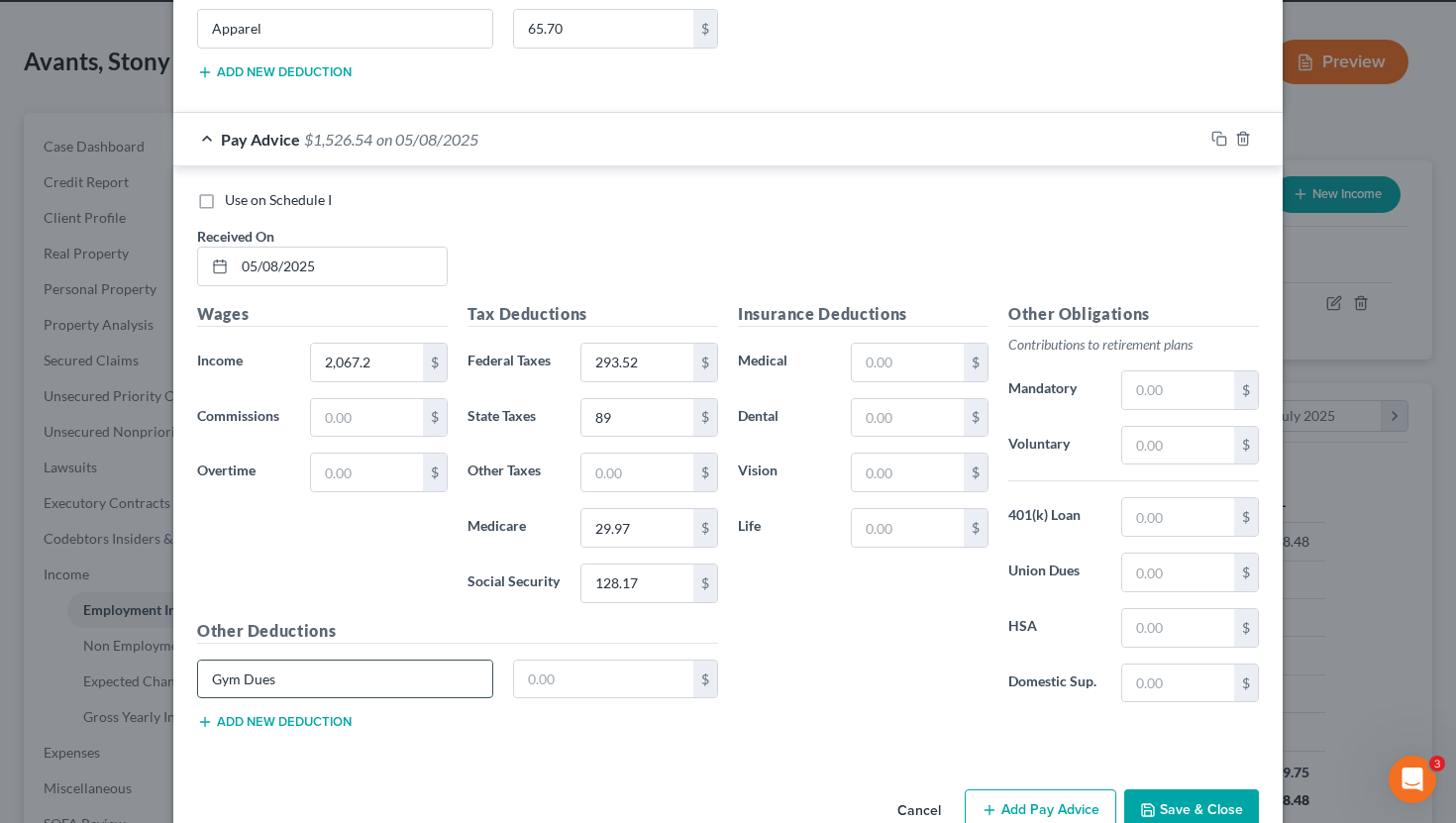 type on "Gym Dues" 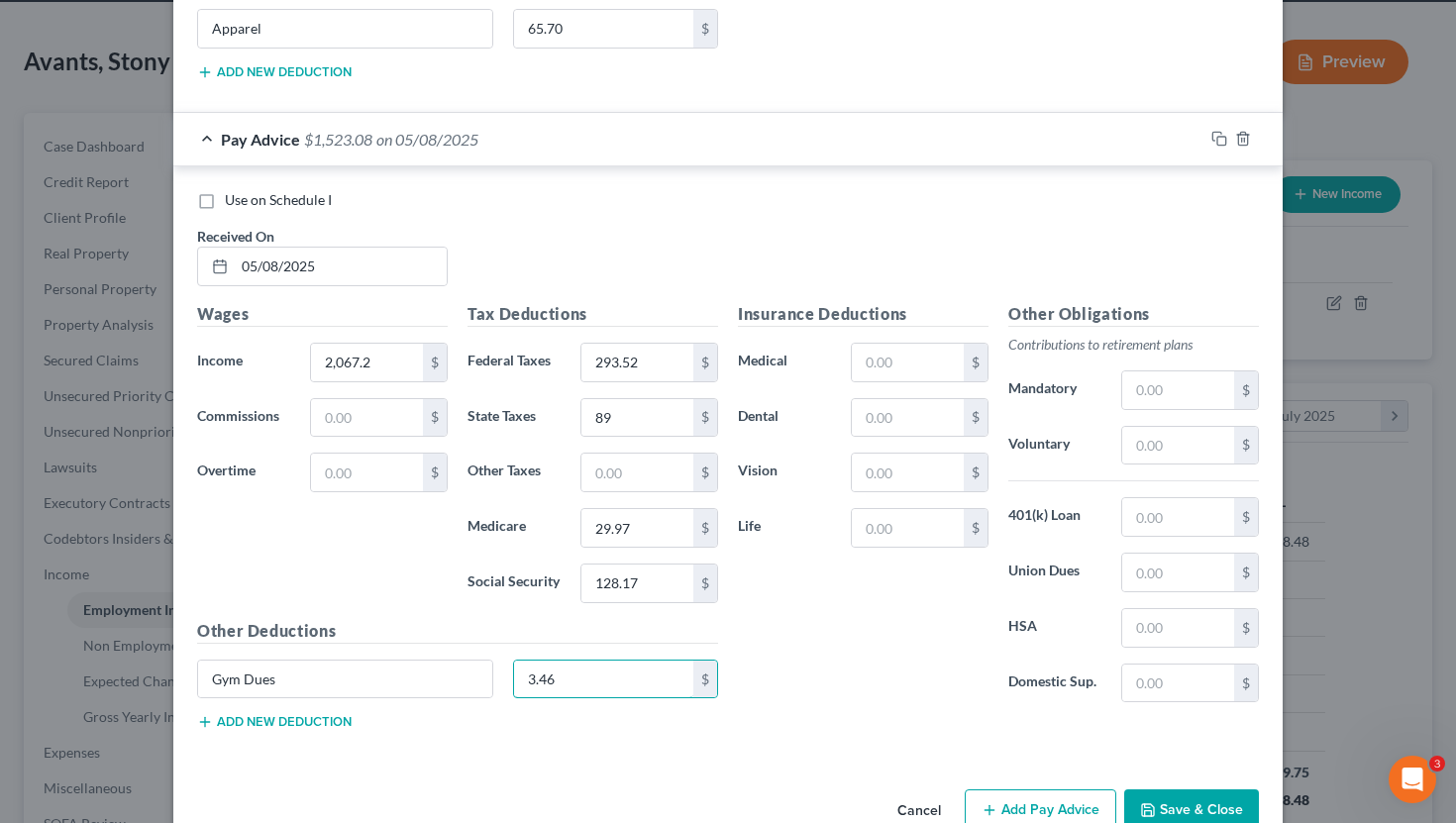 scroll, scrollTop: 6075, scrollLeft: 0, axis: vertical 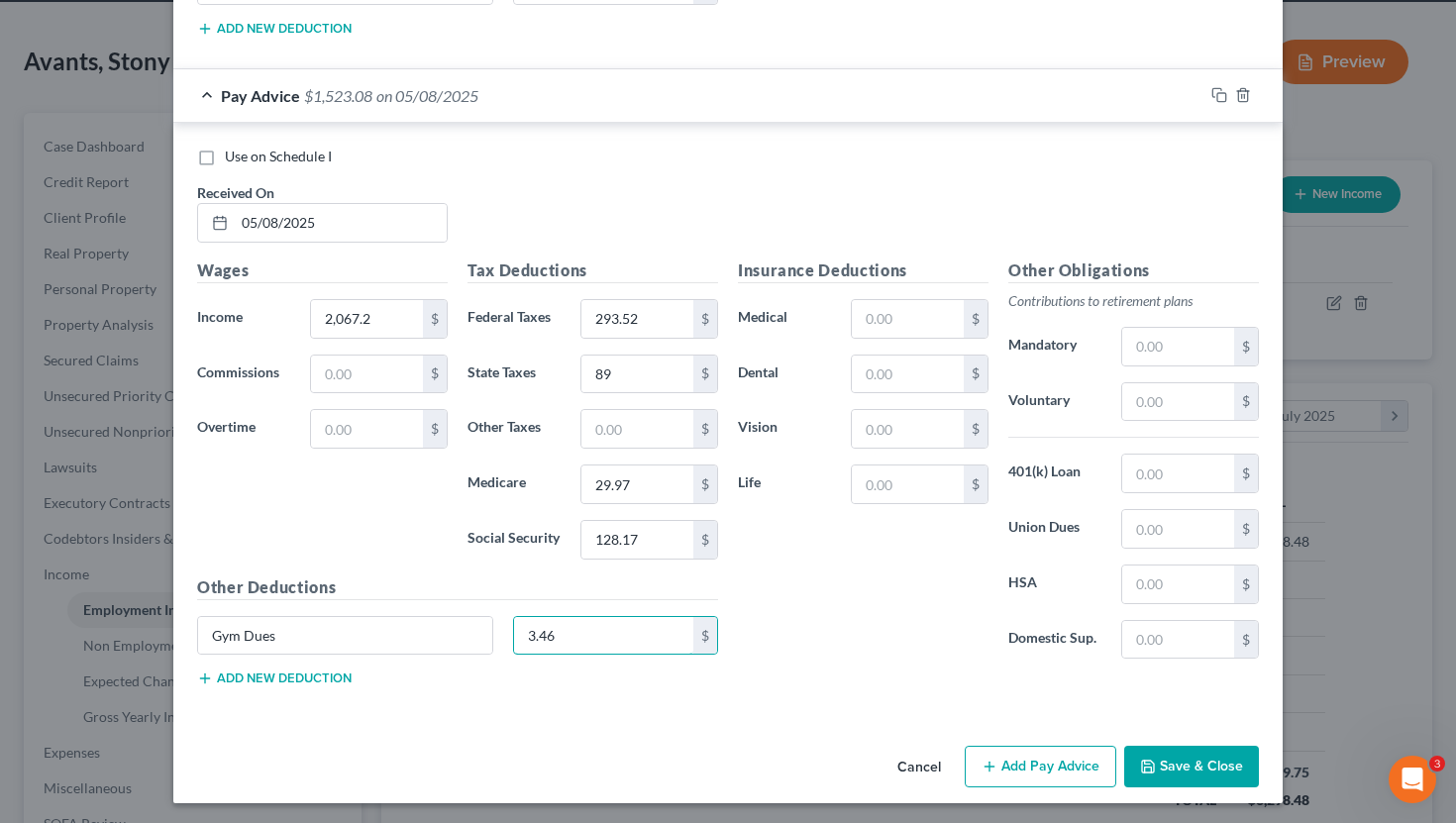 type on "3.46" 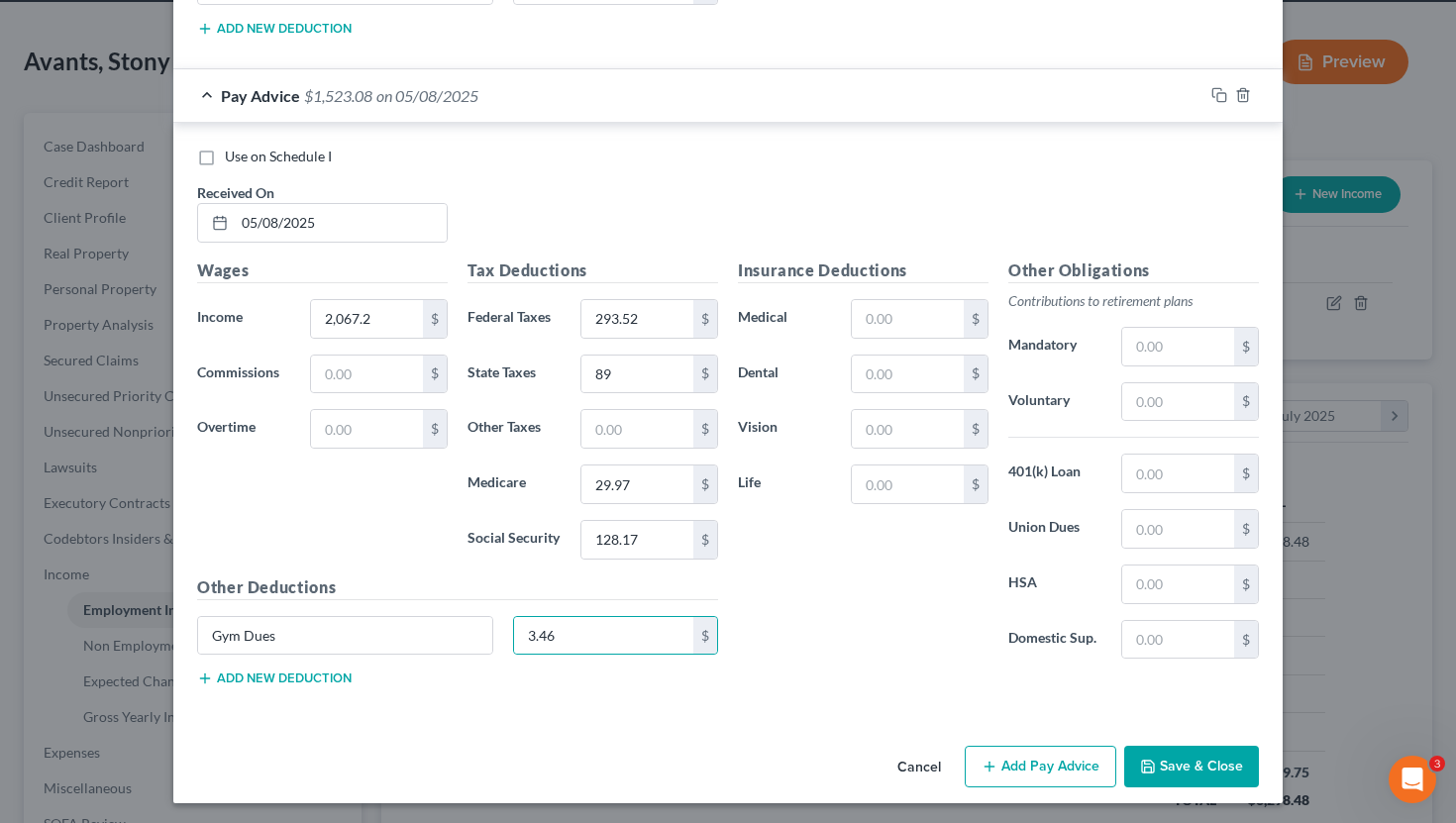 click on "Add Pay Advice" at bounding box center (1040, 767) 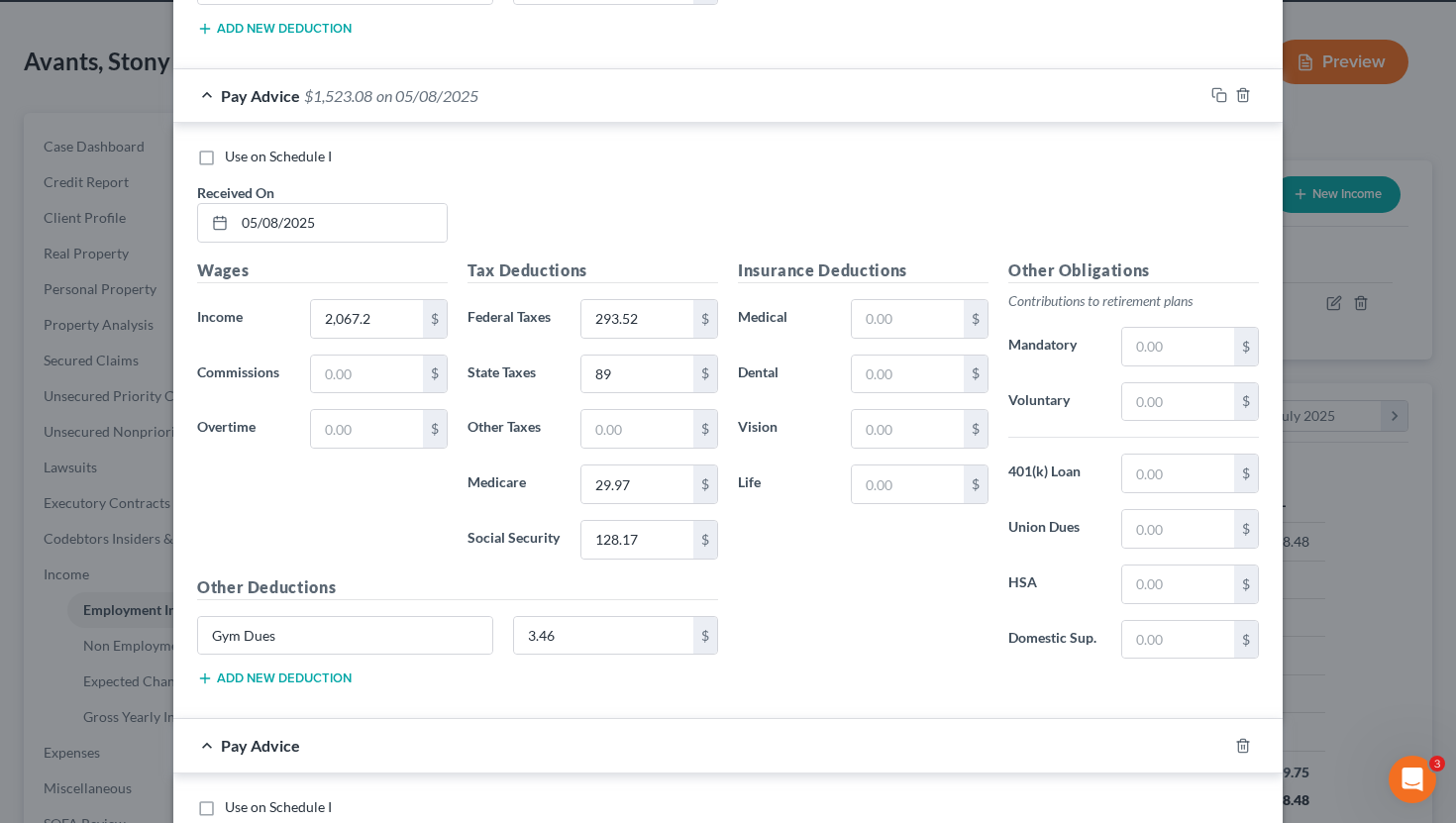 scroll, scrollTop: 6338, scrollLeft: 0, axis: vertical 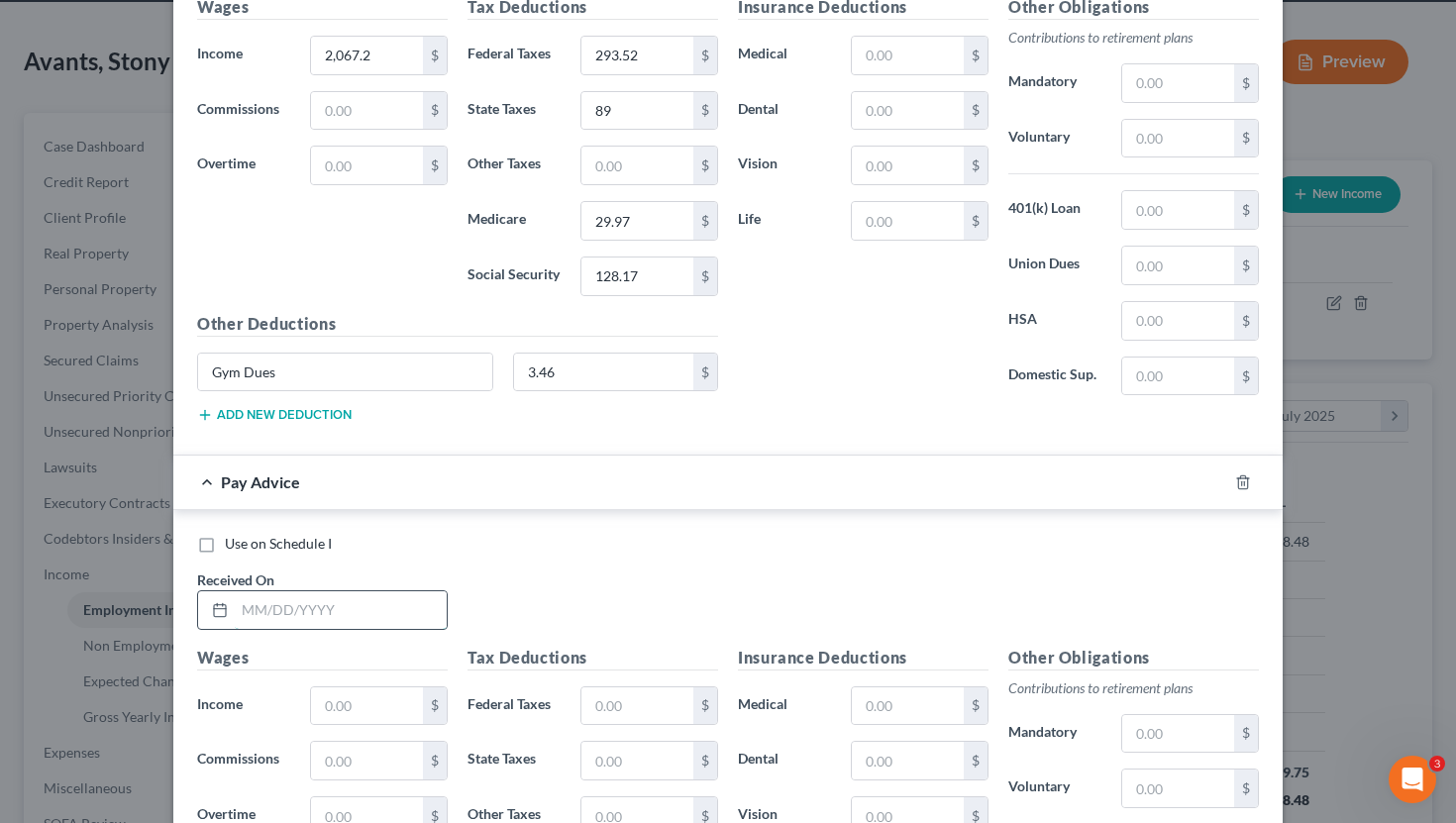 click at bounding box center (341, 610) 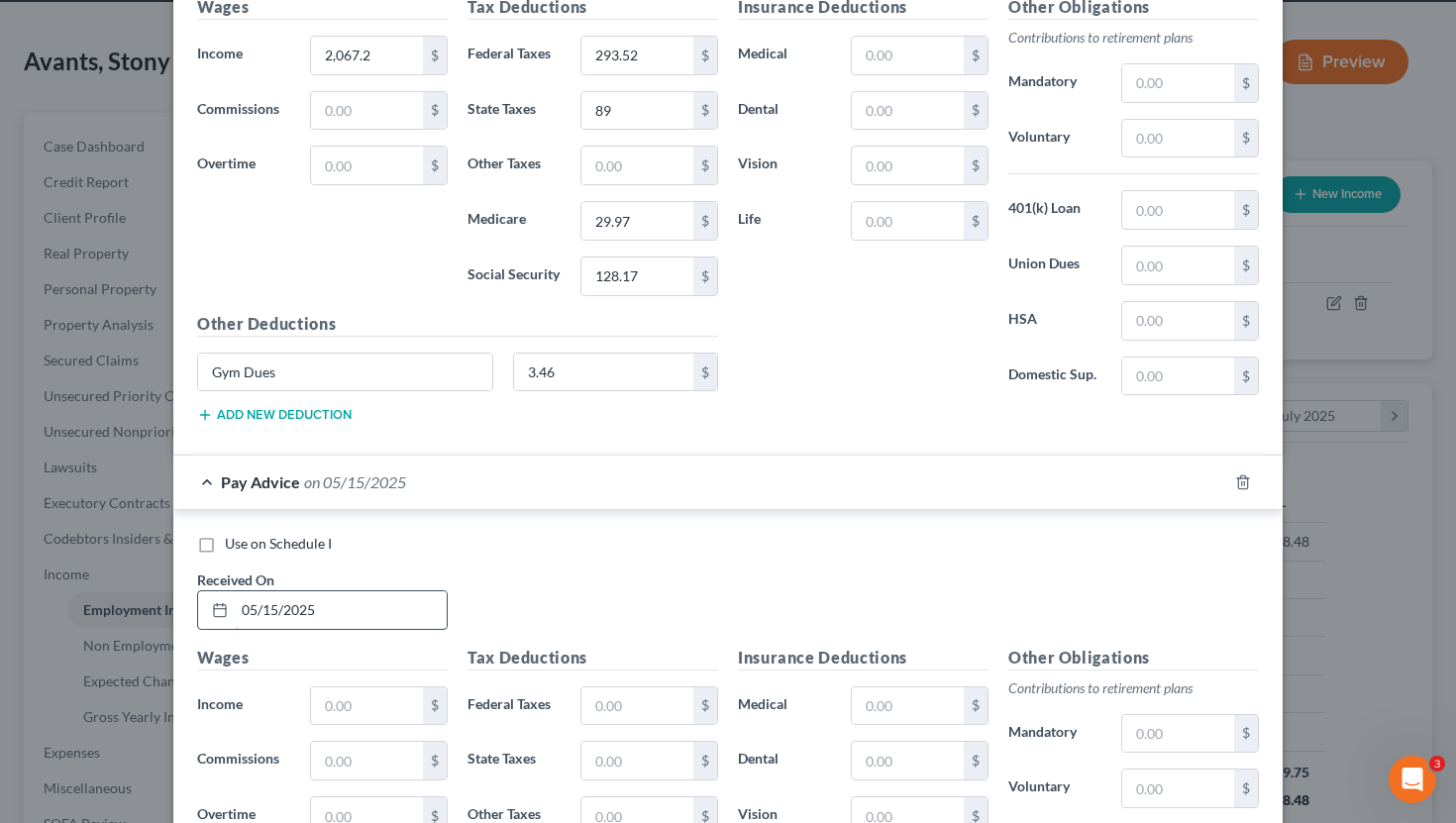 type on "05/15/2025" 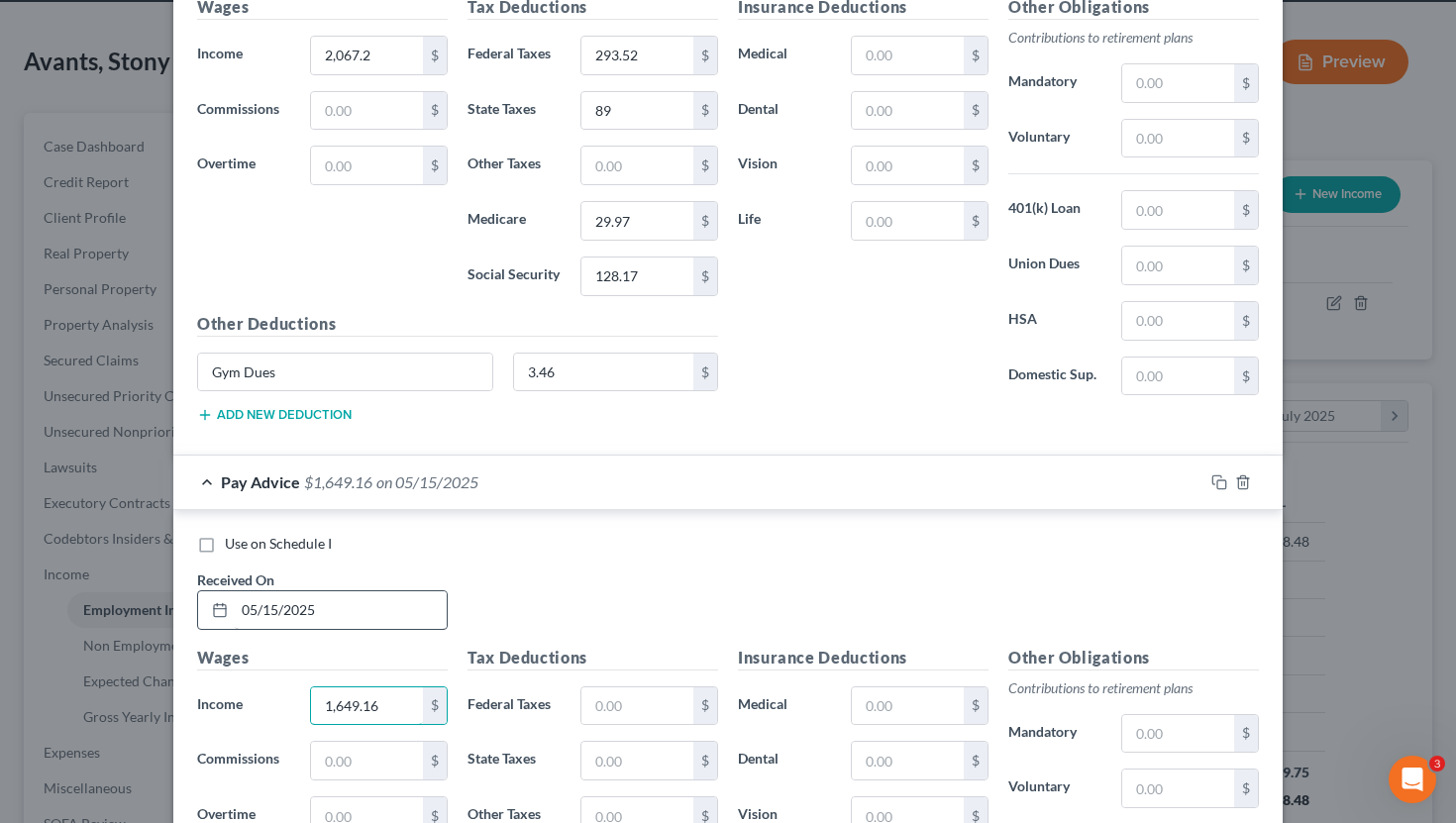 type on "1,649.16" 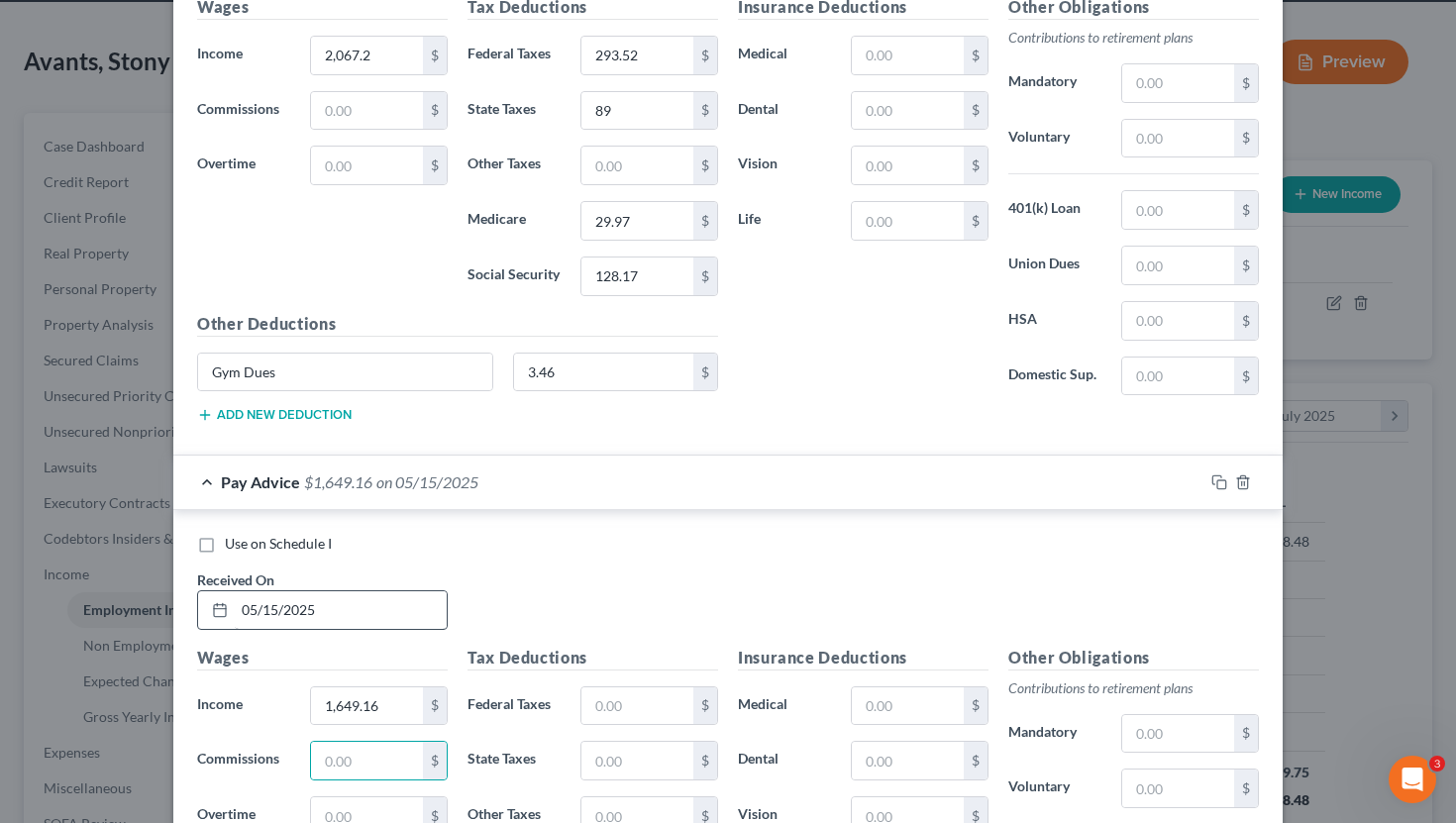 scroll, scrollTop: 6351, scrollLeft: 0, axis: vertical 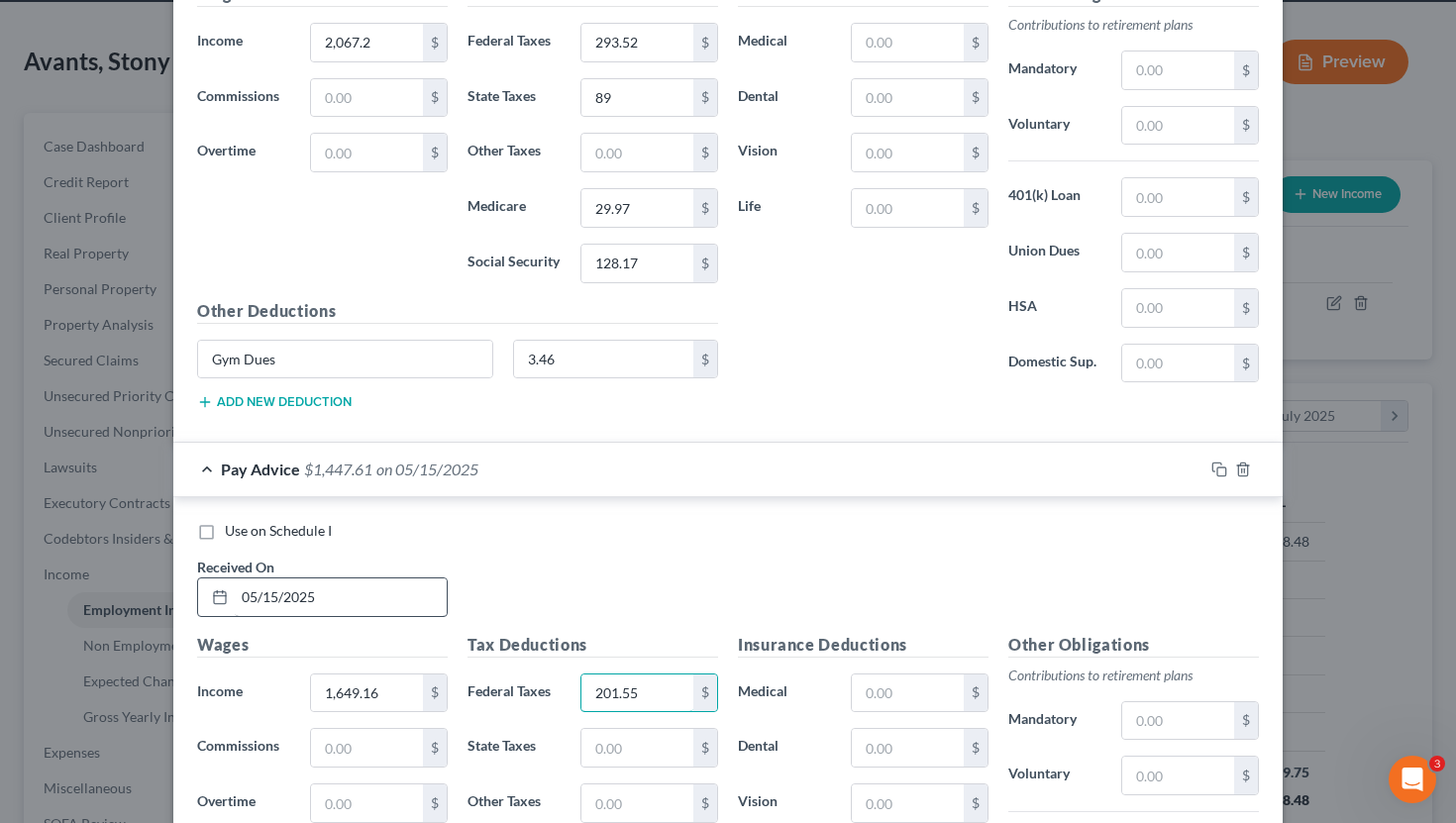 type on "201.55" 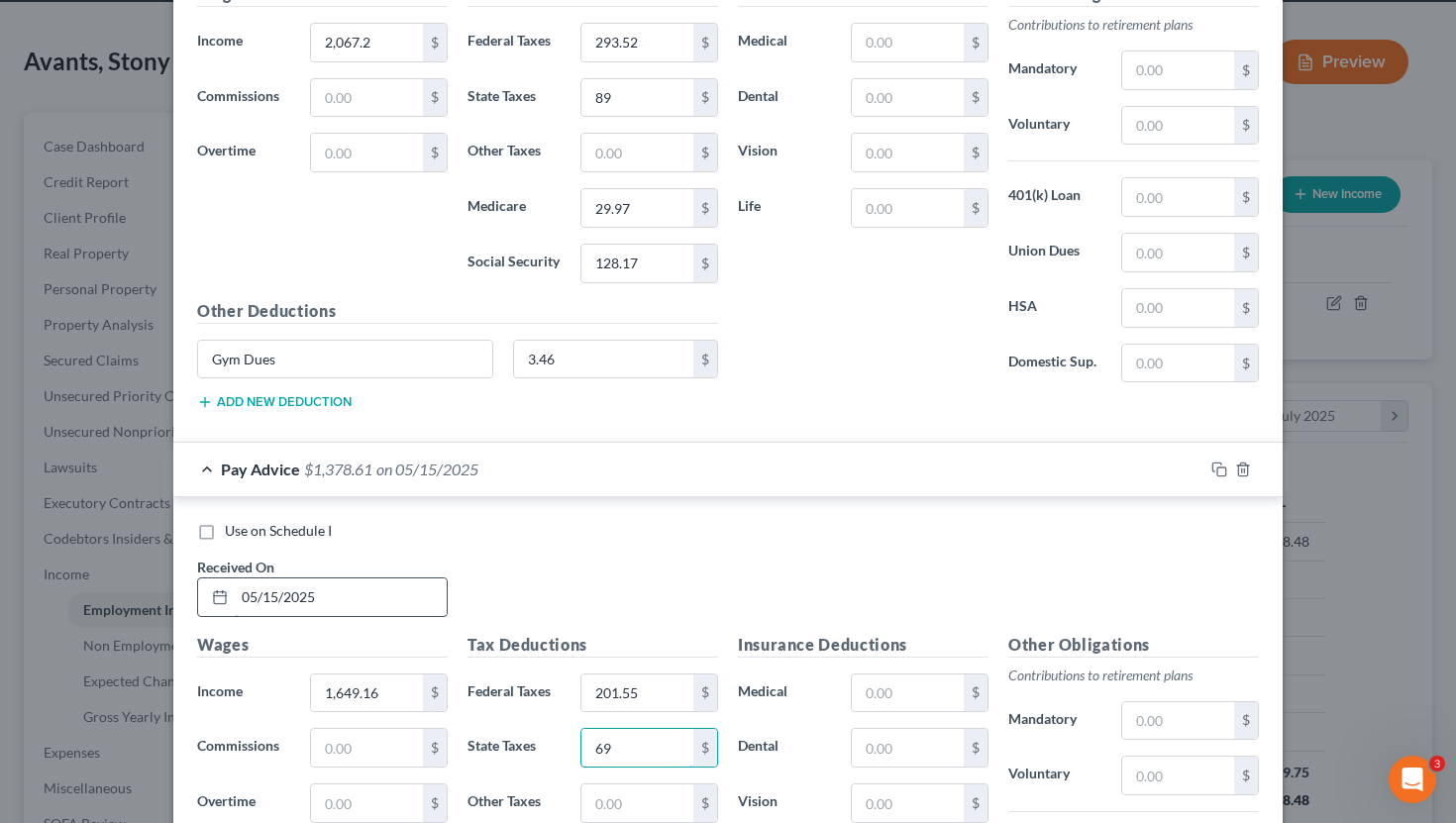type on "69" 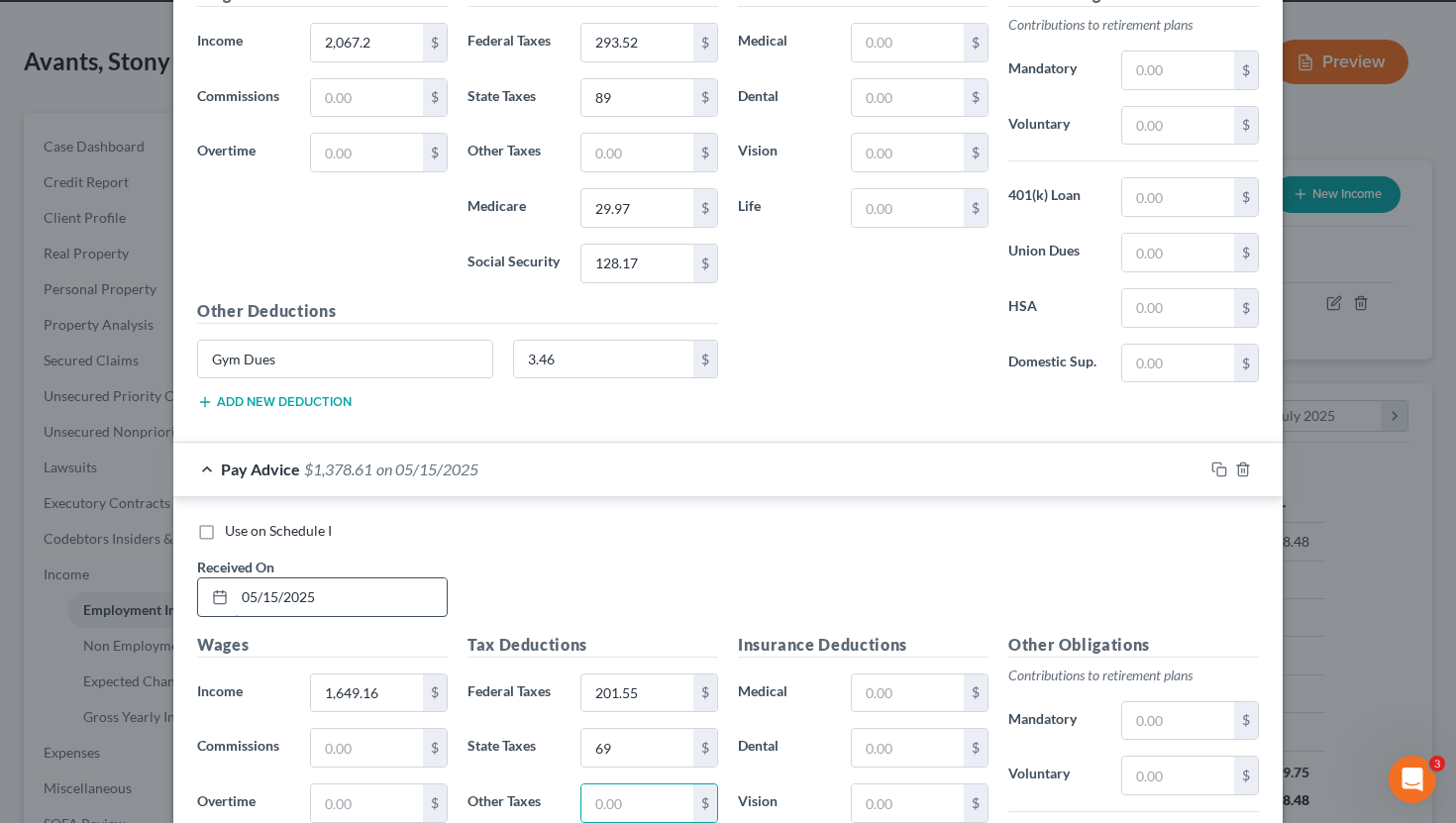 scroll, scrollTop: 6731, scrollLeft: 0, axis: vertical 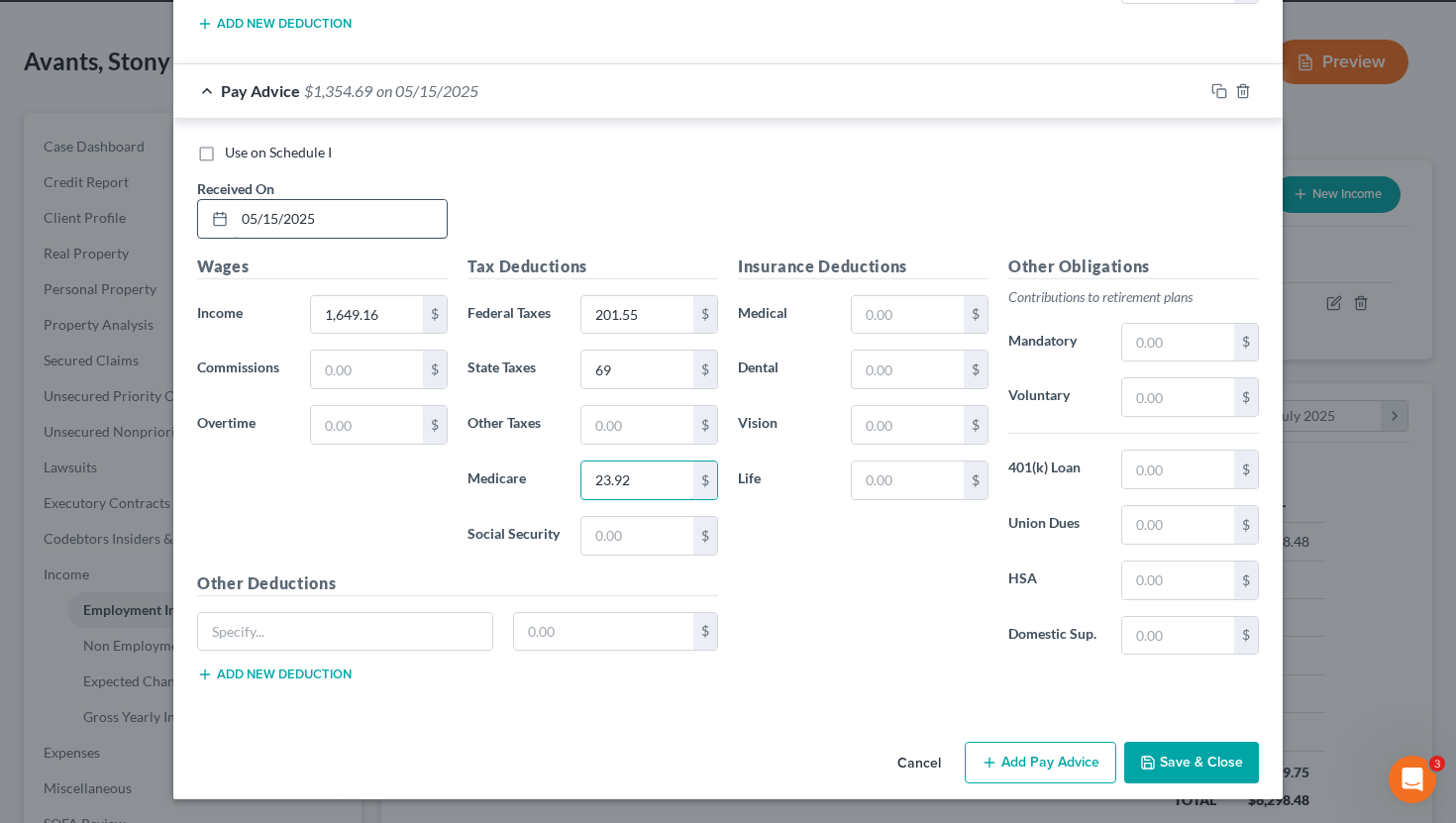 type on "23.92" 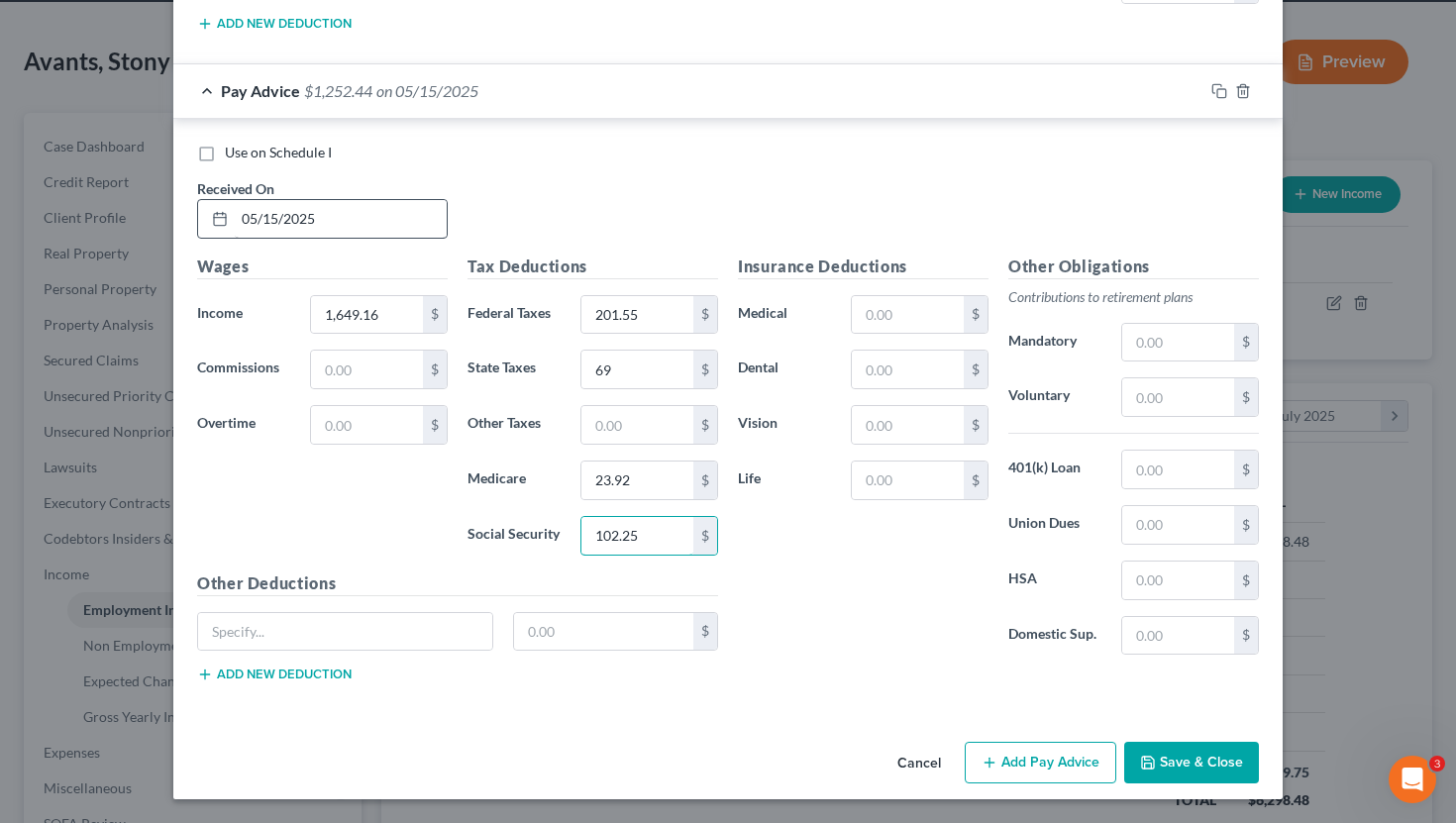 type on "102.25" 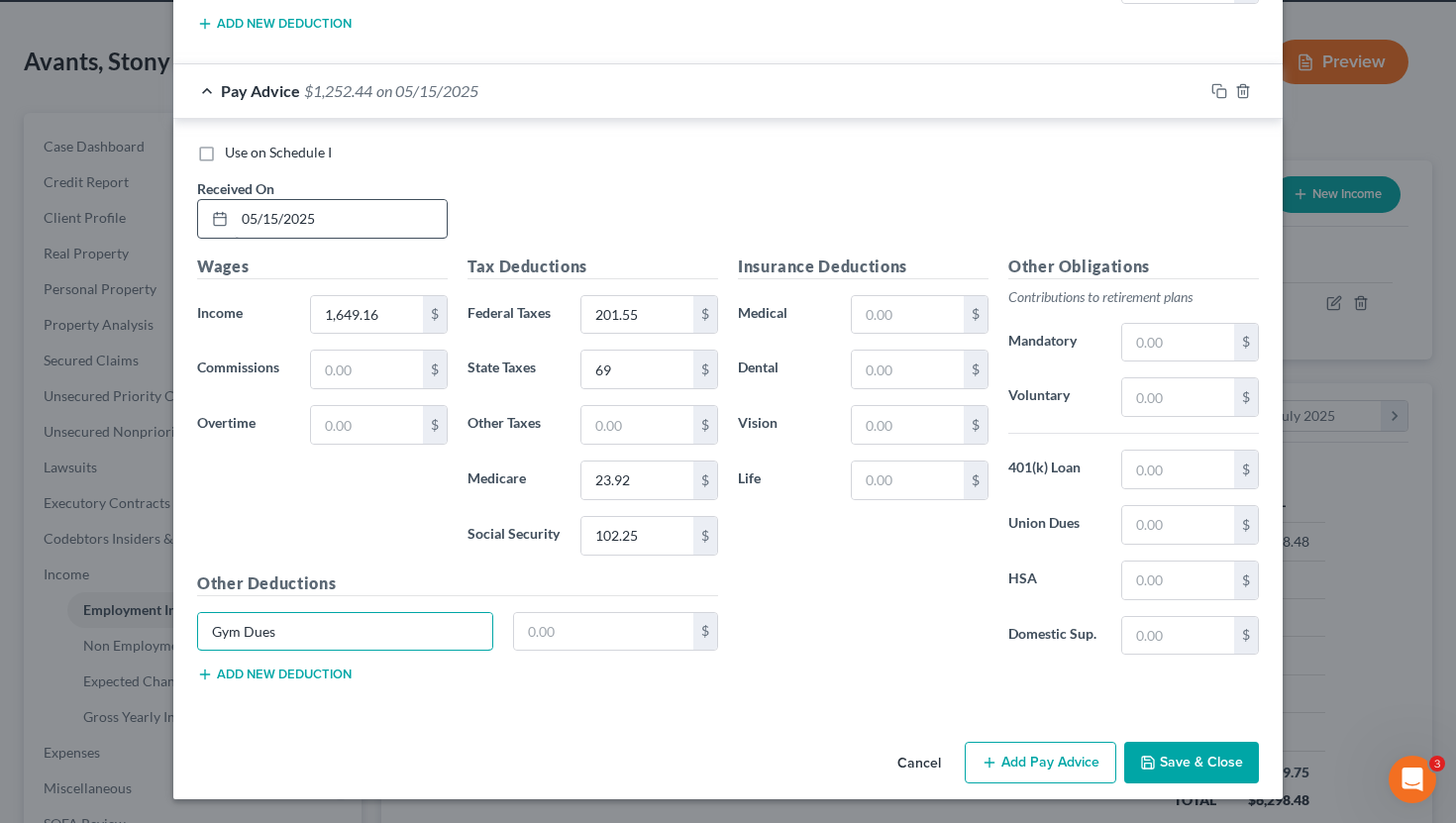 type on "Gym Dues" 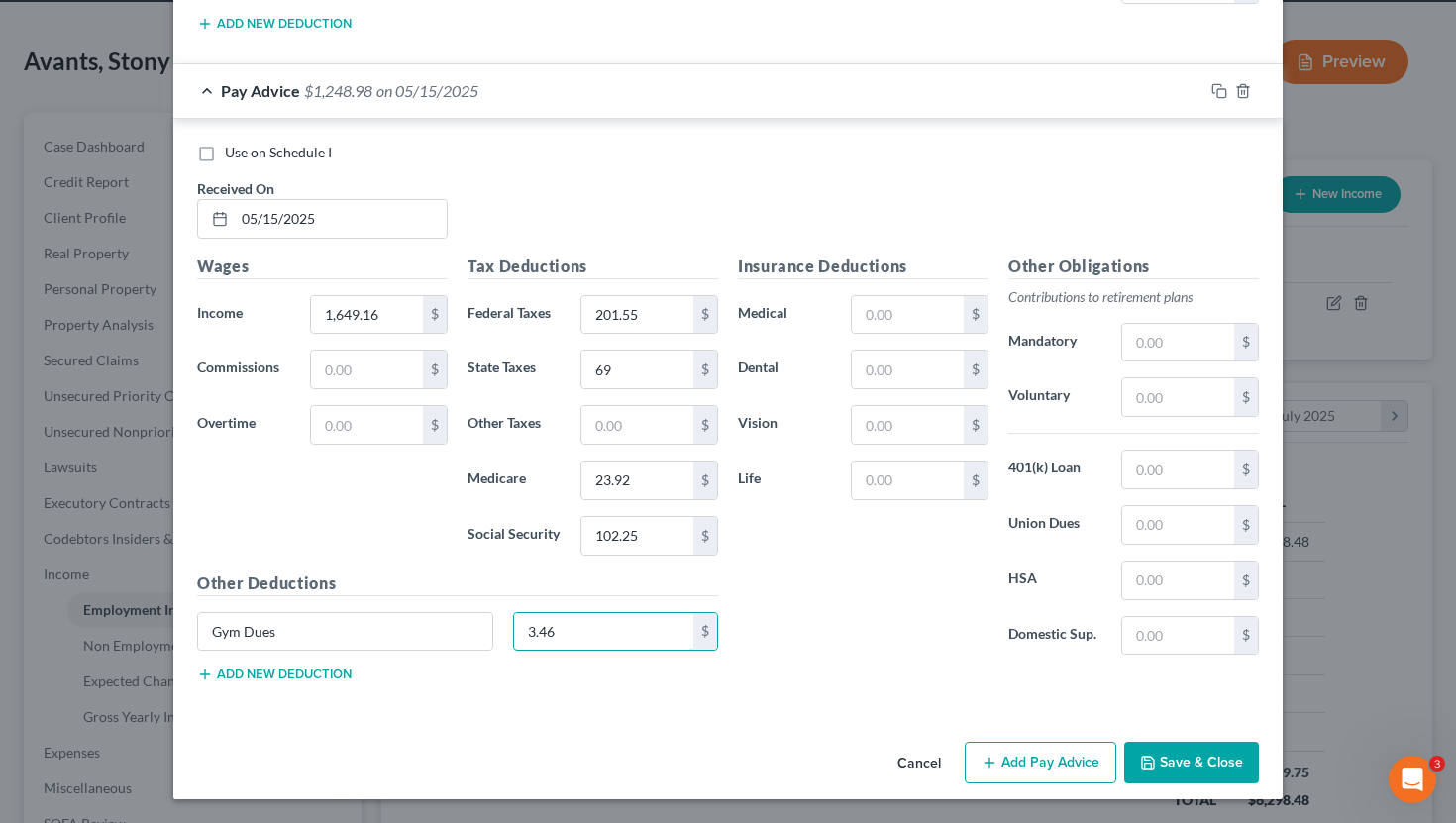 type on "3.46" 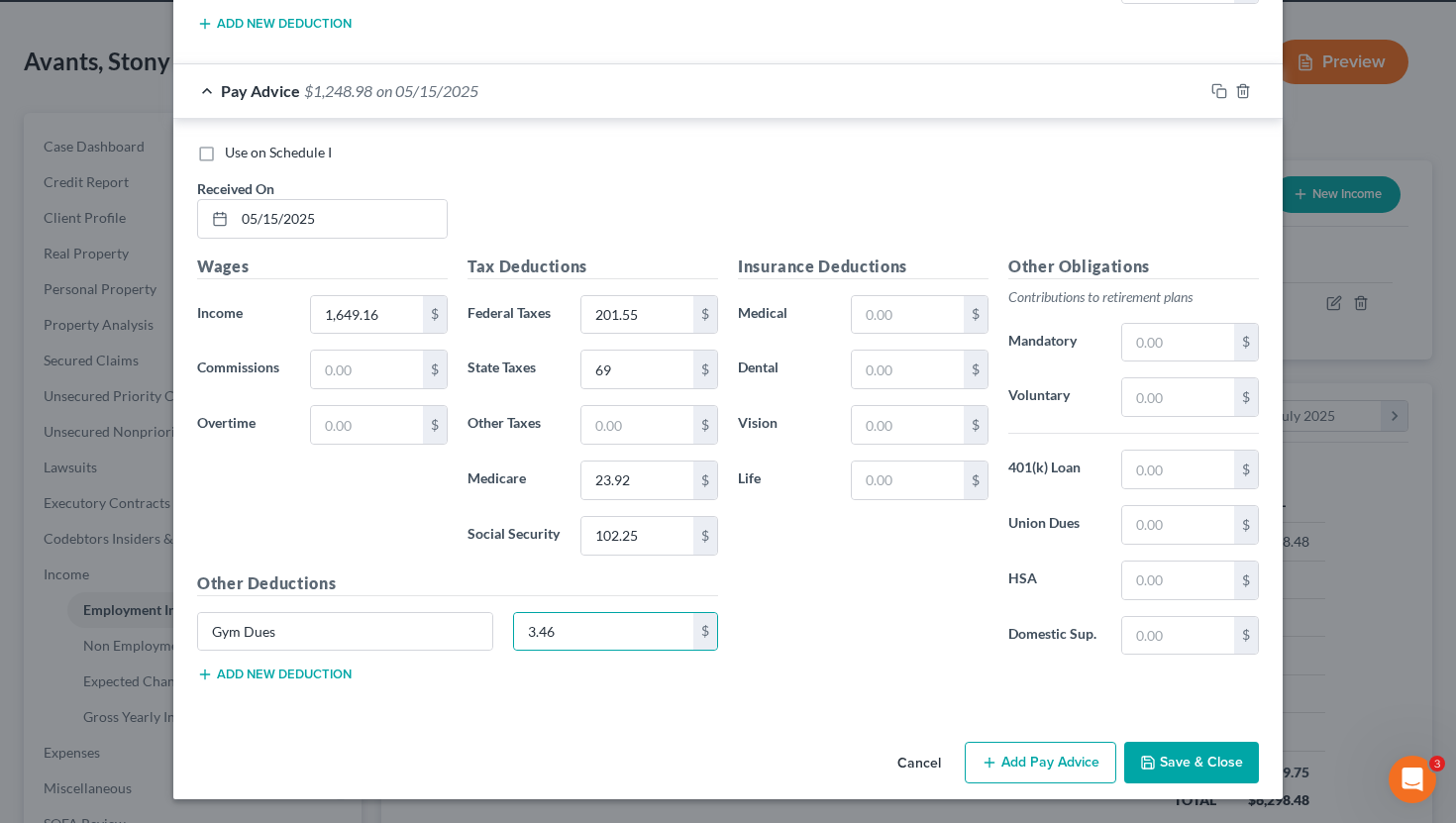 click on "Add Pay Advice" at bounding box center [1040, 763] 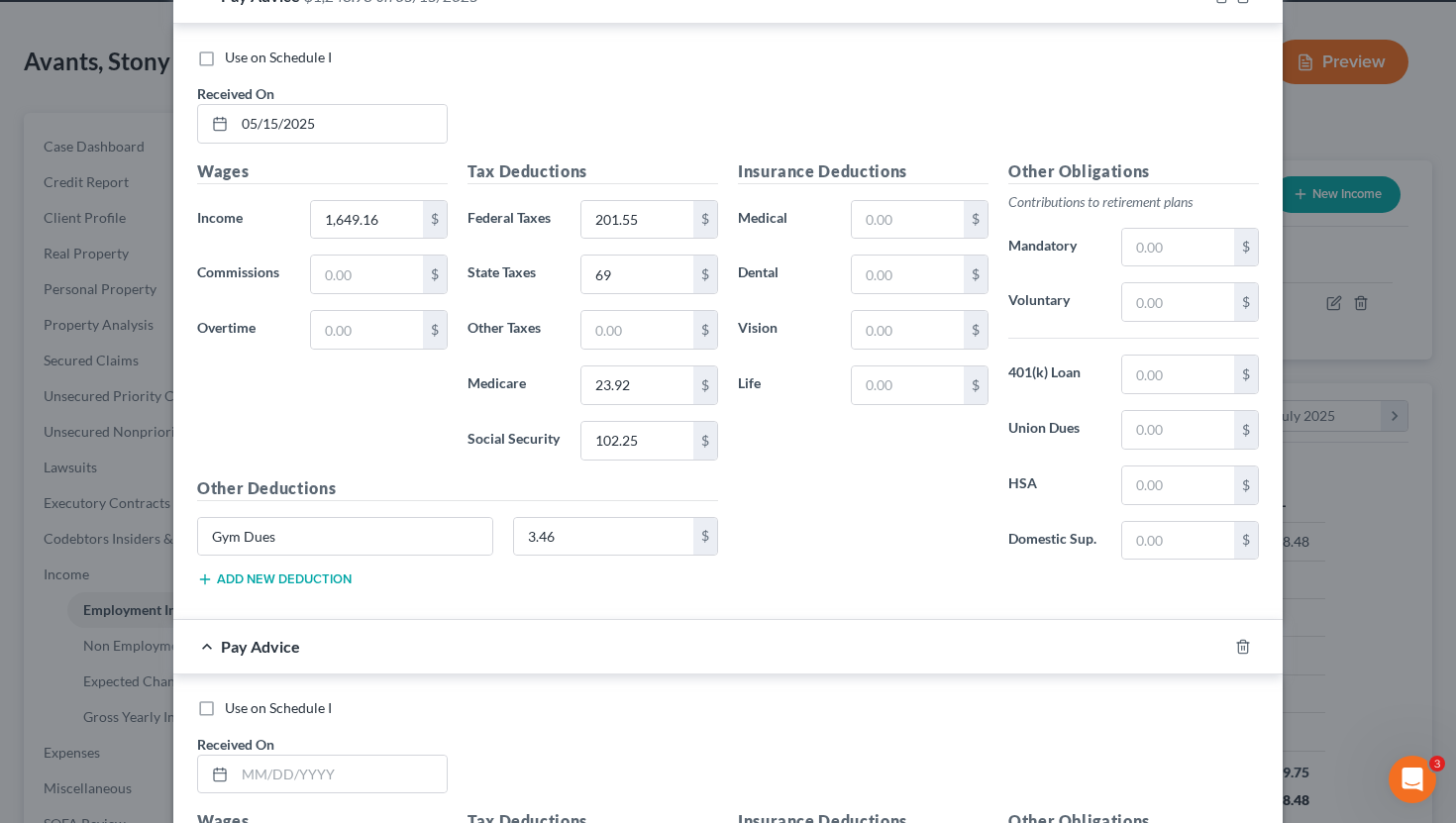 scroll, scrollTop: 6950, scrollLeft: 0, axis: vertical 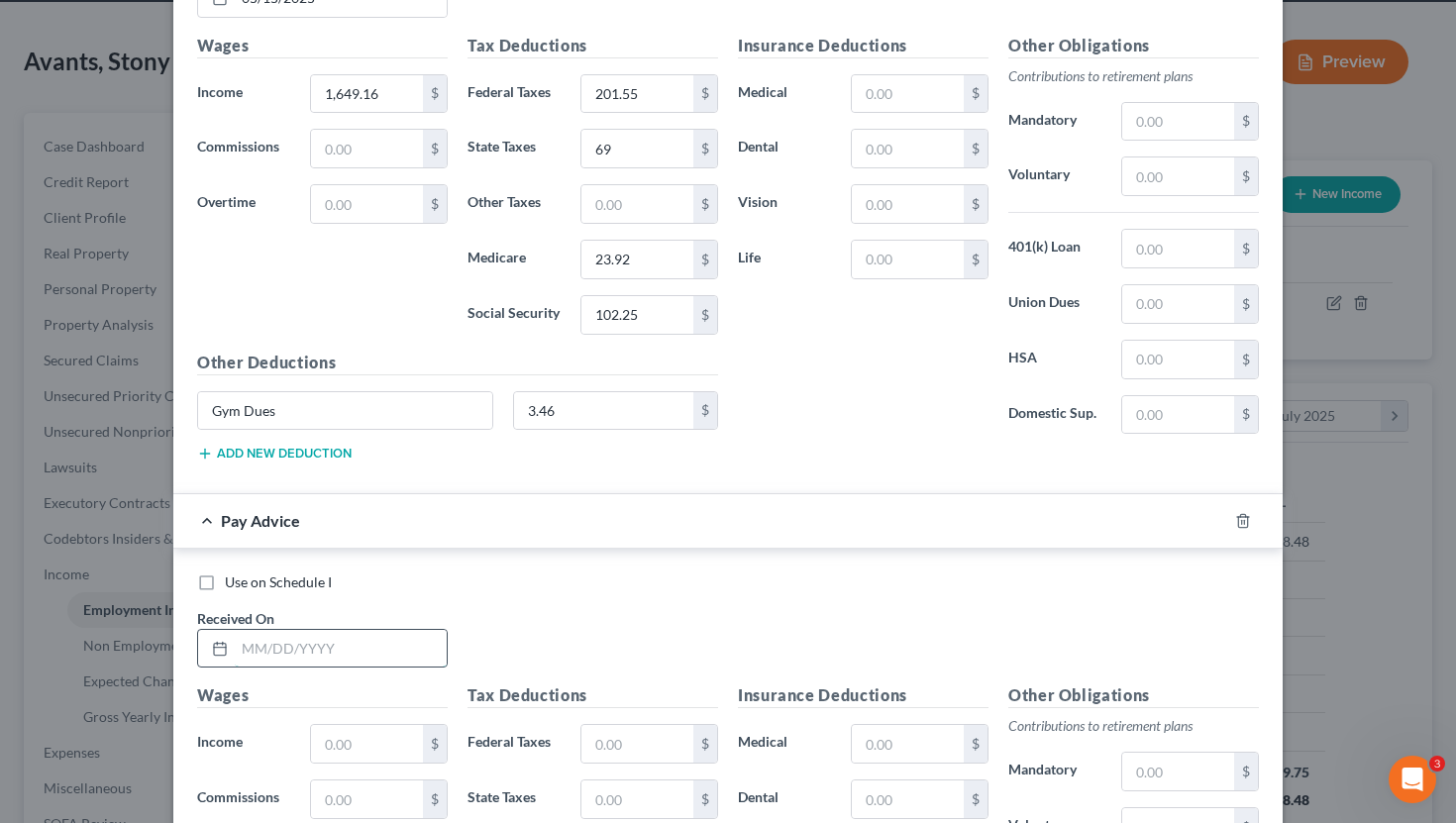 click at bounding box center (341, 649) 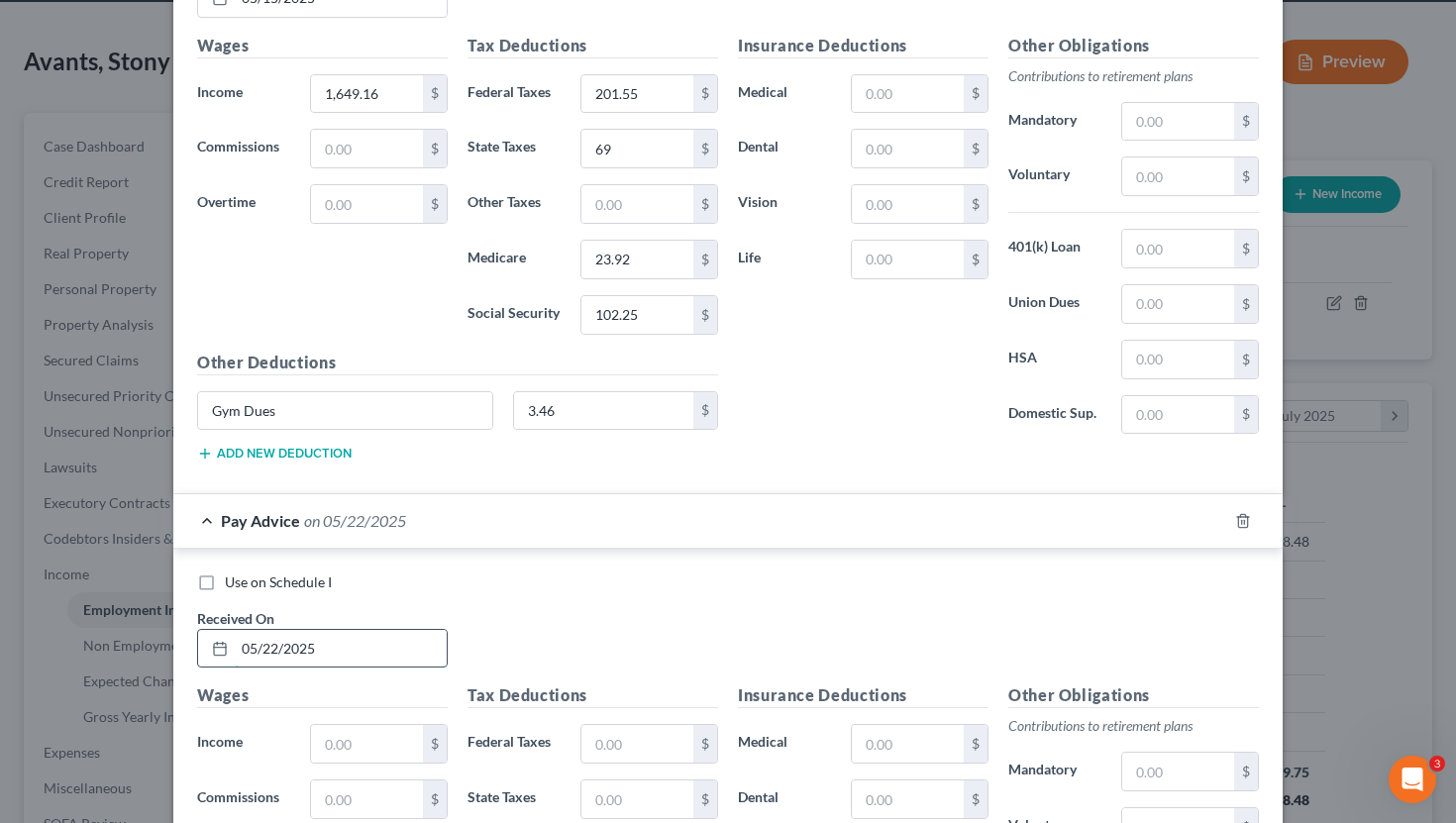 type on "05/22/2025" 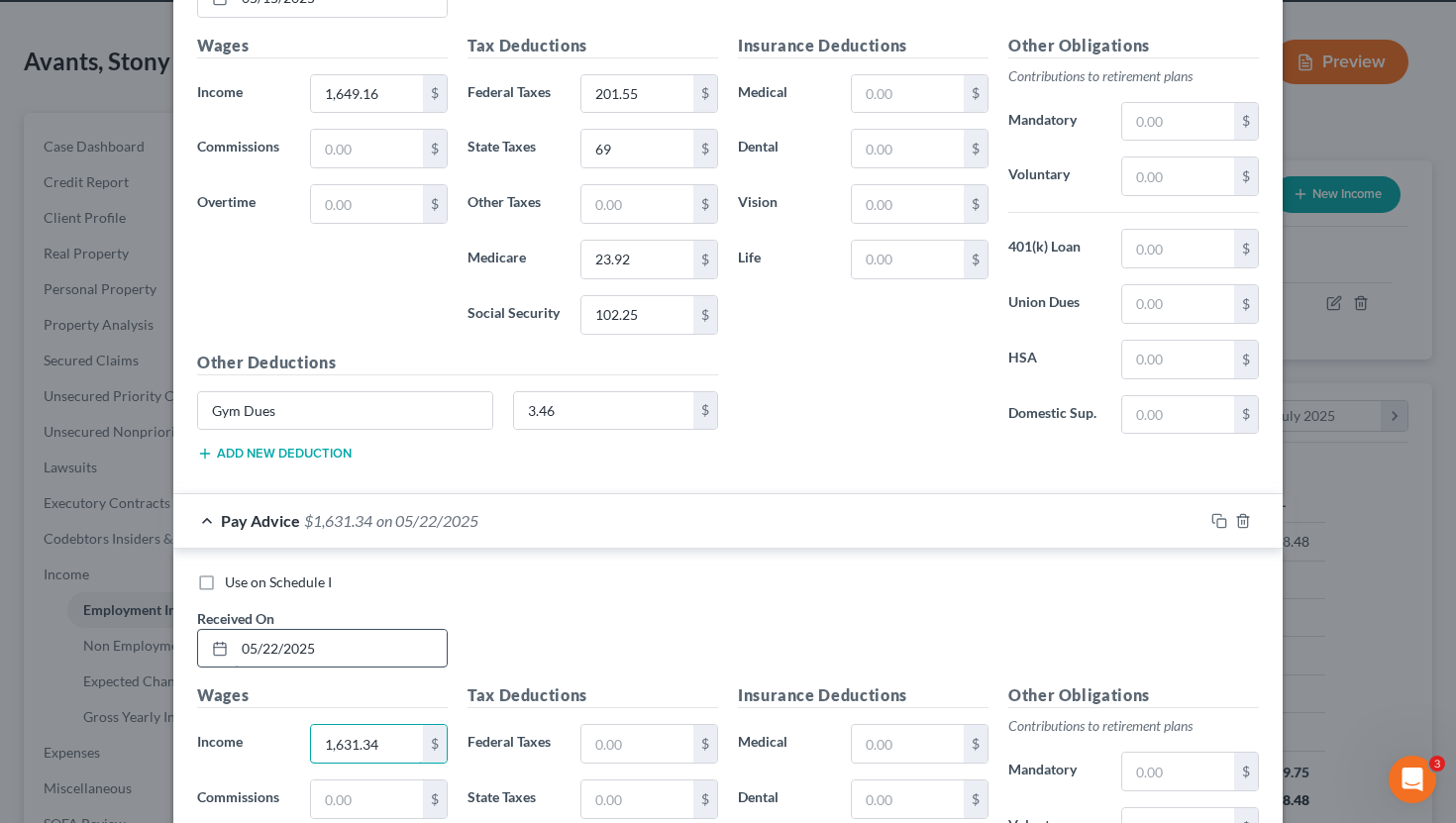 type on "1,631.34" 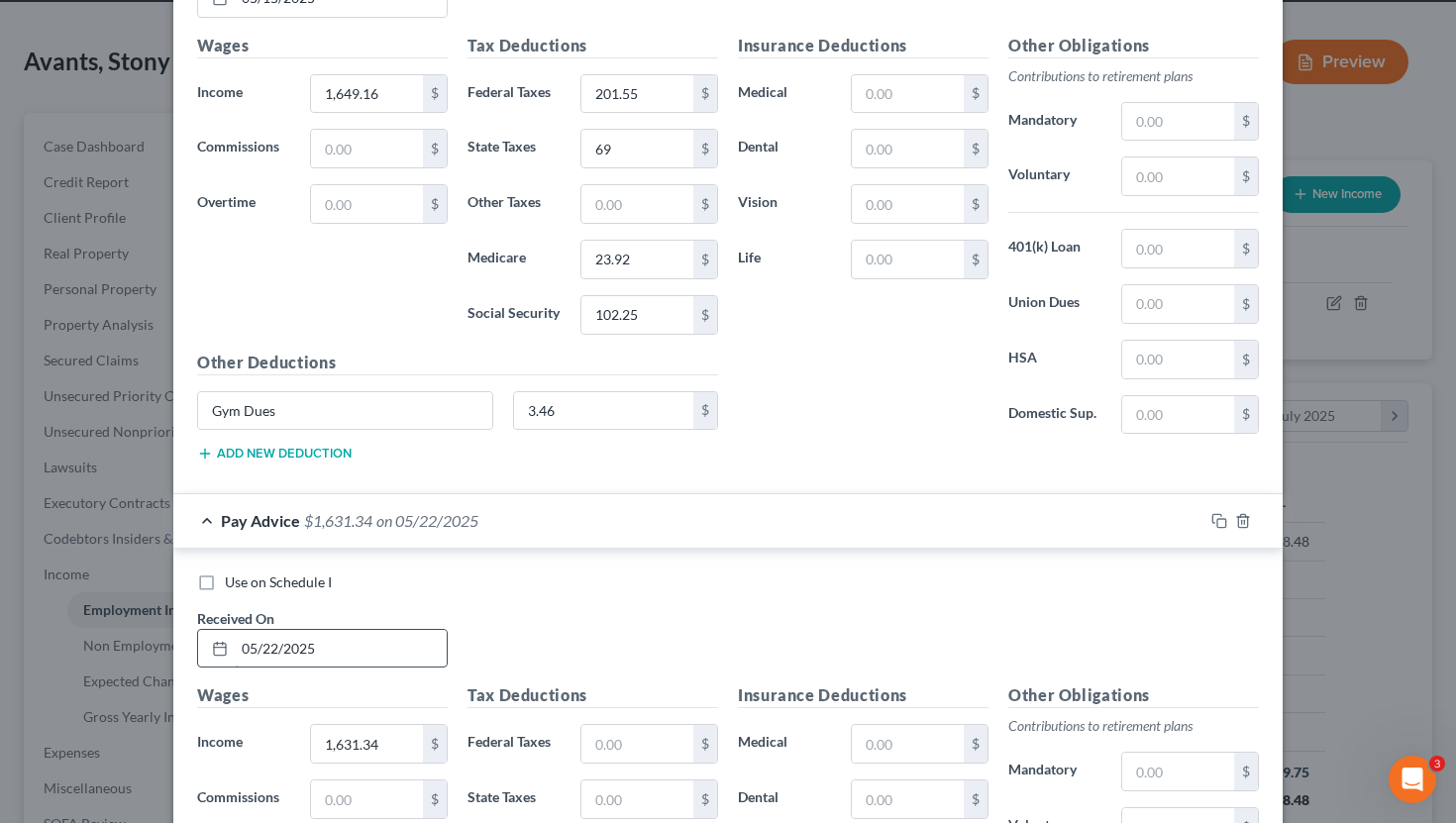 scroll, scrollTop: 7381, scrollLeft: 0, axis: vertical 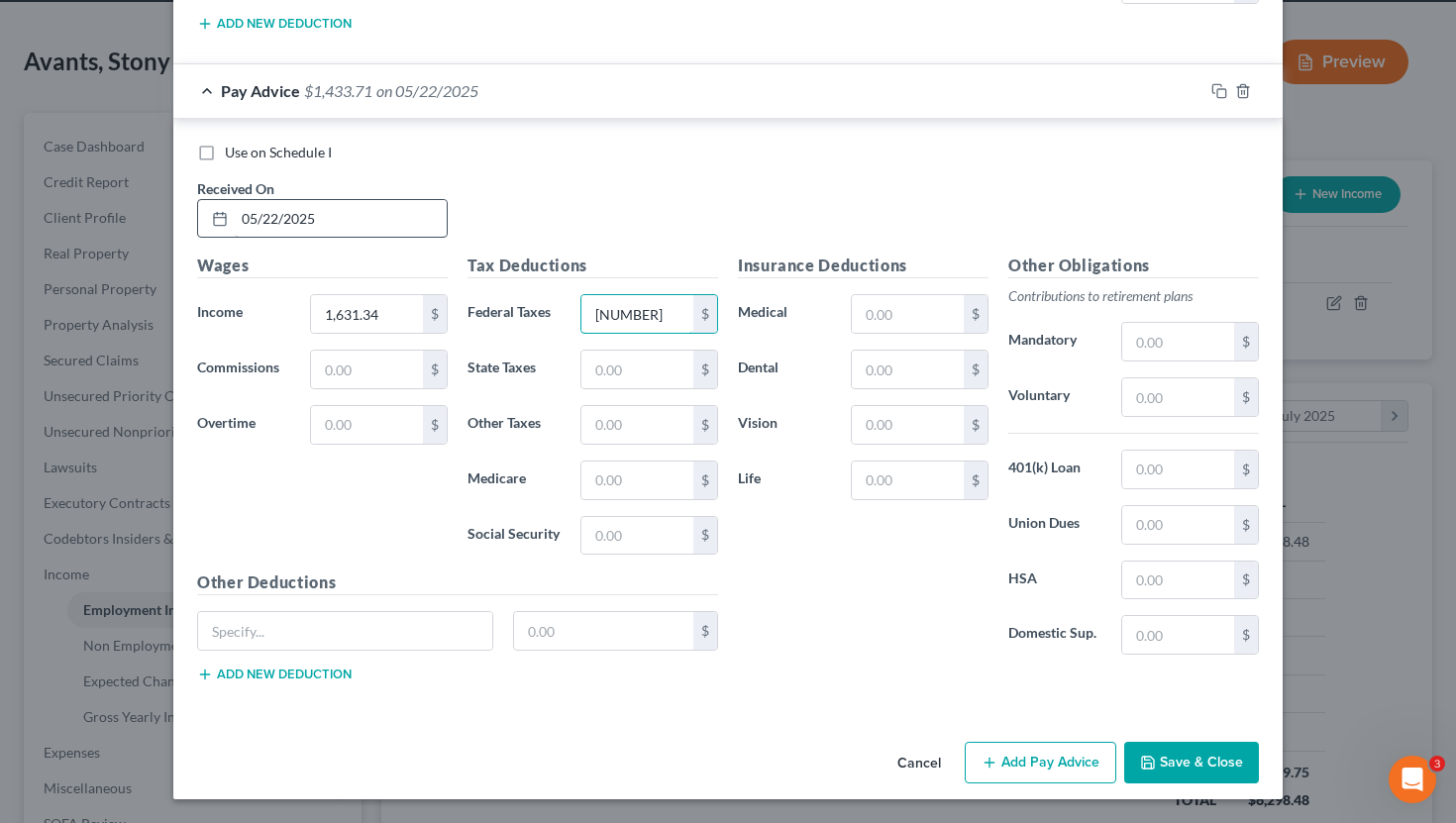 type on "[NUMBER]" 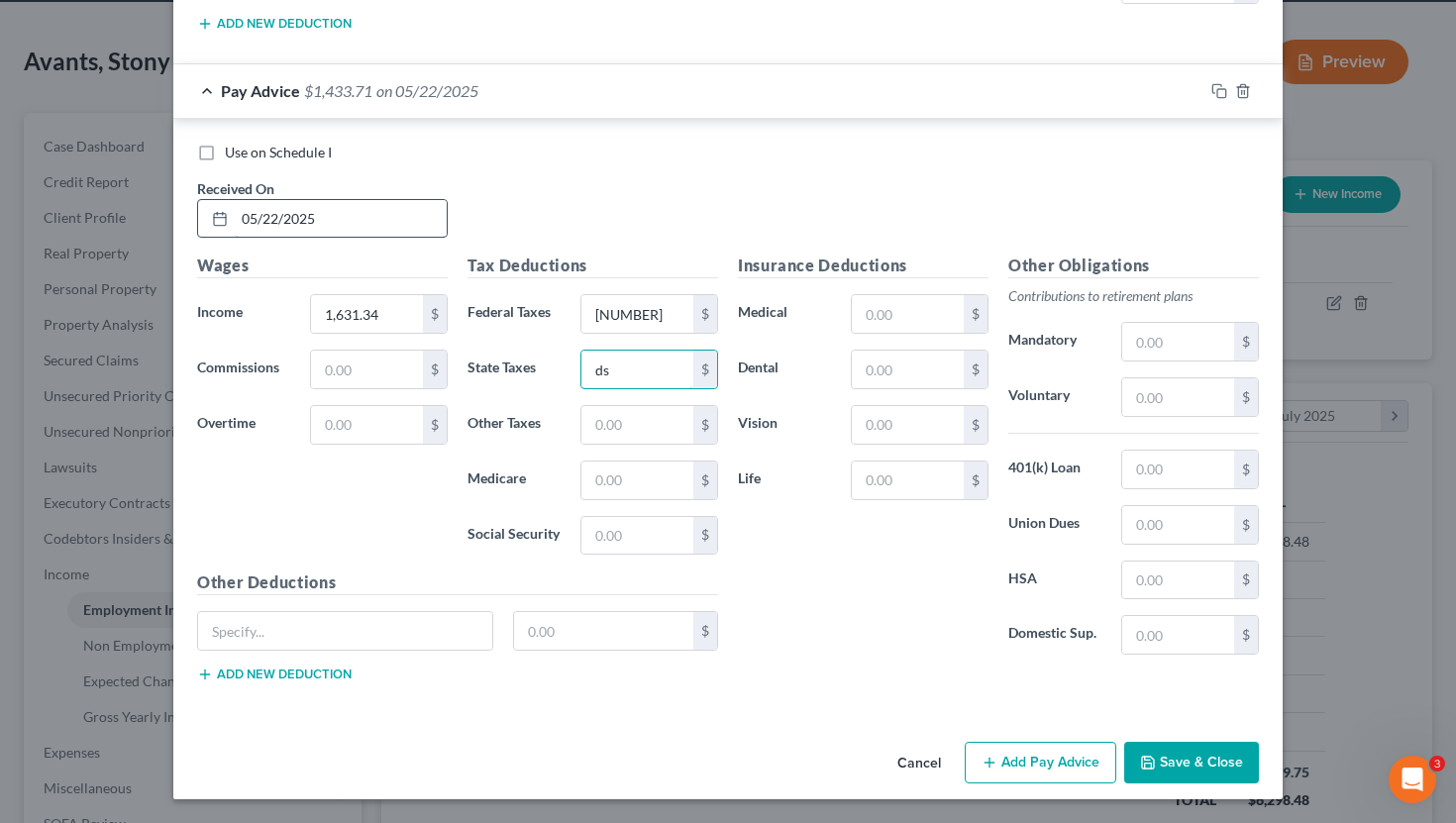 type on "0" 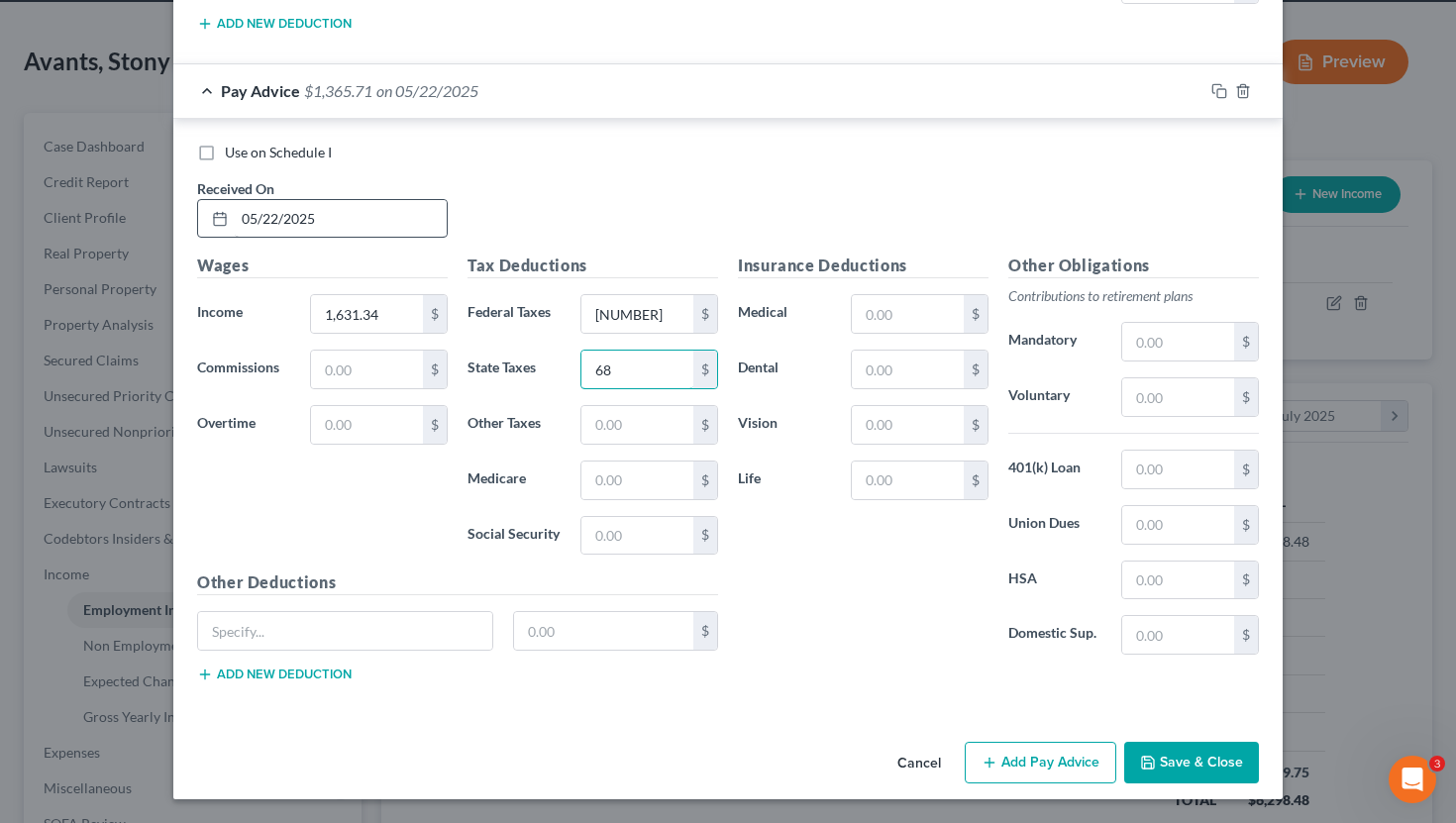 type on "68" 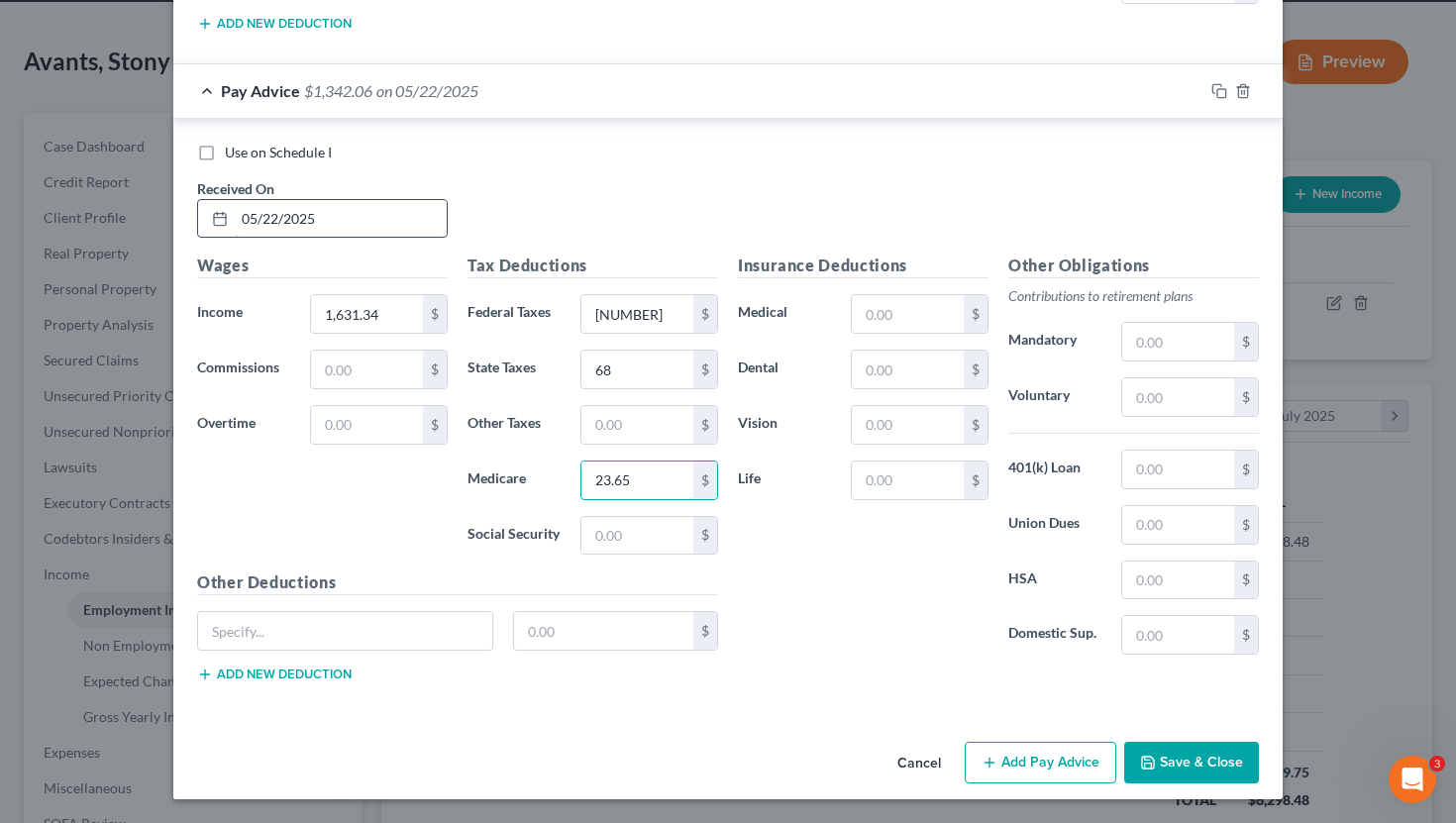 type on "23.65" 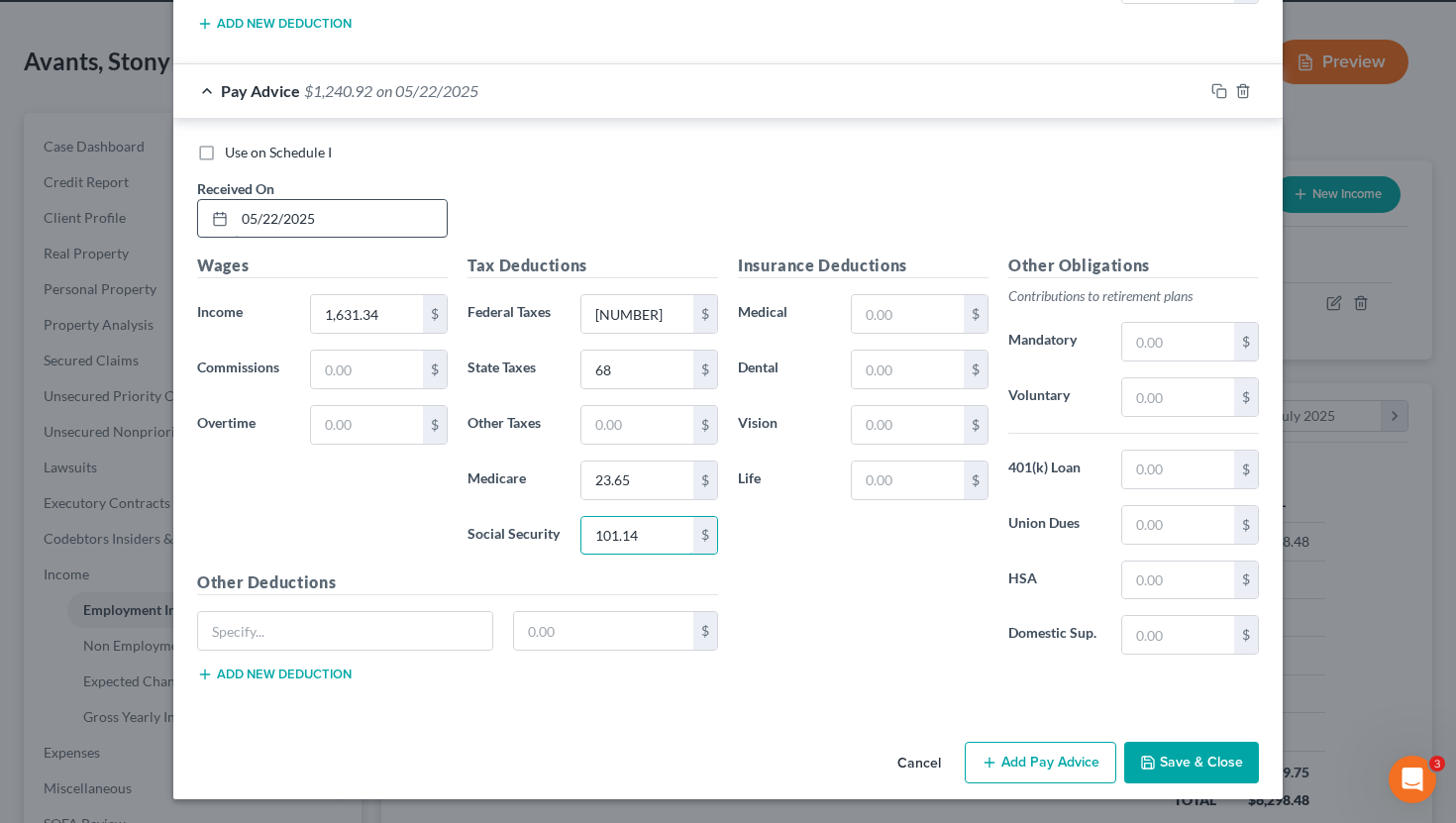 type on "101.14" 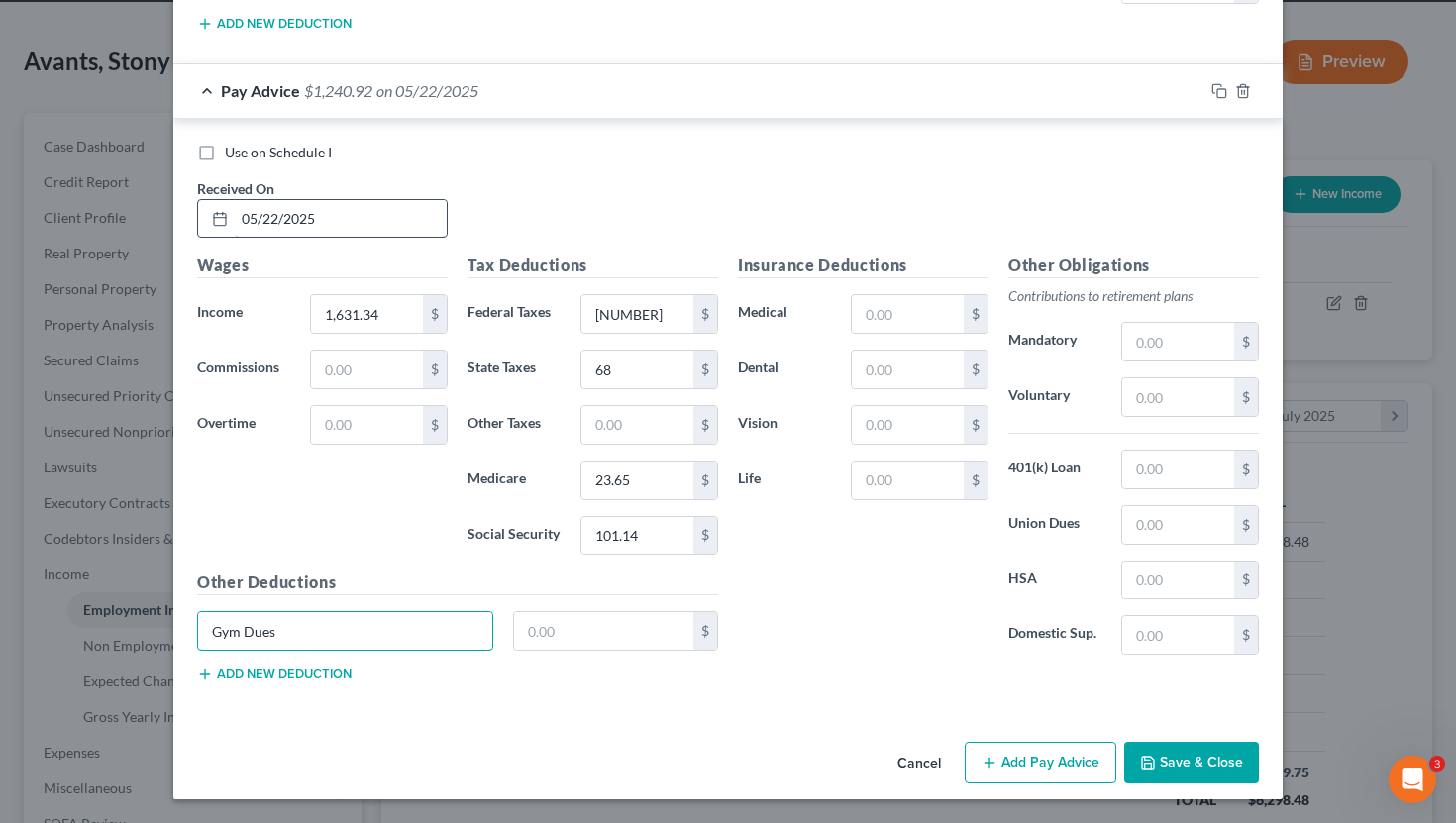 type on "Gym Dues" 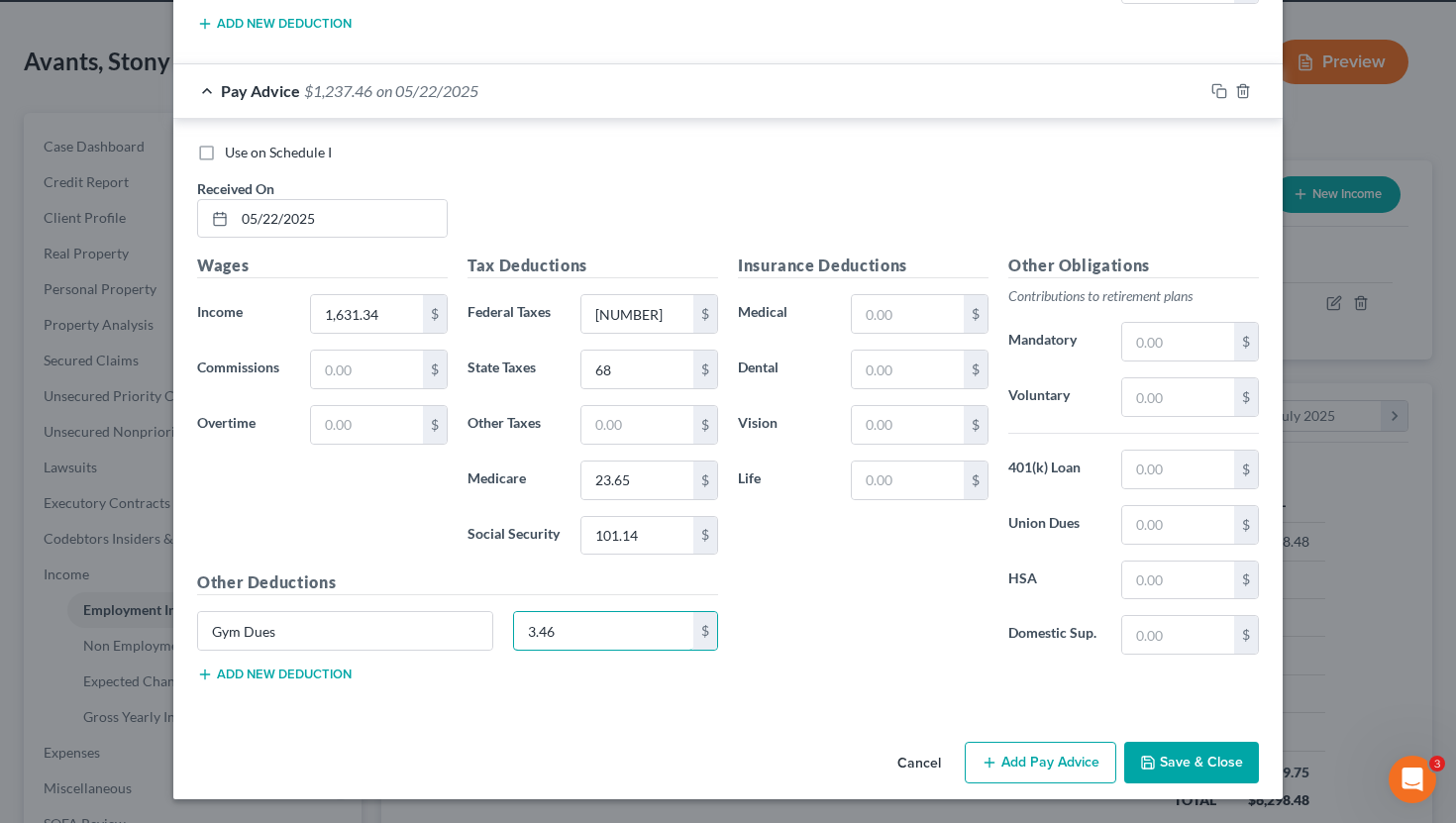 type on "3.46" 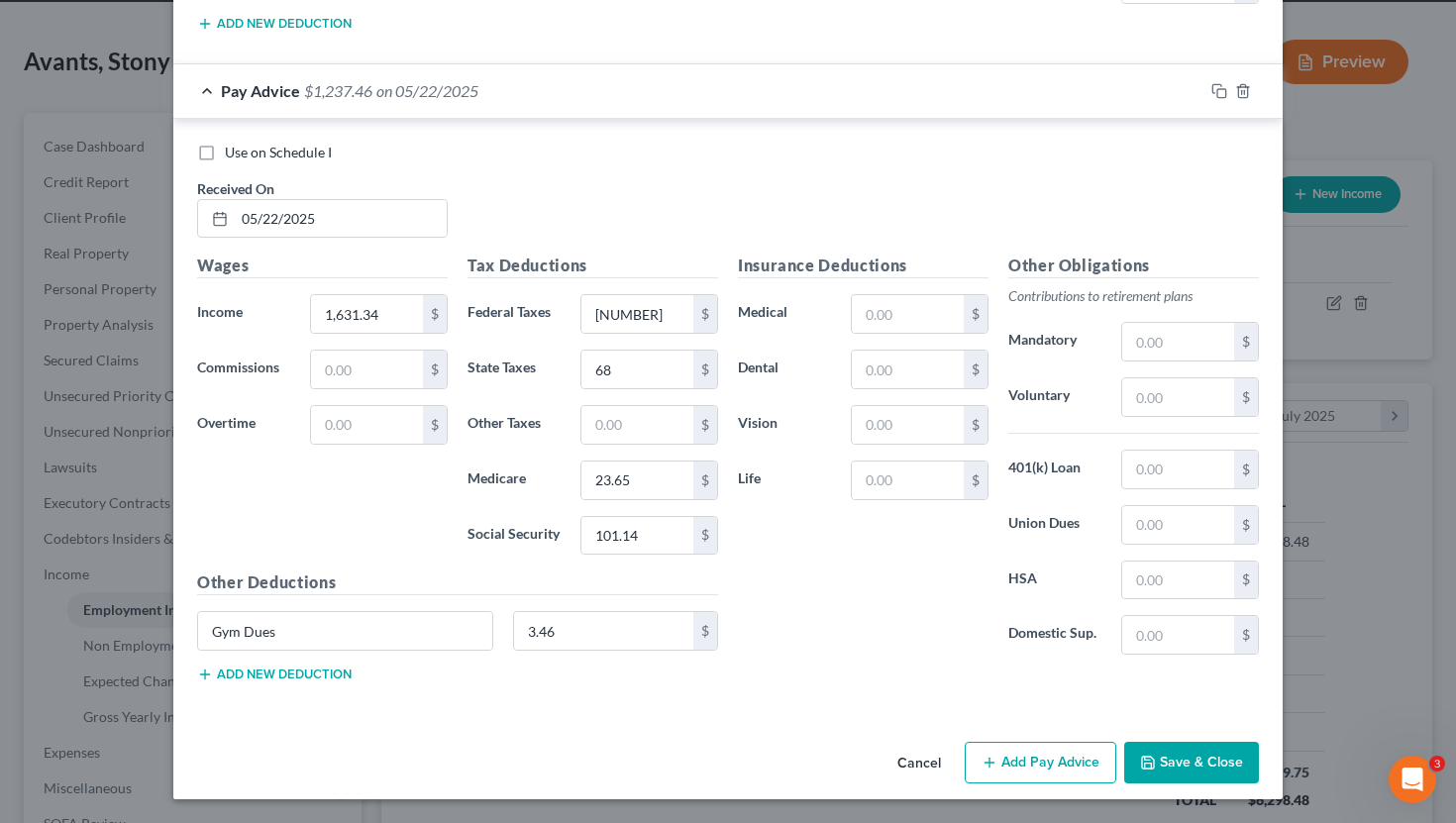 click on "Add Pay Advice" at bounding box center (1040, 763) 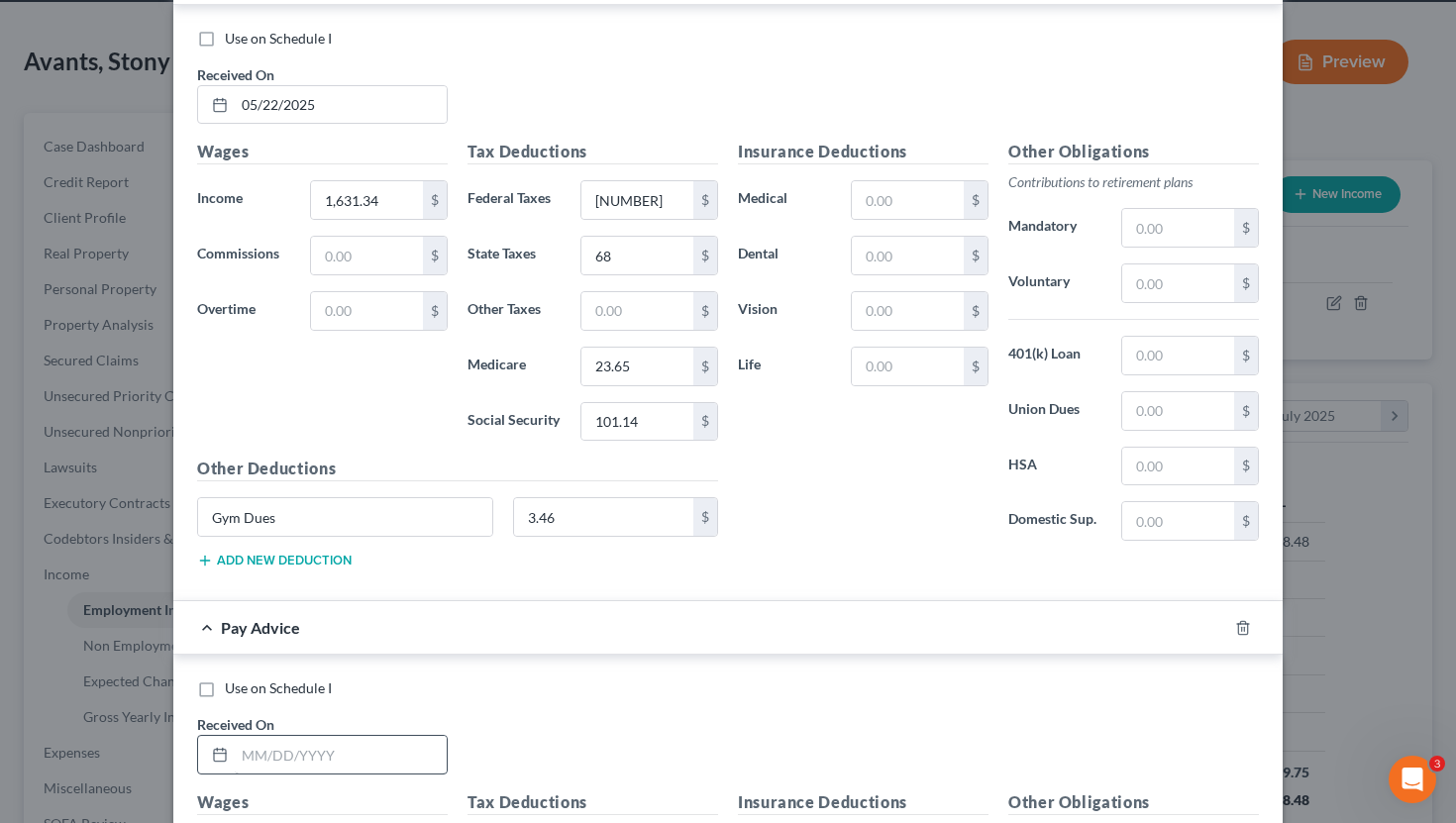scroll, scrollTop: 7500, scrollLeft: 0, axis: vertical 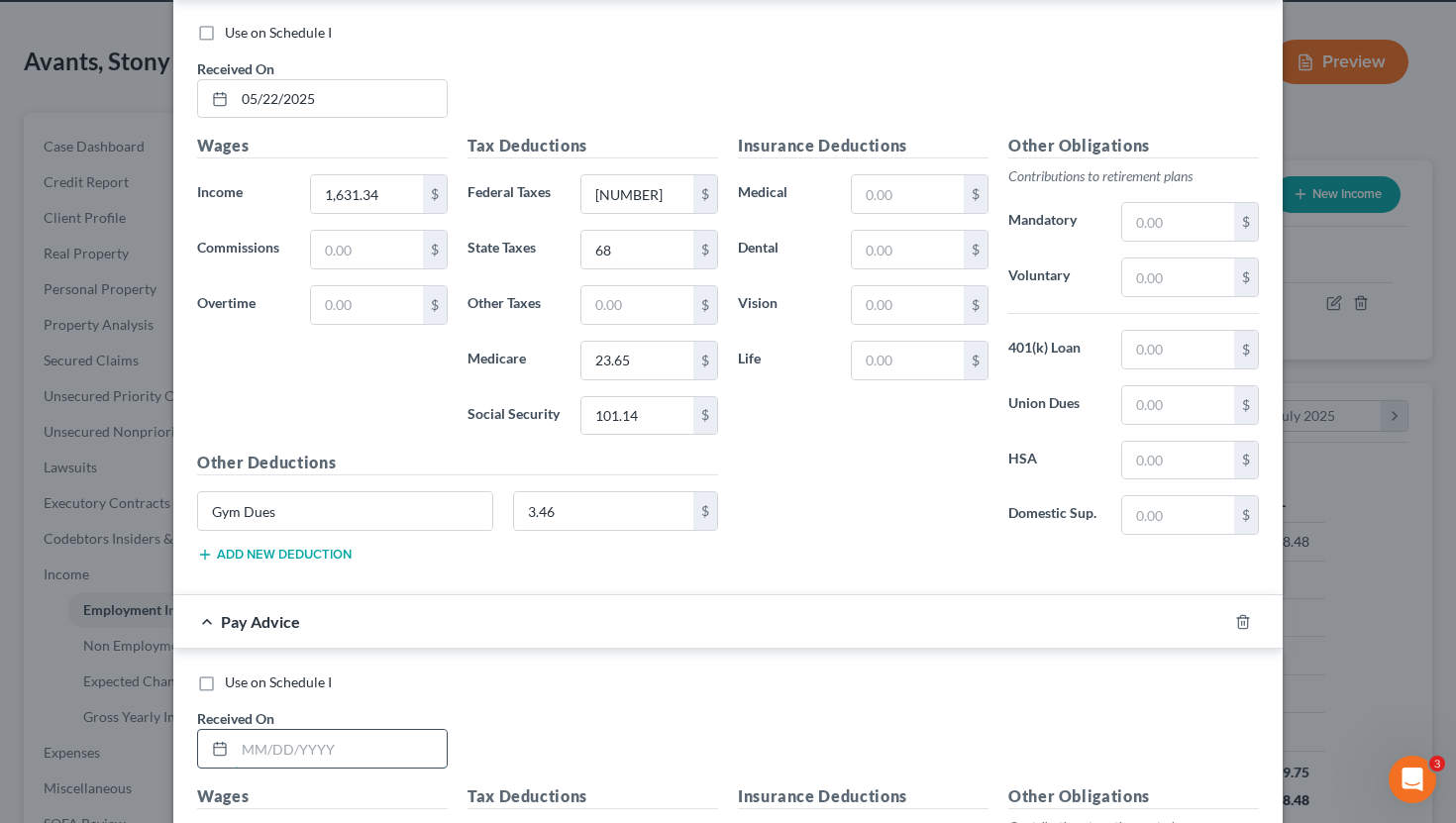 click at bounding box center [341, 749] 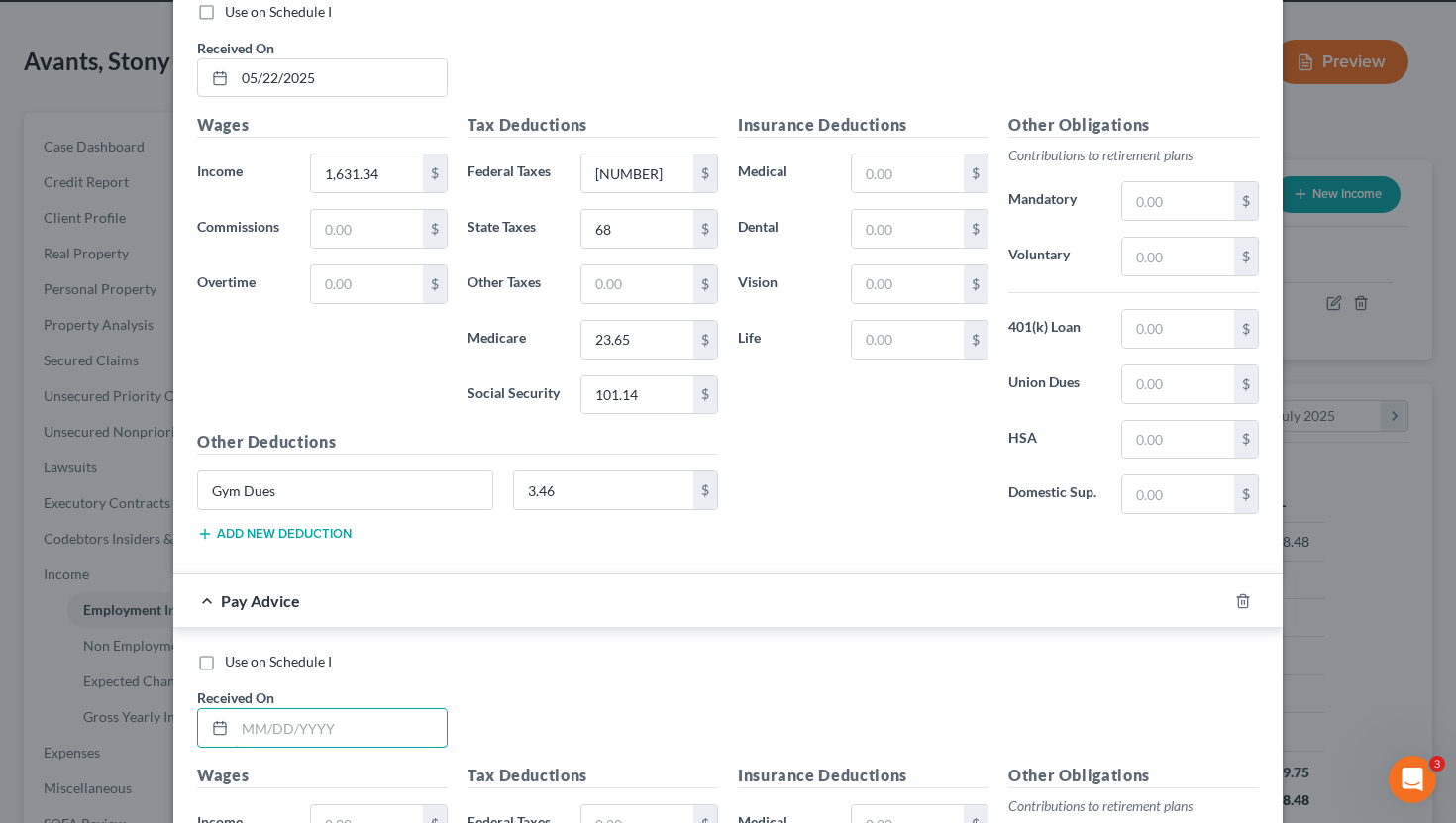 scroll, scrollTop: 7549, scrollLeft: 0, axis: vertical 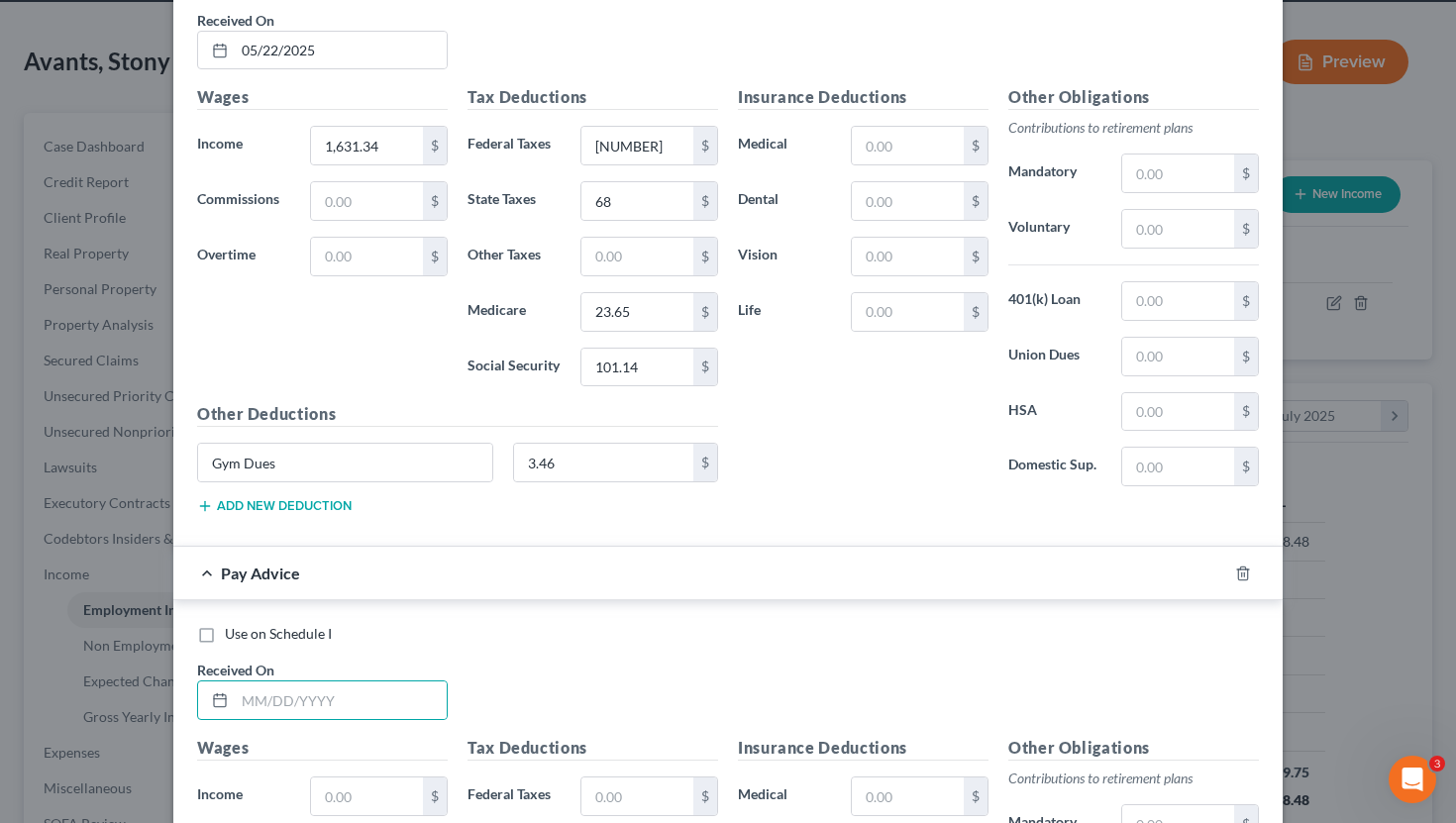 click on "Use on Schedule I
Received On
*" at bounding box center [728, 679] 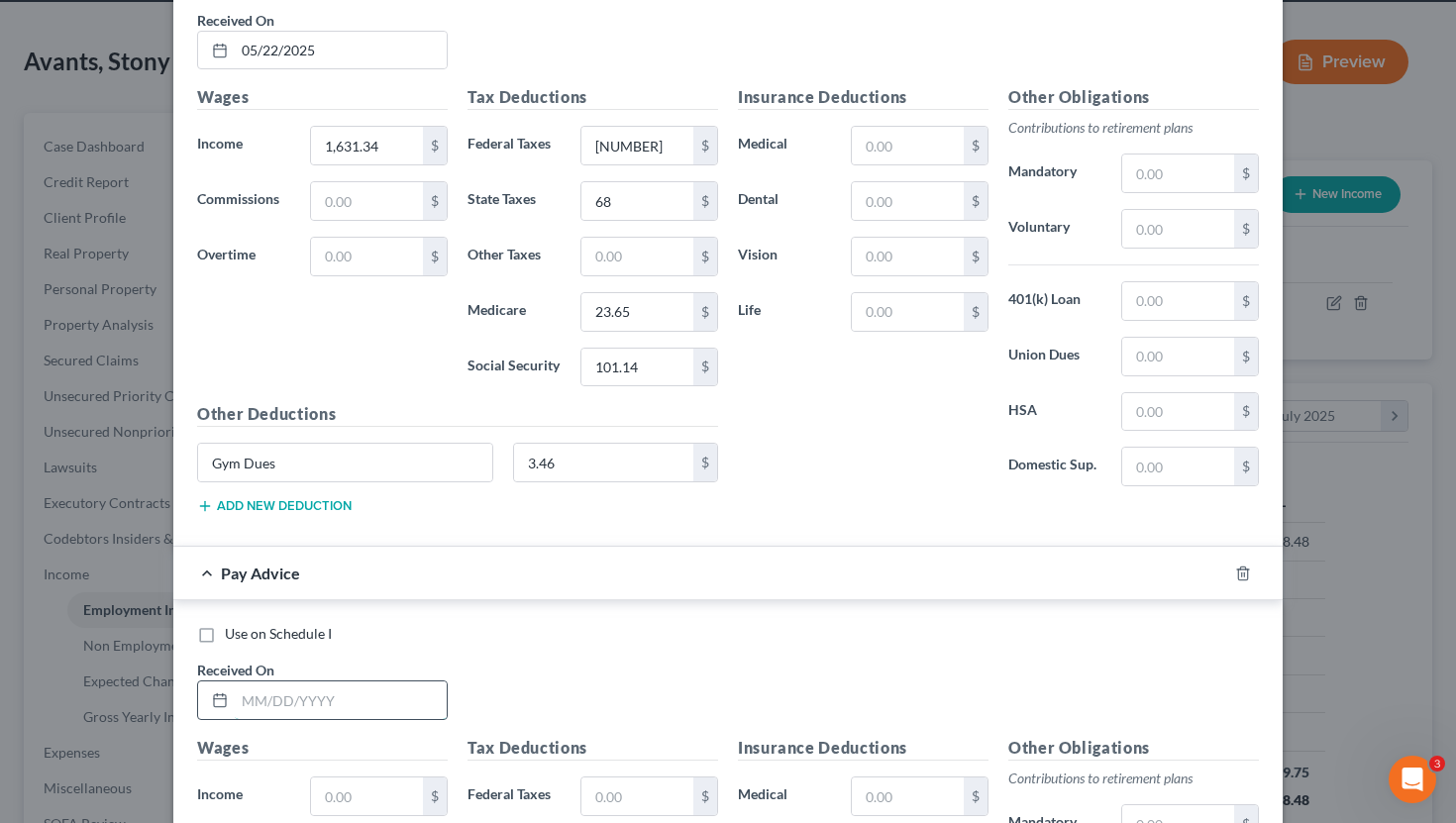 click at bounding box center (341, 700) 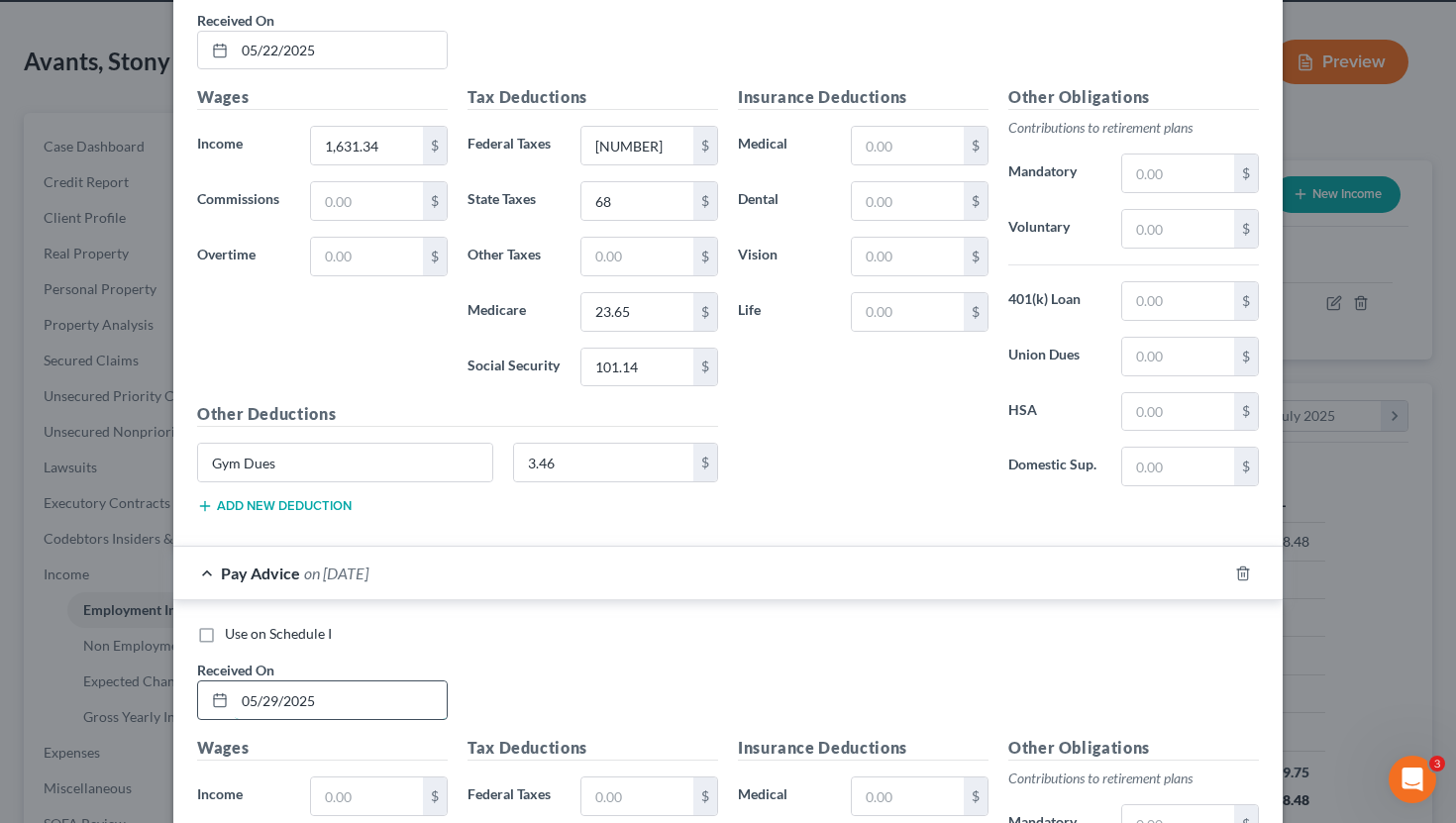 type on "05/29/2025" 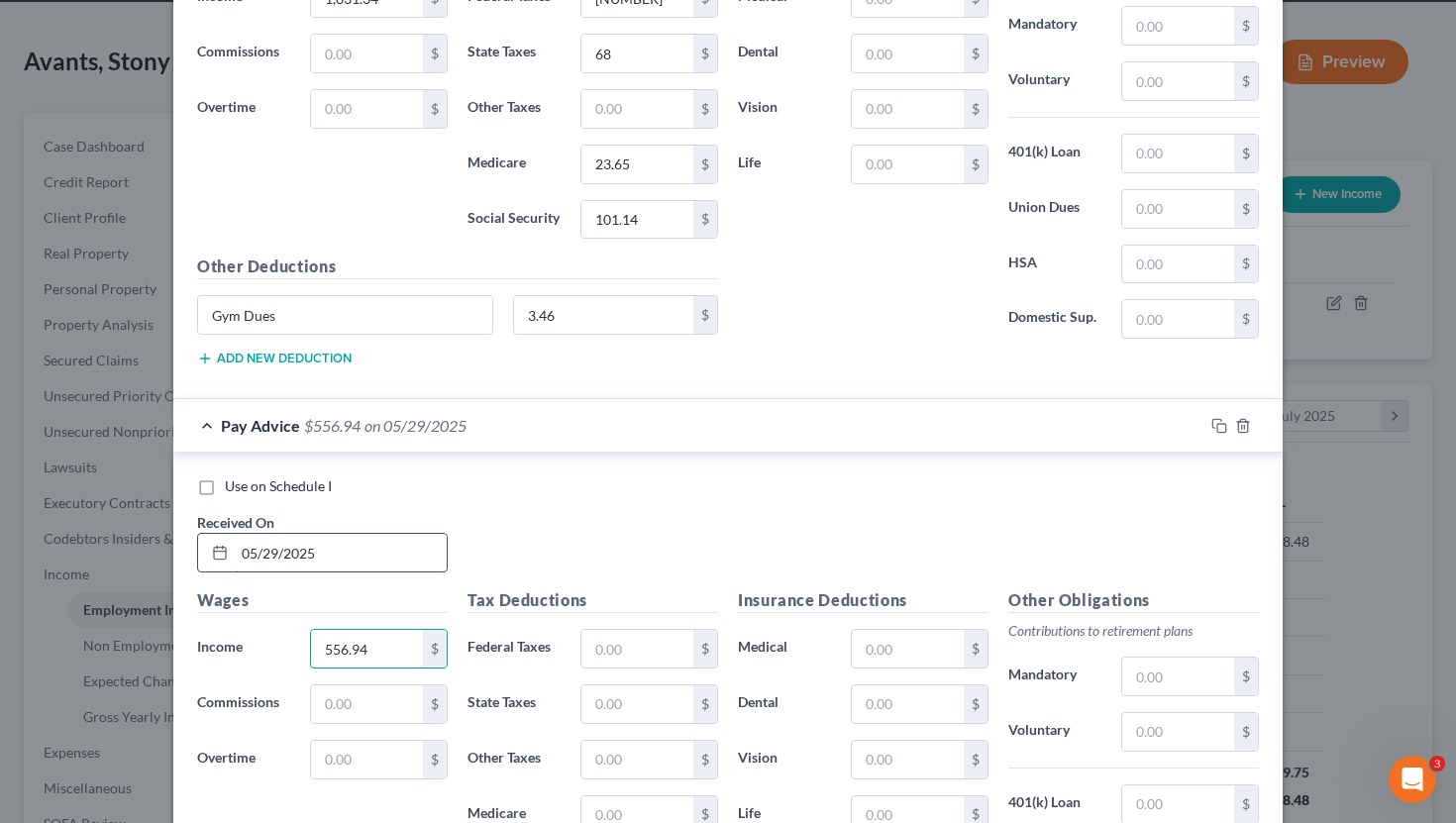 scroll, scrollTop: 7729, scrollLeft: 0, axis: vertical 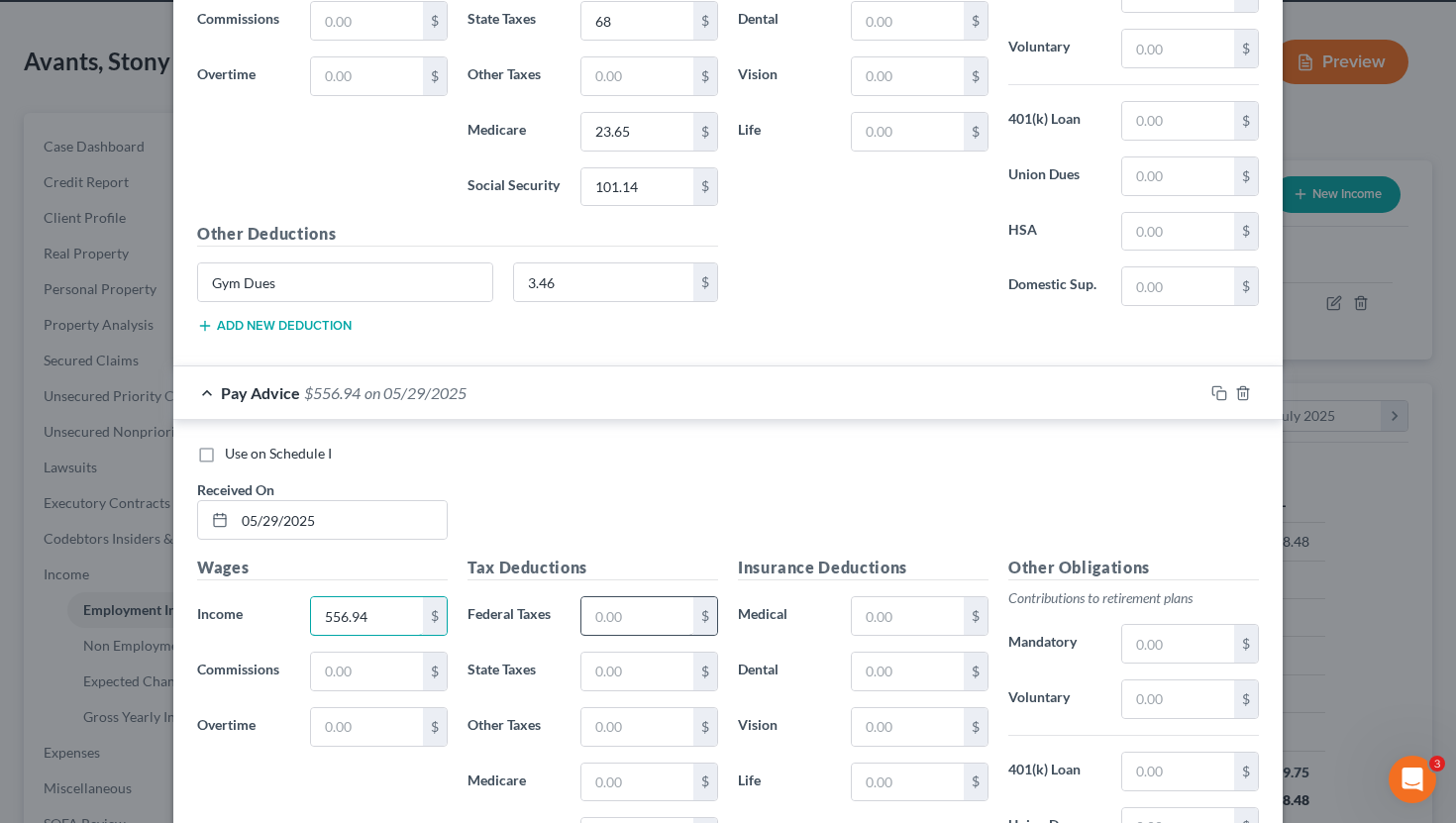 type on "556.94" 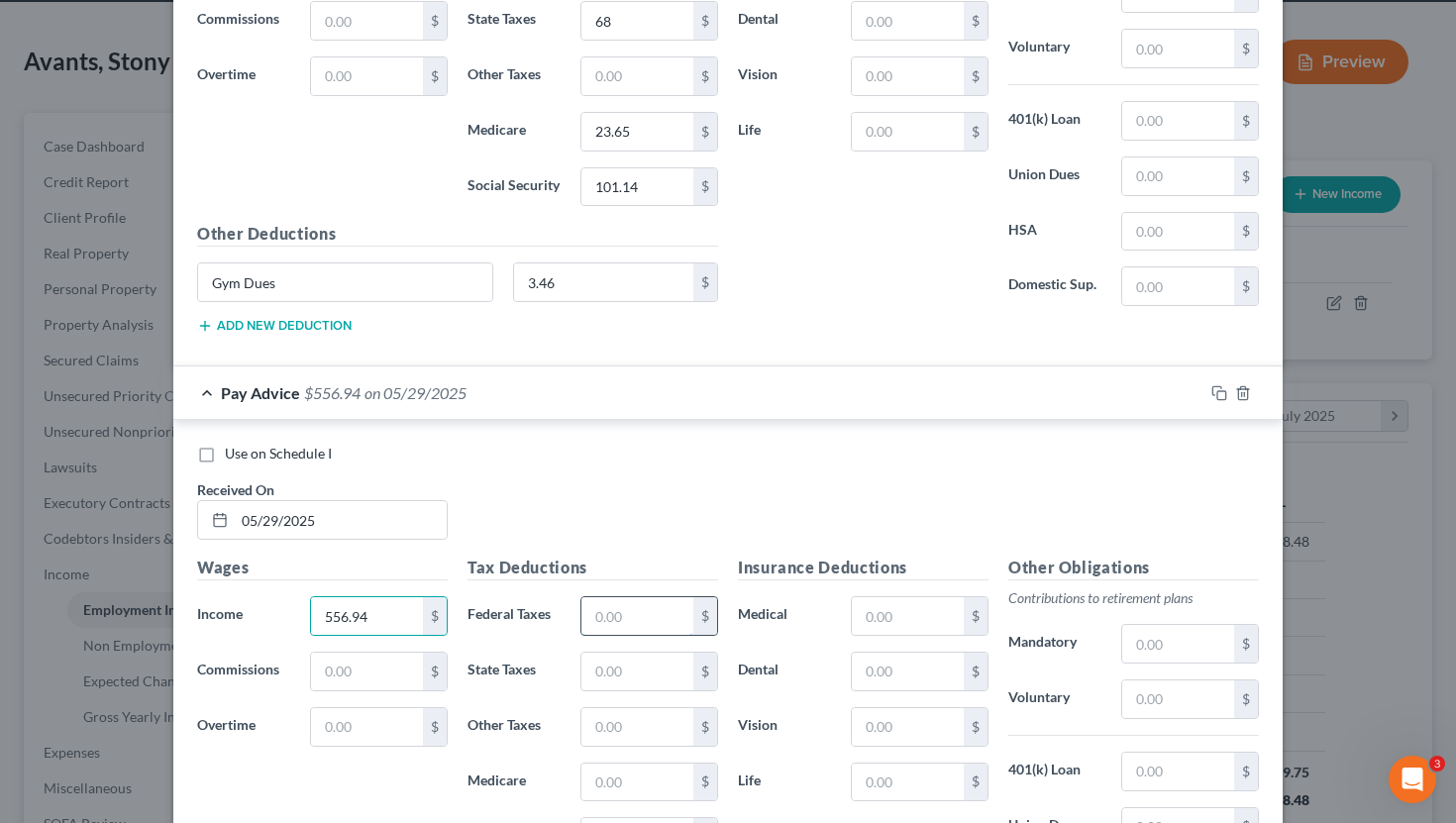 click at bounding box center (637, 616) 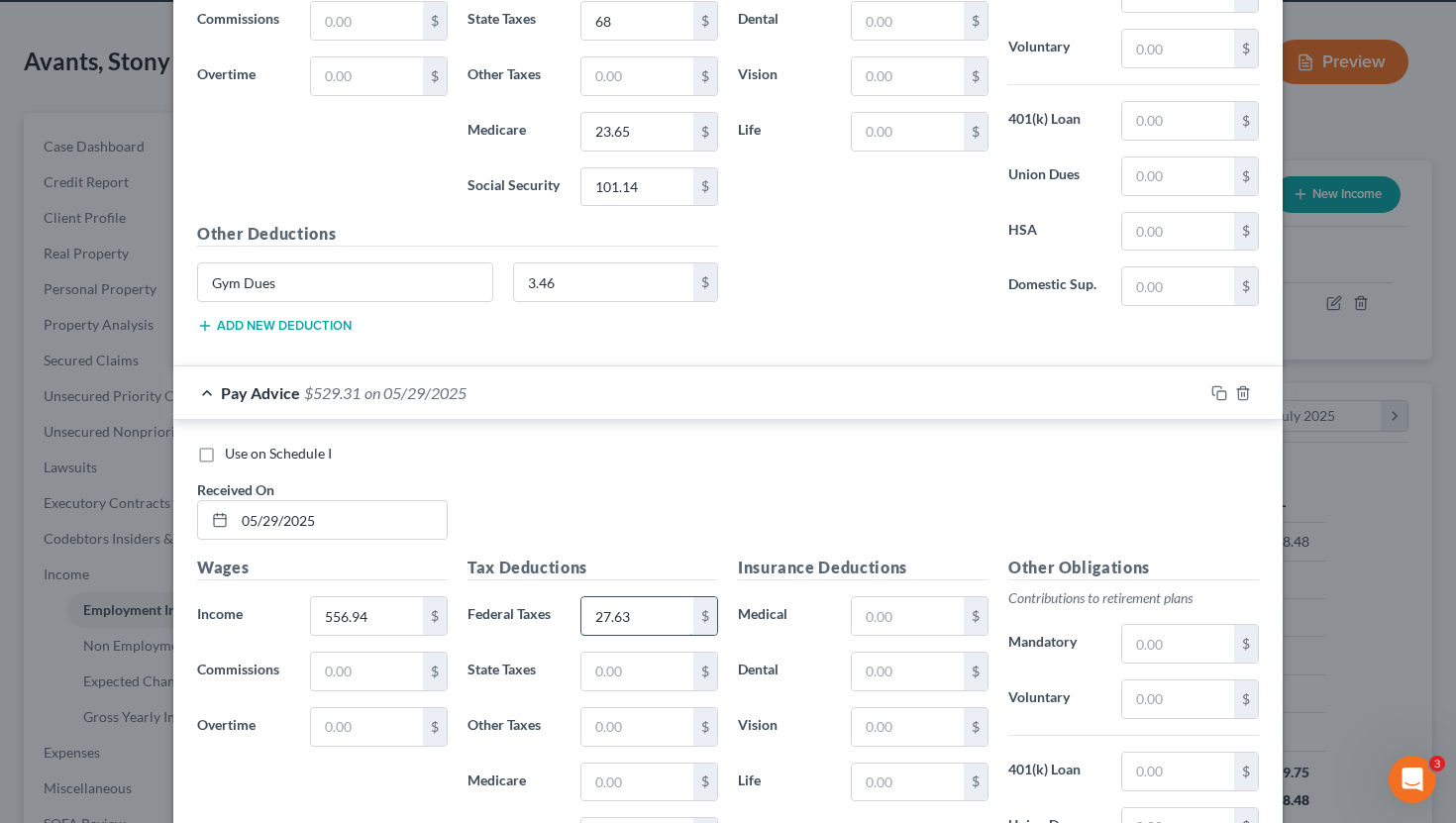 type on "27.63" 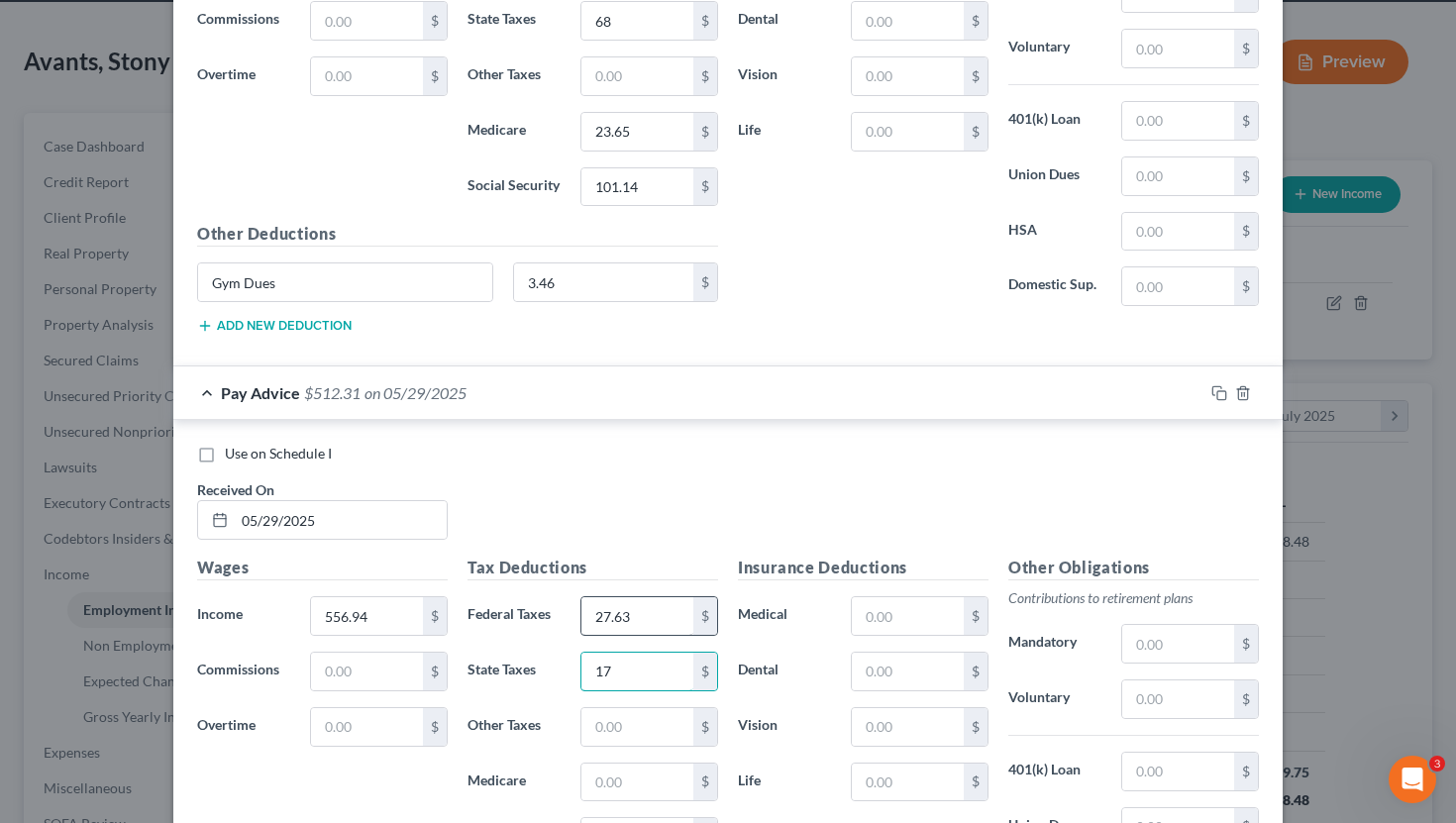type on "17" 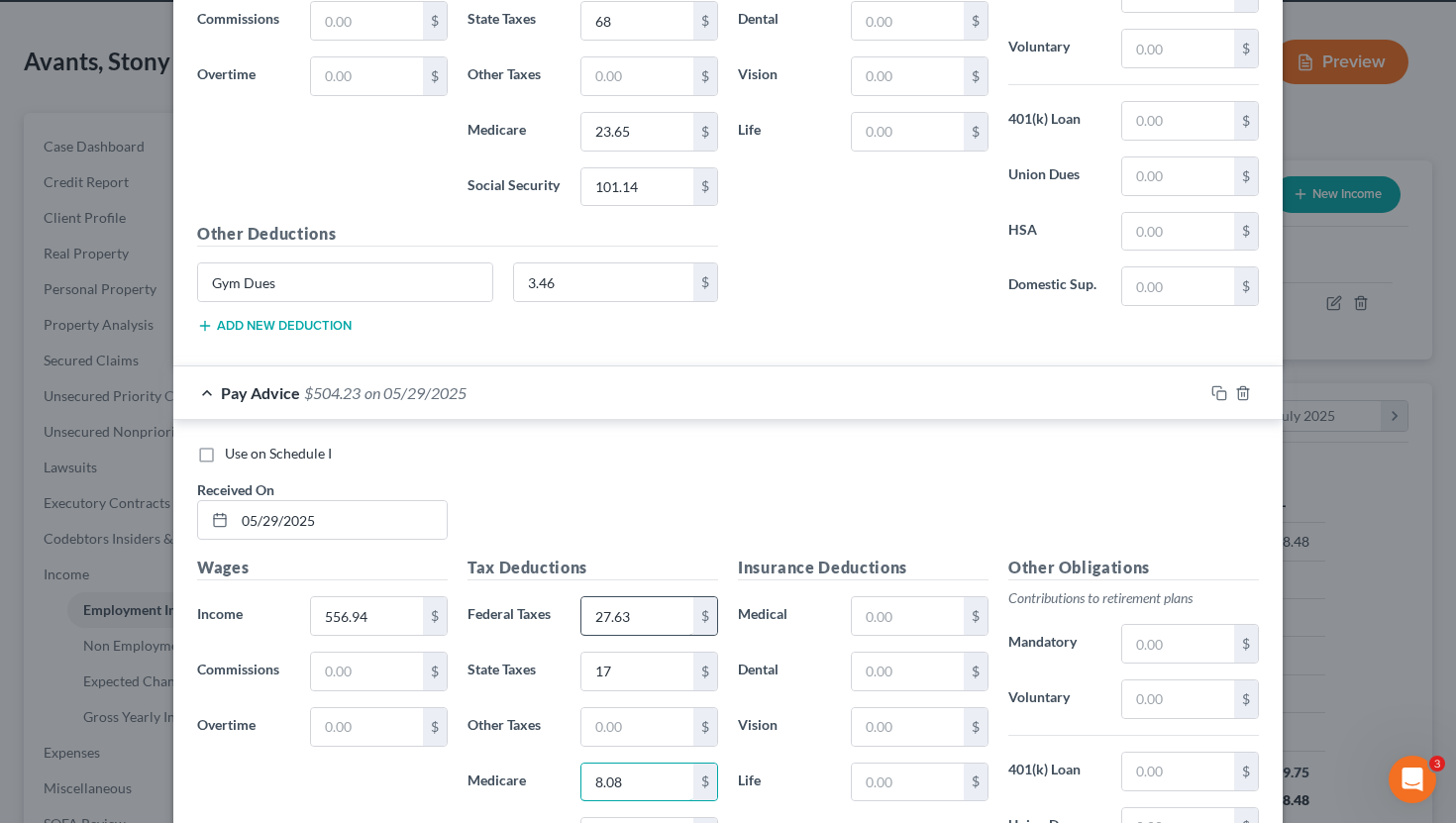 type on "8.08" 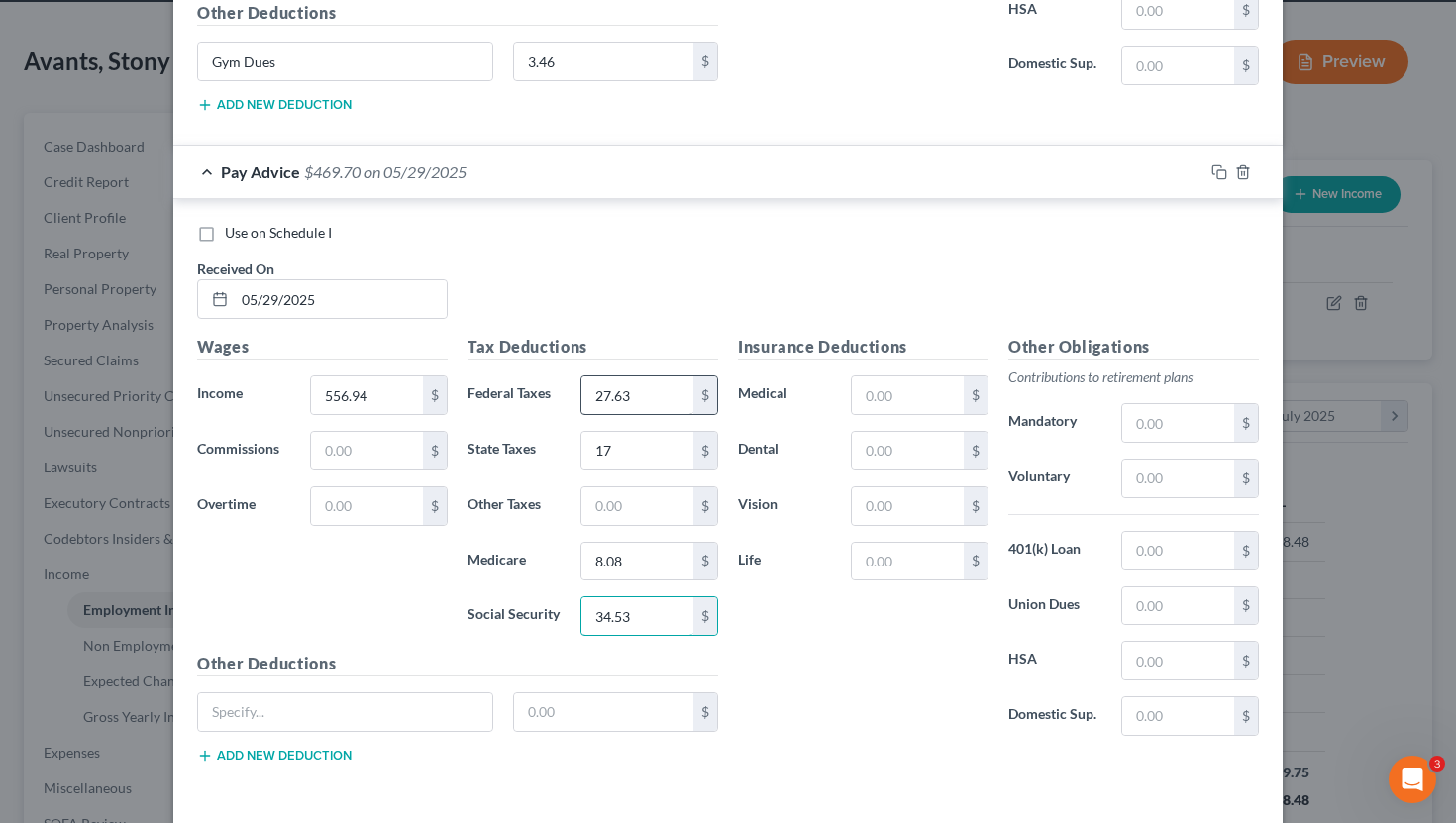 scroll, scrollTop: 7966, scrollLeft: 0, axis: vertical 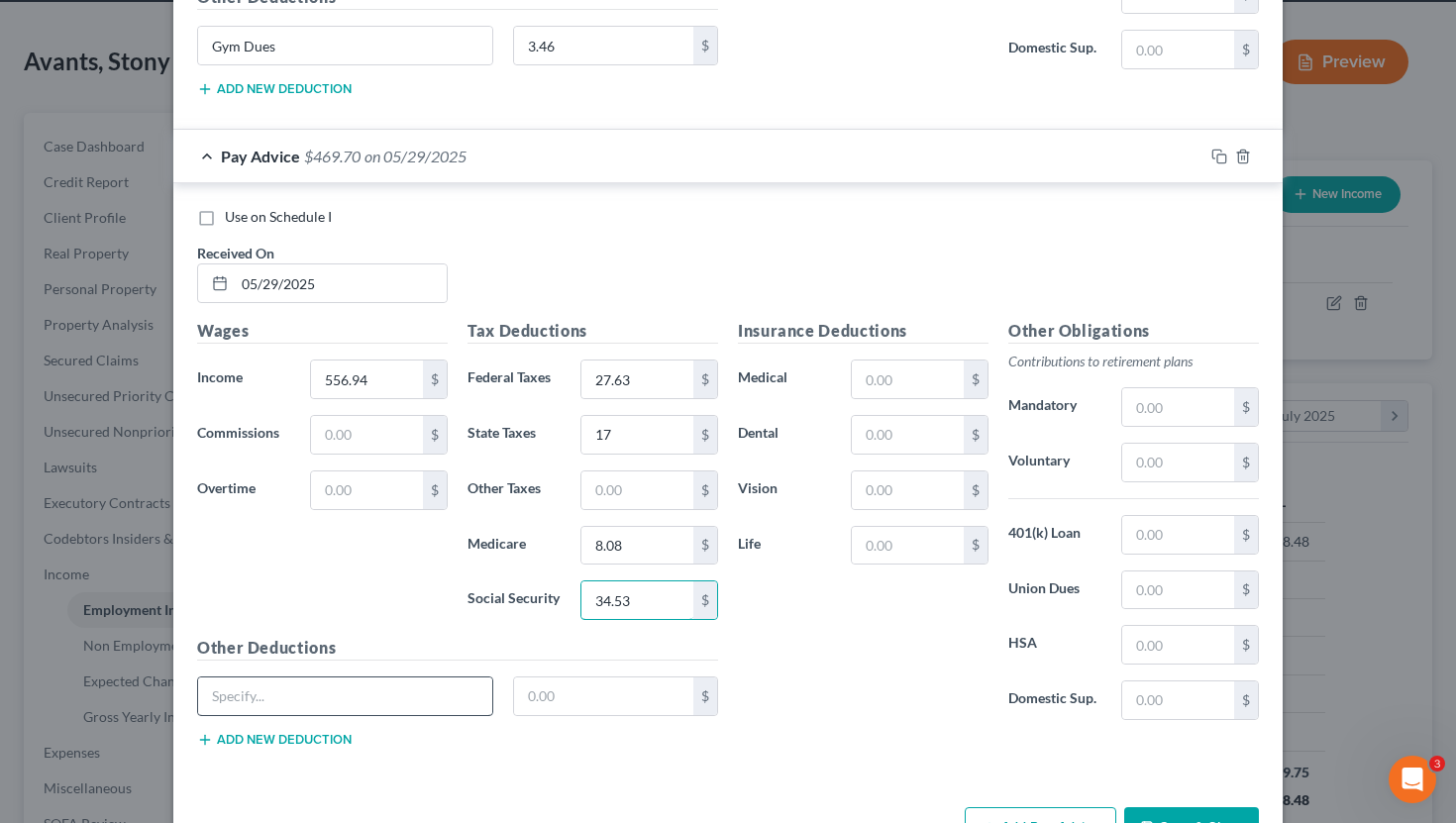 type on "34.53" 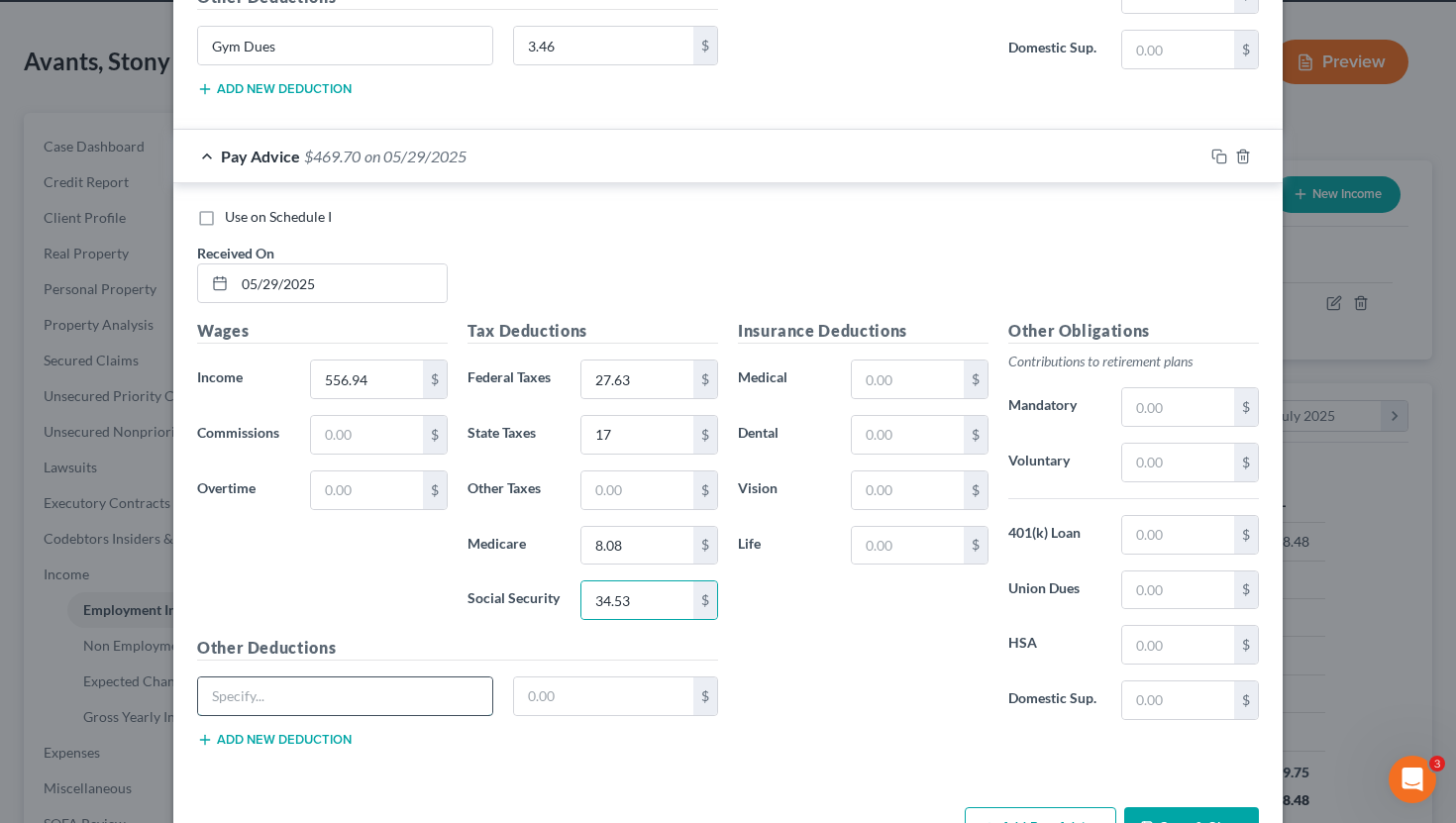 click at bounding box center [345, 696] 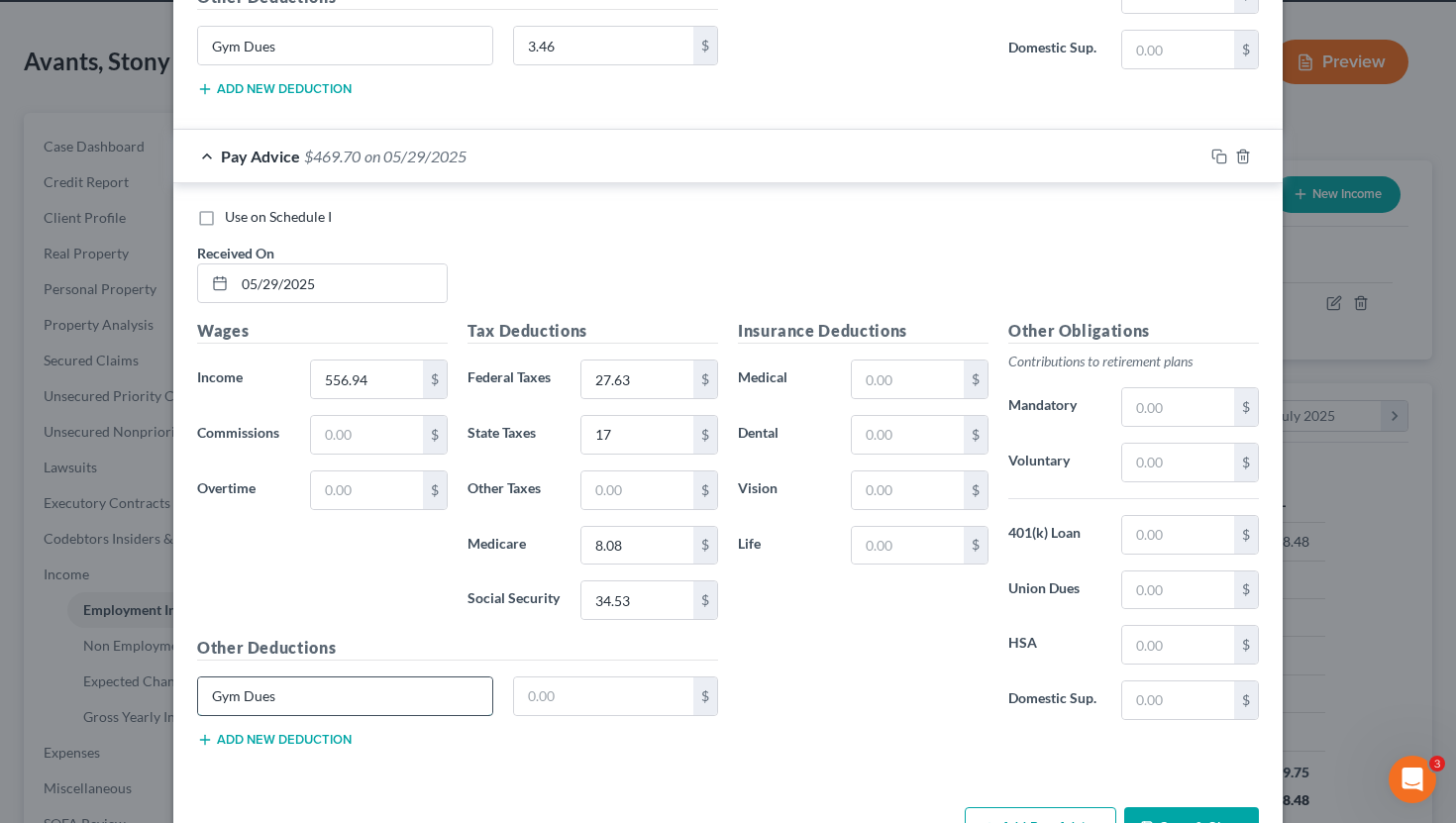 type on "Gym Dues" 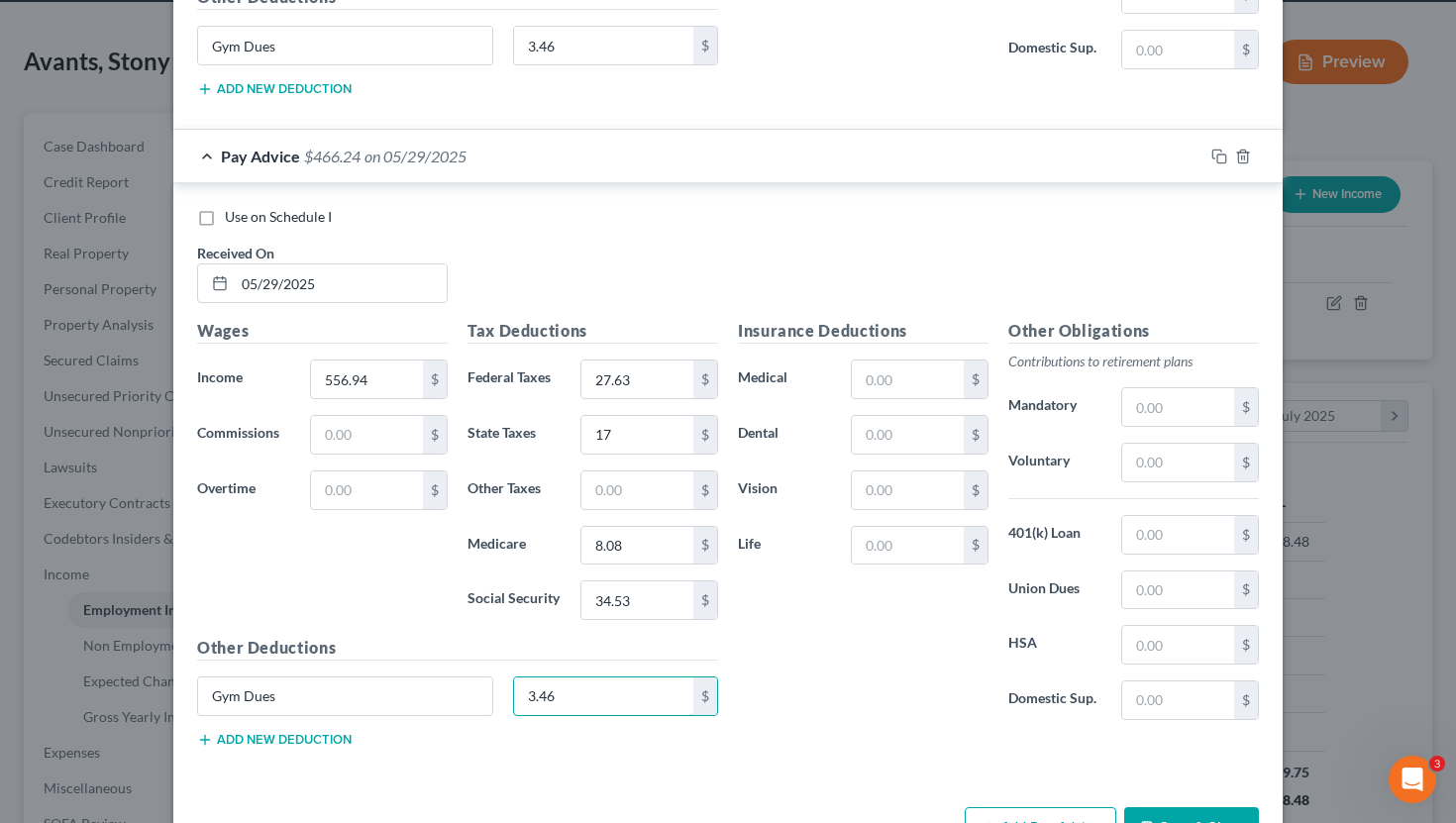 scroll, scrollTop: 8032, scrollLeft: 0, axis: vertical 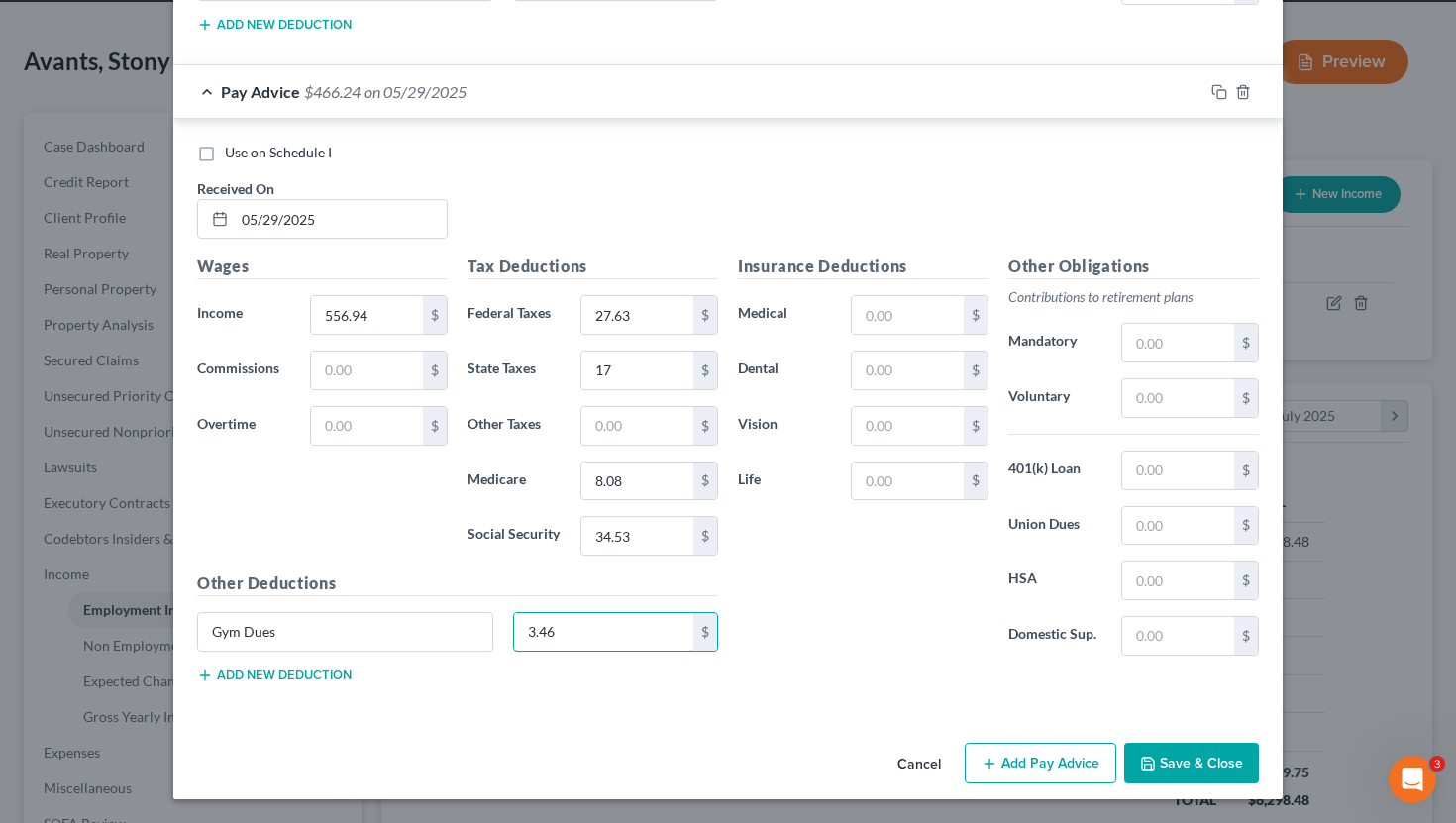 type on "3.46" 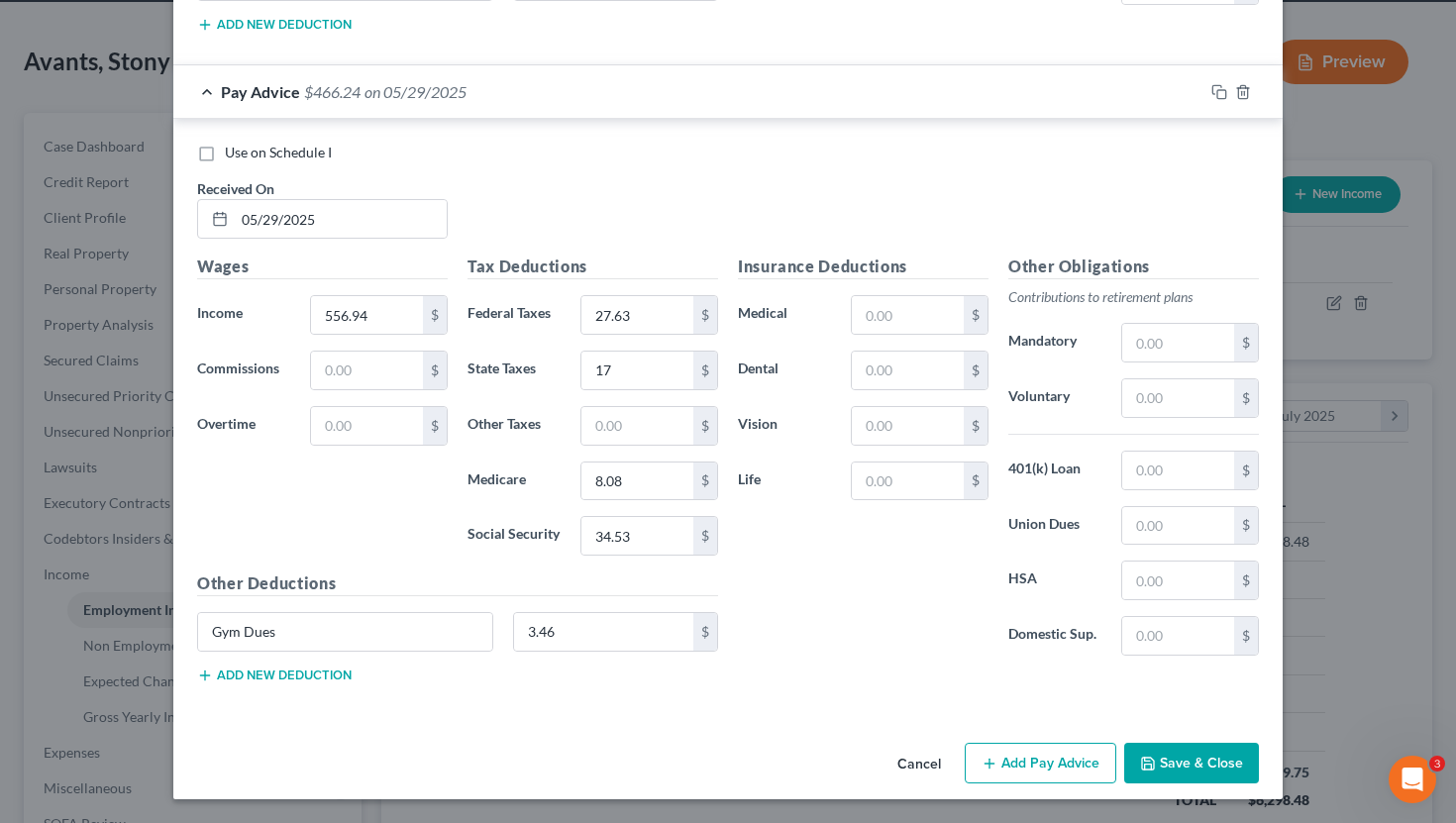 click on "Add Pay Advice" at bounding box center (1040, 764) 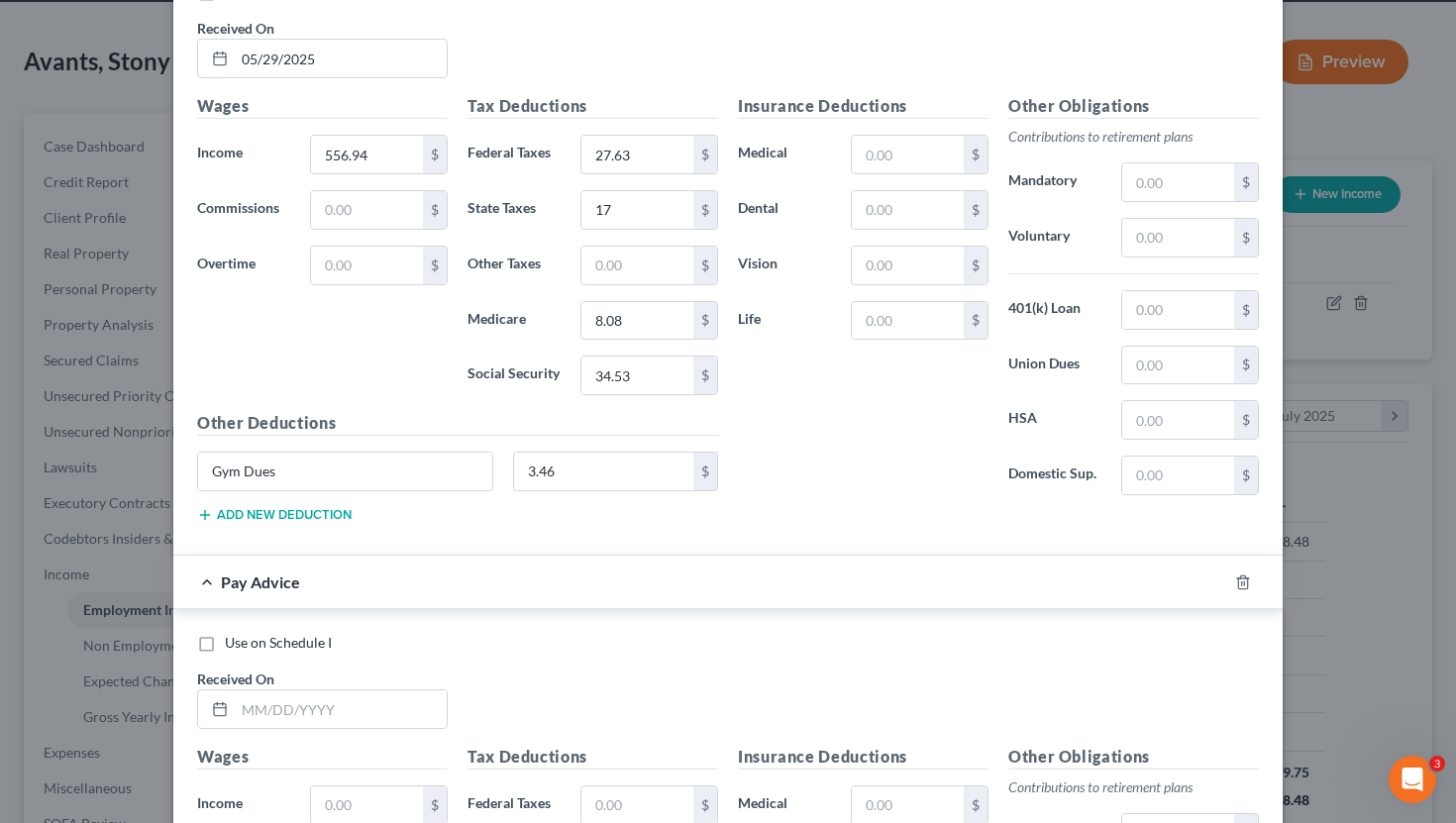 scroll, scrollTop: 8249, scrollLeft: 0, axis: vertical 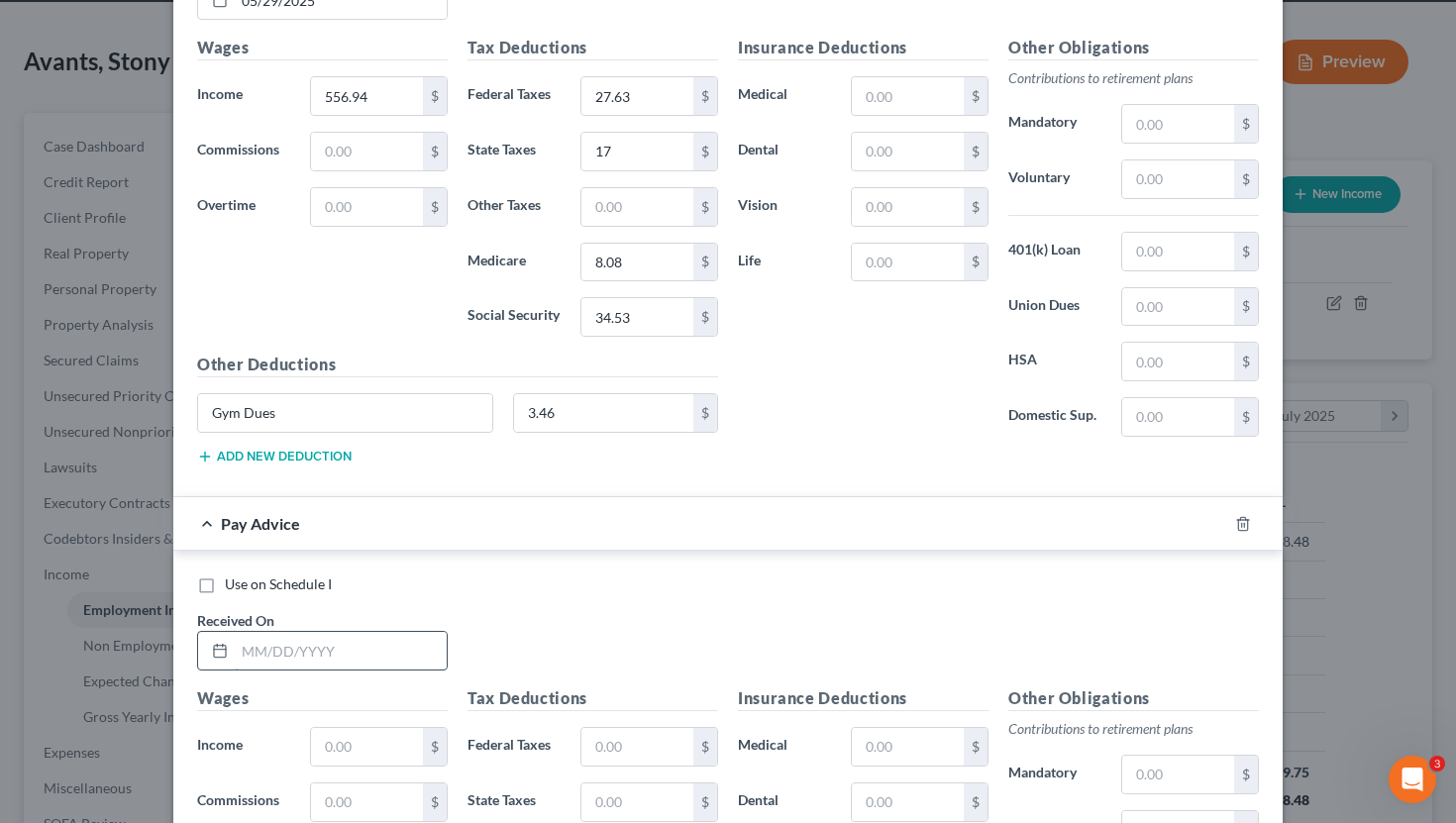 click at bounding box center [341, 651] 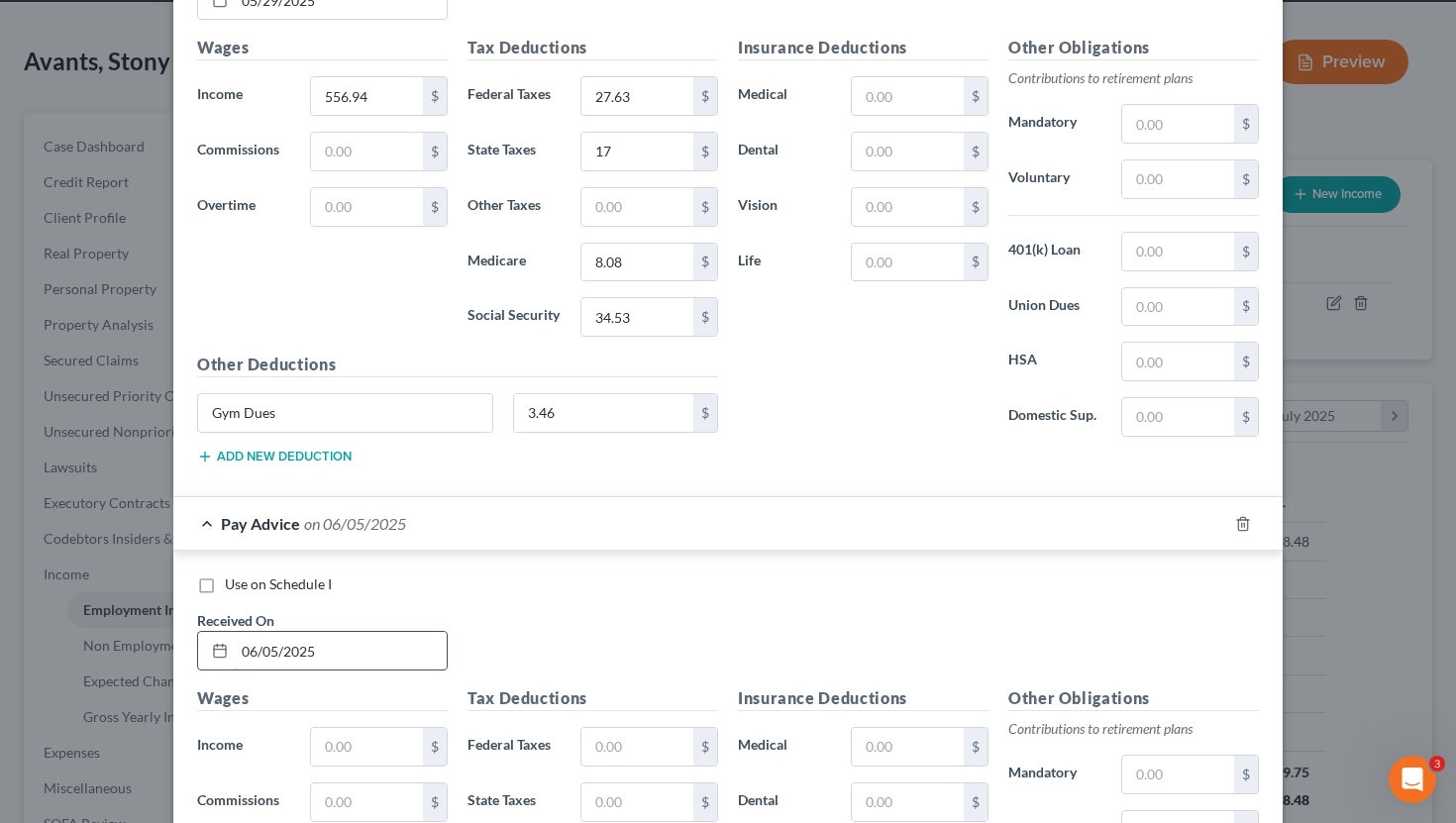 type on "06/05/2025" 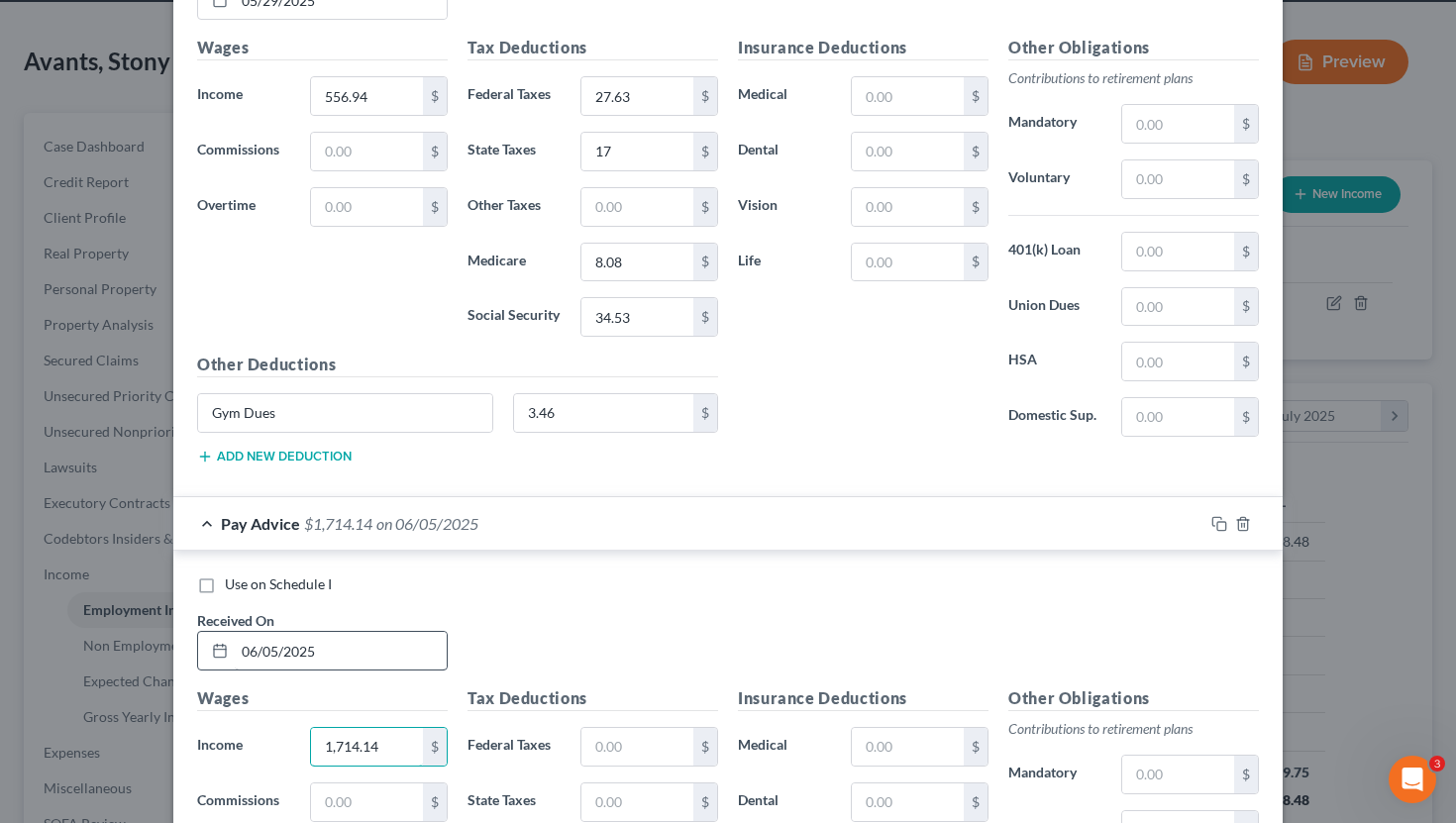 type on "1,714.14" 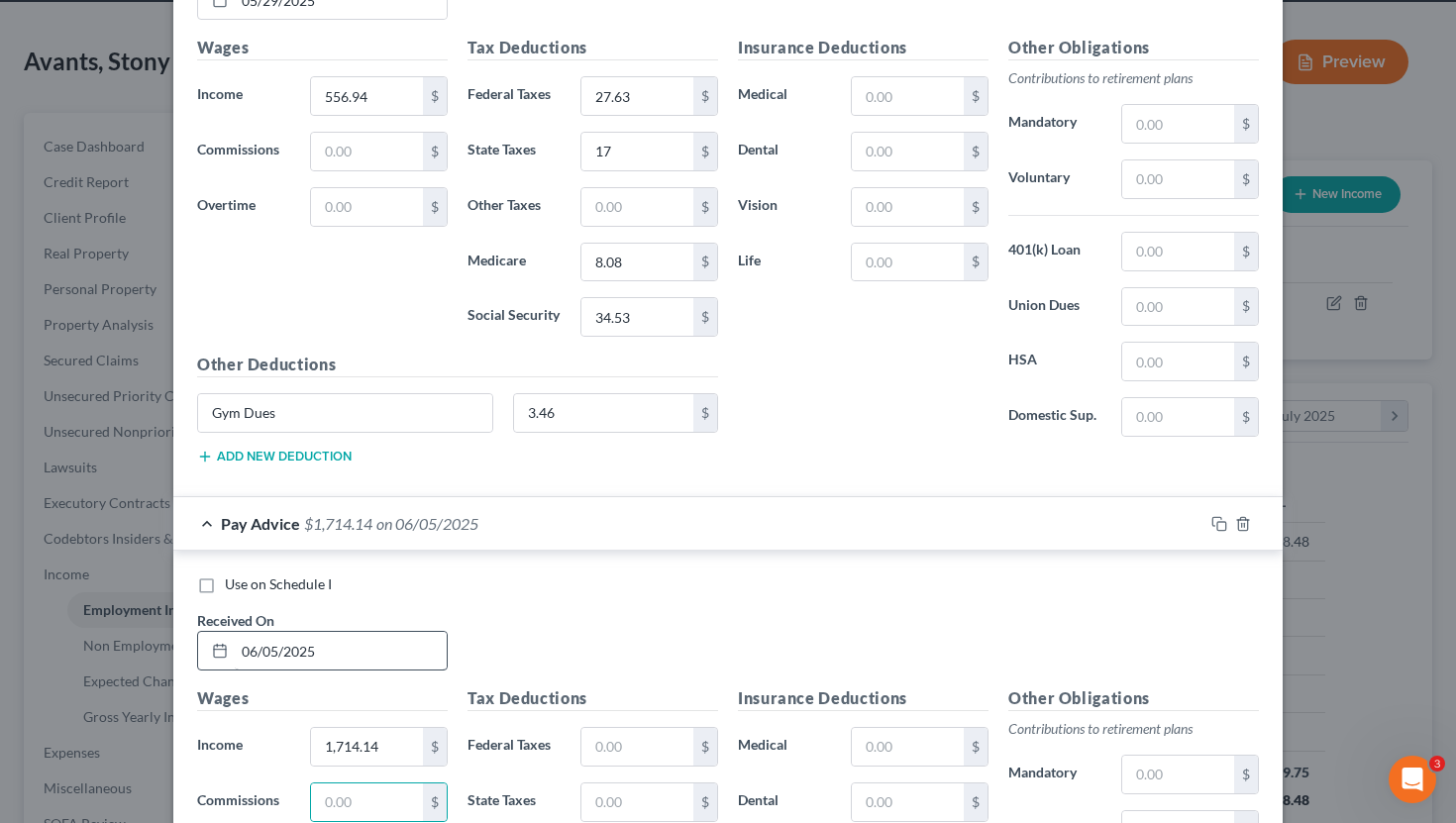 scroll, scrollTop: 8682, scrollLeft: 0, axis: vertical 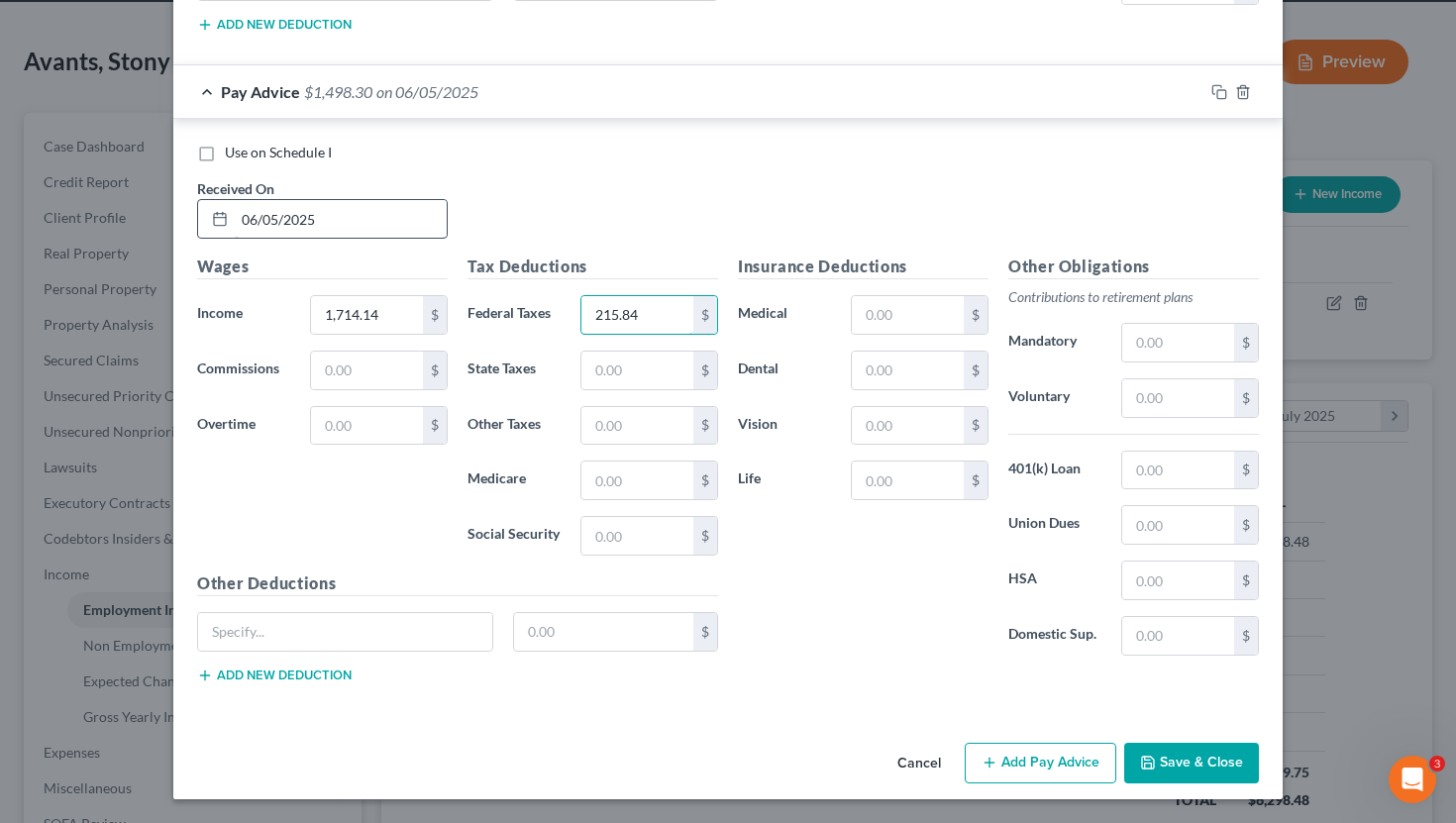 type on "215.84" 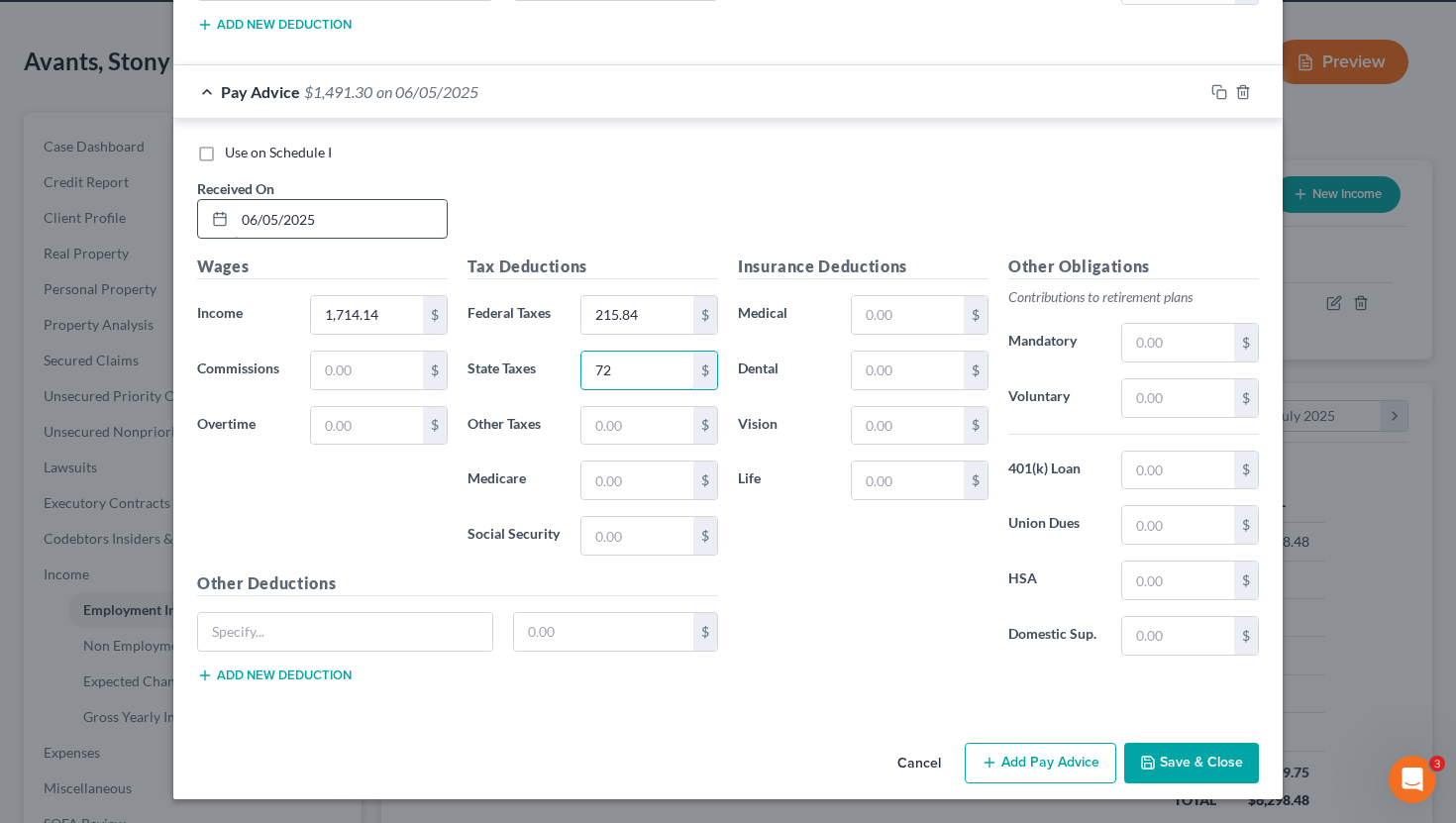 type on "72" 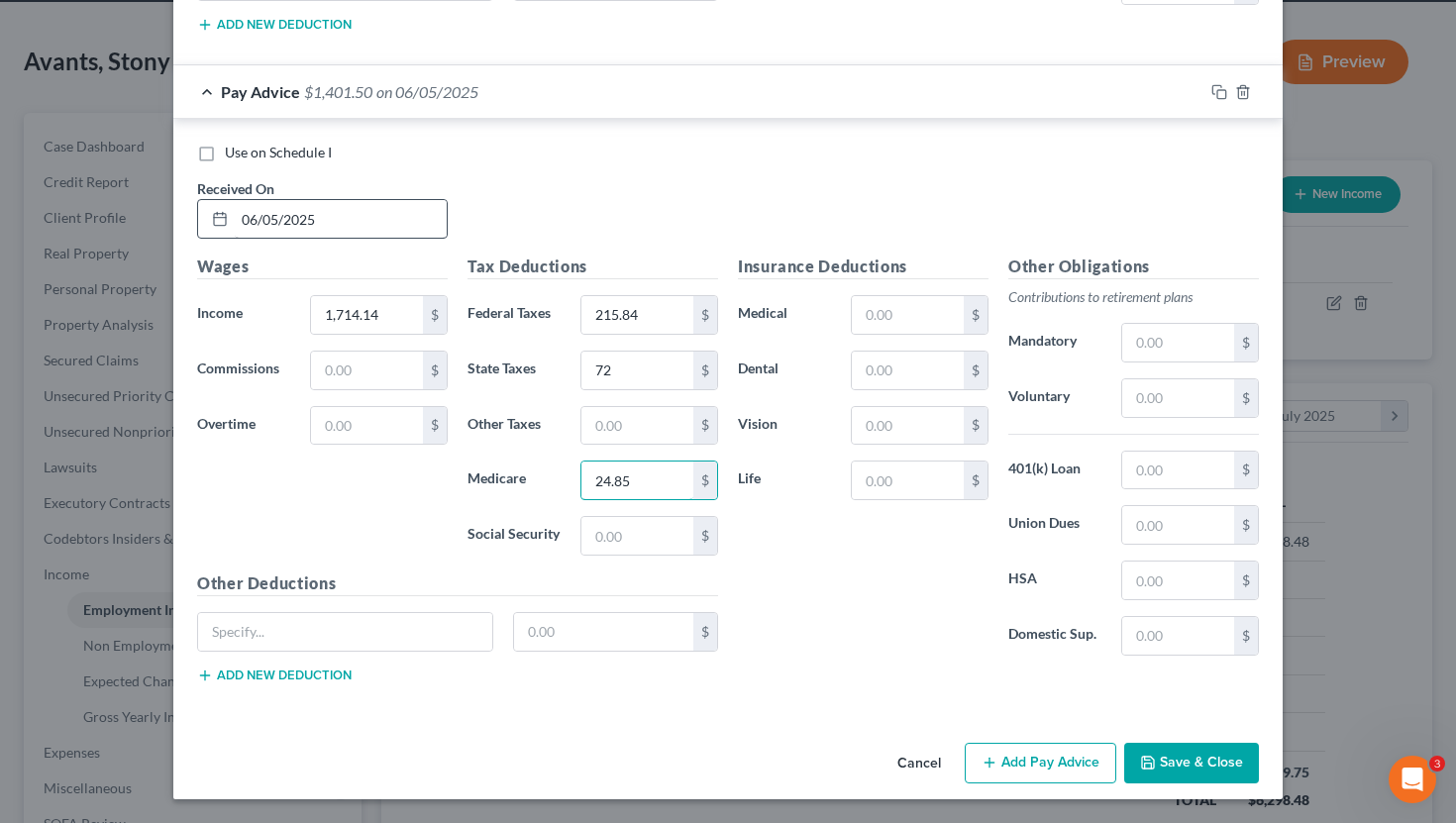 type on "24.85" 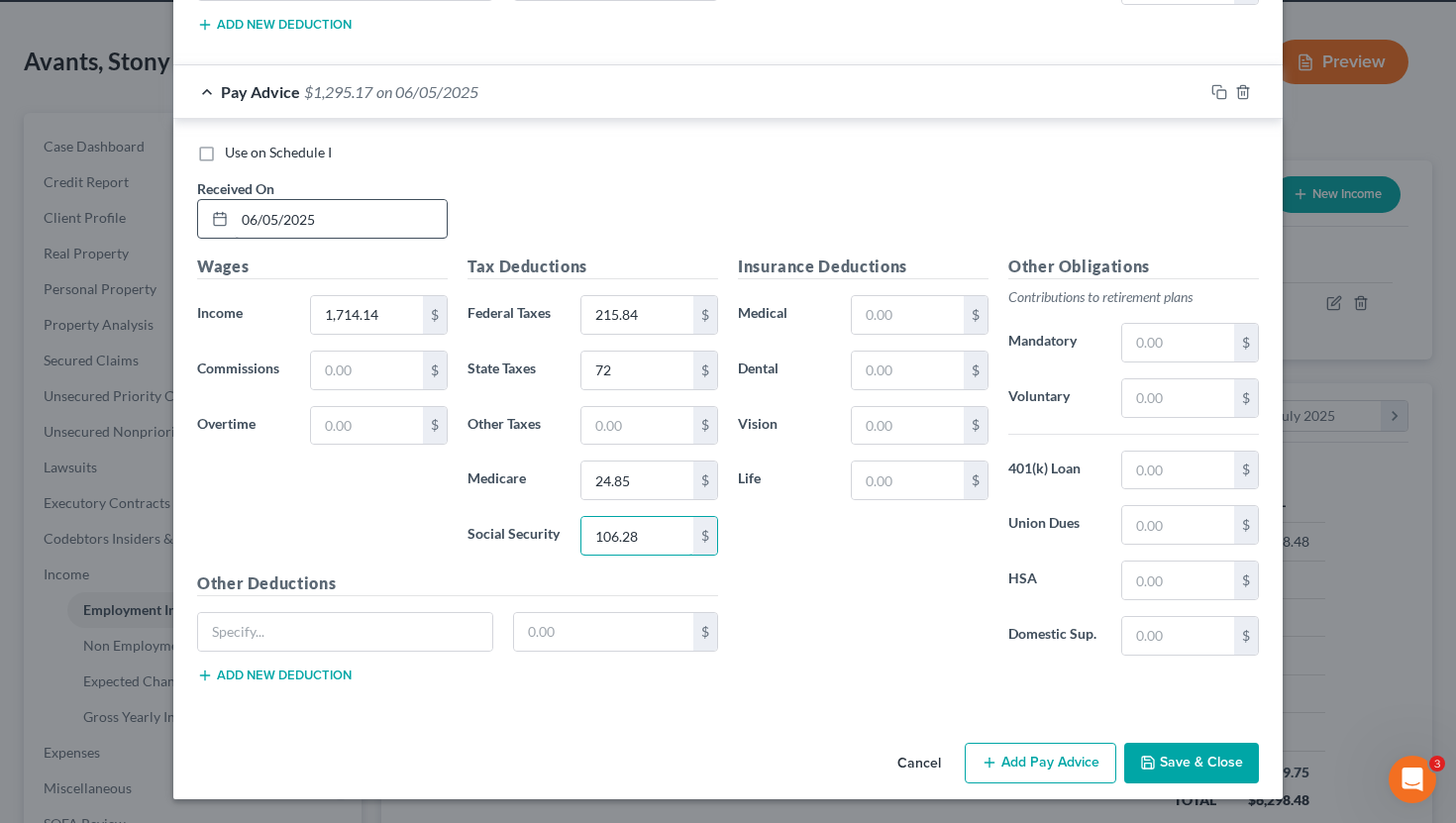 type on "106.28" 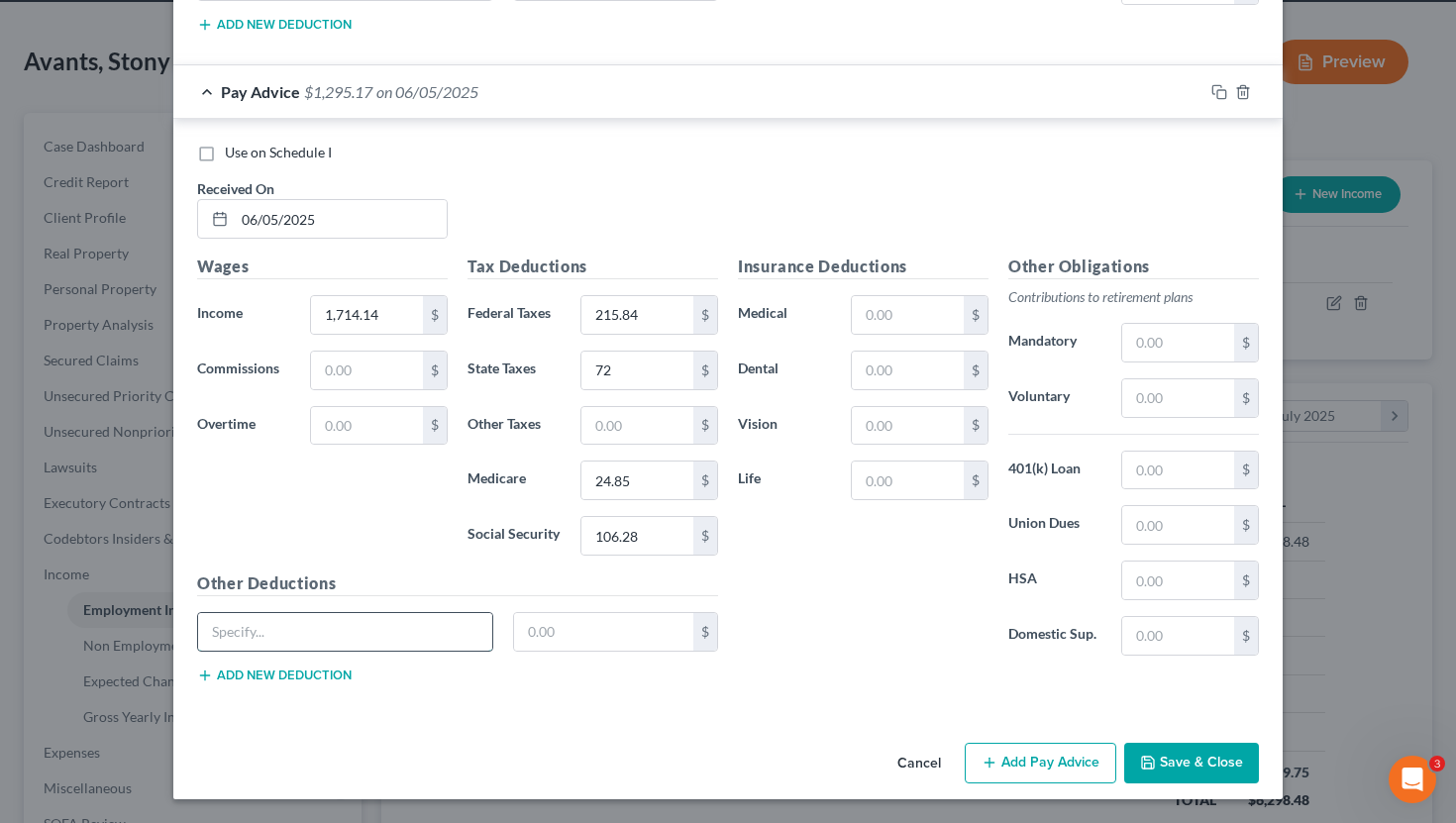 click at bounding box center (345, 632) 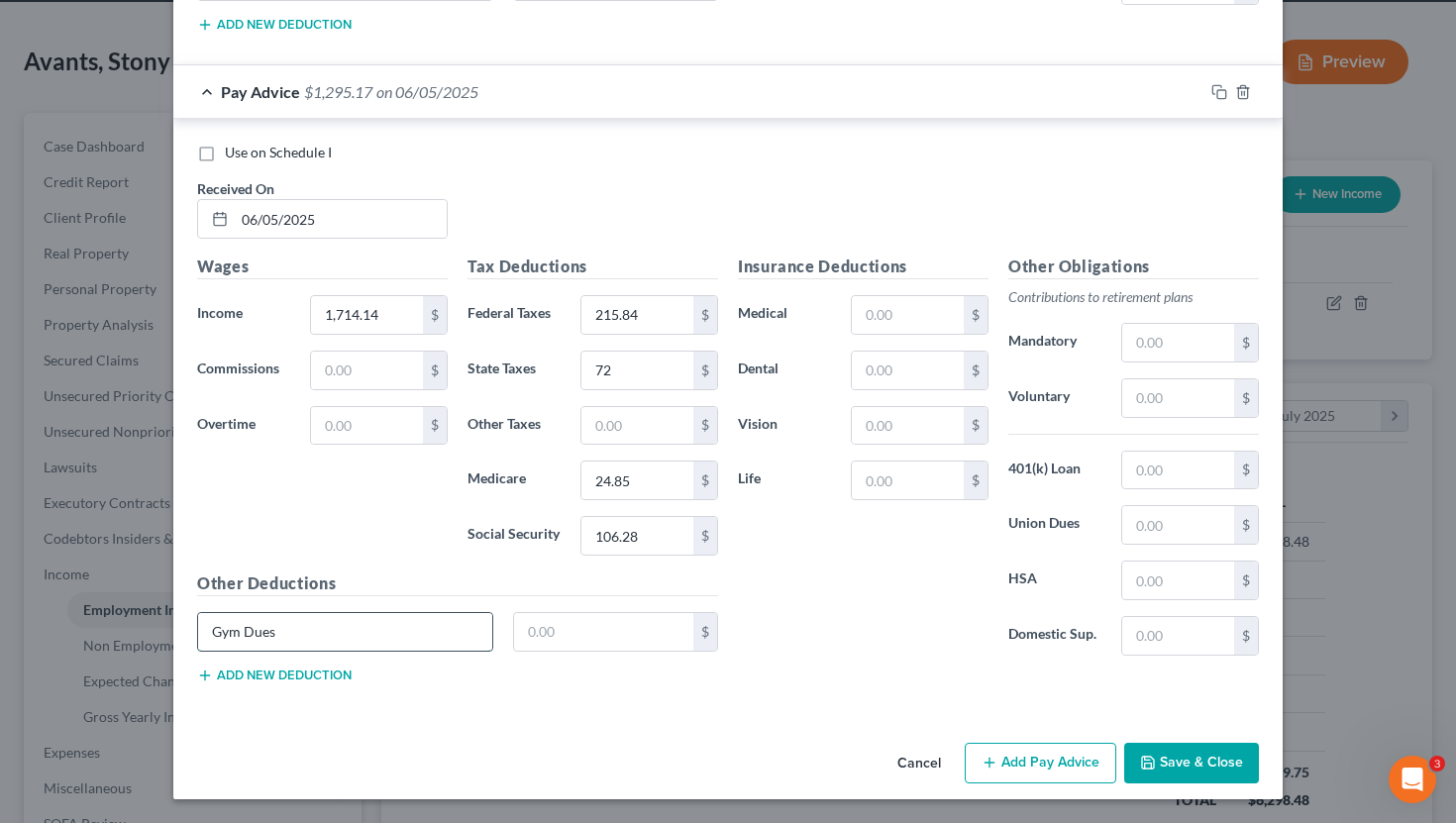 type on "Gym Dues" 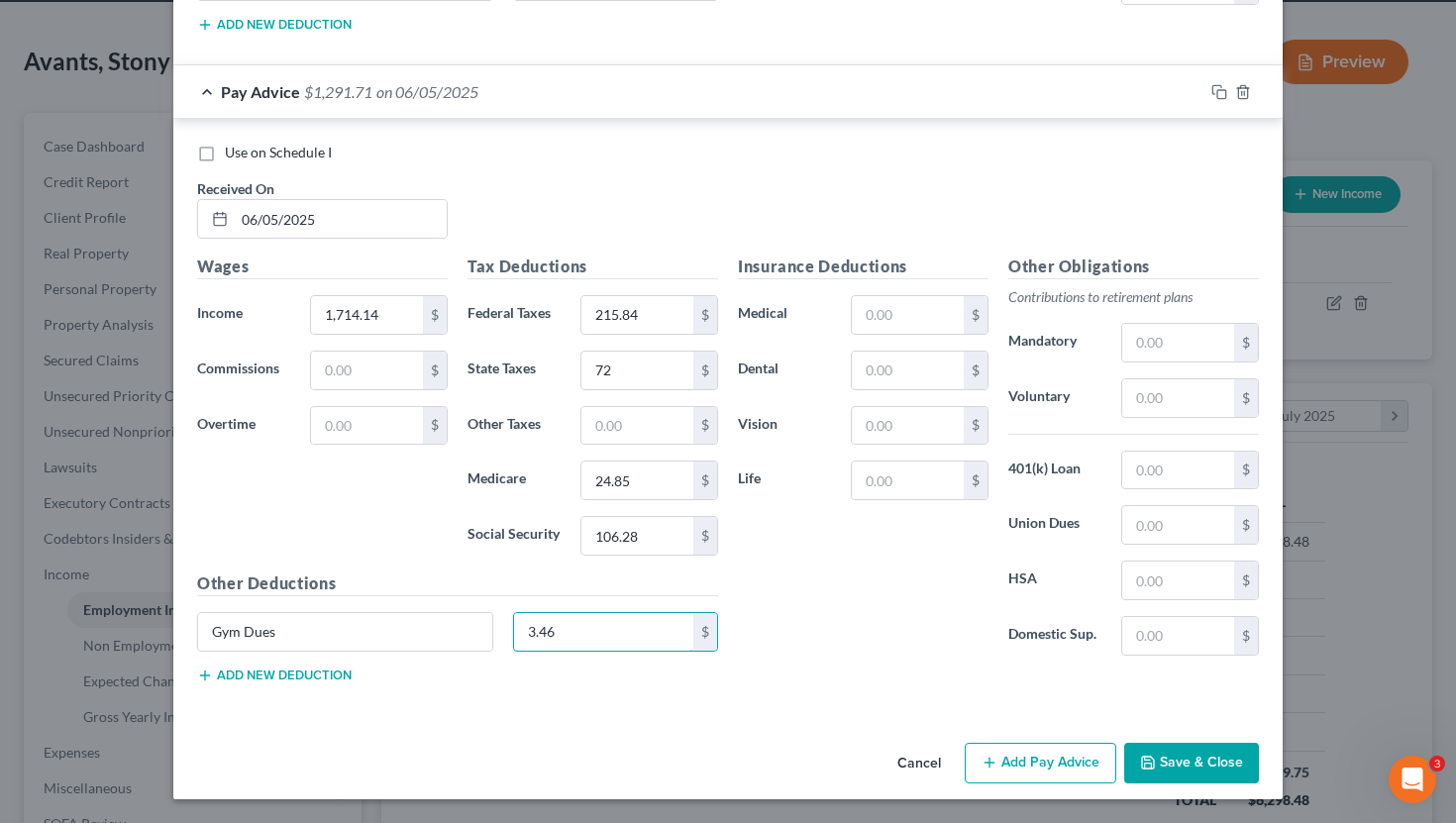 type on "3.46" 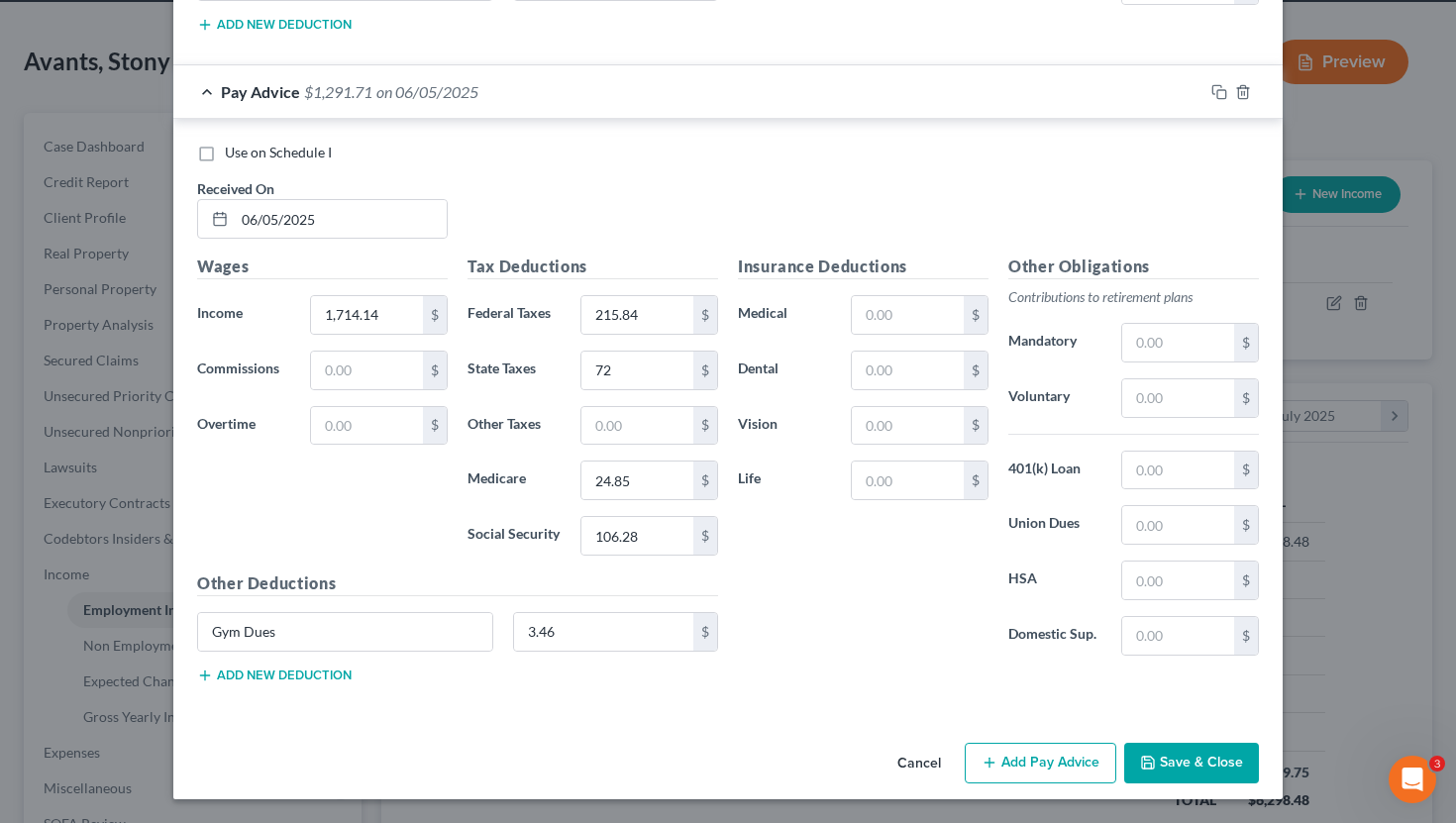 click on "Add Pay Advice" at bounding box center (1040, 764) 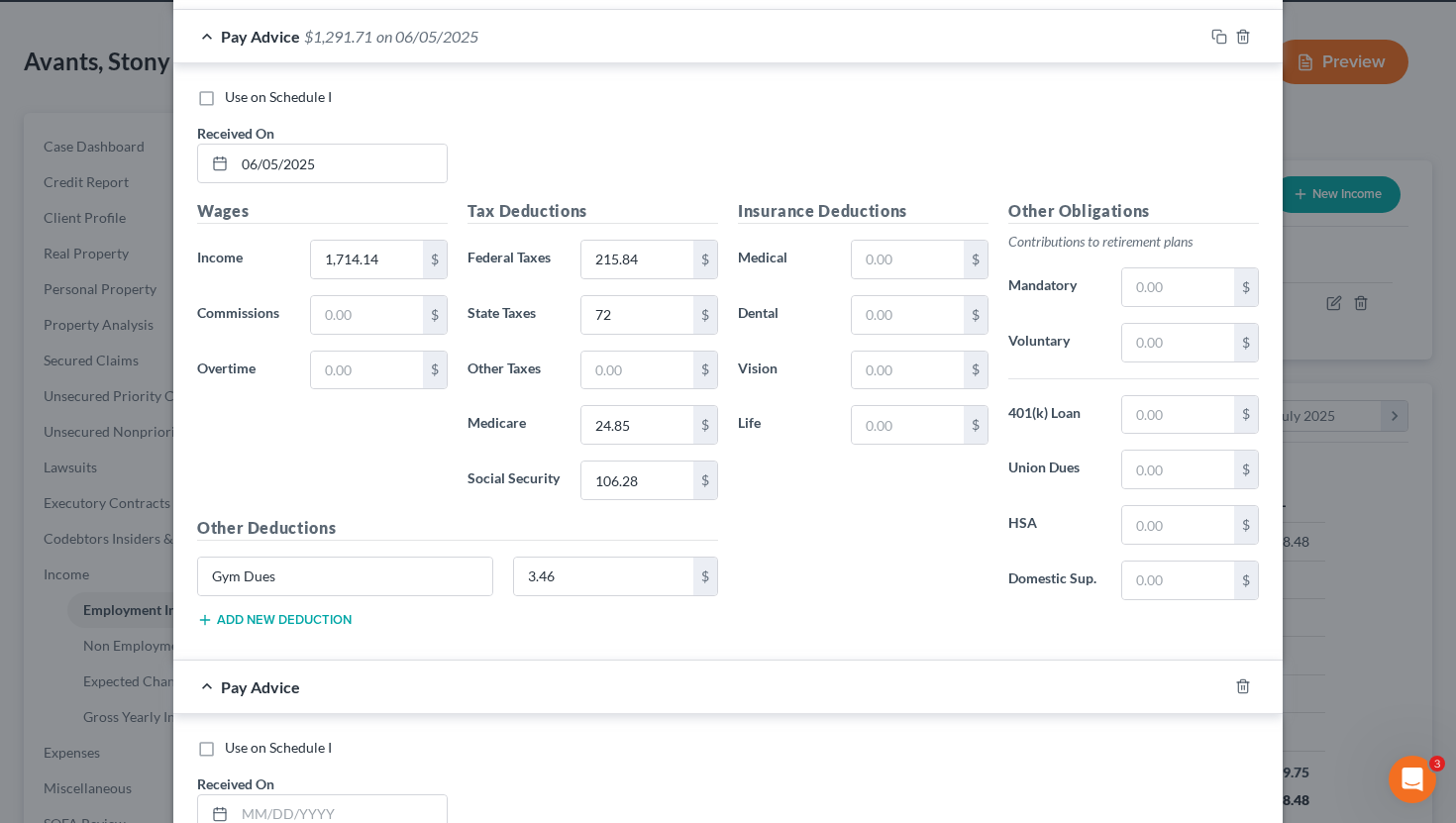 scroll, scrollTop: 8826, scrollLeft: 0, axis: vertical 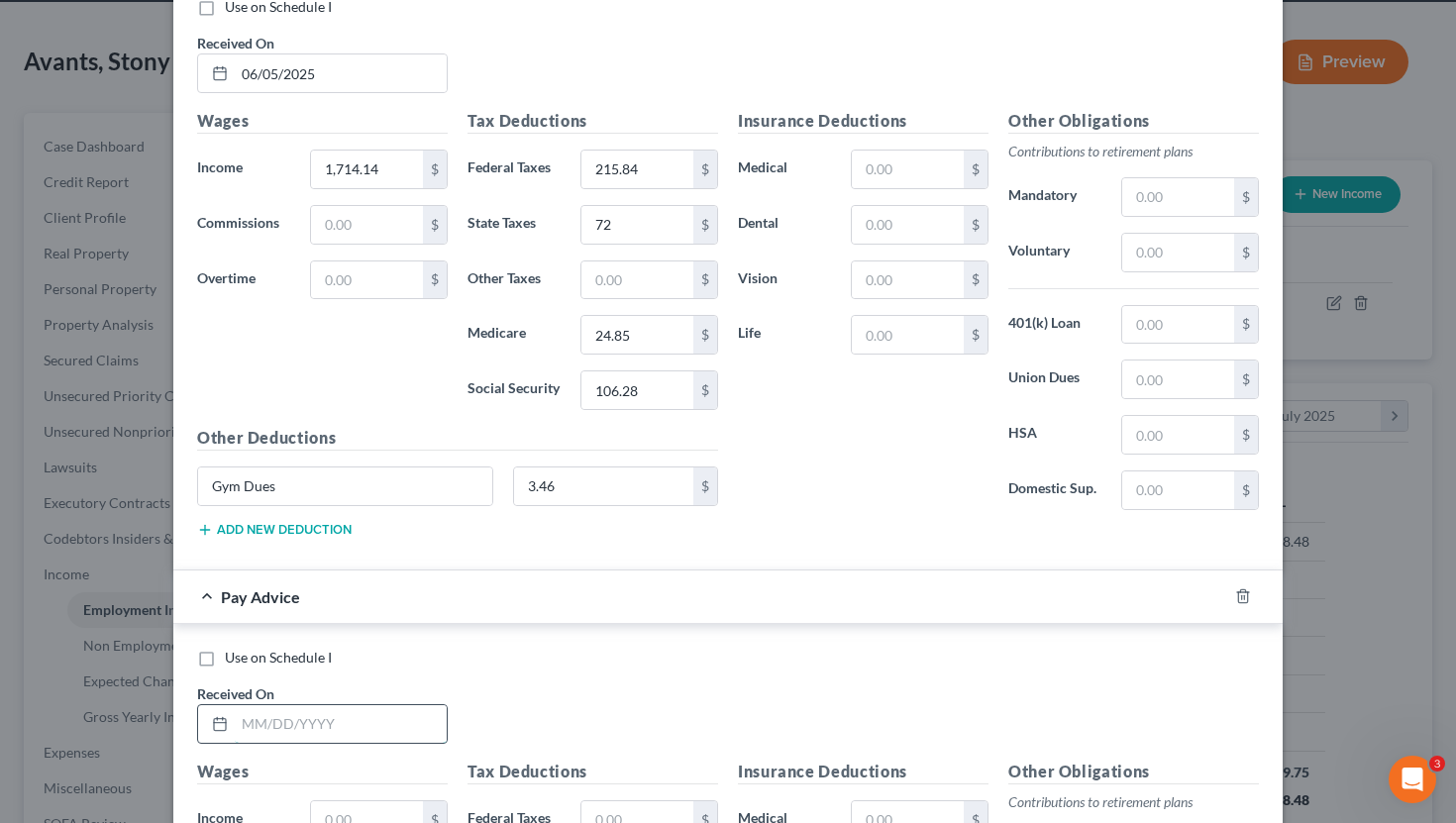 click at bounding box center [341, 724] 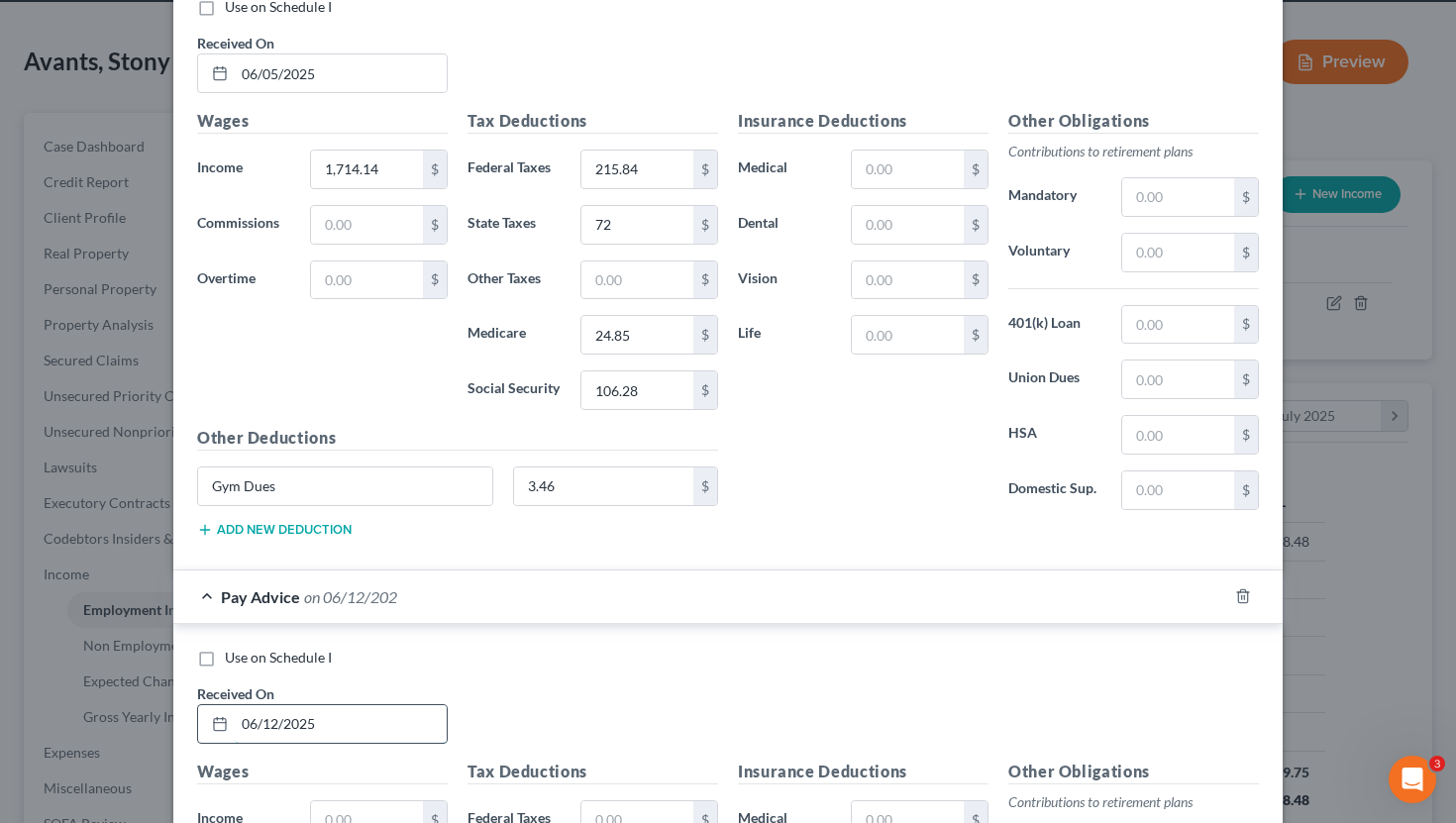 type on "06/12/2025" 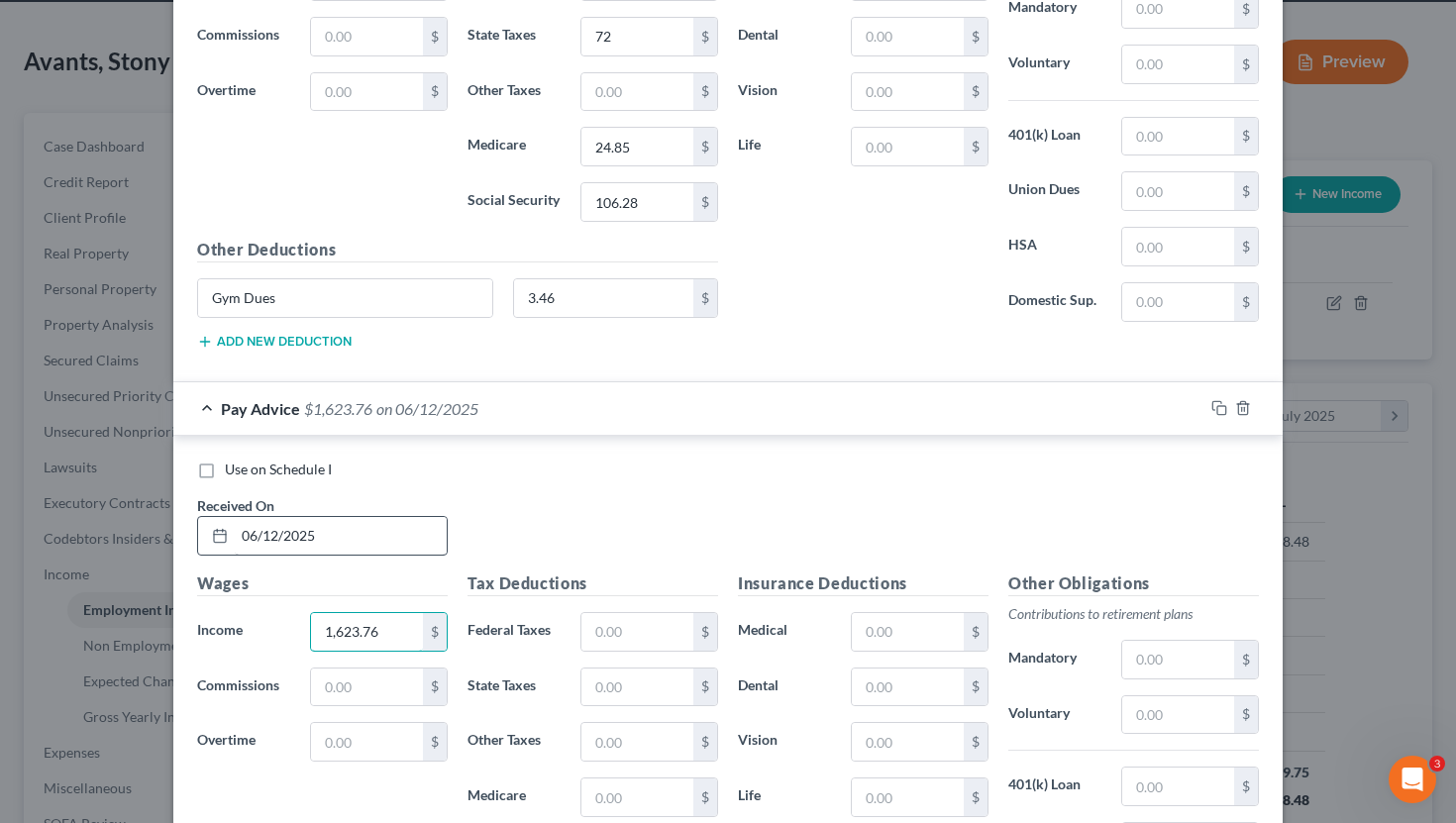 scroll, scrollTop: 9082, scrollLeft: 0, axis: vertical 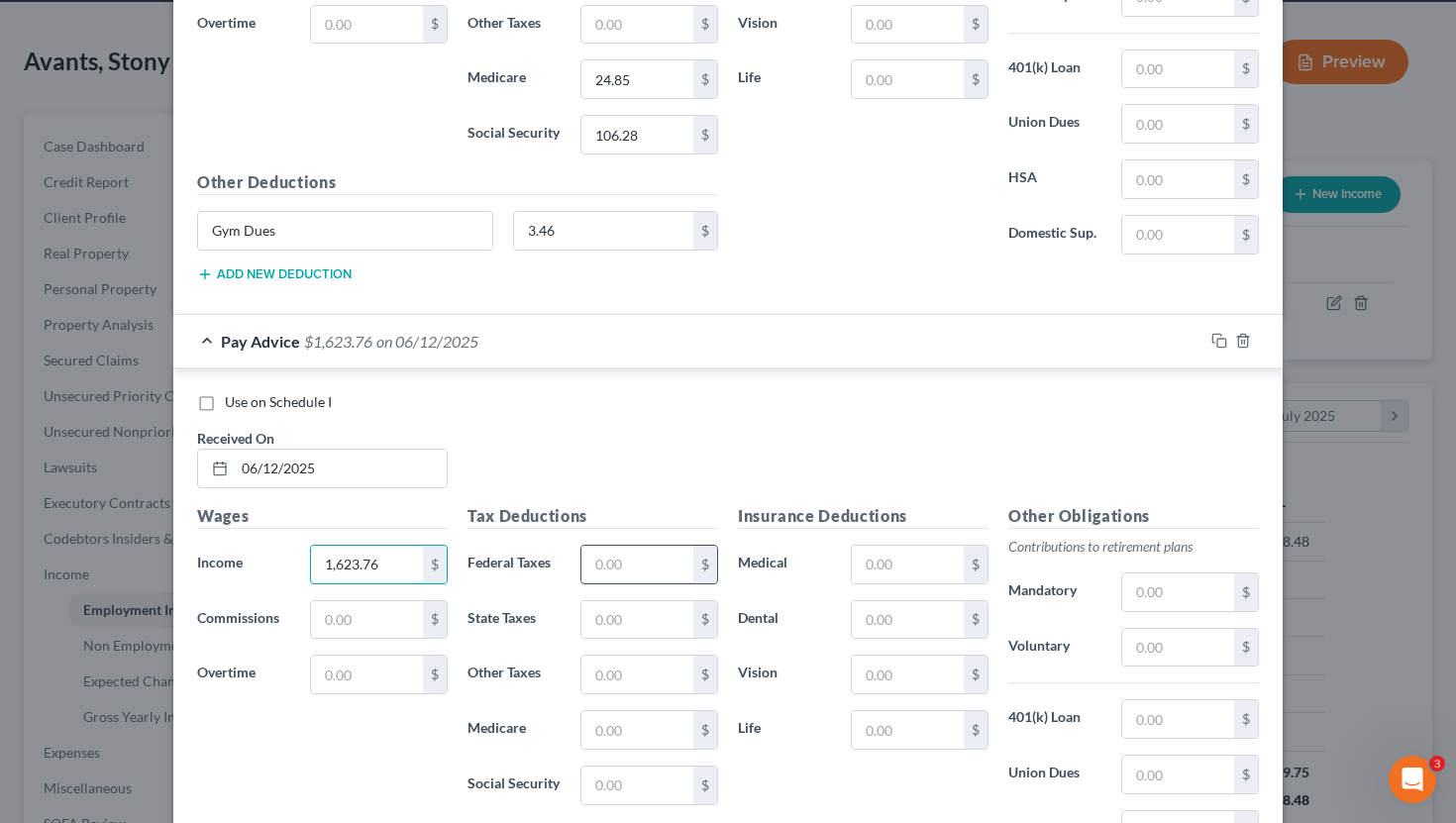 type on "1,623.76" 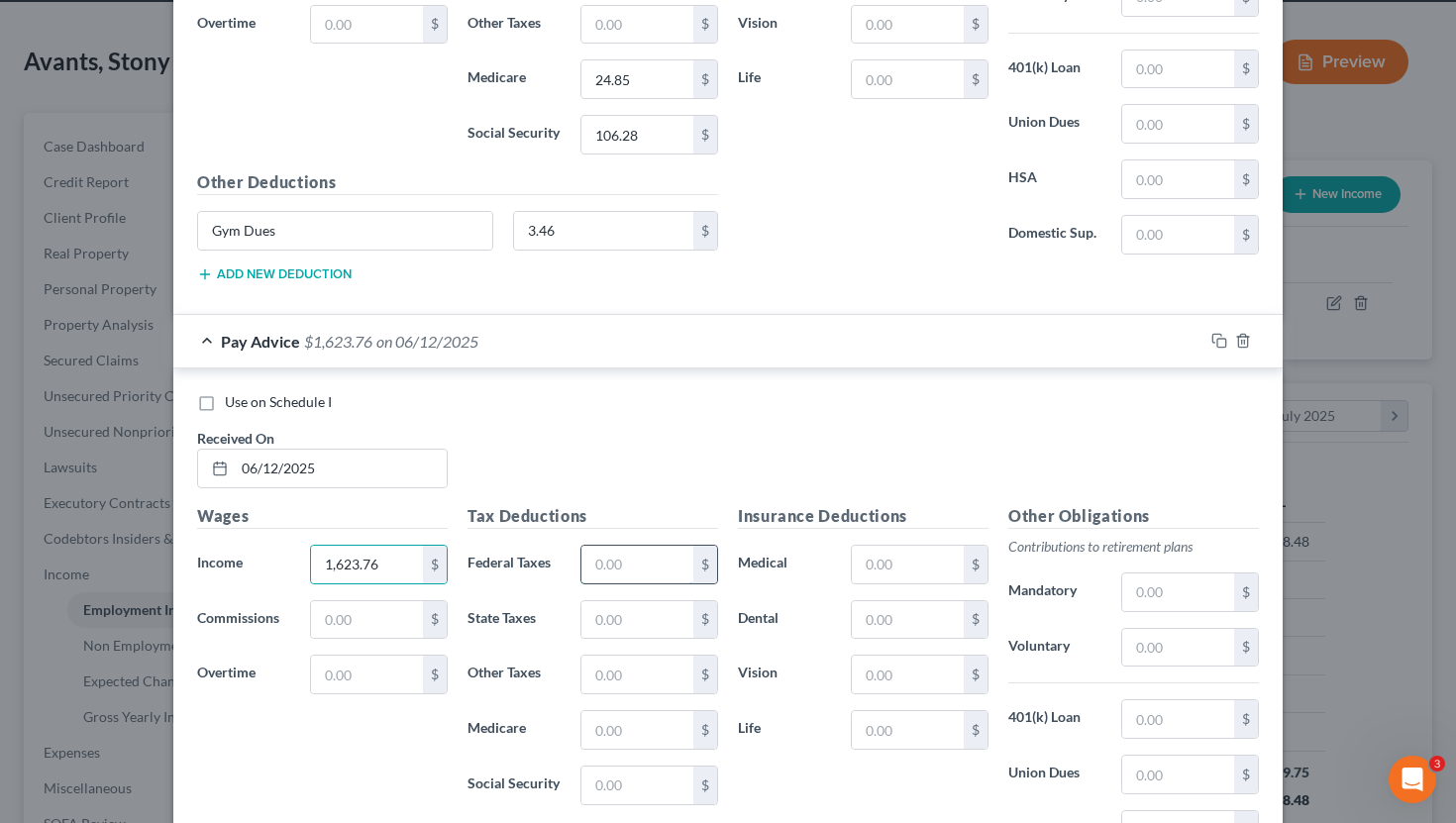 click at bounding box center (637, 565) 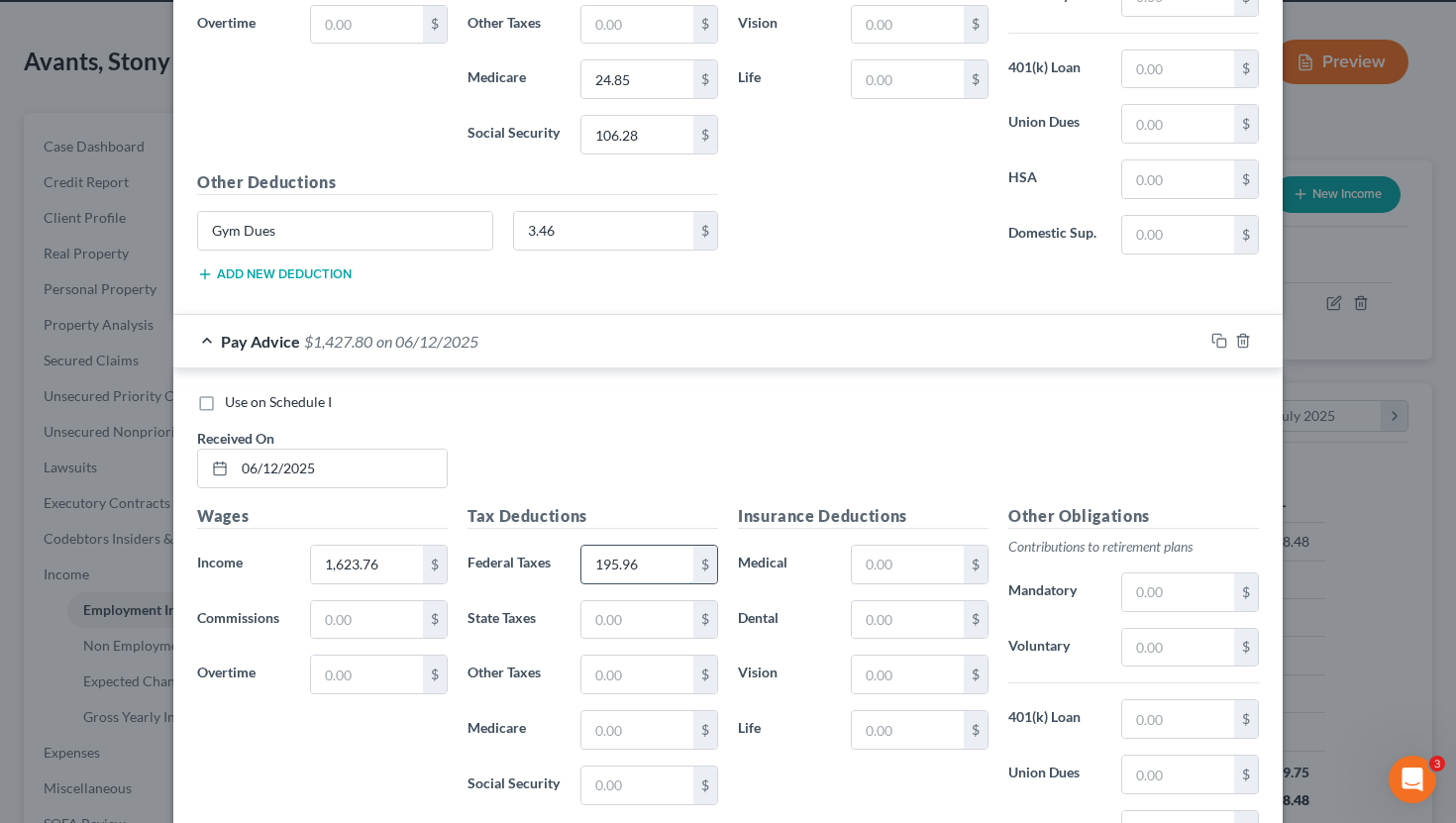 type on "195.96" 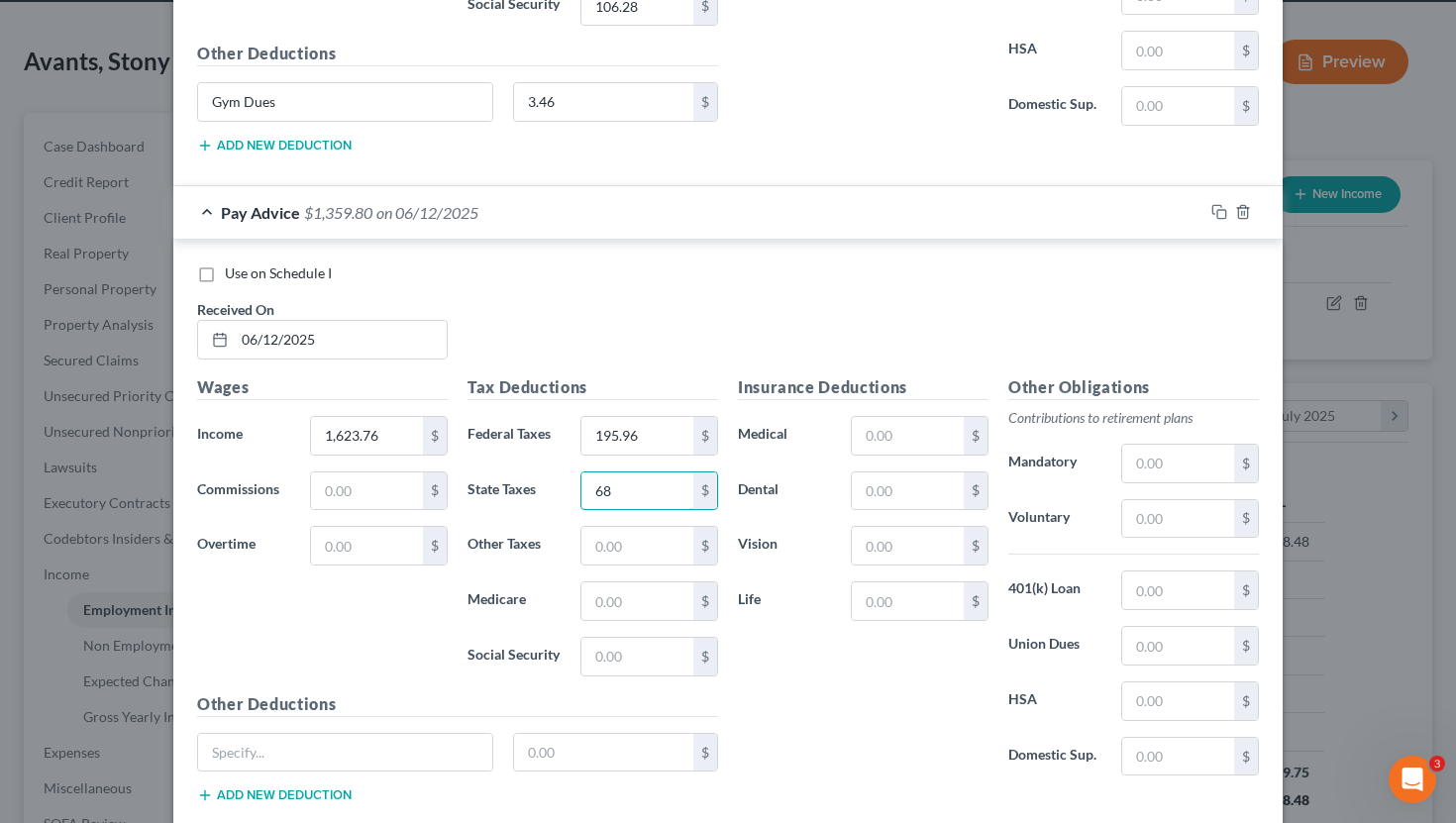 scroll, scrollTop: 9245, scrollLeft: 0, axis: vertical 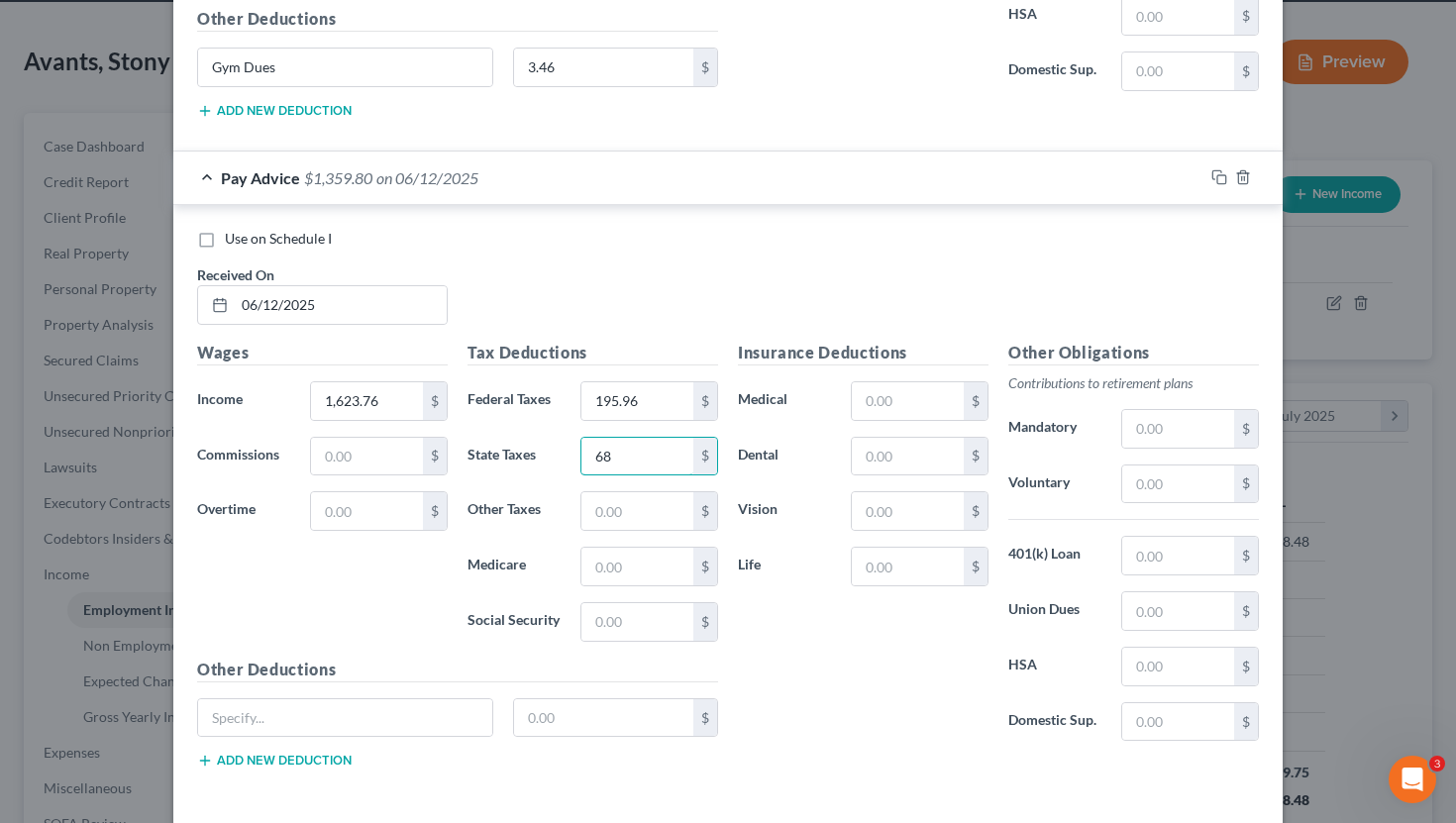 type on "68" 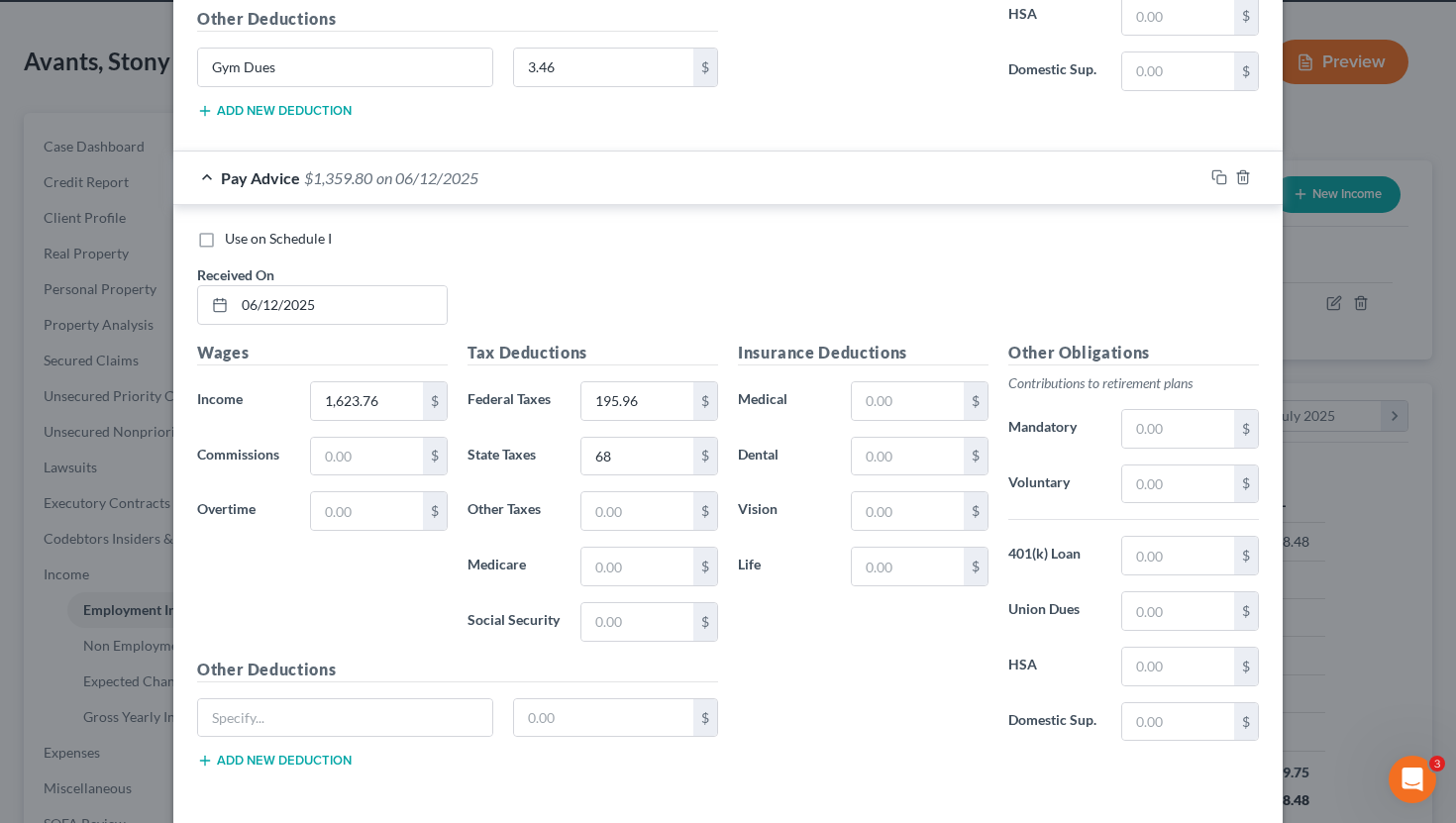 click on "Tax Deductions Federal Taxes $[AMOUNT] $ State Taxes $[AMOUNT] $ Other Taxes $ Medicare $ Social Security $" at bounding box center (592, 499) 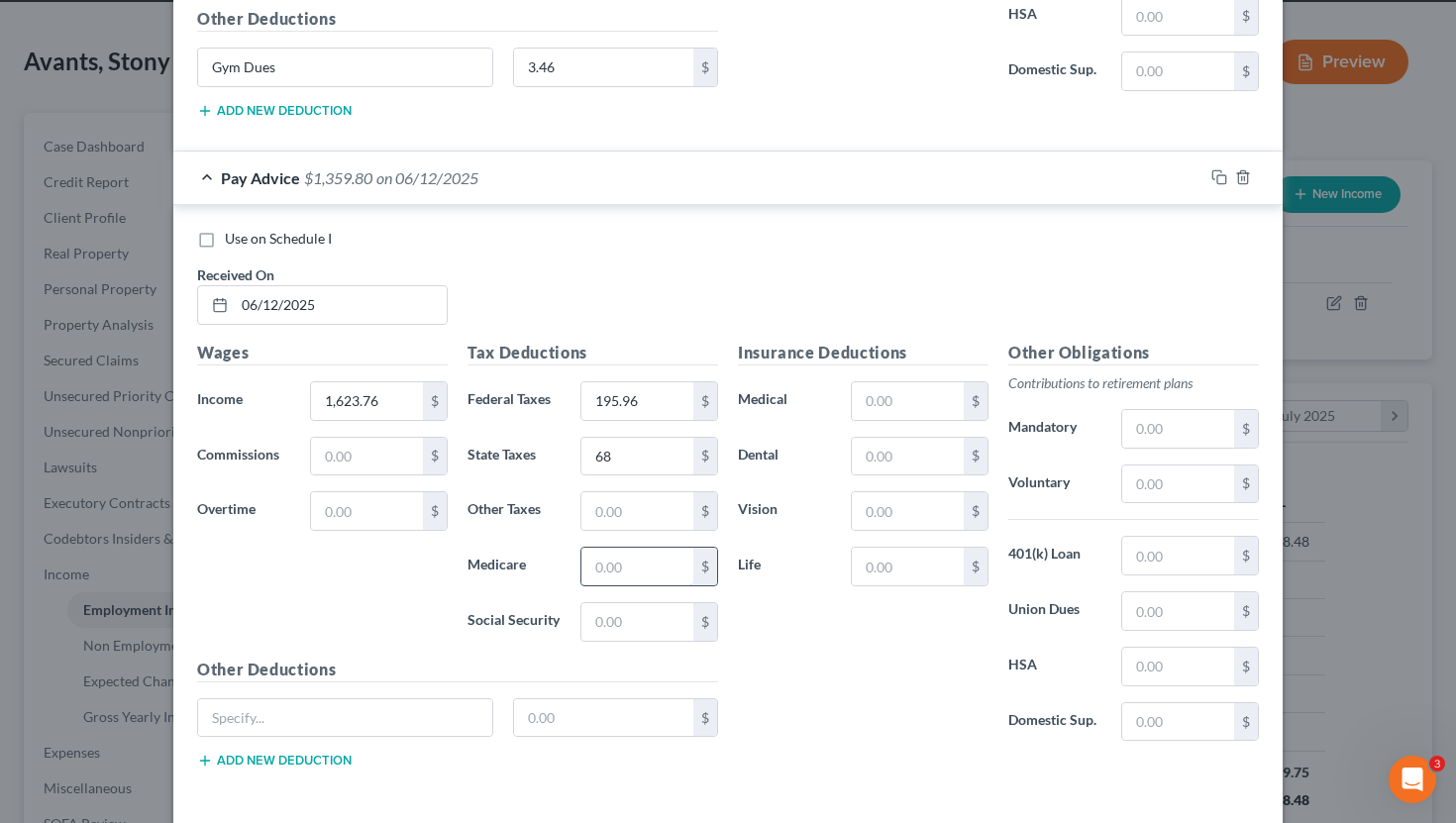 click at bounding box center (637, 566) 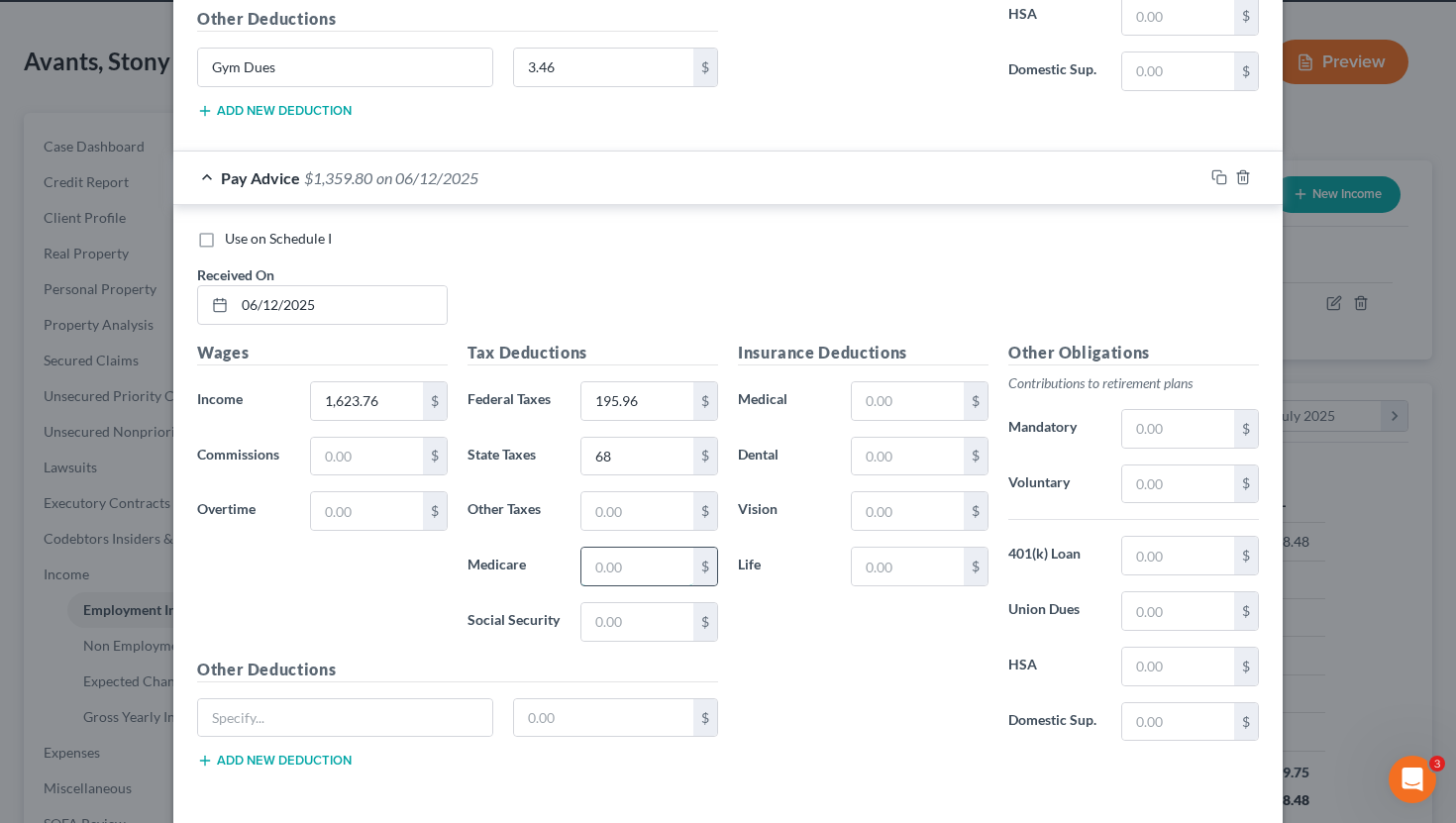 type on "3" 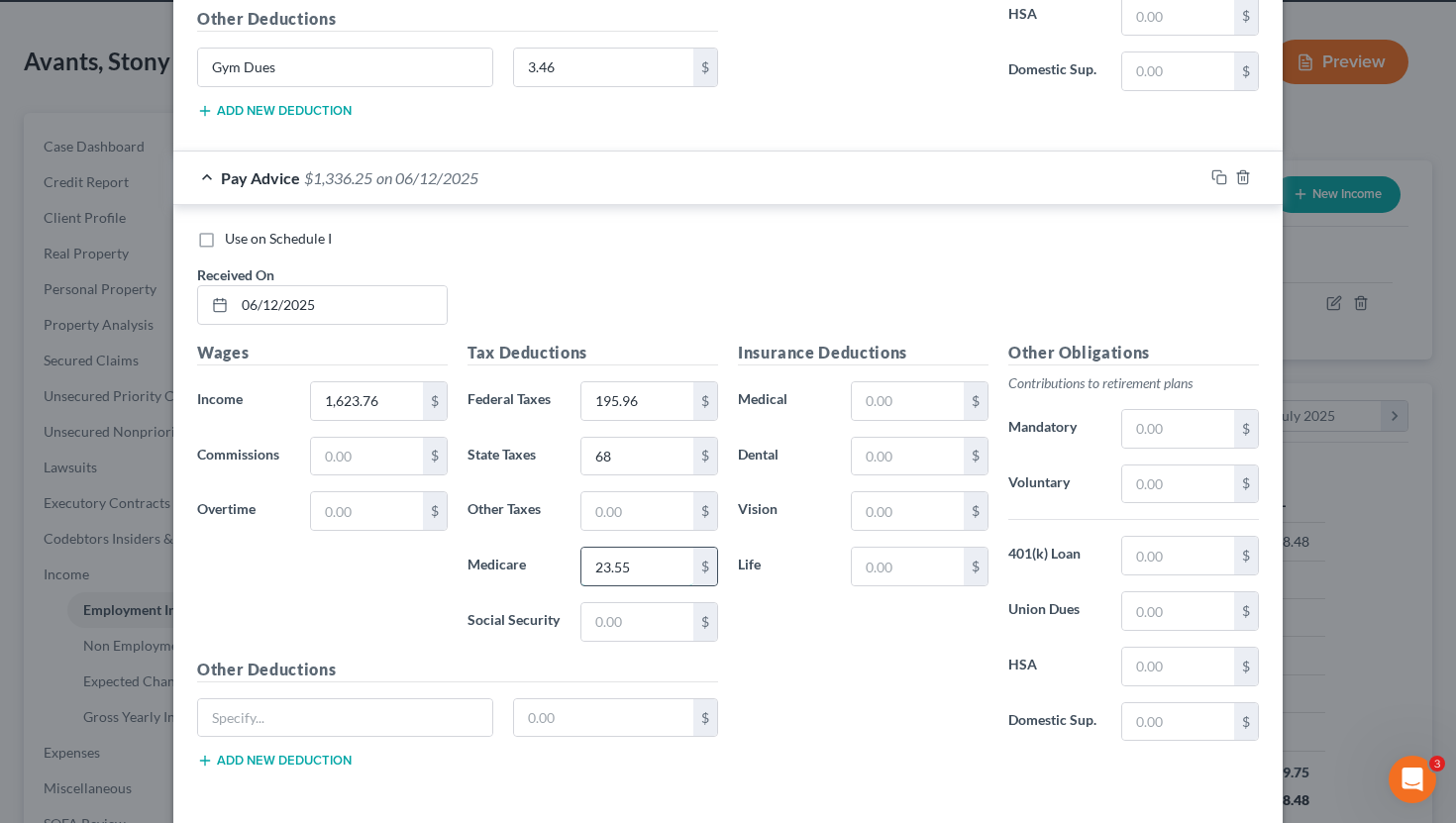 type on "23.55" 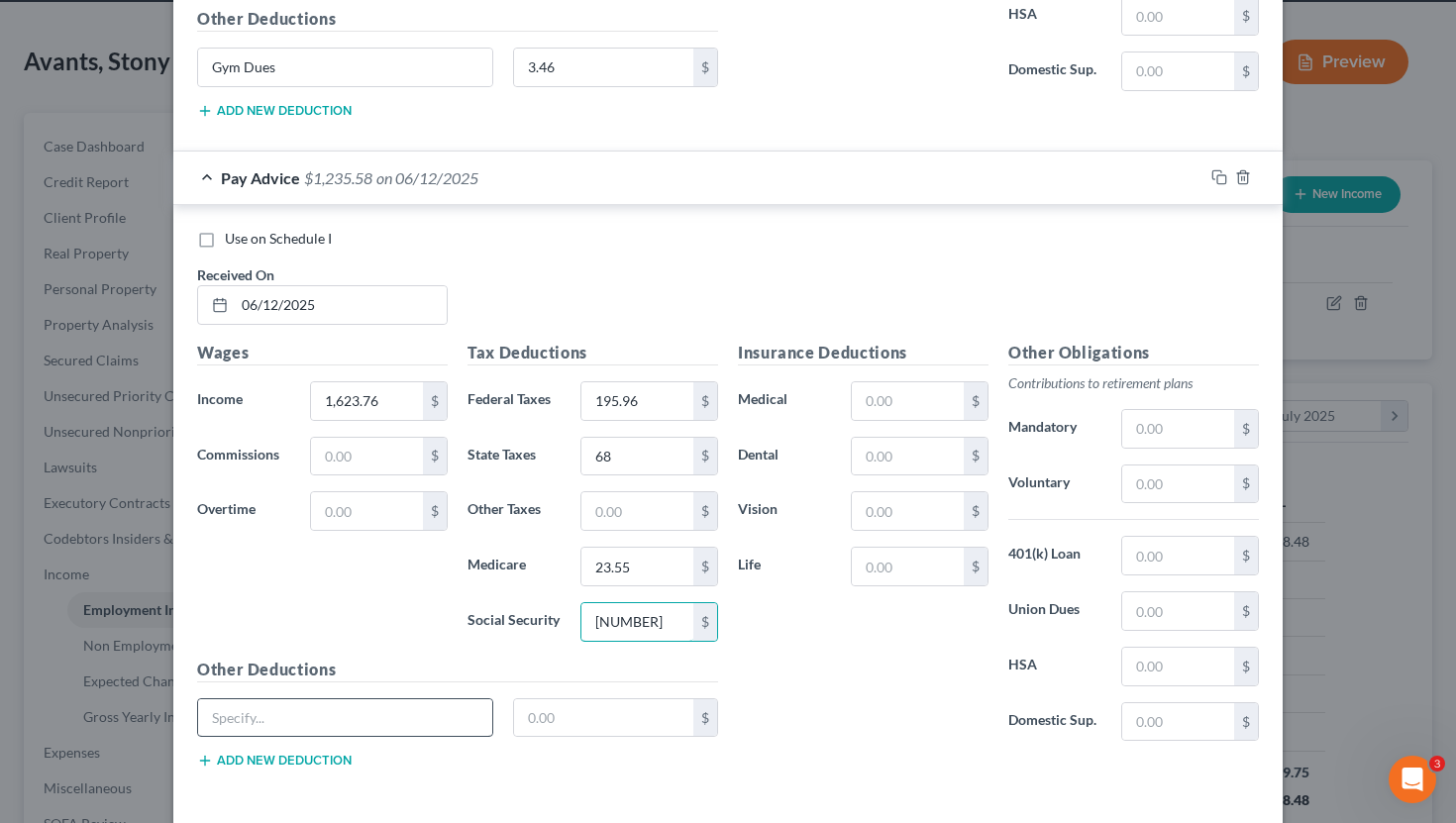 type on "[NUMBER]" 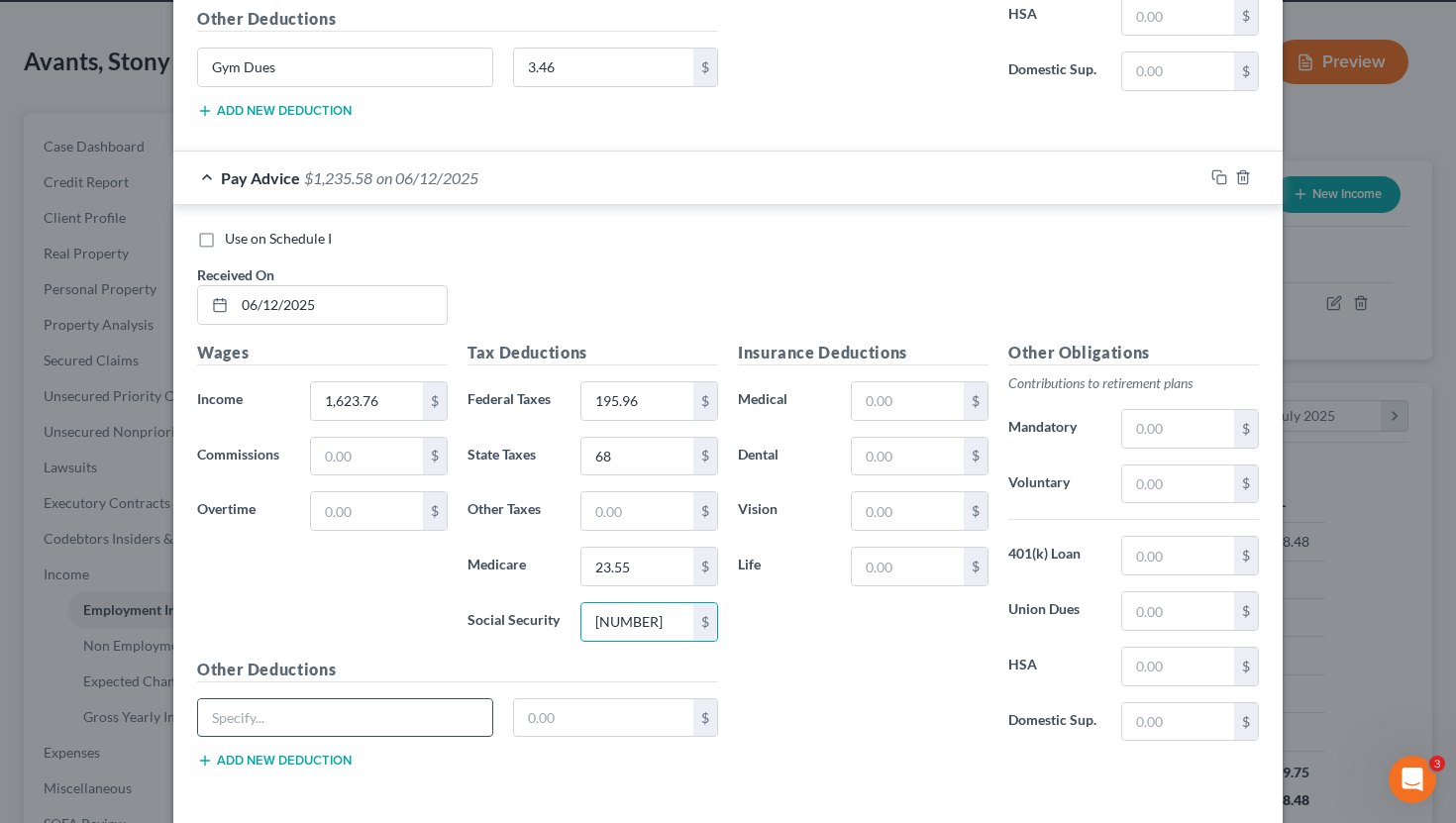 click at bounding box center (345, 718) 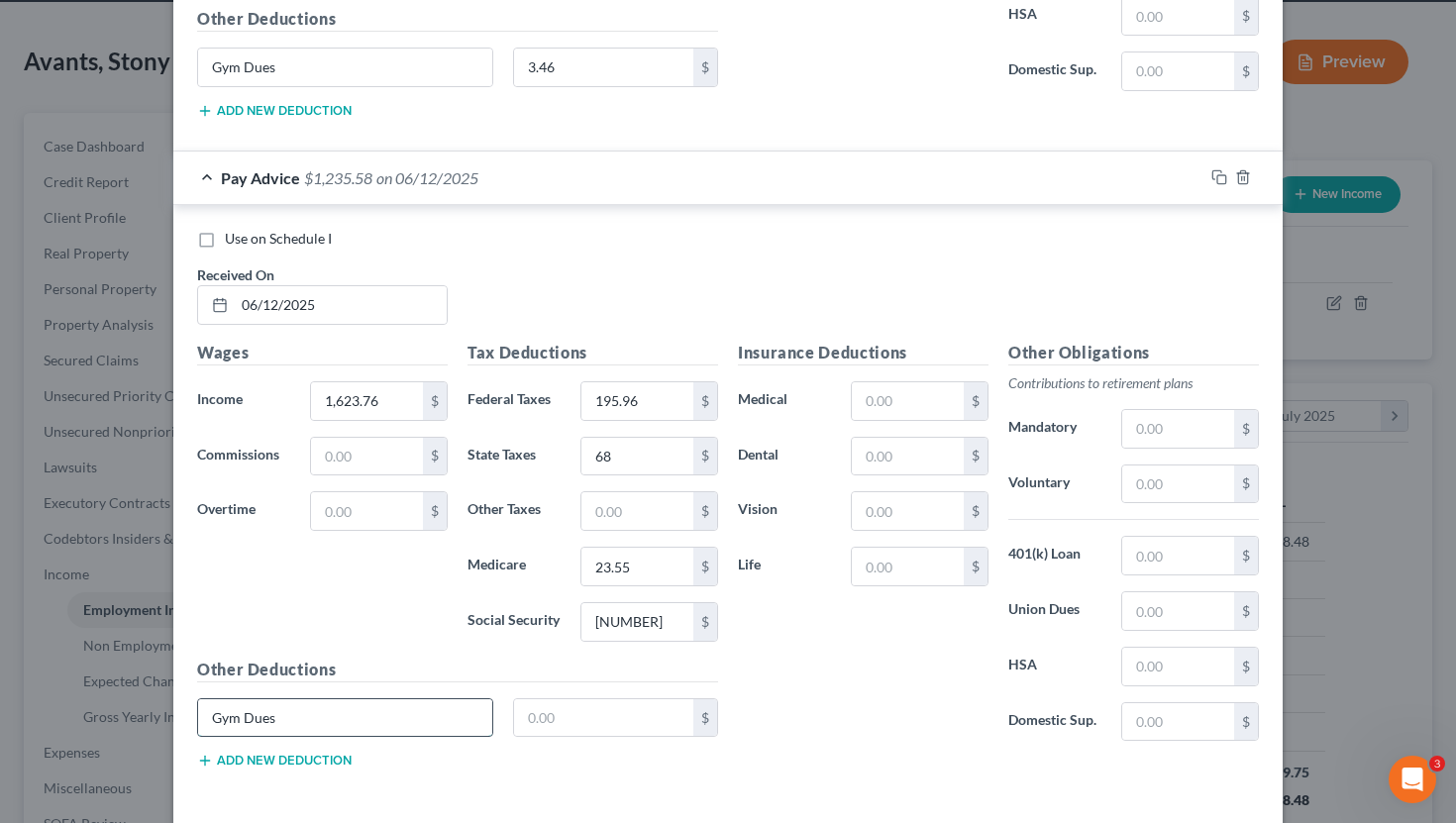type on "Gym Dues" 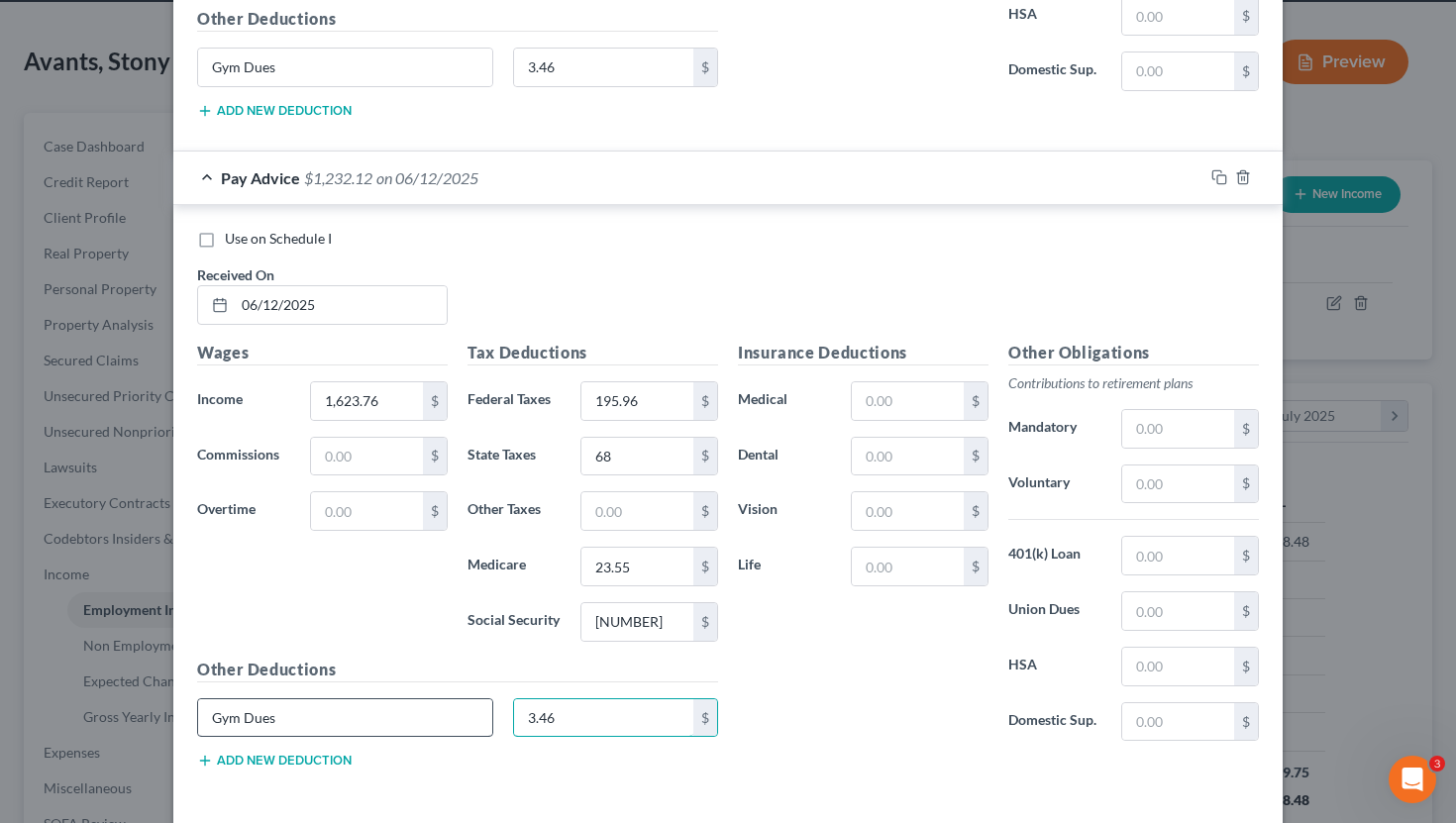 scroll, scrollTop: 9332, scrollLeft: 0, axis: vertical 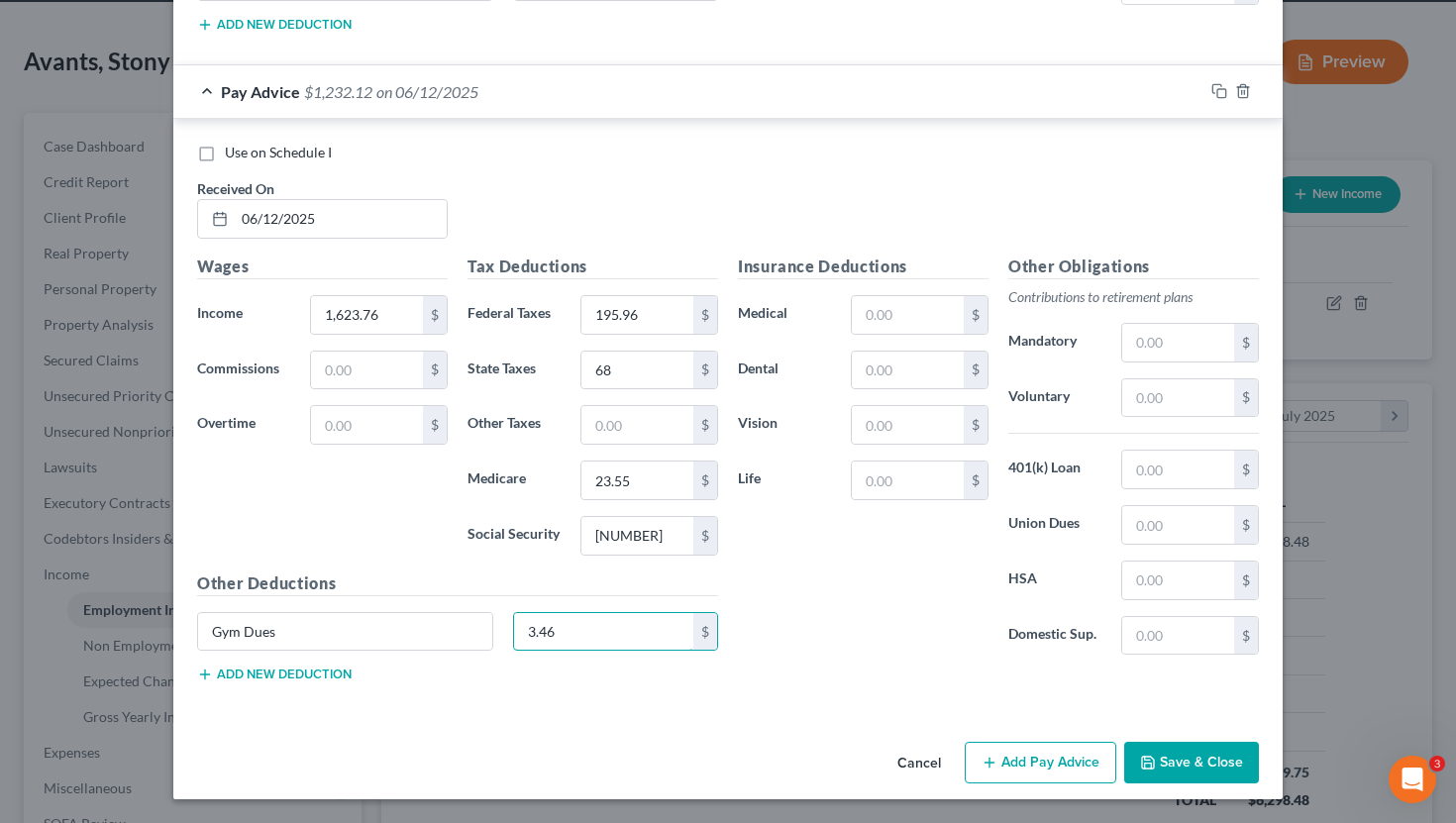 type on "3.46" 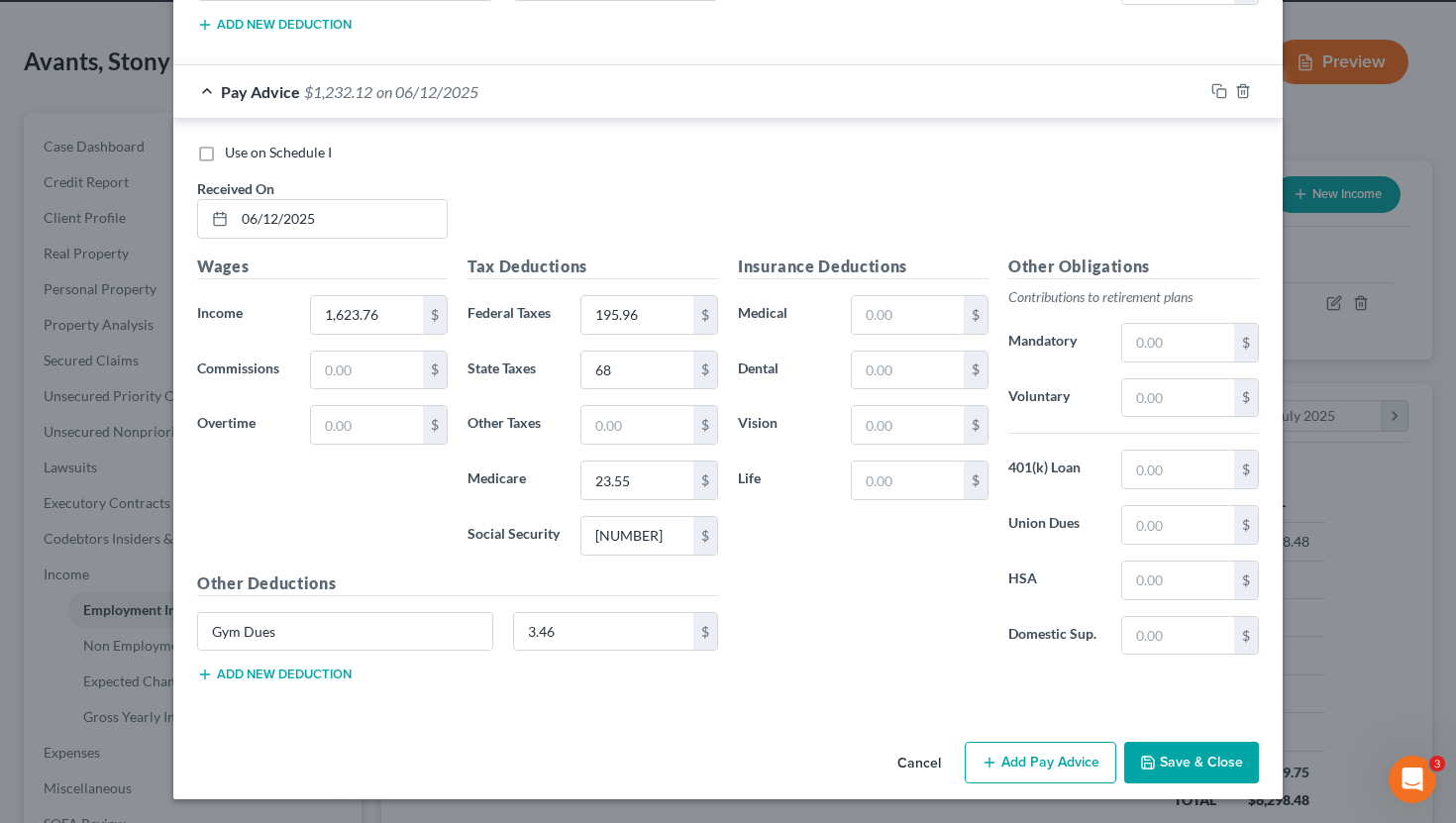 click on "Add Pay Advice" at bounding box center (1040, 763) 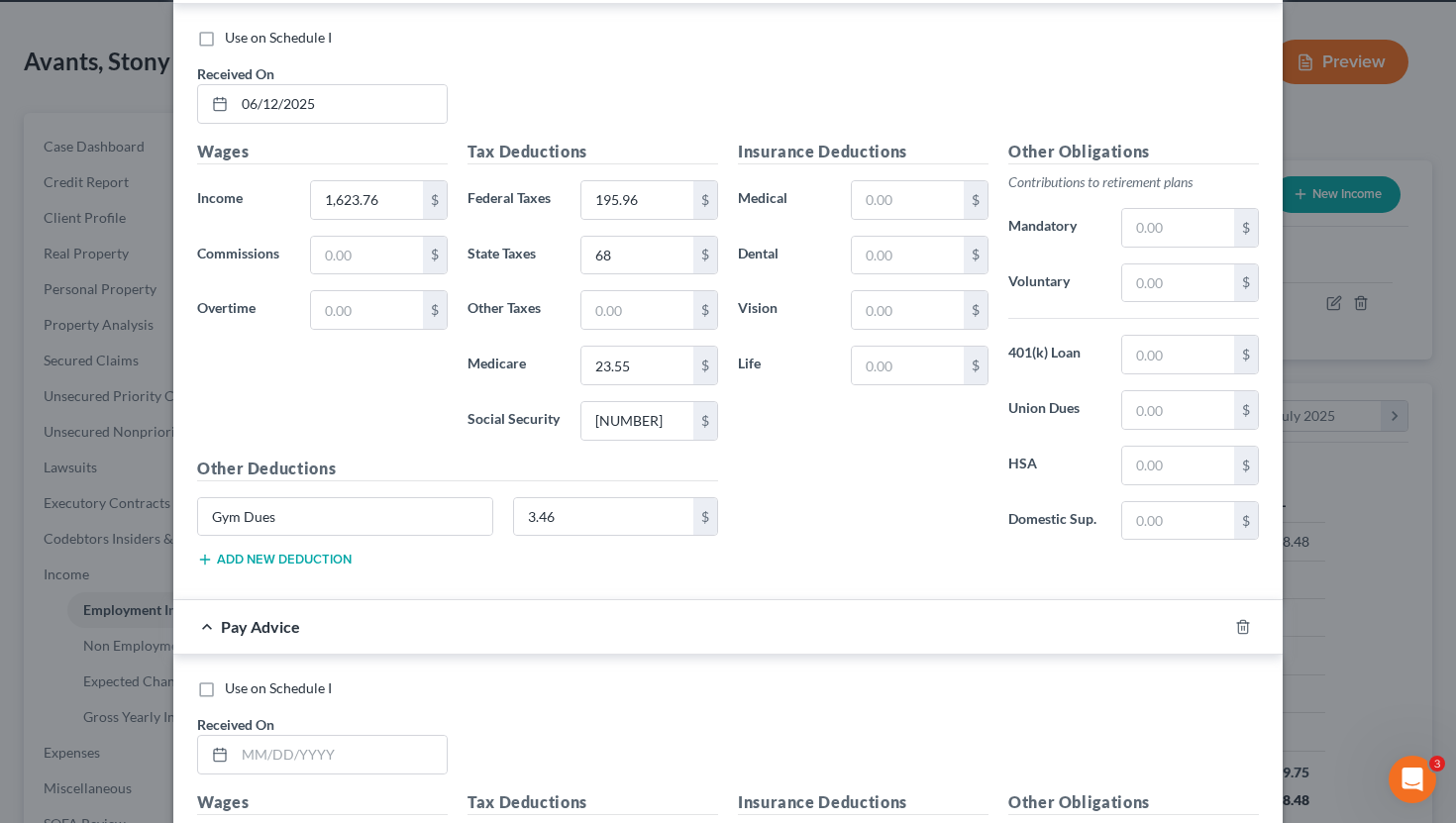 scroll, scrollTop: 9611, scrollLeft: 0, axis: vertical 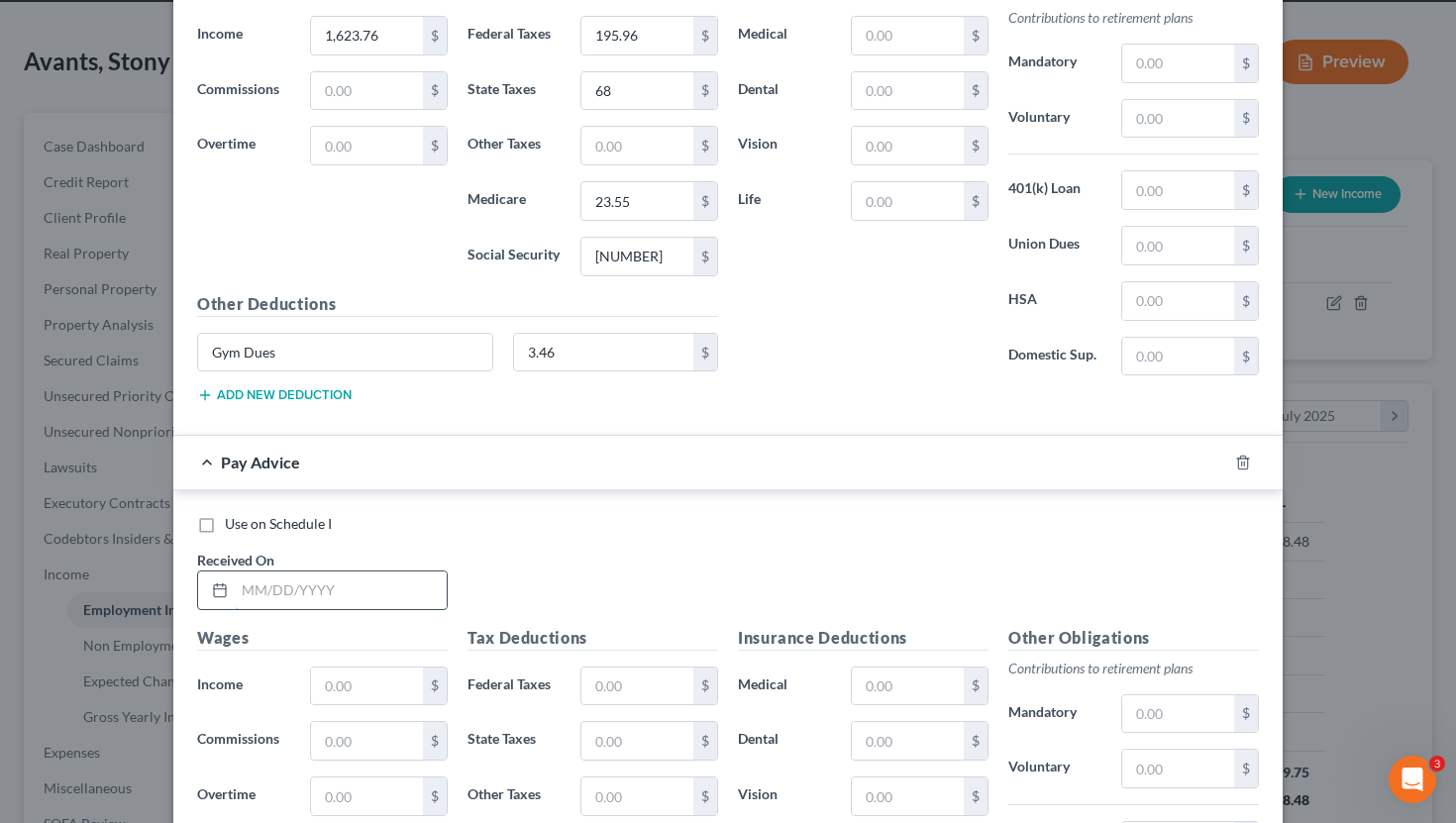 click at bounding box center (341, 590) 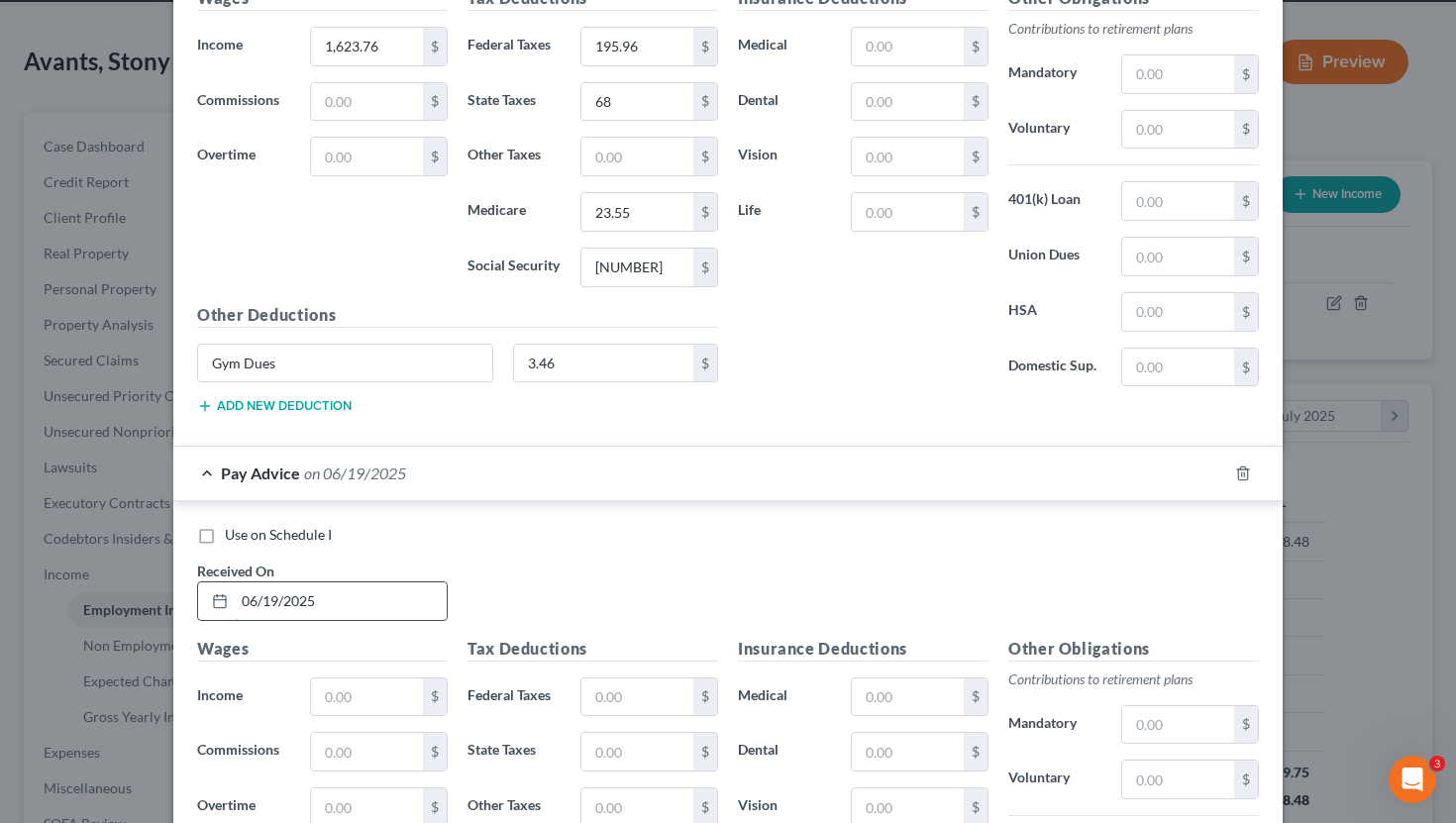 scroll, scrollTop: 9699, scrollLeft: 0, axis: vertical 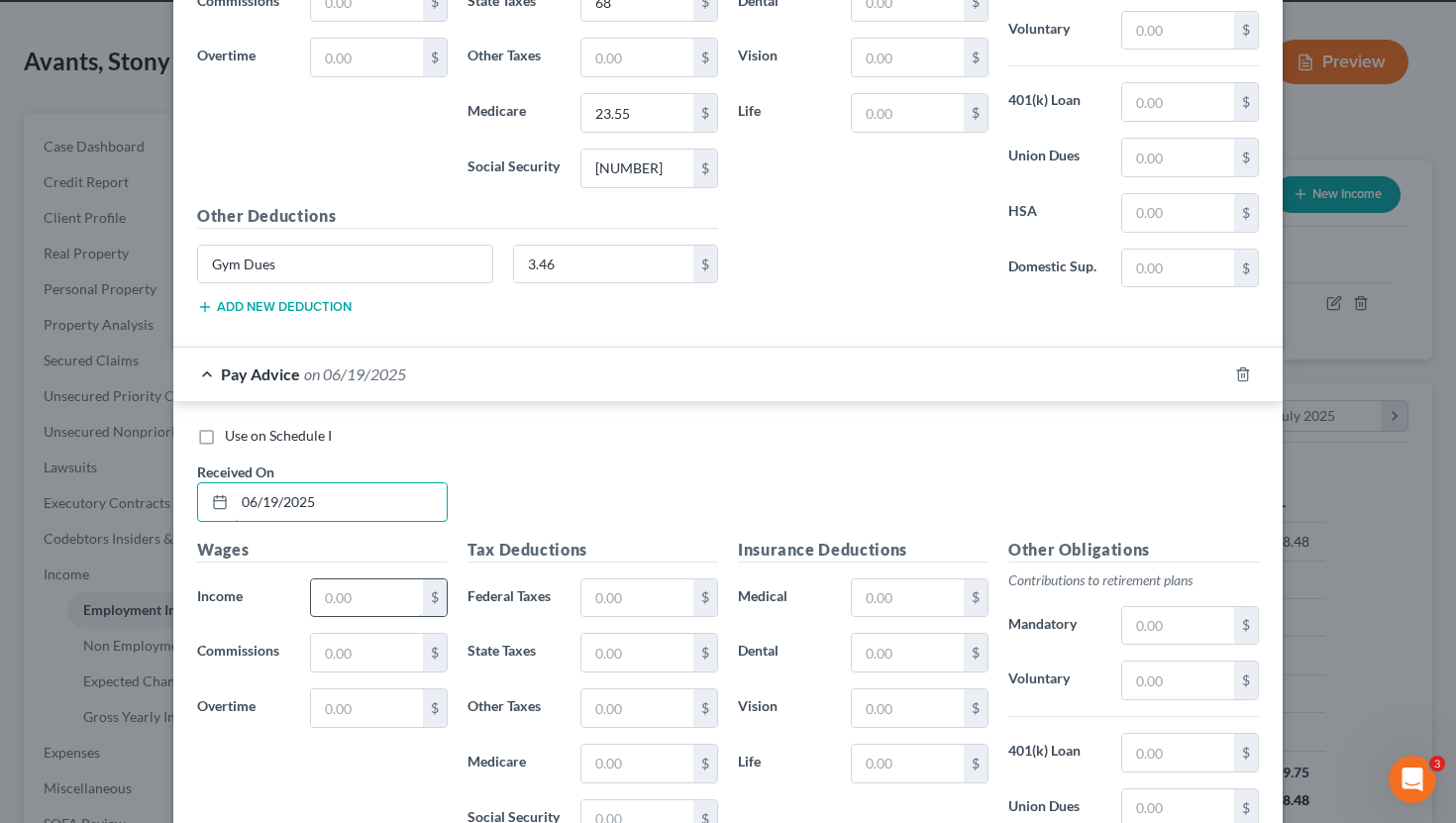 type on "06/19/2025" 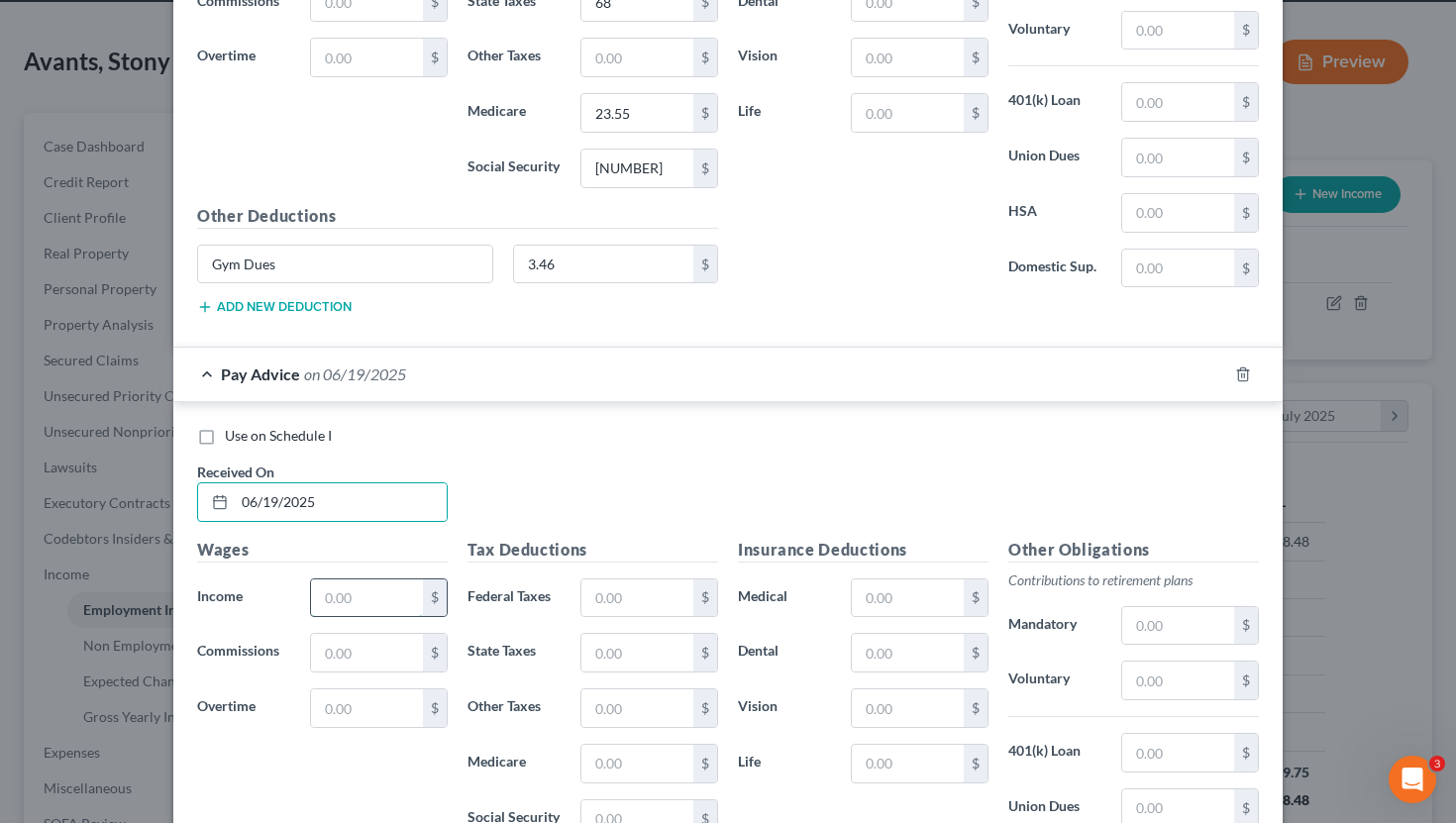 click at bounding box center (366, 598) 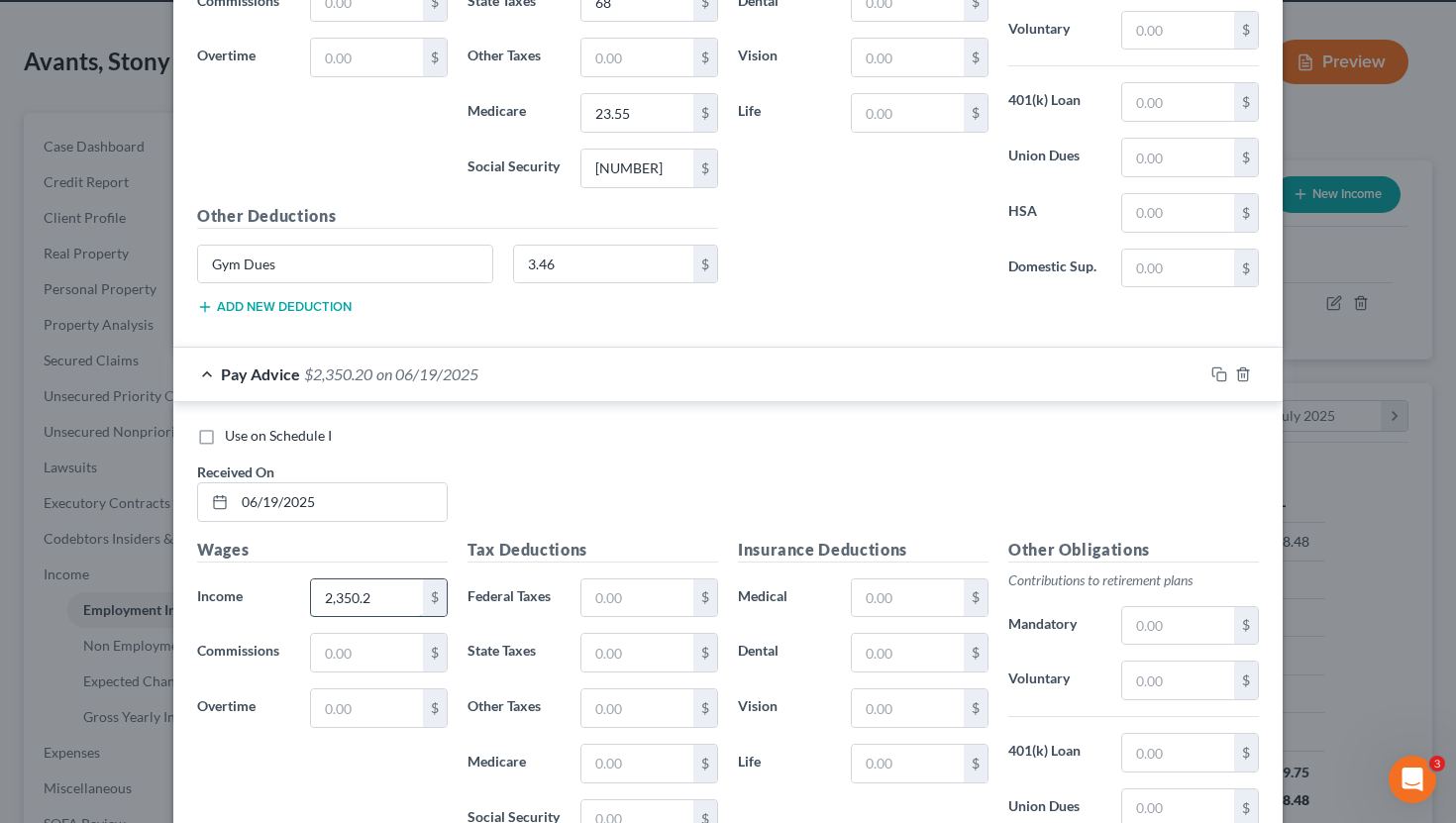 type on "2,350.2" 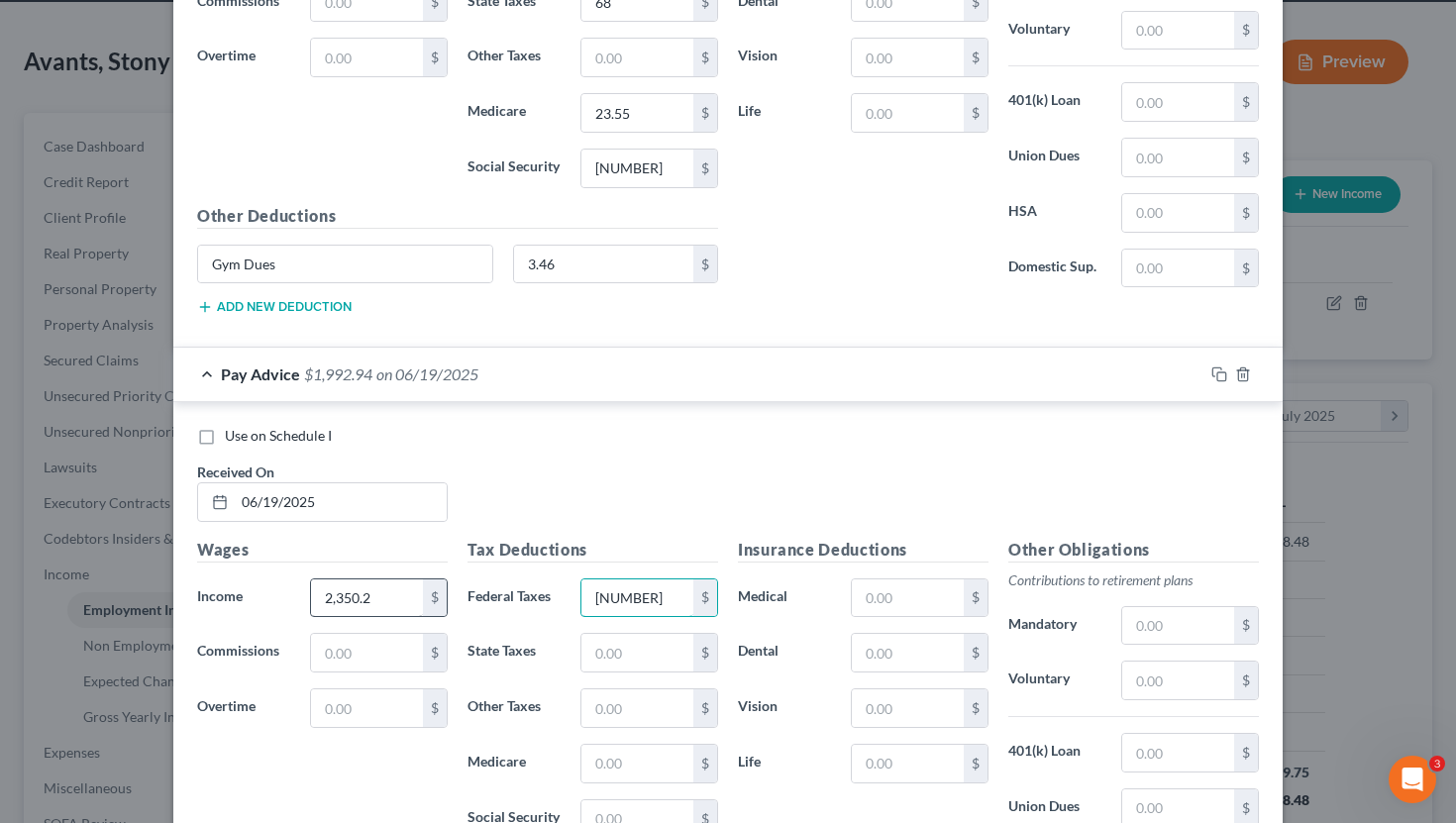 type on "[NUMBER]" 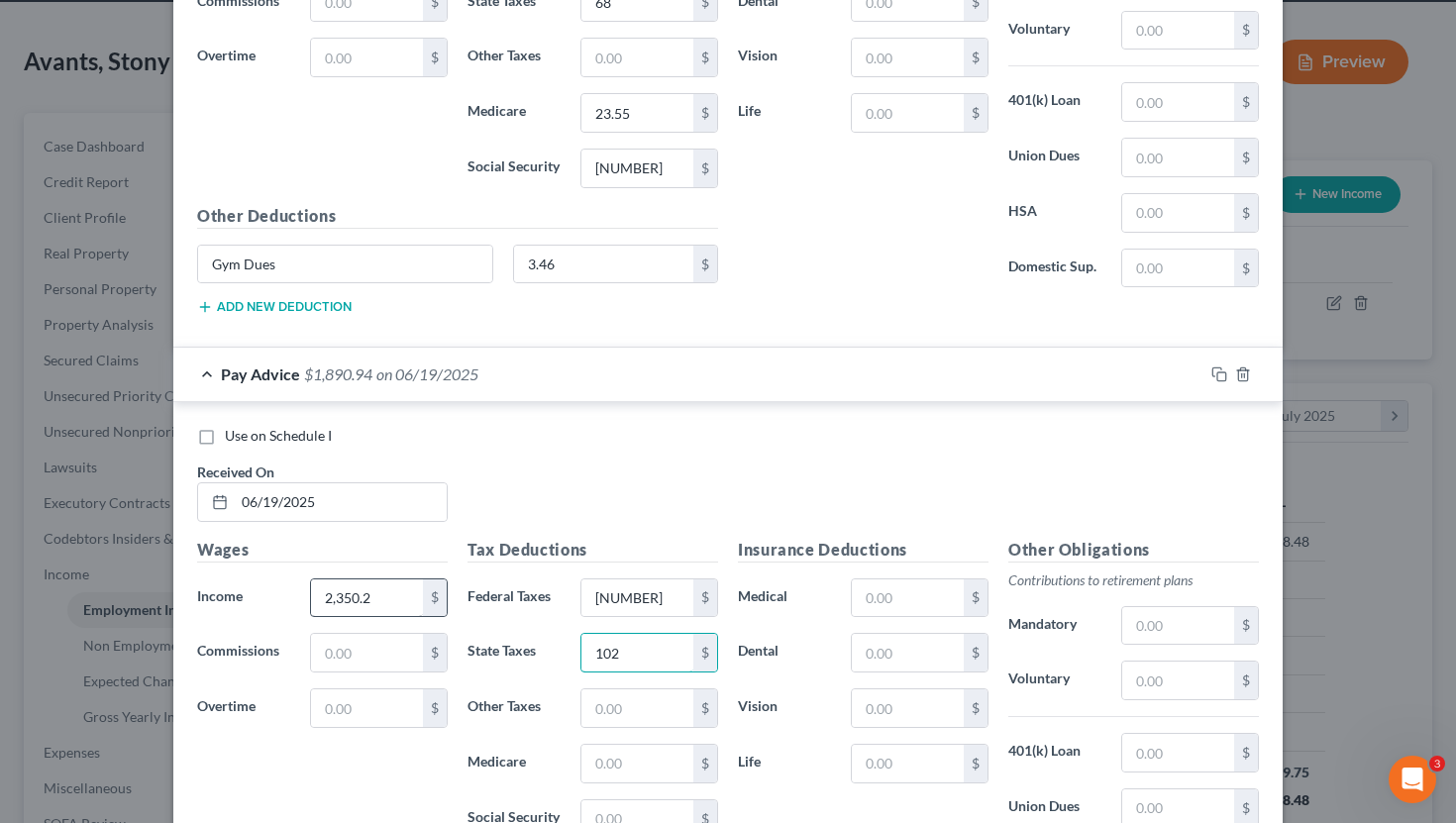 type on "102" 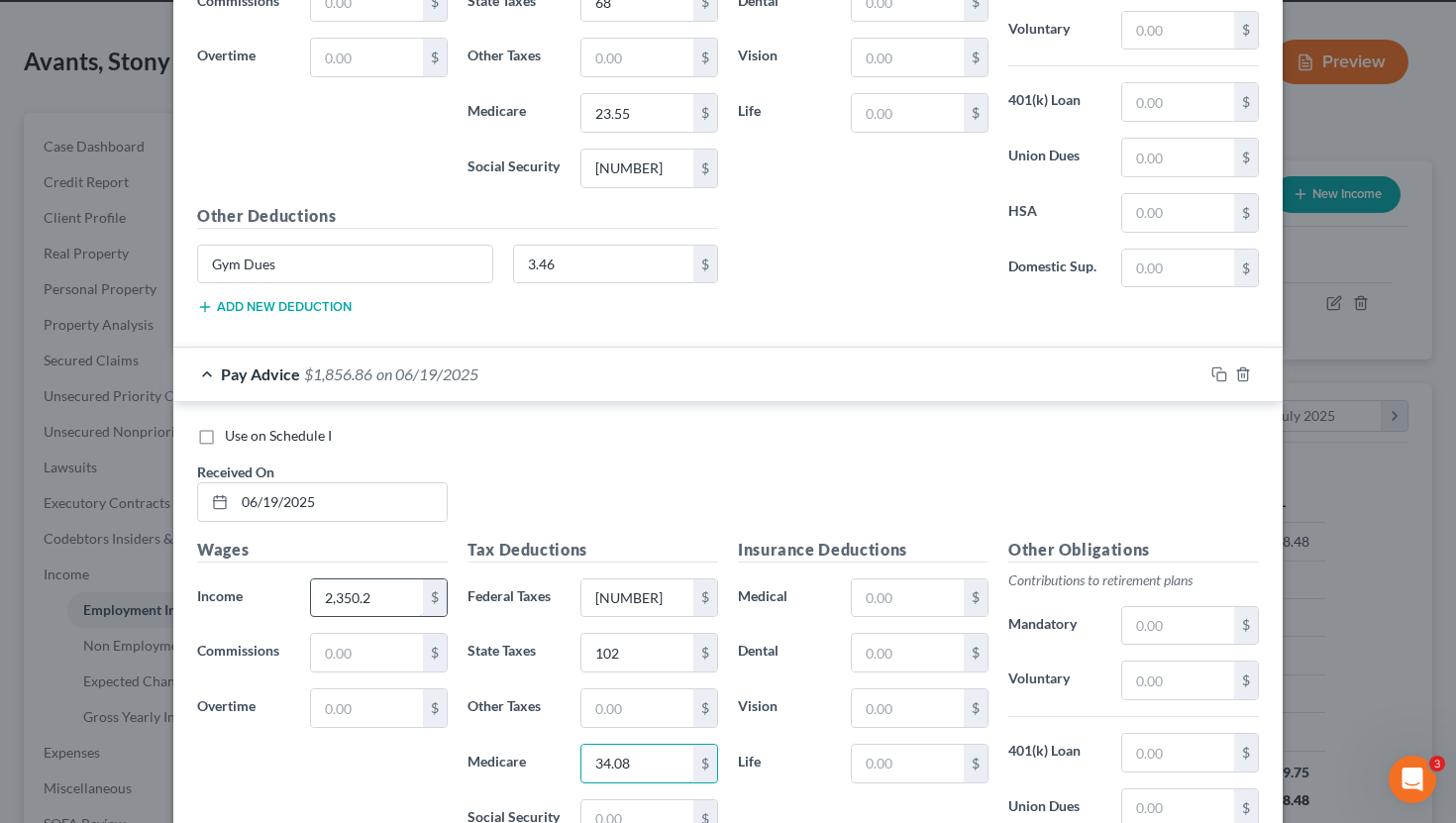 type on "34.08" 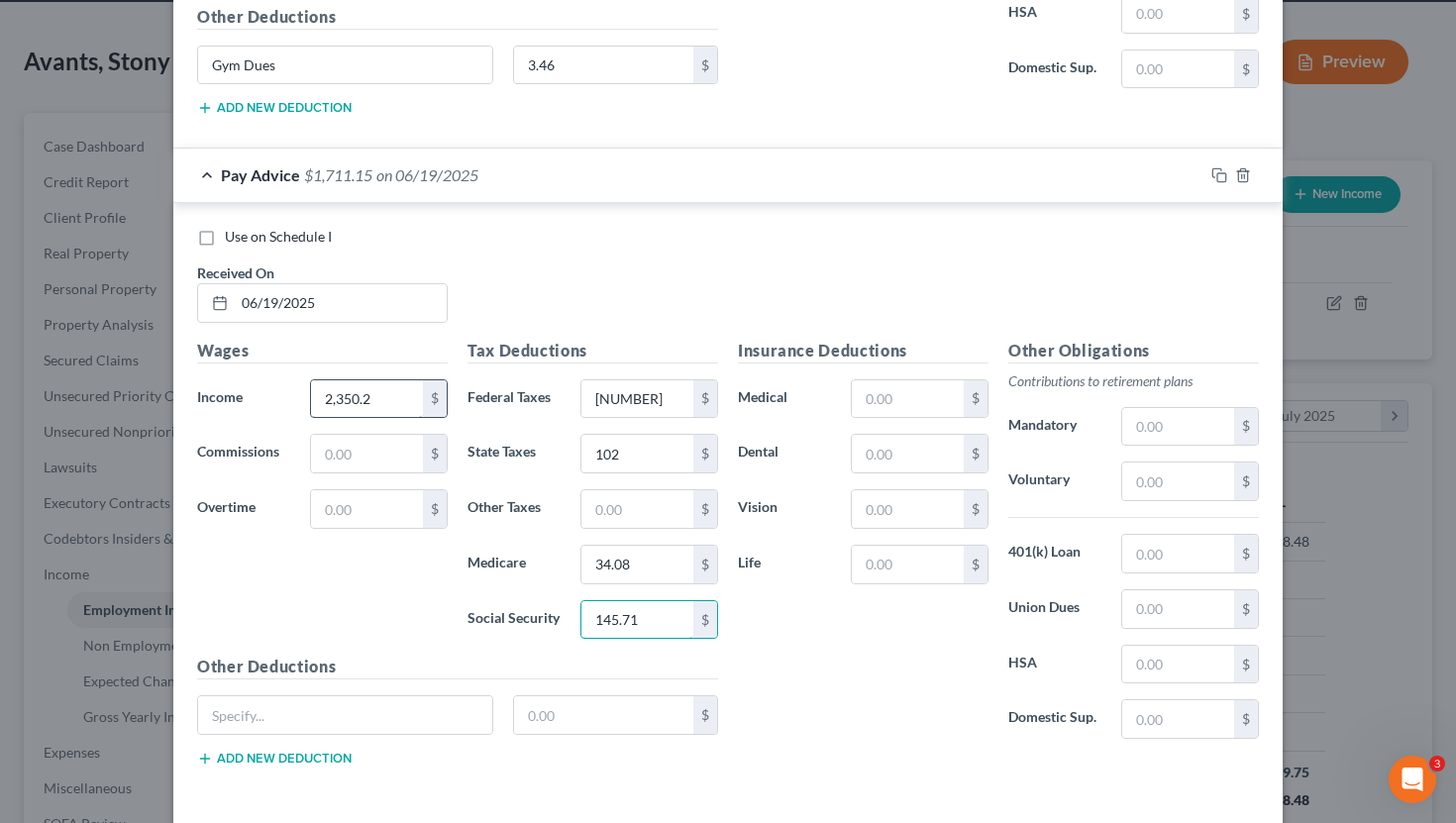 scroll, scrollTop: 9900, scrollLeft: 0, axis: vertical 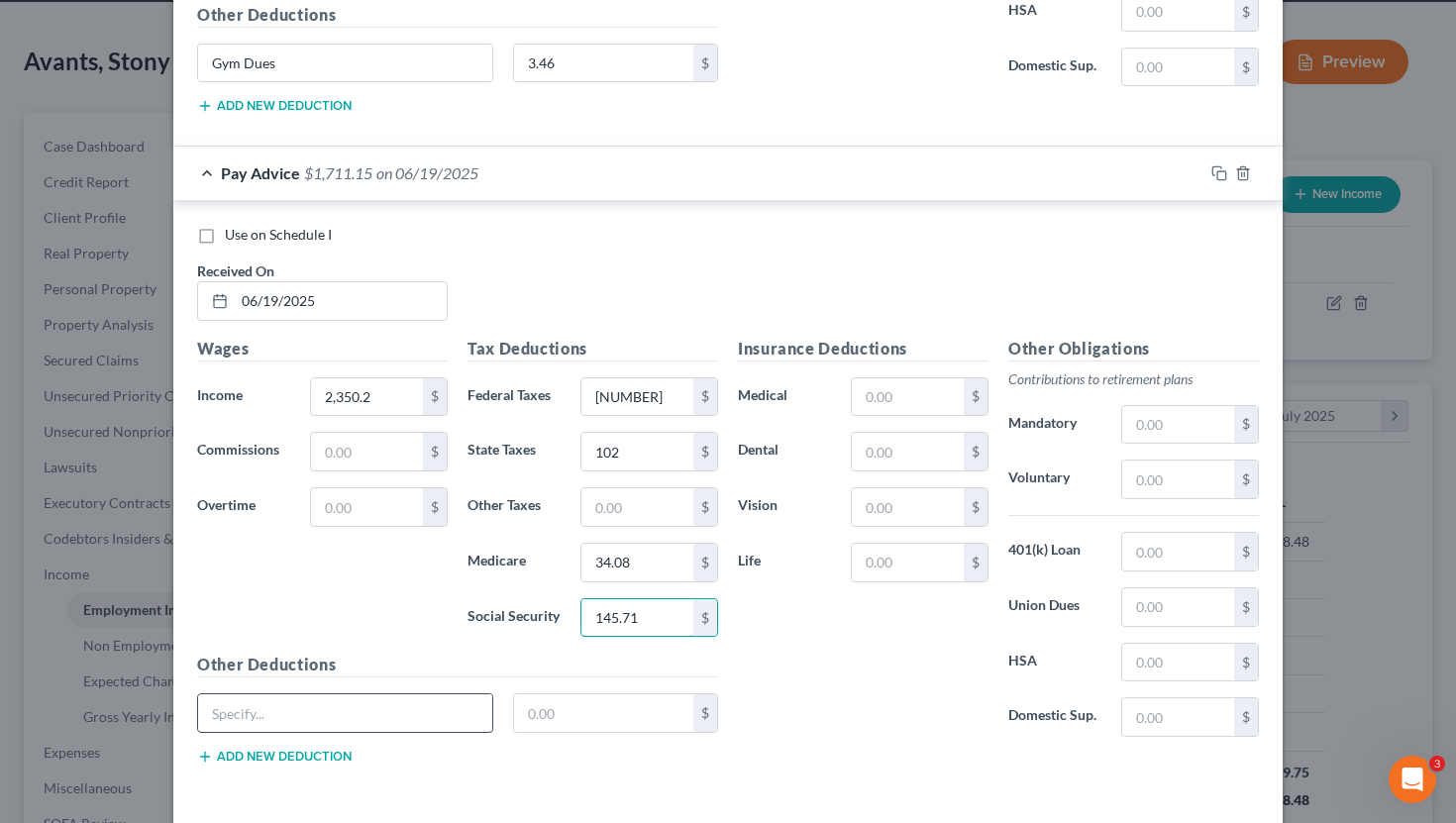 type on "145.71" 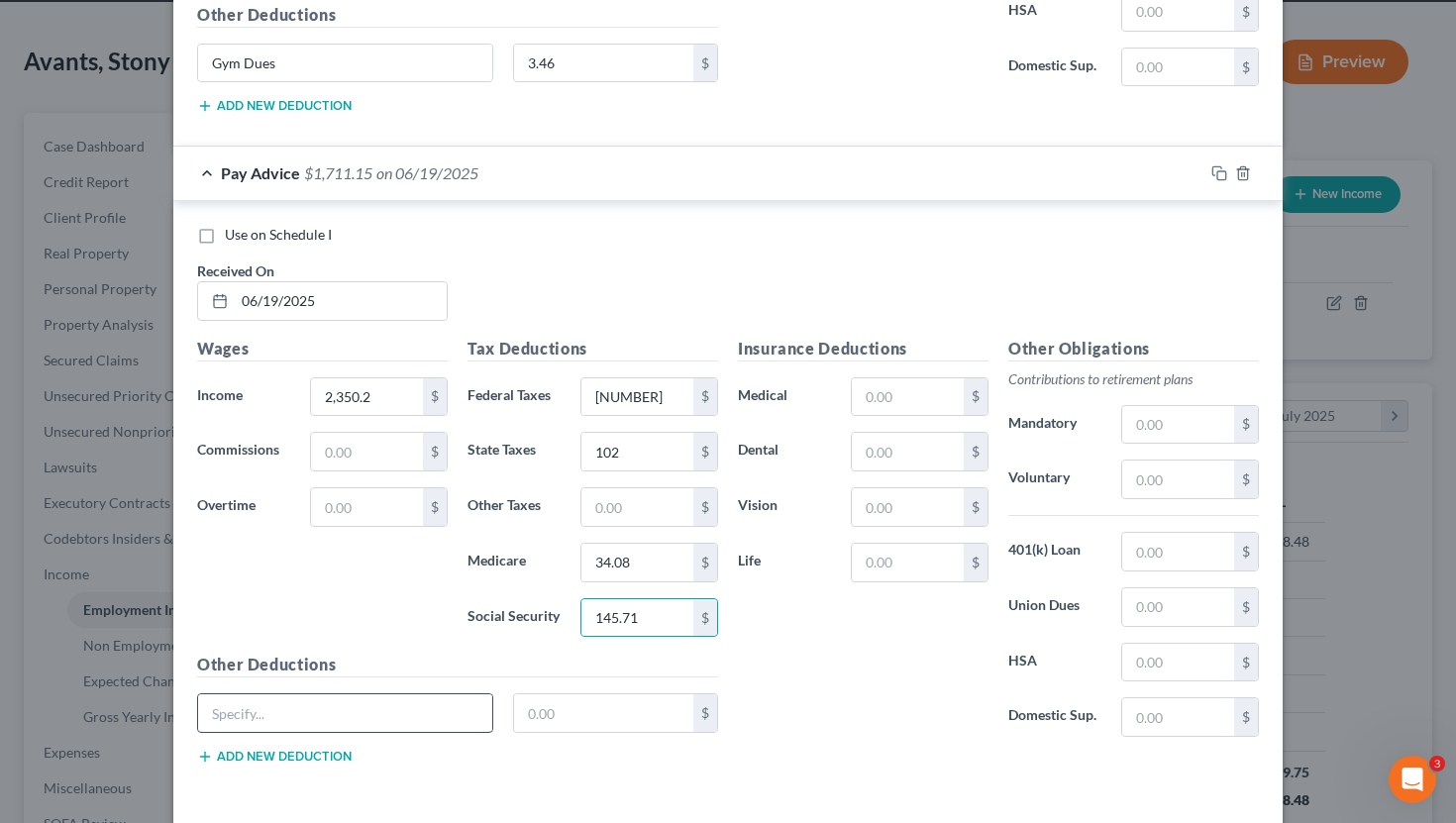 click at bounding box center (345, 713) 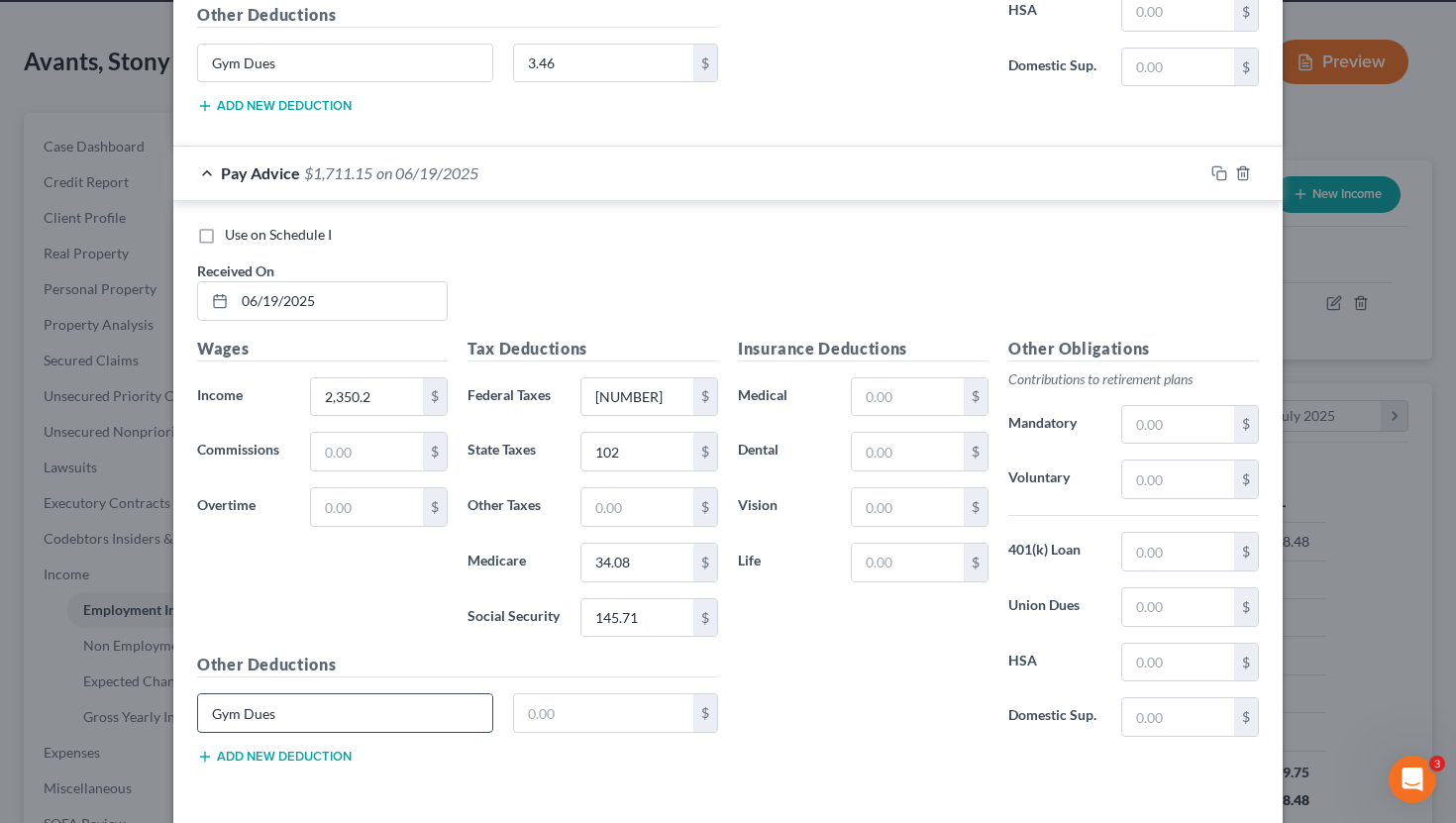type on "Gym Dues" 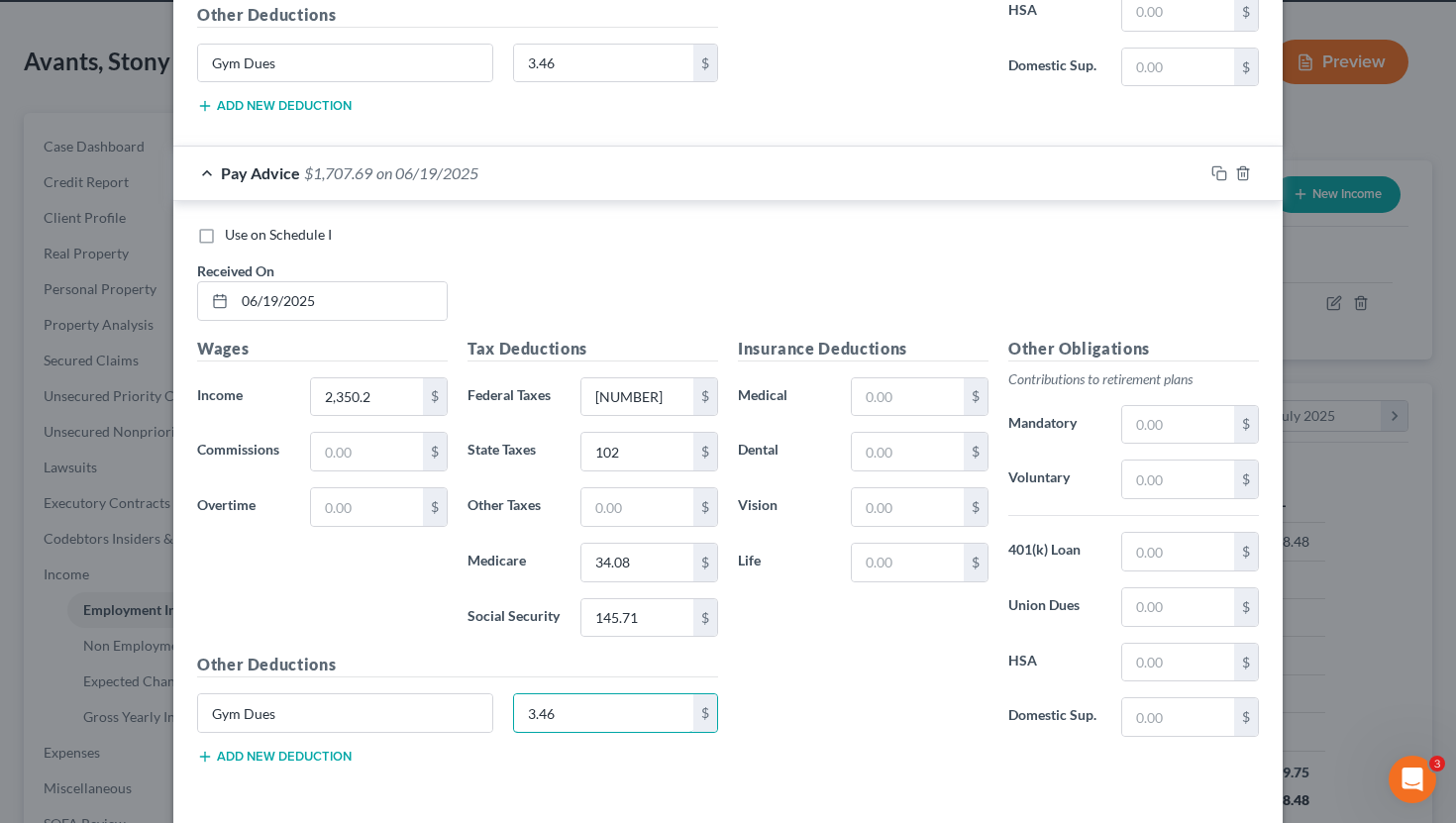 type on "3.46" 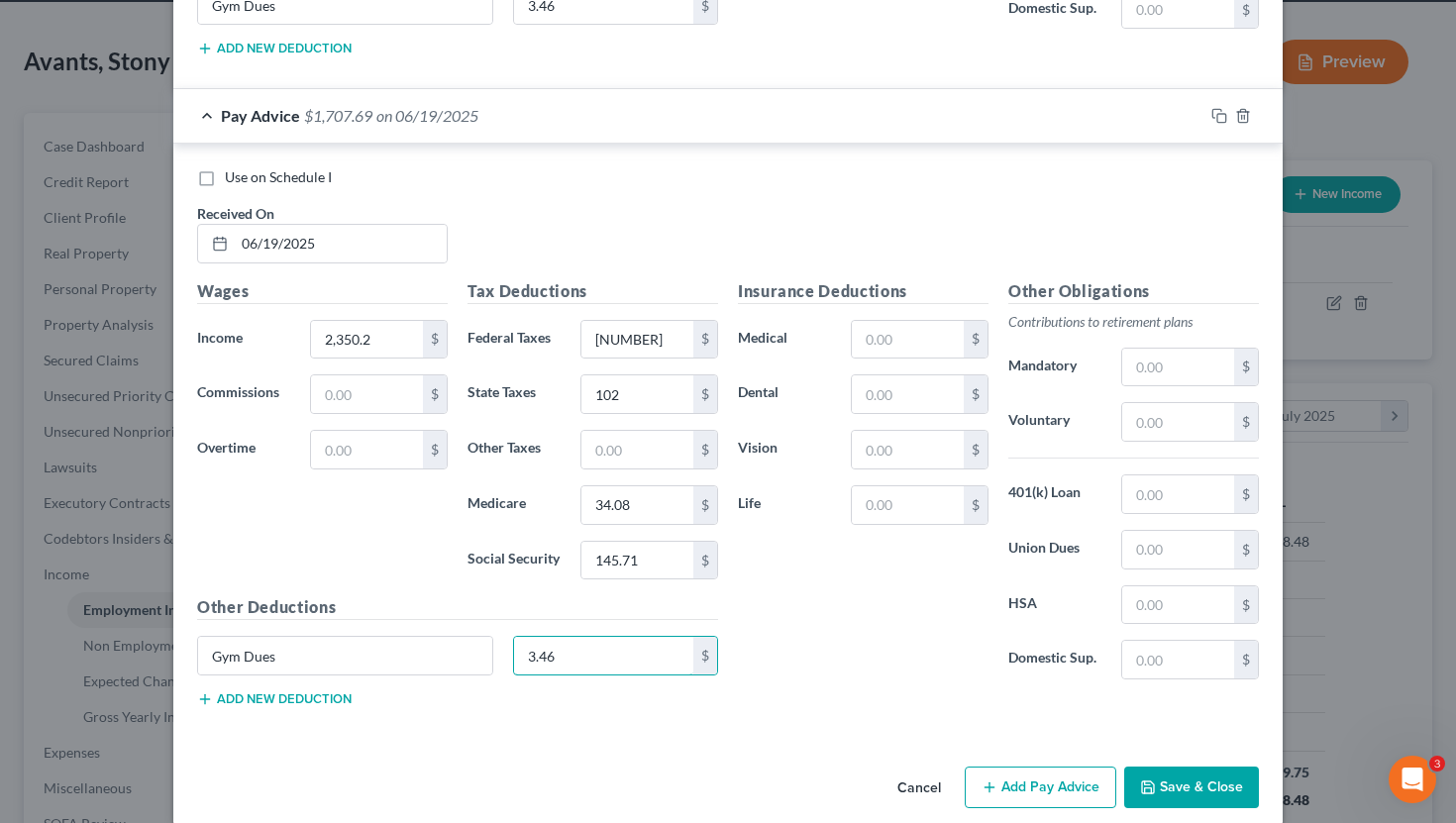 scroll, scrollTop: 9970, scrollLeft: 0, axis: vertical 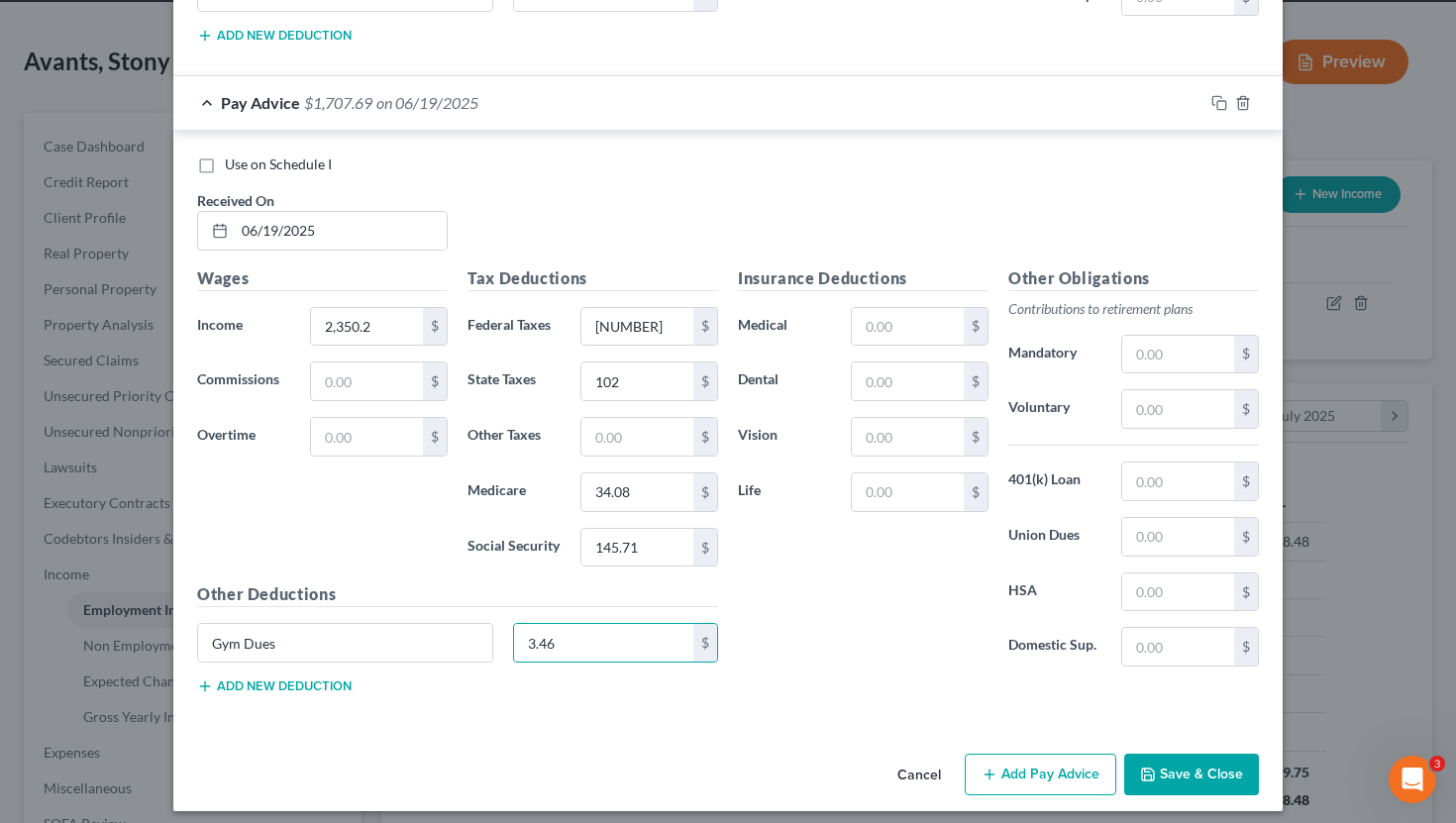 click on "Insurance Deductions Medical $ Dental $ Vision $ Life $" at bounding box center (863, 474) 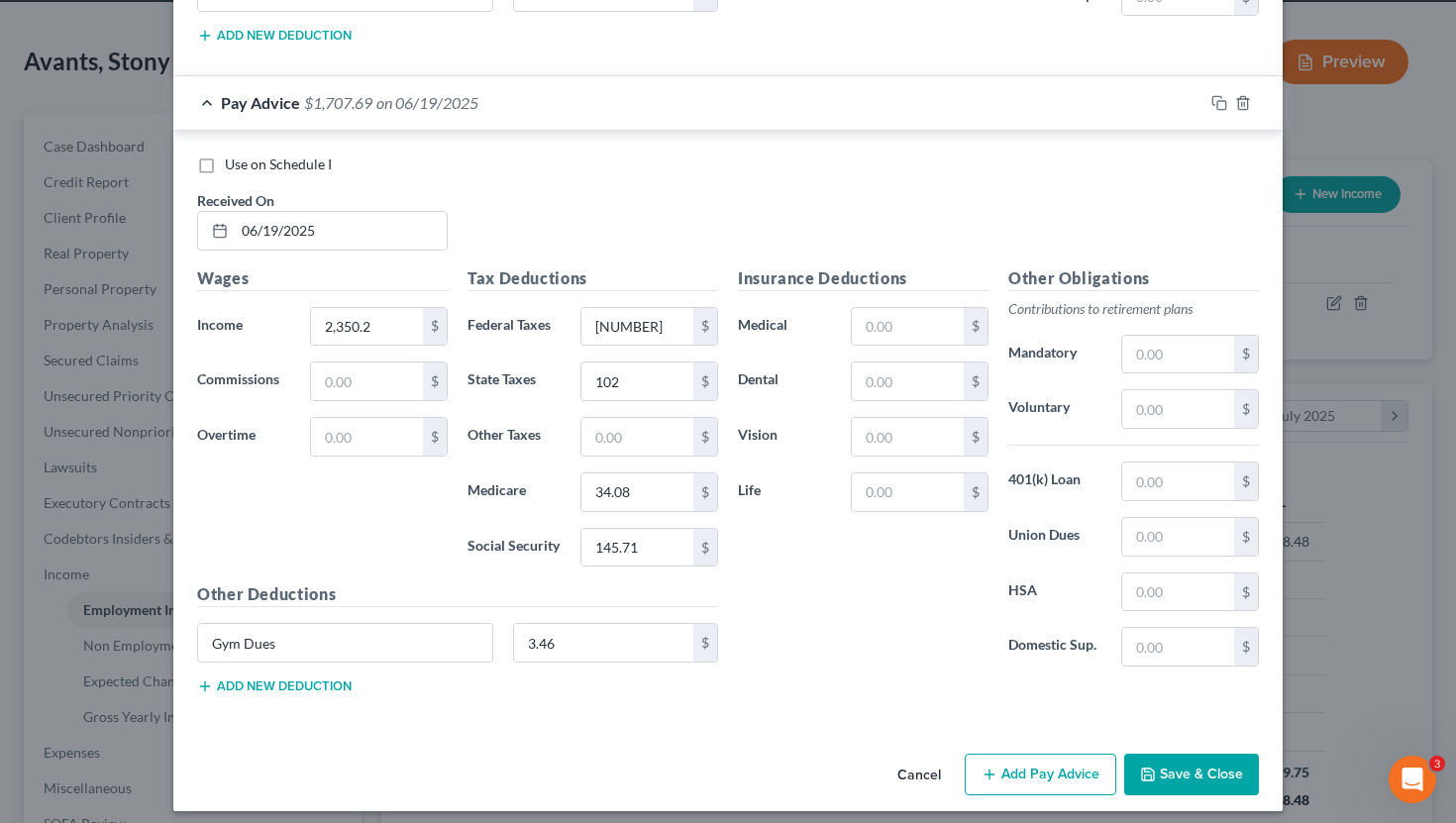 click on "Add Pay Advice" at bounding box center (1040, 774) 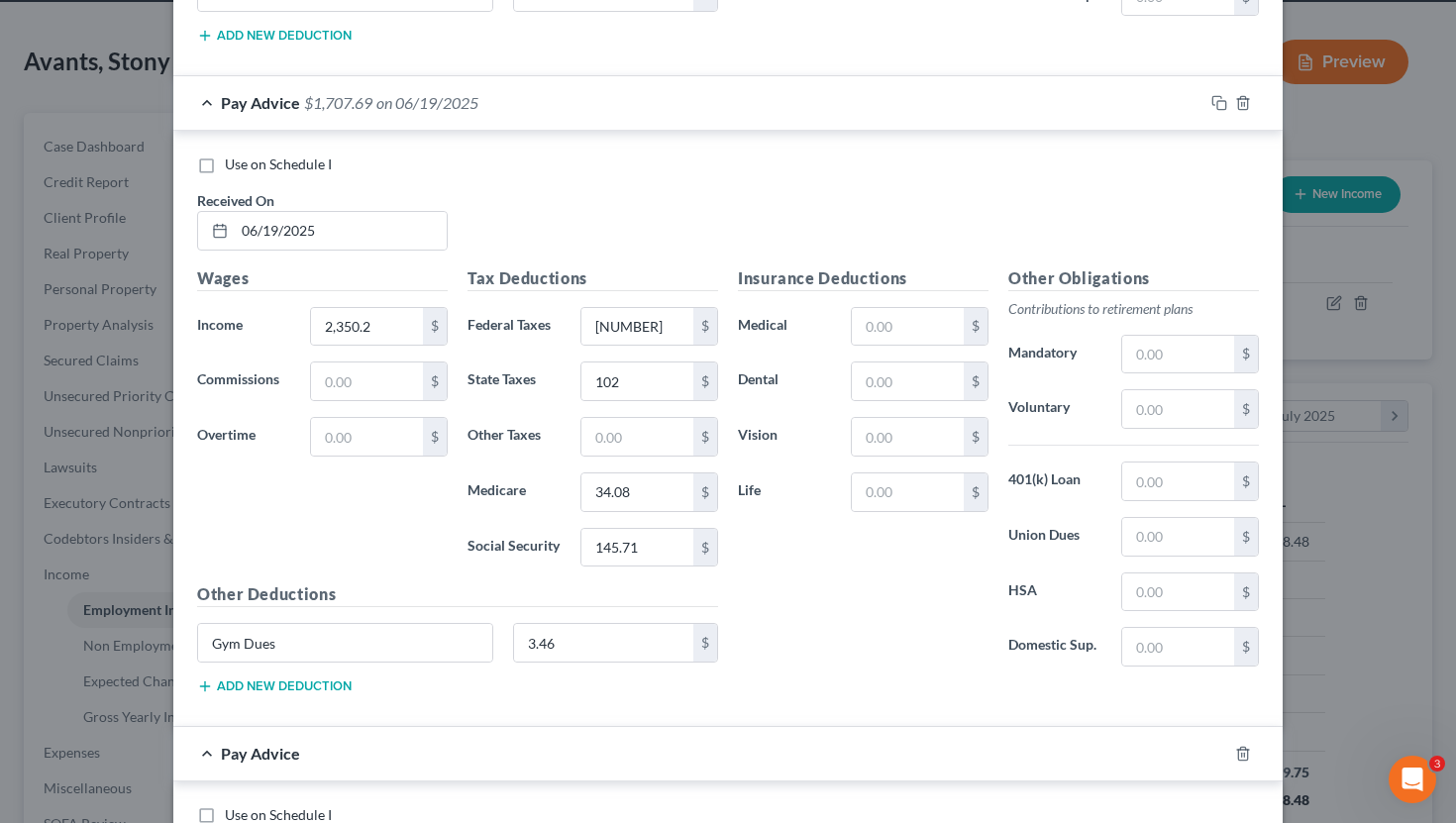 scroll, scrollTop: 10267, scrollLeft: 0, axis: vertical 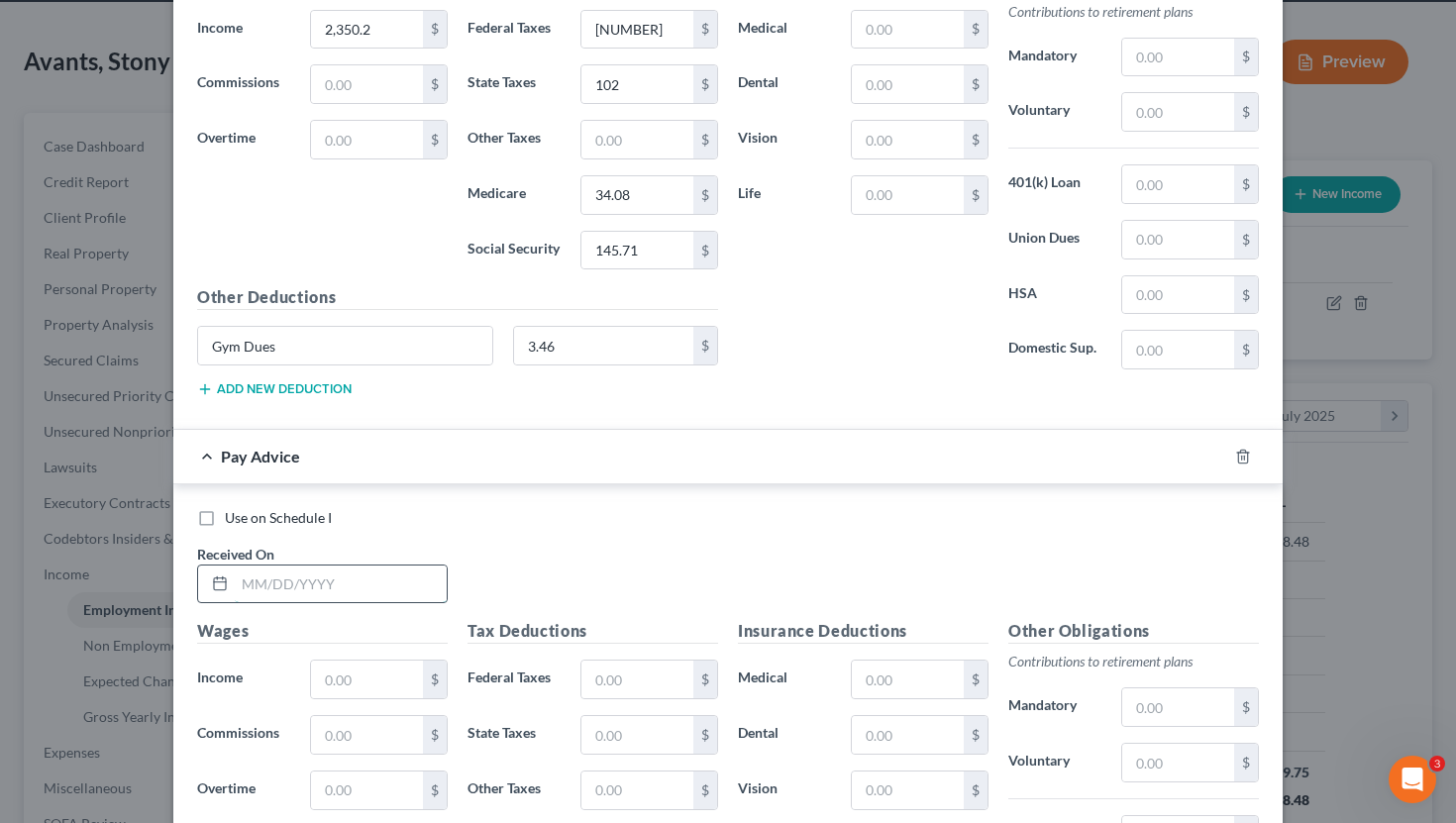 click at bounding box center [341, 584] 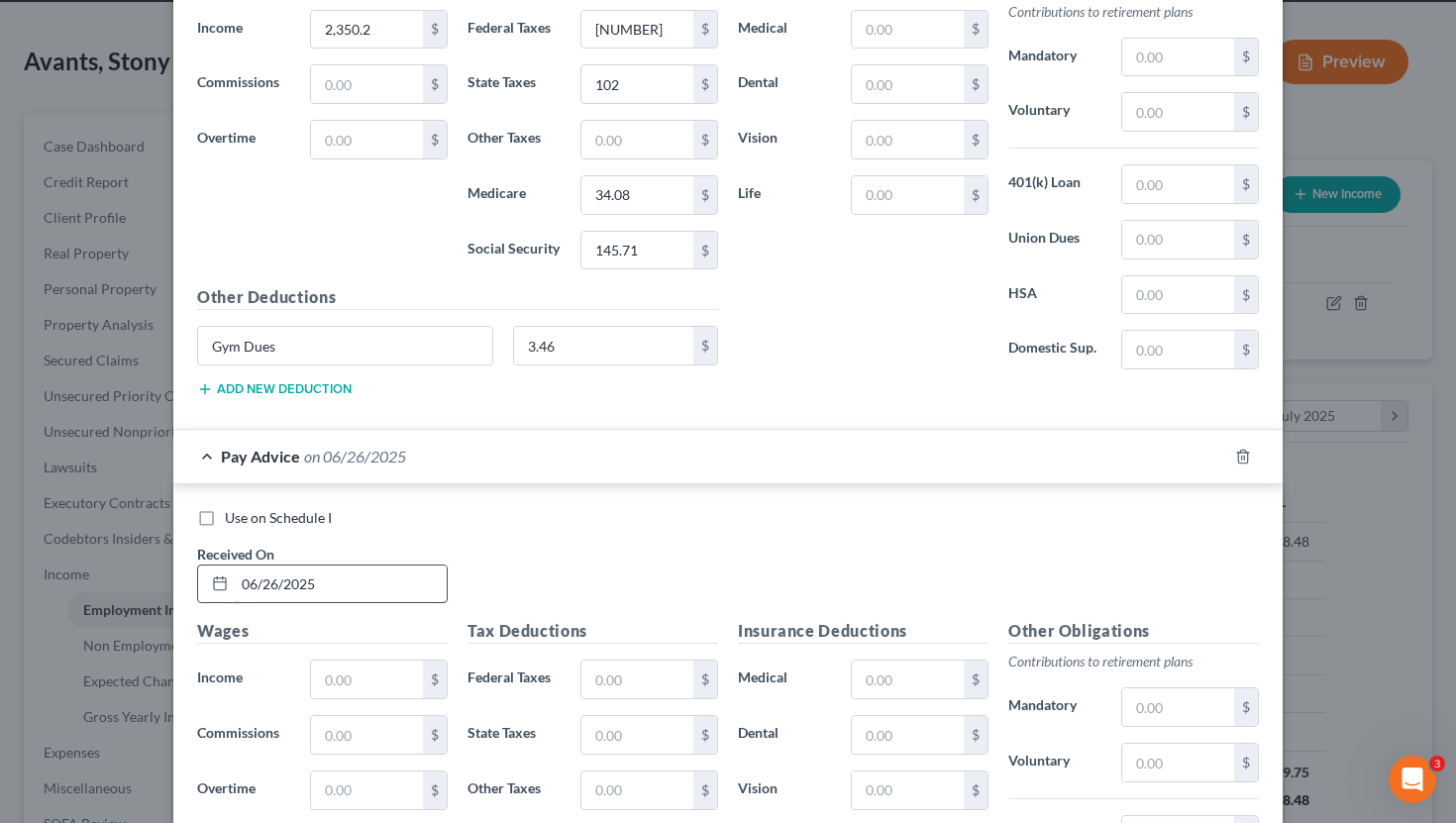 type on "06/26/2025" 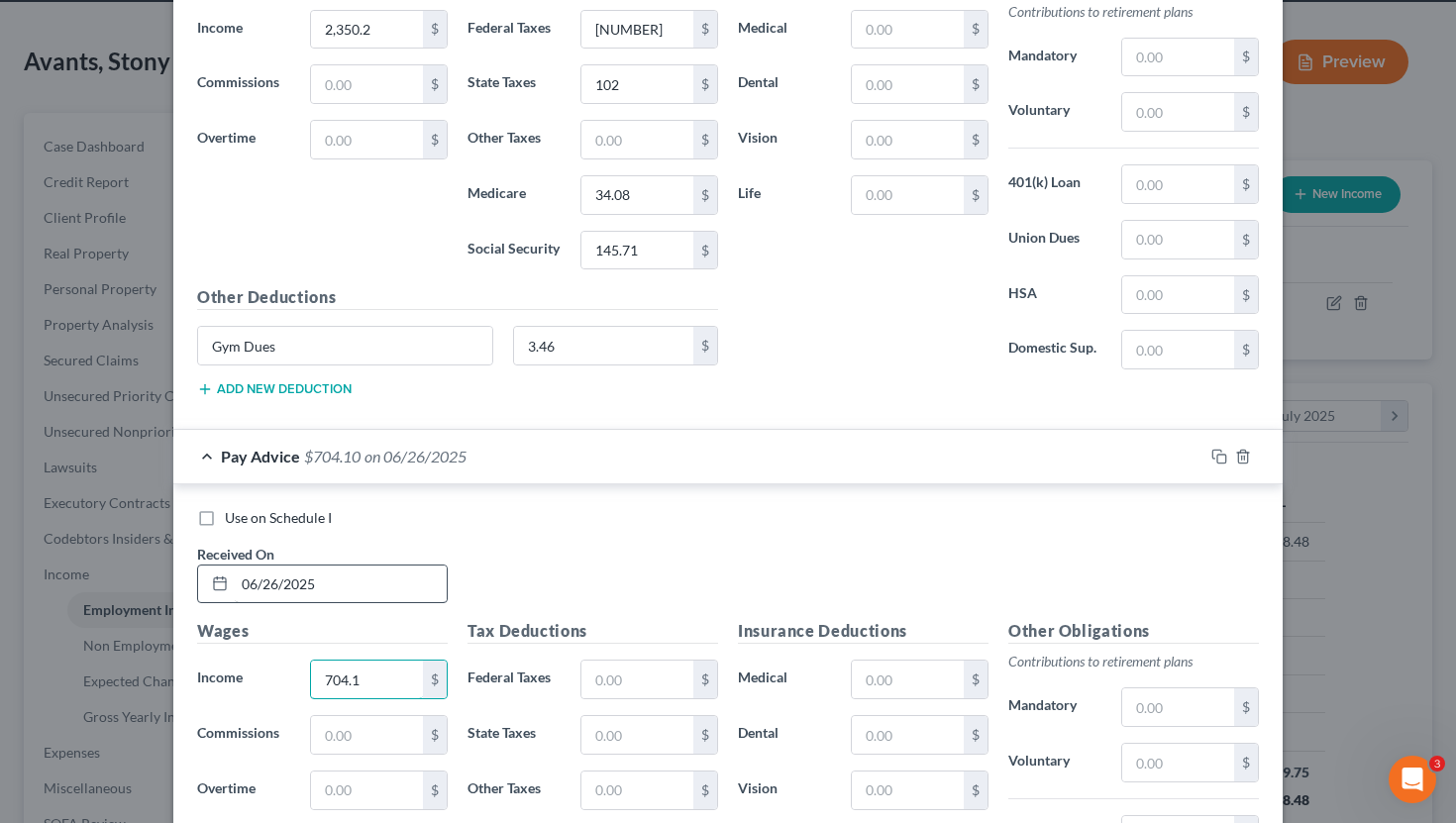 type on "704.1" 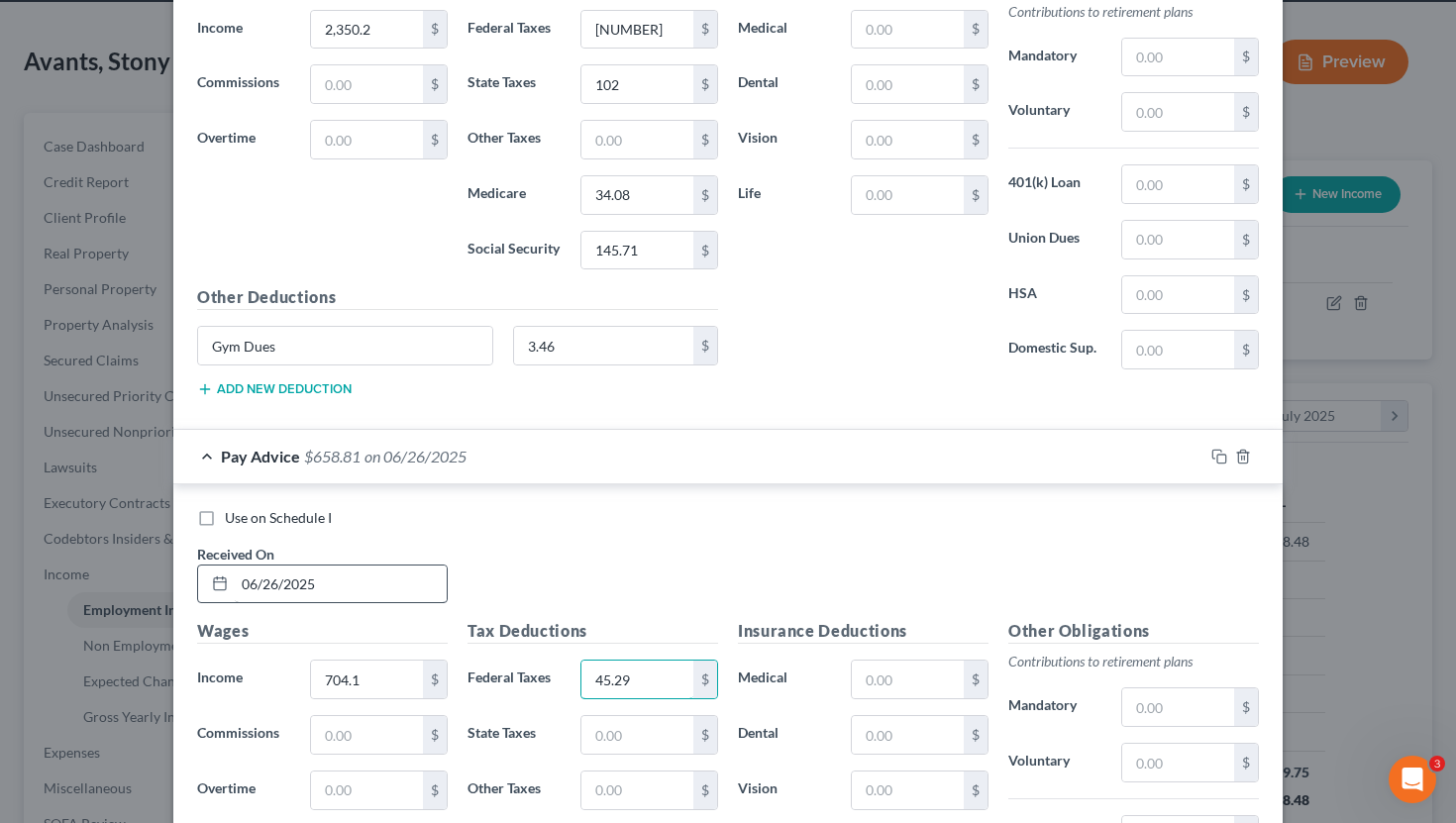type on "45.29" 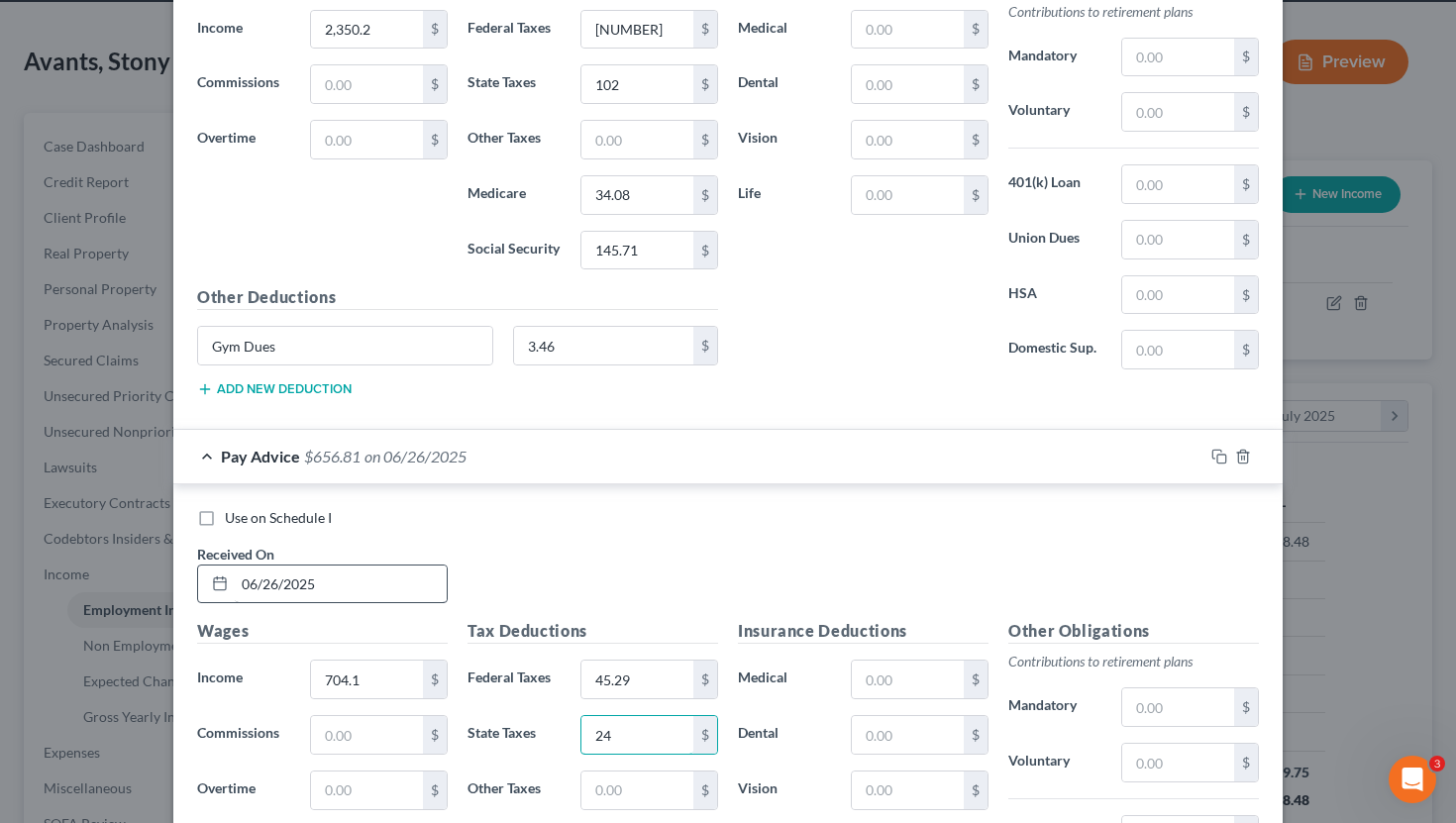 type on "24" 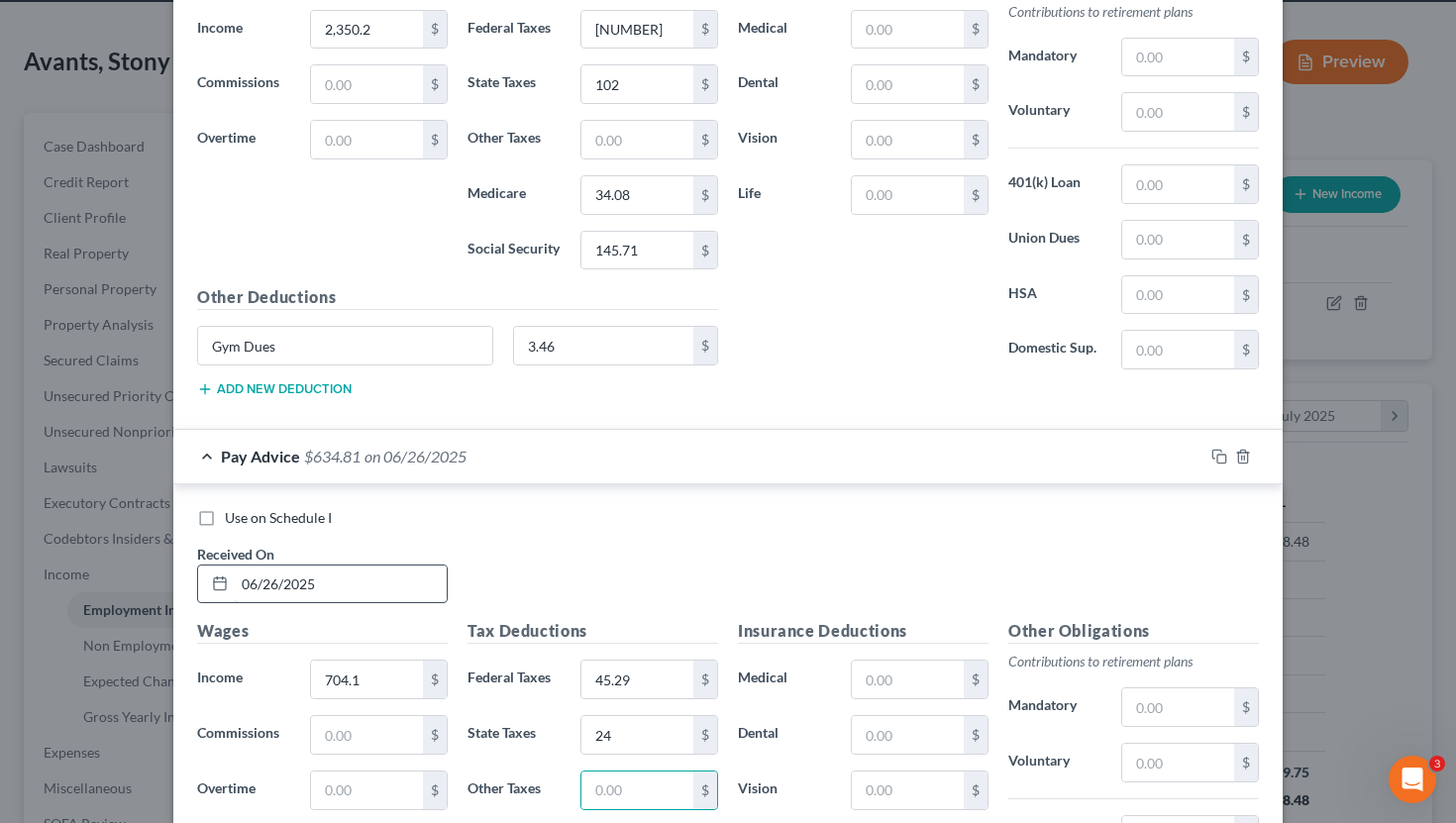 scroll, scrollTop: 10634, scrollLeft: 0, axis: vertical 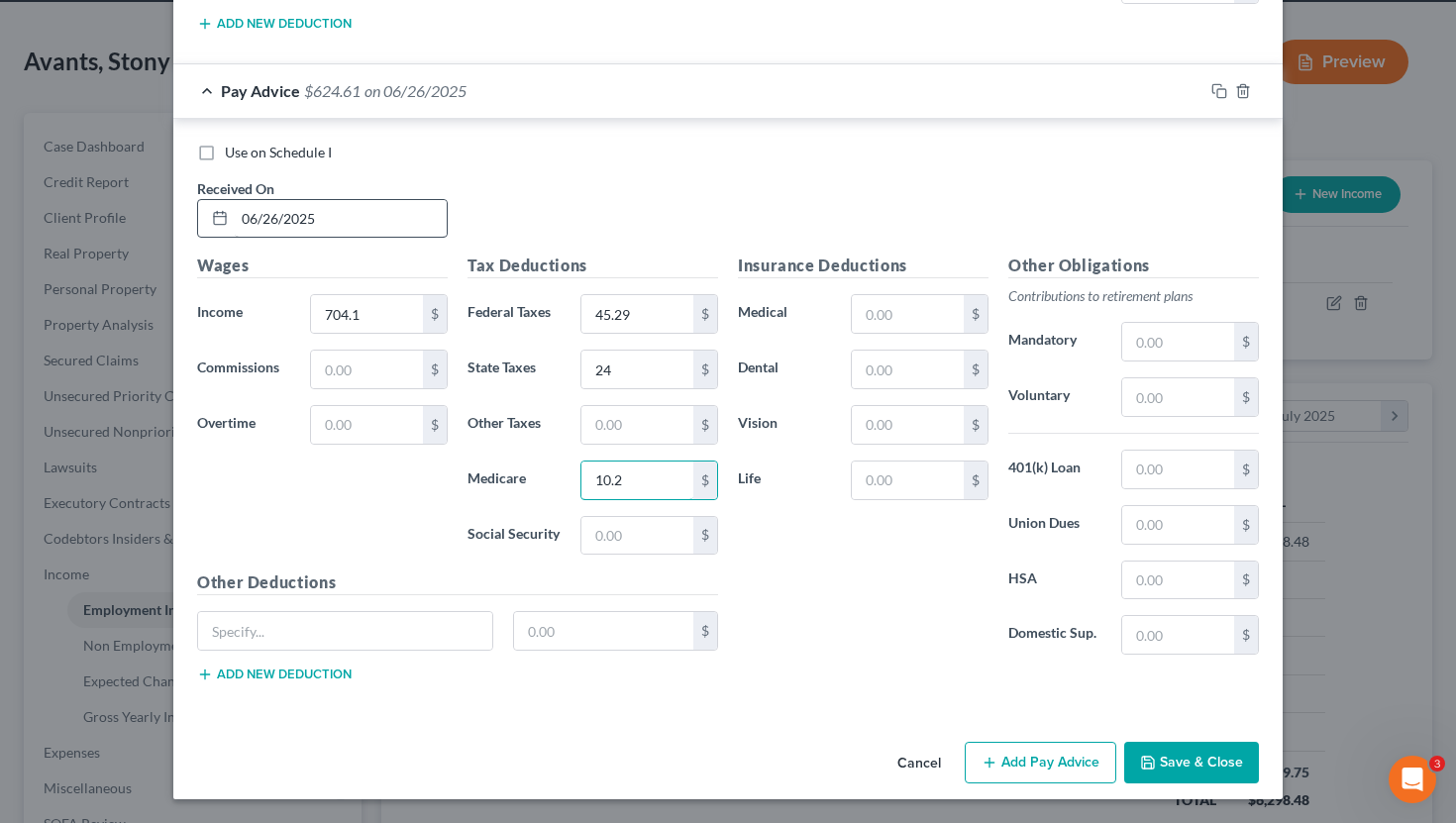 type on "10.2" 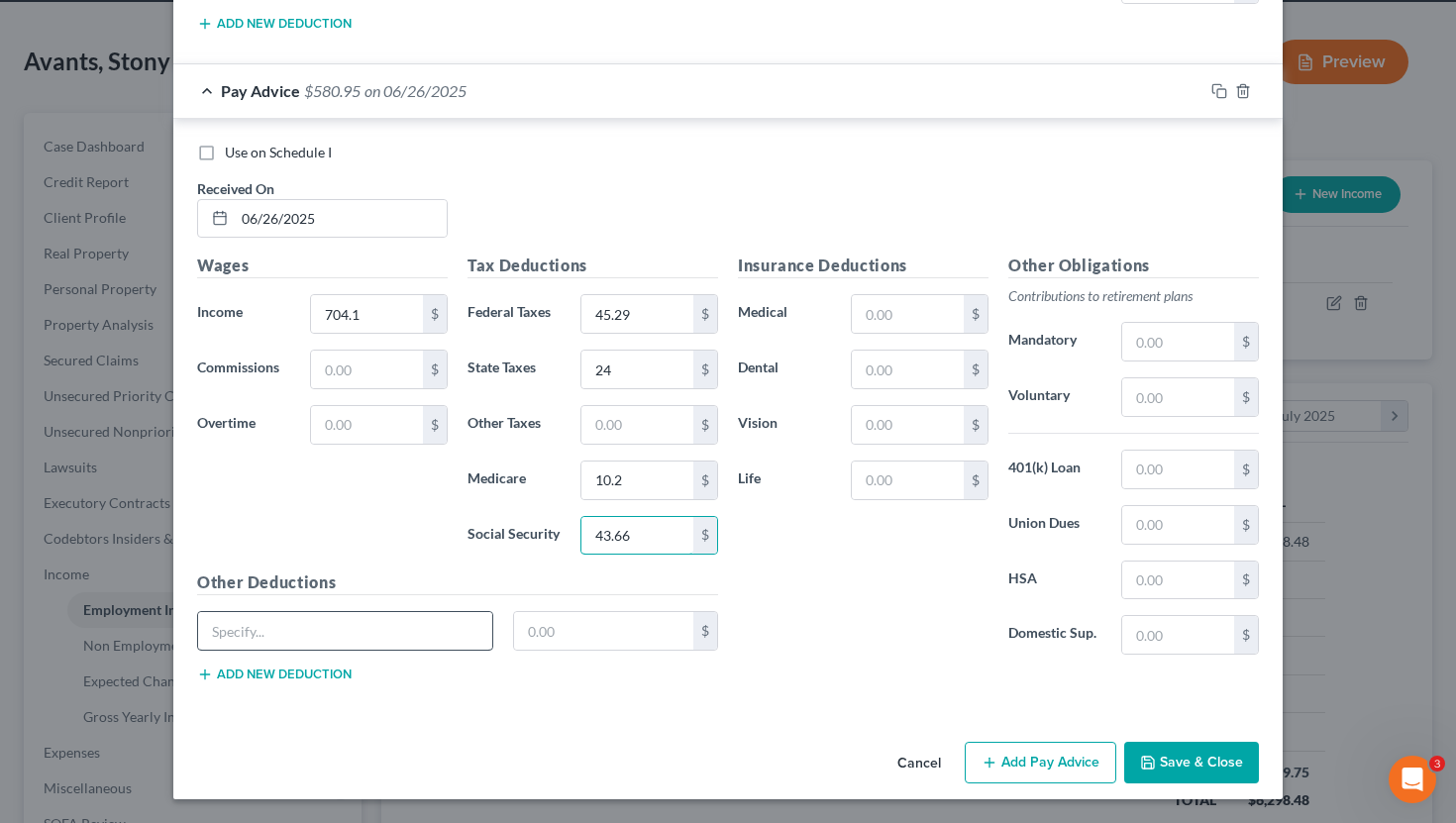 type on "43.66" 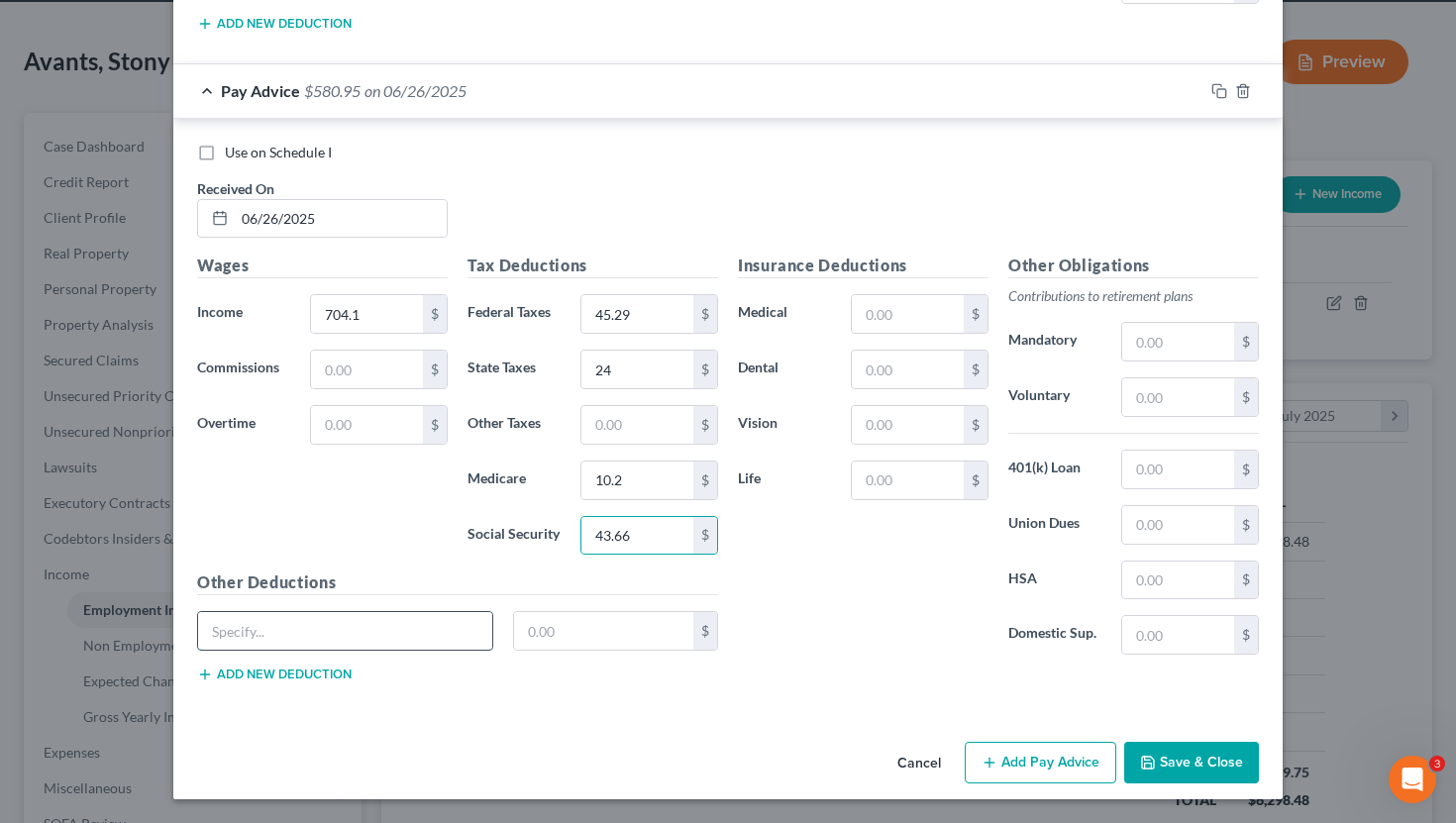 click at bounding box center [345, 631] 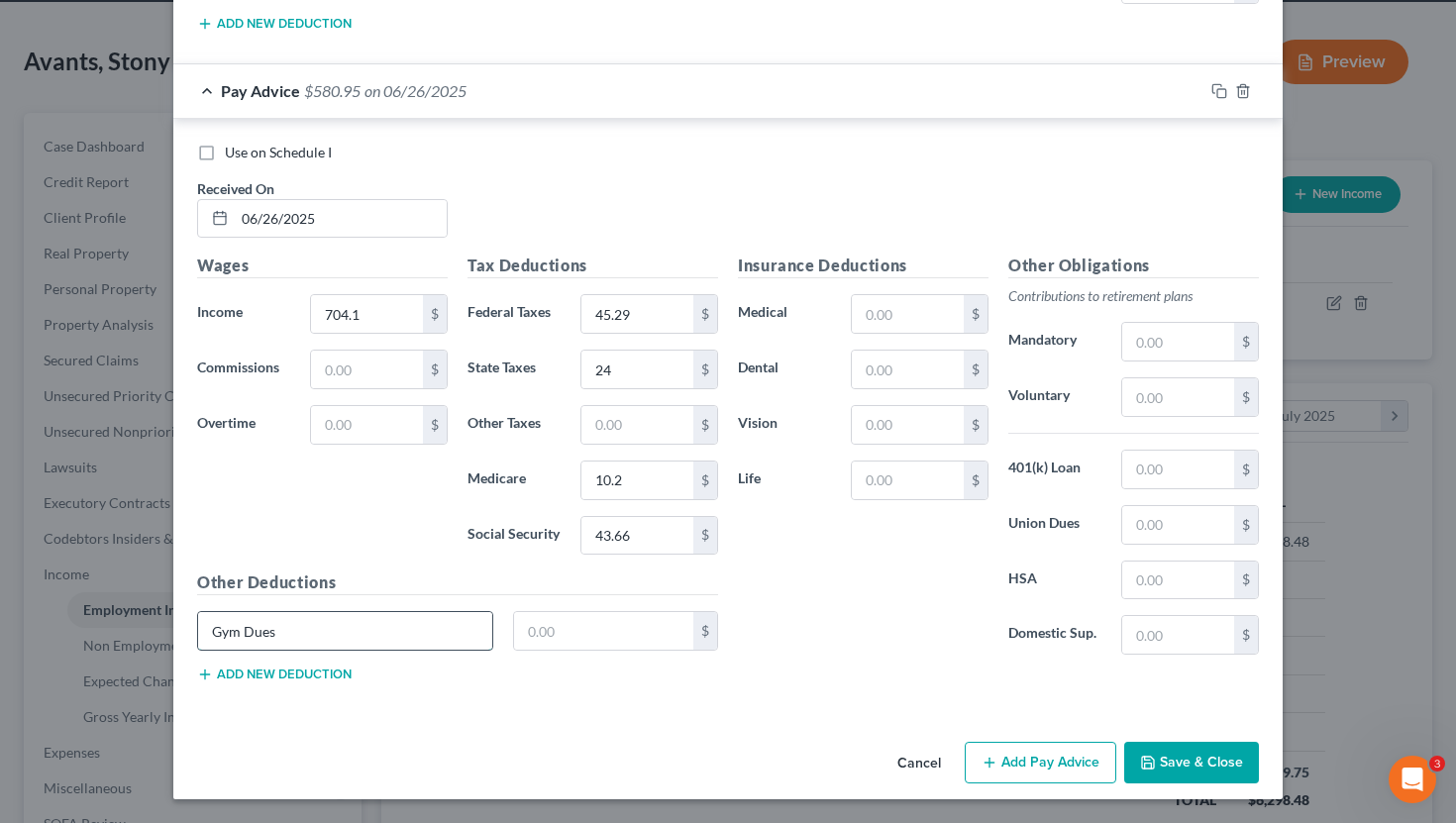 type on "Gym Dues" 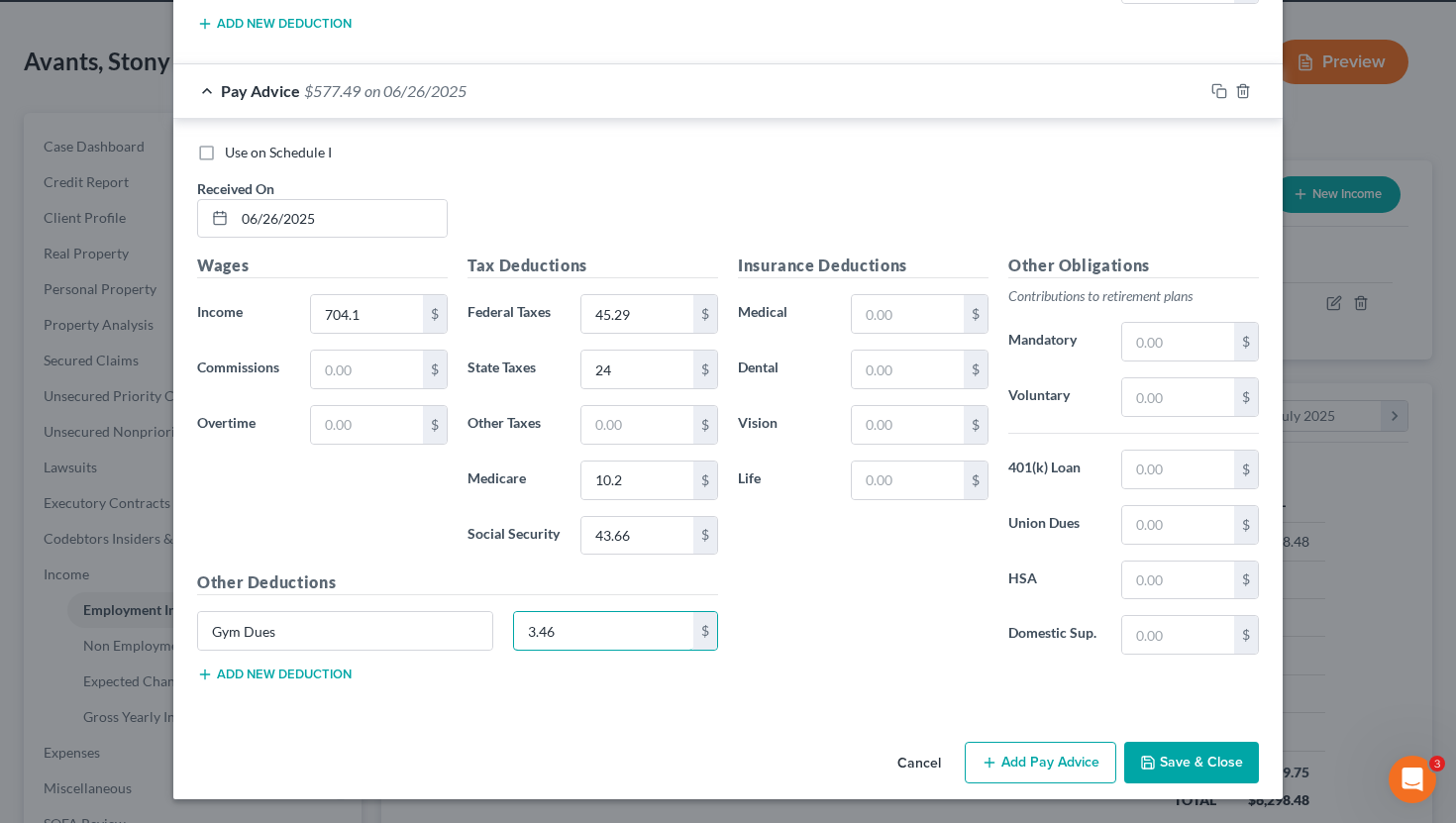 type on "3.46" 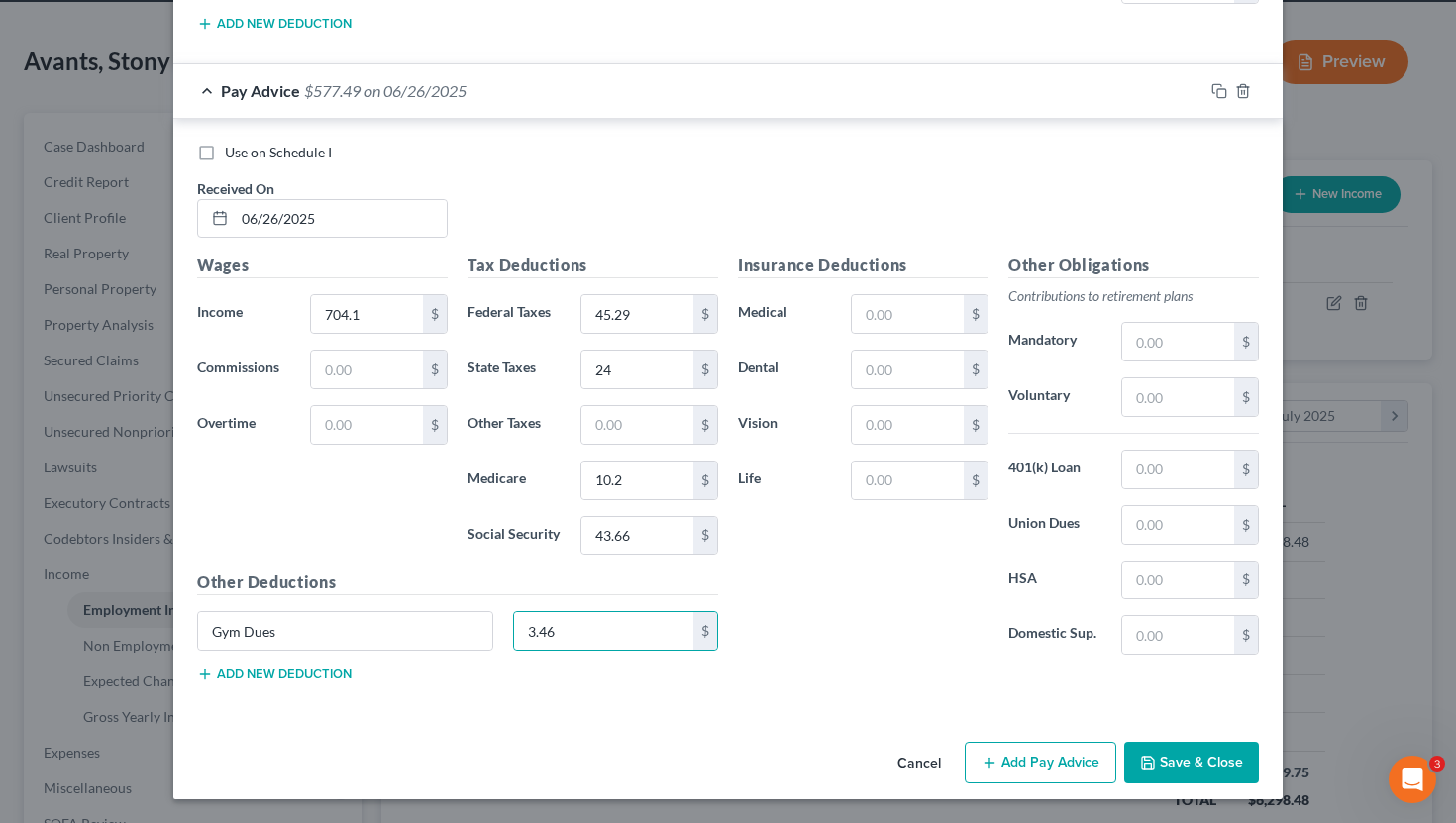 click on "Add Pay Advice" at bounding box center (1040, 763) 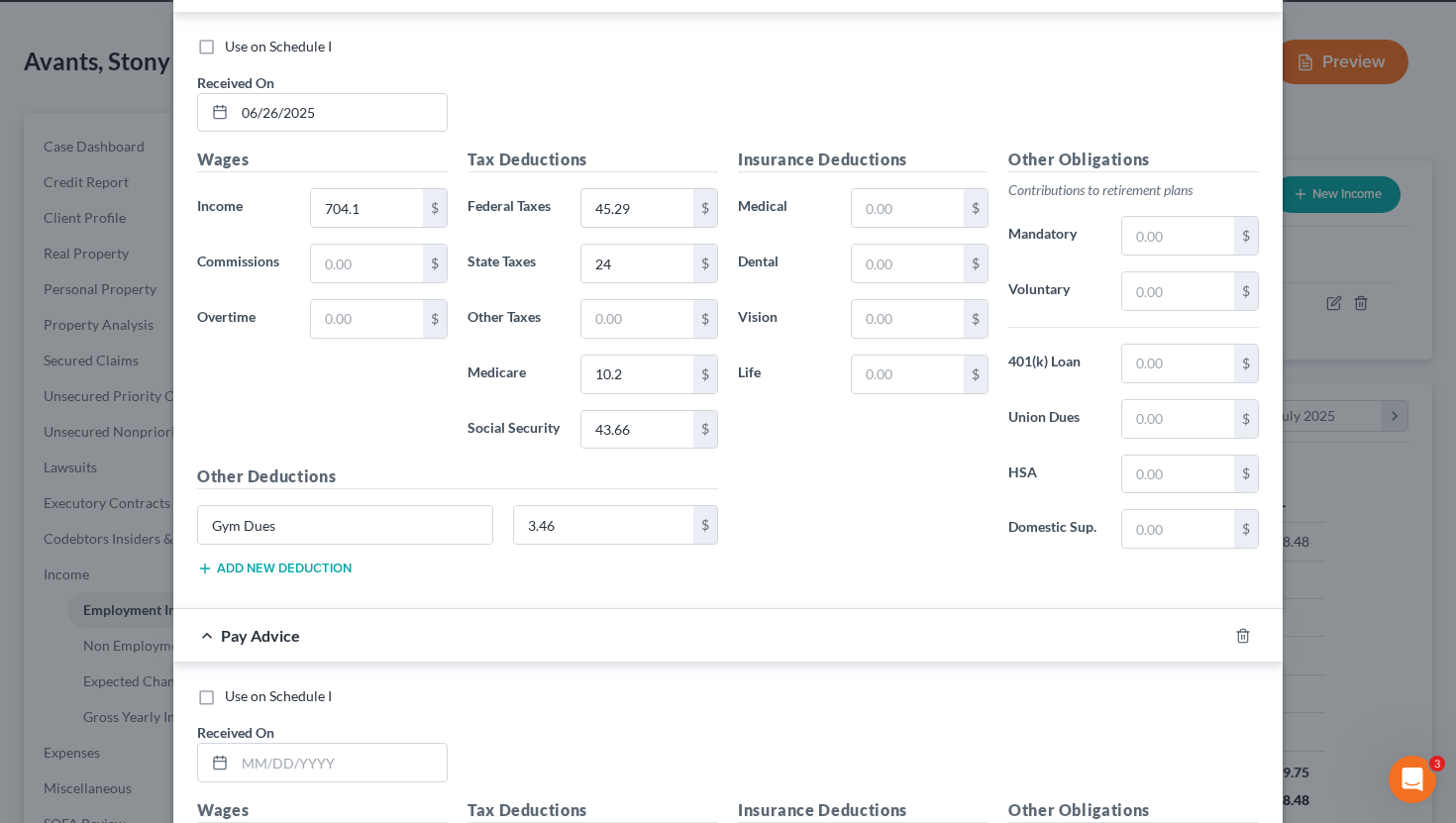 scroll, scrollTop: 10878, scrollLeft: 0, axis: vertical 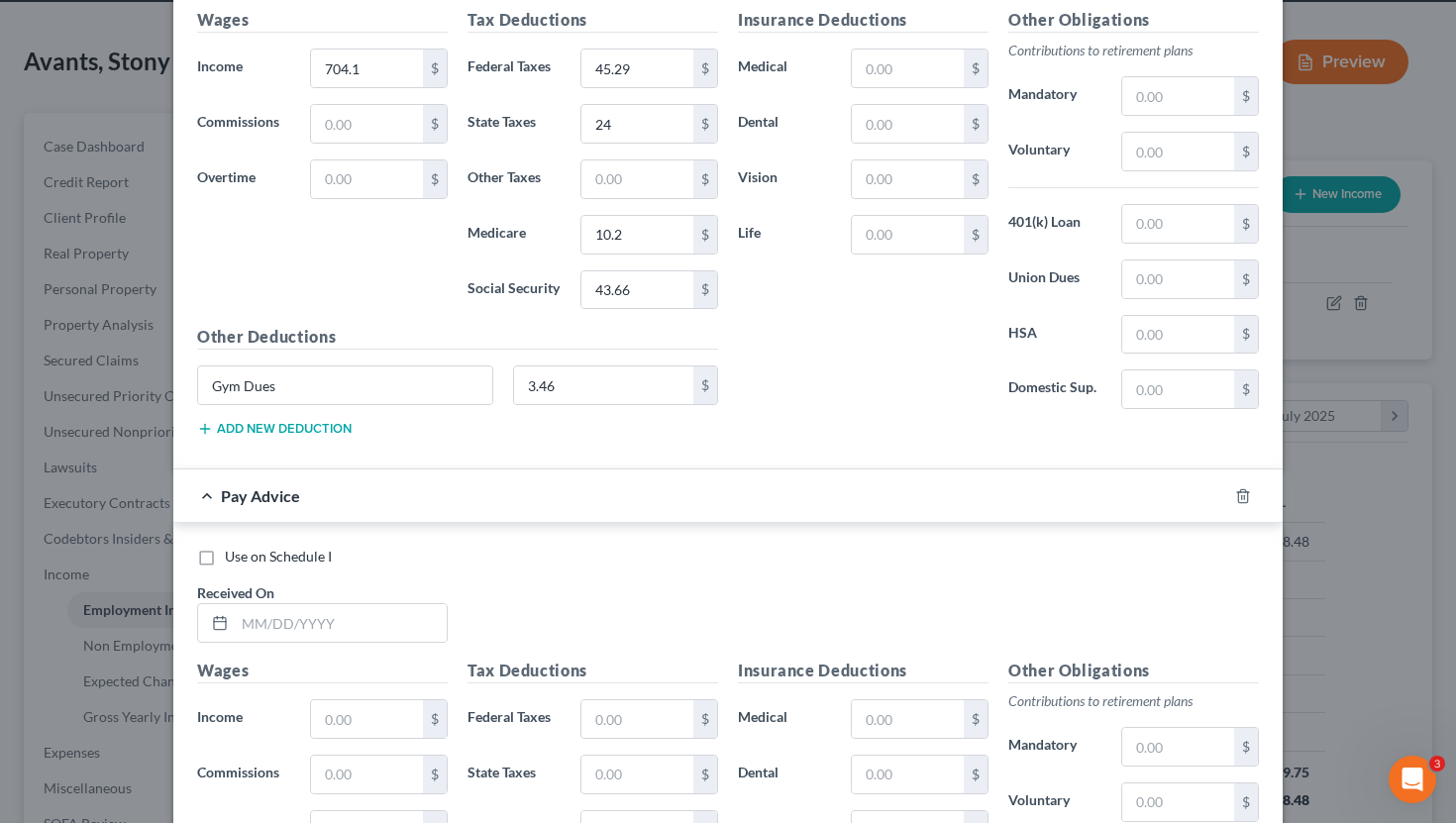 click on "Use on Schedule I
Received On
*" at bounding box center [728, 602] 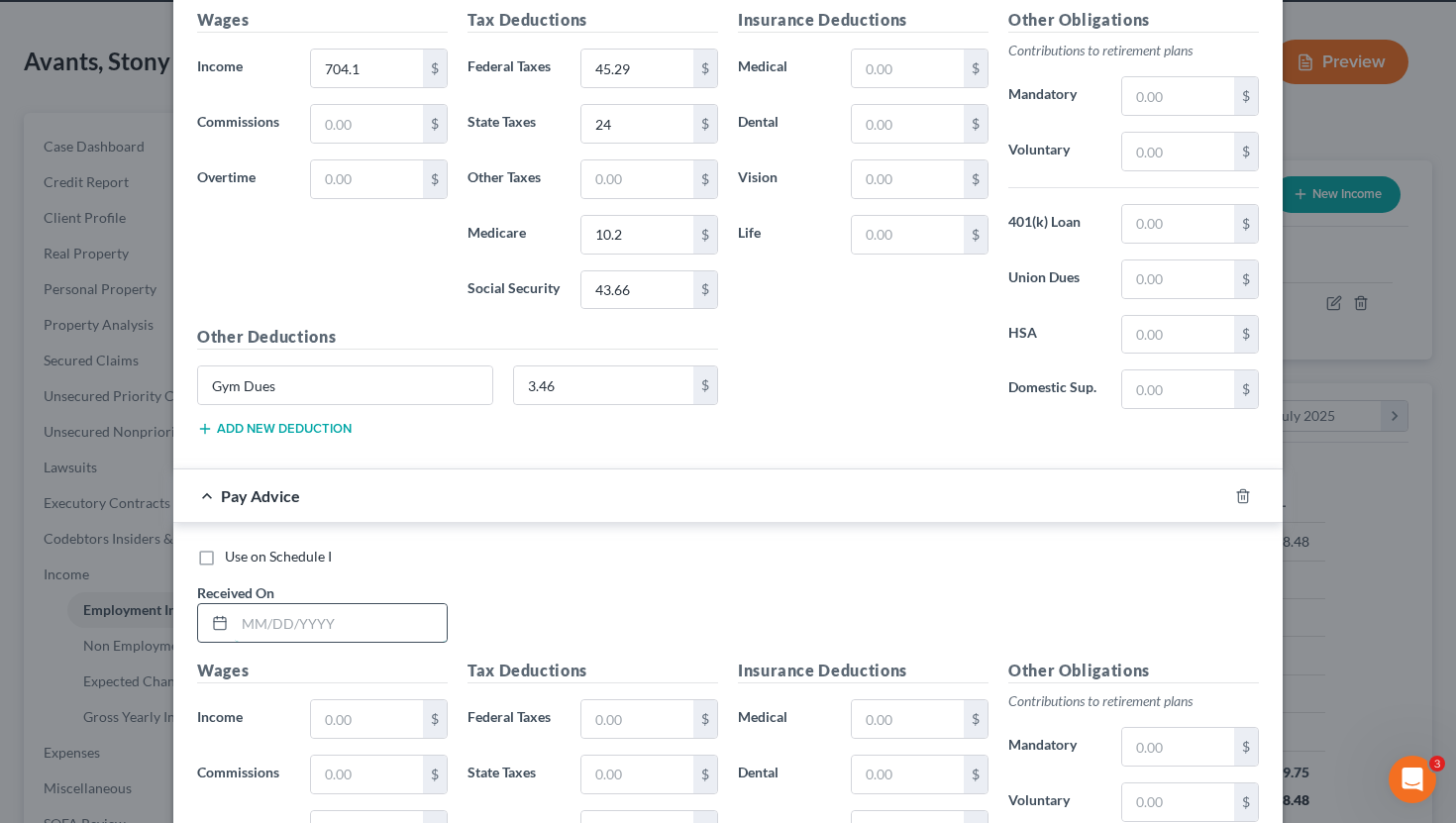 click at bounding box center (341, 623) 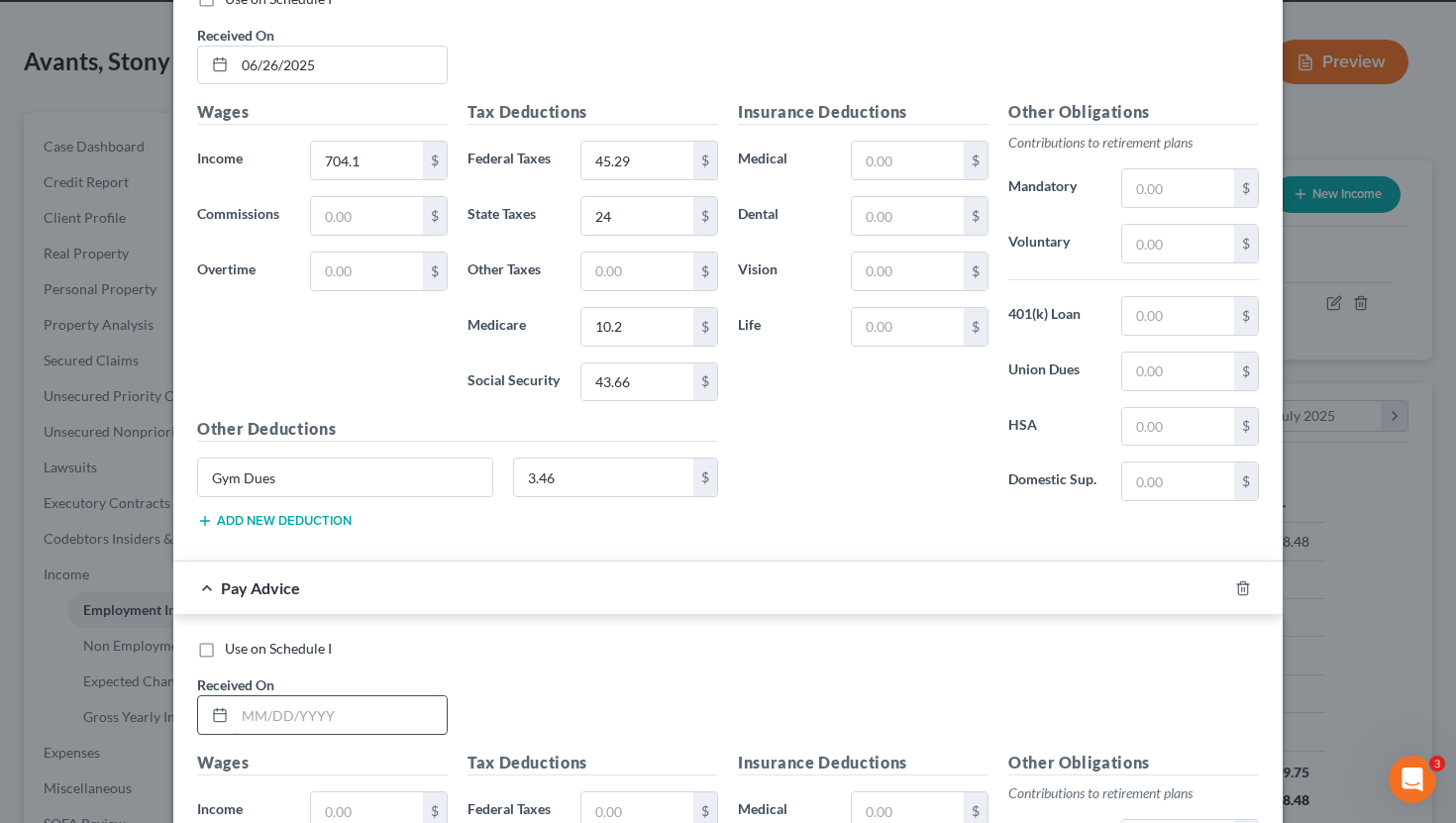 scroll, scrollTop: 10776, scrollLeft: 0, axis: vertical 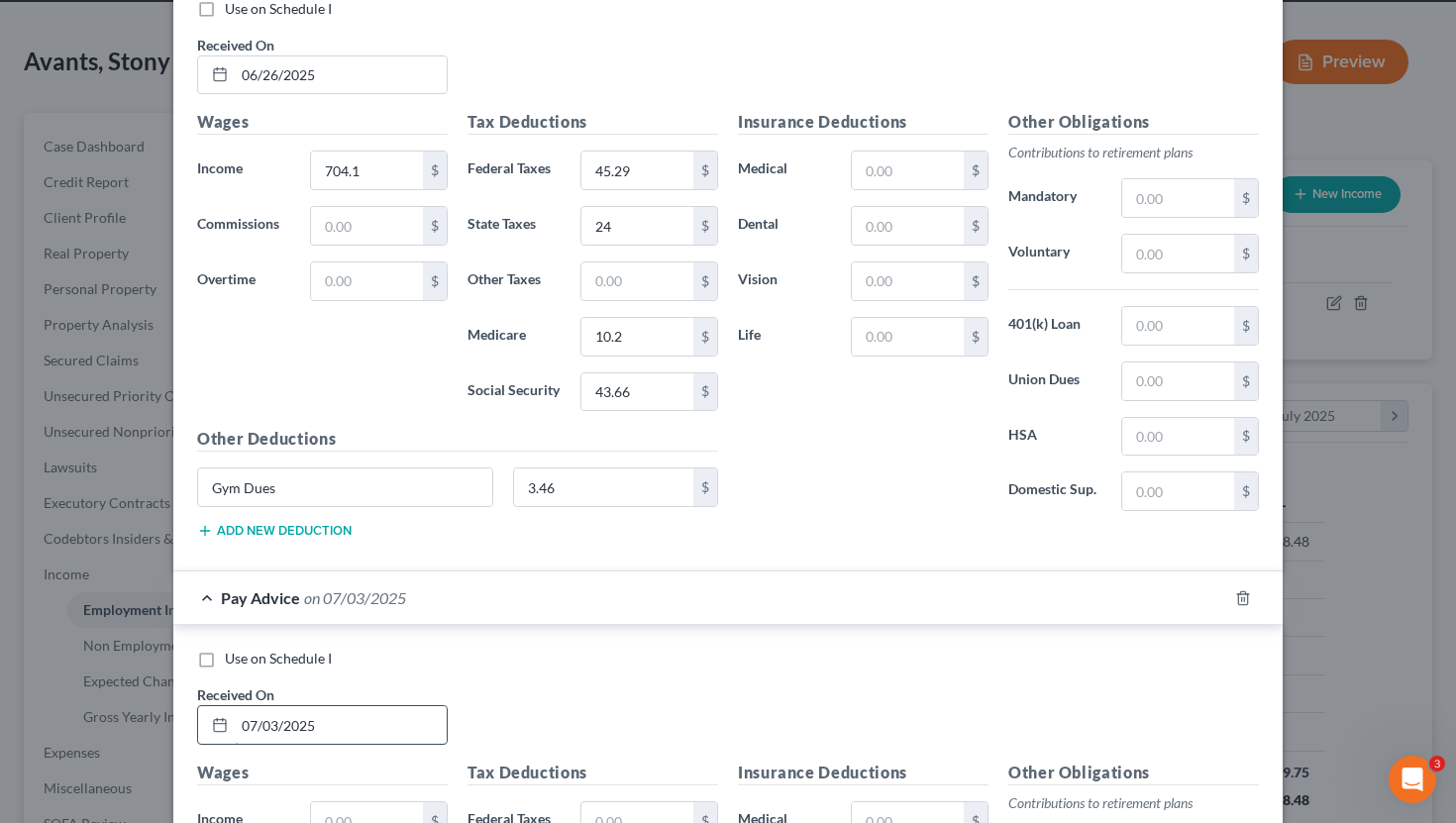 type 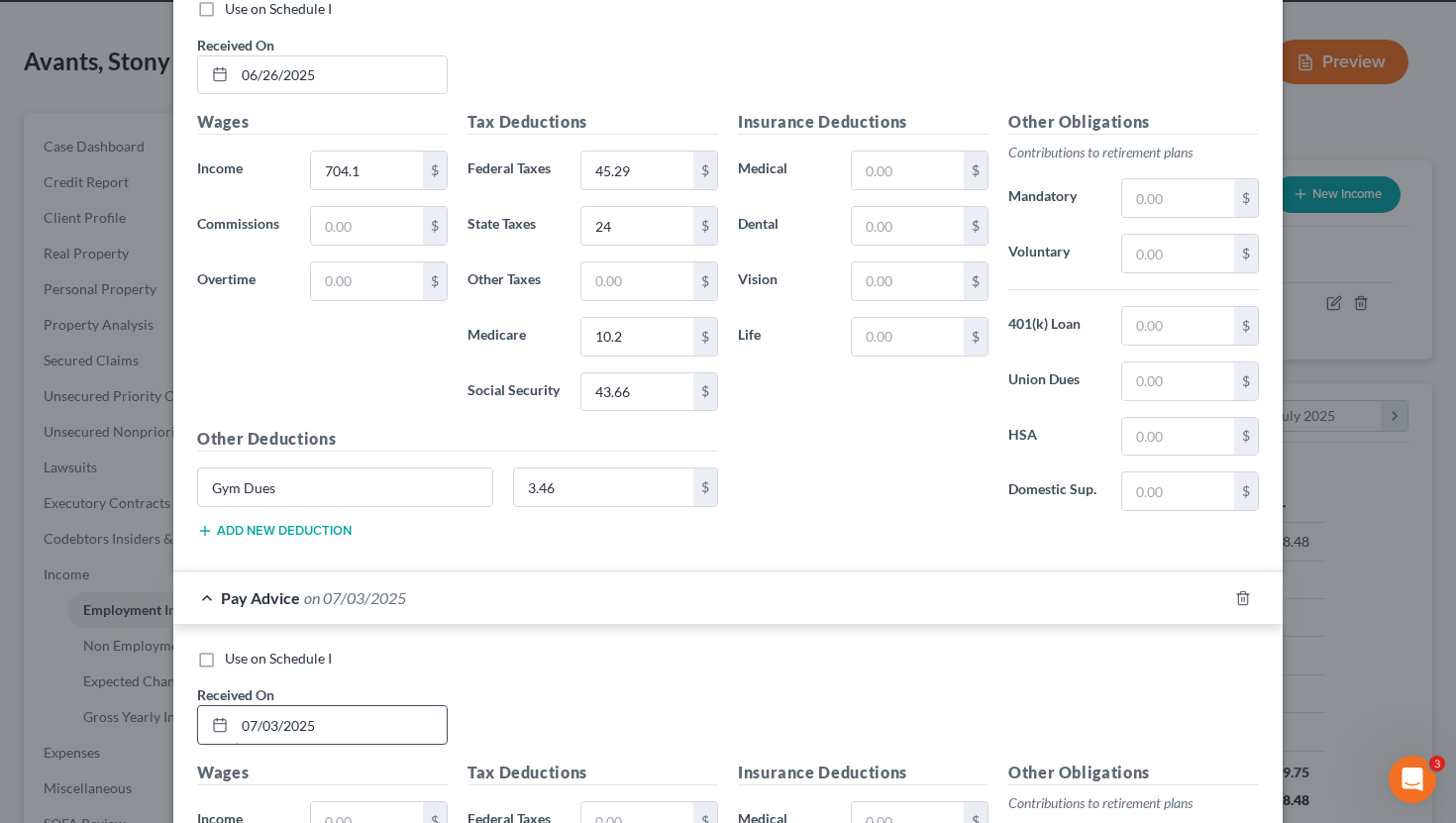 scroll, scrollTop: 10795, scrollLeft: 0, axis: vertical 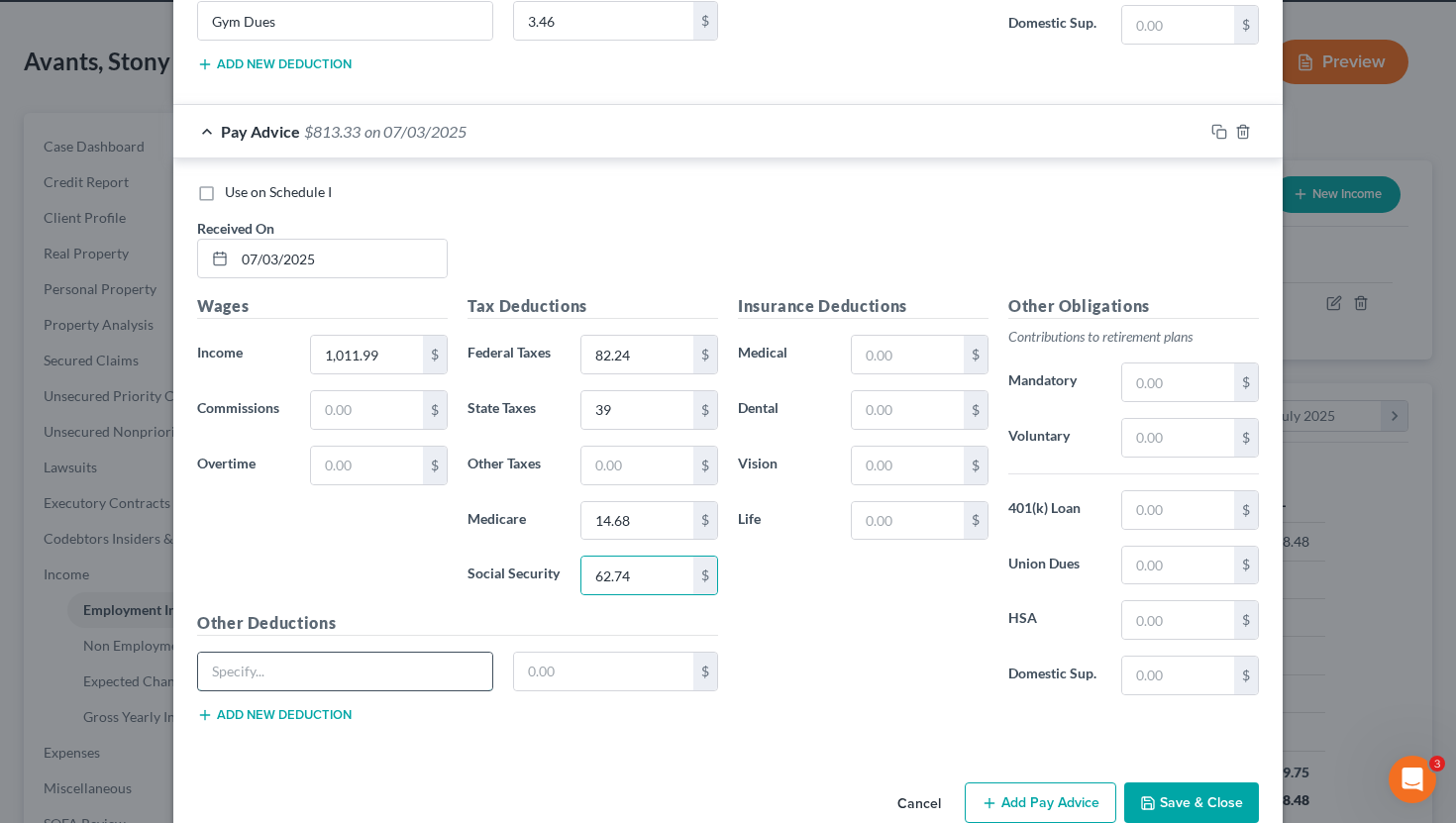 click at bounding box center [345, 671] 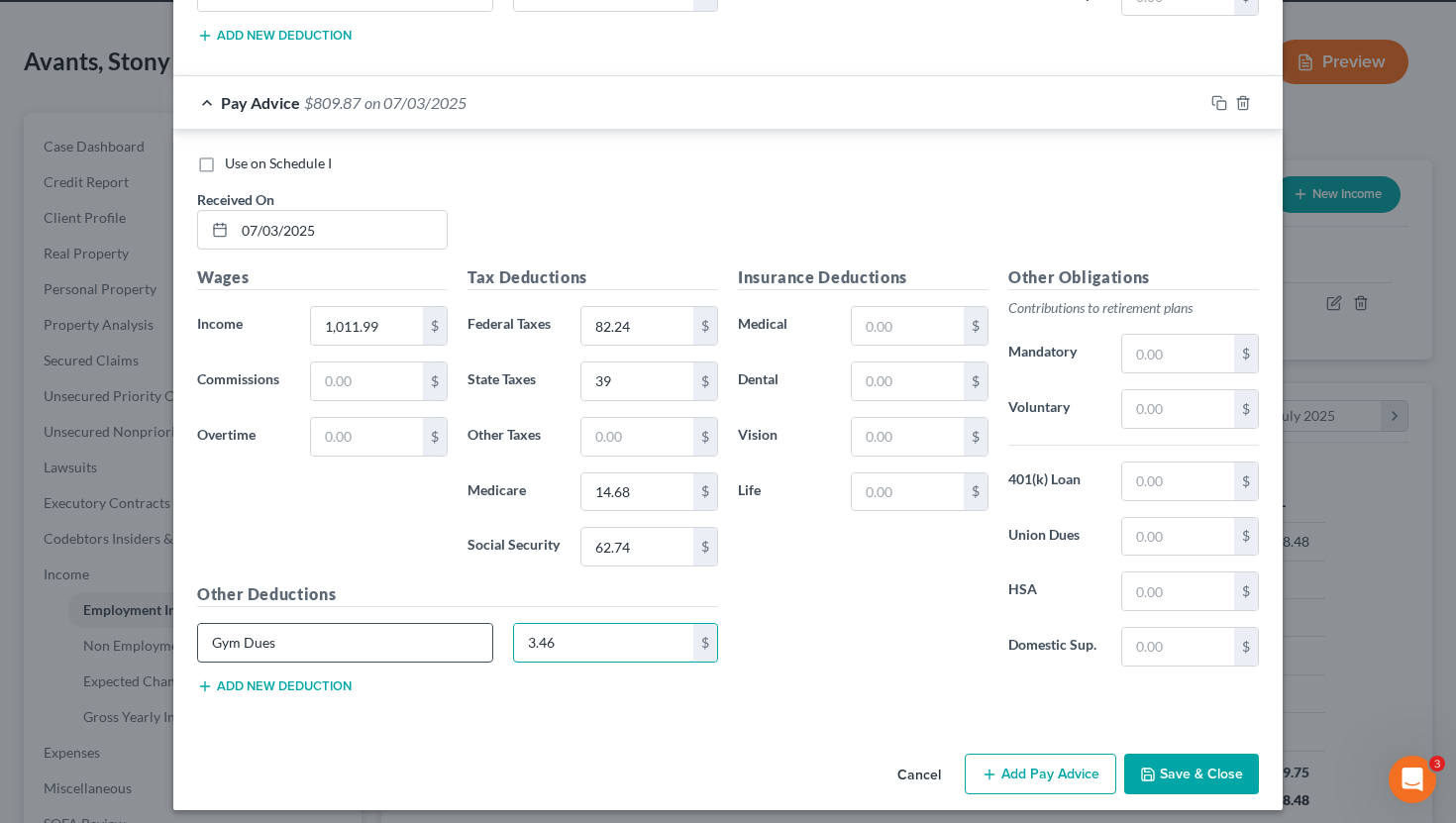 scroll, scrollTop: 11278, scrollLeft: 0, axis: vertical 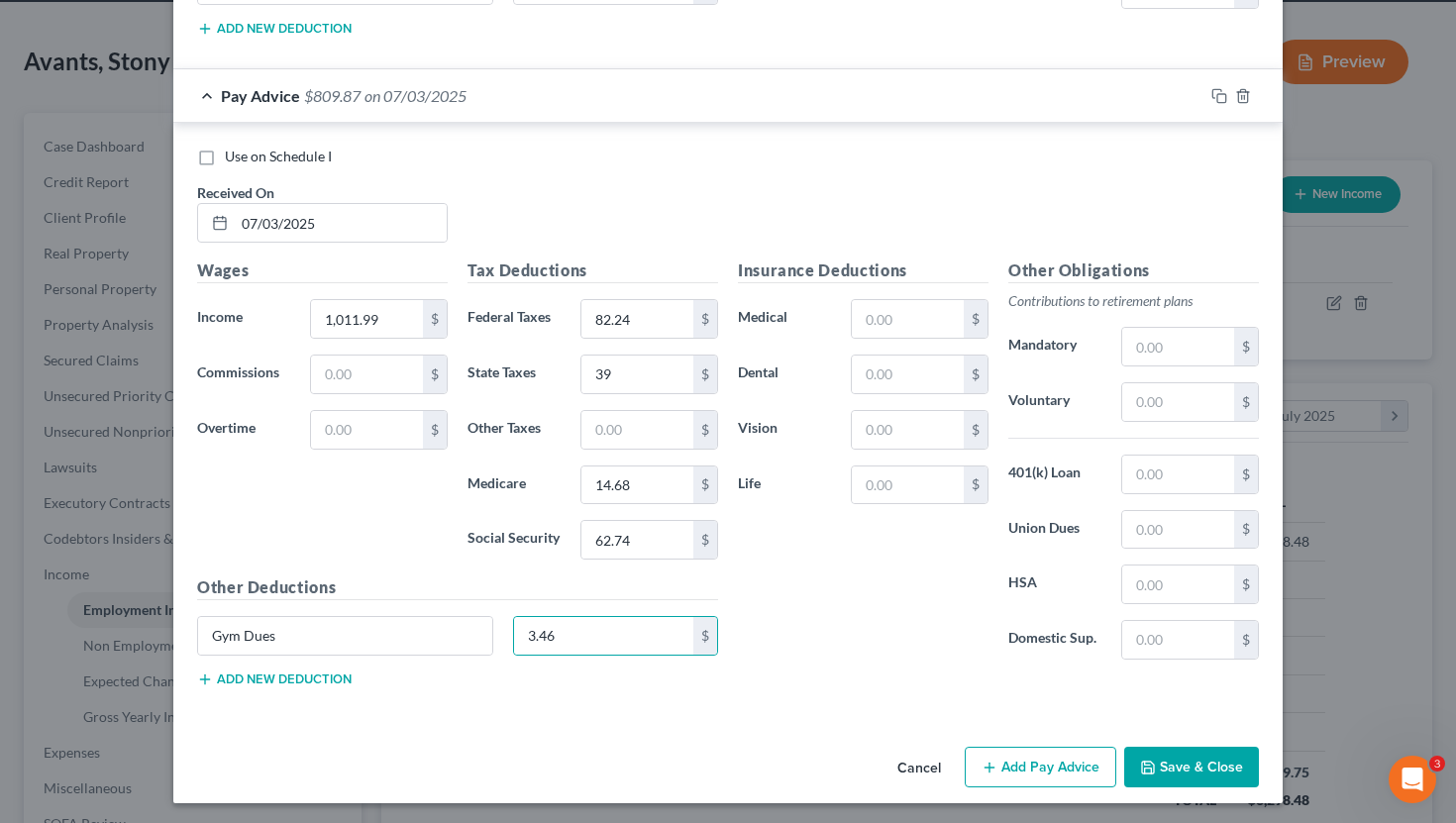 click on "Add Pay Advice" at bounding box center [1040, 768] 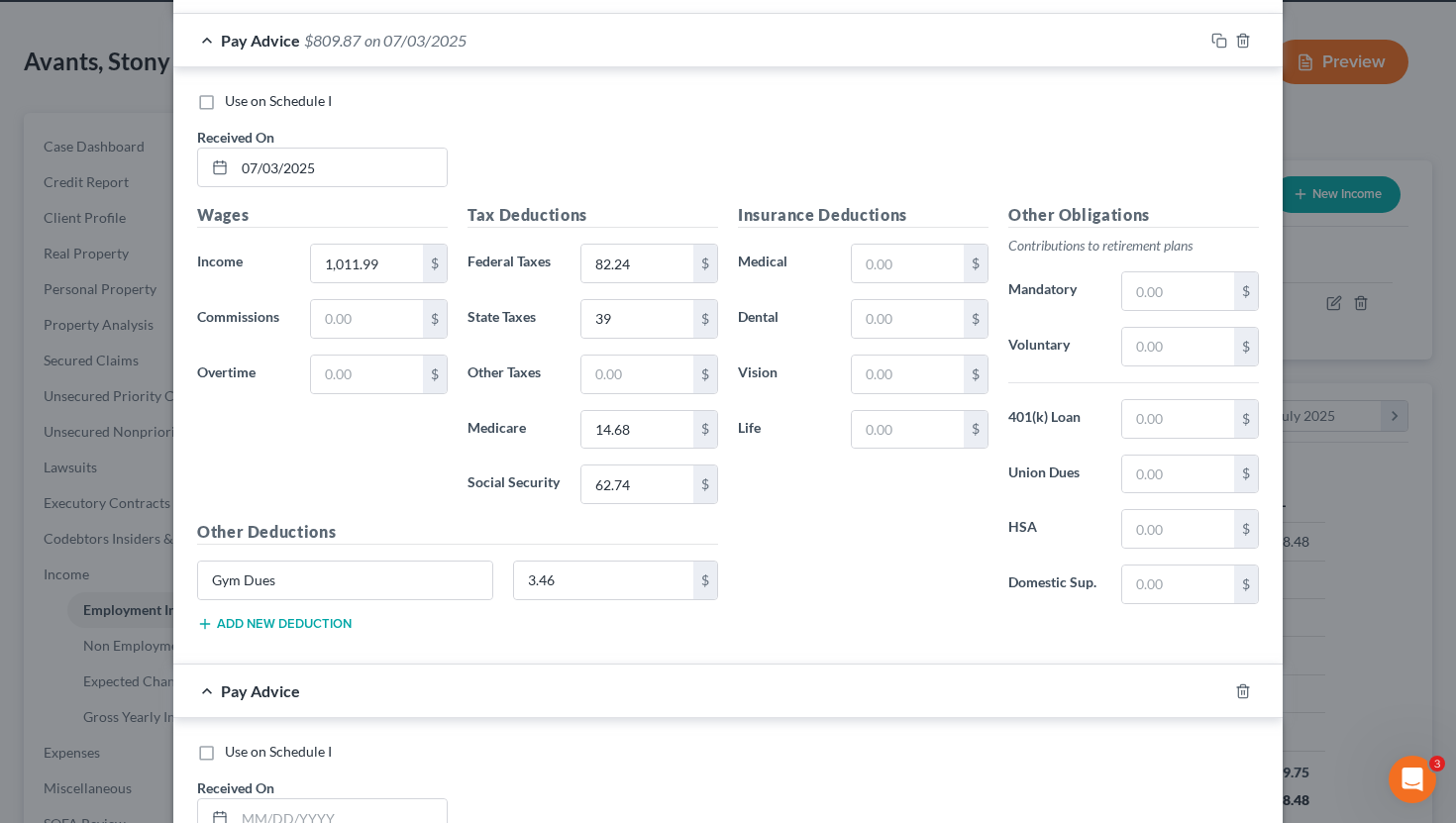 scroll, scrollTop: 11456, scrollLeft: 0, axis: vertical 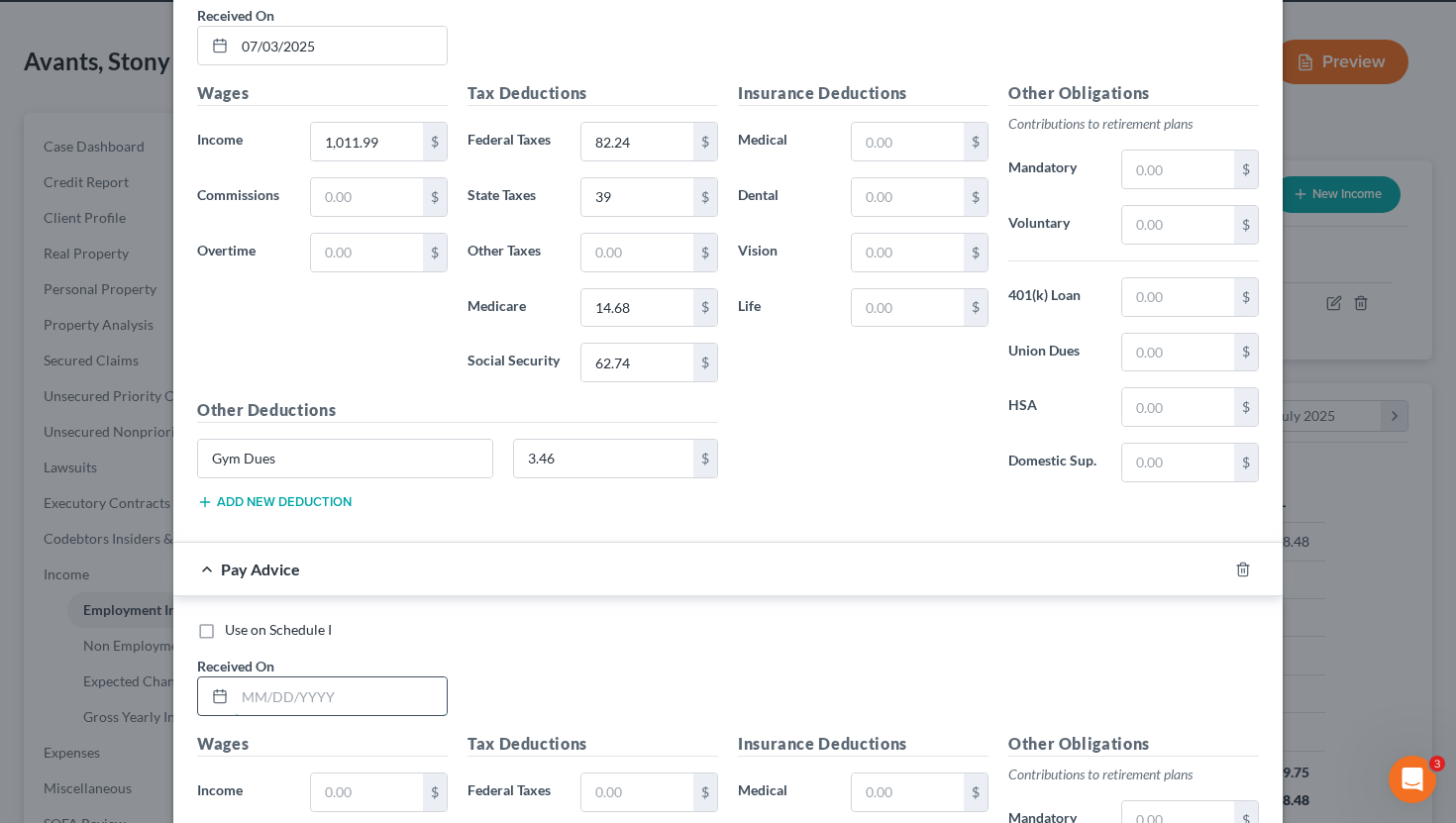 click at bounding box center (341, 696) 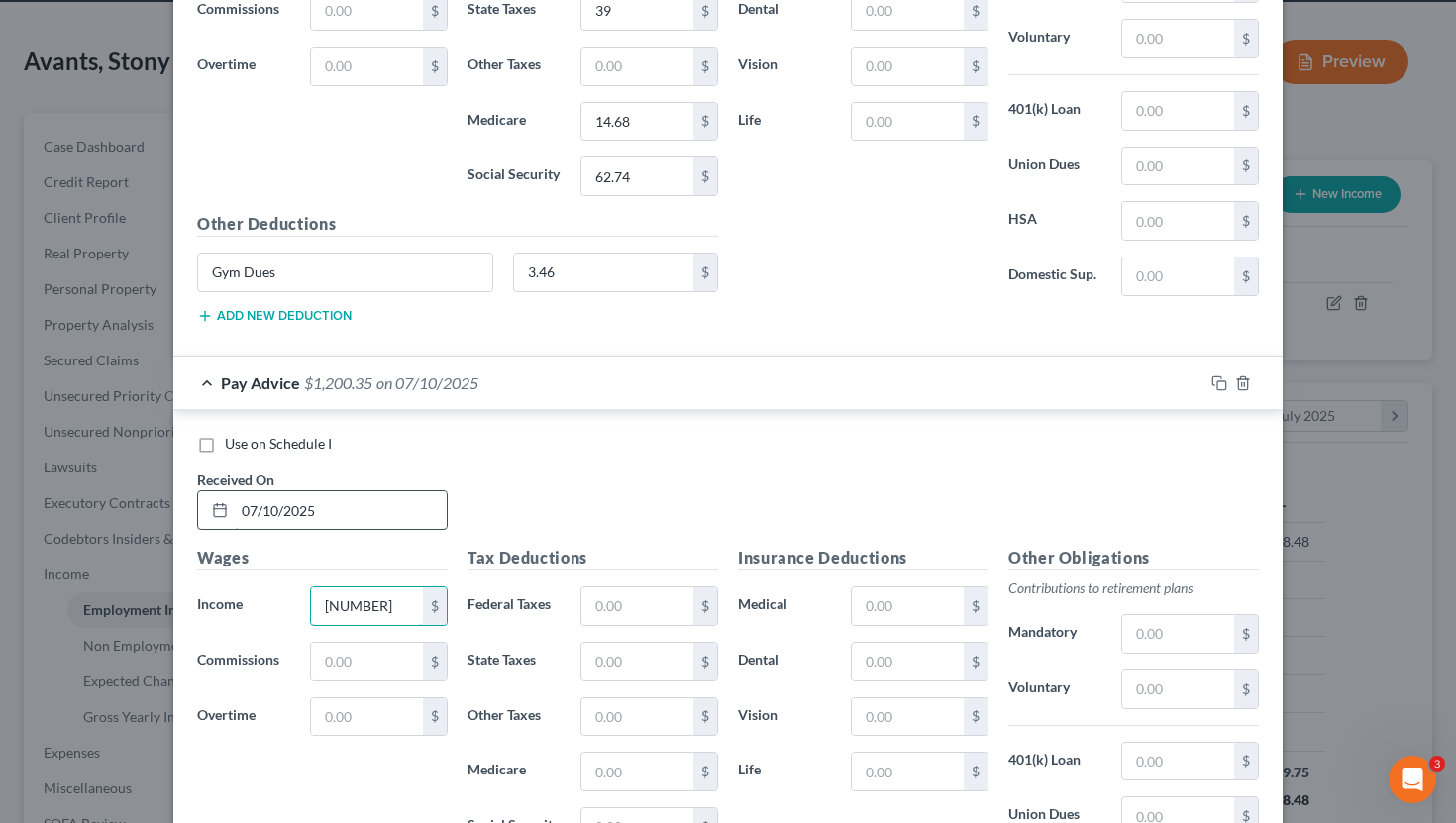 scroll, scrollTop: 11680, scrollLeft: 0, axis: vertical 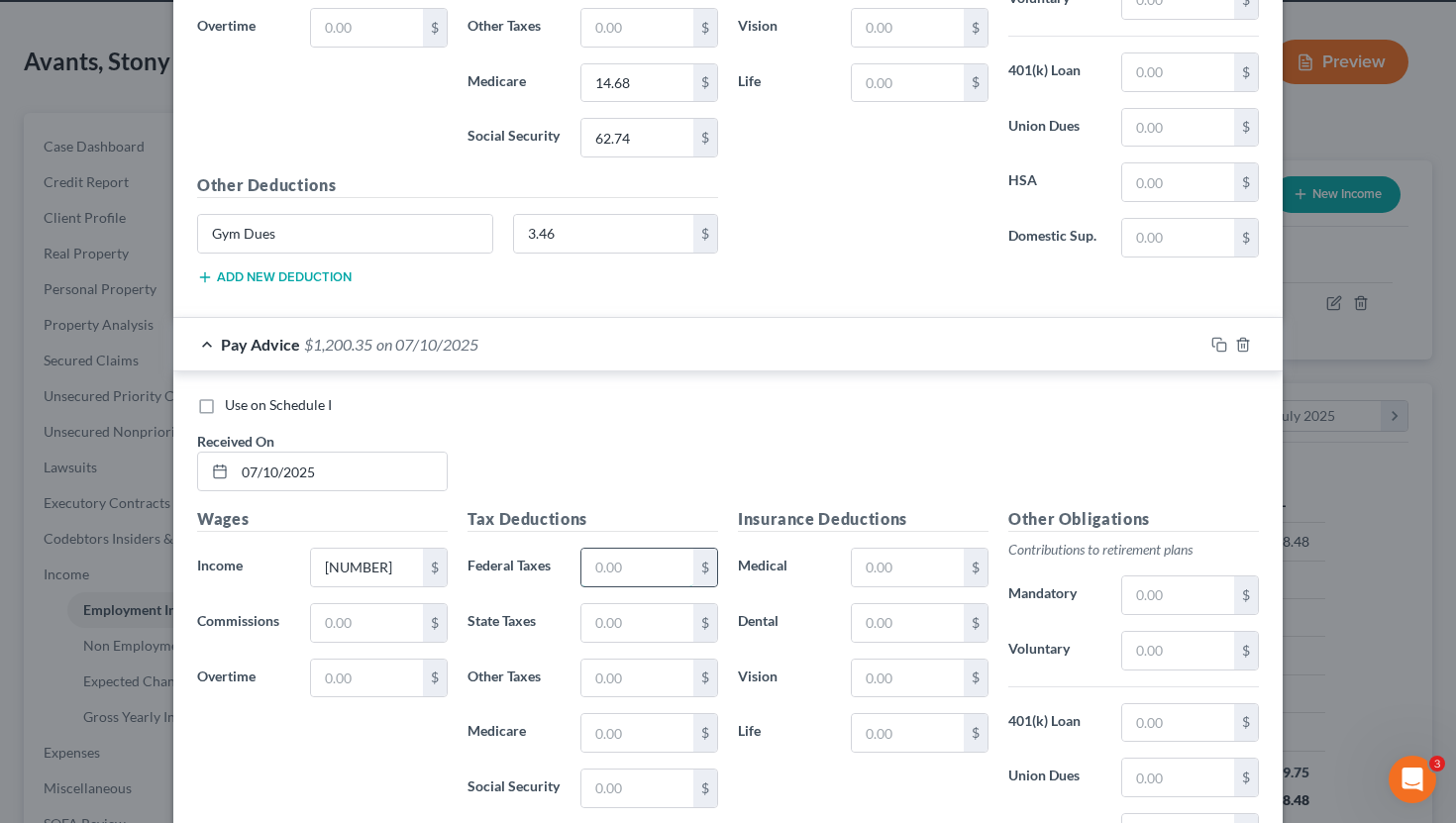 click at bounding box center (637, 567) 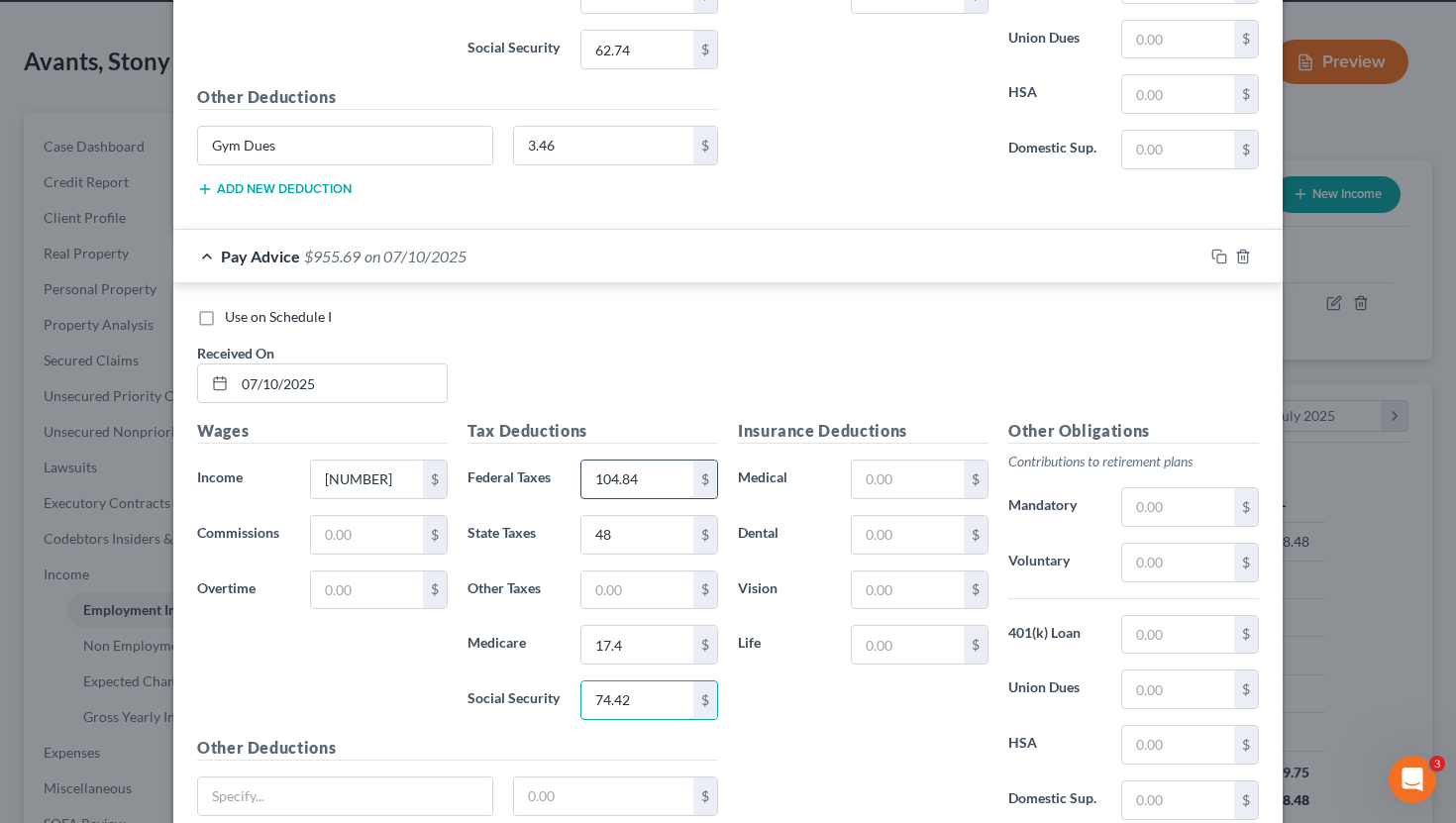 scroll, scrollTop: 11935, scrollLeft: 0, axis: vertical 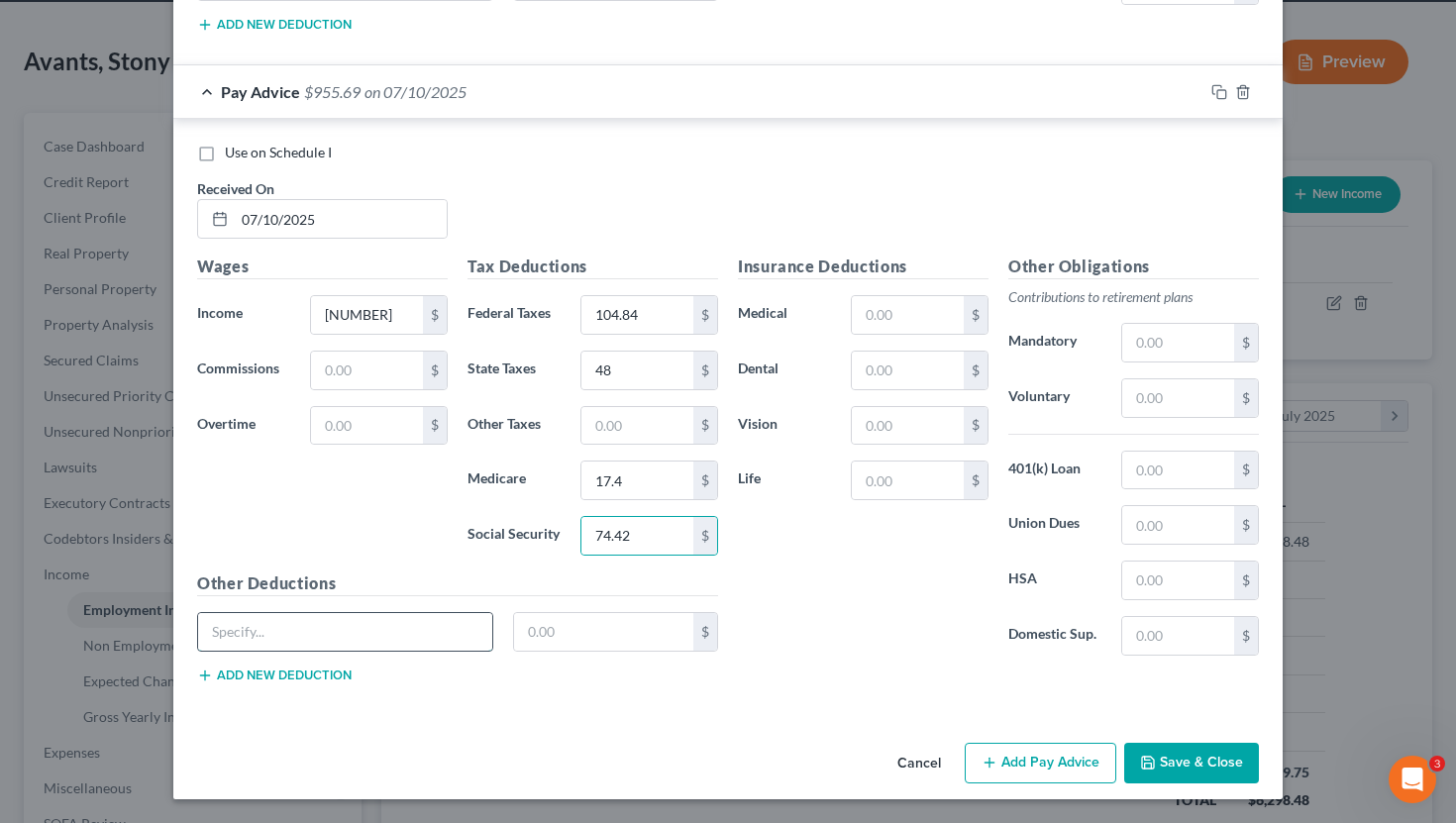 click at bounding box center [345, 632] 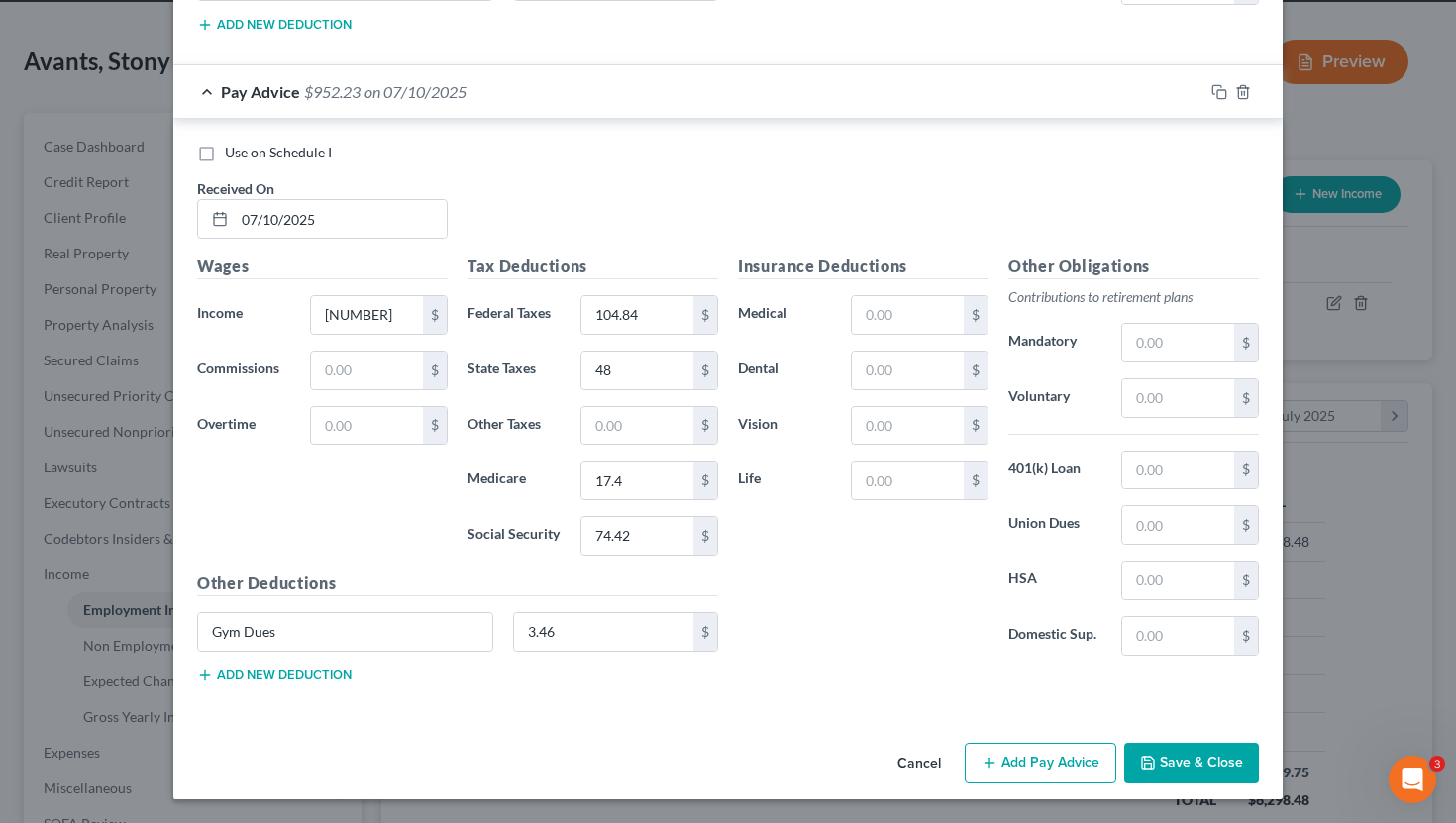 click on "Add new deduction" at bounding box center (274, 675) 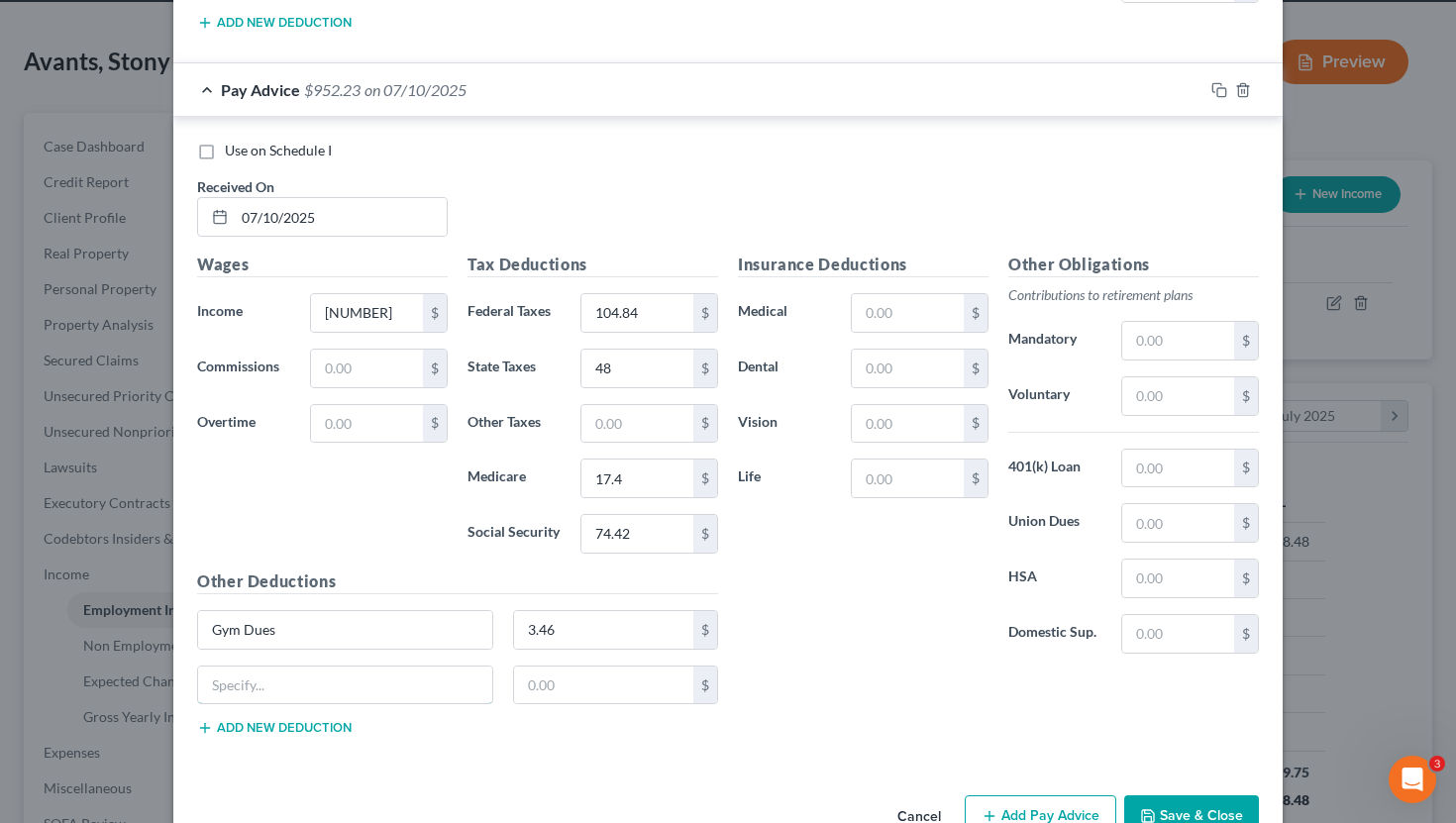 click at bounding box center [345, 685] 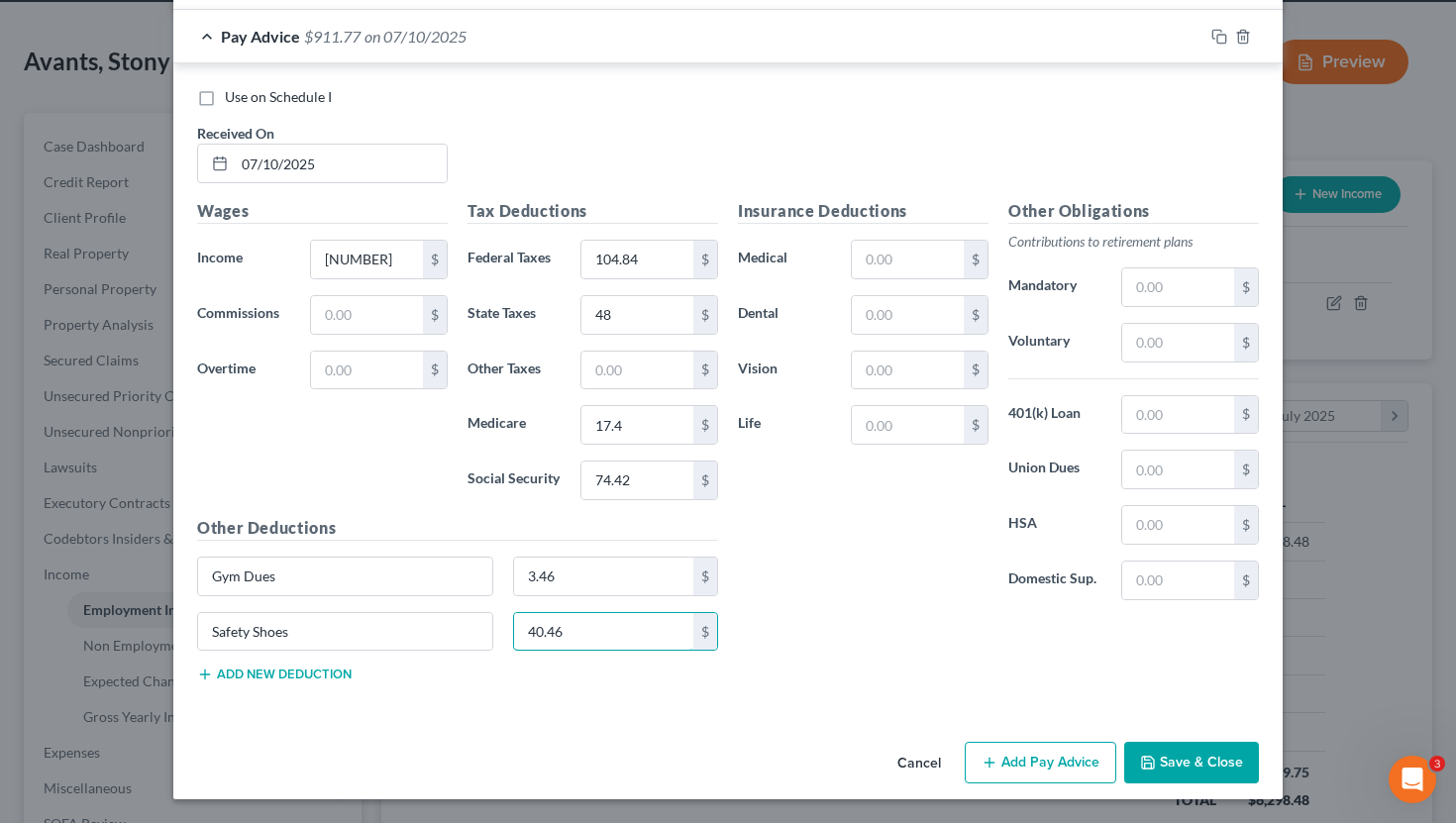 scroll, scrollTop: 11989, scrollLeft: 0, axis: vertical 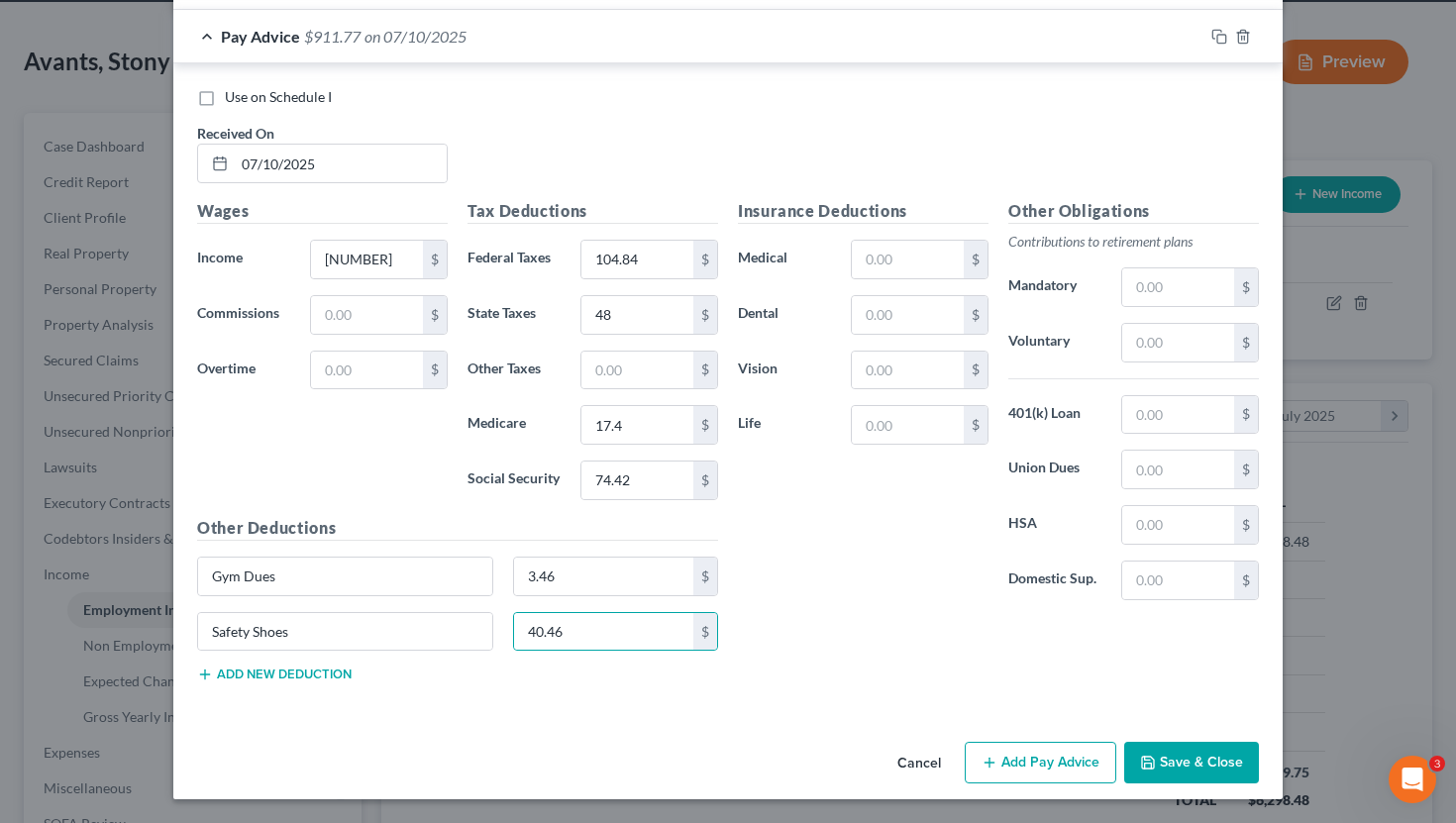 click on "Add Pay Advice" at bounding box center (1040, 763) 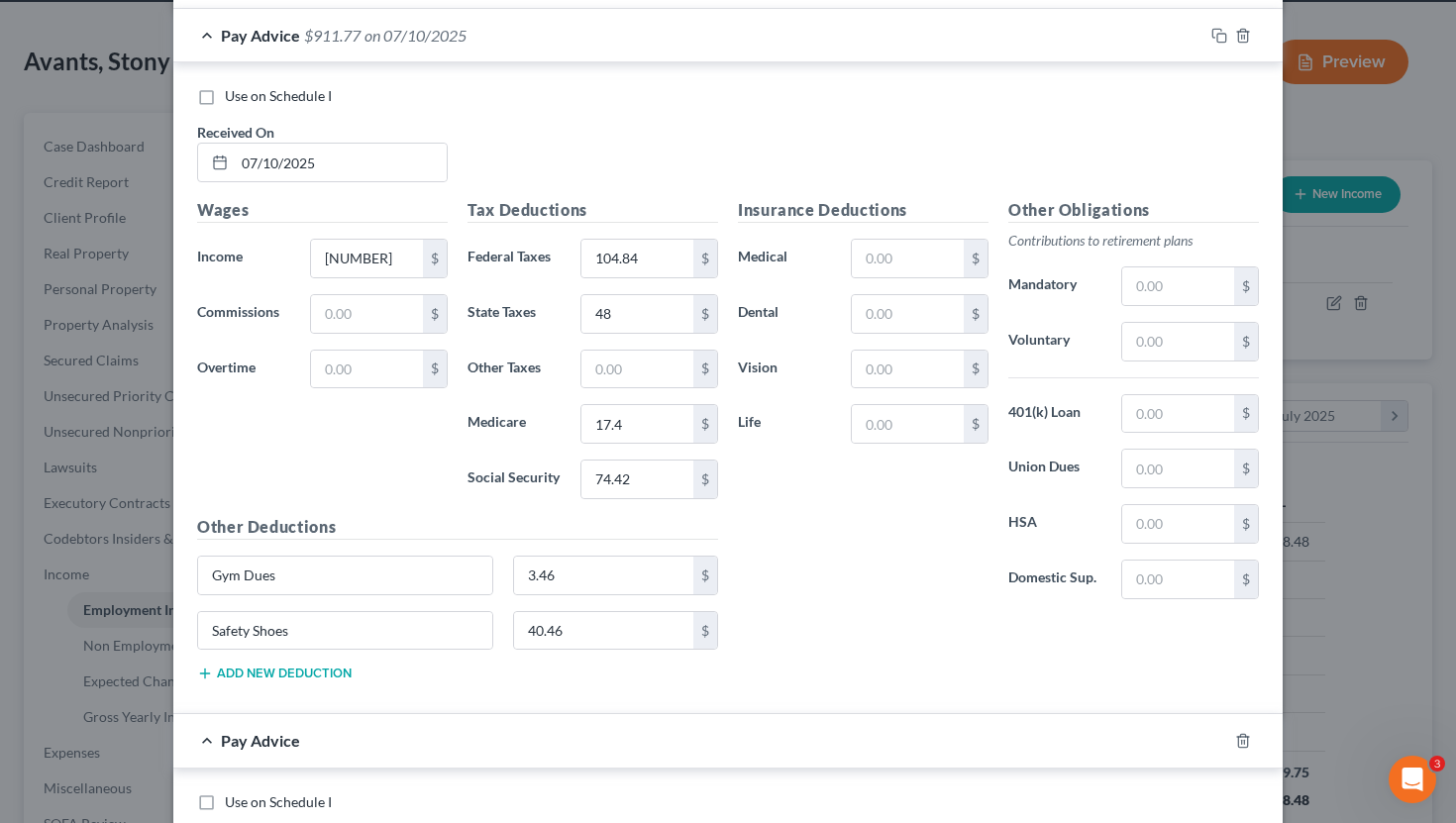 scroll, scrollTop: 12338, scrollLeft: 0, axis: vertical 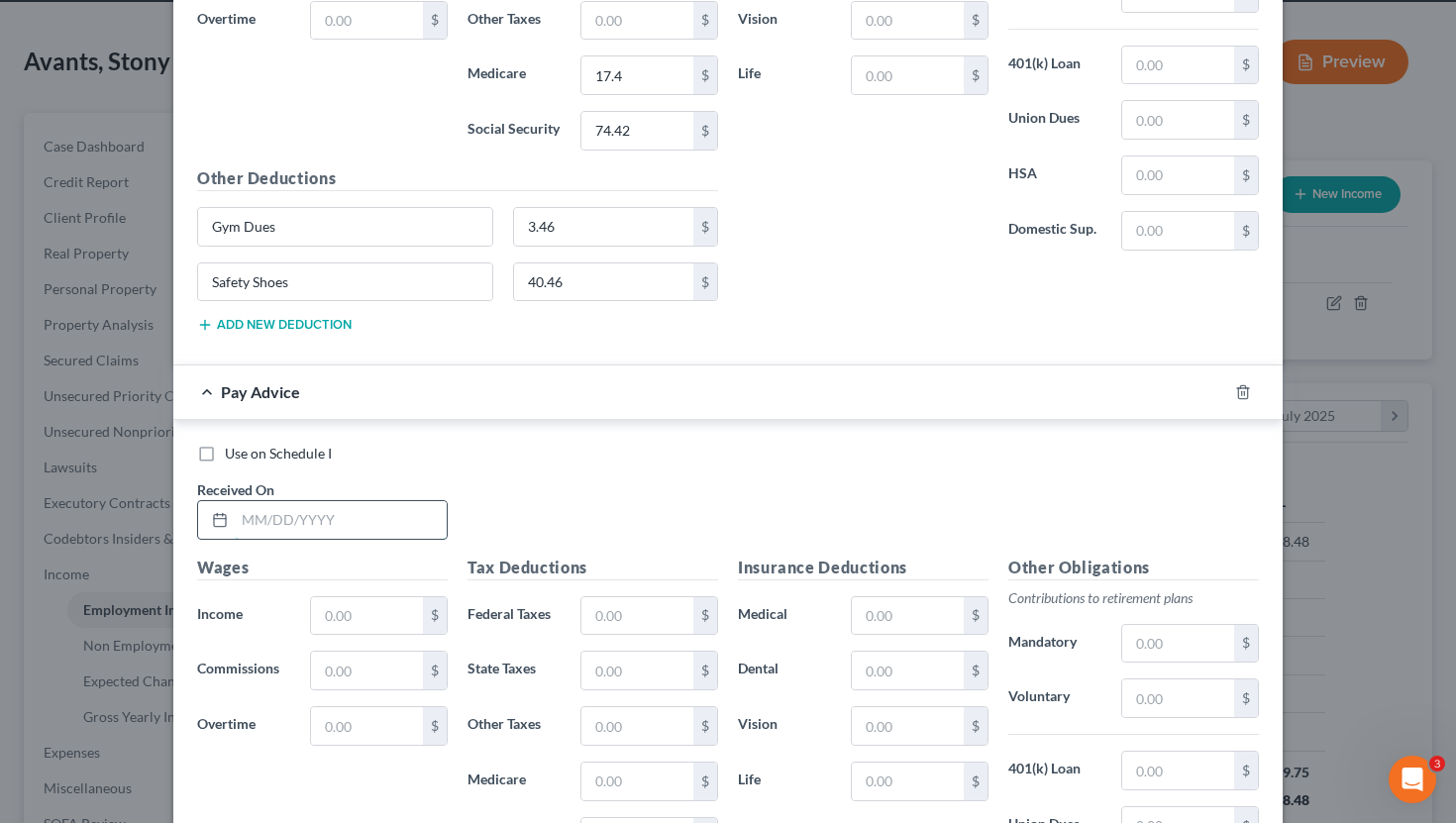 click at bounding box center [341, 520] 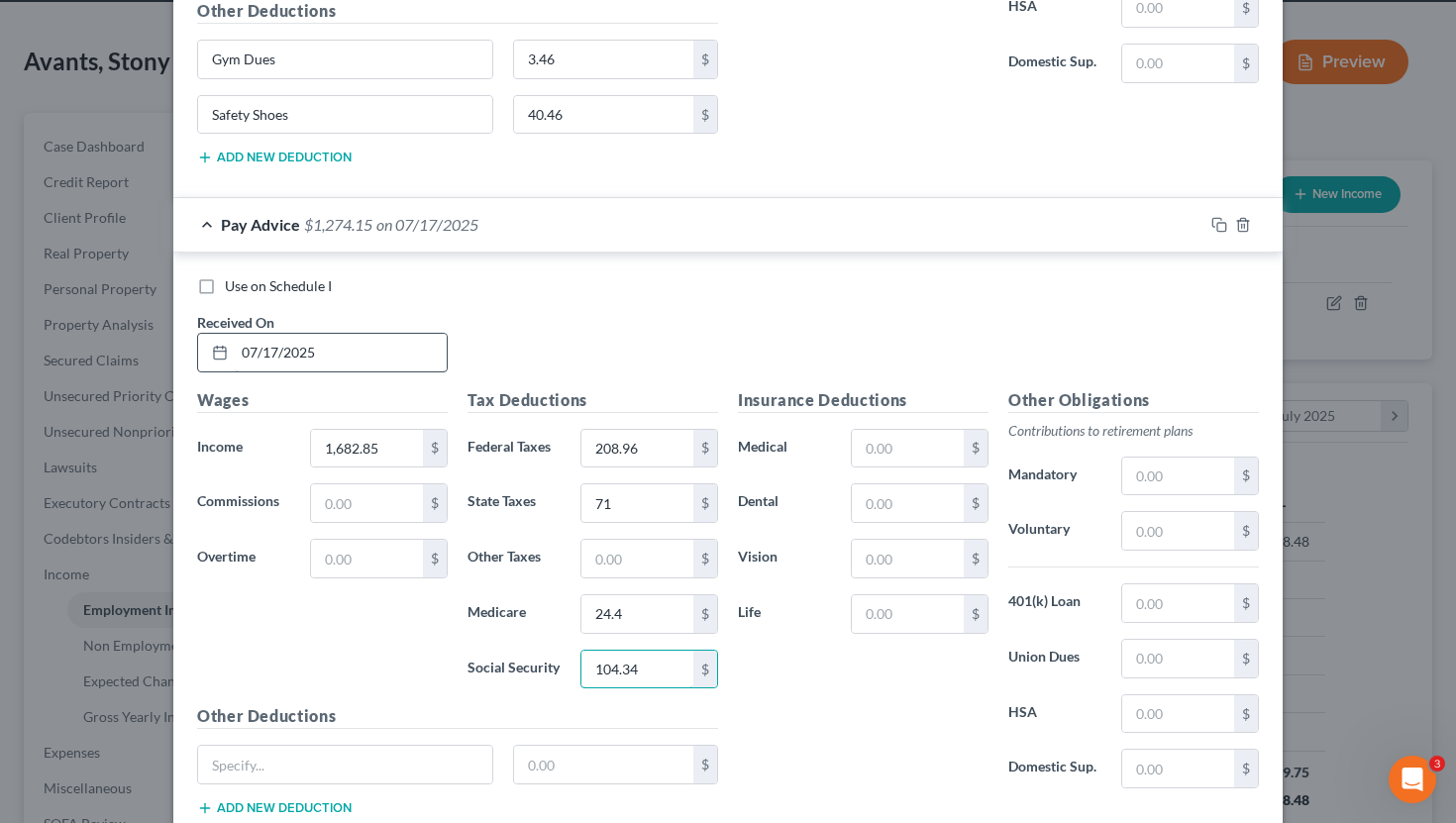 scroll, scrollTop: 12528, scrollLeft: 0, axis: vertical 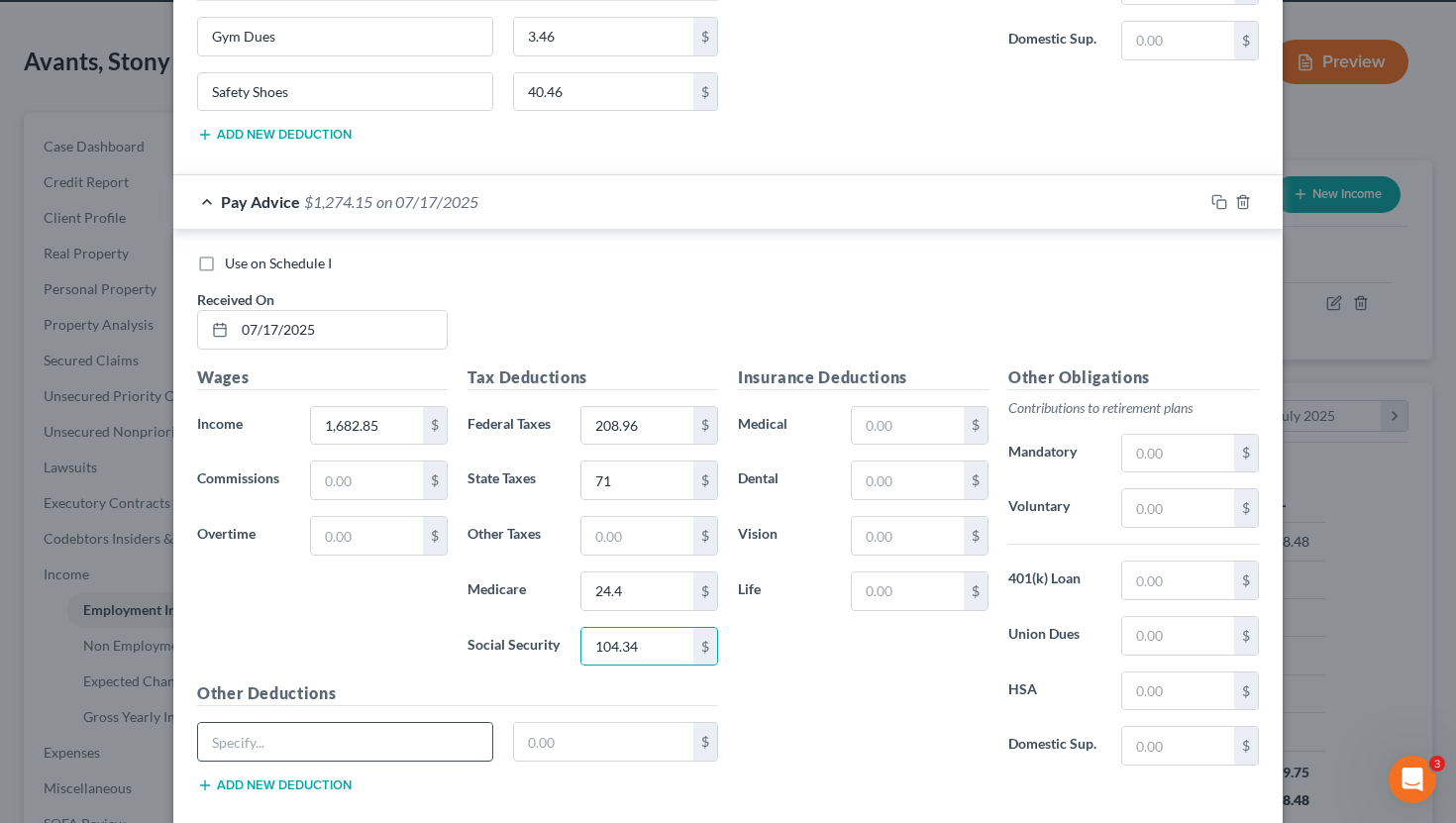 click at bounding box center (345, 742) 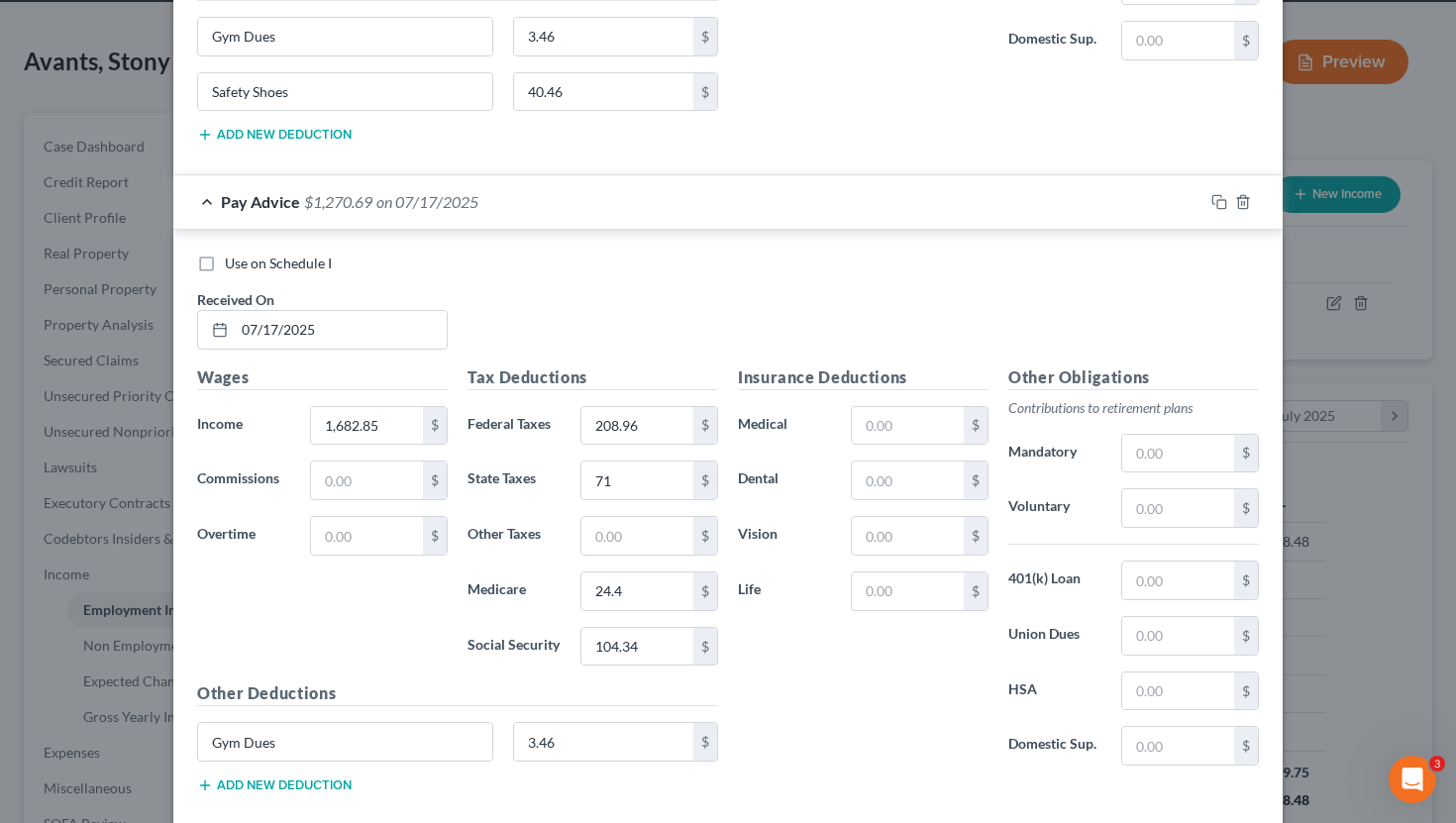 click on "Add new deduction" at bounding box center [274, 785] 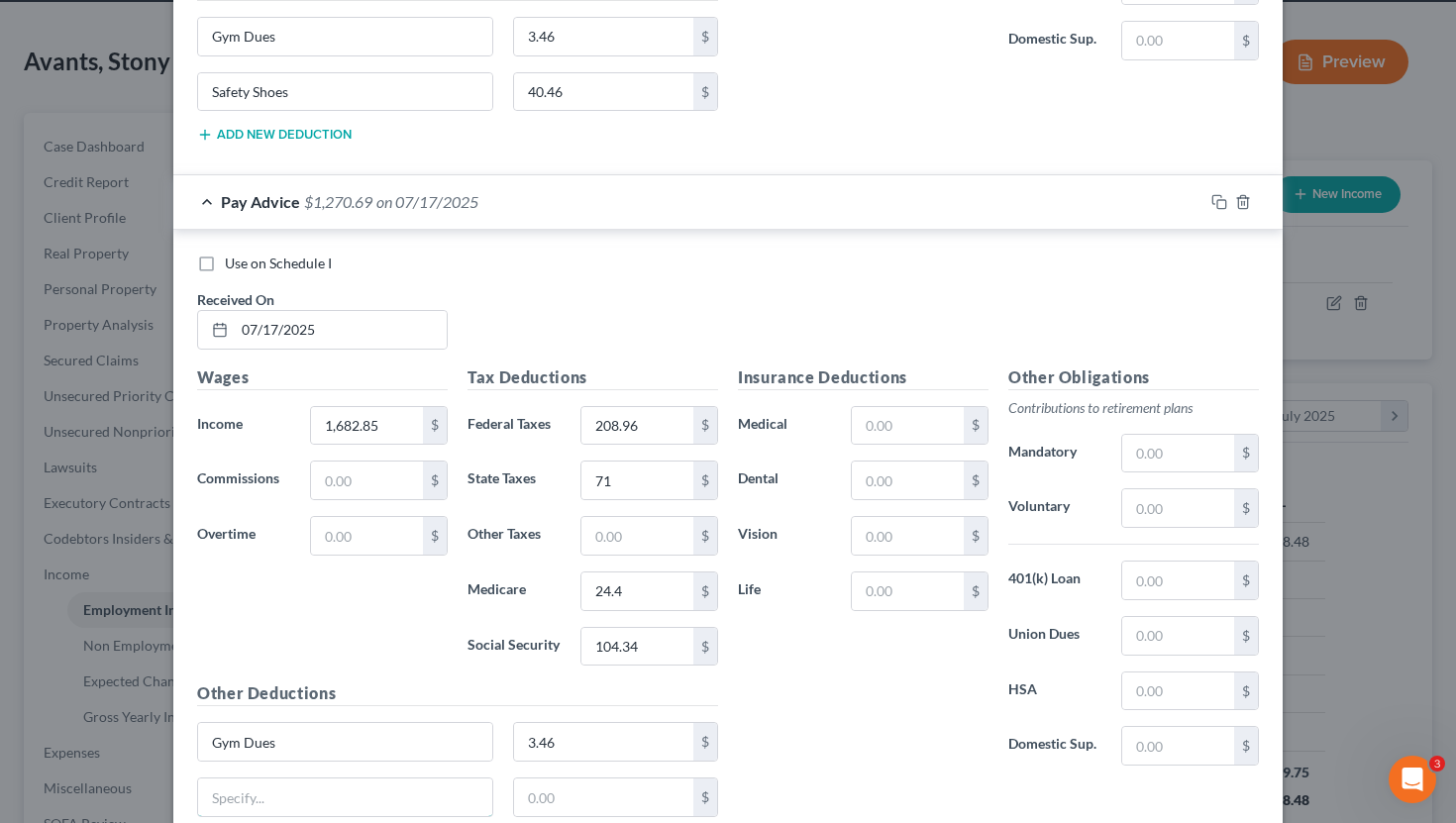 click at bounding box center (345, 797) 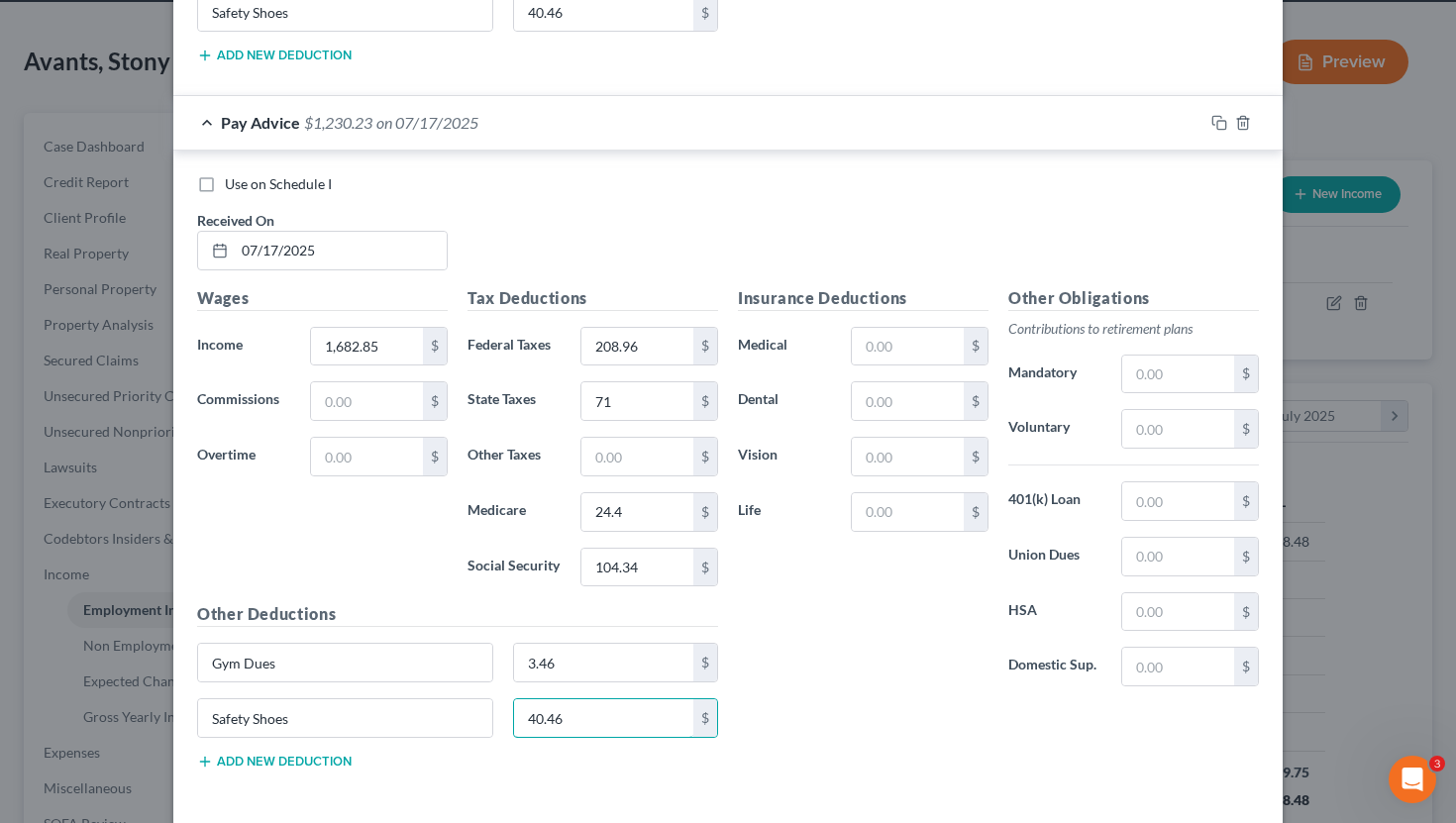 scroll, scrollTop: 12697, scrollLeft: 0, axis: vertical 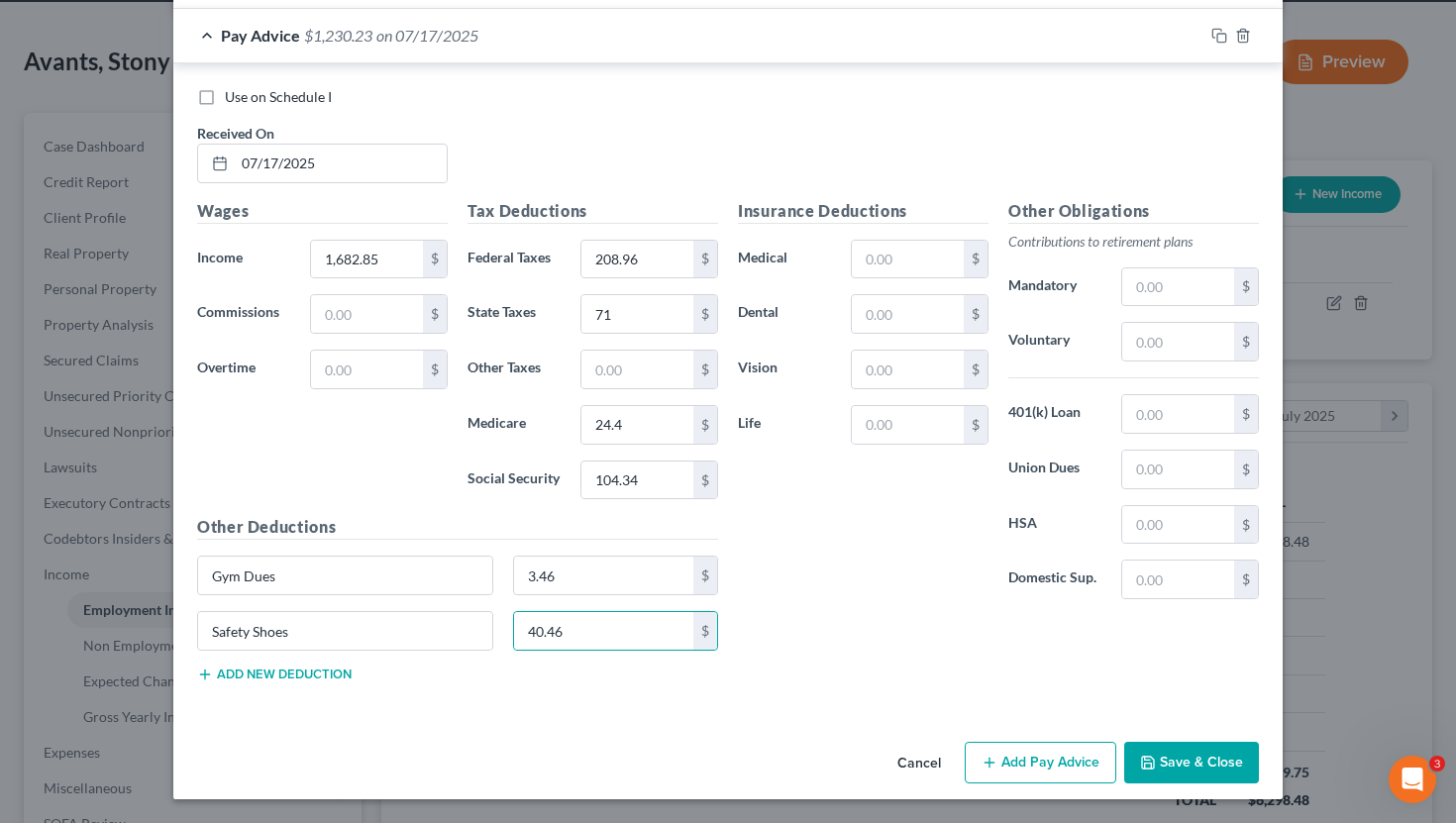 click on "Add Pay Advice" at bounding box center (1040, 763) 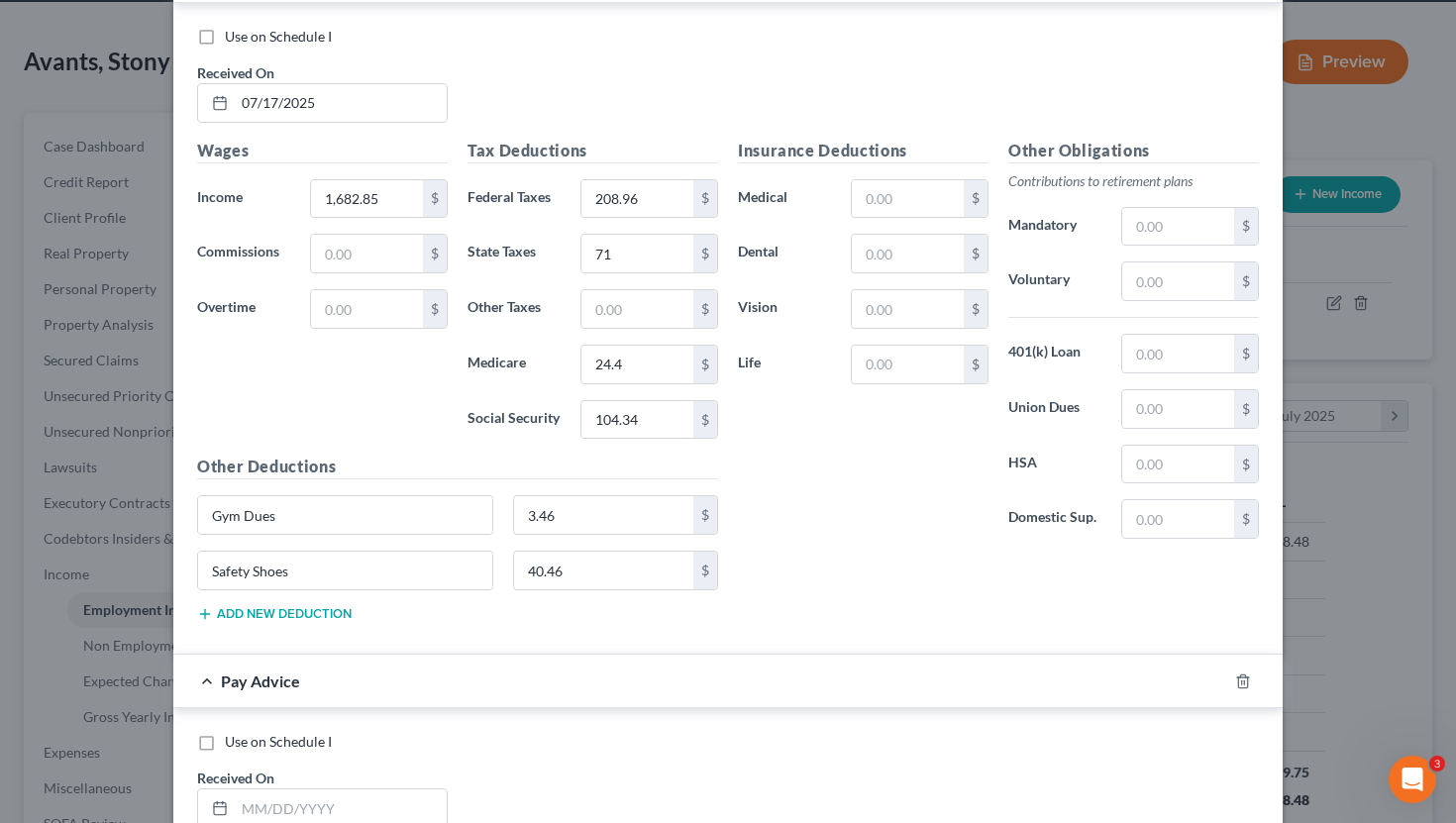 scroll, scrollTop: 12887, scrollLeft: 0, axis: vertical 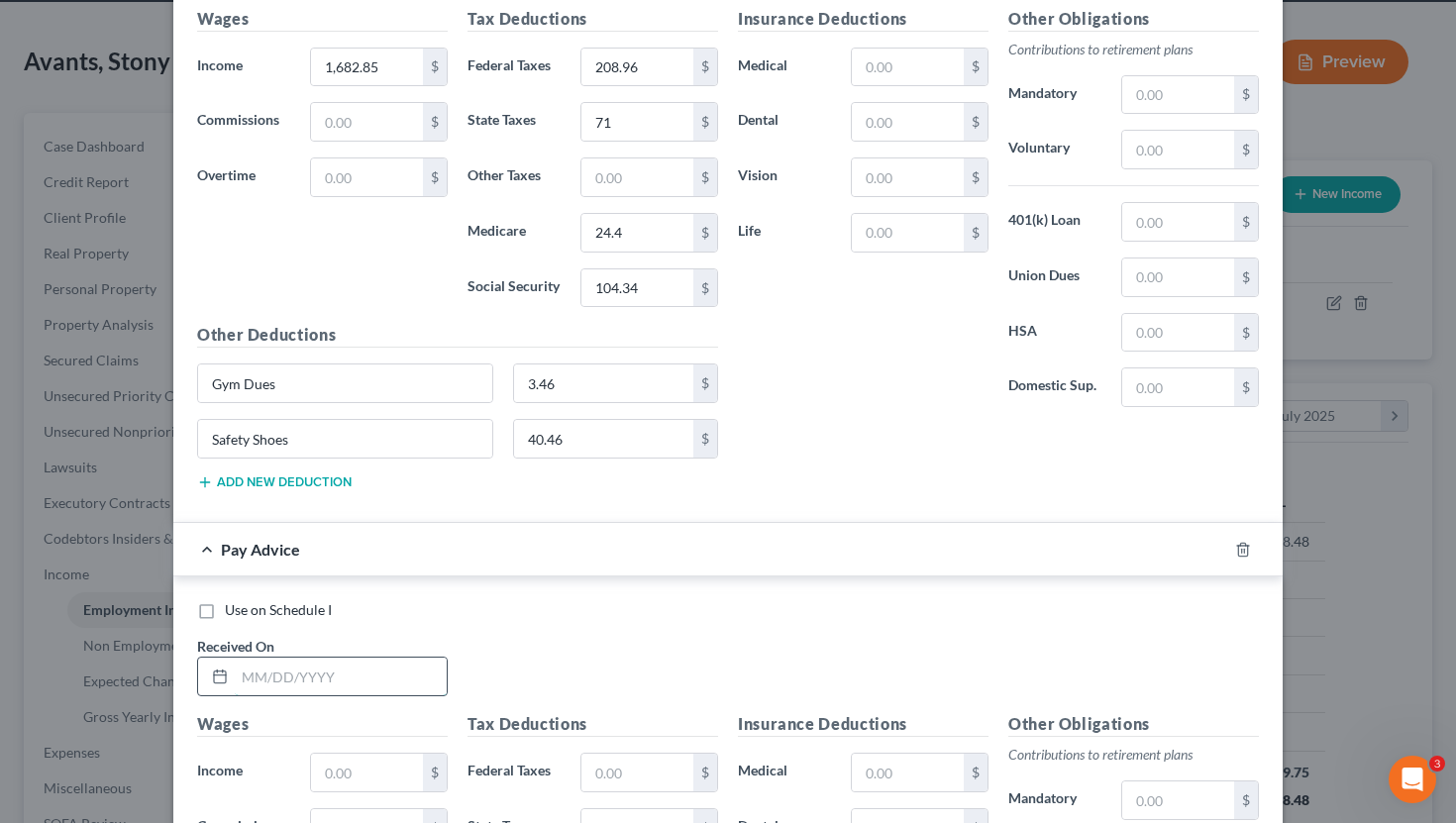 click at bounding box center [341, 676] 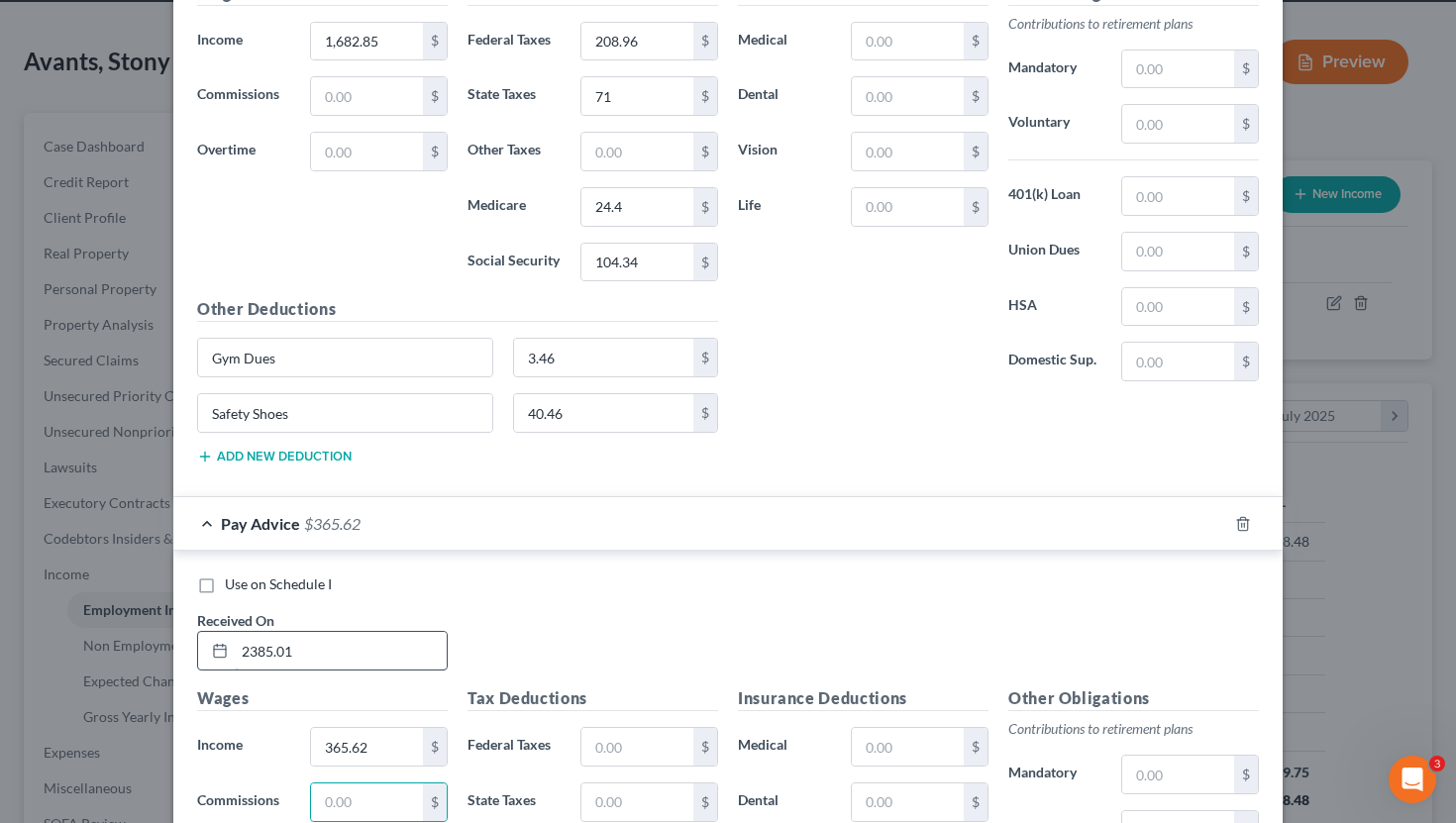 scroll, scrollTop: 13346, scrollLeft: 0, axis: vertical 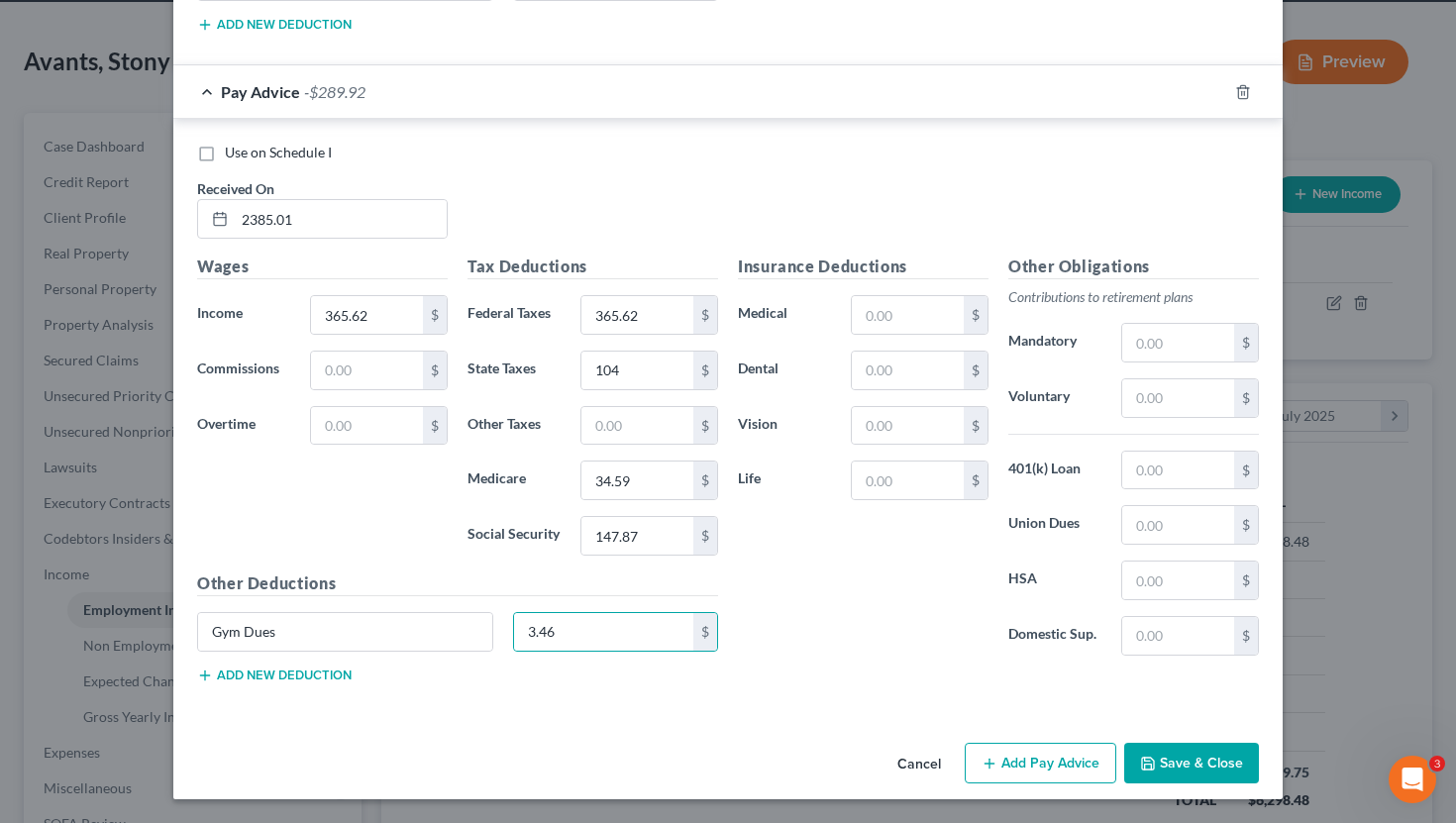 click on "Add new deduction" at bounding box center (274, 675) 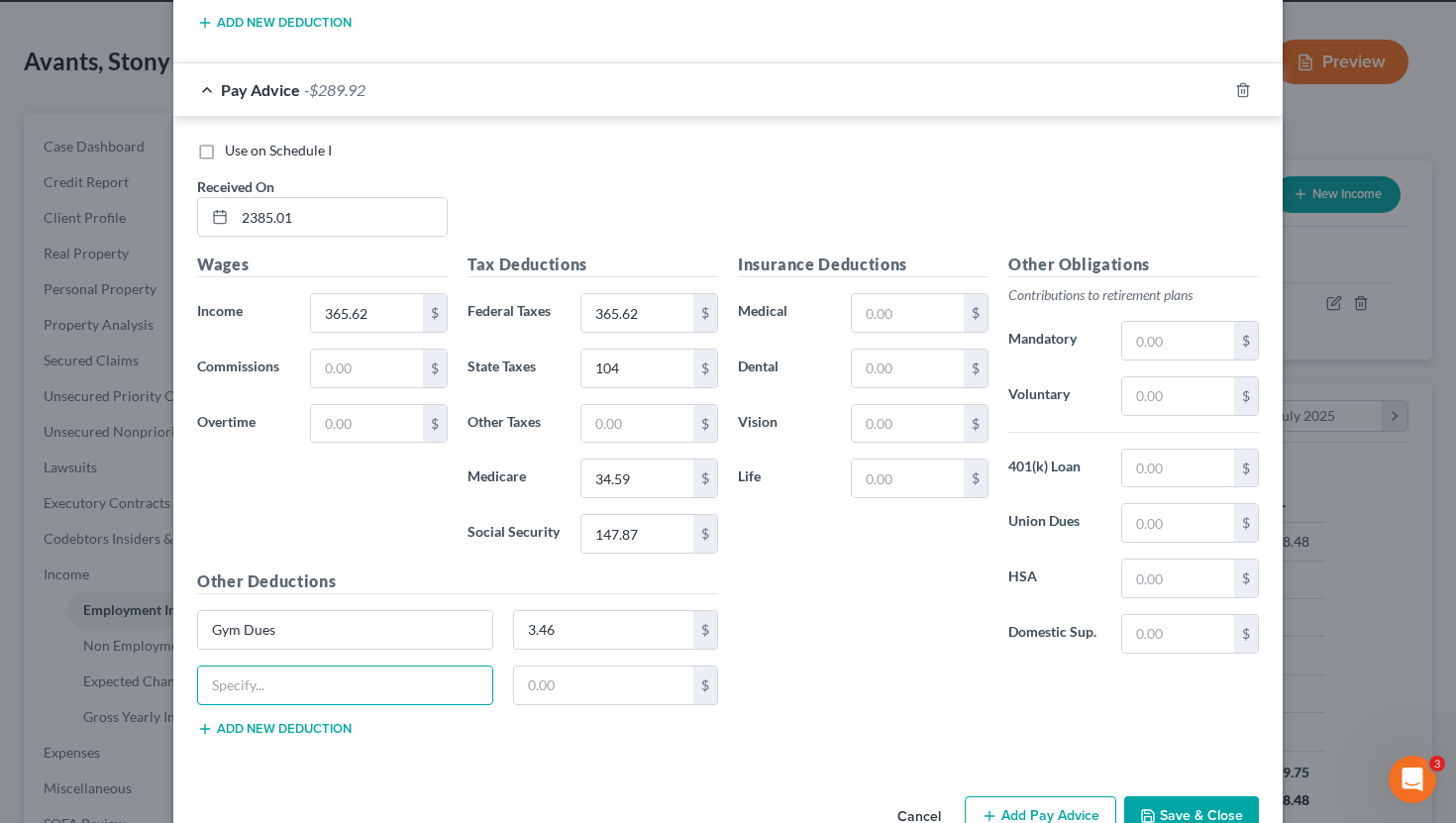 click at bounding box center (345, 685) 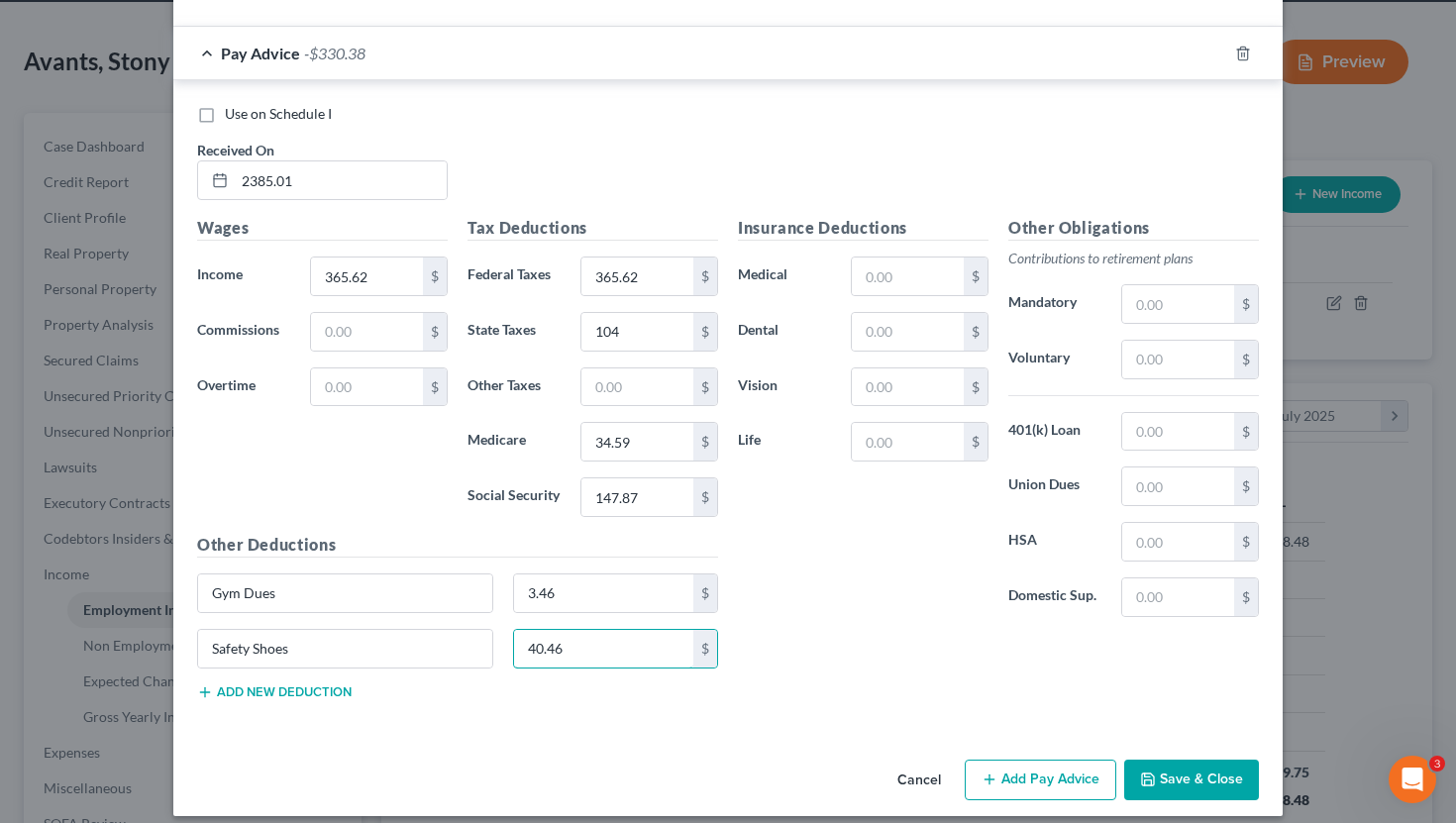 scroll, scrollTop: 13381, scrollLeft: 0, axis: vertical 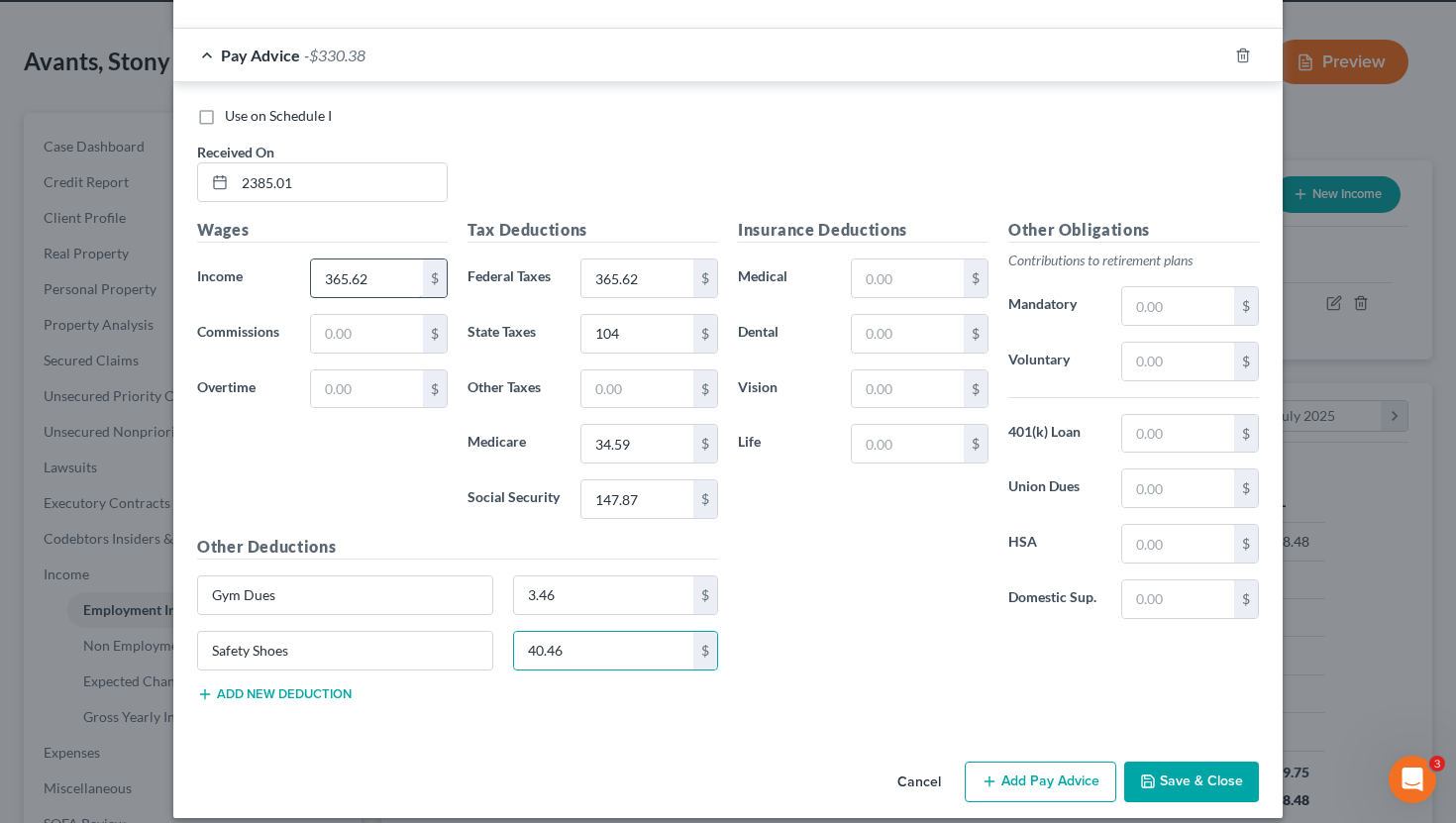 click on "365.62" at bounding box center [366, 278] 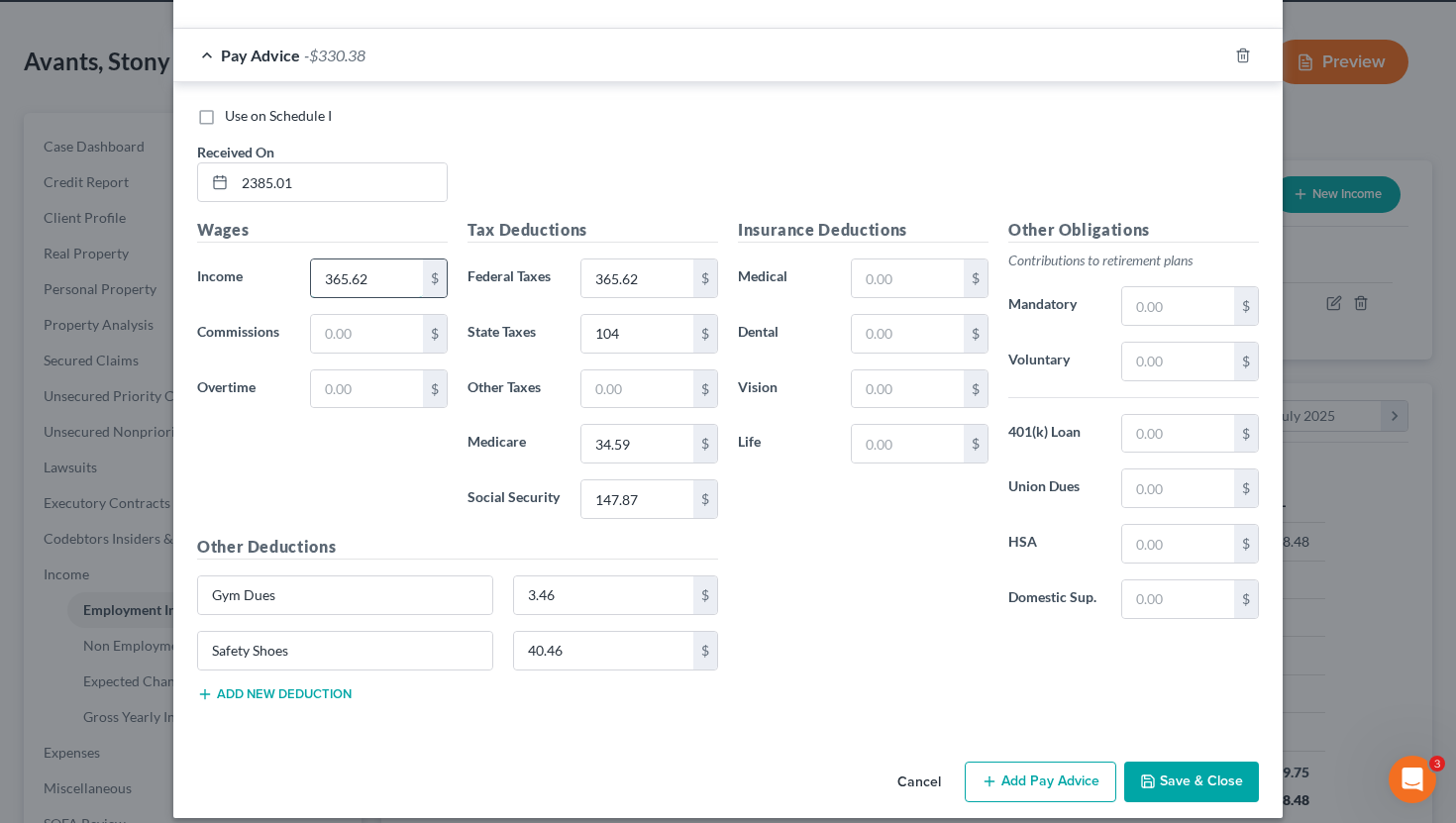 click on "365.62" at bounding box center [366, 278] 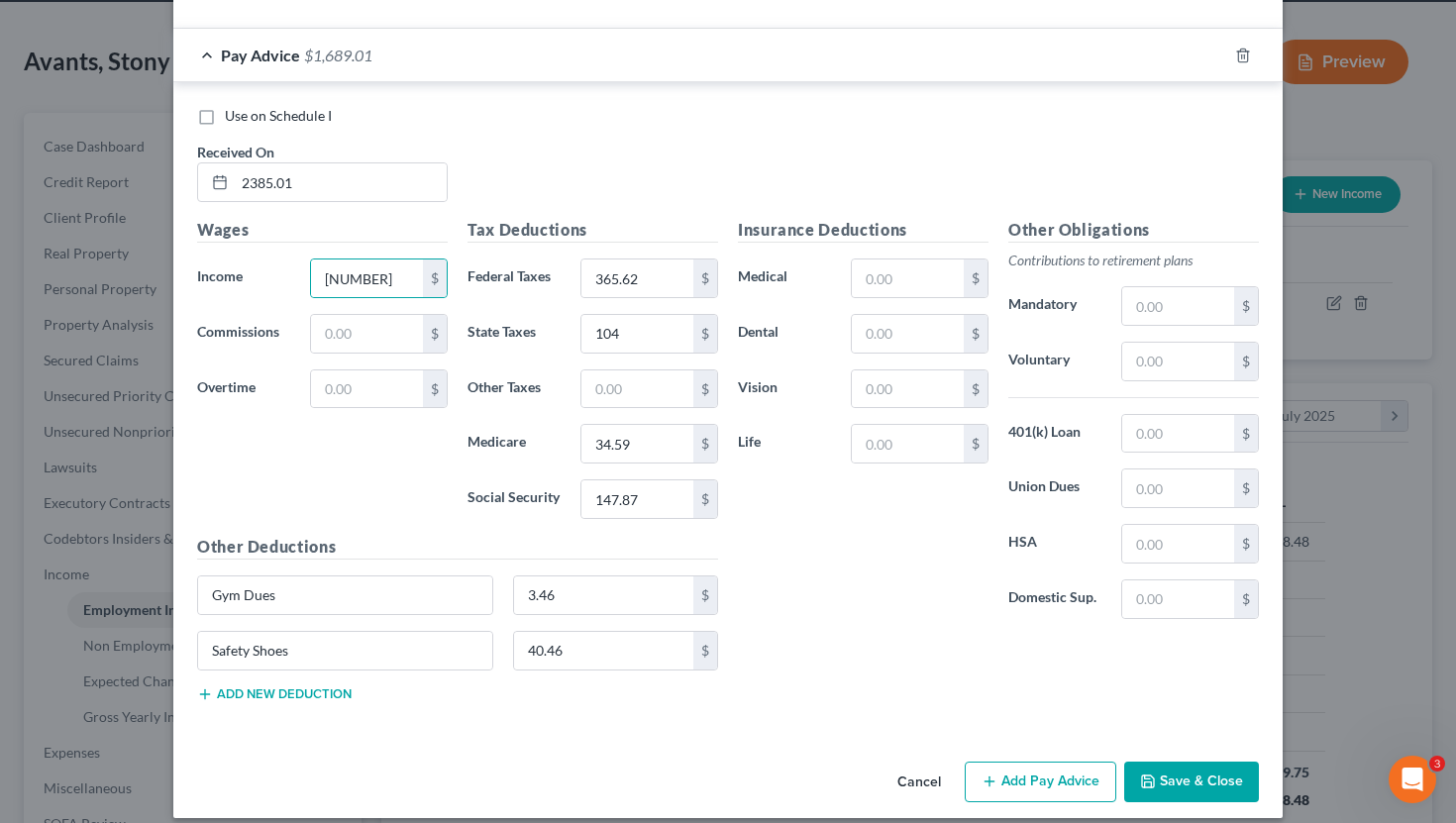 click on "Add Pay Advice" at bounding box center (1040, 782) 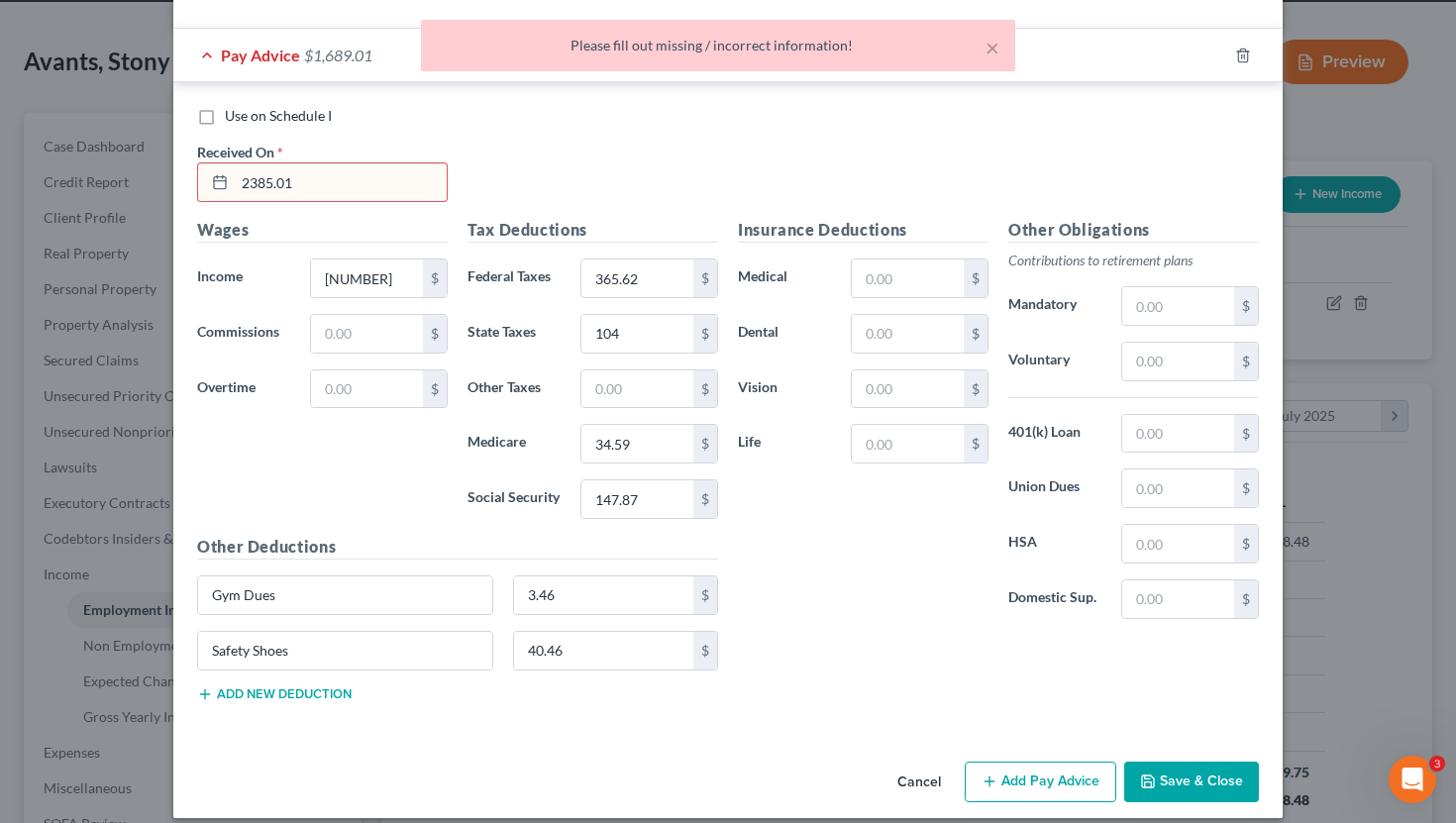 click on "2385.01" at bounding box center (341, 182) 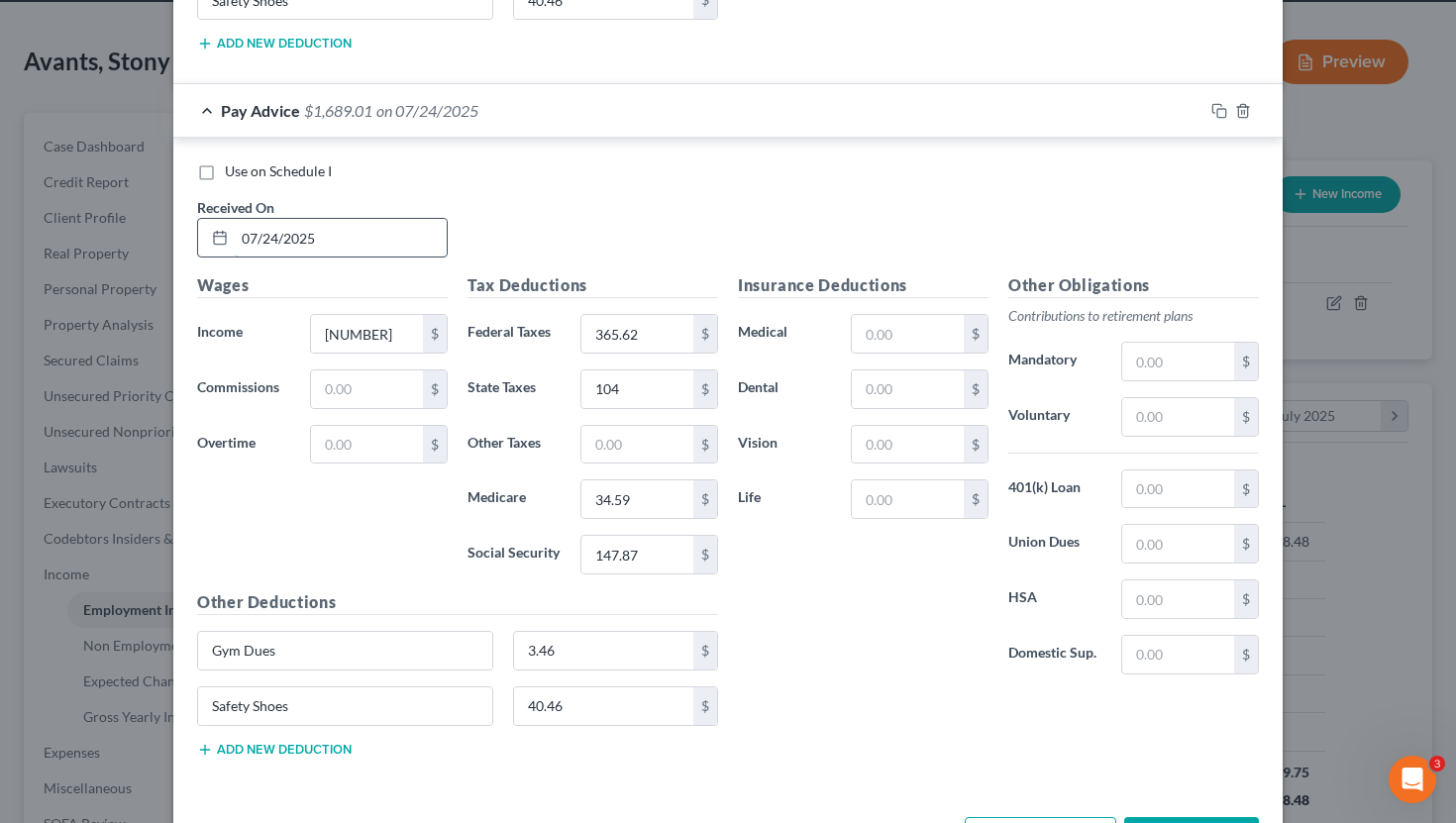 scroll, scrollTop: 13375, scrollLeft: 0, axis: vertical 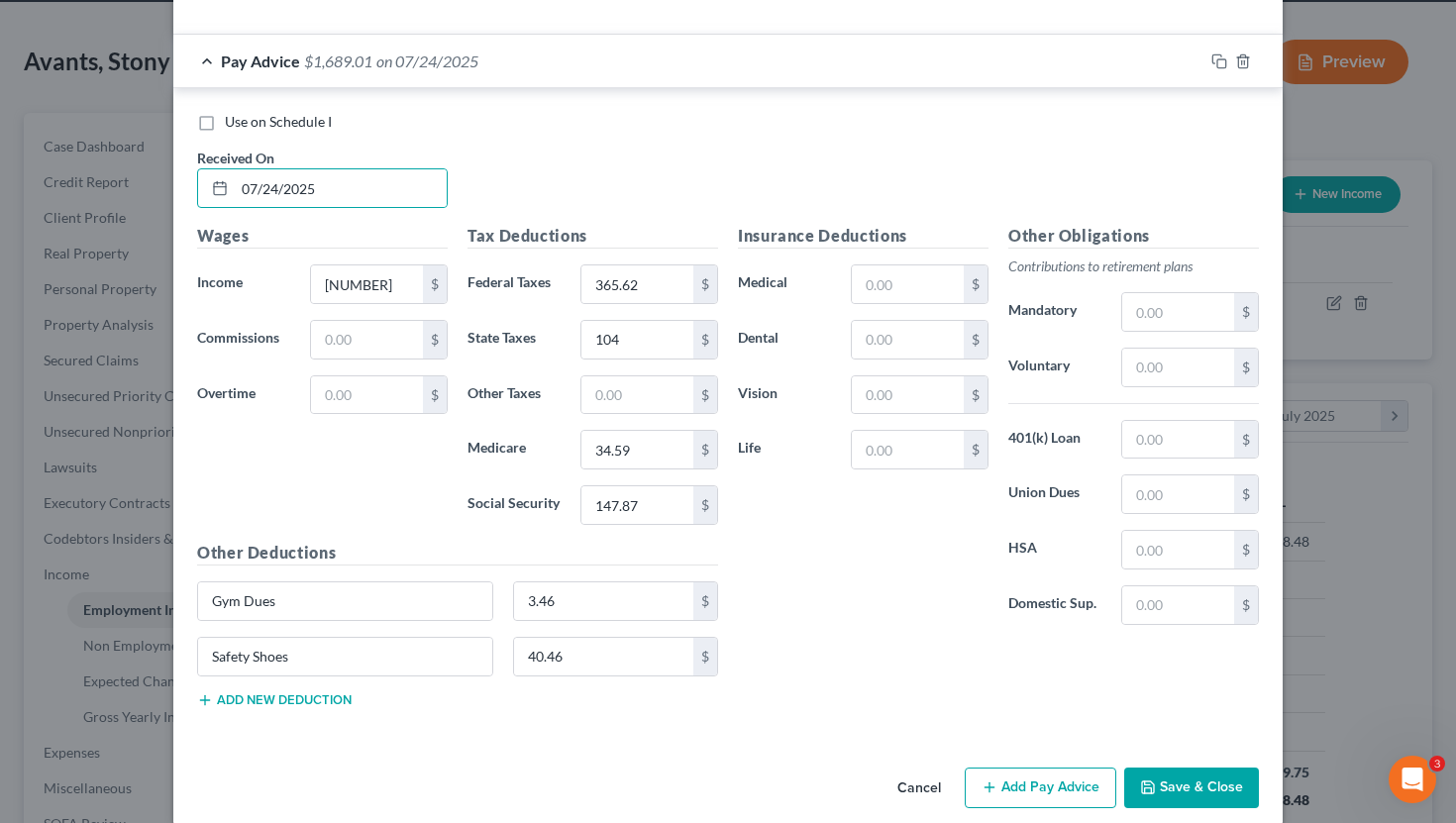click on "Add Pay Advice" at bounding box center (1040, 788) 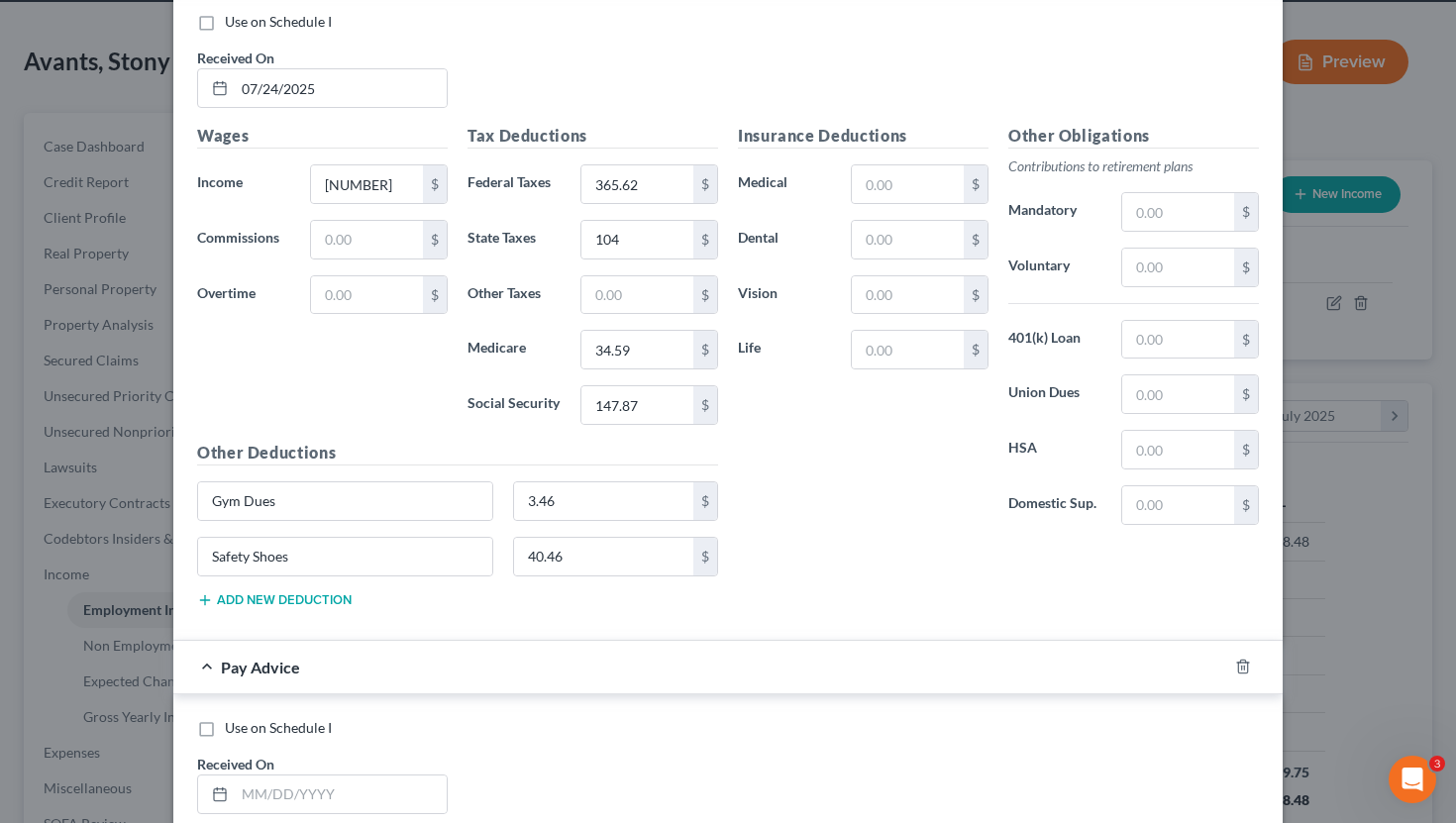 scroll, scrollTop: 13525, scrollLeft: 0, axis: vertical 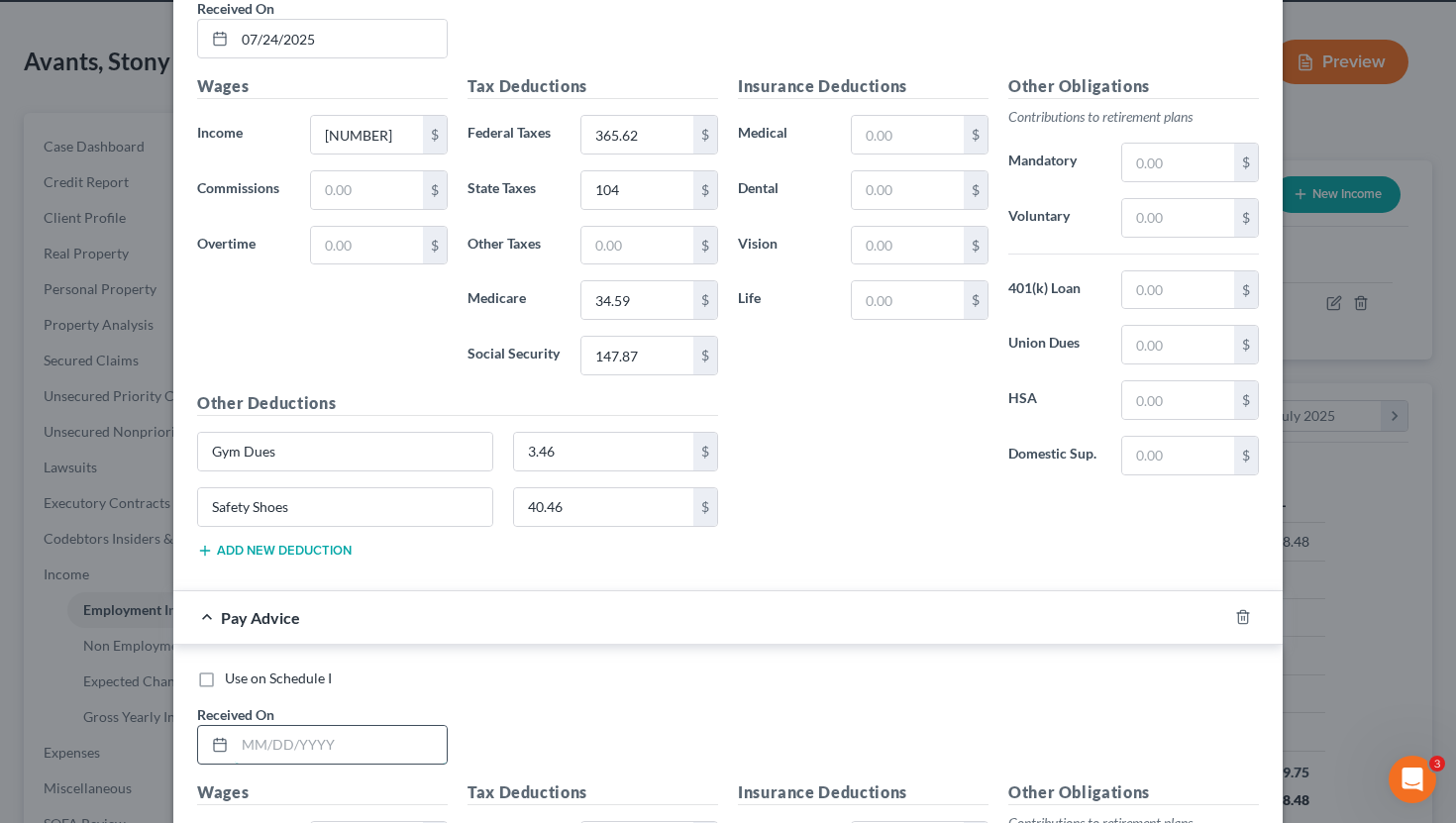 click at bounding box center (341, 745) 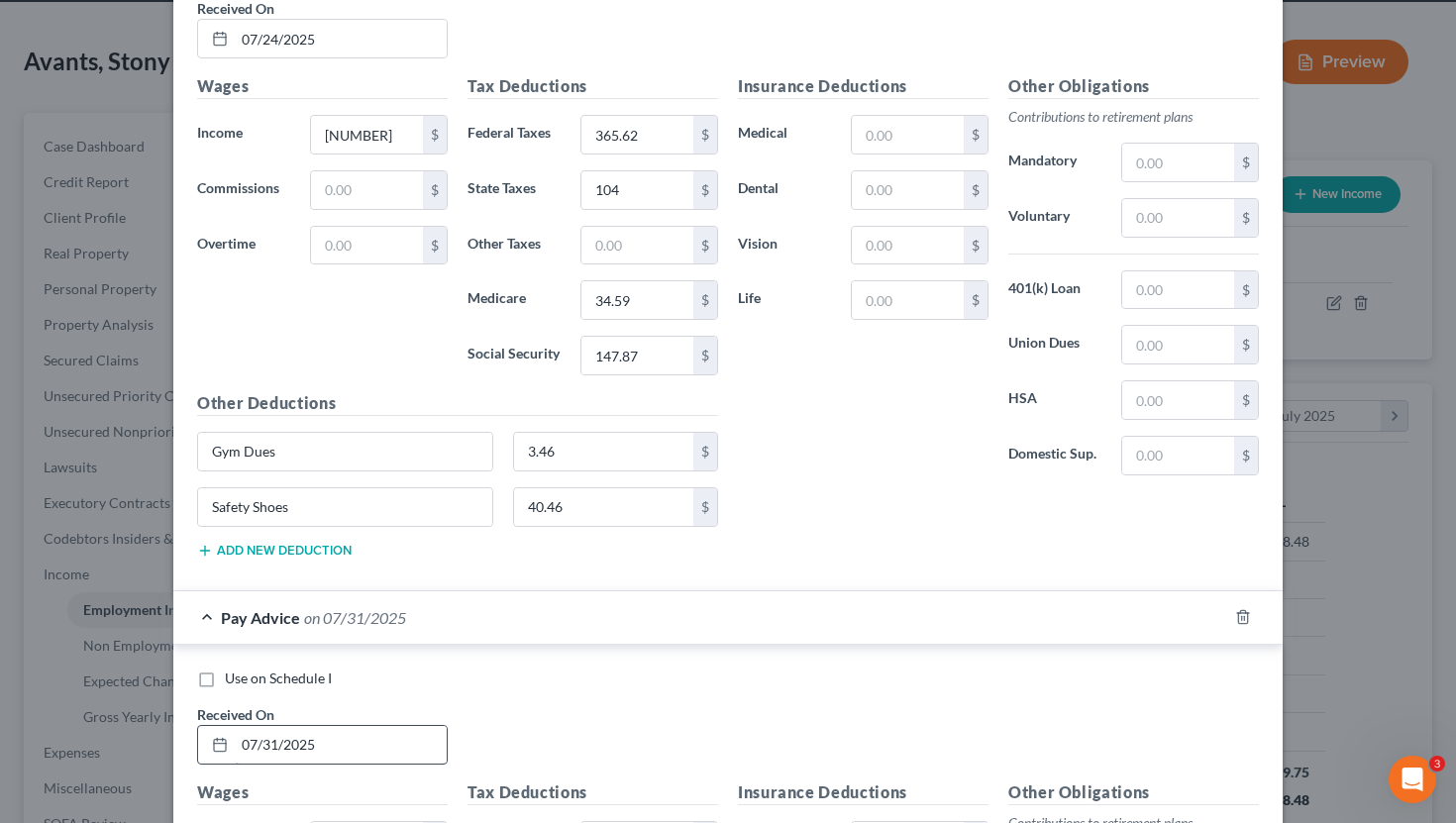 scroll, scrollTop: 13955, scrollLeft: 0, axis: vertical 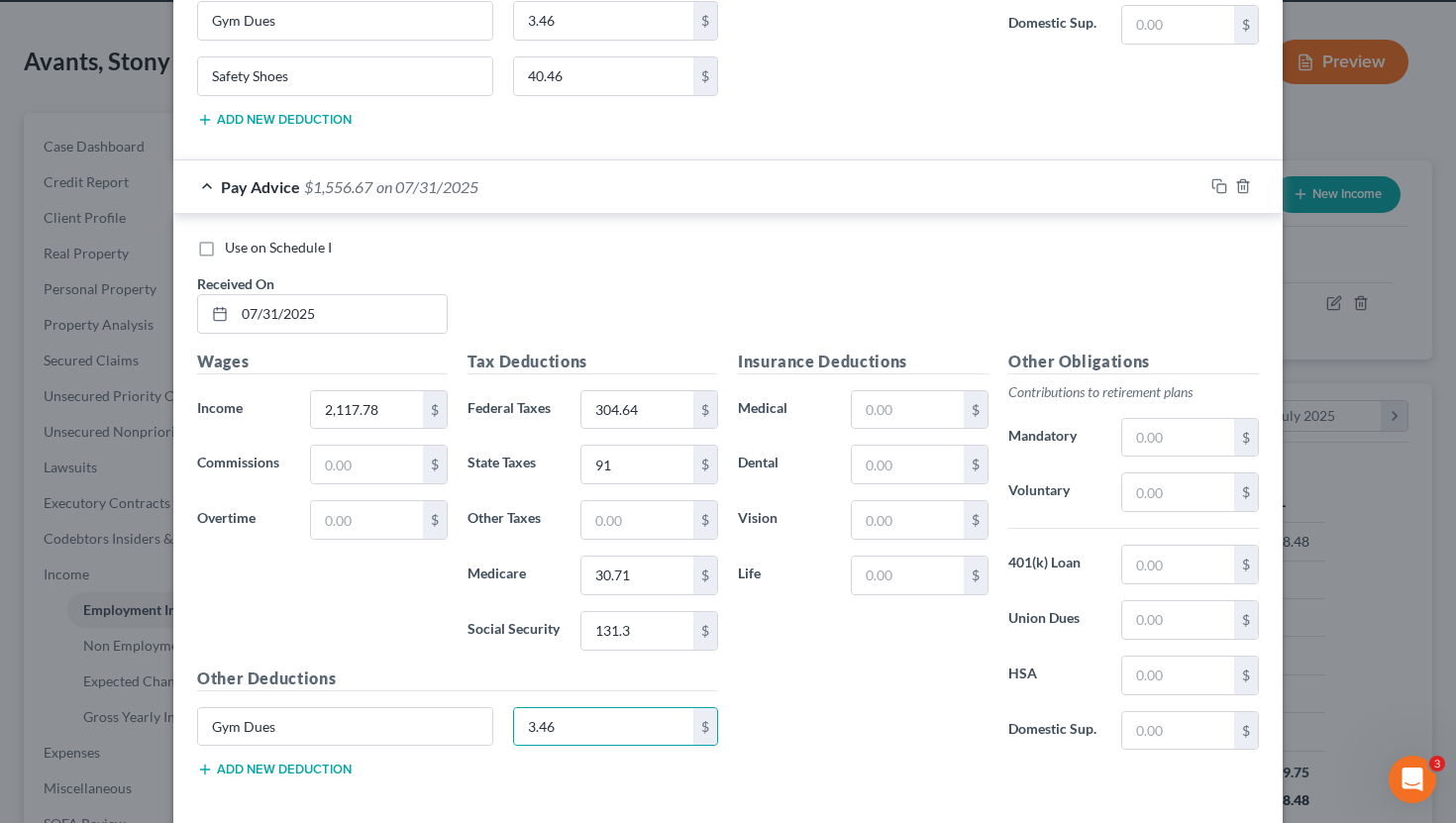 click on "Add new deduction" at bounding box center [274, 770] 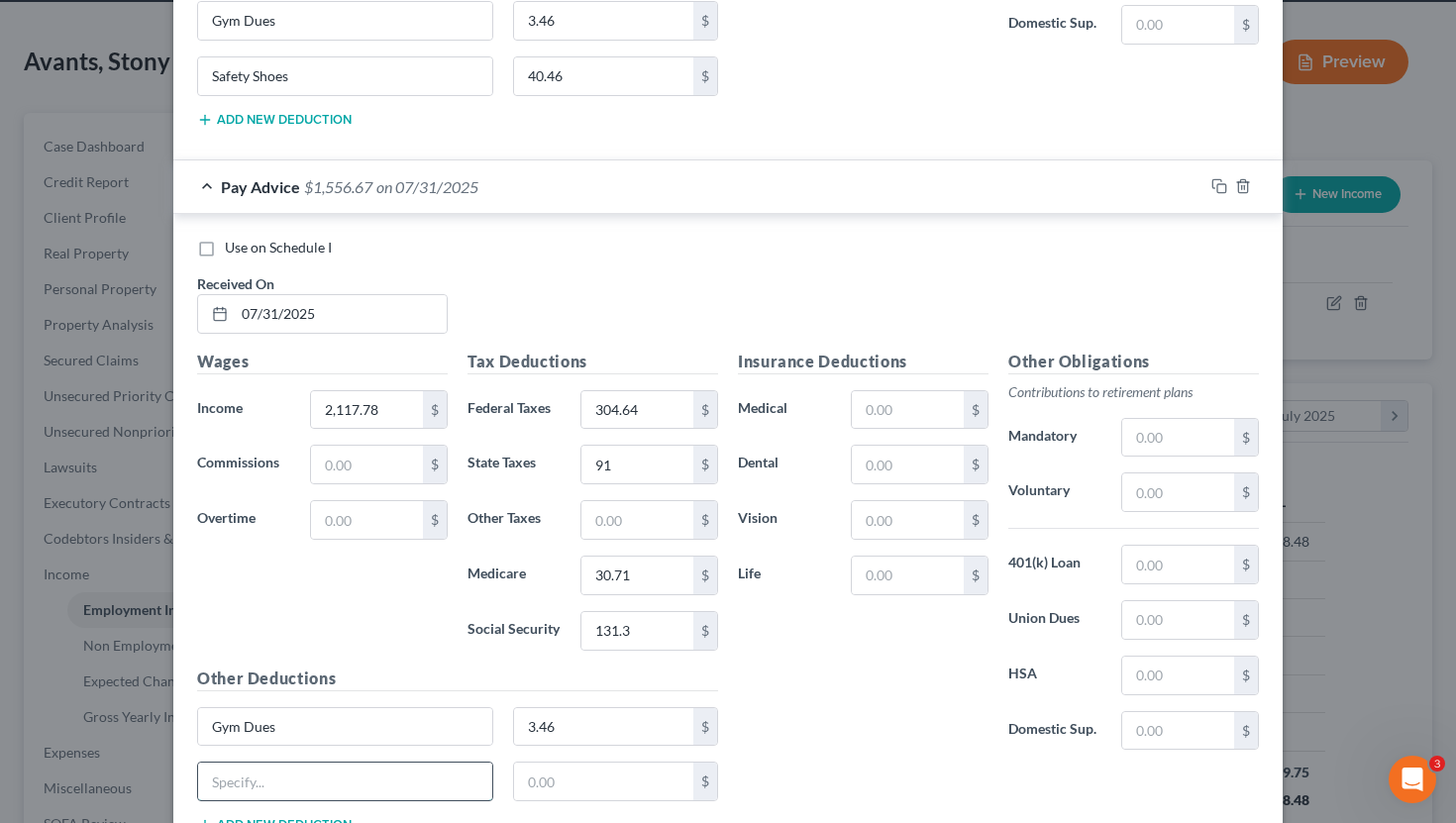click at bounding box center [345, 781] 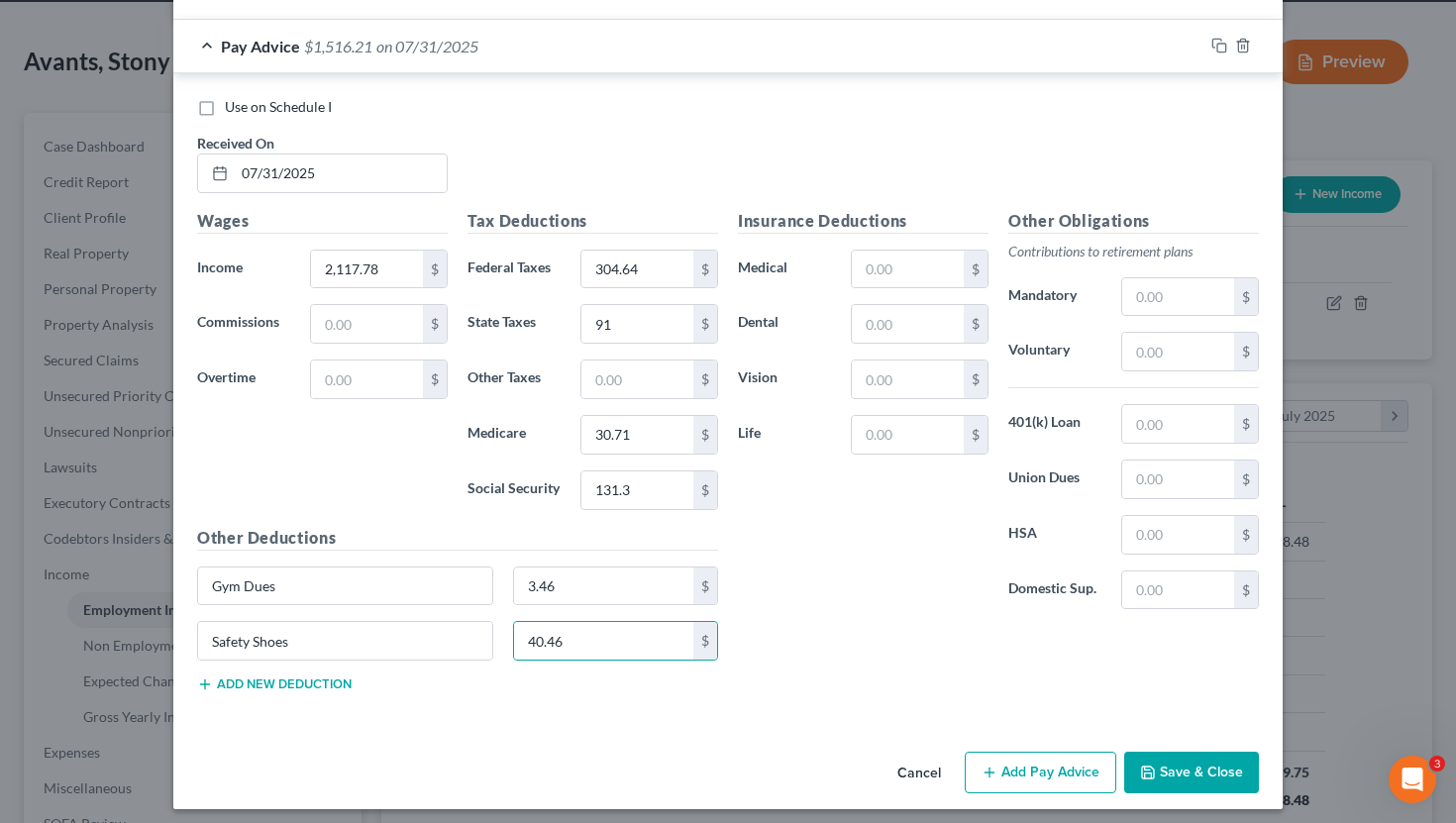click 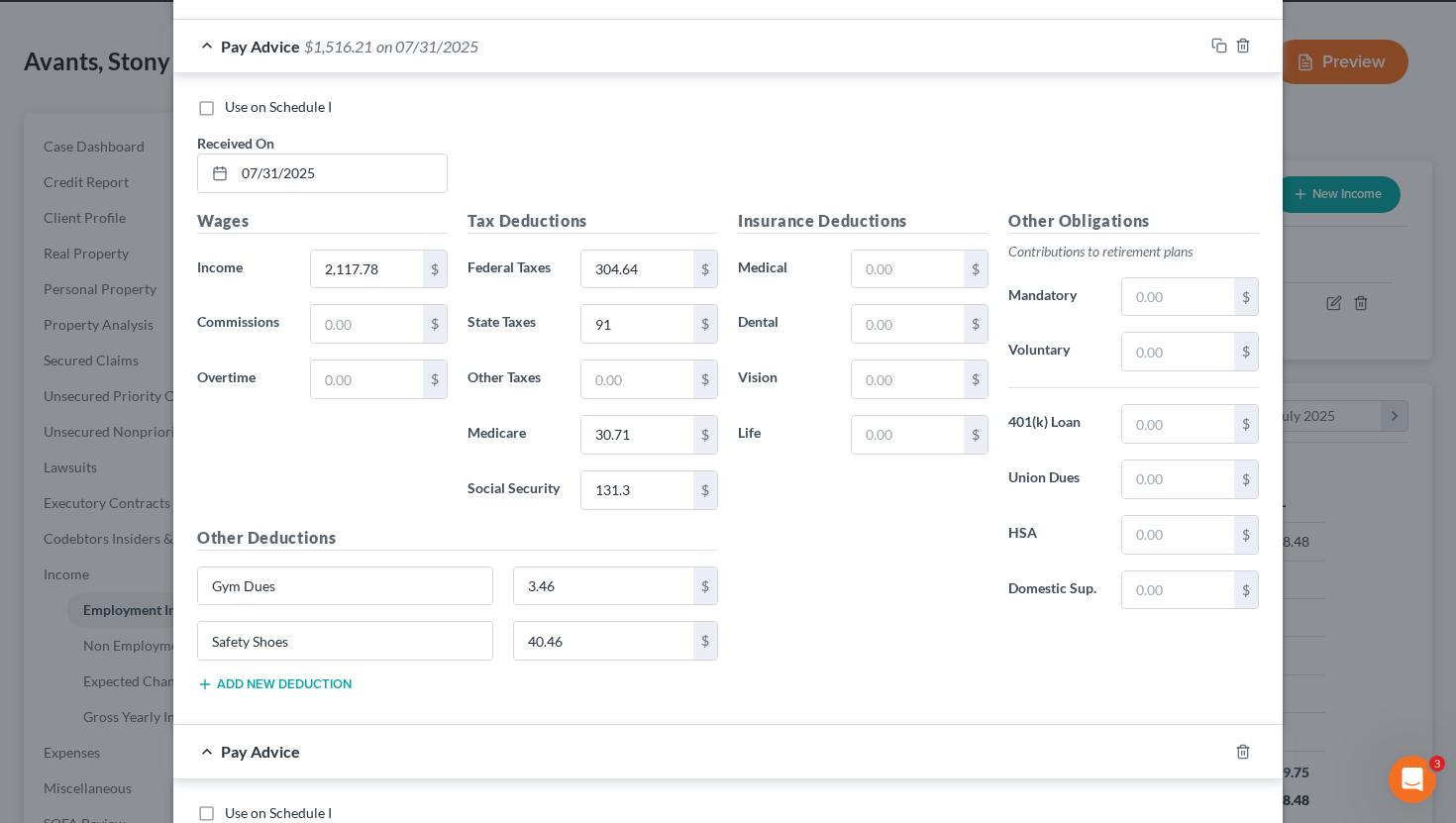 scroll, scrollTop: 14268, scrollLeft: 0, axis: vertical 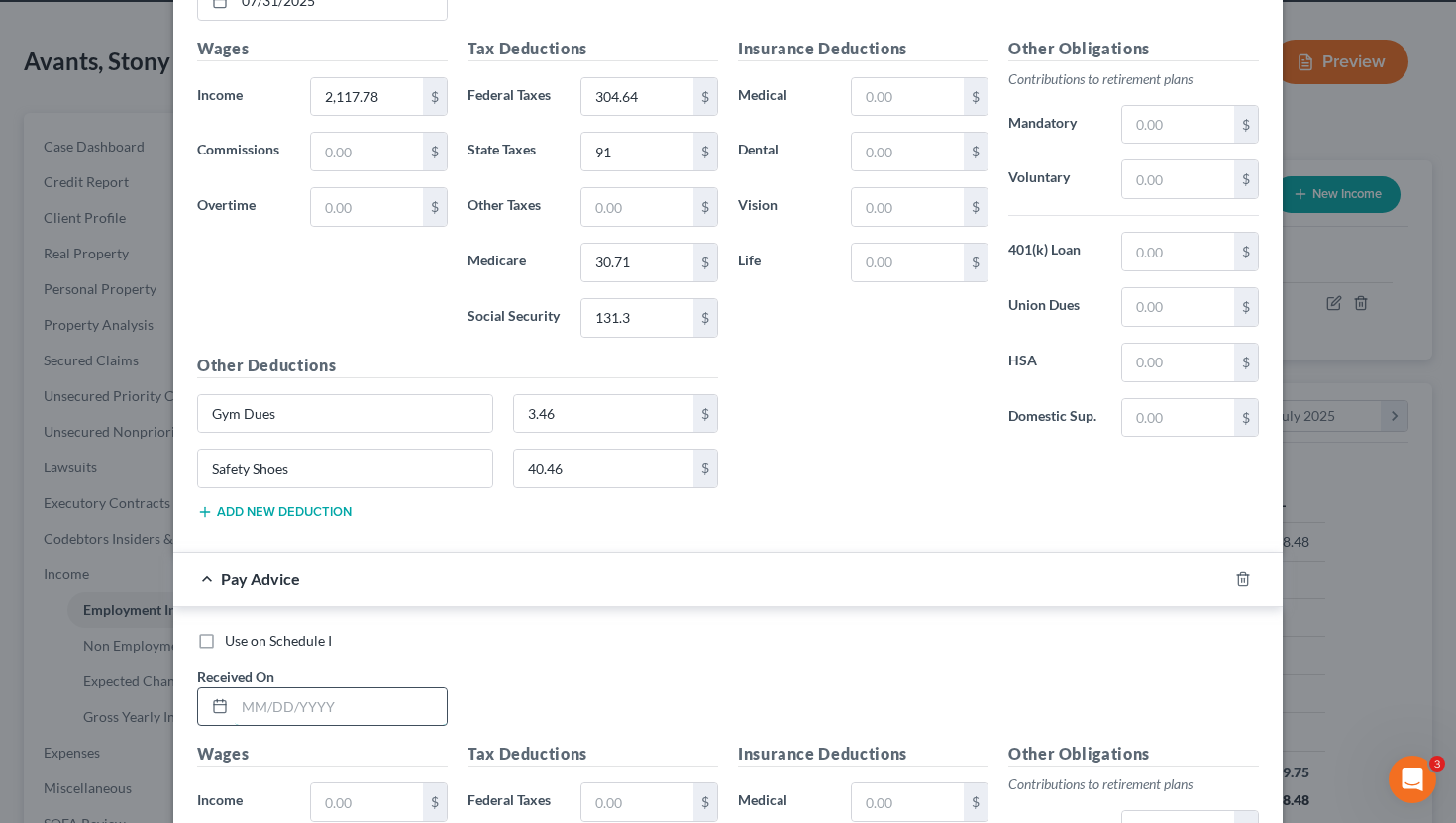 click at bounding box center [341, 707] 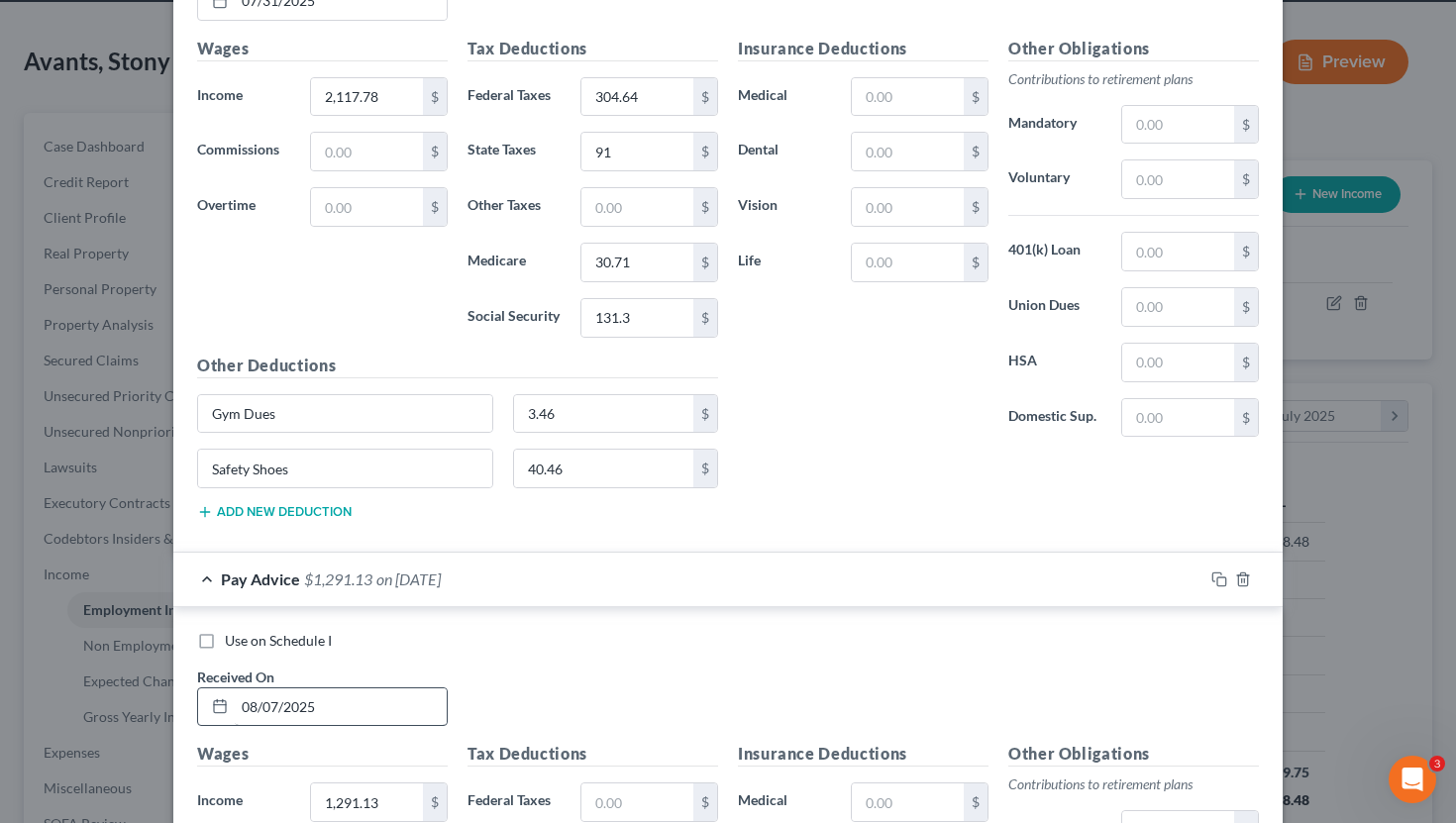 scroll, scrollTop: 14717, scrollLeft: 0, axis: vertical 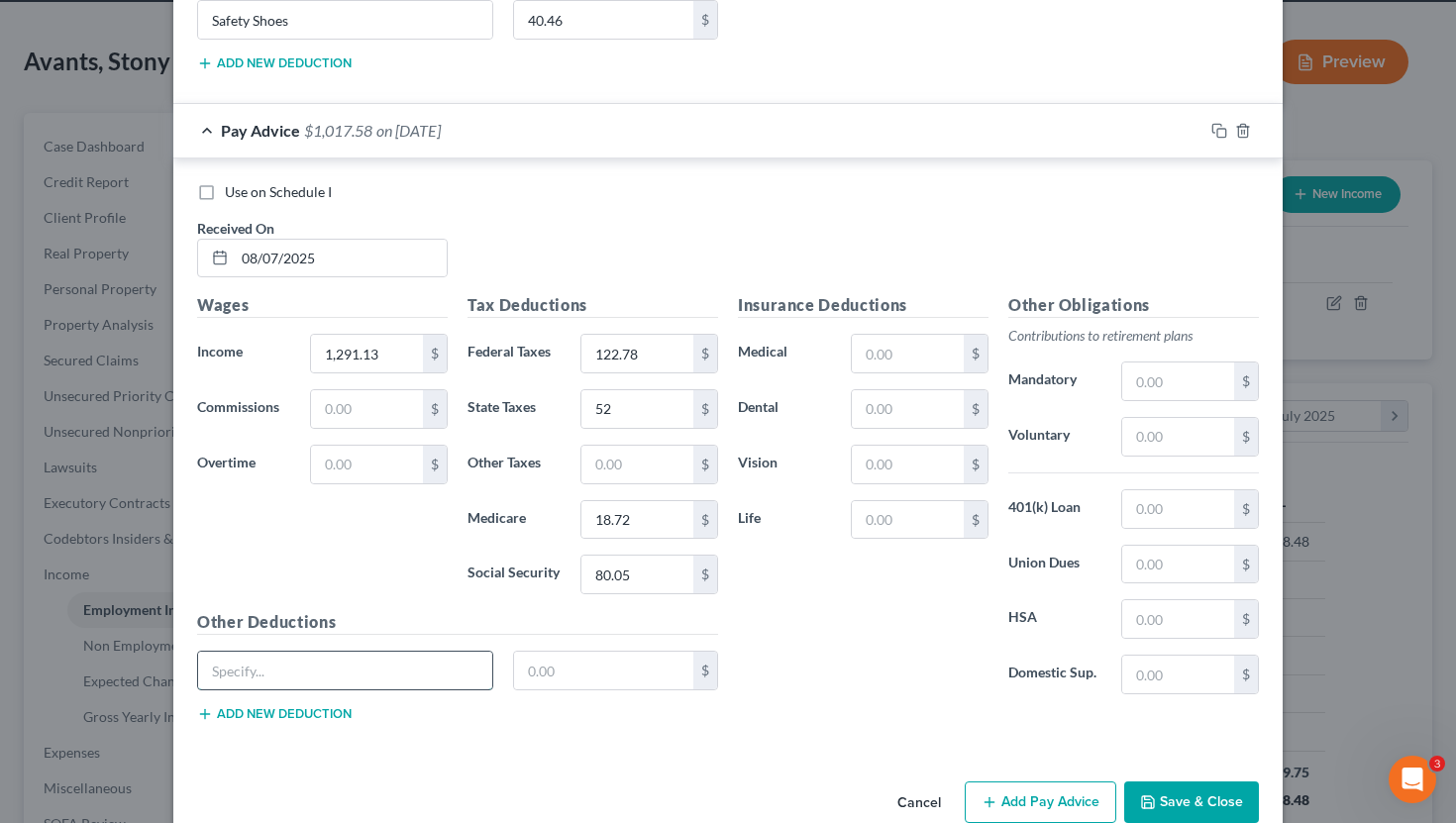 click at bounding box center (345, 670) 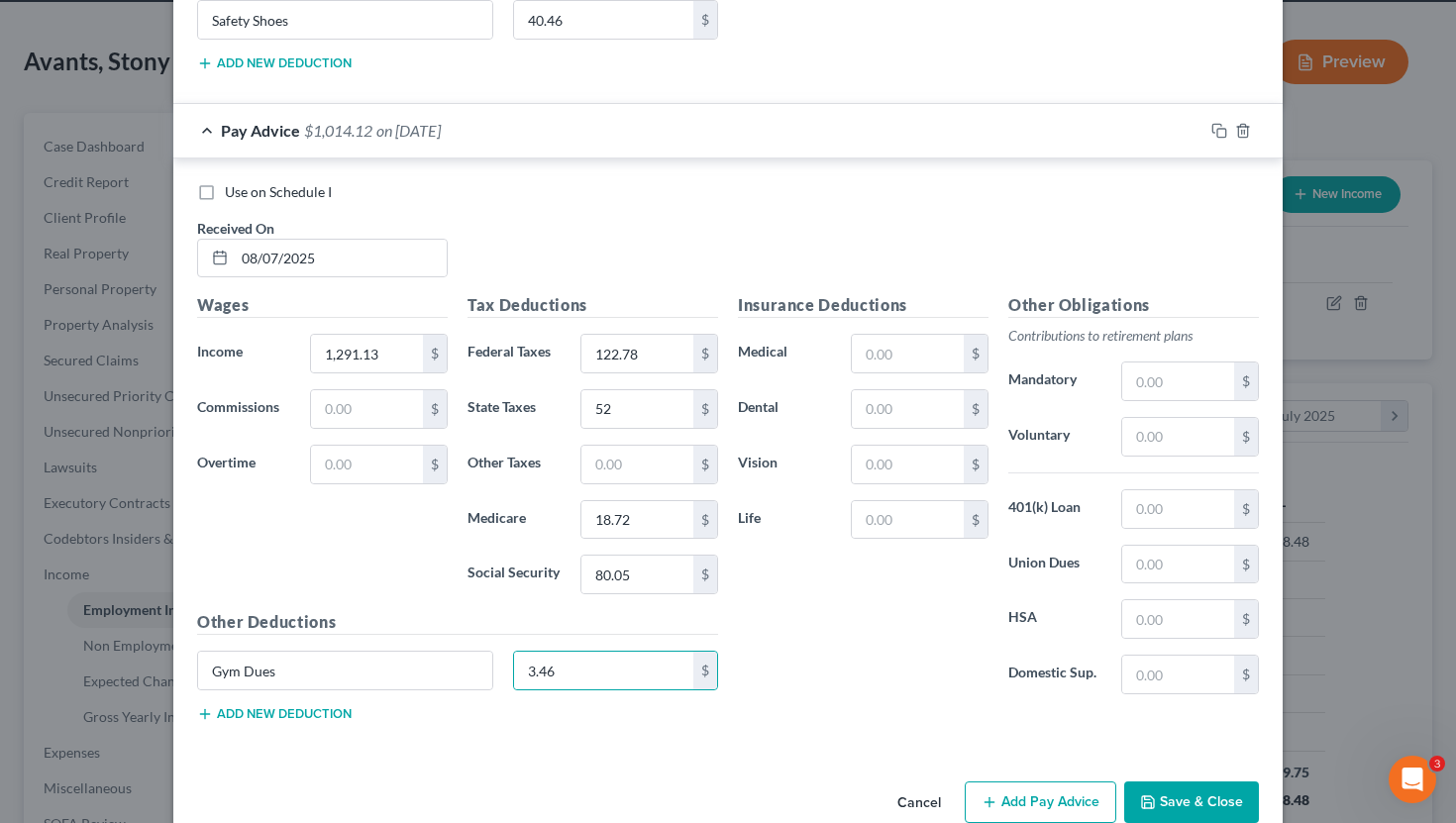 click on "Gym Dues $[AMOUNT] $" at bounding box center [458, 678] 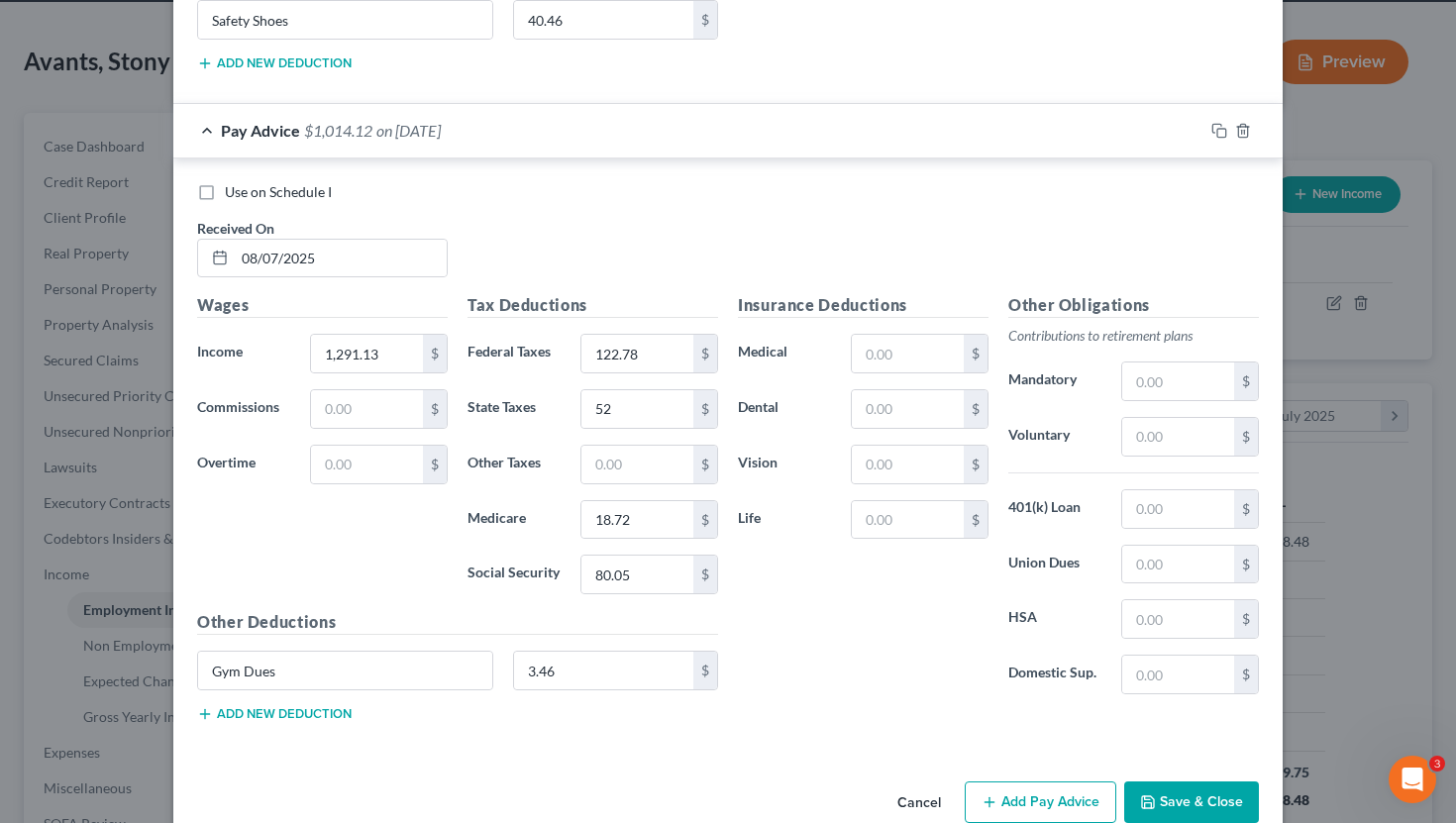 click on "Add new deduction" at bounding box center (274, 714) 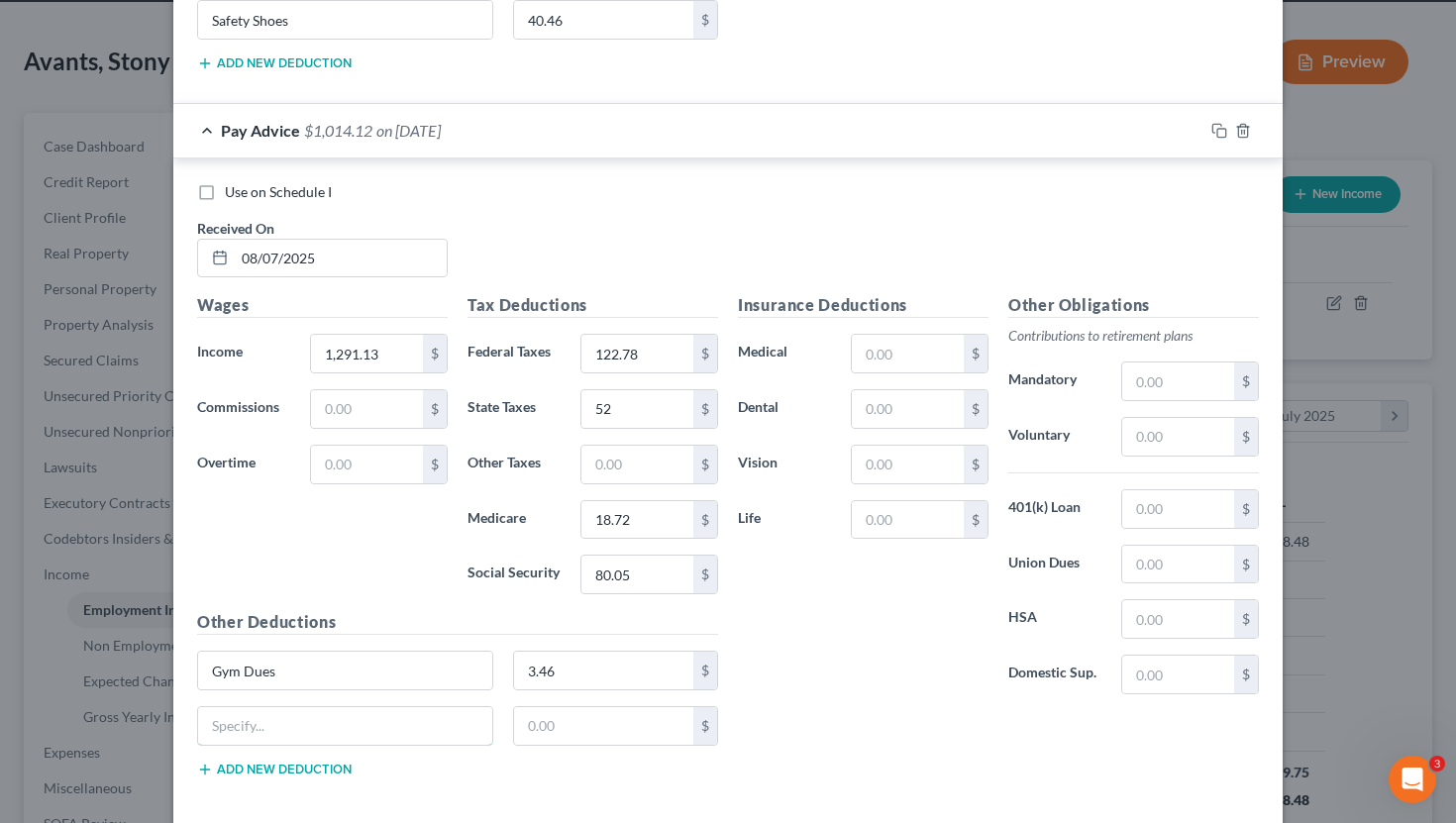 click at bounding box center [345, 726] 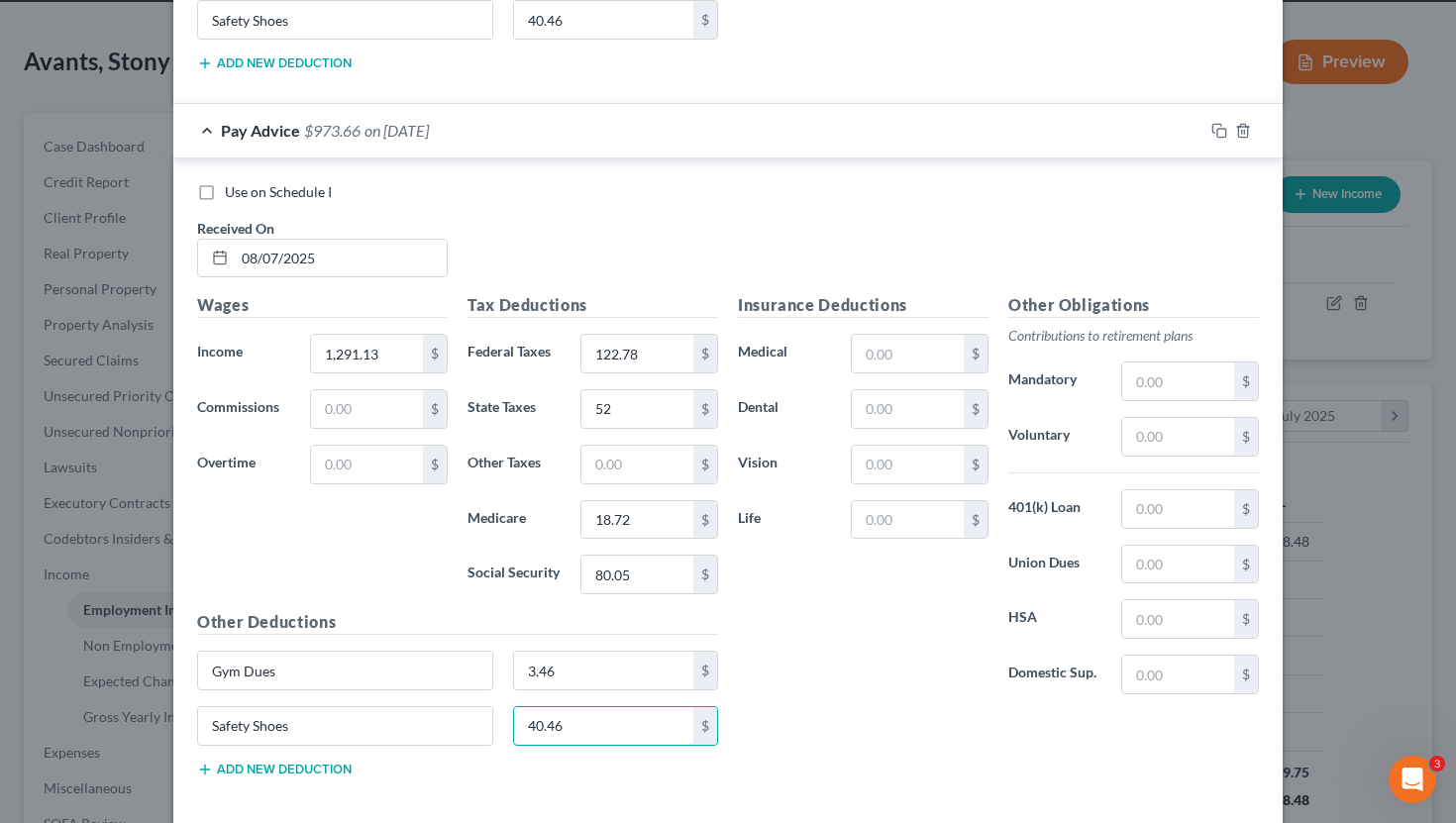 scroll, scrollTop: 14814, scrollLeft: 0, axis: vertical 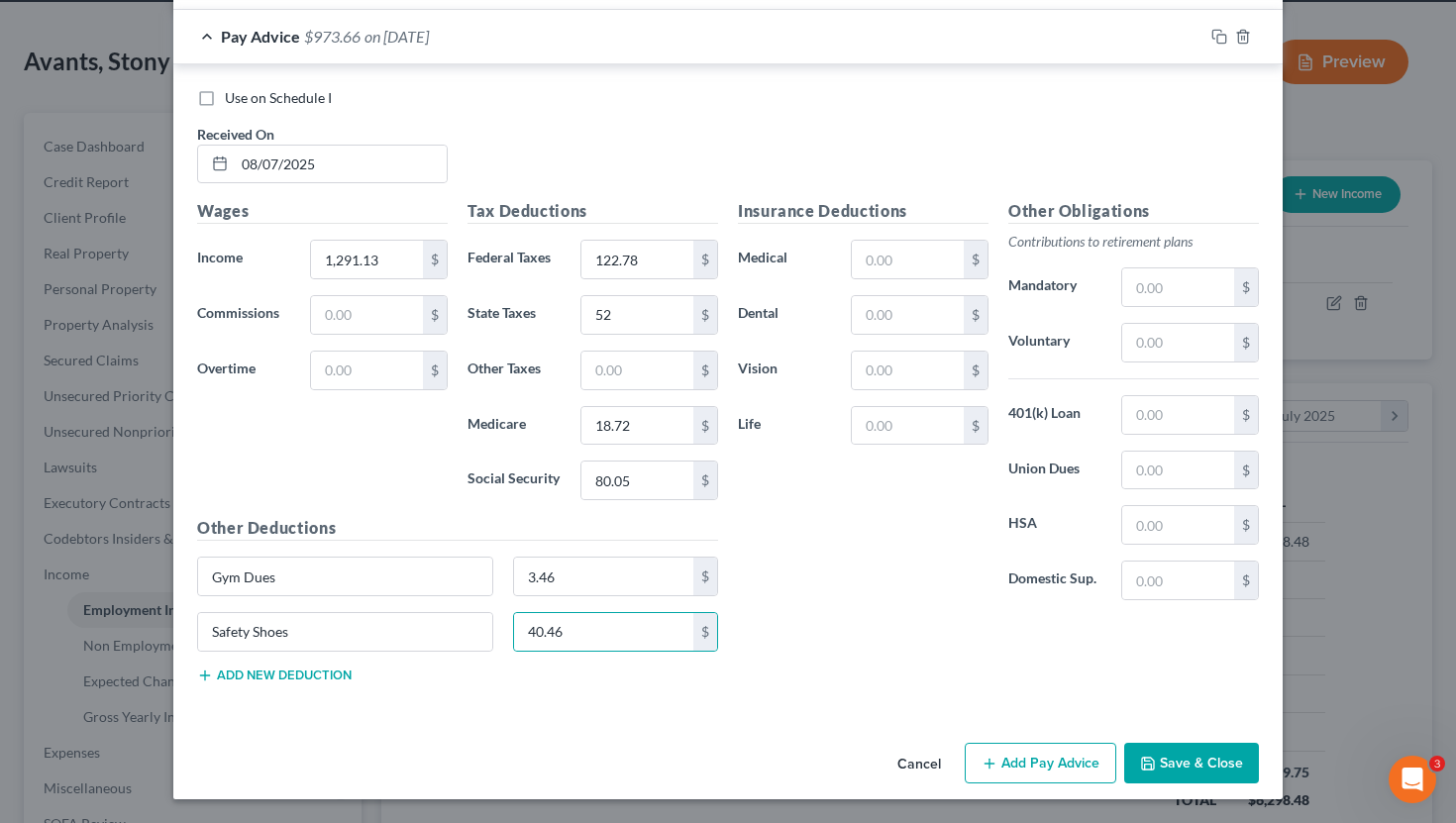 click on "Save & Close" at bounding box center [1192, 764] 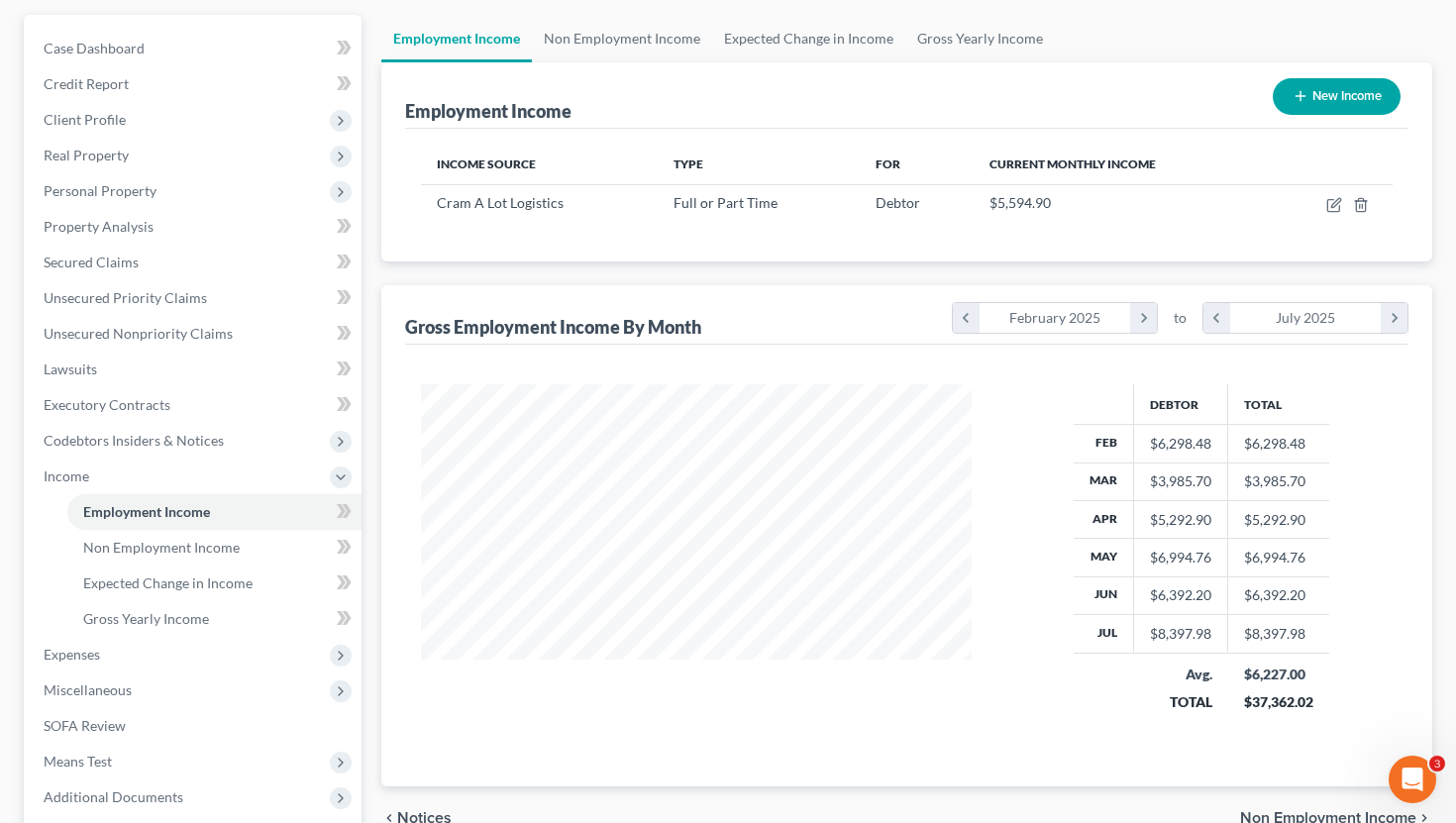 scroll, scrollTop: 177, scrollLeft: 0, axis: vertical 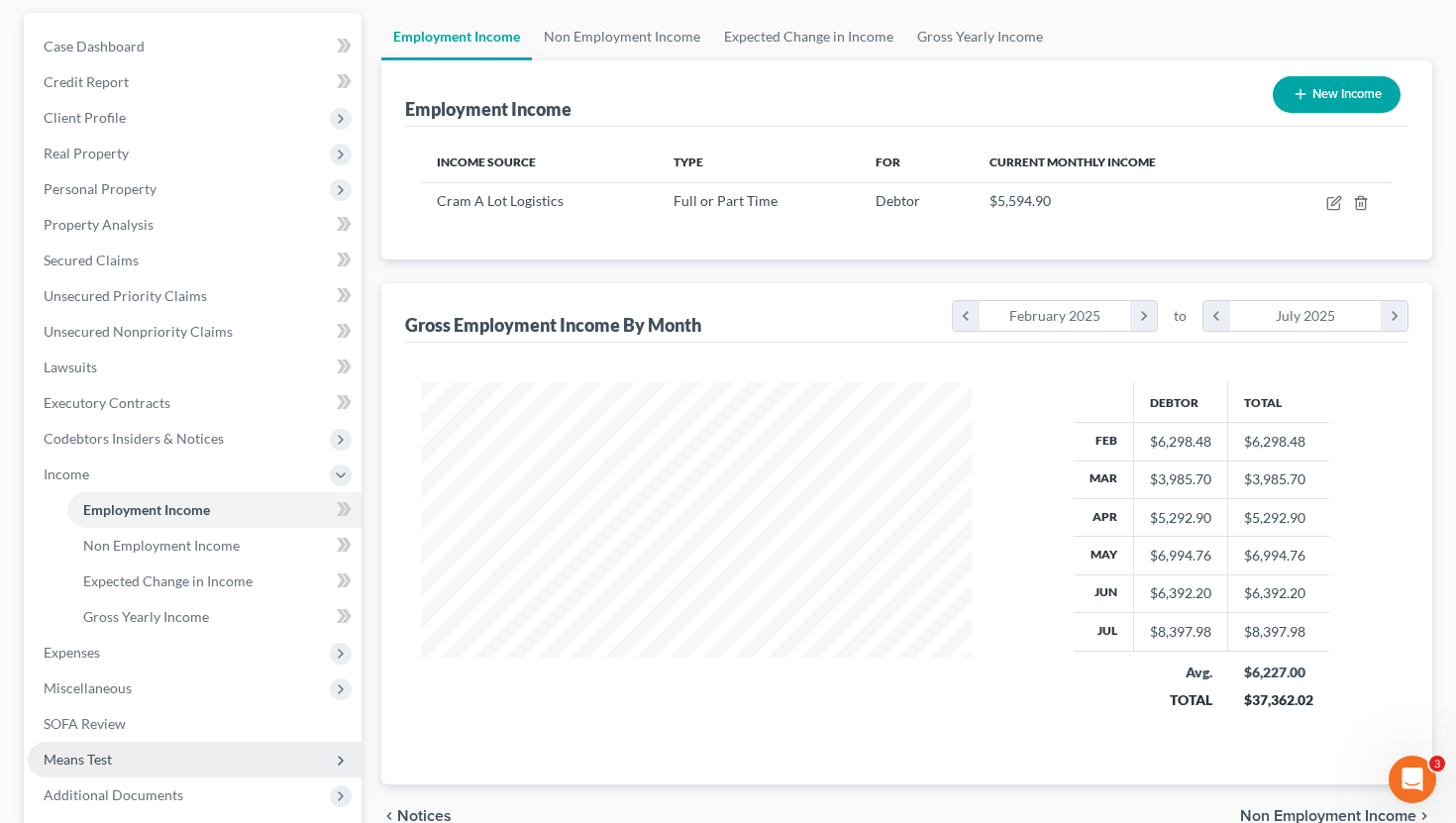 click on "Means Test" at bounding box center [194, 760] 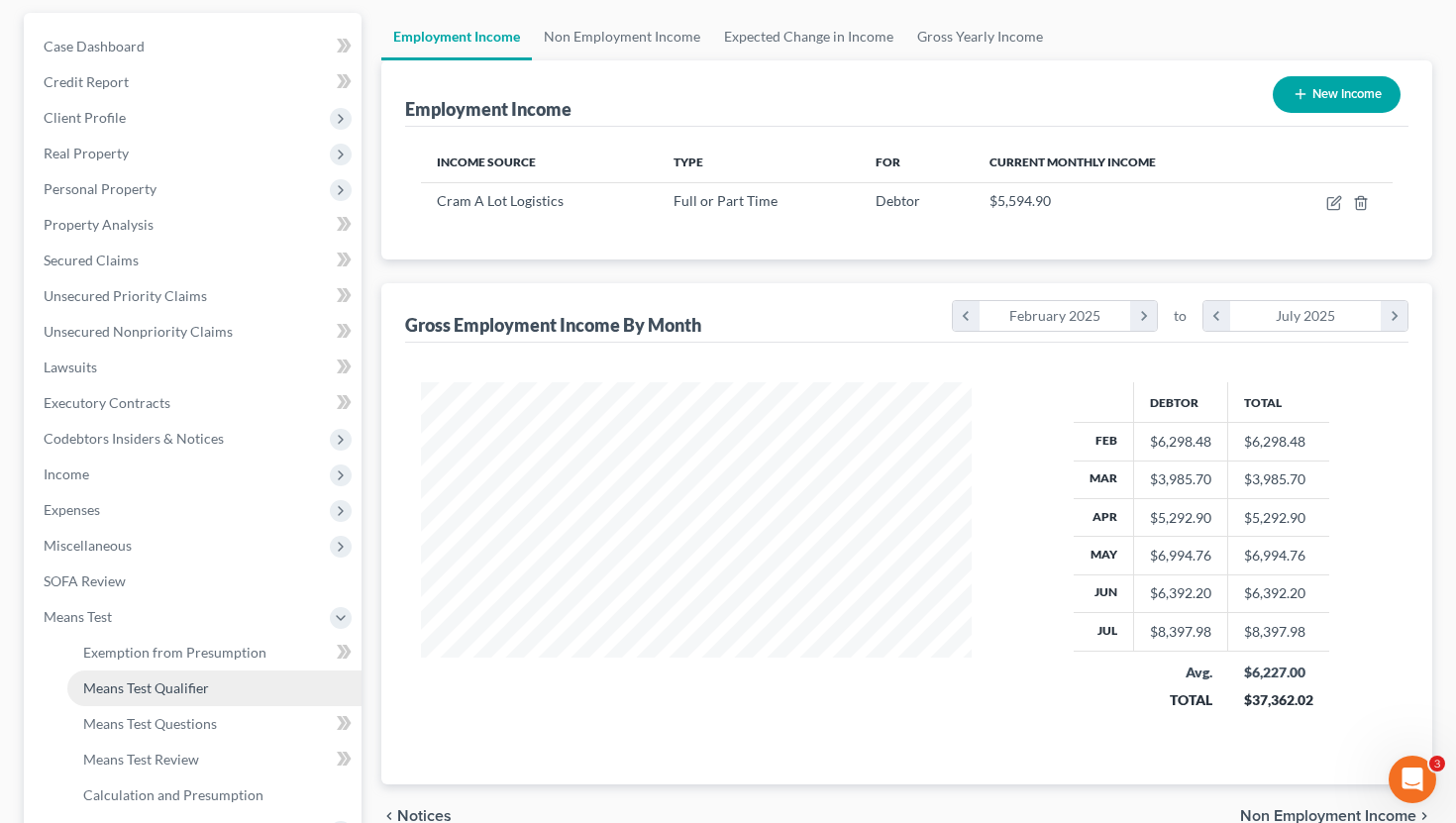 click on "Means Test Qualifier" at bounding box center [146, 687] 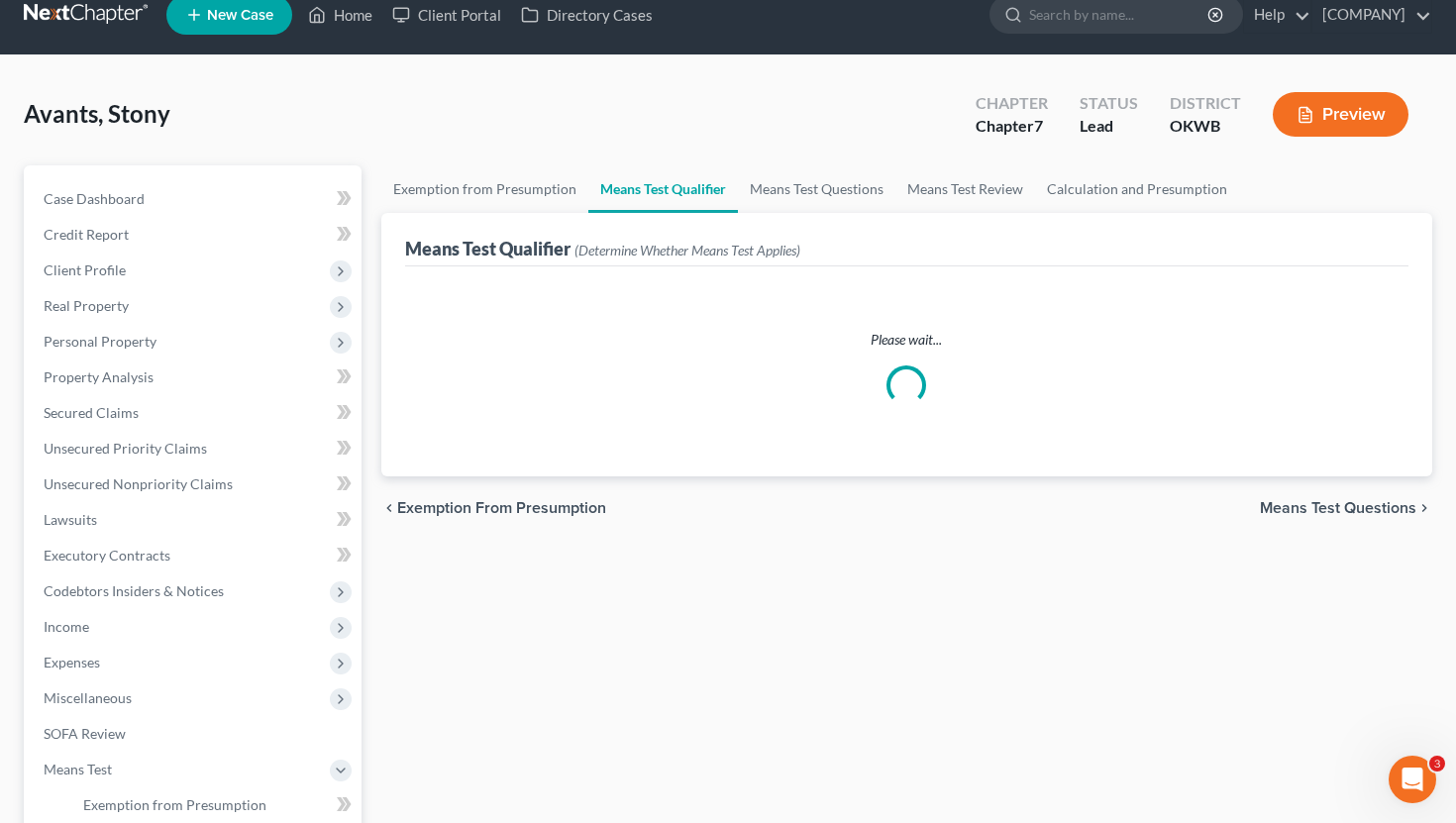 scroll, scrollTop: 0, scrollLeft: 0, axis: both 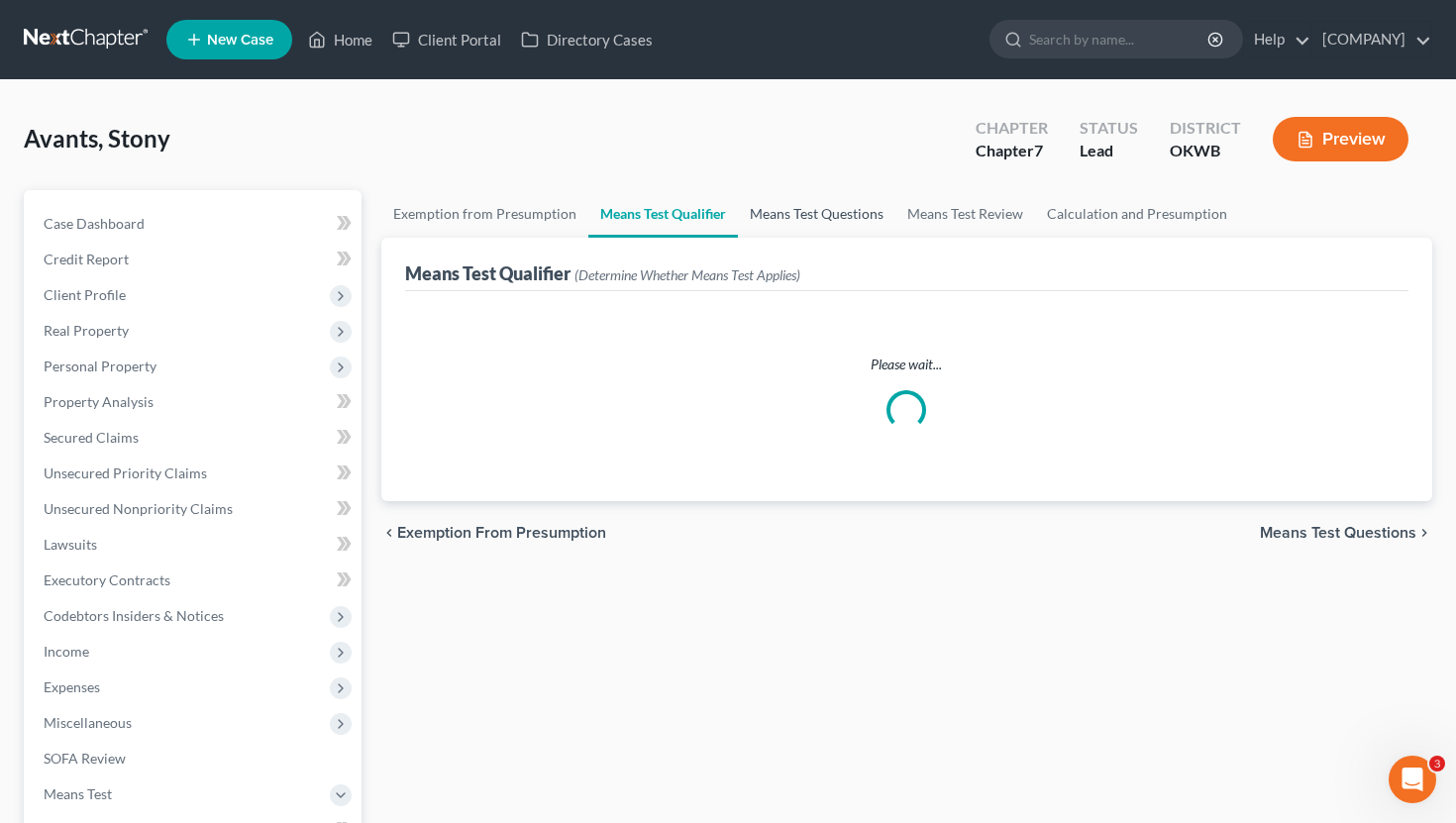 click on "Means Test Questions" at bounding box center [816, 214] 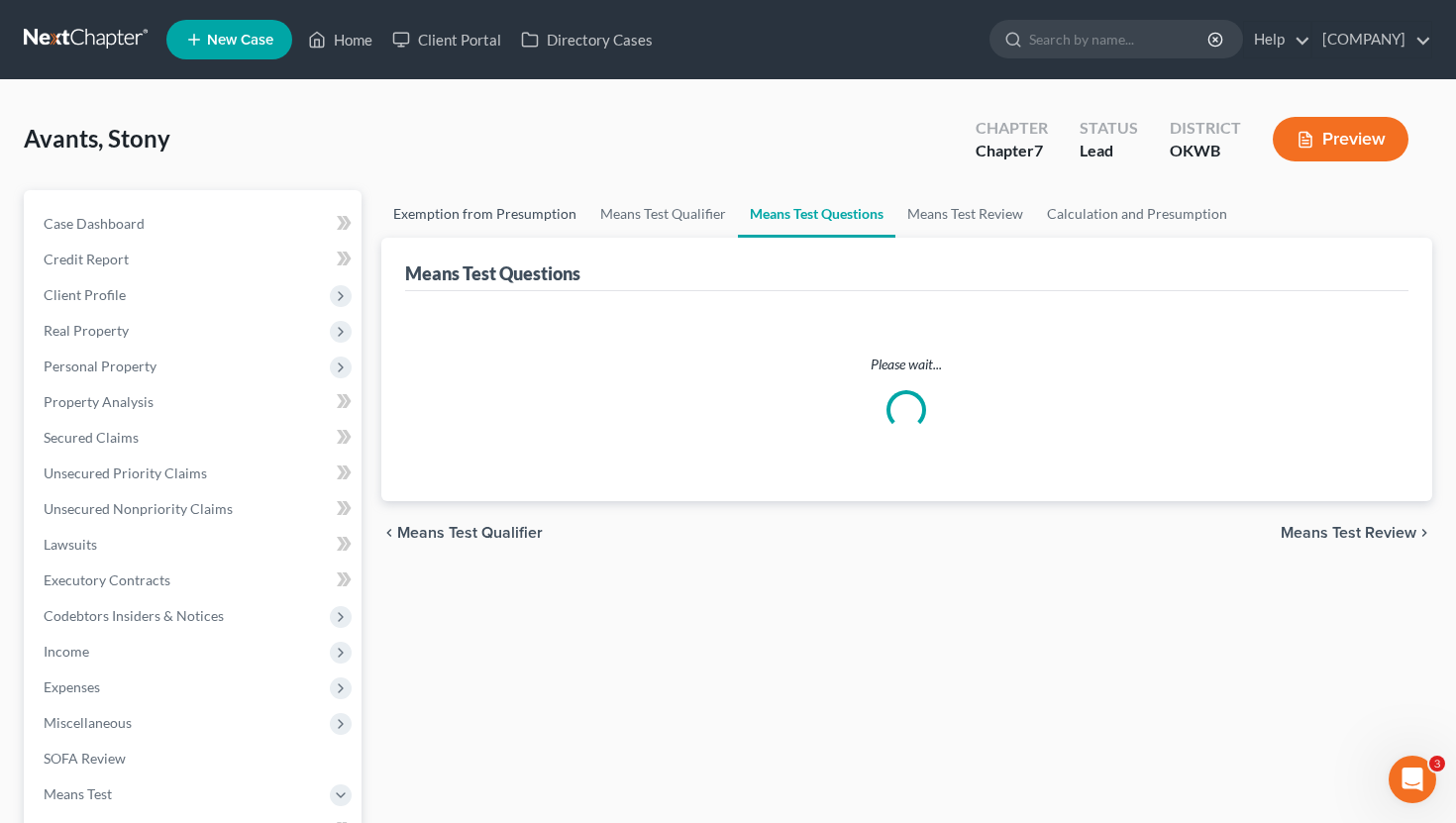 click on "Exemption from Presumption" at bounding box center [484, 214] 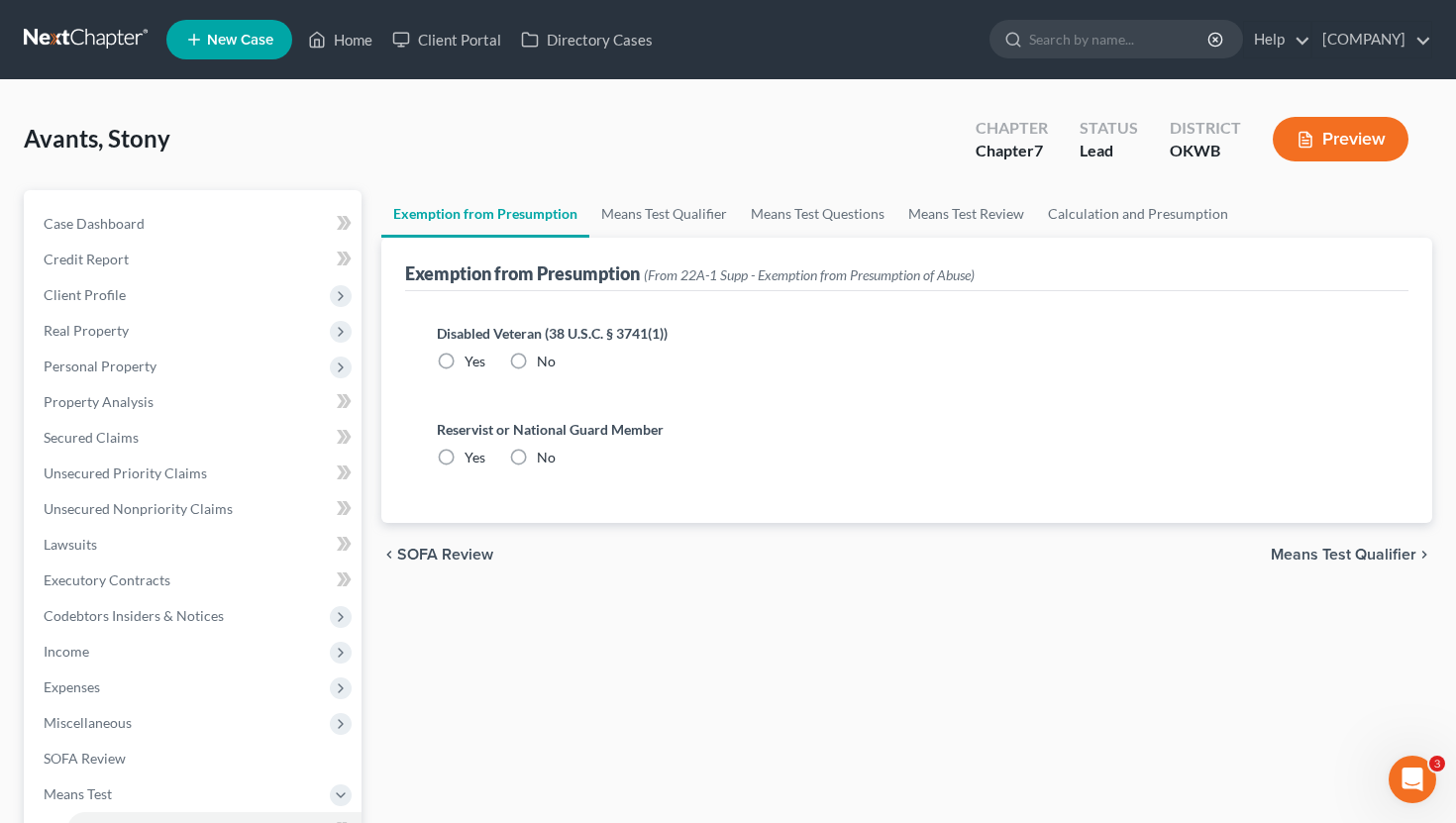click on "No" at bounding box center (546, 361) 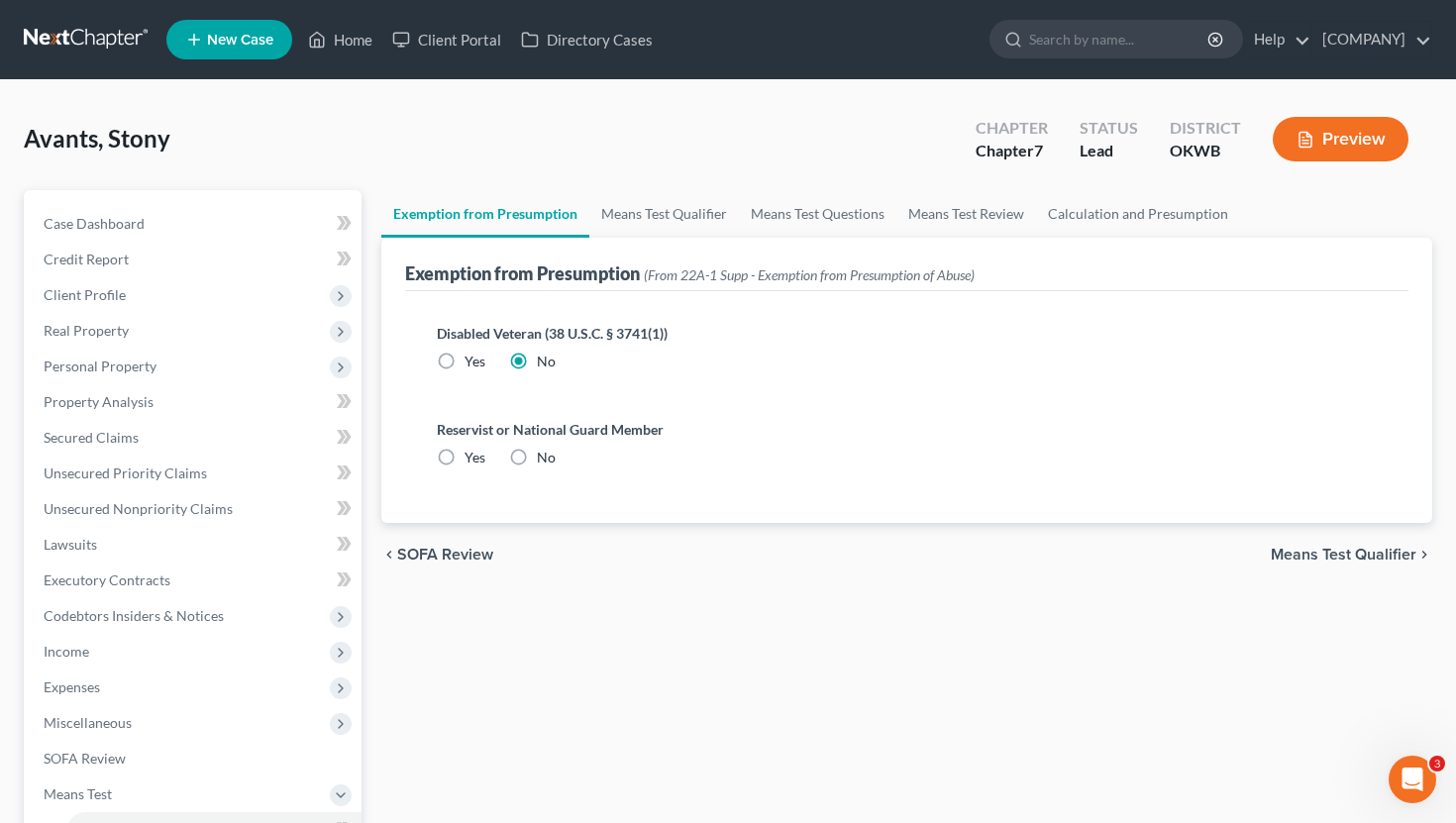 click on "No" at bounding box center [546, 458] 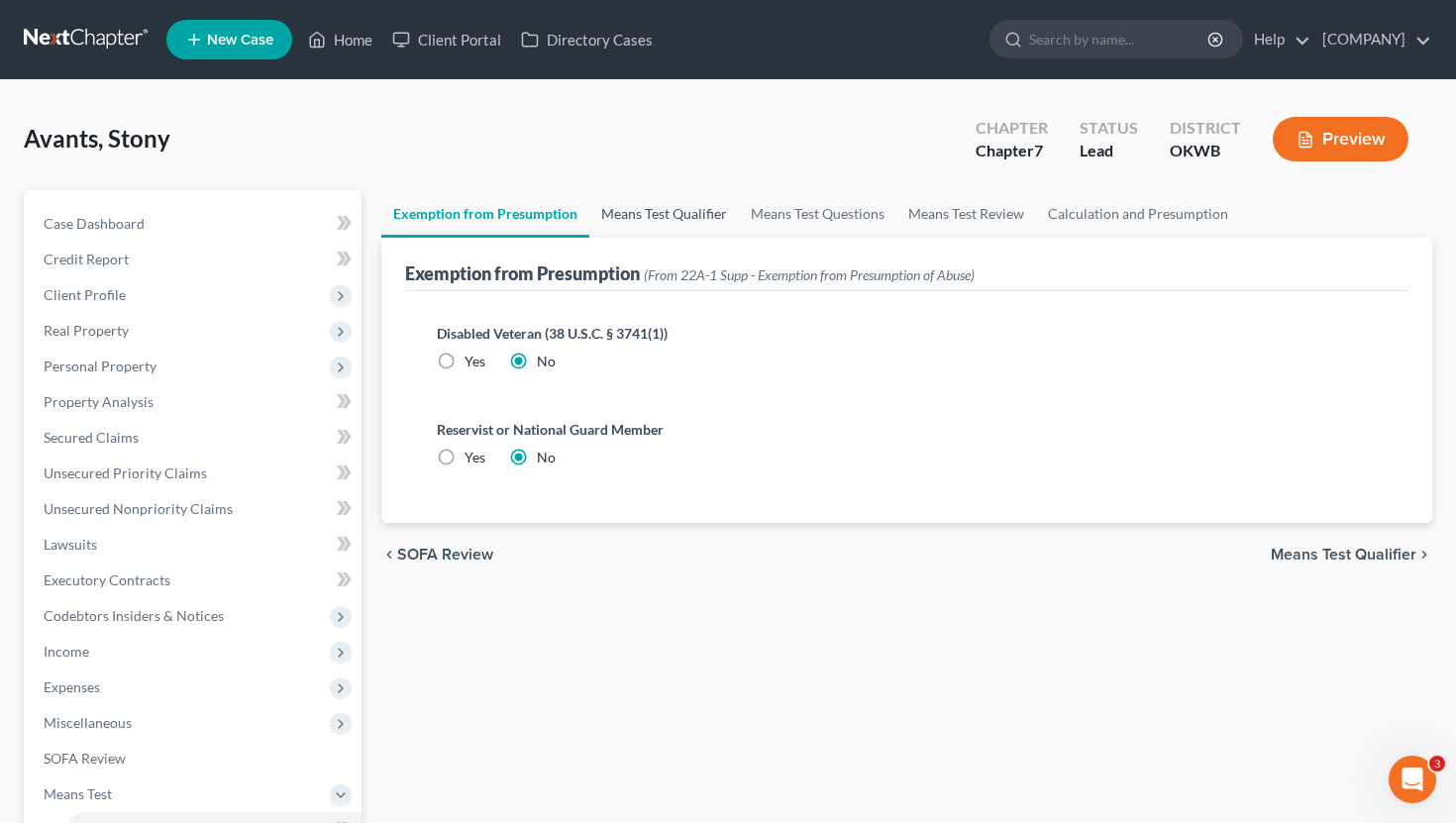 click on "Means Test Qualifier" at bounding box center [664, 214] 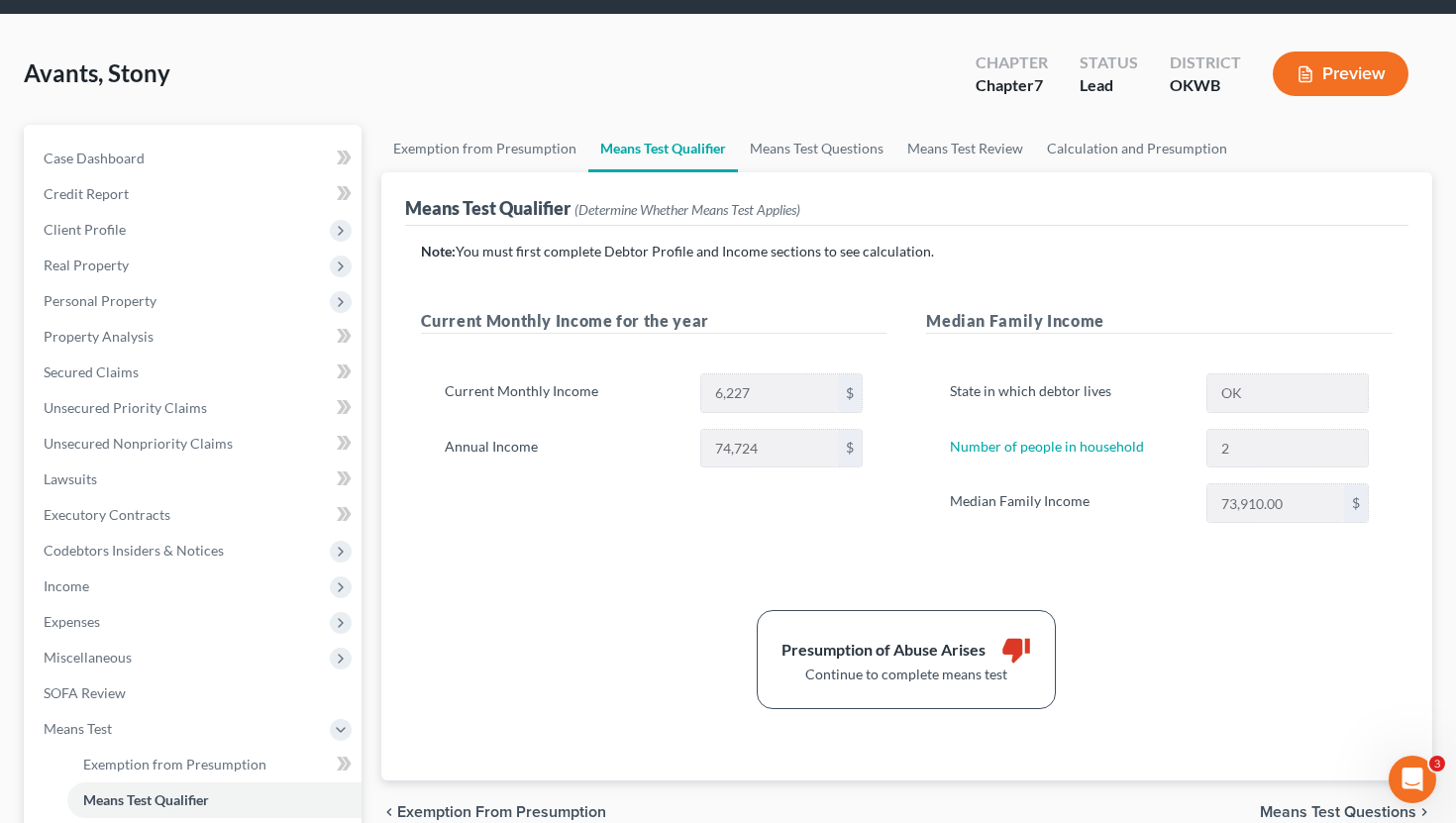 scroll, scrollTop: 81, scrollLeft: 0, axis: vertical 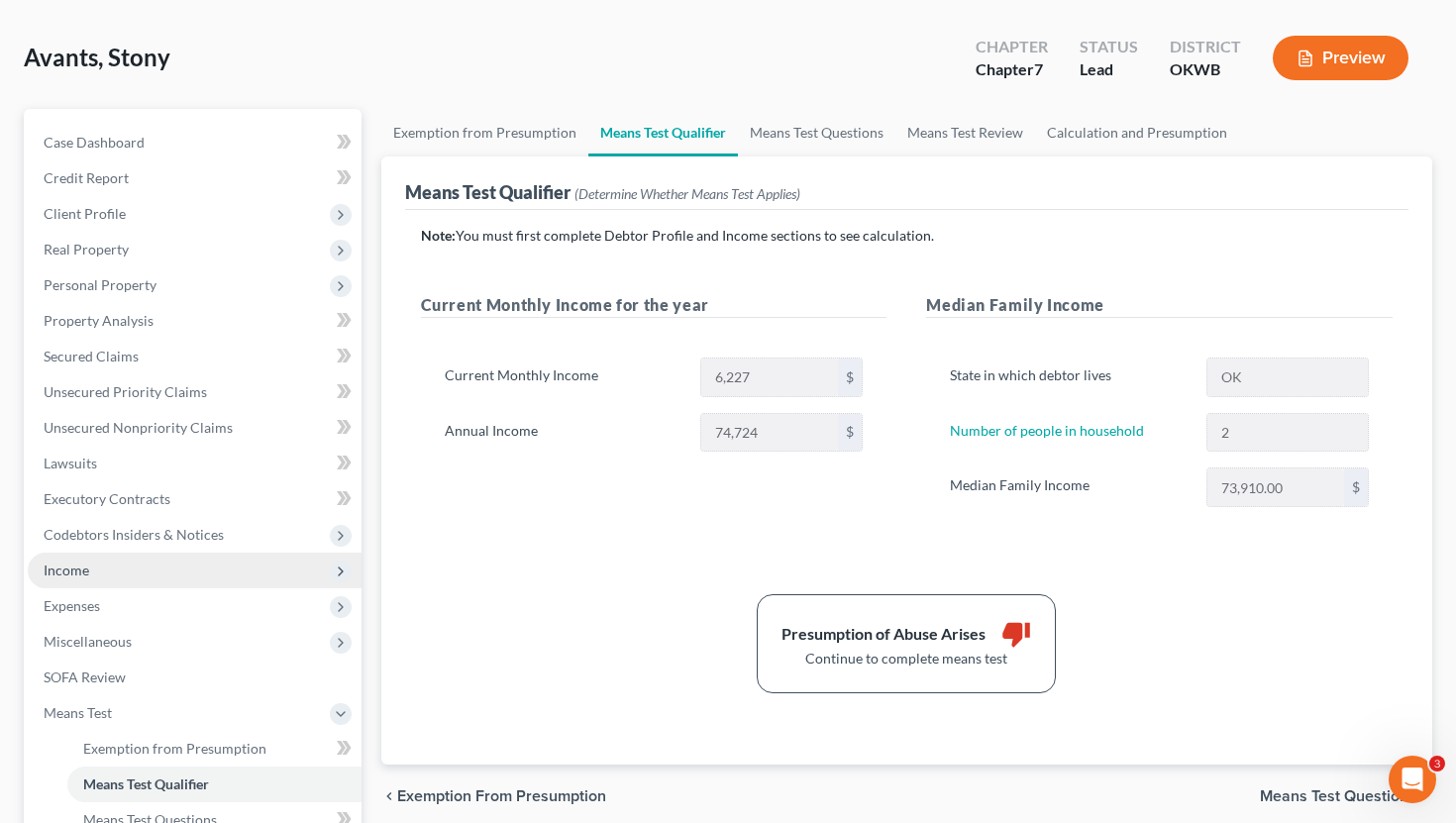 click on "Income" at bounding box center [194, 570] 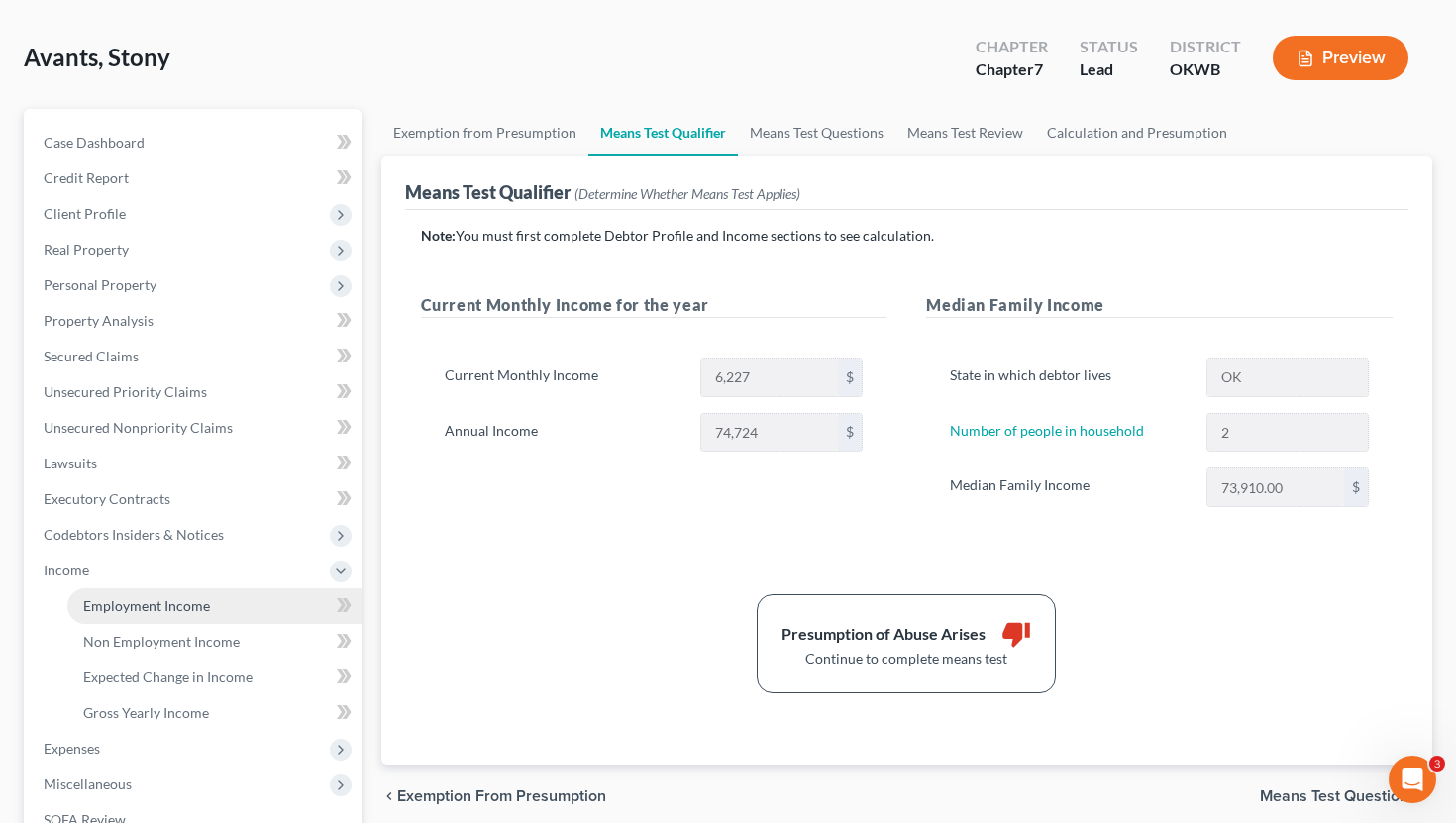 click on "Employment Income" at bounding box center [214, 606] 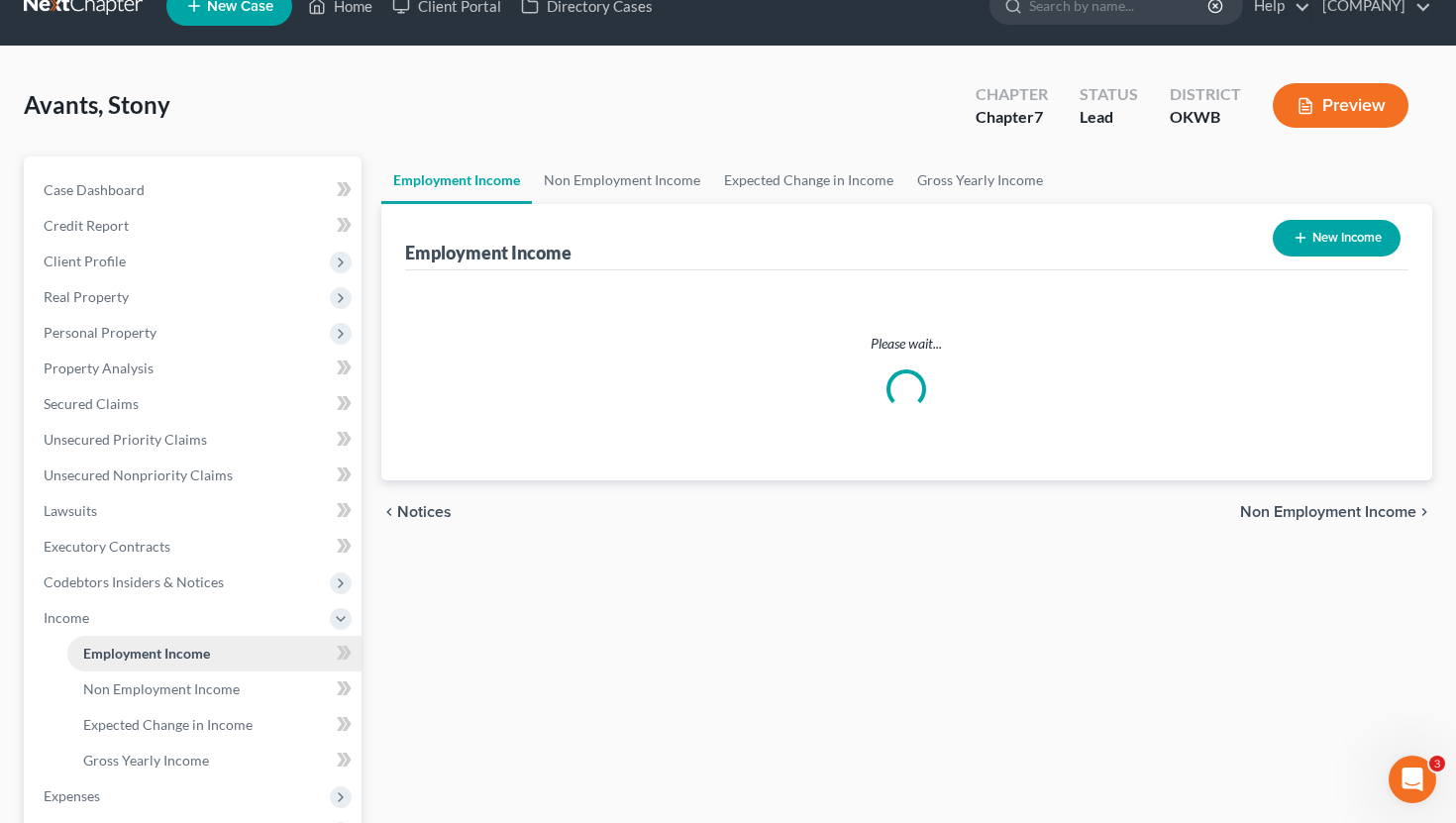 scroll, scrollTop: 0, scrollLeft: 0, axis: both 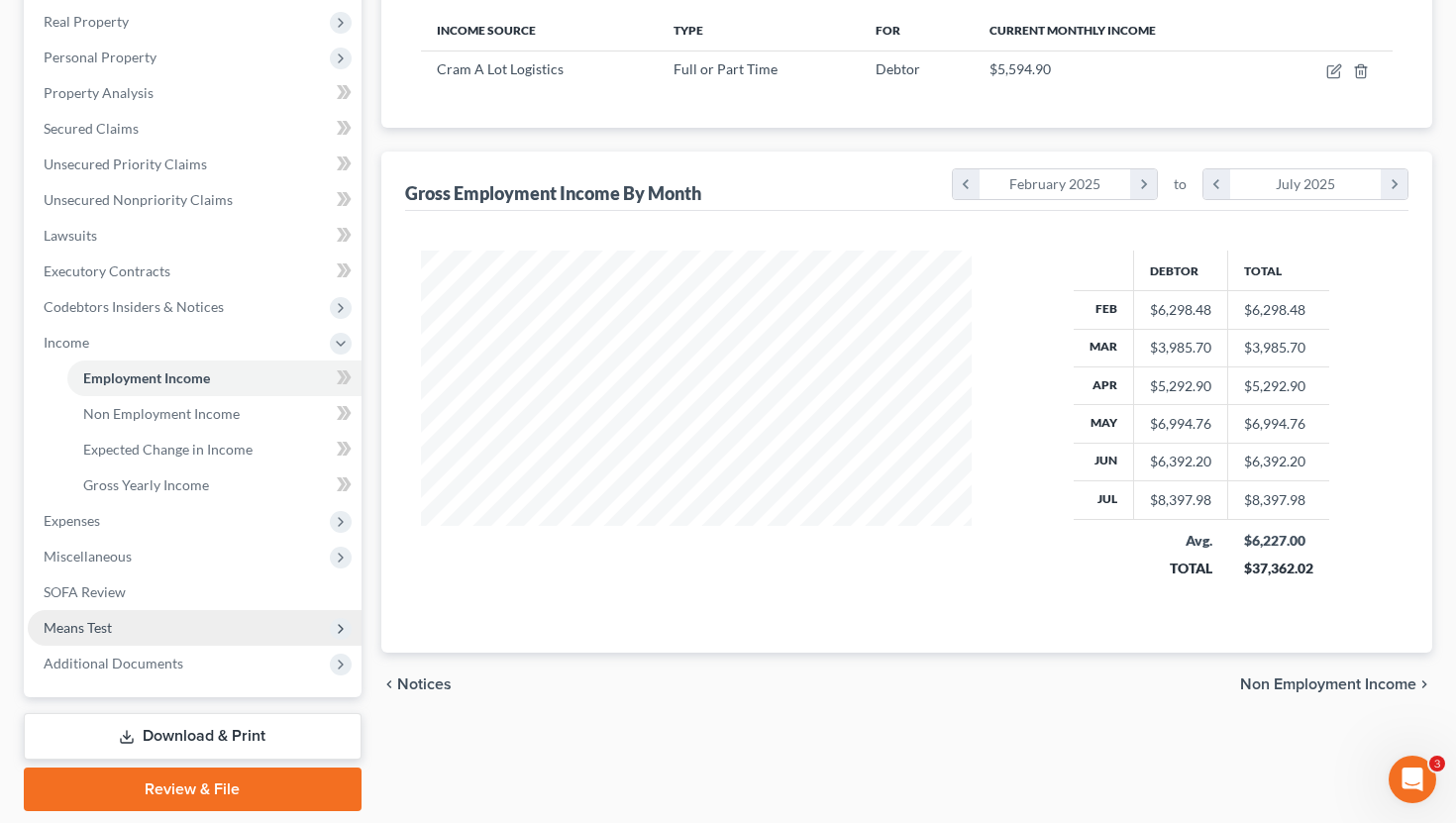 click on "Means Test" at bounding box center [194, 628] 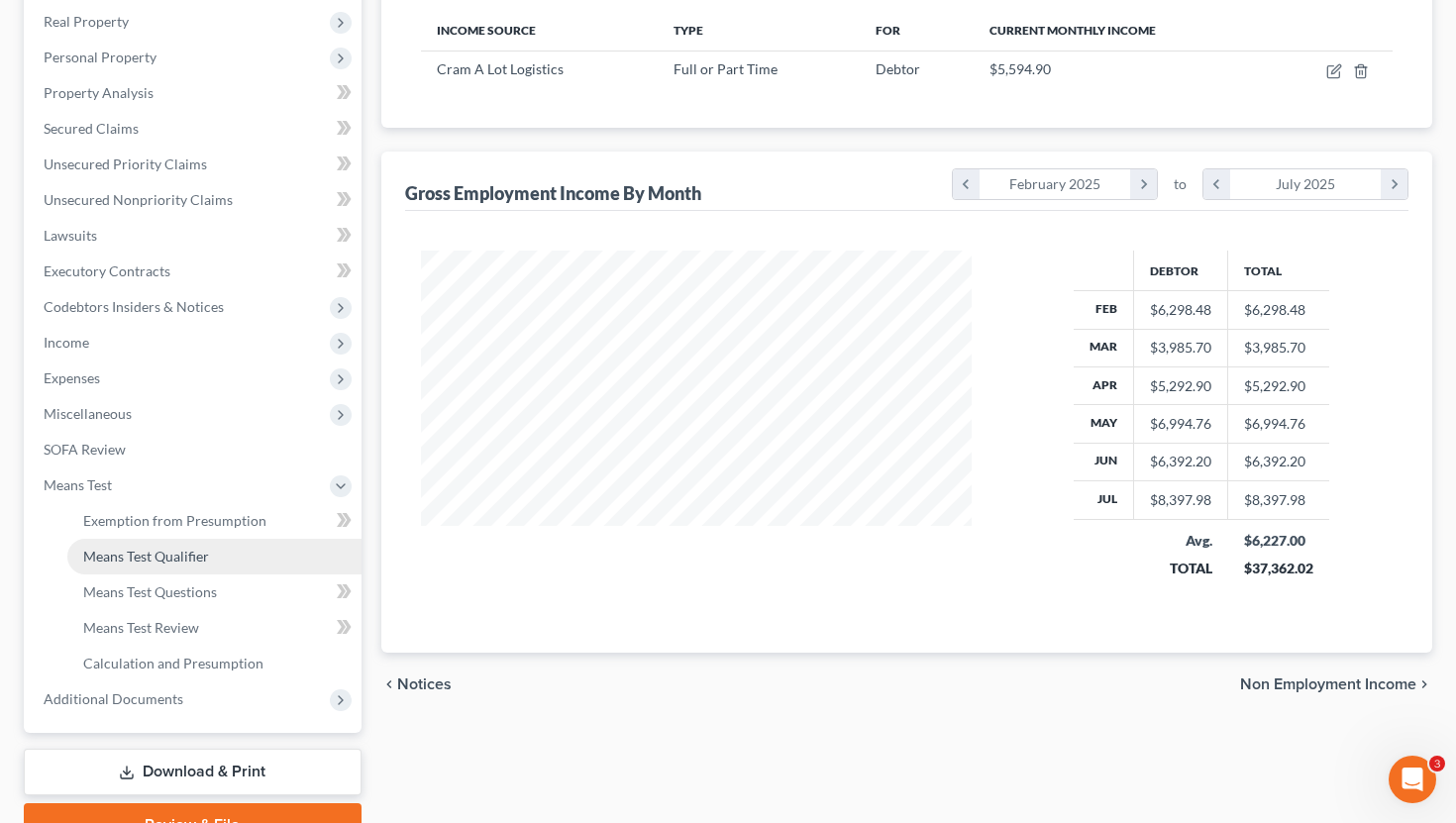 click on "Means Test Qualifier" at bounding box center (146, 556) 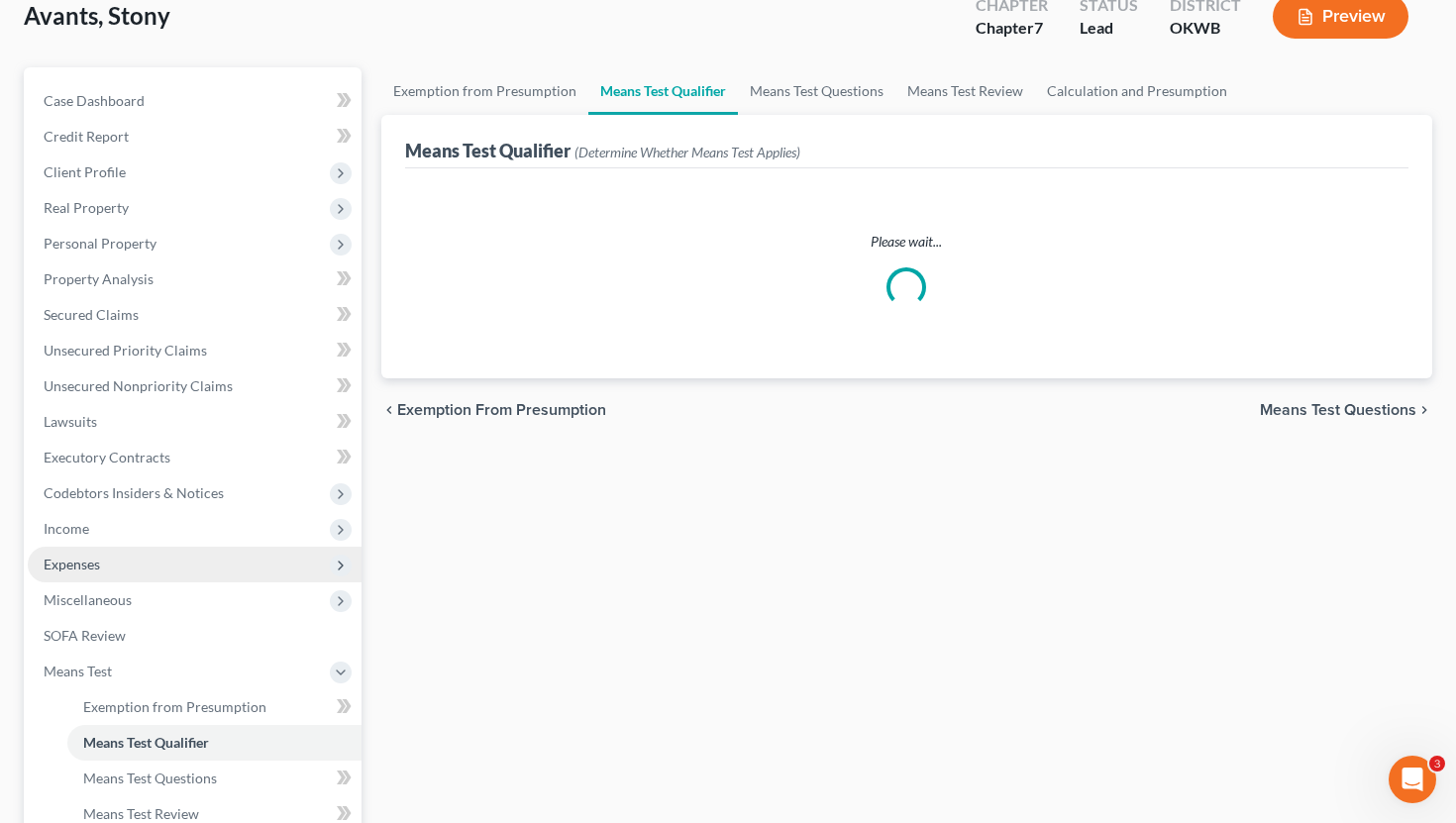 scroll, scrollTop: 0, scrollLeft: 0, axis: both 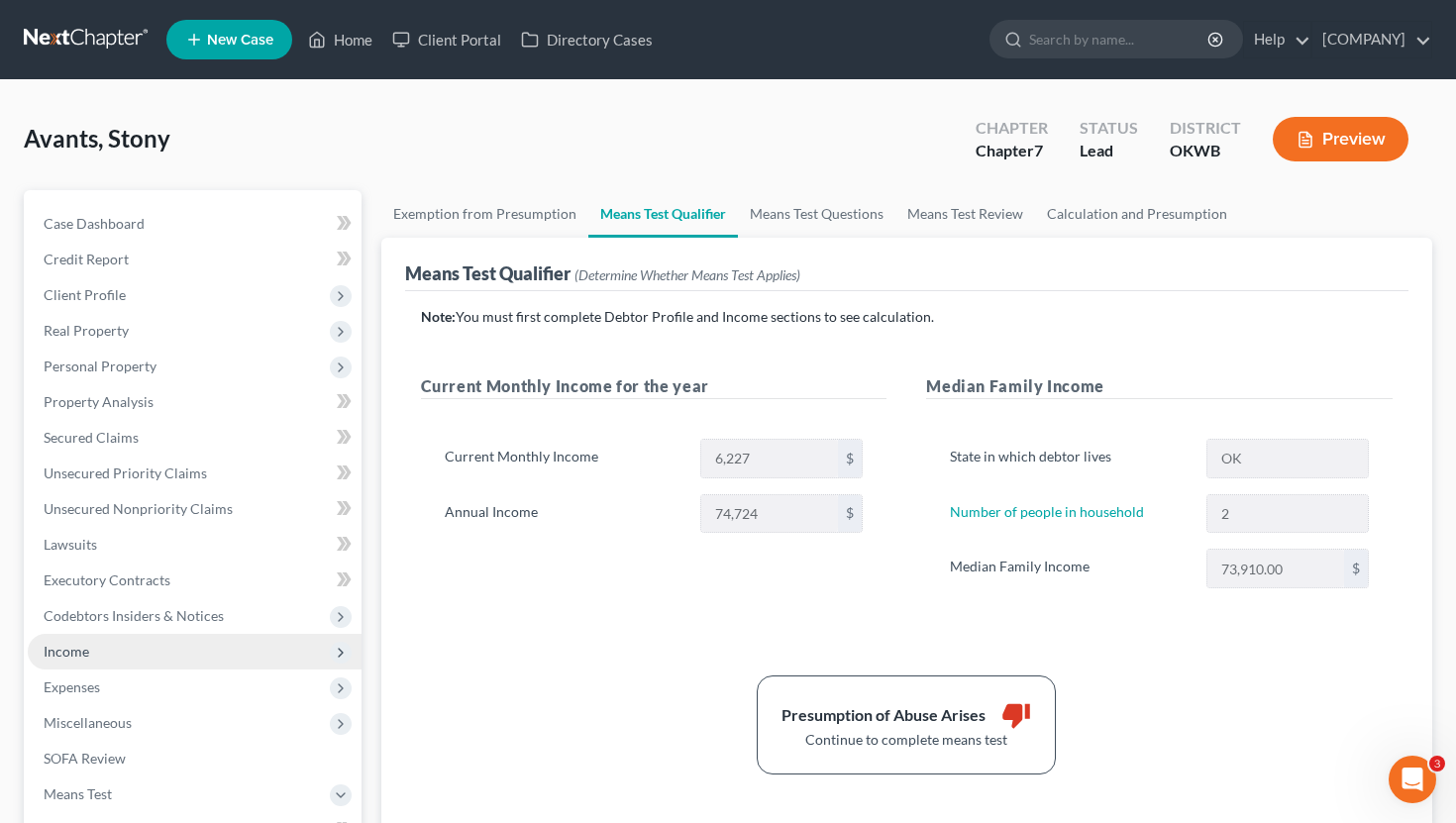 click on "Income" at bounding box center [194, 652] 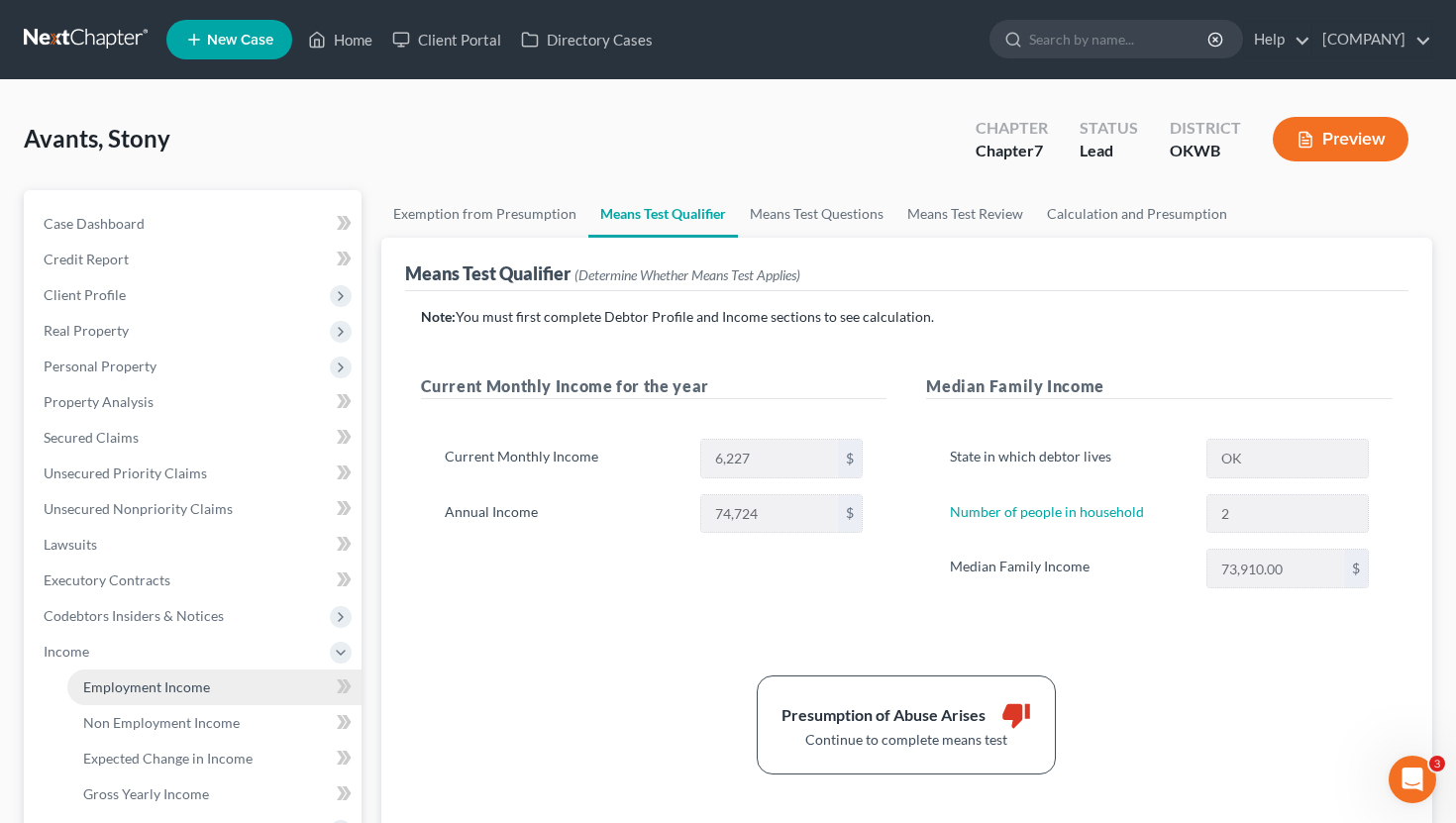 click on "Employment Income" at bounding box center (214, 687) 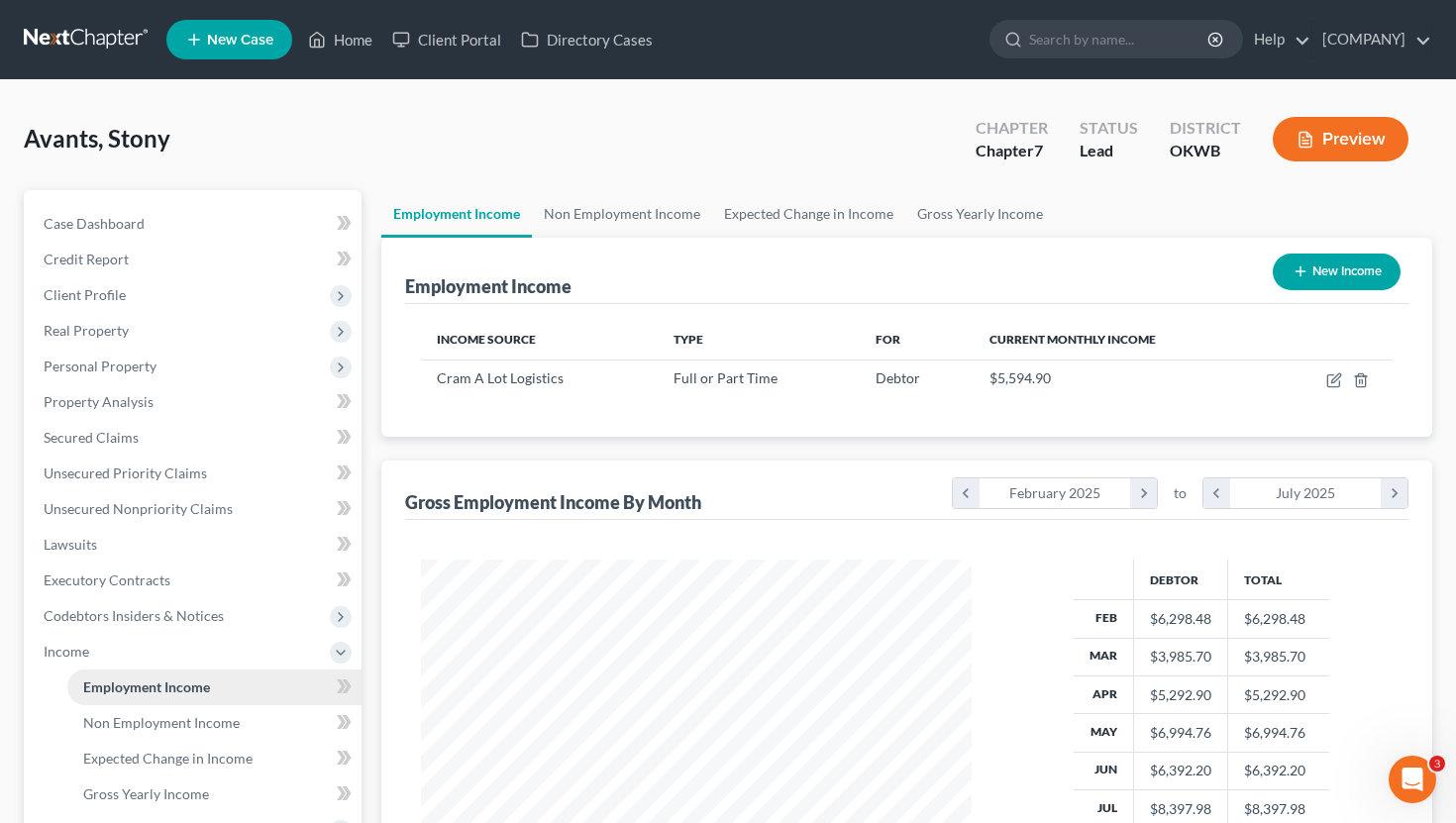 scroll, scrollTop: 990018, scrollLeft: 989886, axis: both 